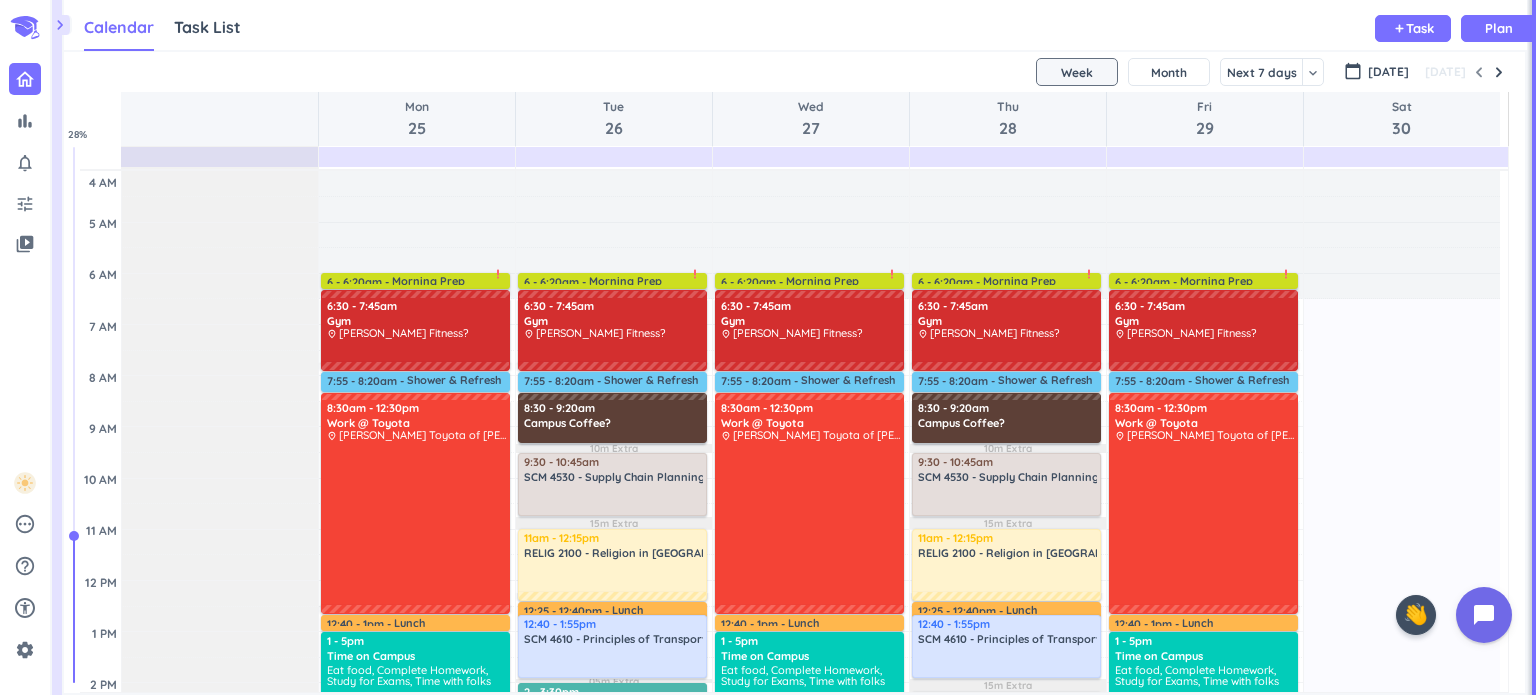 scroll, scrollTop: 0, scrollLeft: 0, axis: both 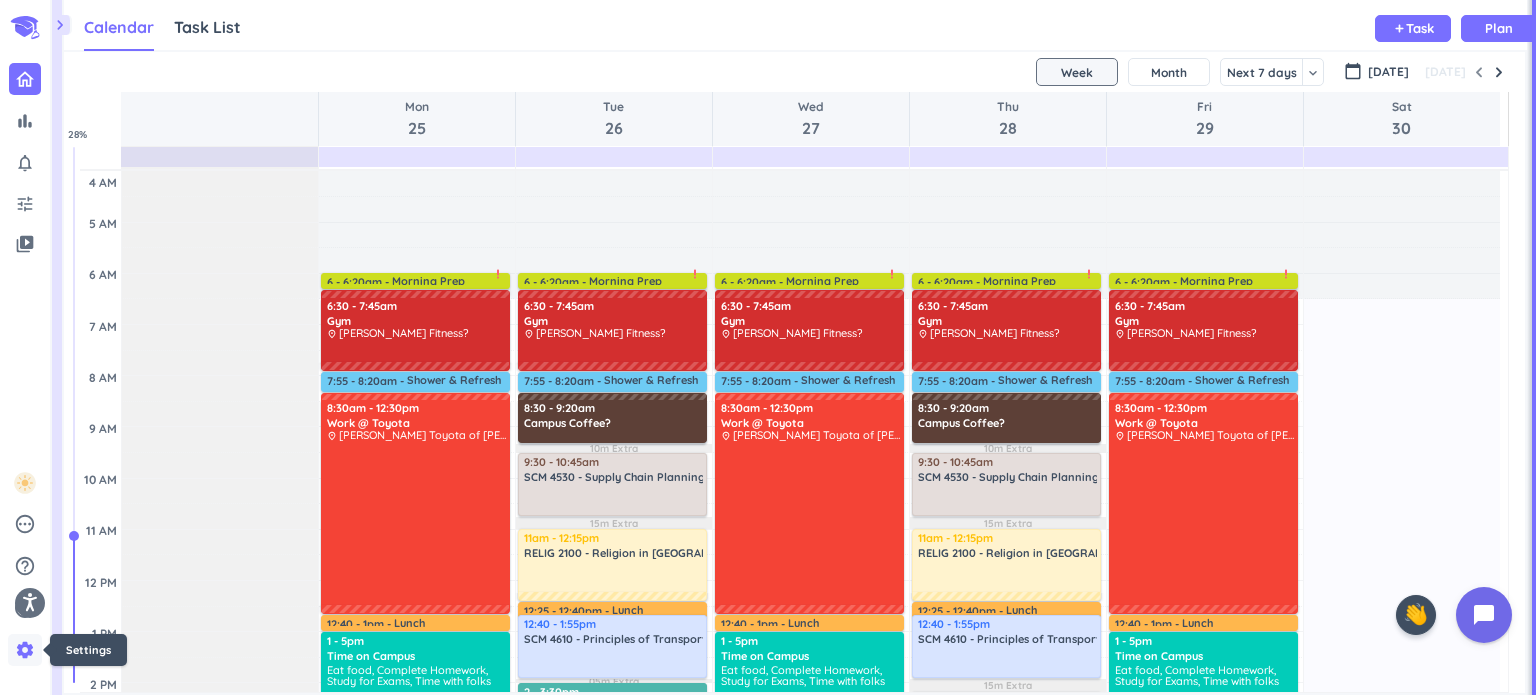 click on "settings" at bounding box center [25, 650] 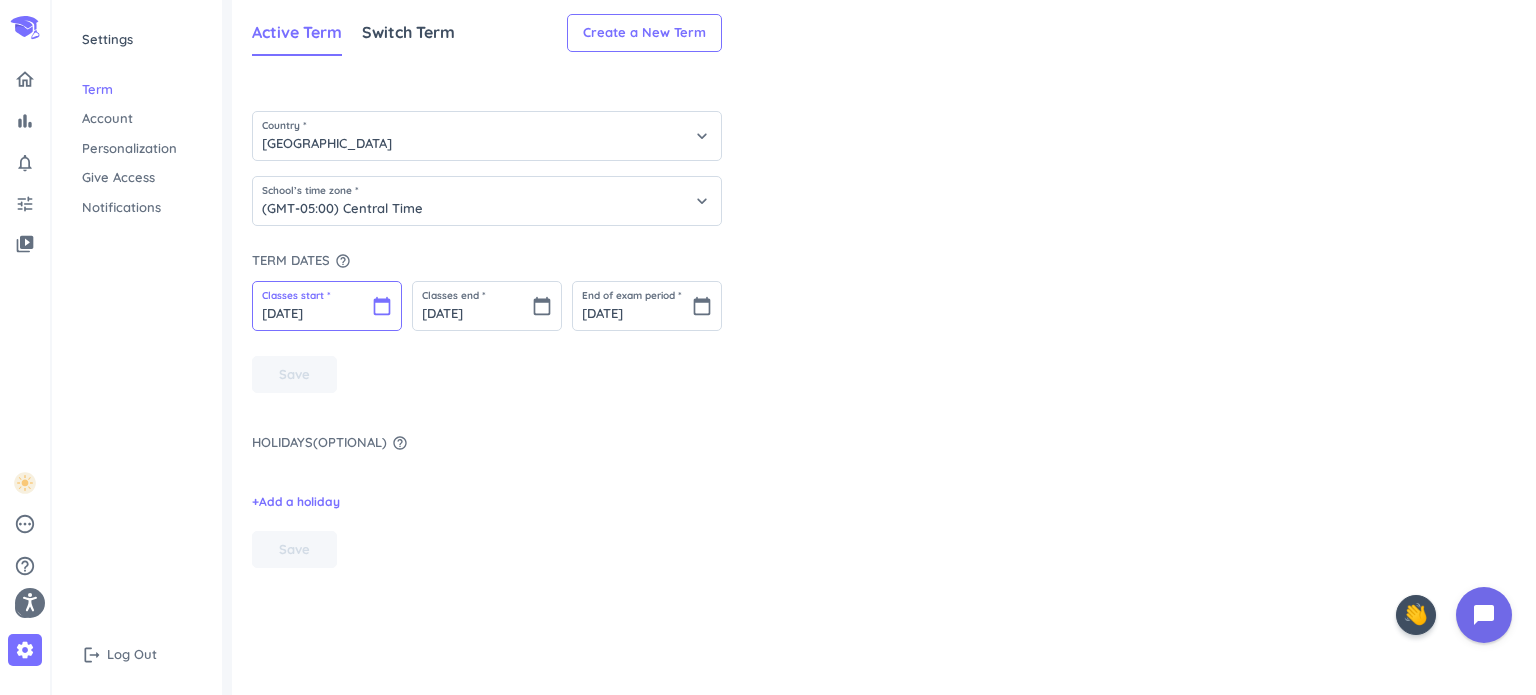 click on "[DATE]" at bounding box center [327, 306] 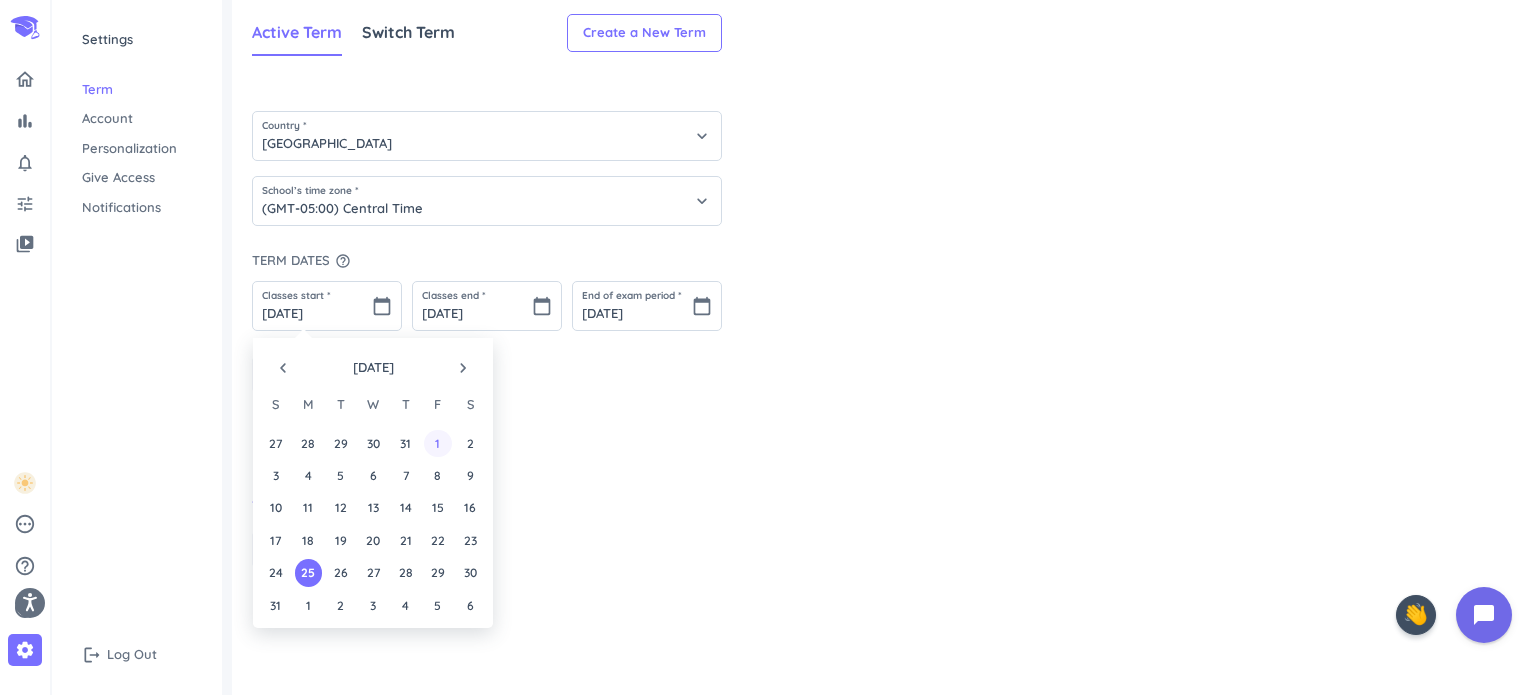 click on "1" at bounding box center (437, 443) 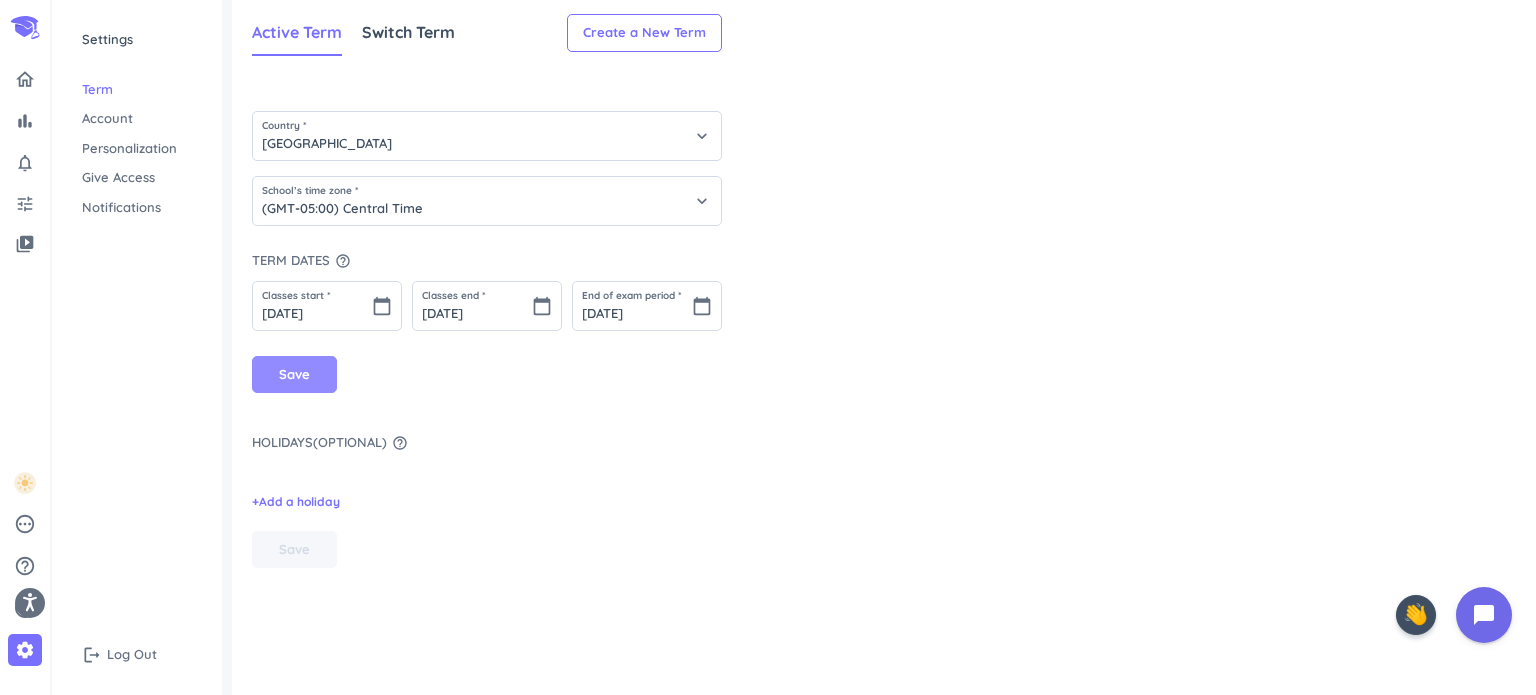 click on "Save" at bounding box center (294, 375) 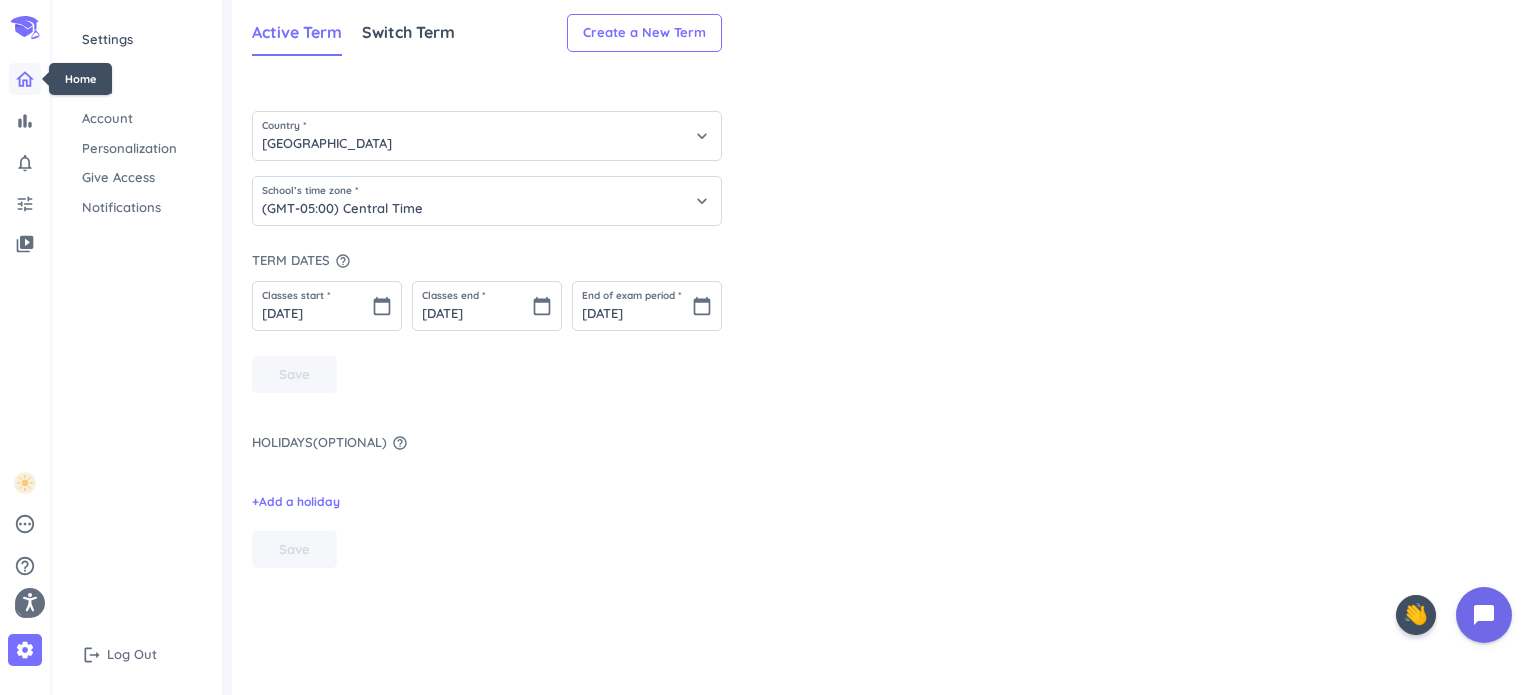 click 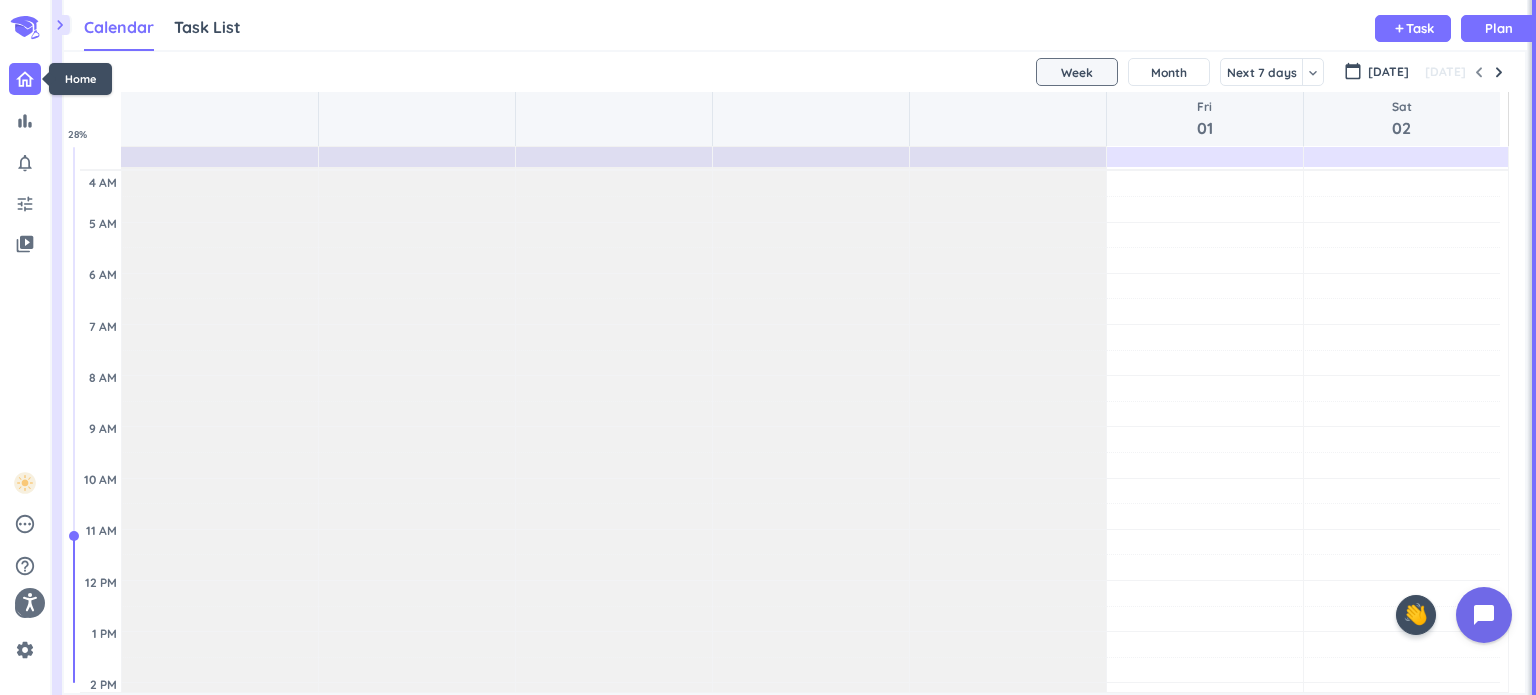 scroll, scrollTop: 8, scrollLeft: 8, axis: both 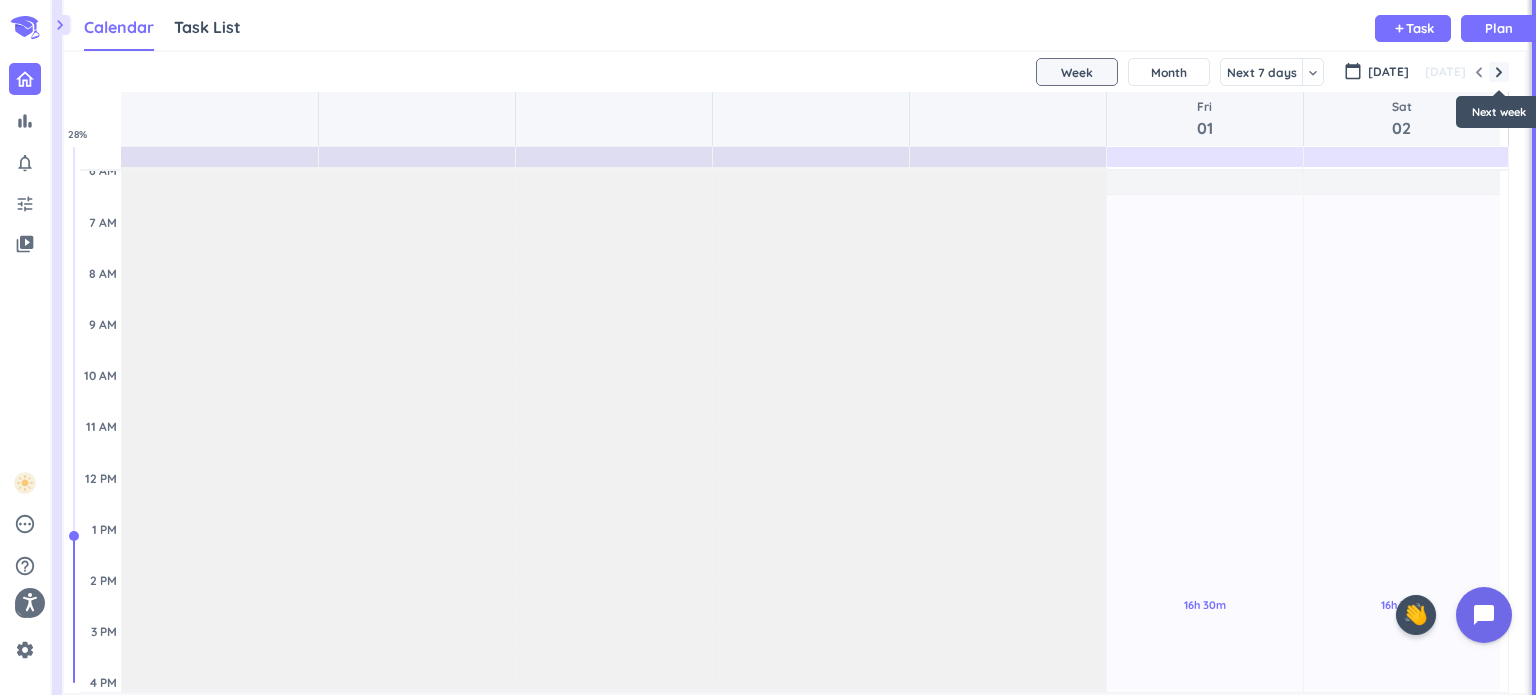 click at bounding box center [1499, 72] 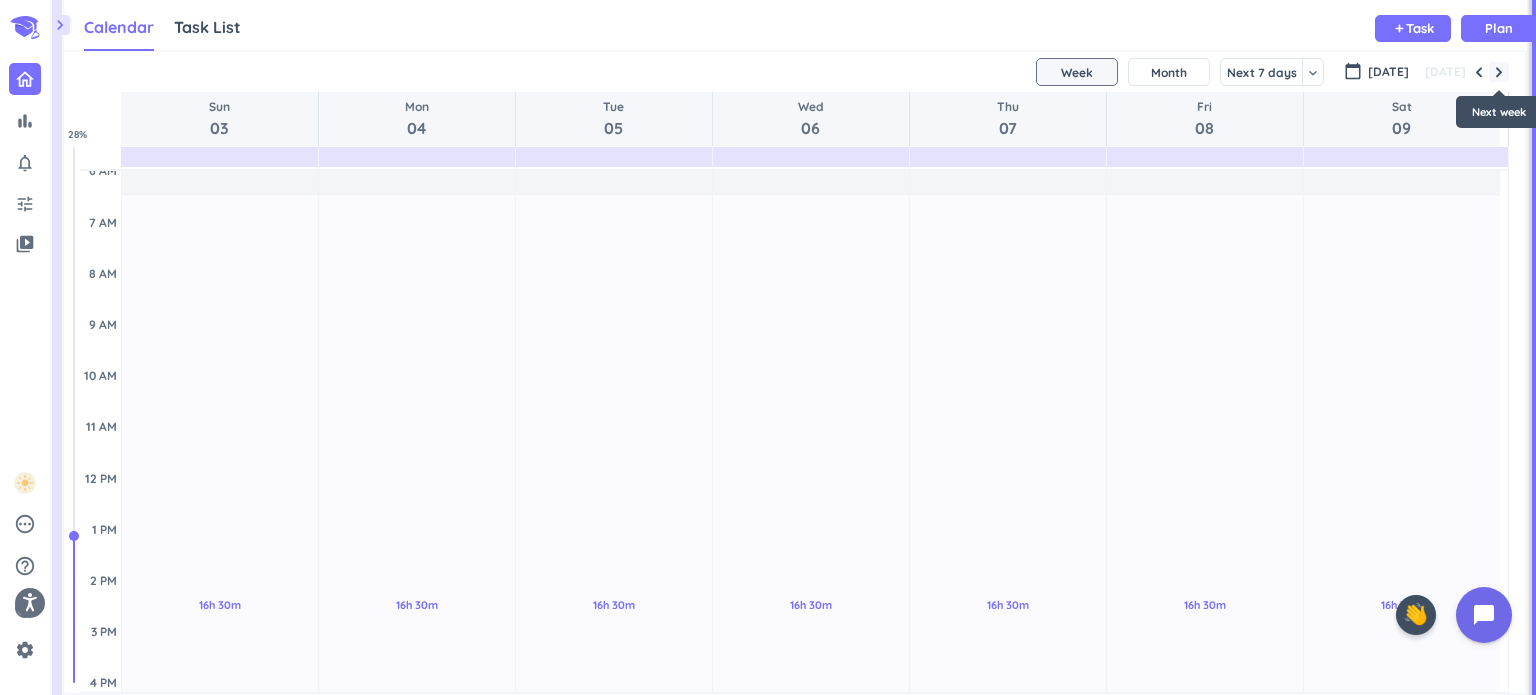 click at bounding box center [1499, 72] 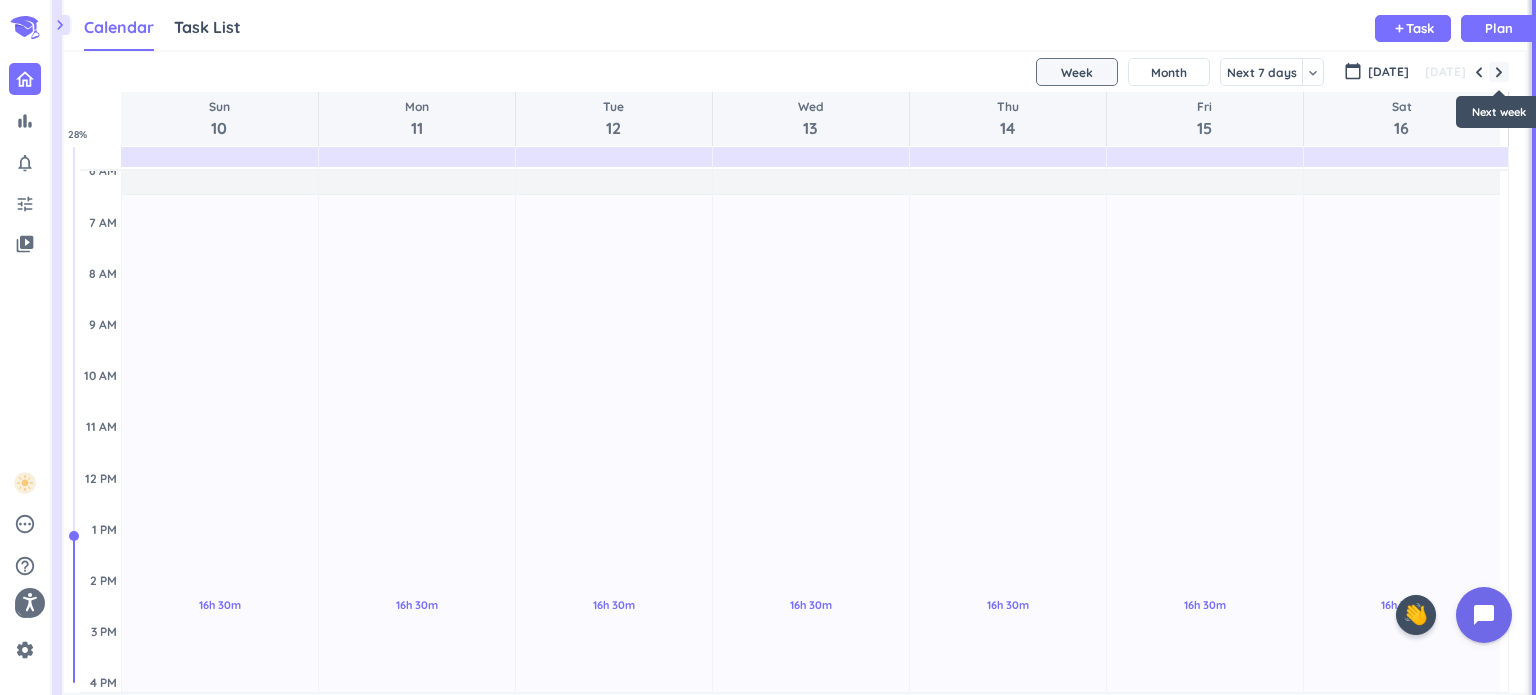 click at bounding box center [1499, 72] 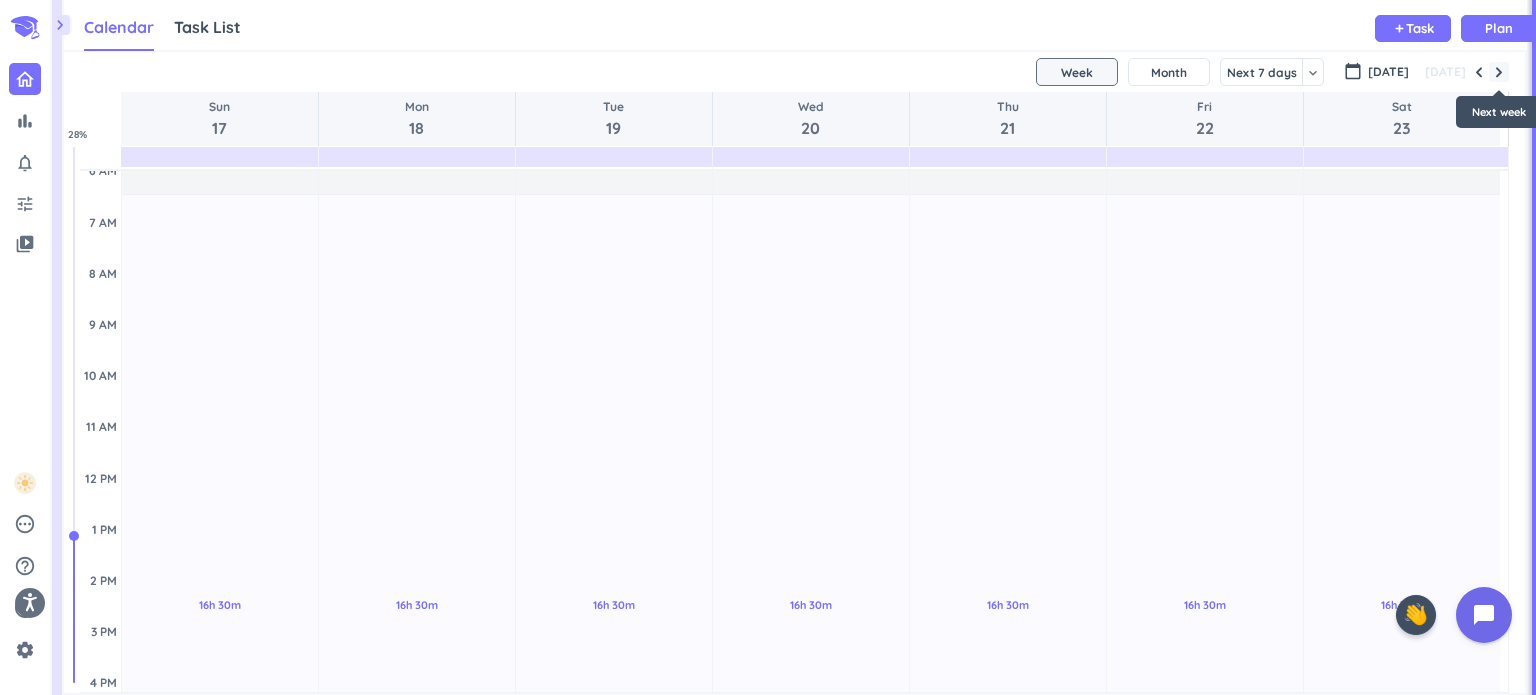 click at bounding box center [1499, 72] 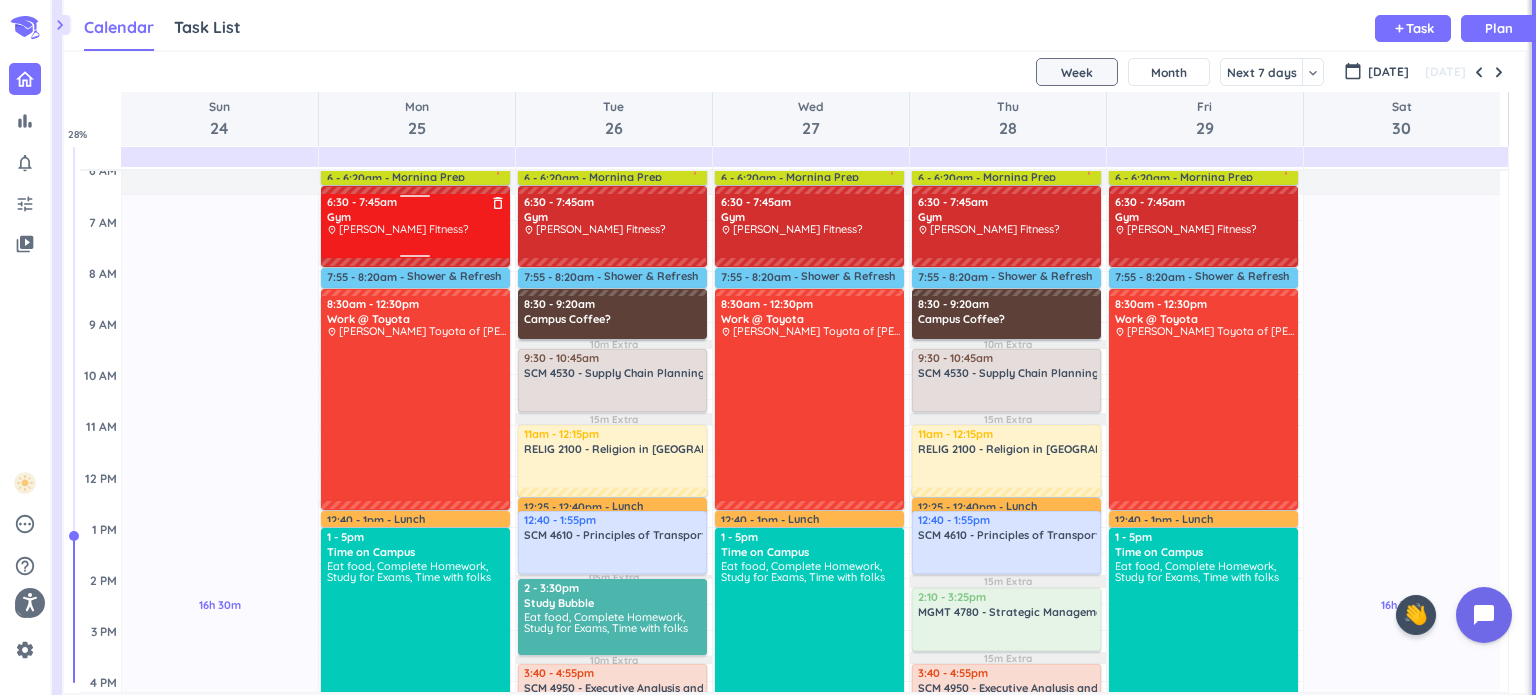 click on "Gym" at bounding box center (416, 217) 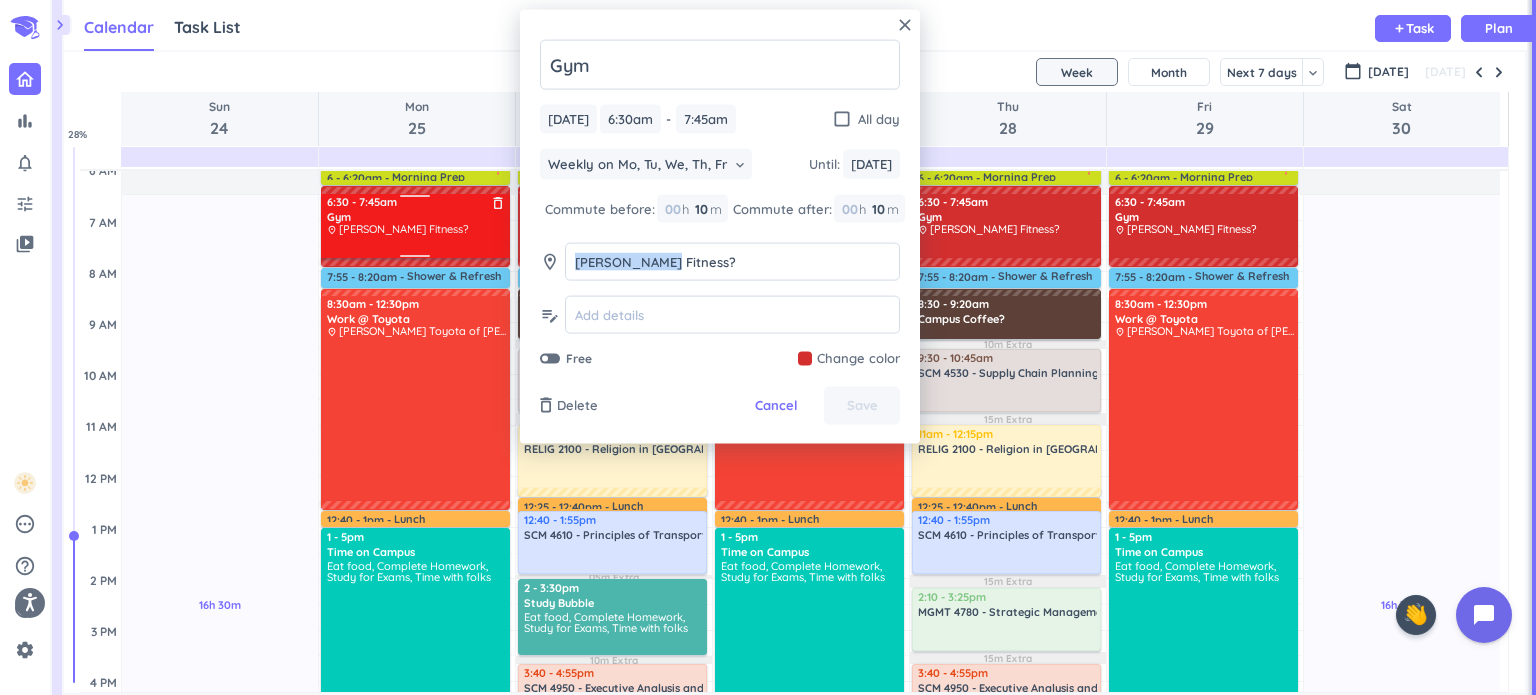 drag, startPoint x: 664, startPoint y: 263, endPoint x: 387, endPoint y: 238, distance: 278.1259 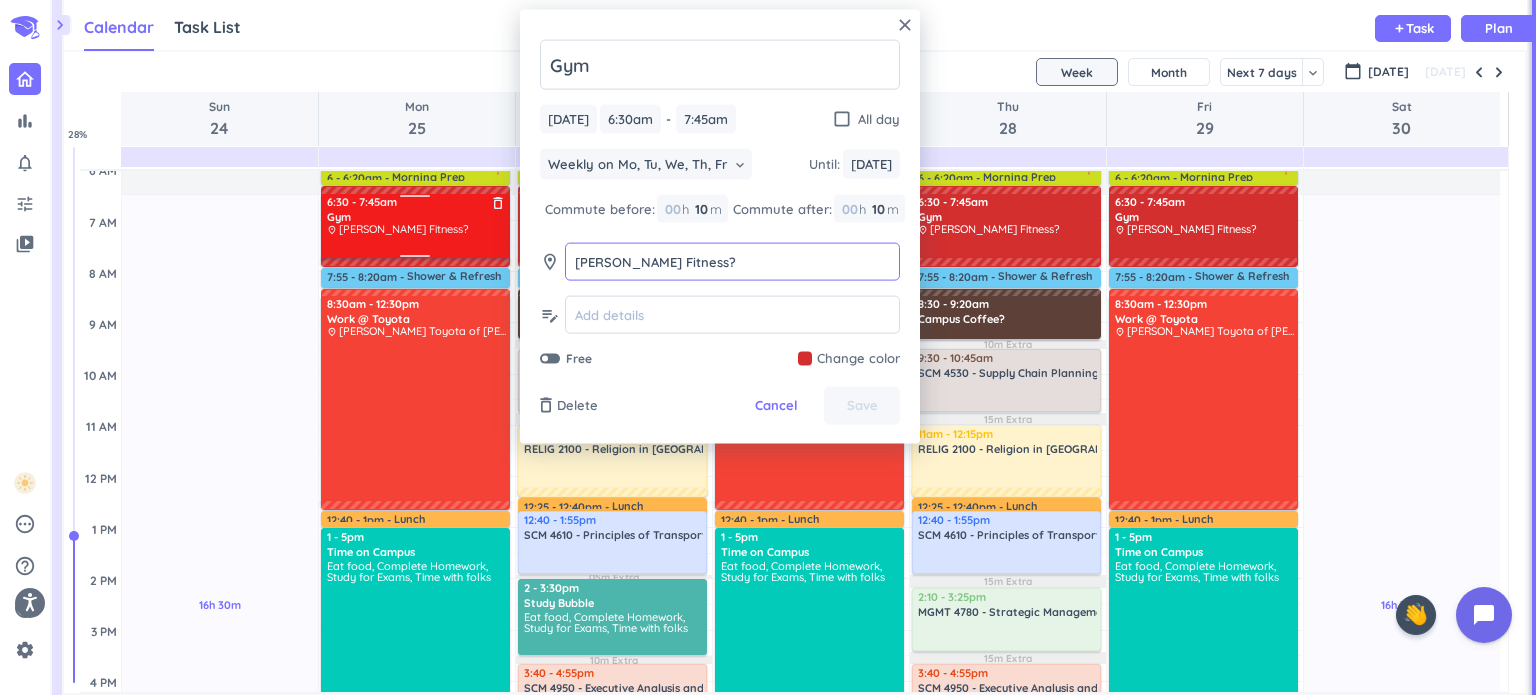 click on "bar_chart notifications_none tune video_library pending help_outline settings 3 / 9 check_circle_outline check_circle_outline check_circle_outline 🤘 ✨ close 👋 chevron_right Drag a custom event format_color_fill chevron_right folder_open Courses   +  Add new drag_indicator MGMT 4780 - Strategic Management more_horiz drag_indicator SCM 4530 - Supply Chain Planning and Control more_horiz drag_indicator SCM 4610 - Principles of Transportation more_horiz drag_indicator MGMT 3720 - Ethical and Responsible Management more_horiz drag_indicator SCM 4950 - Executive Analysis and Presentation more_horiz drag_indicator RELIG 2100 - Religion in [GEOGRAPHIC_DATA] more_horiz chevron_right folder_open Activities   +  Add new link Connected Calendars add_circle chevron_right [EMAIL_ADDRESS][DOMAIN_NAME] autorenew delete_outline check_box [EMAIL_ADDRESS][DOMAIN_NAME] check_box_outline_blank Birthdays check_box_outline_blank Holidays in [GEOGRAPHIC_DATA] check_box_outline_blank Connecteam-Sports [US_STATE]  Calendar Task List Calendar add Task Plan" at bounding box center [768, 347] 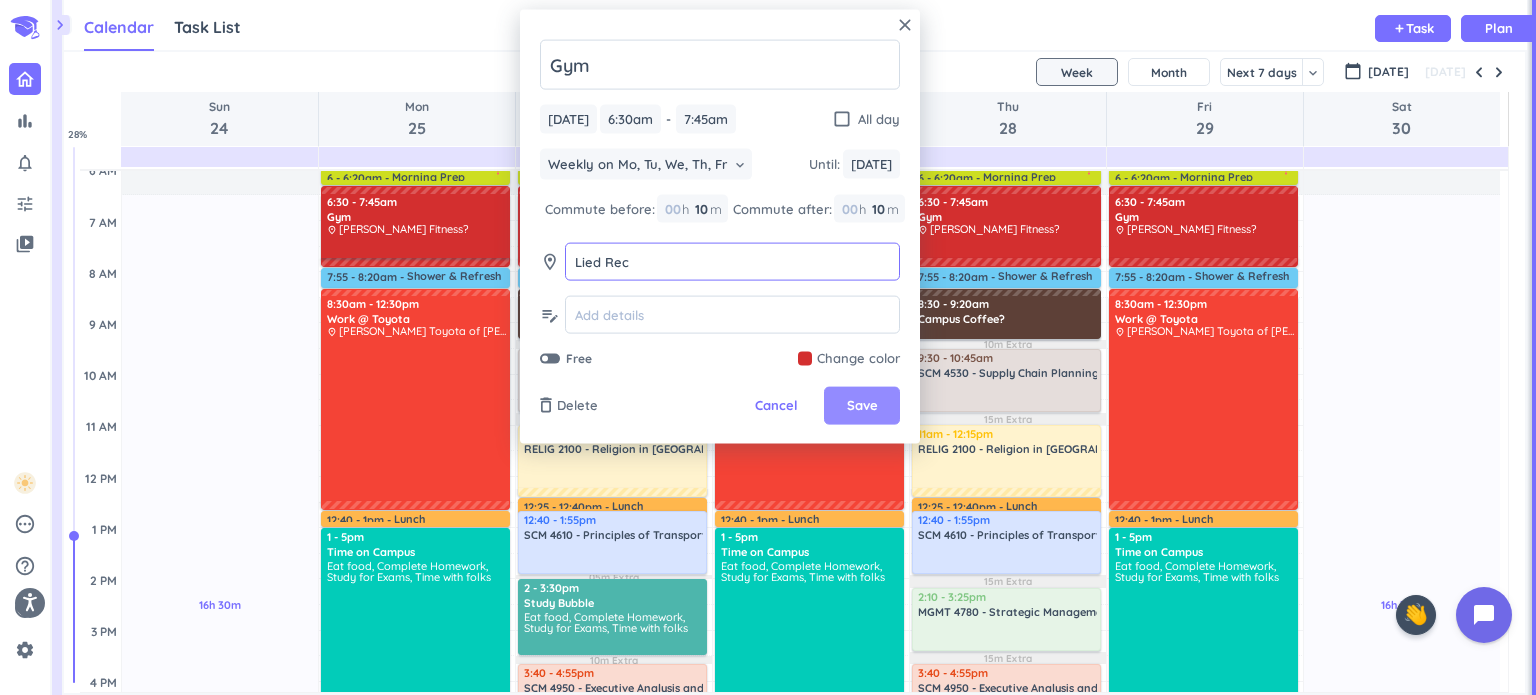 type on "Lied Rec" 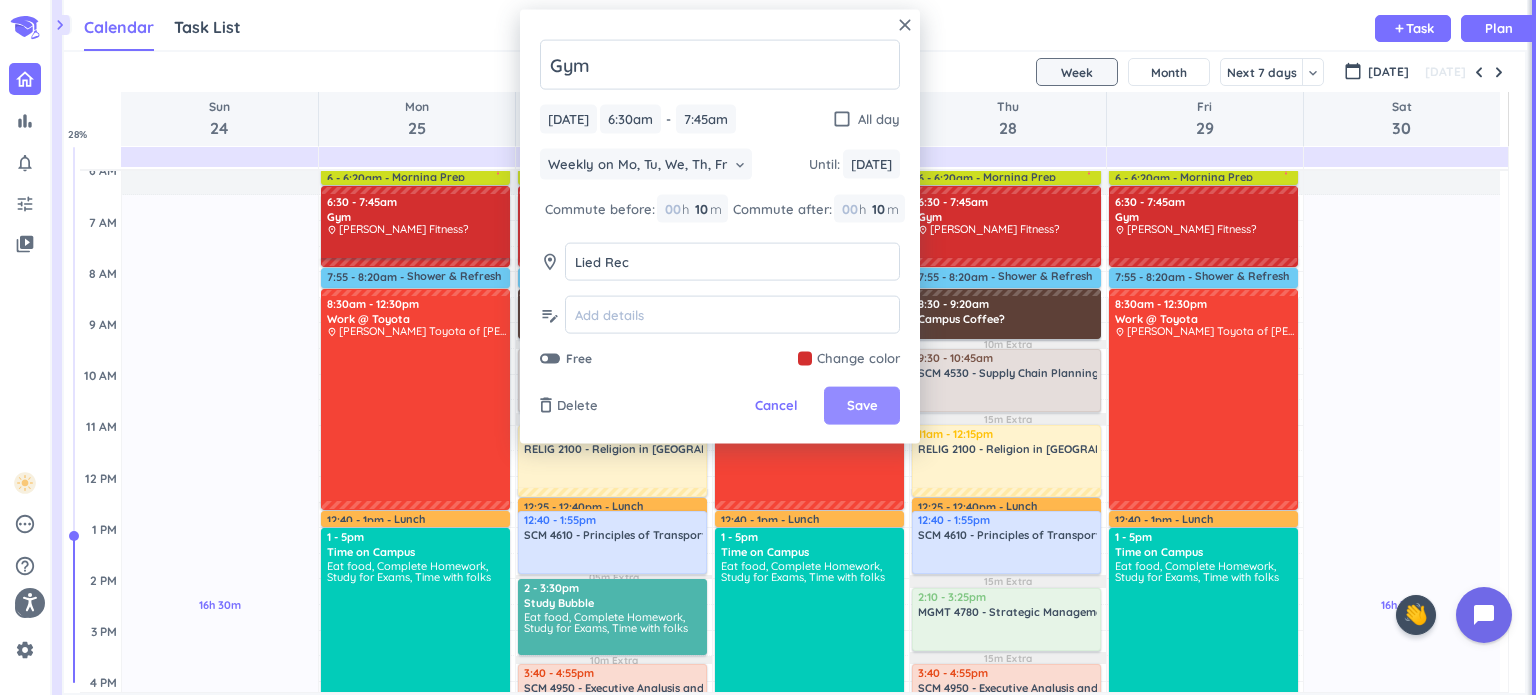click on "Save" at bounding box center (862, 406) 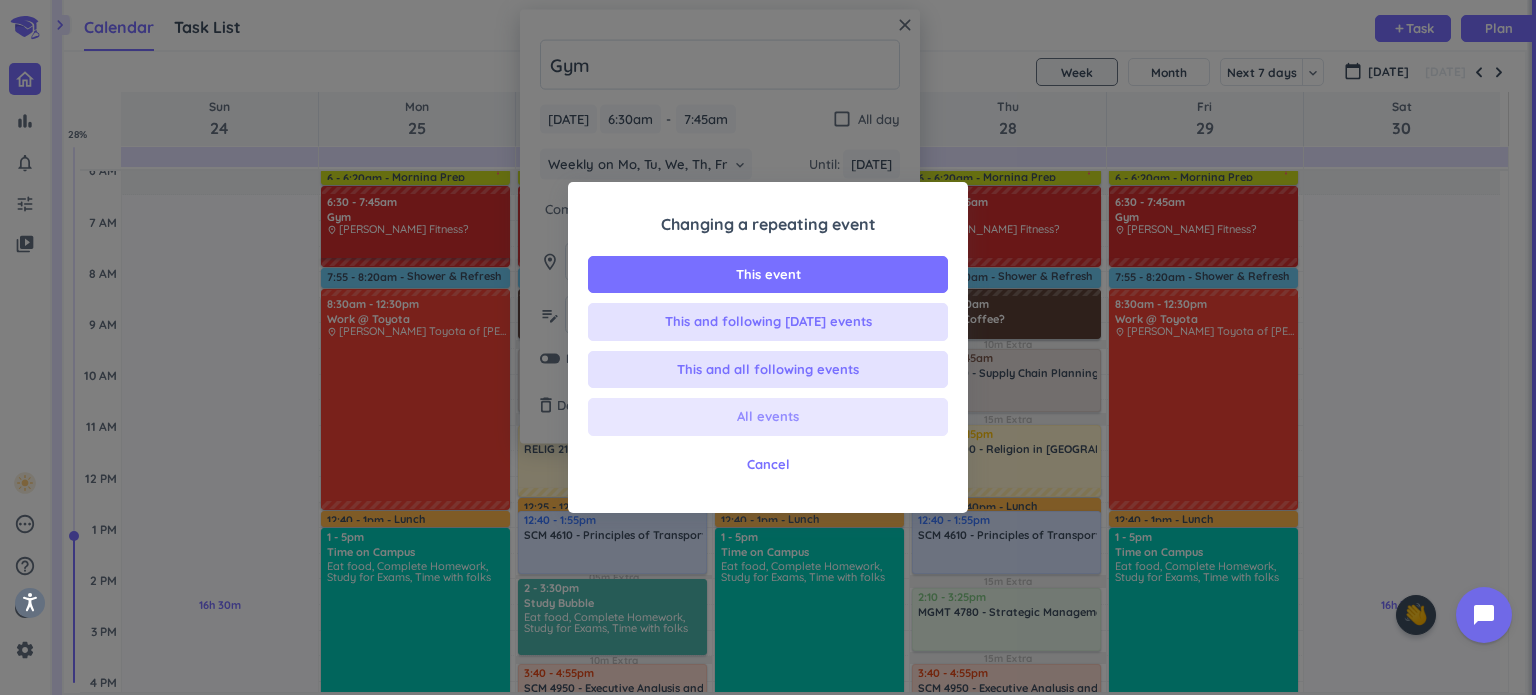 click on "All events" at bounding box center (768, 417) 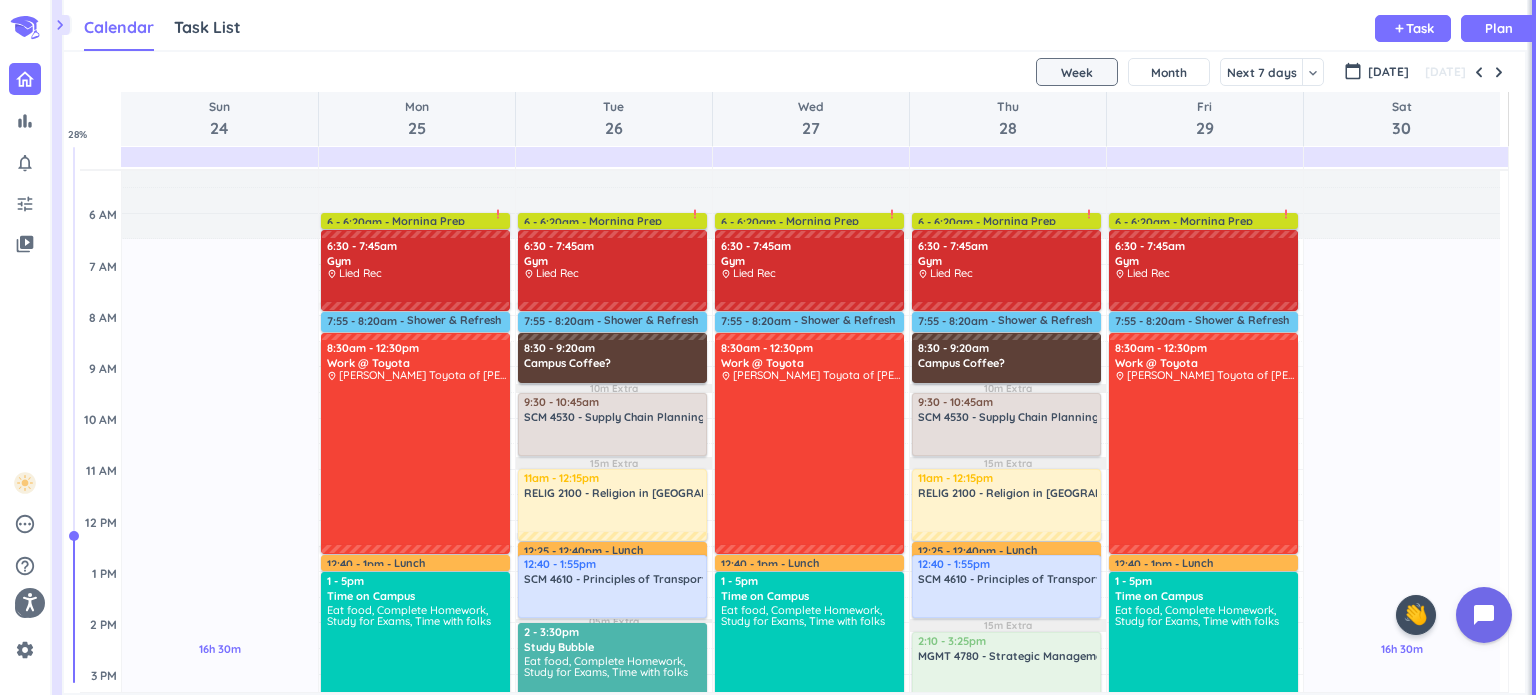 scroll, scrollTop: 56, scrollLeft: 0, axis: vertical 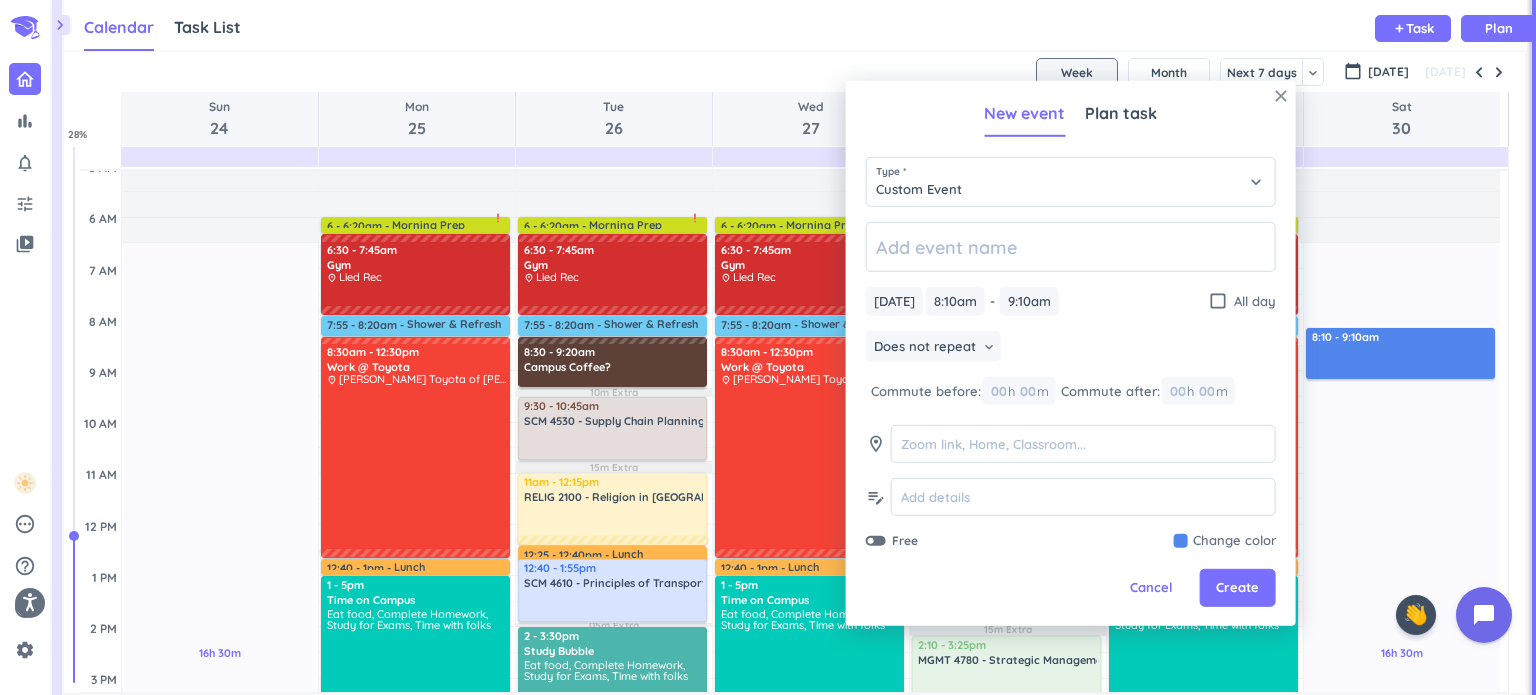 click on "close" at bounding box center [1281, 96] 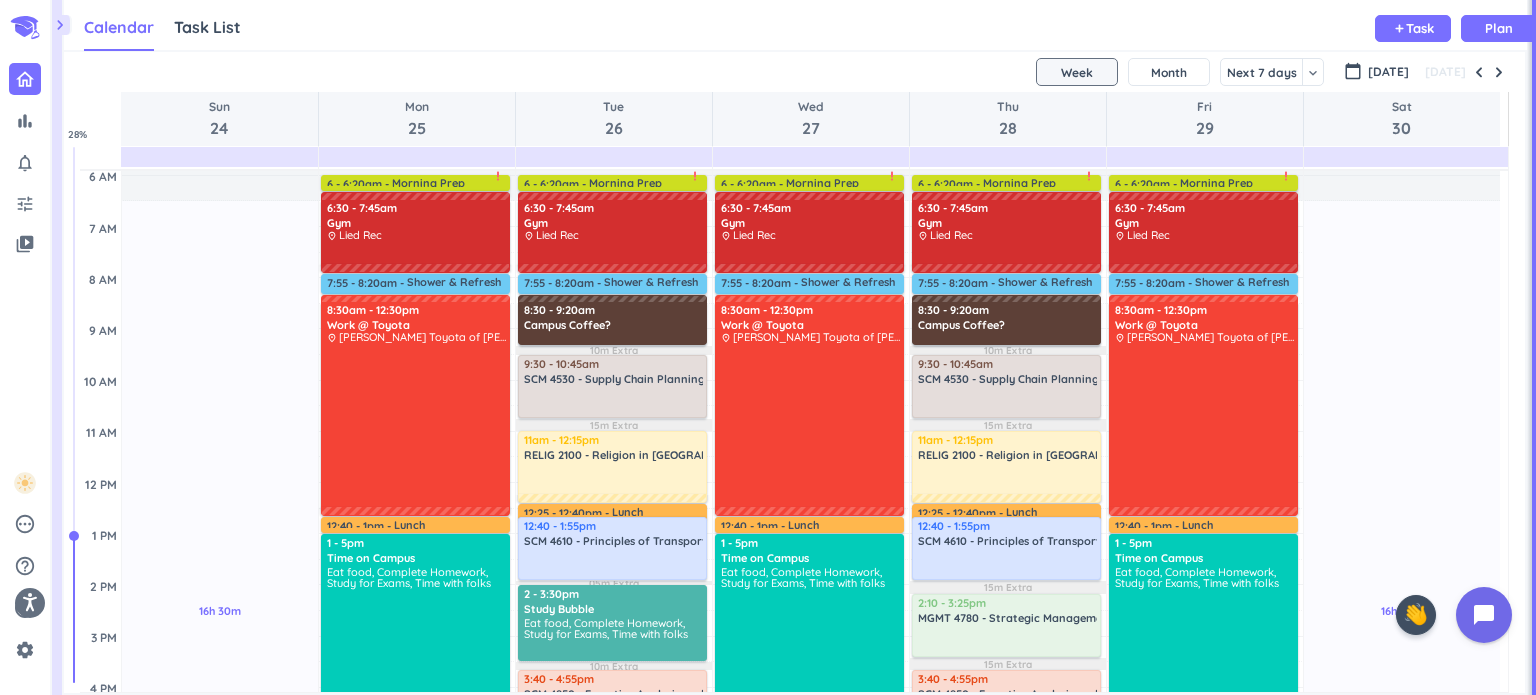 scroll, scrollTop: 96, scrollLeft: 0, axis: vertical 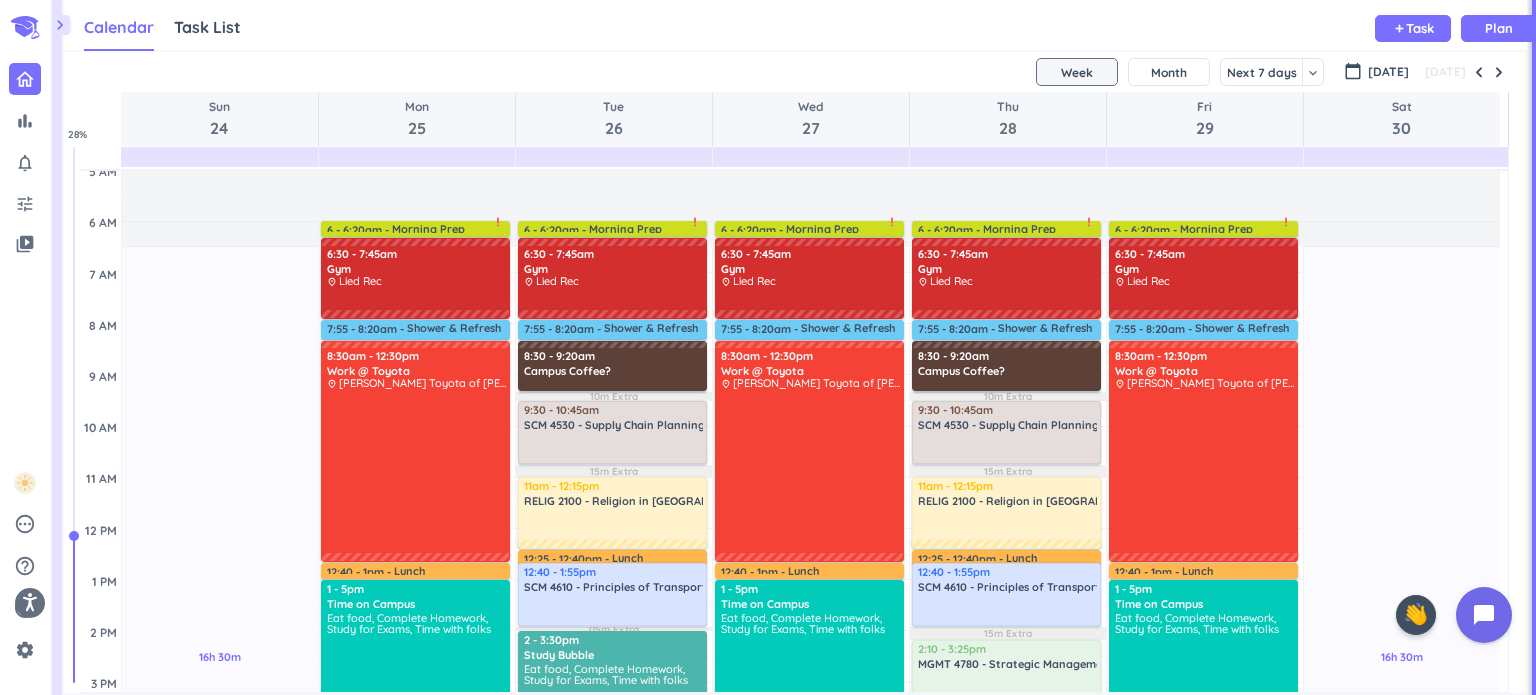 click on "Fri 29" at bounding box center (1204, 119) 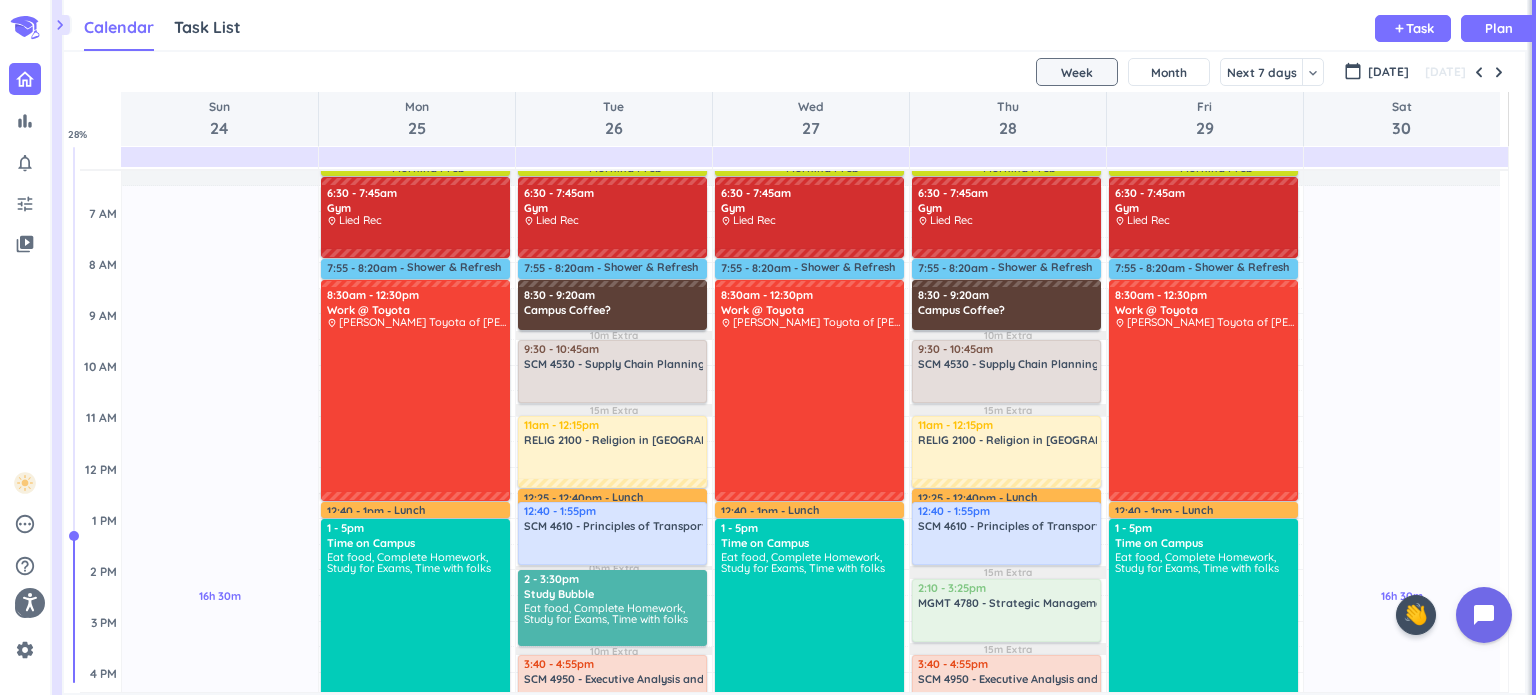 scroll, scrollTop: 130, scrollLeft: 0, axis: vertical 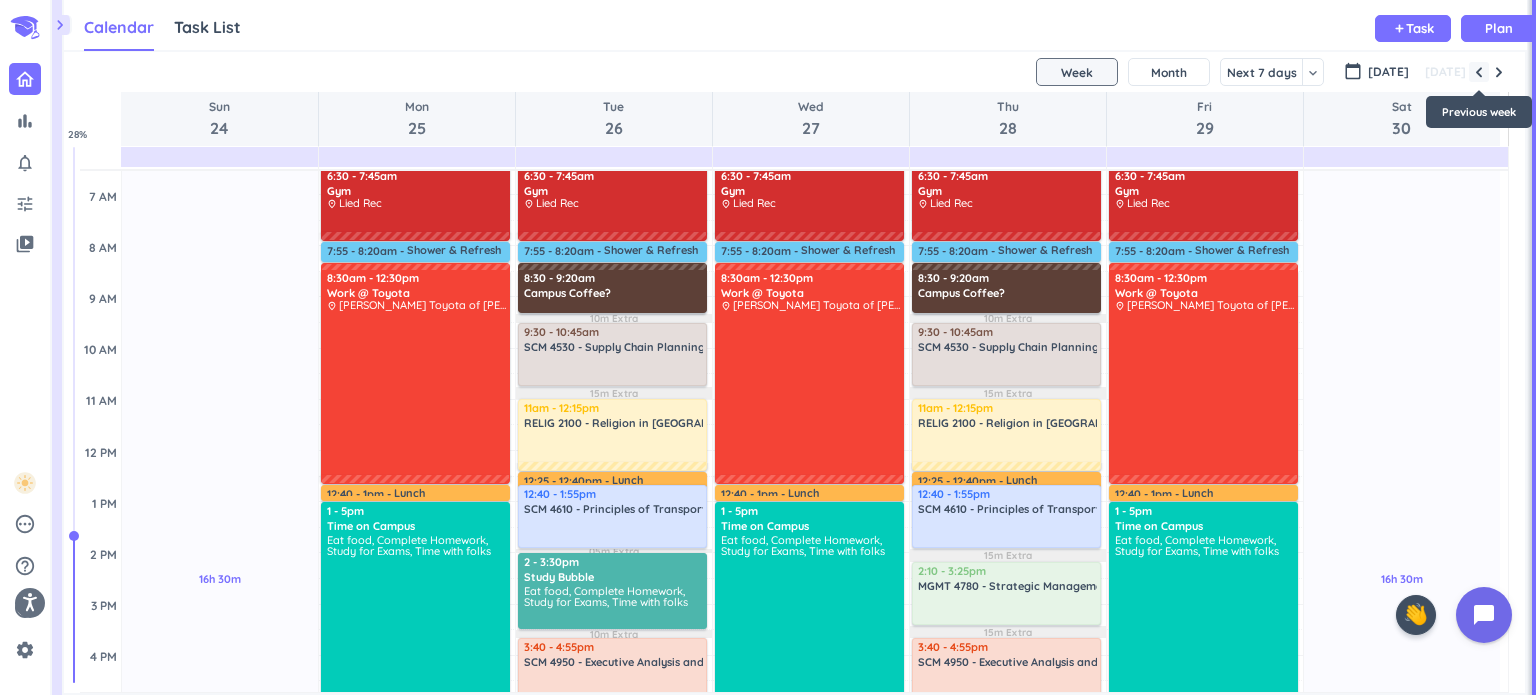 click at bounding box center (1479, 72) 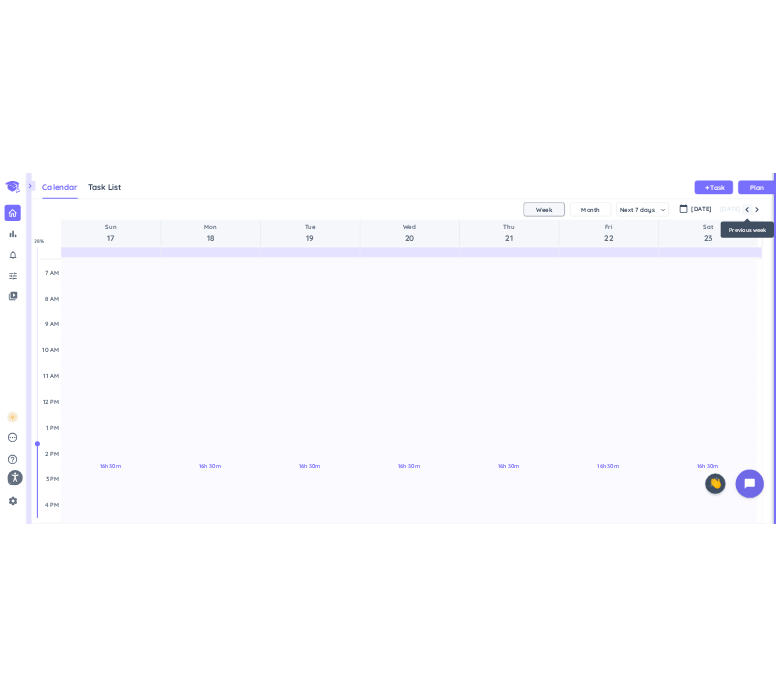 scroll, scrollTop: 104, scrollLeft: 0, axis: vertical 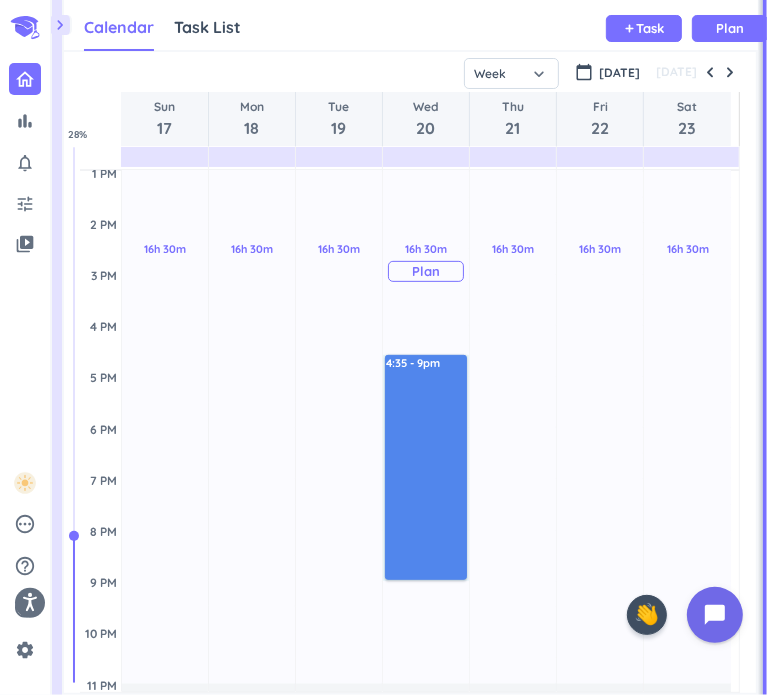 drag, startPoint x: 410, startPoint y: 667, endPoint x: 415, endPoint y: 581, distance: 86.145226 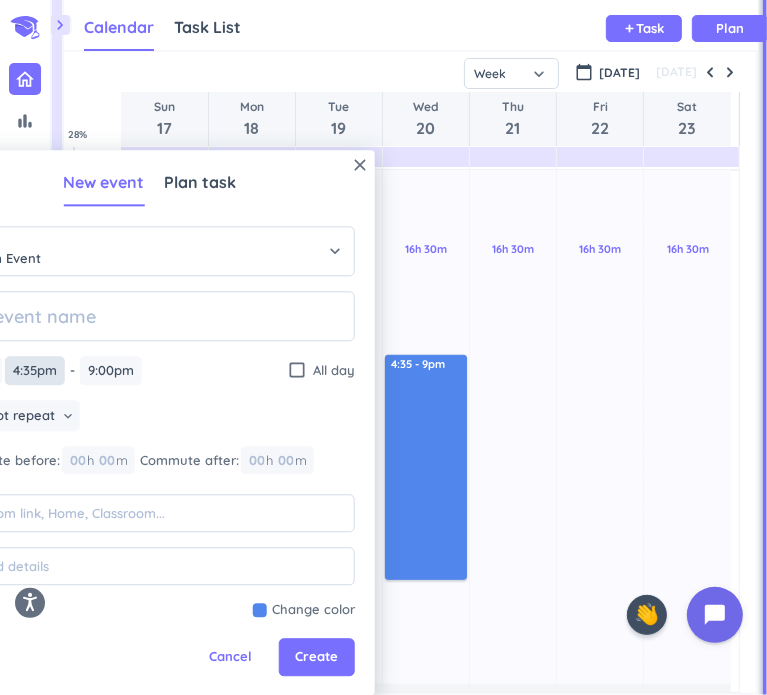click on "4:35pm" at bounding box center (35, 370) 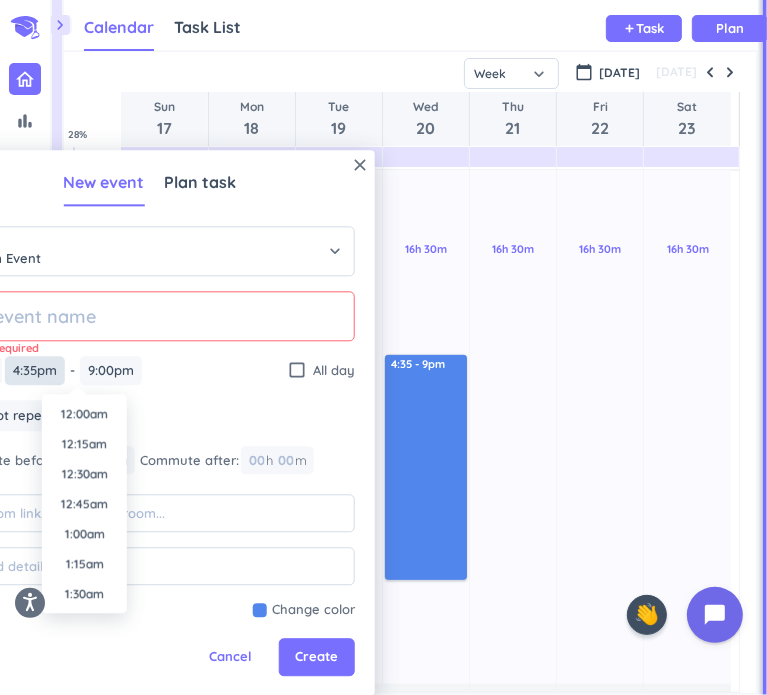 scroll, scrollTop: 1890, scrollLeft: 0, axis: vertical 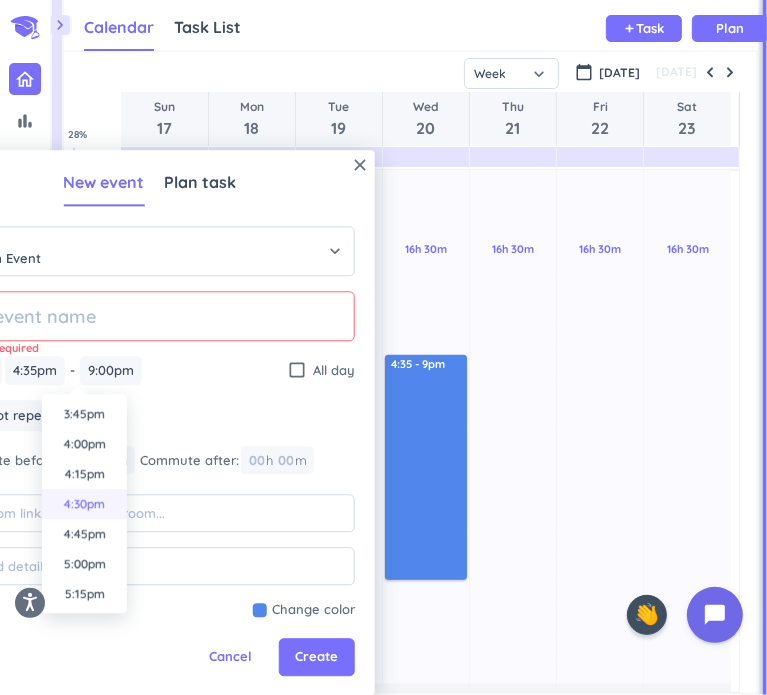 click on "4:30pm" at bounding box center [84, 504] 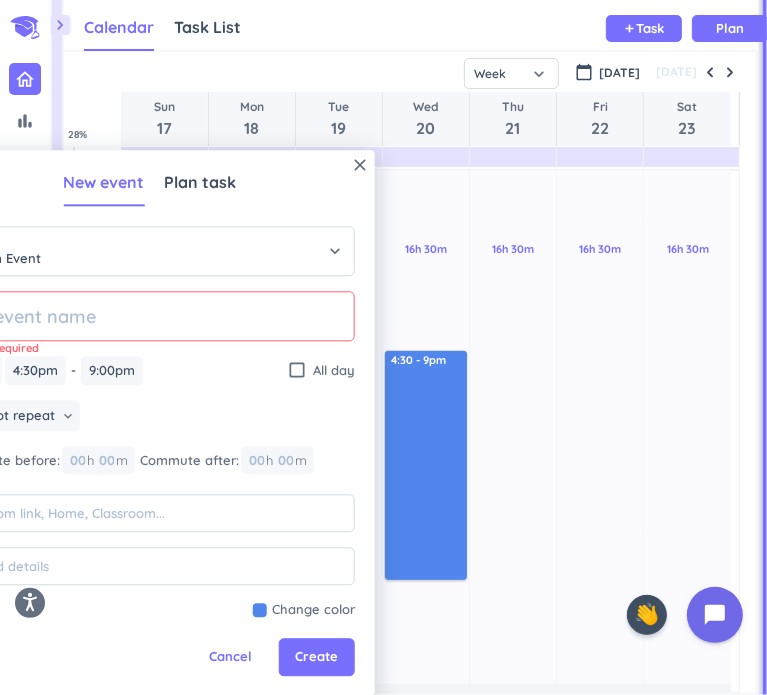 click 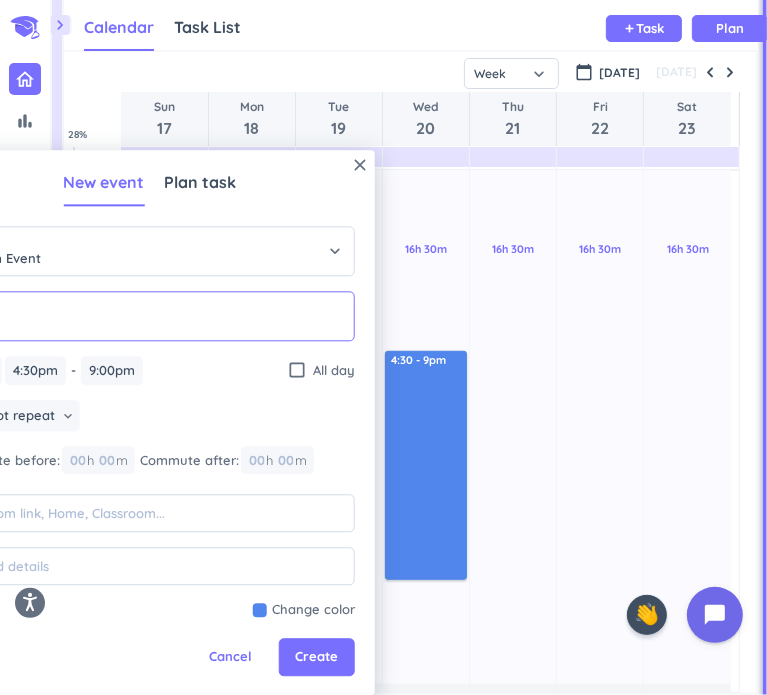 type on "L" 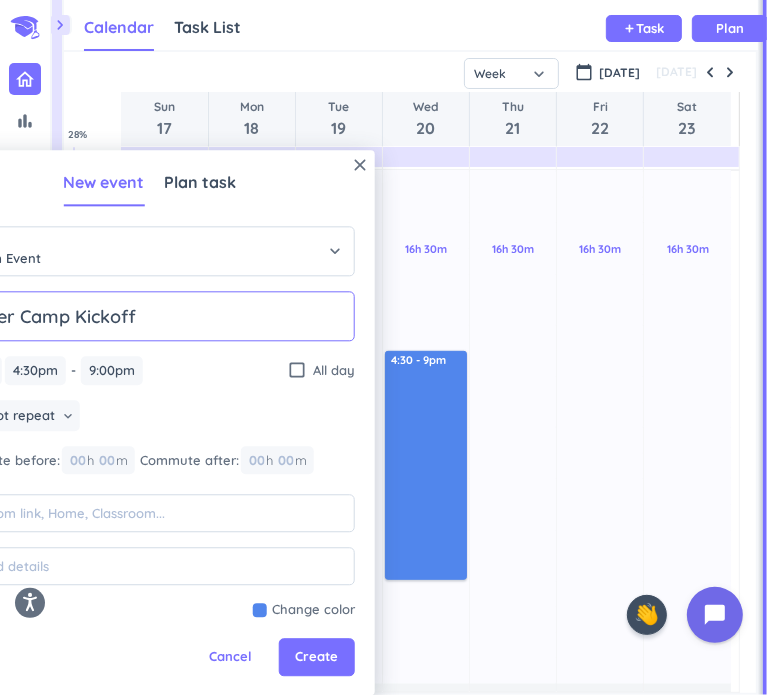 type on "Leader Camp Kickoff" 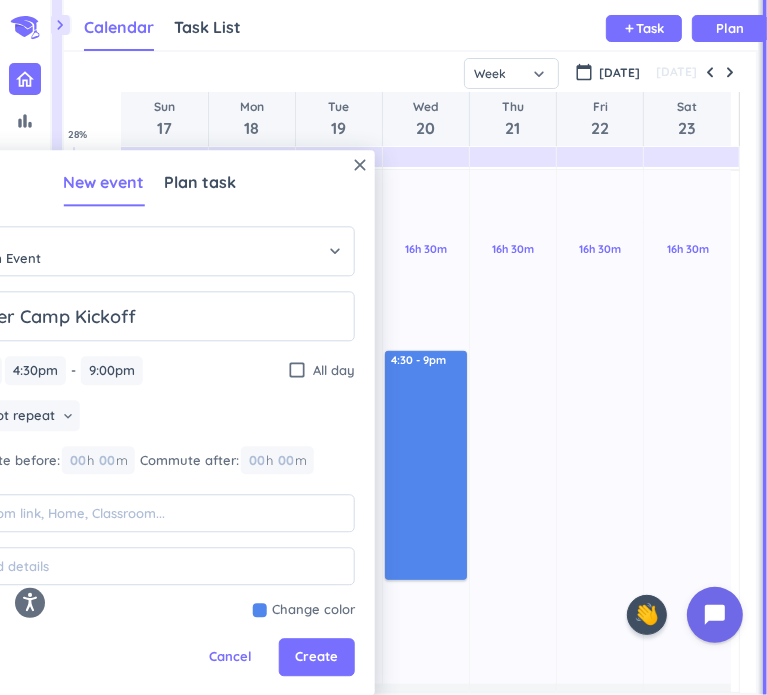click at bounding box center (304, 611) 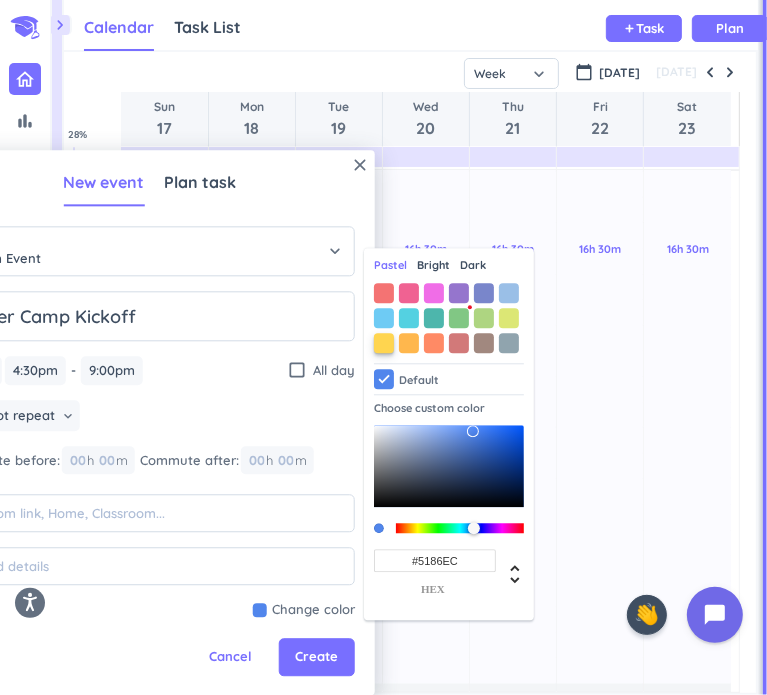 click at bounding box center (384, 343) 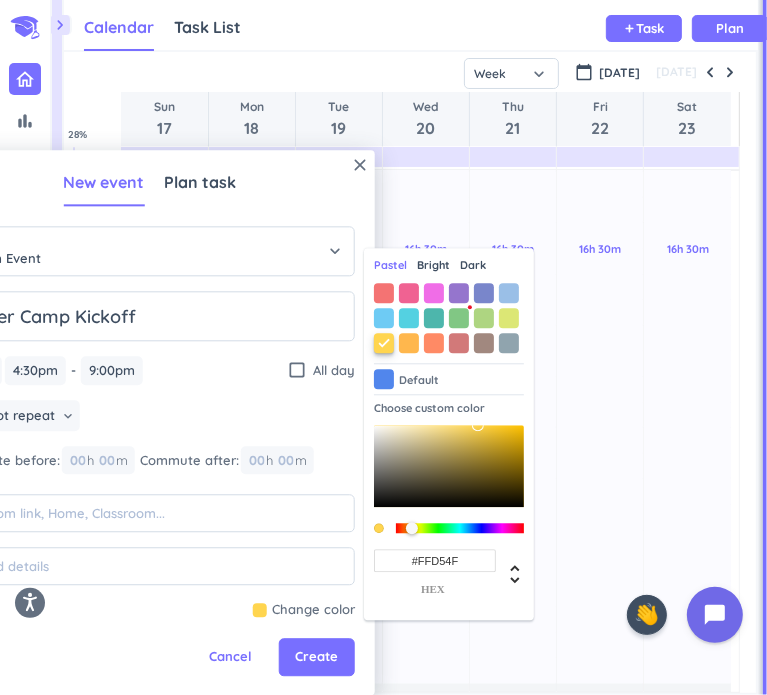 type on "#FFD54F" 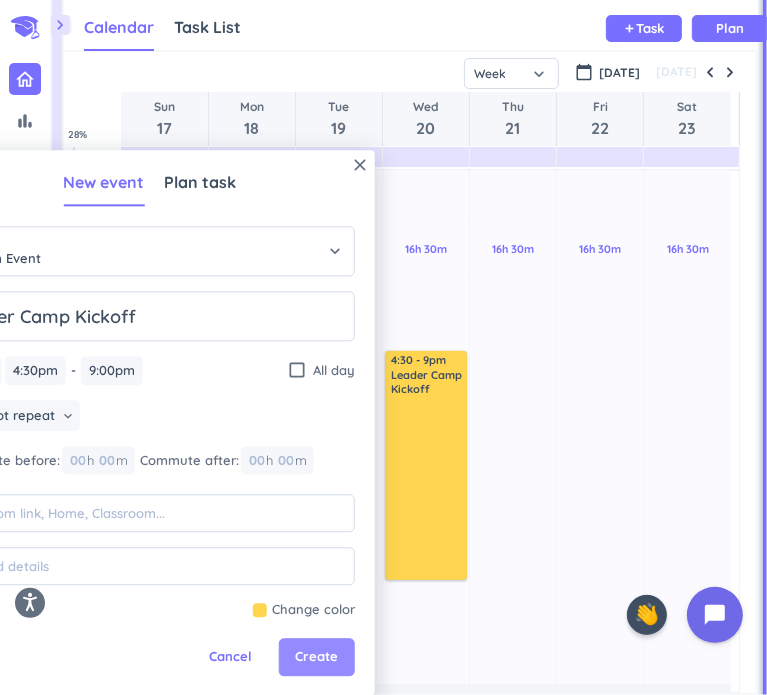 drag, startPoint x: 341, startPoint y: 654, endPoint x: 327, endPoint y: 655, distance: 14.035668 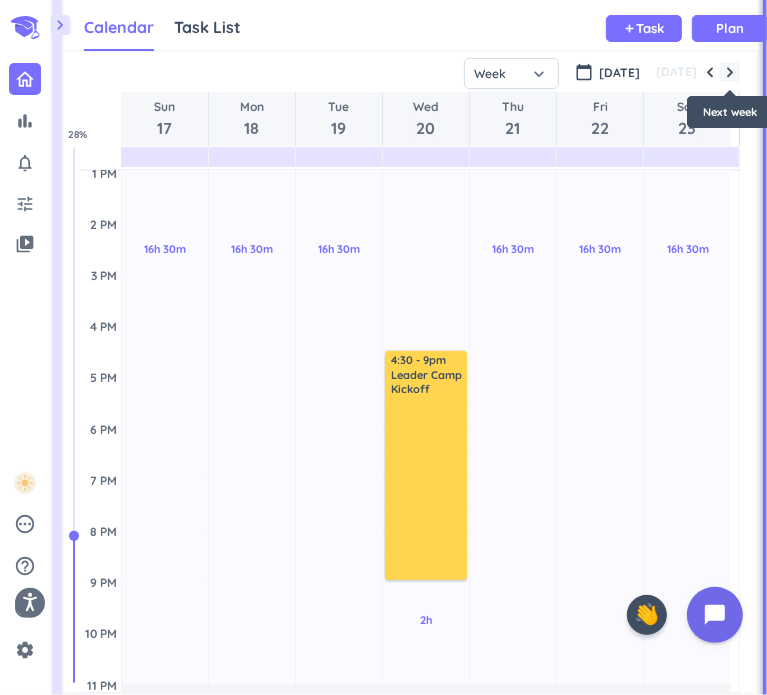 click at bounding box center (730, 72) 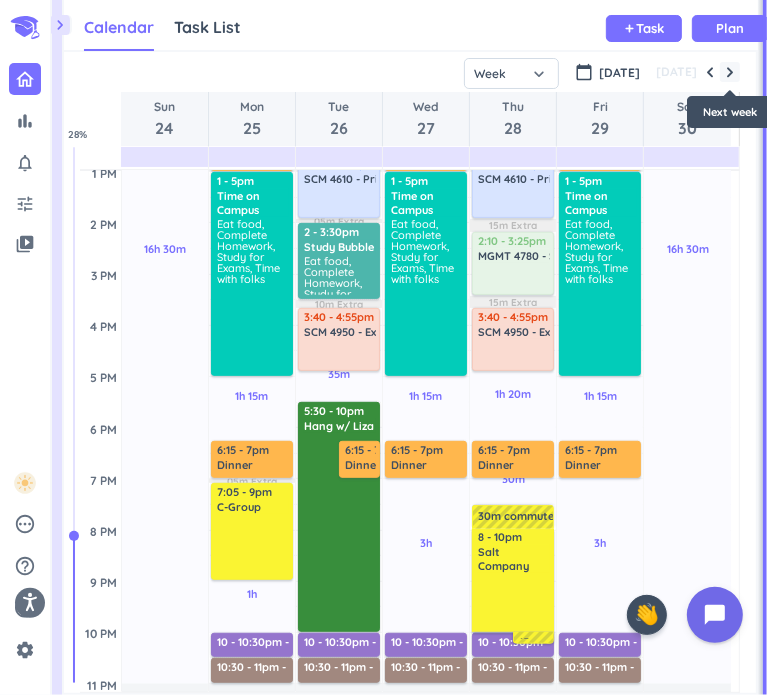 scroll, scrollTop: 104, scrollLeft: 0, axis: vertical 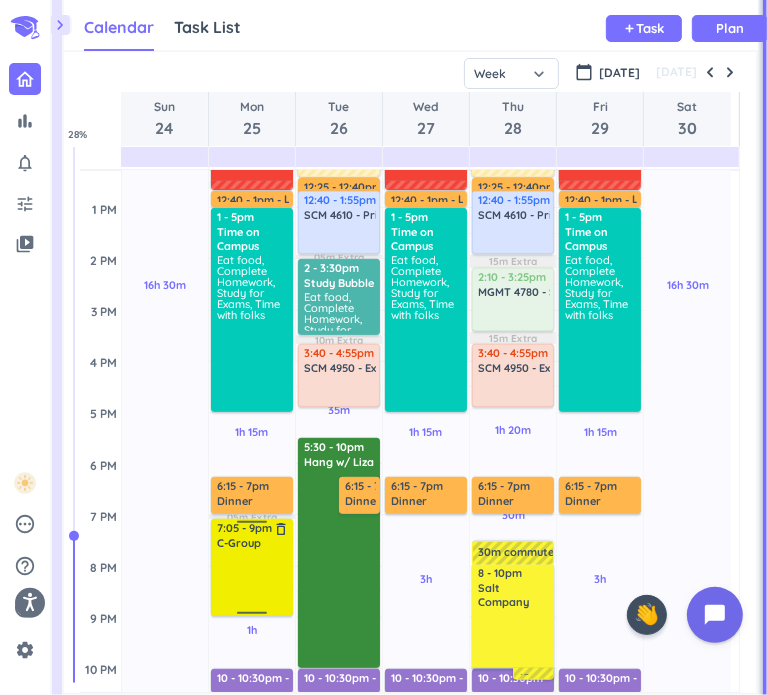click at bounding box center (253, 582) 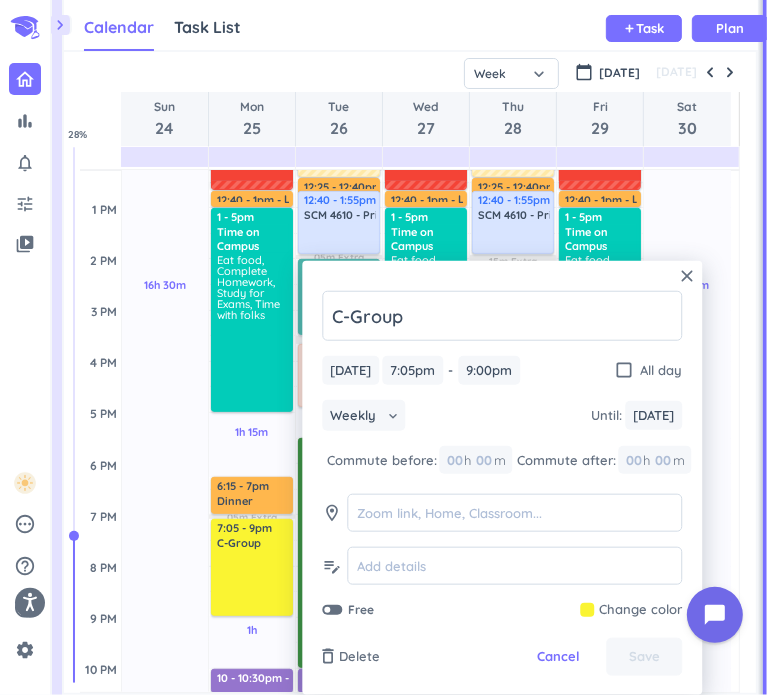 click at bounding box center (631, 610) 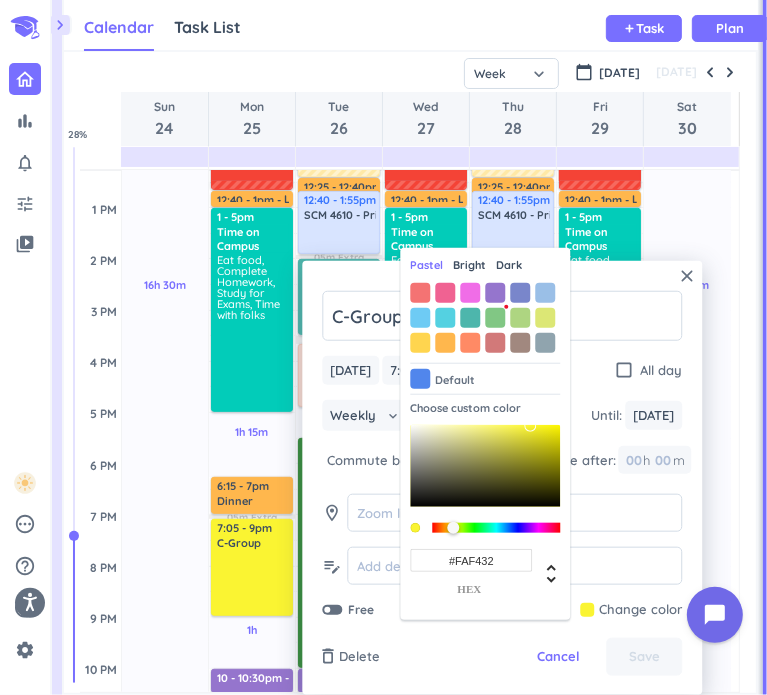 drag, startPoint x: 491, startPoint y: 555, endPoint x: 406, endPoint y: 565, distance: 85.58621 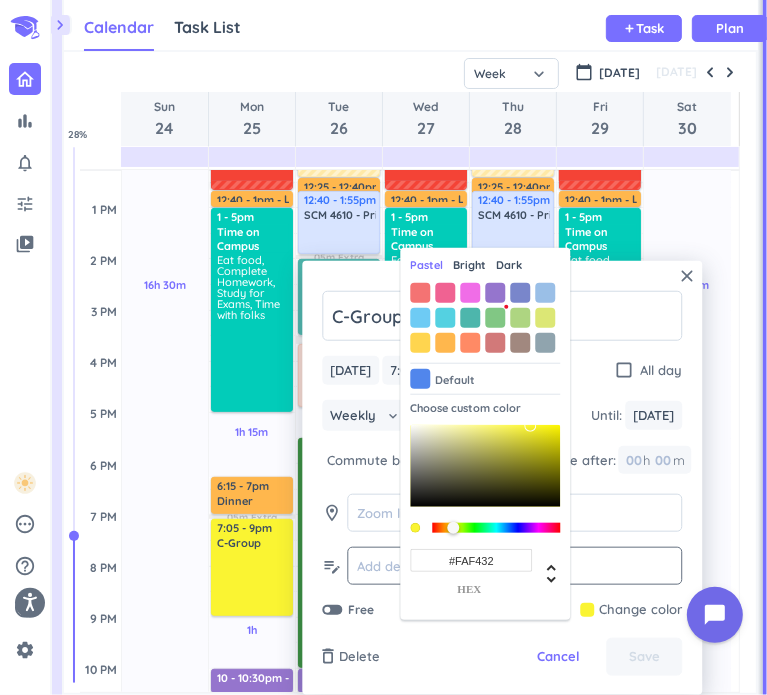 drag, startPoint x: 502, startPoint y: 560, endPoint x: 390, endPoint y: 555, distance: 112.11155 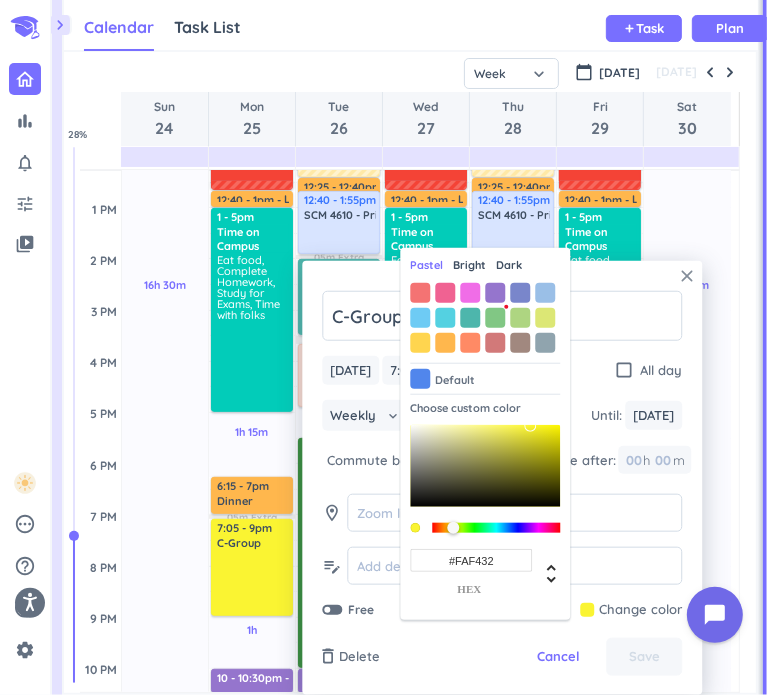 click on "close" at bounding box center (687, 276) 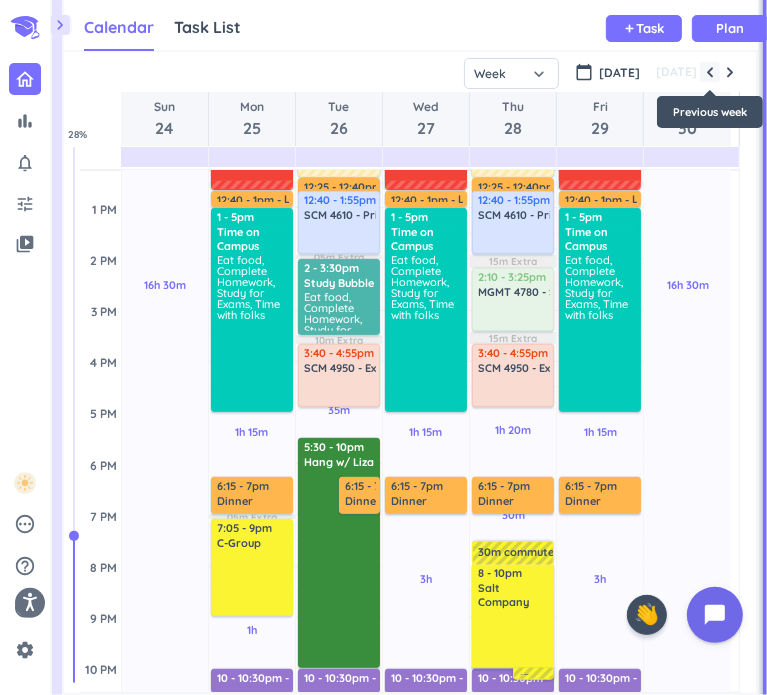 click at bounding box center [710, 72] 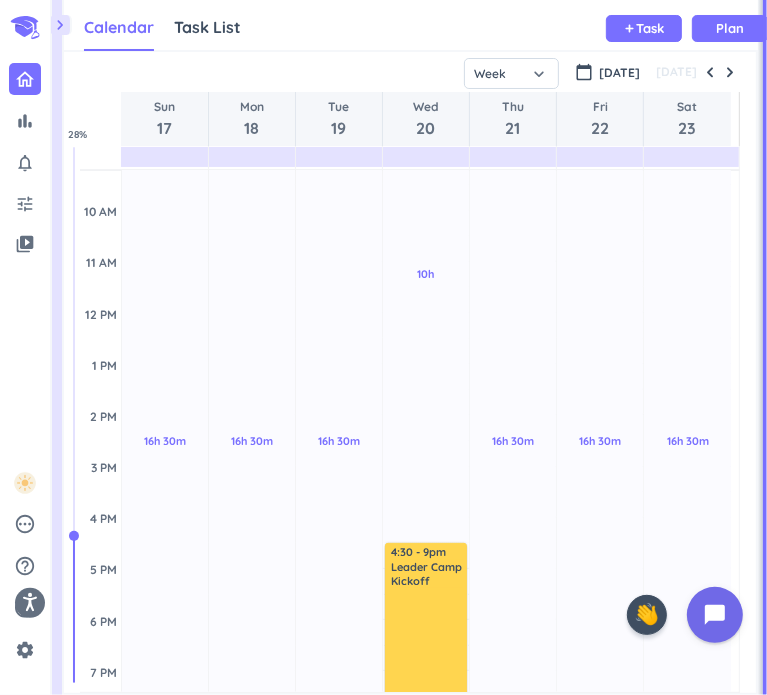 scroll, scrollTop: 268, scrollLeft: 0, axis: vertical 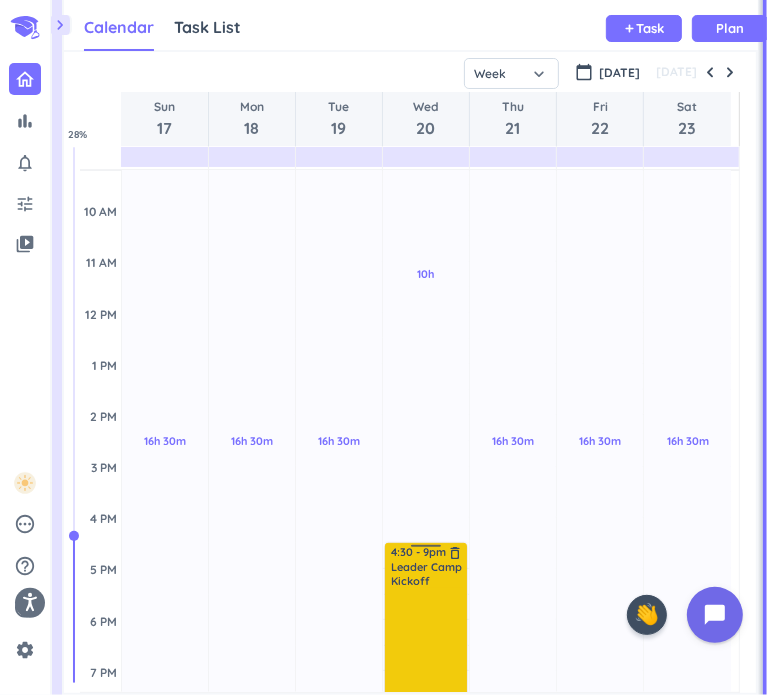 click at bounding box center (427, 679) 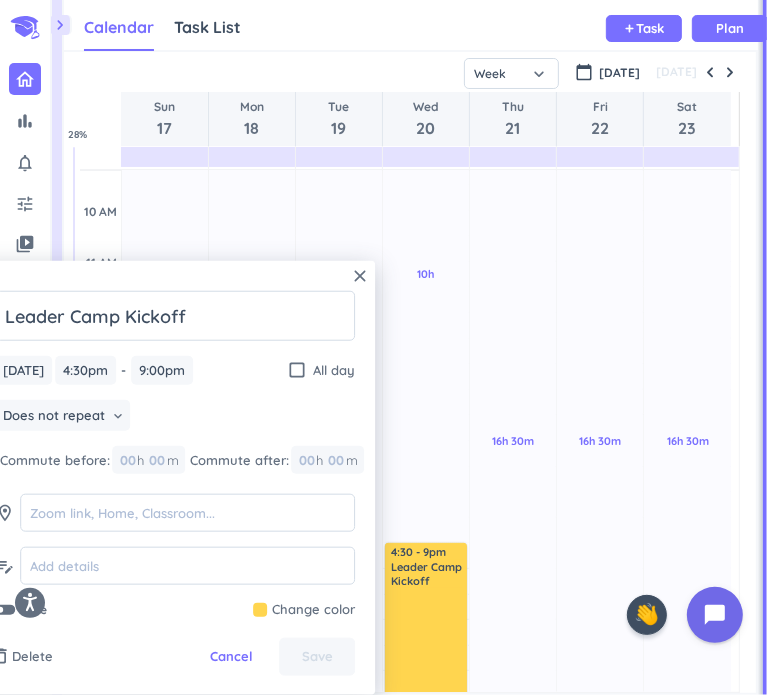 click at bounding box center (304, 610) 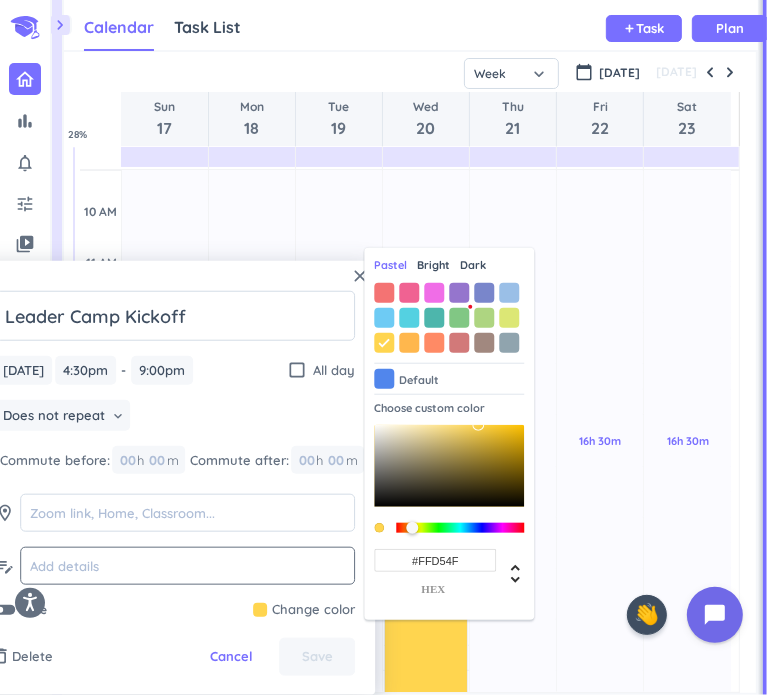 drag, startPoint x: 464, startPoint y: 556, endPoint x: 304, endPoint y: 560, distance: 160.04999 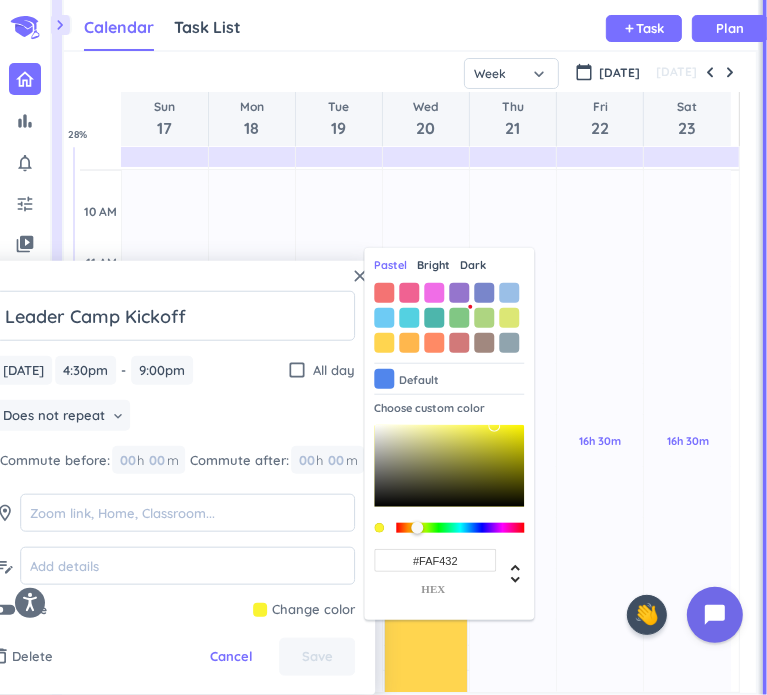 type on "#FAF432" 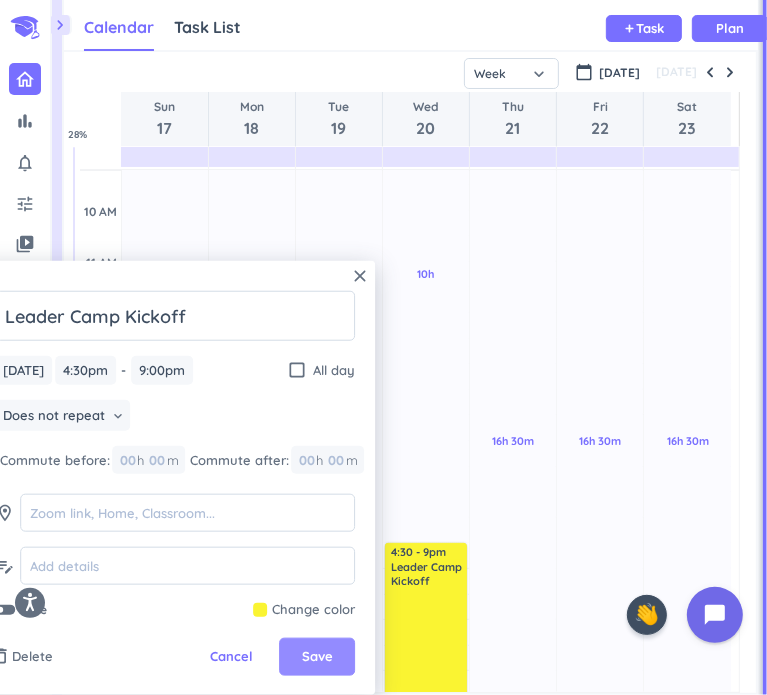 click on "Save" at bounding box center [317, 657] 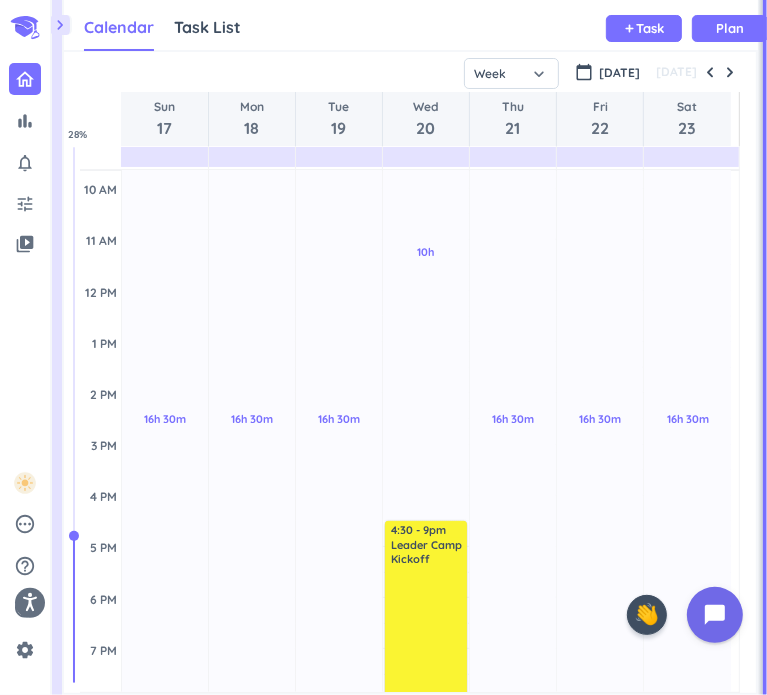 scroll, scrollTop: 294, scrollLeft: 0, axis: vertical 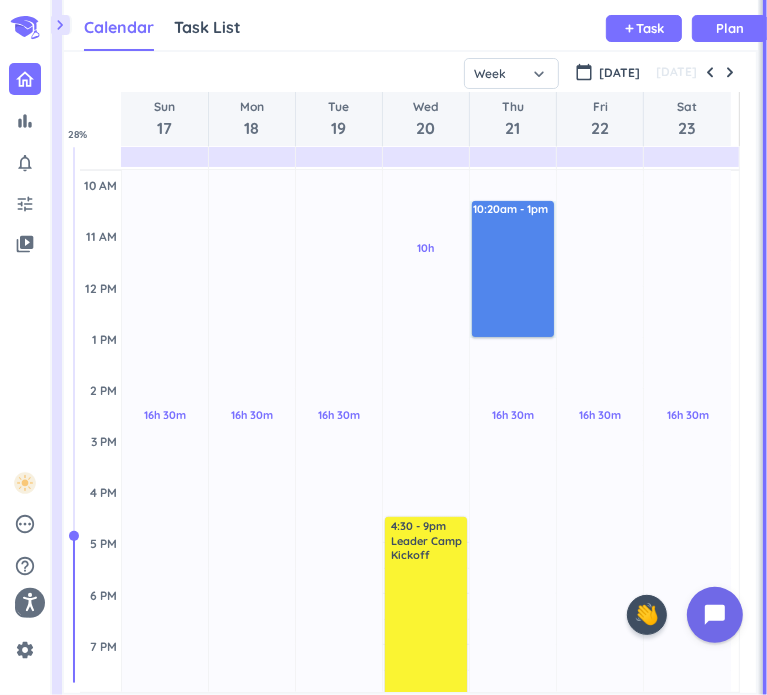drag, startPoint x: 516, startPoint y: 203, endPoint x: 516, endPoint y: 337, distance: 134 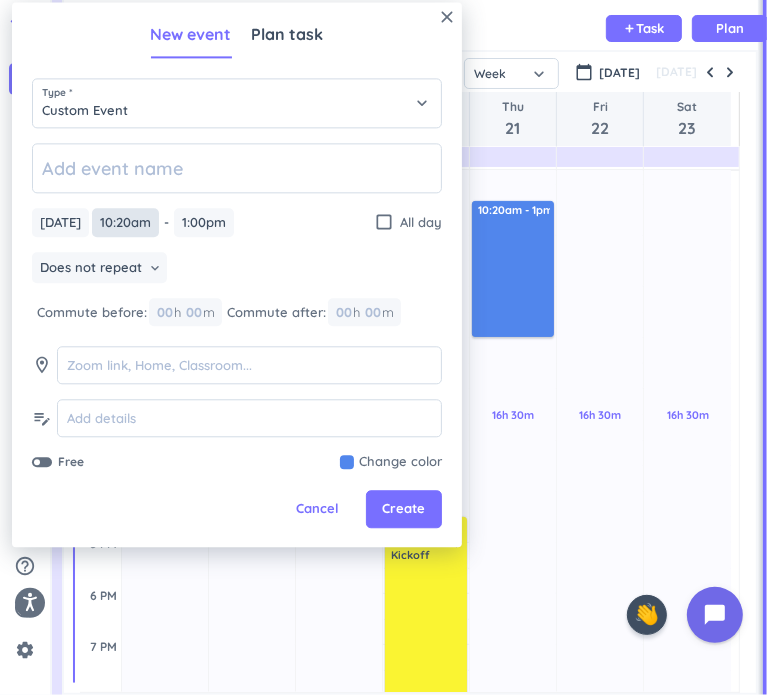 click on "10:20am" at bounding box center (125, 222) 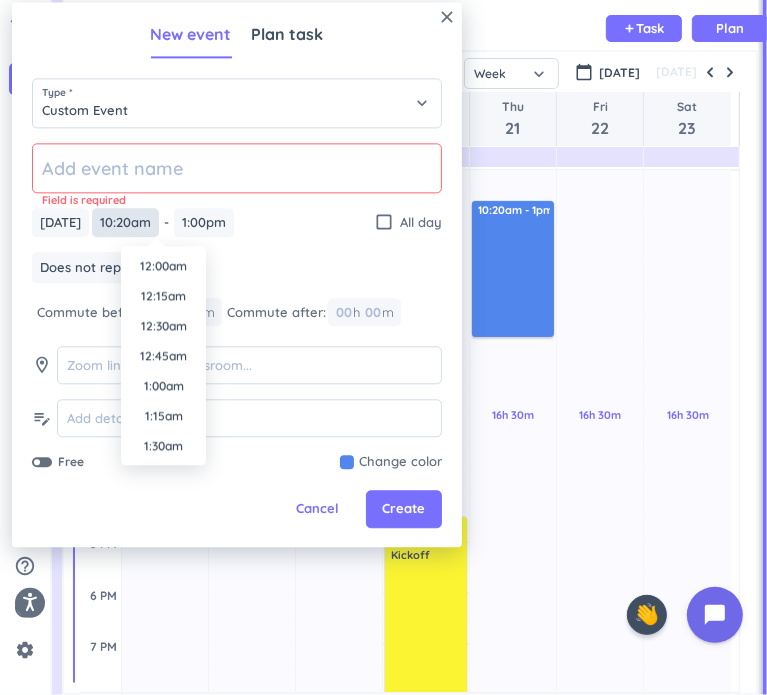 scroll, scrollTop: 1140, scrollLeft: 0, axis: vertical 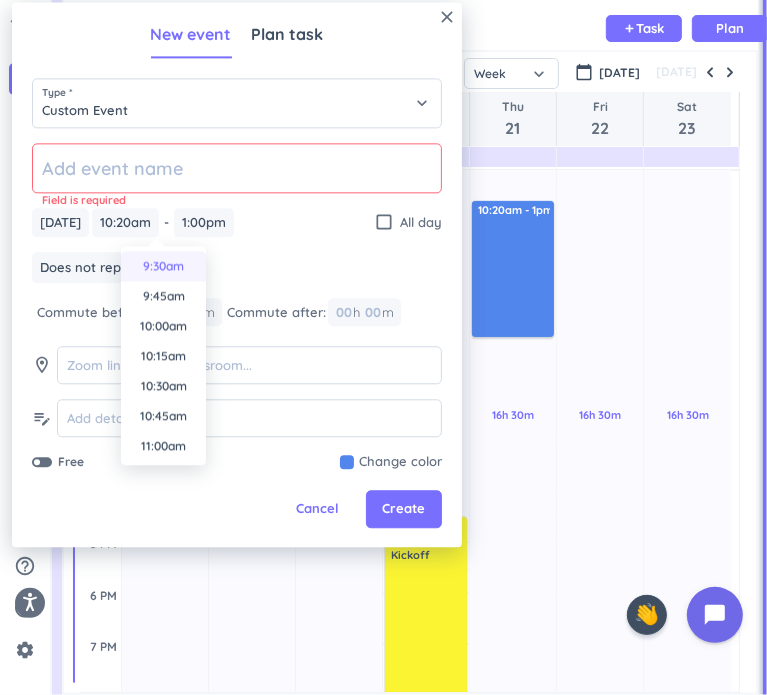 click on "9:30am" at bounding box center (163, 266) 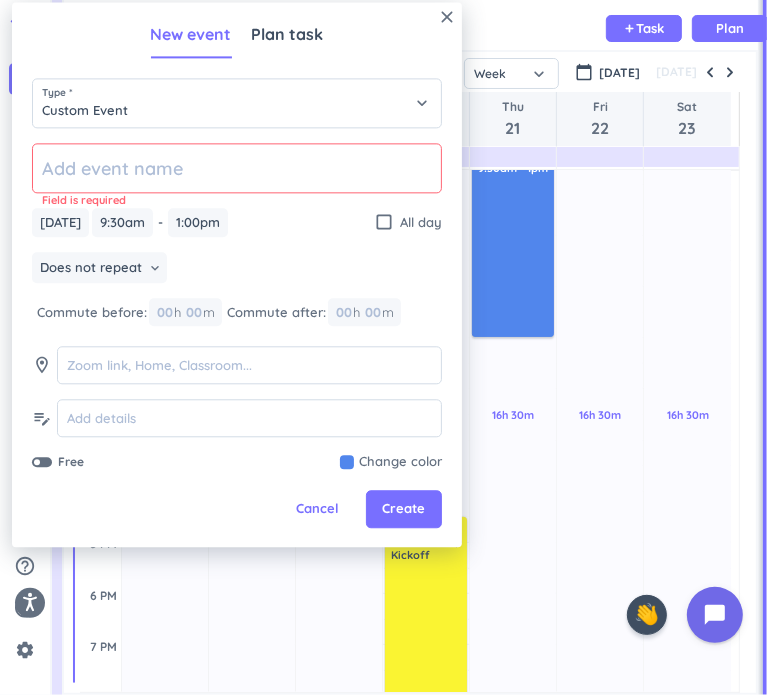click 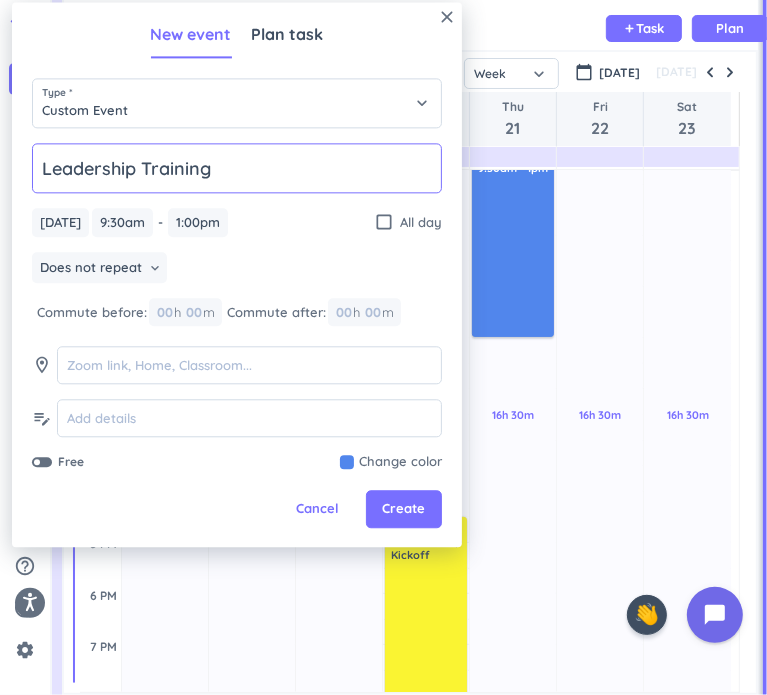 type on "Leadership Training" 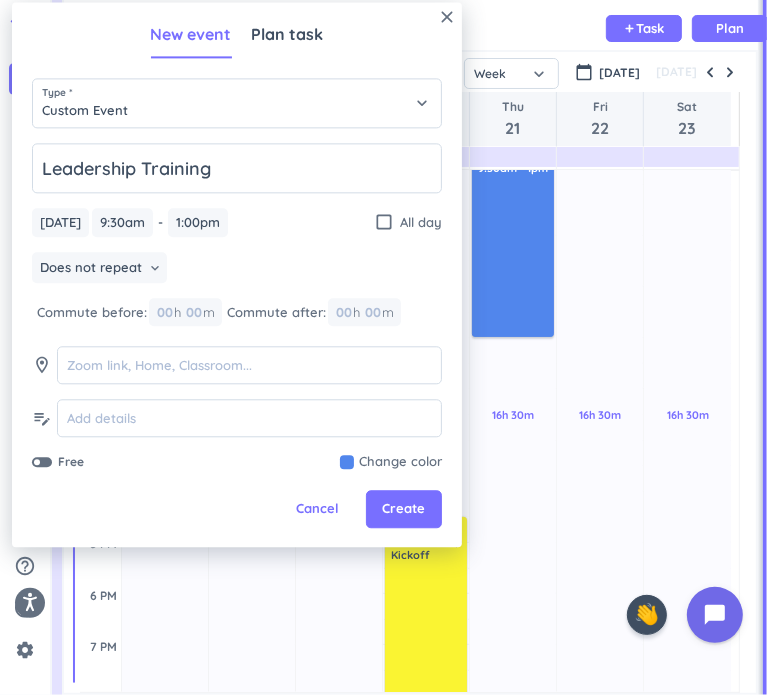 click at bounding box center (391, 463) 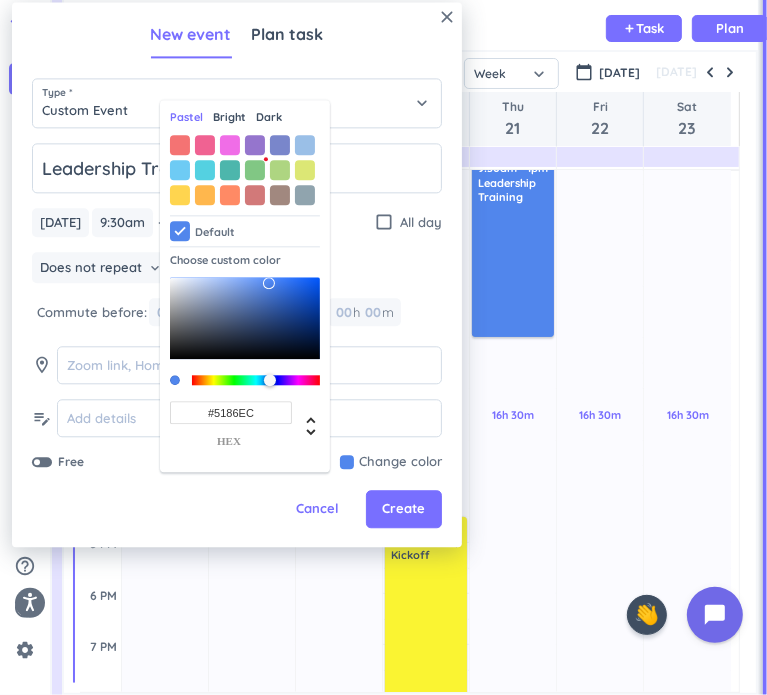 click on "#5186EC" at bounding box center (231, 413) 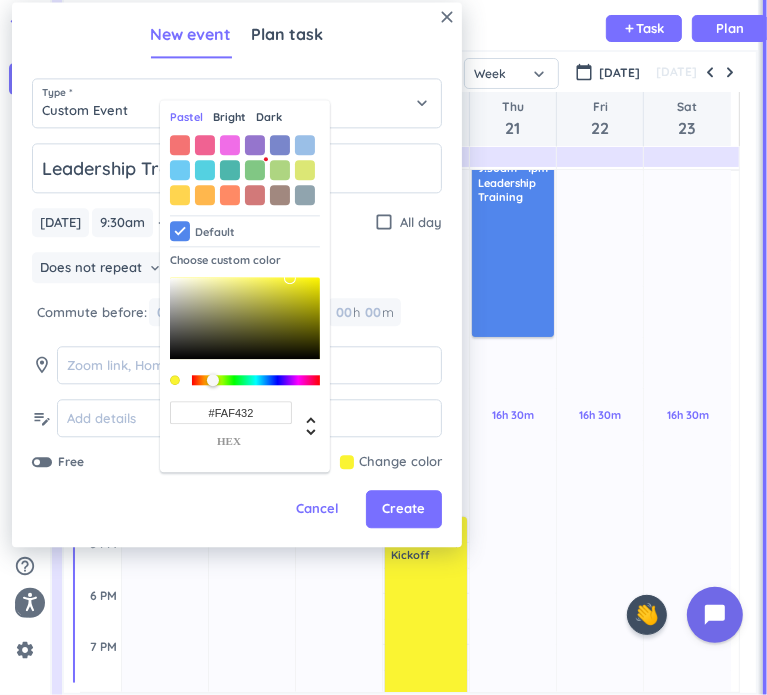 type on "#FAF432" 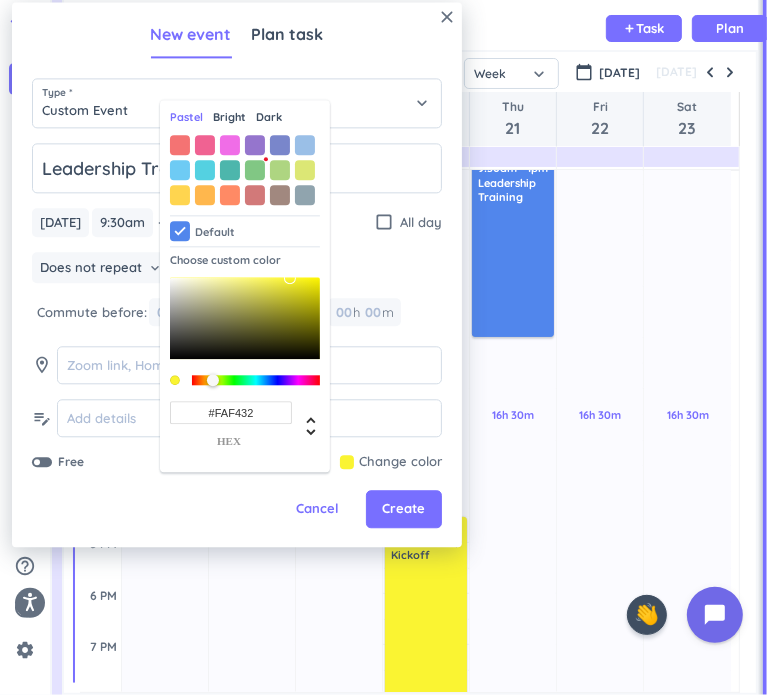 click on "Leadership Training [DATE] [DATE]   9:30am 9:30am - 1:00pm 1:00pm check_box_outline_blank All day Does not repeat keyboard_arrow_down Commute before: 00 h 00 m Commute after: 00 h 00 m room edit_note Free Change color Pastel Bright Dark Default Choose custom color #FAF432 hex" at bounding box center (237, 307) 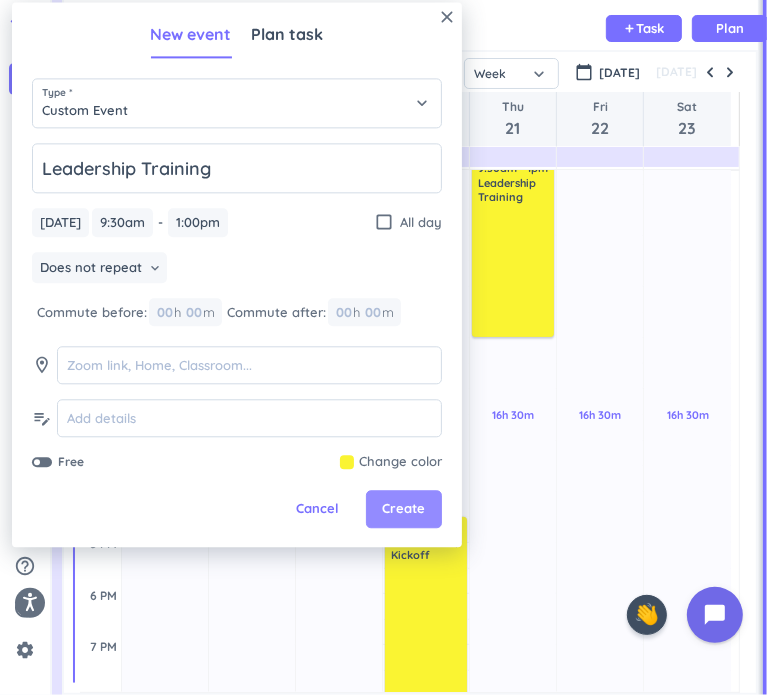 click on "Create" at bounding box center (404, 510) 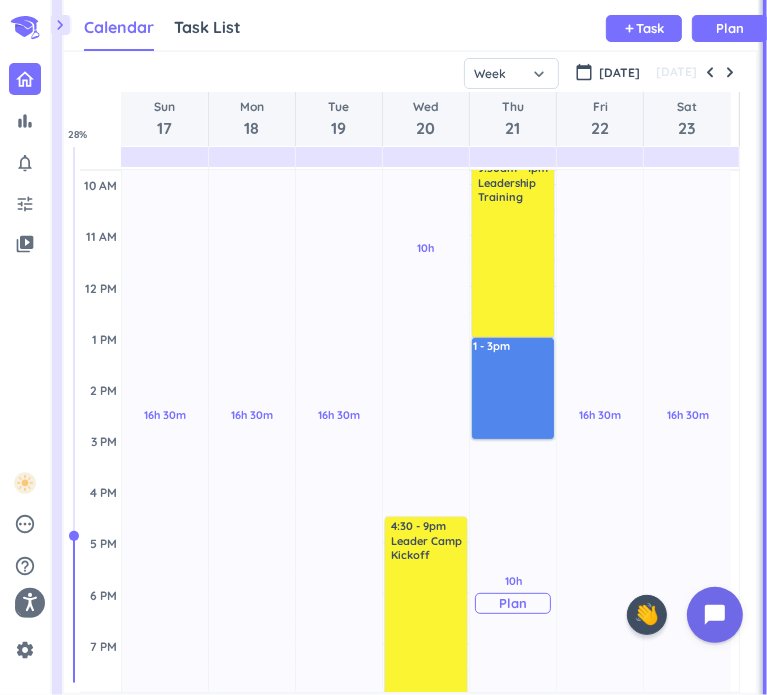 drag, startPoint x: 489, startPoint y: 339, endPoint x: 505, endPoint y: 437, distance: 99.29753 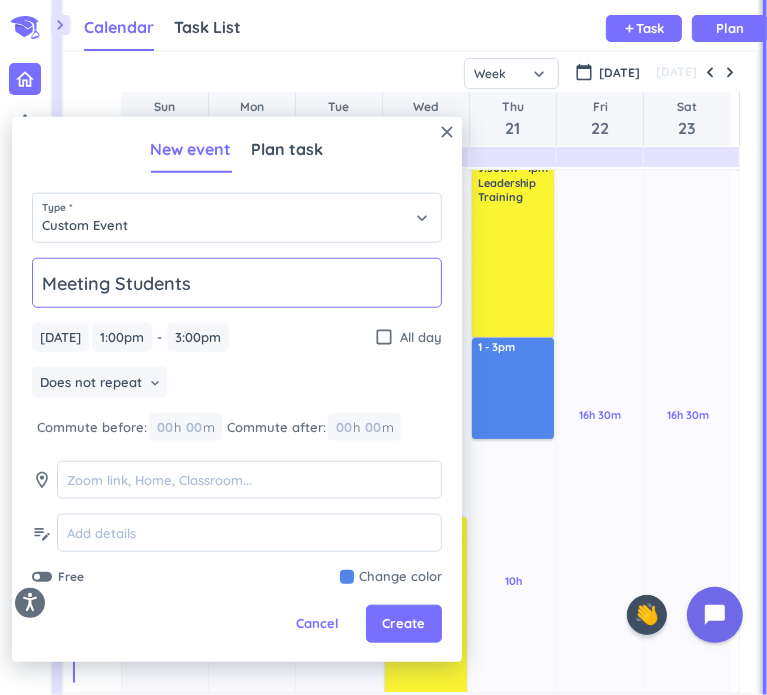 type on "Meeting Students" 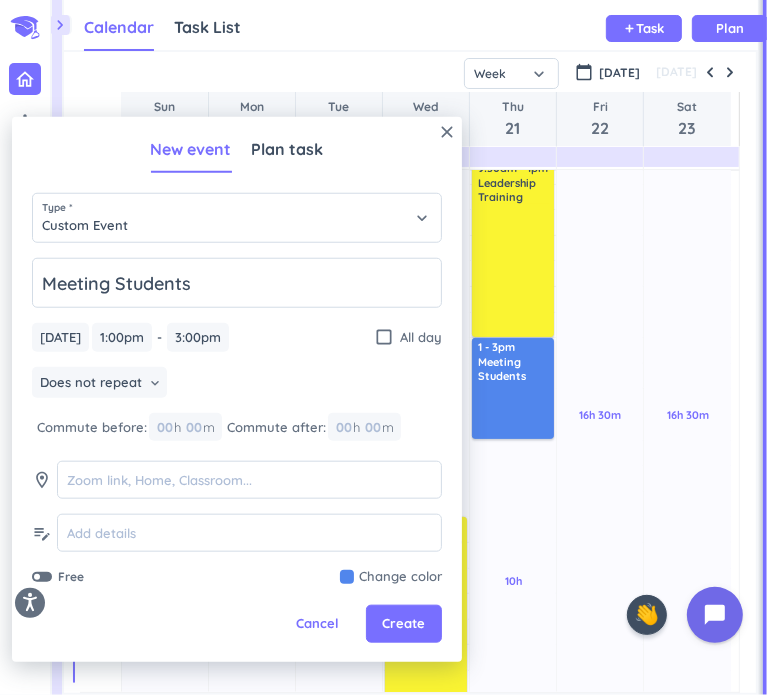 click at bounding box center (391, 577) 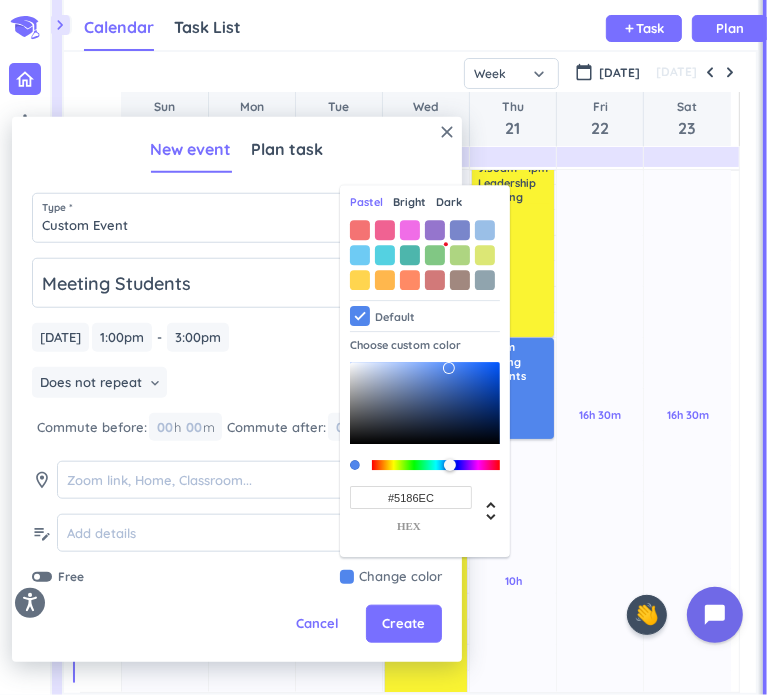 click on "#5186EC" at bounding box center (411, 497) 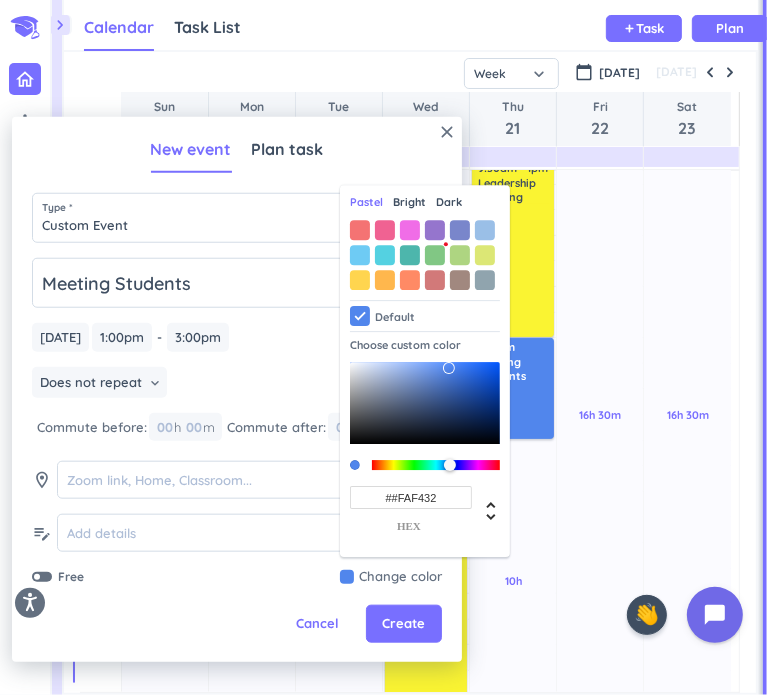 click on "##FAF432" at bounding box center [411, 497] 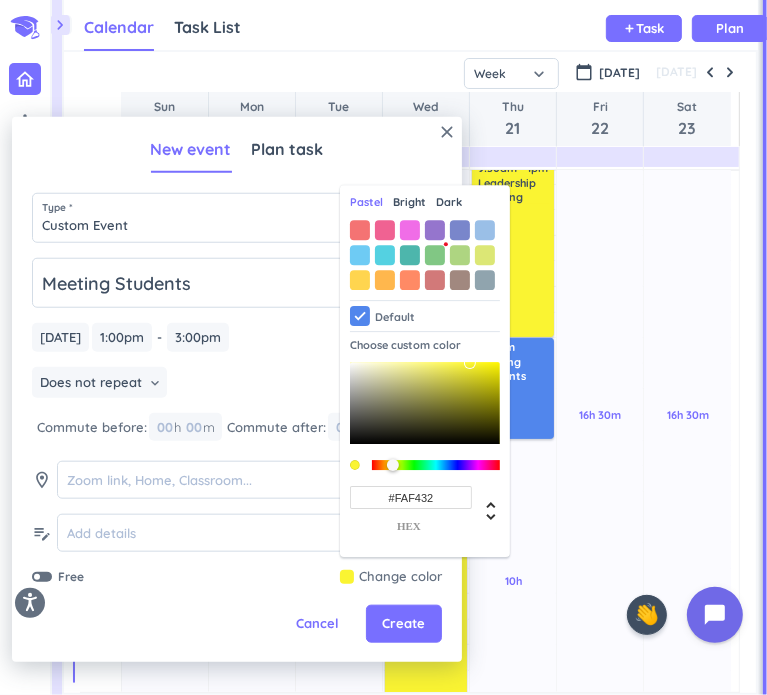 type on "#FAF432" 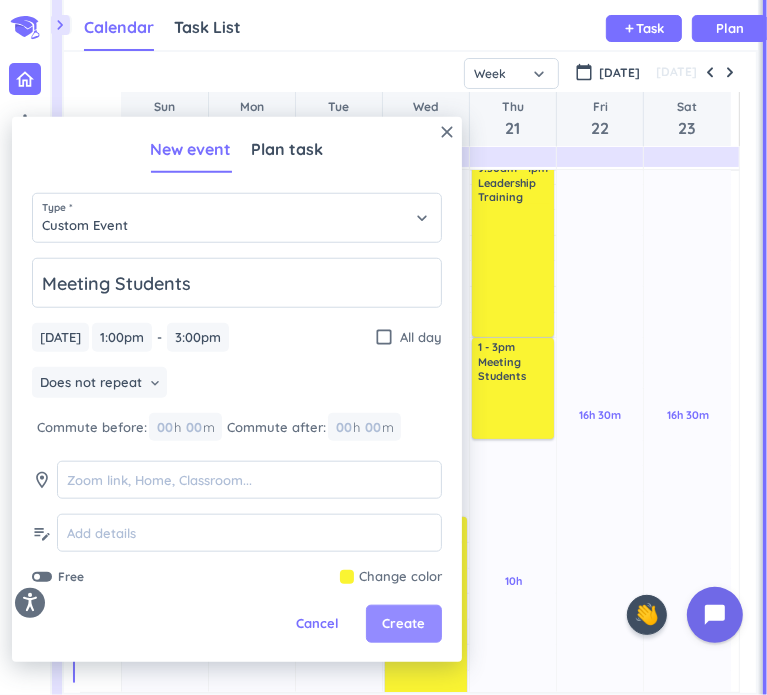click on "Create" at bounding box center [404, 624] 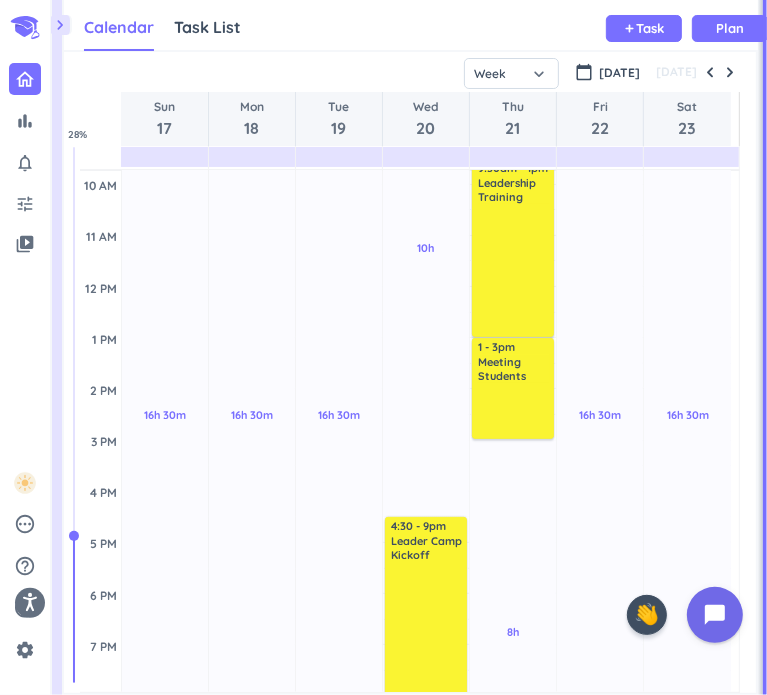 click on "SHOVEL [DATE] - [DATE] Week Month Next 7 days keyboard_arrow_down Week keyboard_arrow_down calendar_today [DATE] [DATE] Sun 17 Mon 18 Tue 19 Wed 20 Thu 21 Fri 22 Sat 23 4 AM 5 AM 6 AM 7 AM 8 AM 9 AM 10 AM 11 AM 12 PM 1 PM 2 PM 3 PM 4 PM 5 PM 6 PM 7 PM 8 PM 9 PM 10 PM 11 PM 12 AM 1 AM 2 AM 3 AM 16h 30m Past due Plan Adjust Awake Time Adjust Awake Time 16h 30m Past due Plan Adjust Awake Time Adjust Awake Time 16h 30m Past due Plan Adjust Awake Time Adjust Awake Time 10h  Past due Plan 2h  Past due Plan Adjust Awake Time Adjust Awake Time 4:30 - 9pm Leader Camp Kickoff delete_outline 3h  Past due Plan 8h  Past due Plan Adjust Awake Time Adjust Awake Time 9:30am - 1pm Leadership Training delete_outline 1 - 3pm Meeting Students delete_outline 16h 30m Past due Plan Adjust Awake Time Adjust Awake Time 16h 30m Past due Plan Adjust Awake Time Adjust Awake Time 28 %" at bounding box center [410, 372] 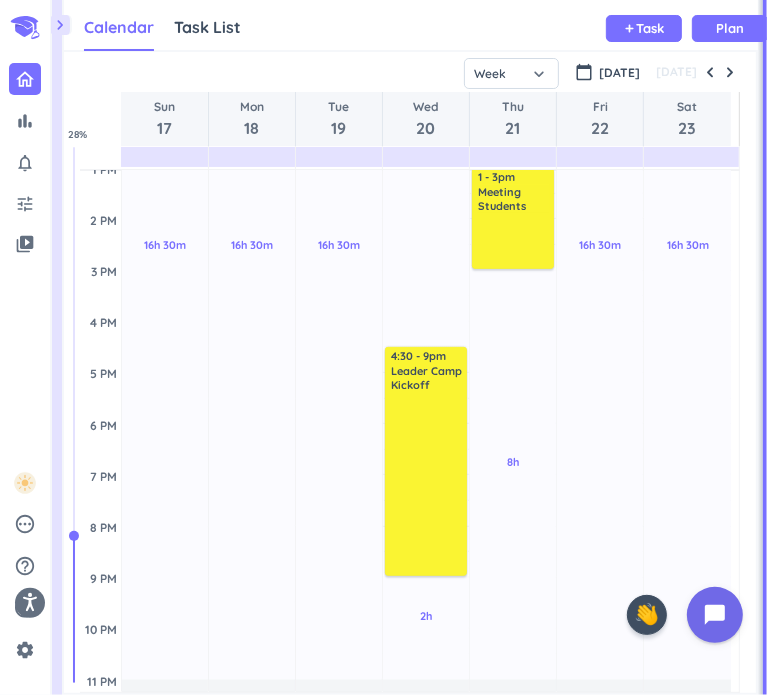 scroll, scrollTop: 462, scrollLeft: 0, axis: vertical 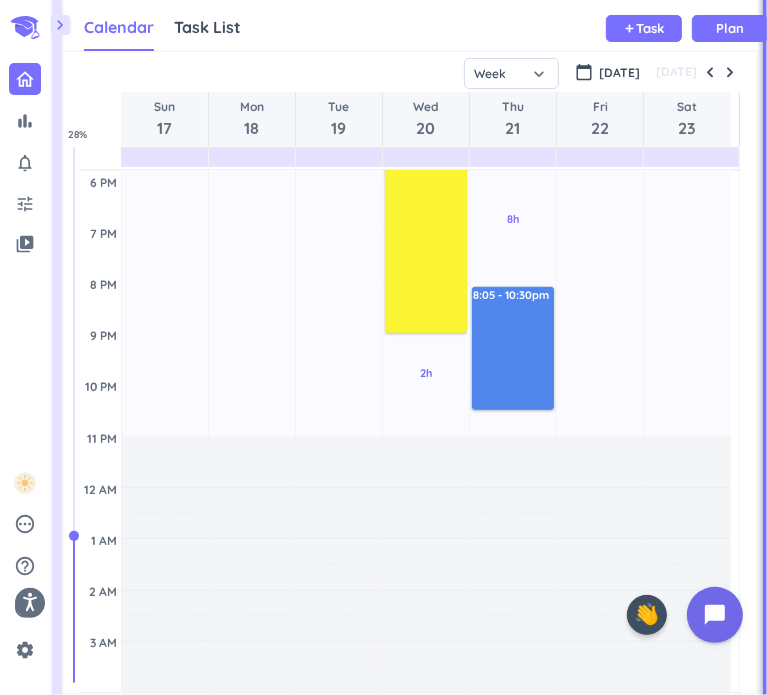 drag, startPoint x: 524, startPoint y: 534, endPoint x: 530, endPoint y: 410, distance: 124.14507 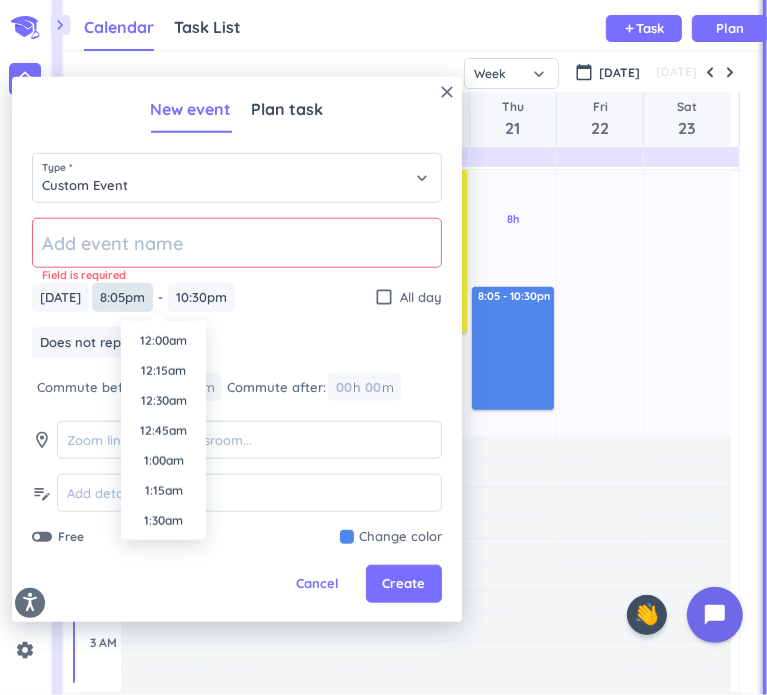 click on "8:05pm" at bounding box center (122, 297) 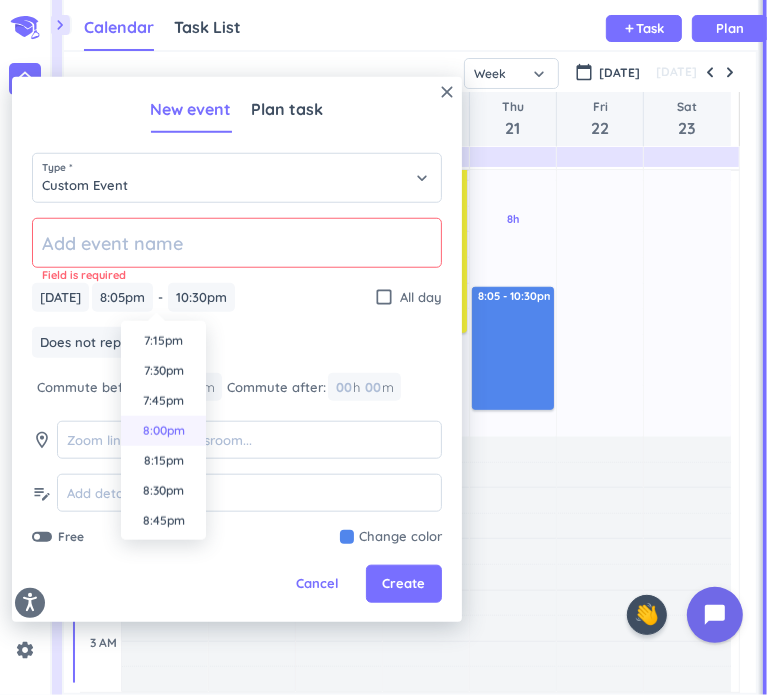 click on "8:00pm" at bounding box center [163, 431] 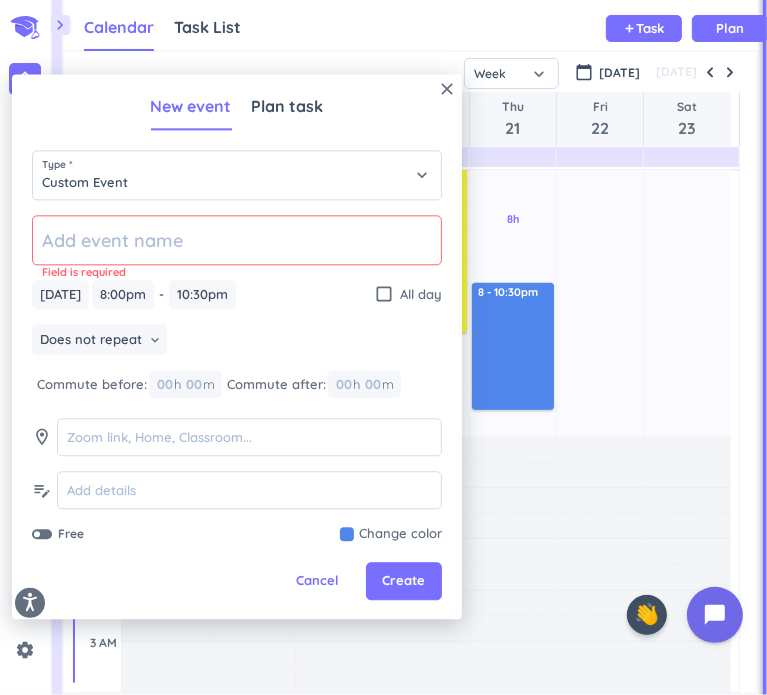 click 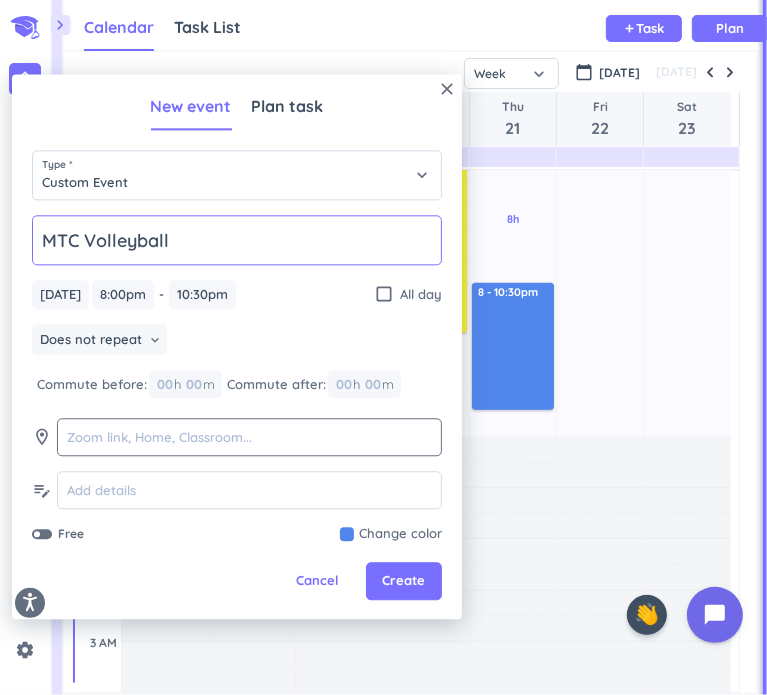type on "MTC Volleyball" 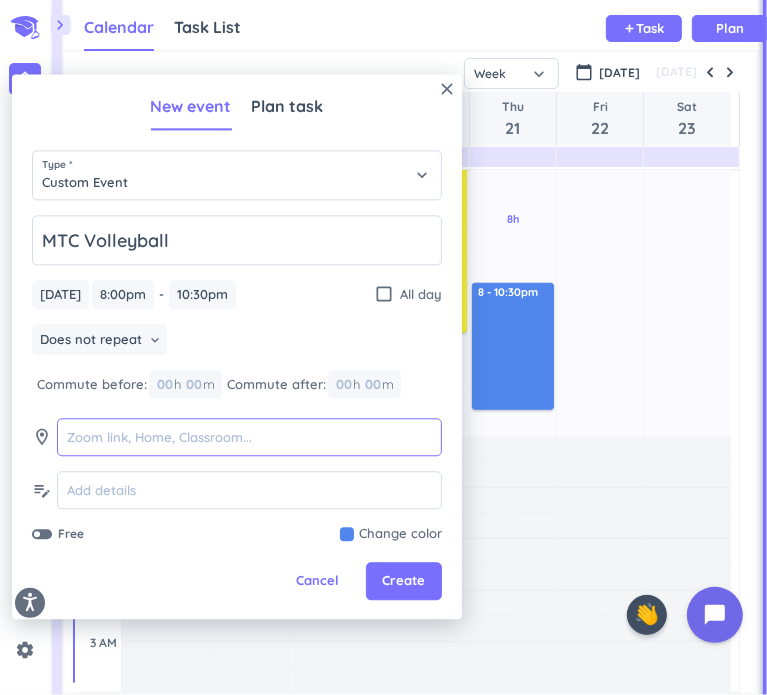 click at bounding box center [249, 438] 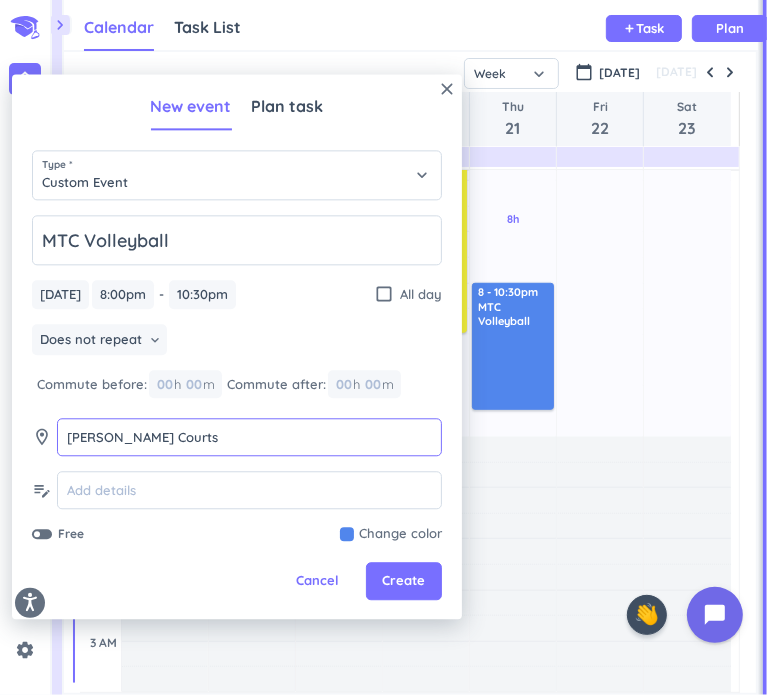 type on "[PERSON_NAME] Courts" 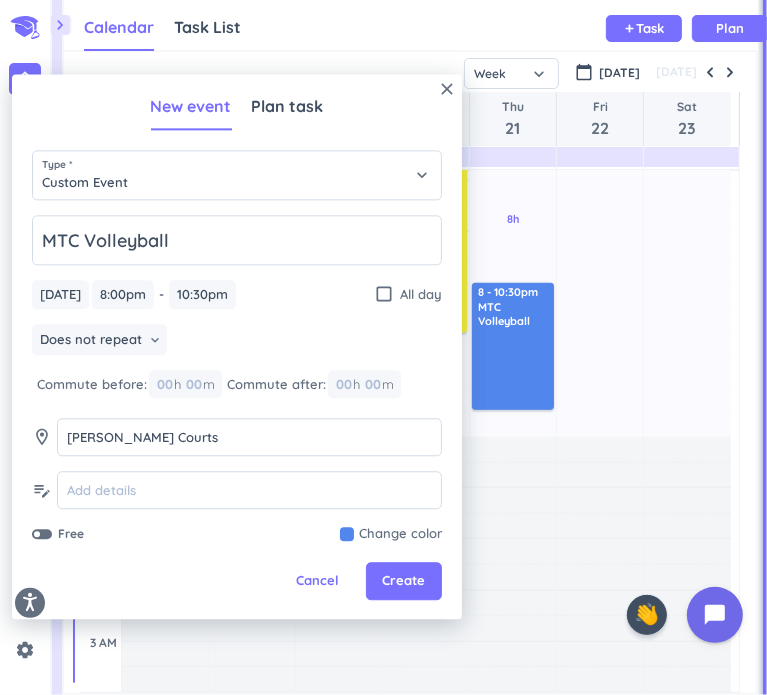 click at bounding box center [391, 535] 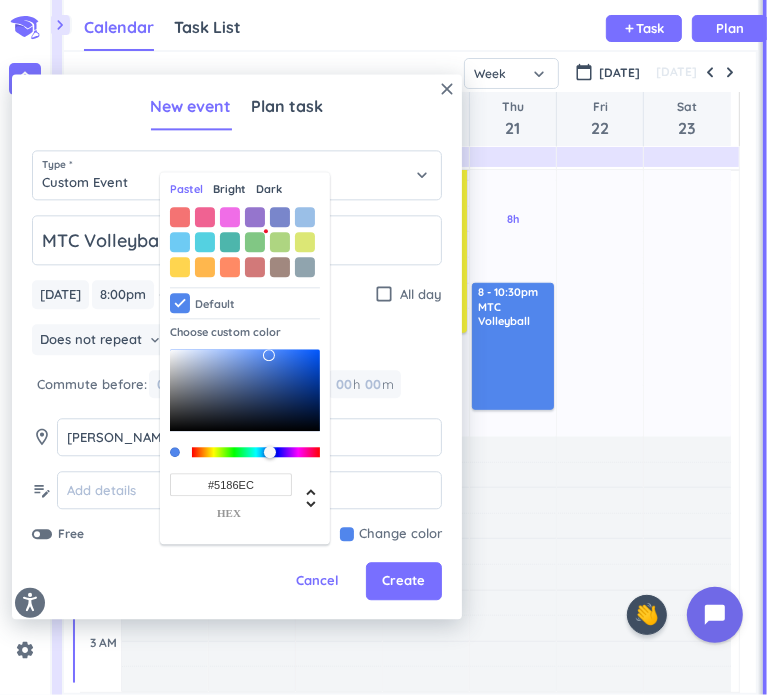 click on "#5186EC" at bounding box center (231, 485) 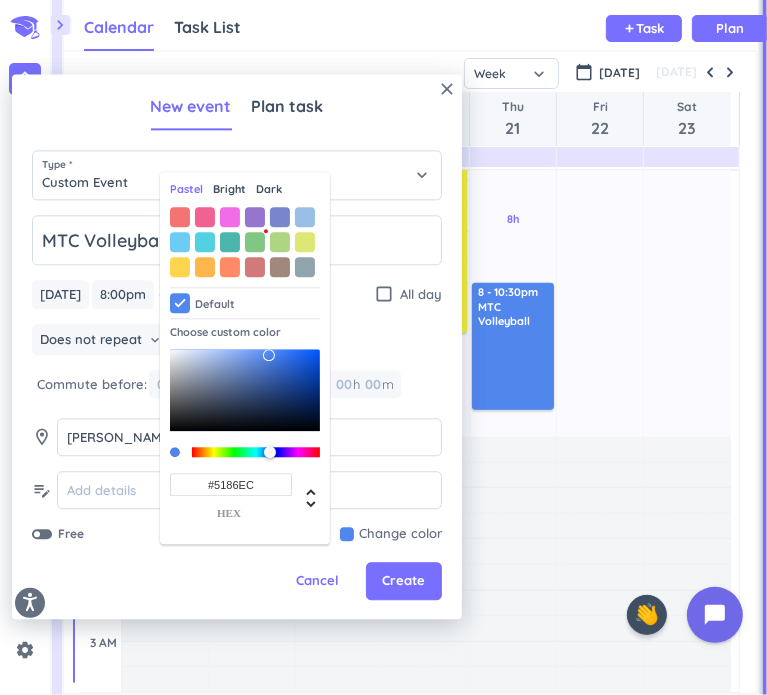 paste on "FAF432" 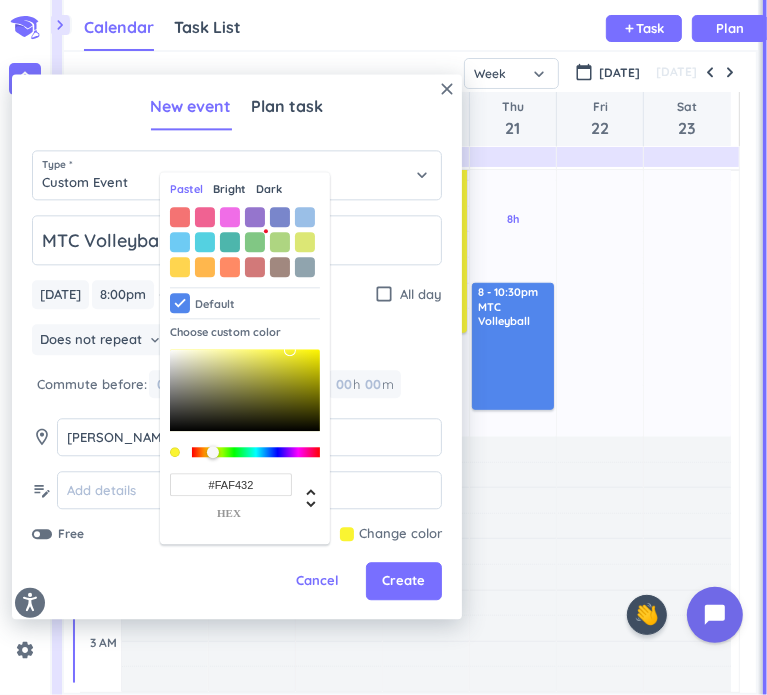 type on "#FAF432" 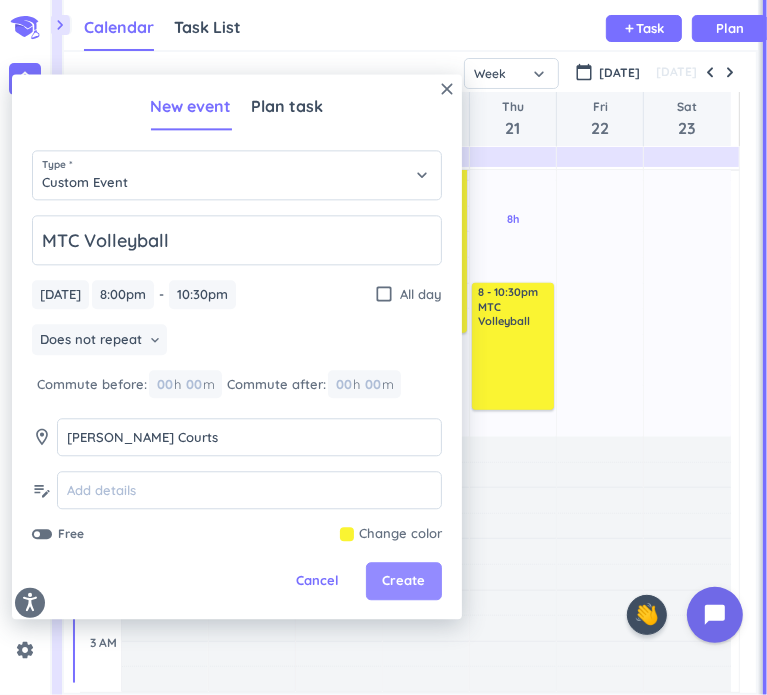 click on "Create" at bounding box center (404, 582) 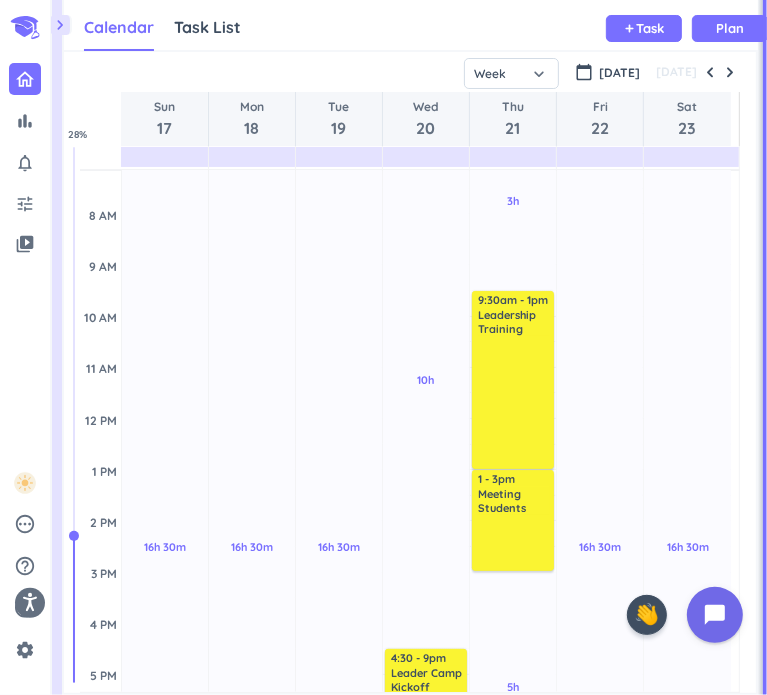 scroll, scrollTop: 168, scrollLeft: 0, axis: vertical 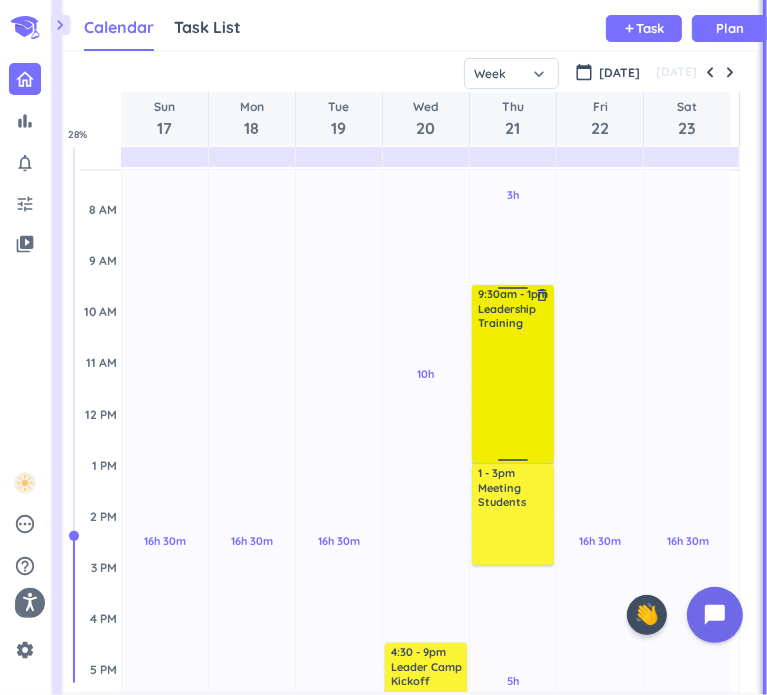 click at bounding box center [514, 395] 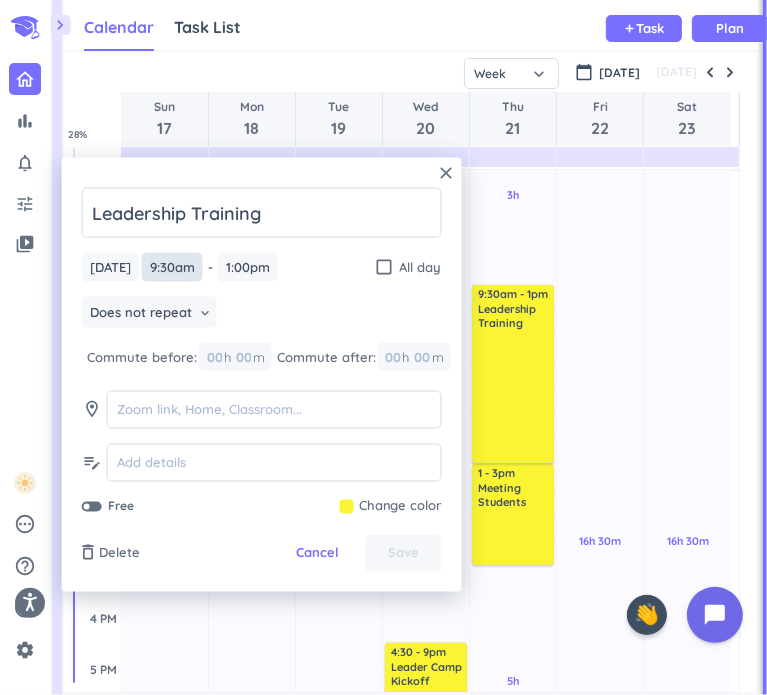 click on "9:30am" at bounding box center [172, 267] 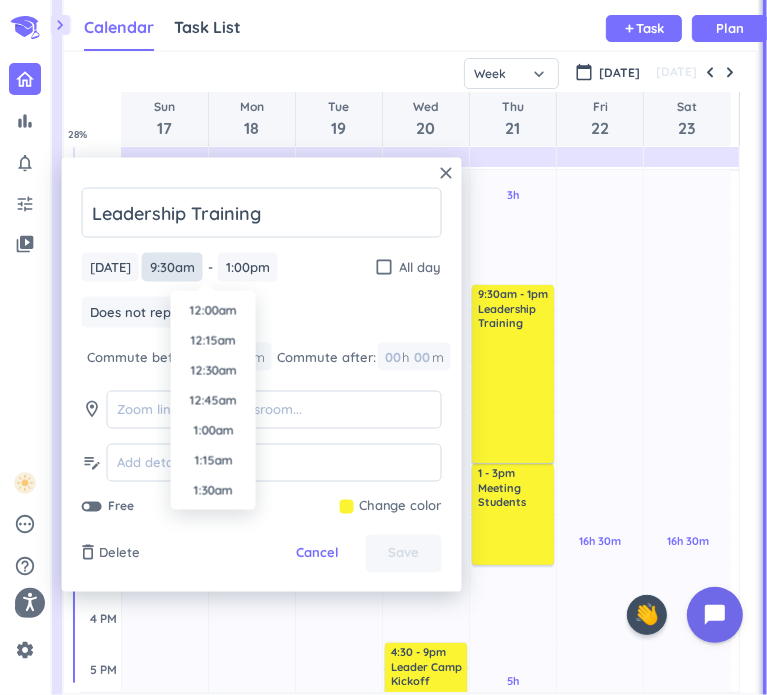 scroll, scrollTop: 1050, scrollLeft: 0, axis: vertical 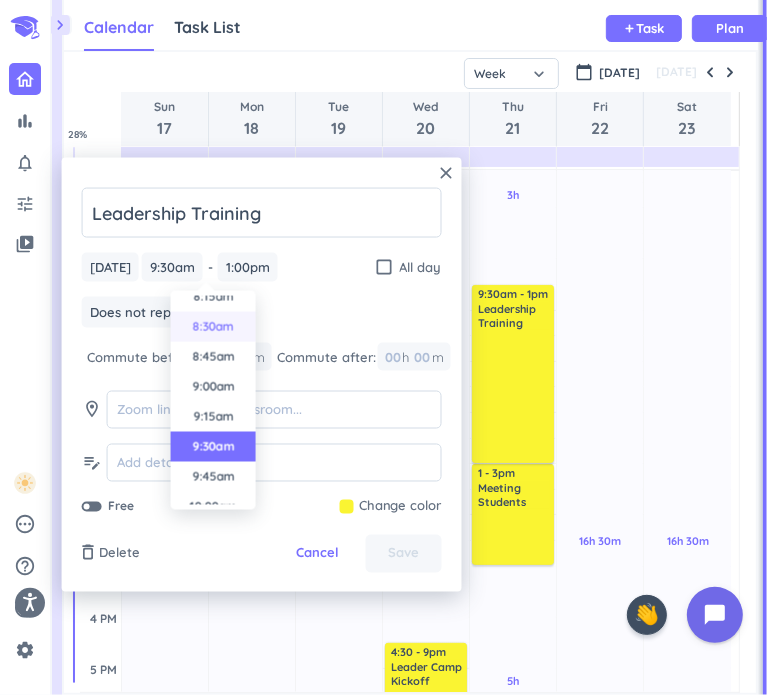 click on "8:30am" at bounding box center [213, 327] 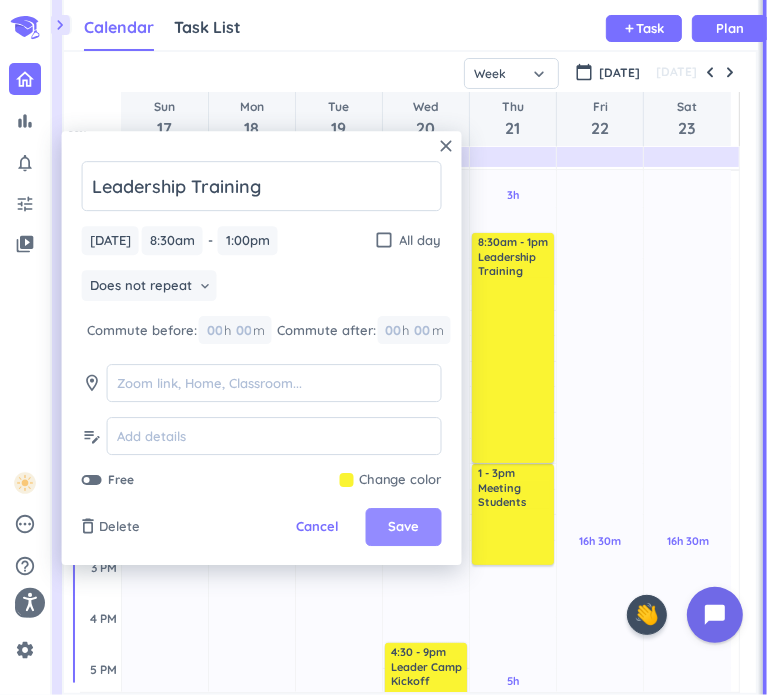 click on "Save" at bounding box center [404, 528] 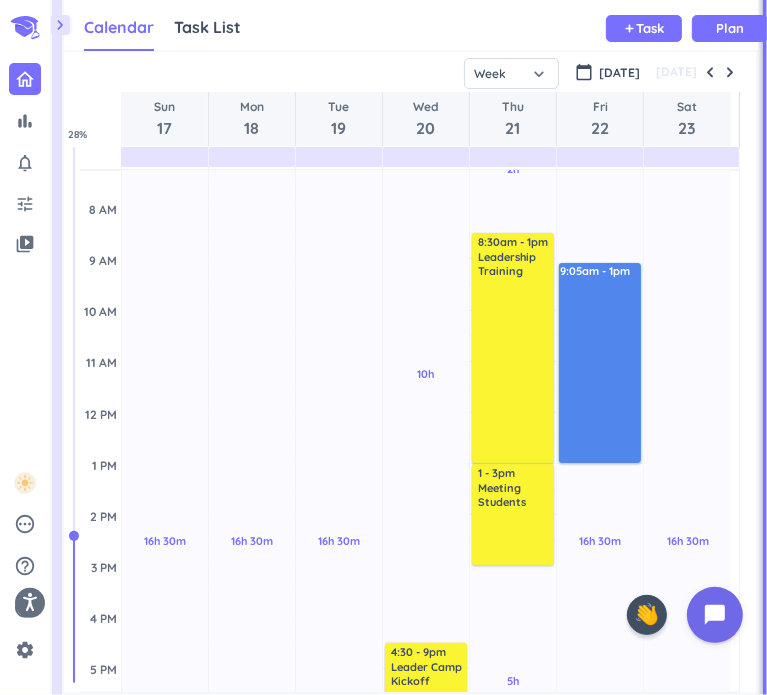 drag, startPoint x: 575, startPoint y: 265, endPoint x: 608, endPoint y: 462, distance: 199.74484 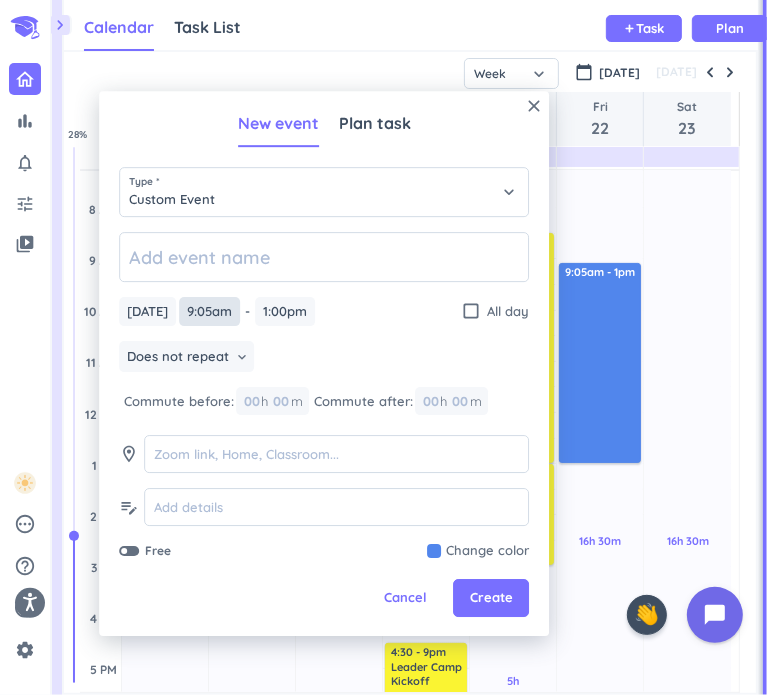 click on "9:05am" at bounding box center (209, 311) 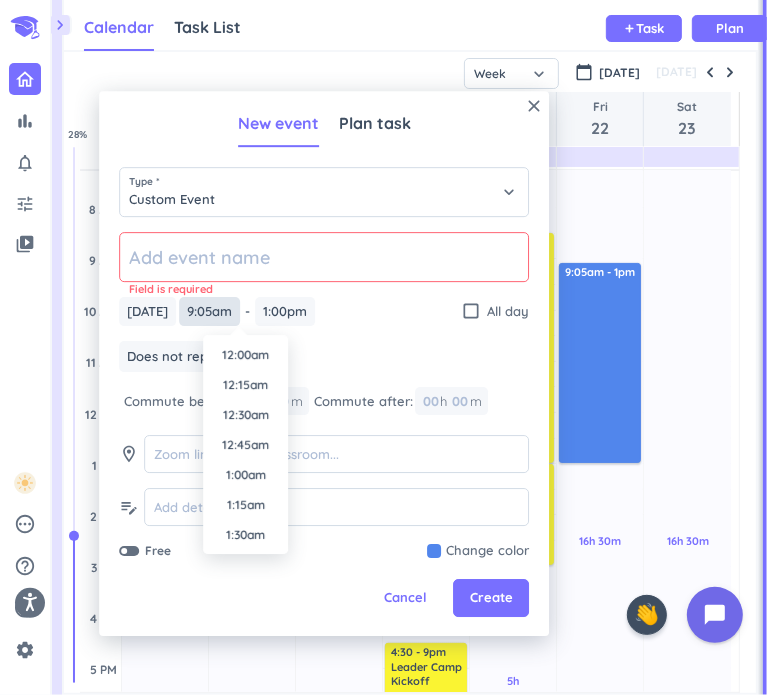 scroll, scrollTop: 990, scrollLeft: 0, axis: vertical 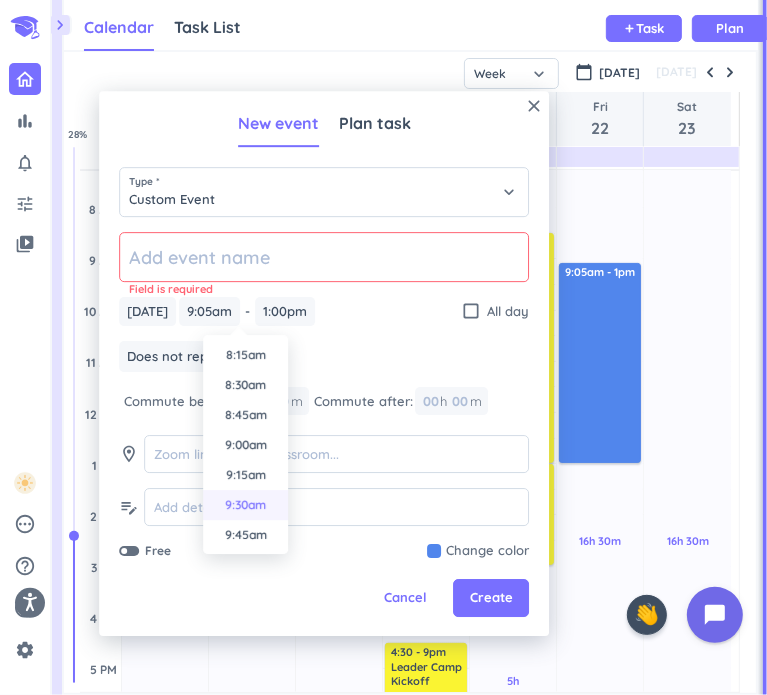 click on "9:30am" at bounding box center [245, 505] 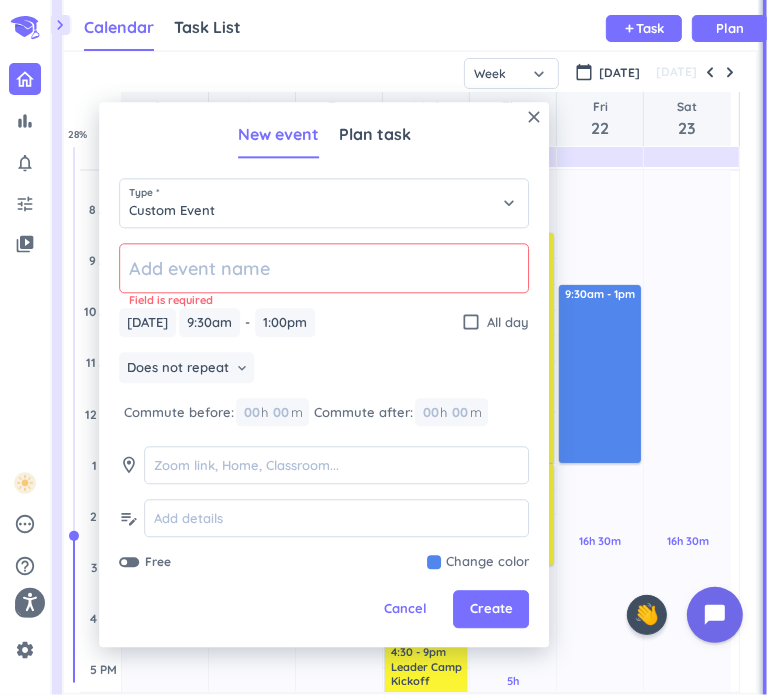 click 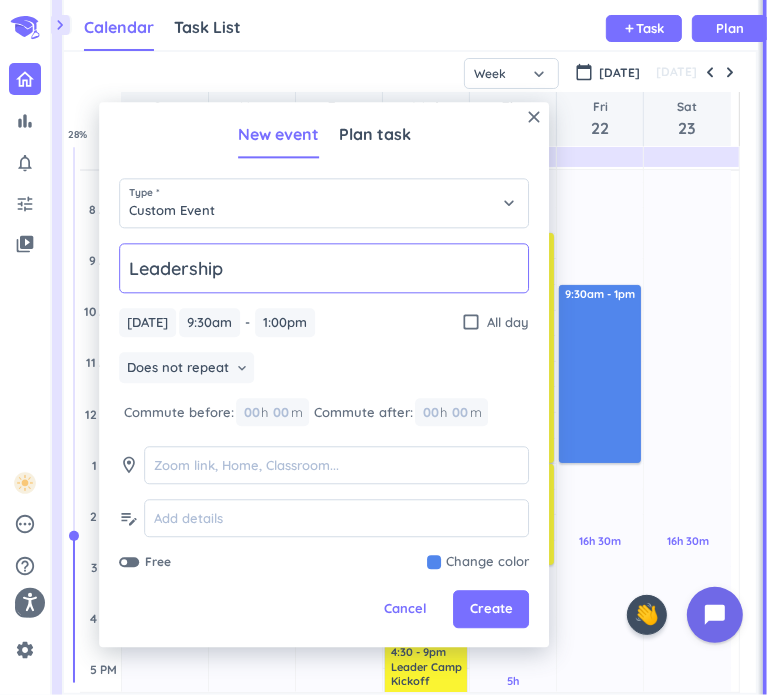 type on "Leadership Training" 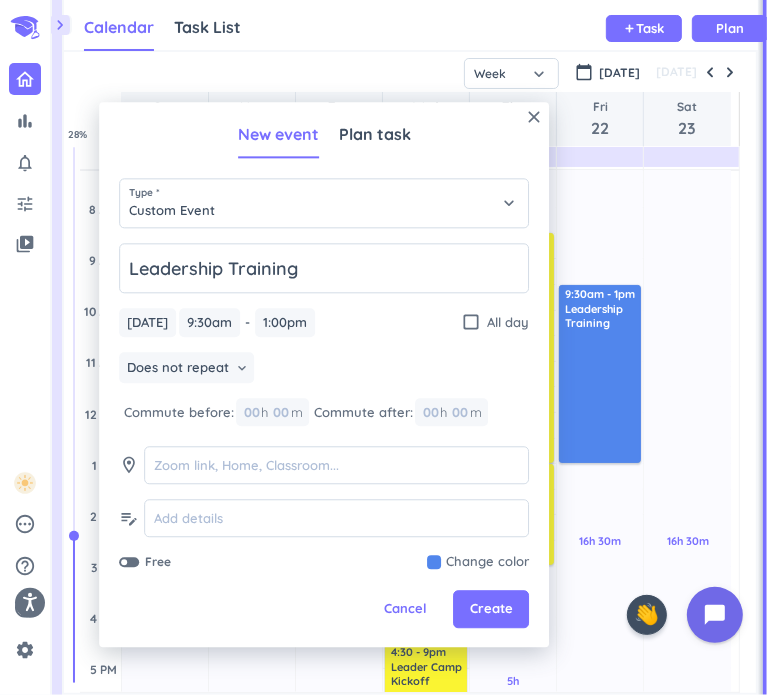 click on "Does not repeat keyboard_arrow_down" at bounding box center (324, 370) 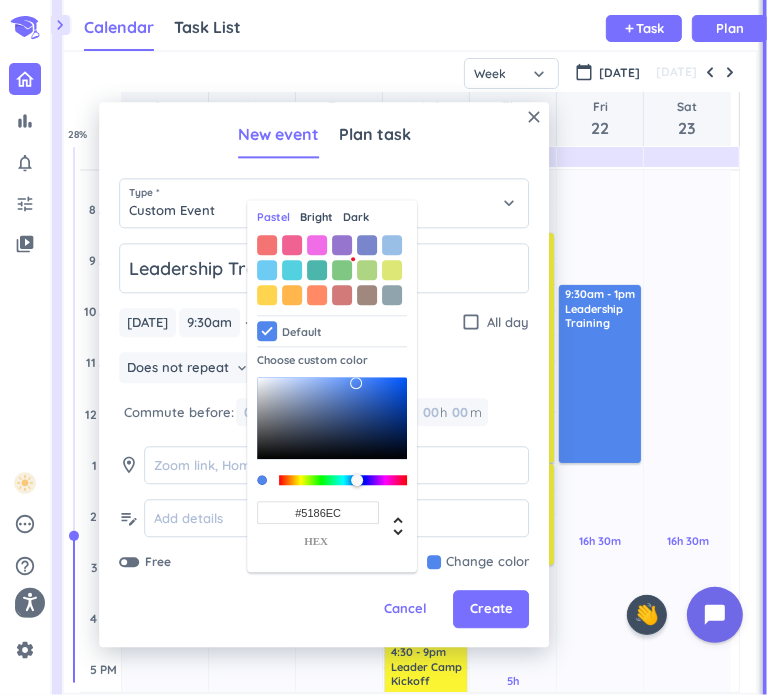 click on "#5186EC" at bounding box center (318, 513) 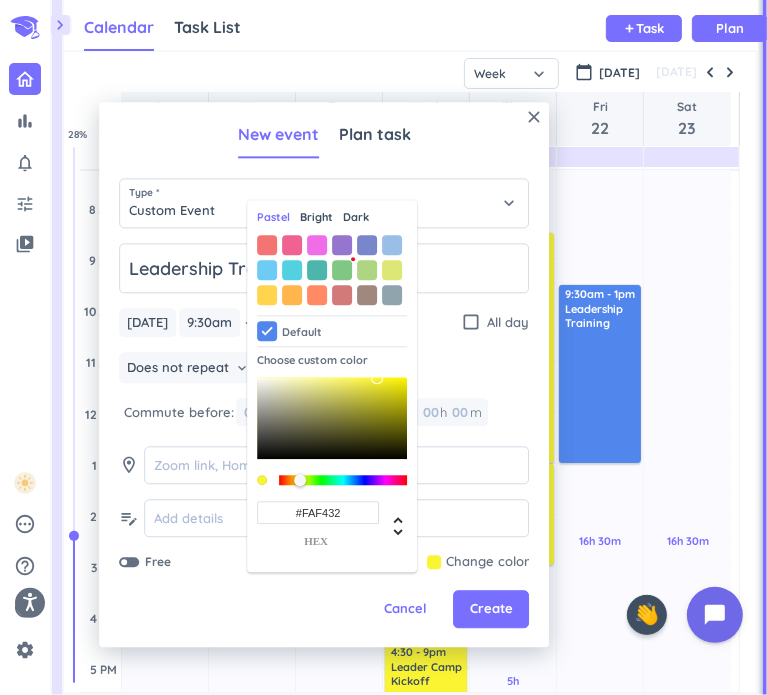 type on "#FAF432" 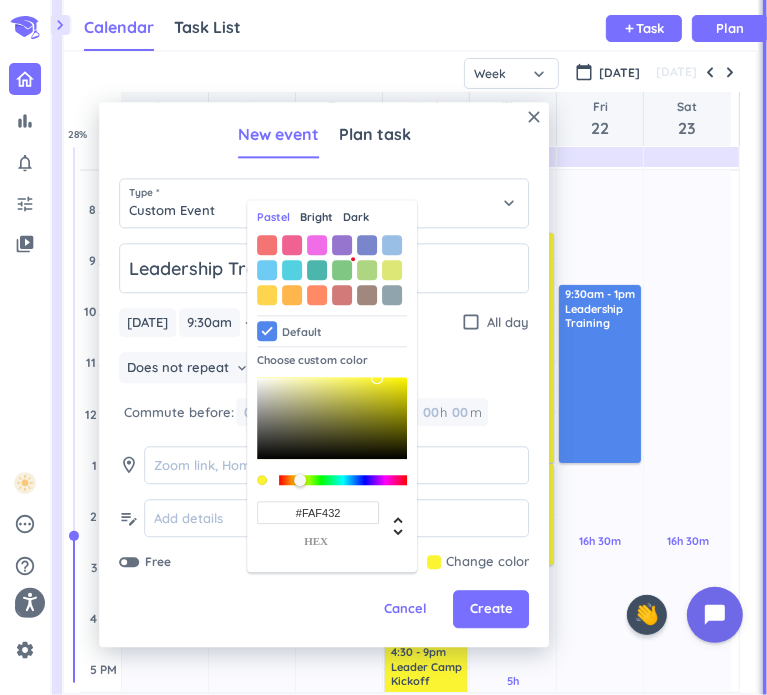 click on "Cancel Create" at bounding box center [324, 610] 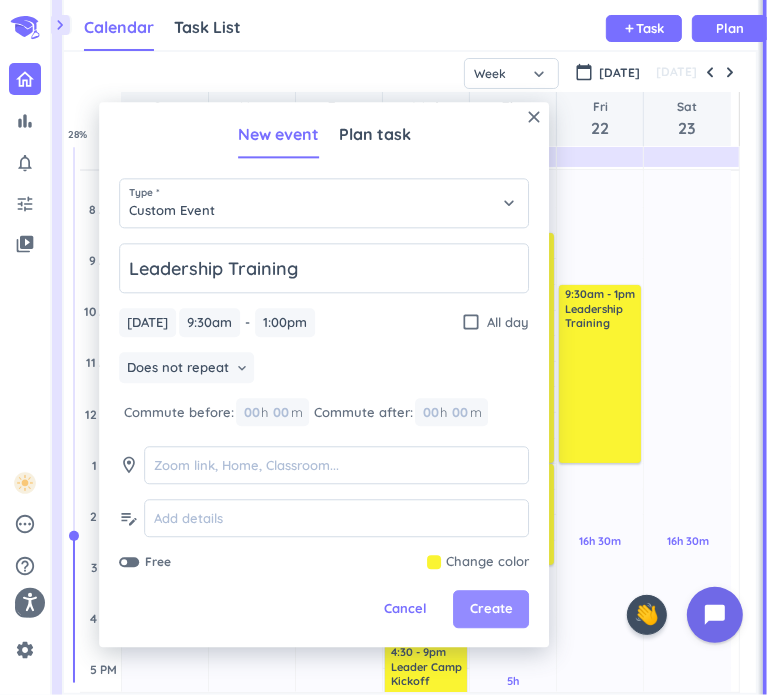 click on "Create" at bounding box center [491, 610] 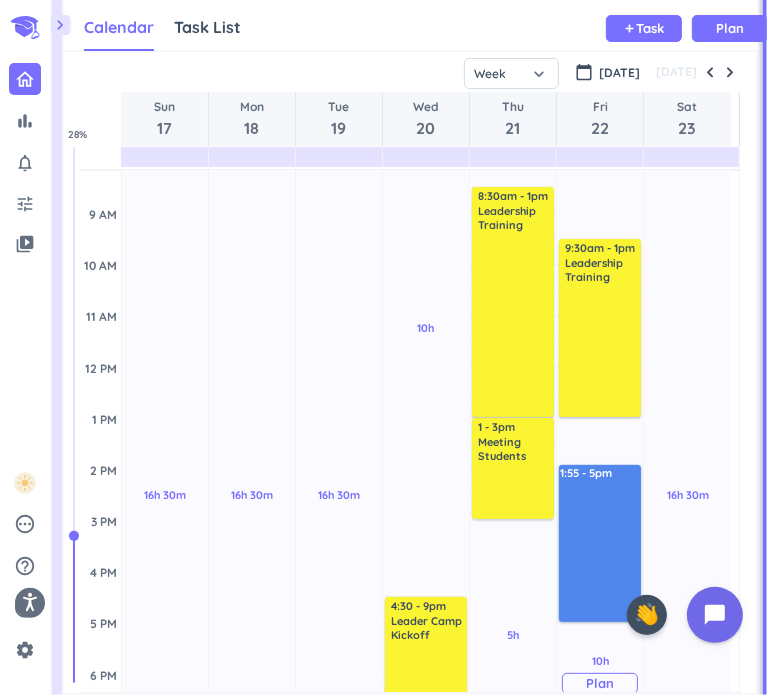 drag, startPoint x: 574, startPoint y: 511, endPoint x: 598, endPoint y: 620, distance: 111.61093 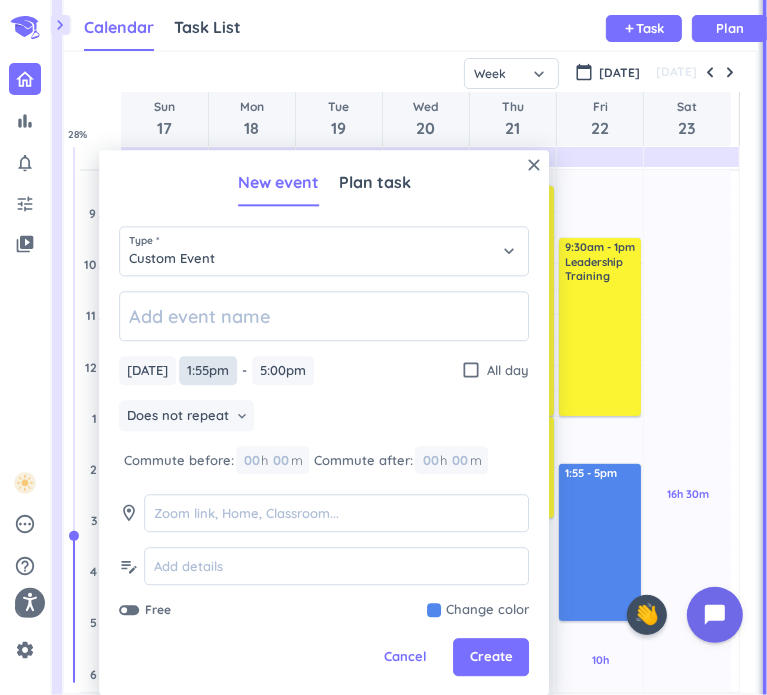 click on "1:55pm" at bounding box center (208, 370) 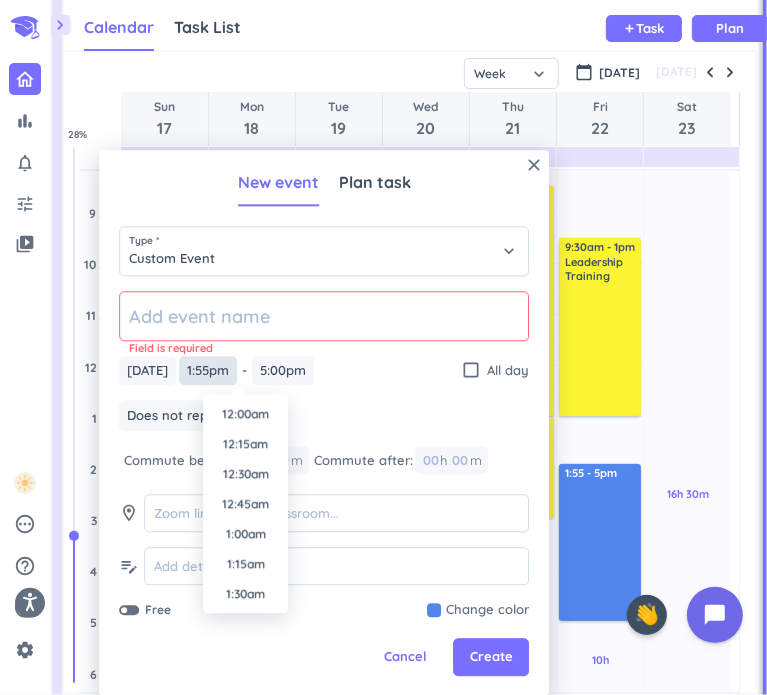 scroll, scrollTop: 1560, scrollLeft: 0, axis: vertical 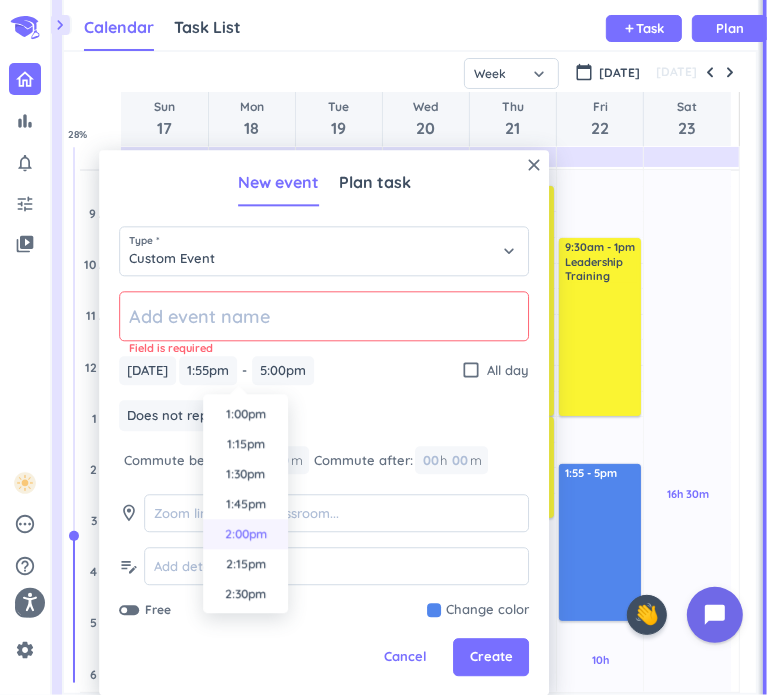 click on "2:00pm" at bounding box center (245, 534) 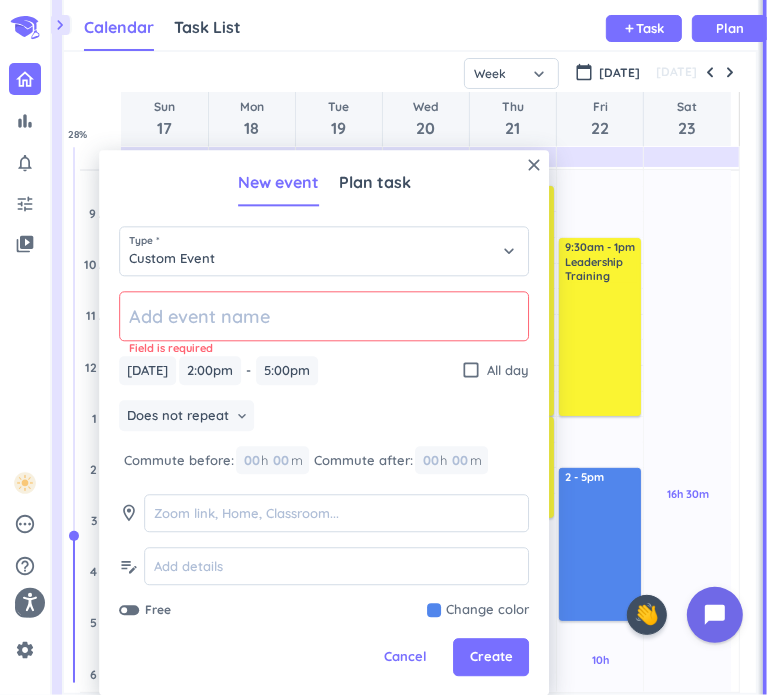 click 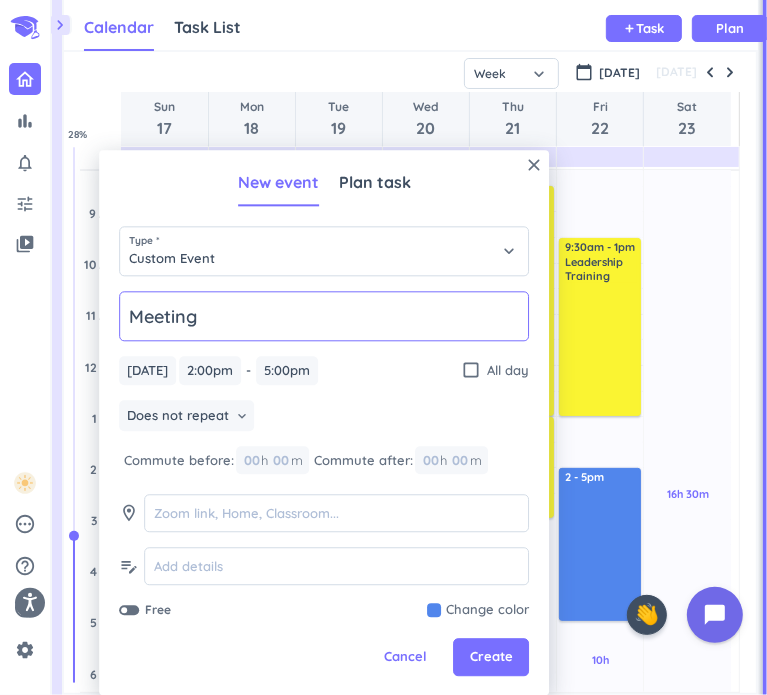 type on "Meeting Students" 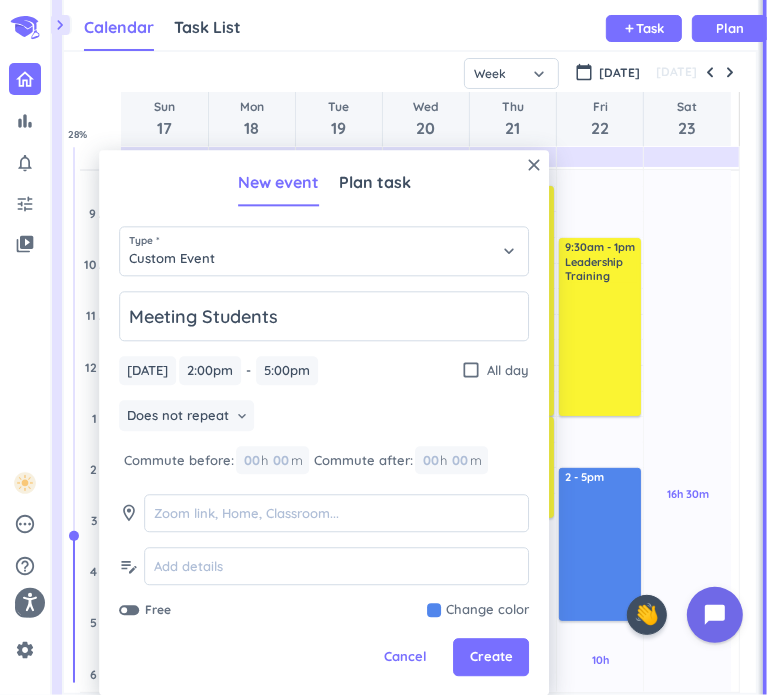 click on "Meeting Students [DATE] [DATE]   2:00pm 2:00pm - 5:00pm 5:00pm check_box_outline_blank All day Does not repeat keyboard_arrow_down Commute before: 00 h 00 m Commute after: 00 h 00 m room edit_note Free Change color" at bounding box center (324, 455) 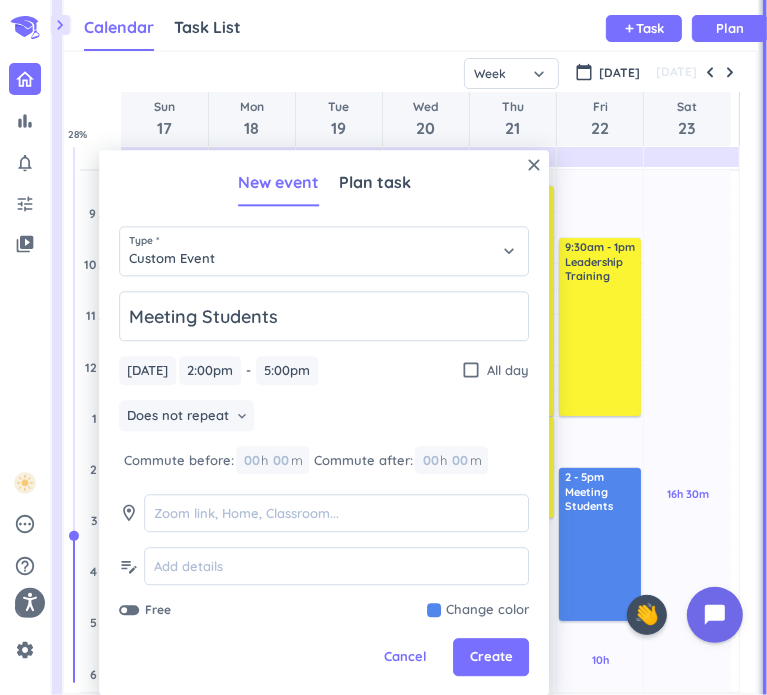 click at bounding box center [478, 611] 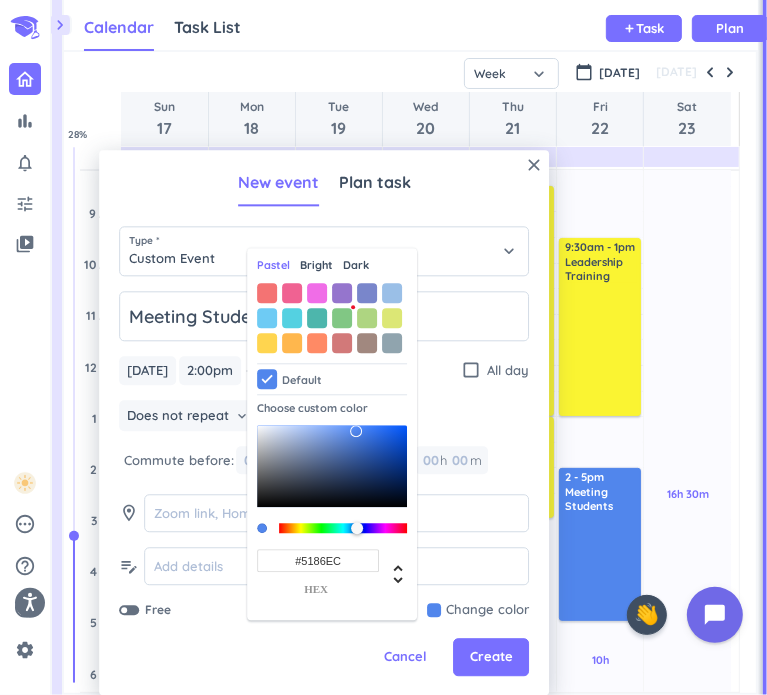 click on "#5186EC" at bounding box center (318, 561) 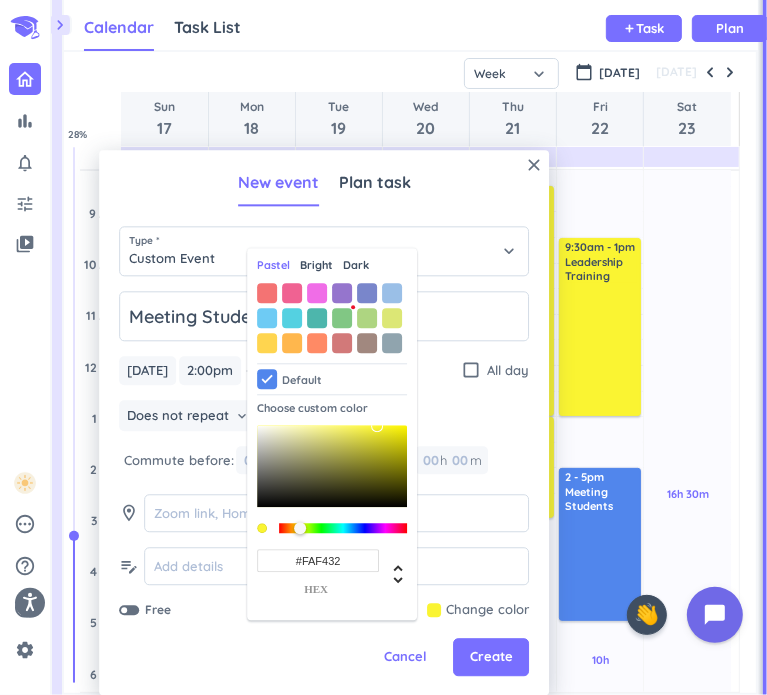 type on "#FAF432" 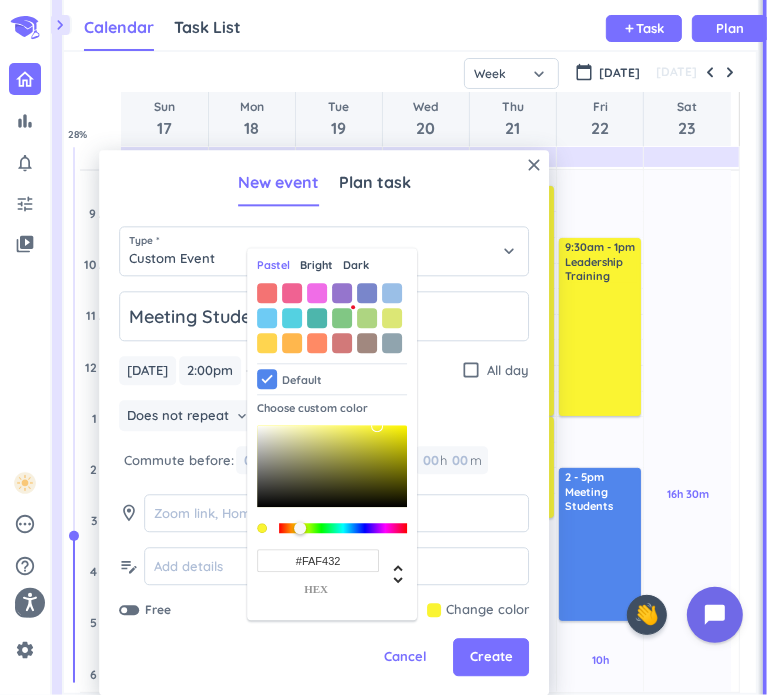 click on "close New event Plan task Type * Custom Event keyboard_arrow_down Meeting Students [DATE] [DATE]   2:00pm 2:00pm - 5:00pm 5:00pm check_box_outline_blank All day Does not repeat keyboard_arrow_down Commute before: 00 h 00 m Commute after: 00 h 00 m room edit_note Free Change color Pastel Bright Dark Default Choose custom color #FAF432 hex Cancel Create" at bounding box center (324, 422) 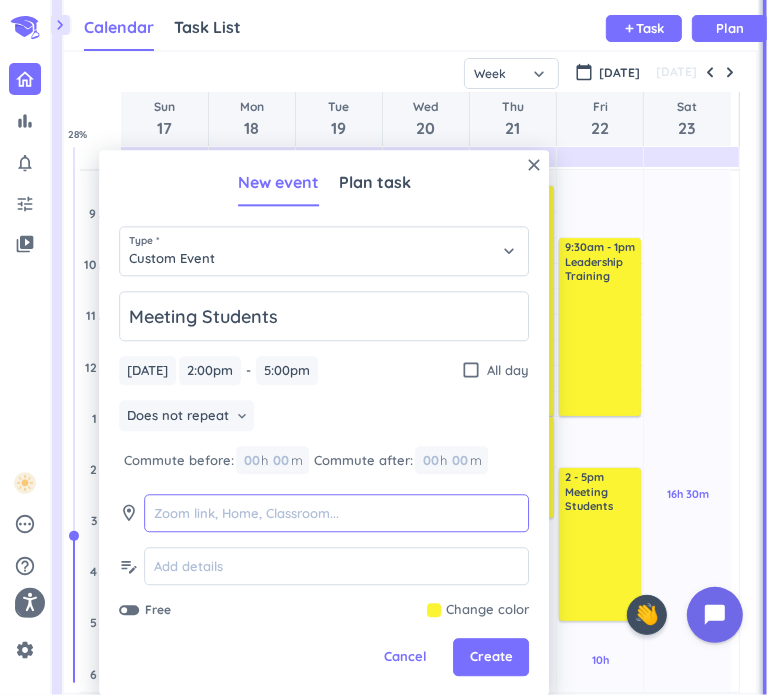 click at bounding box center [336, 514] 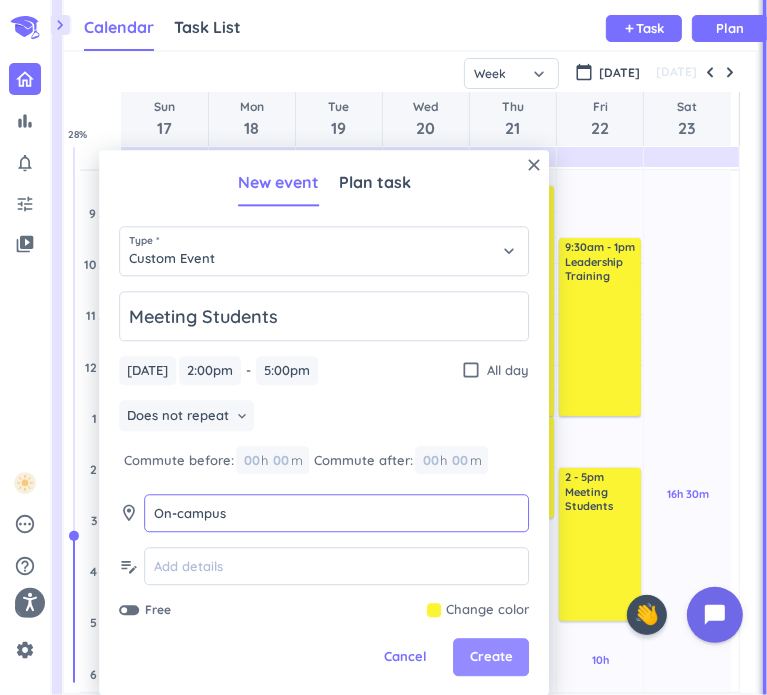 type on "On-campus" 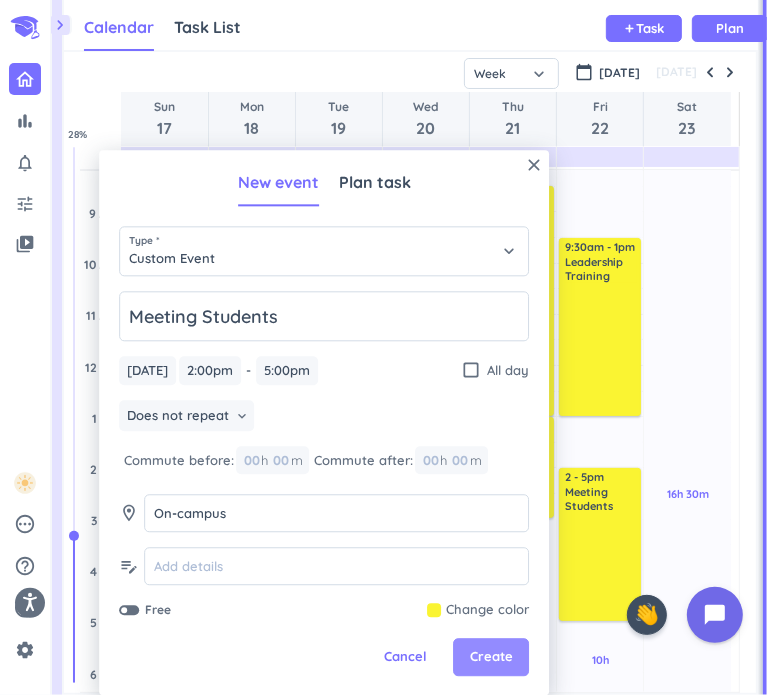 click on "Create" at bounding box center [491, 658] 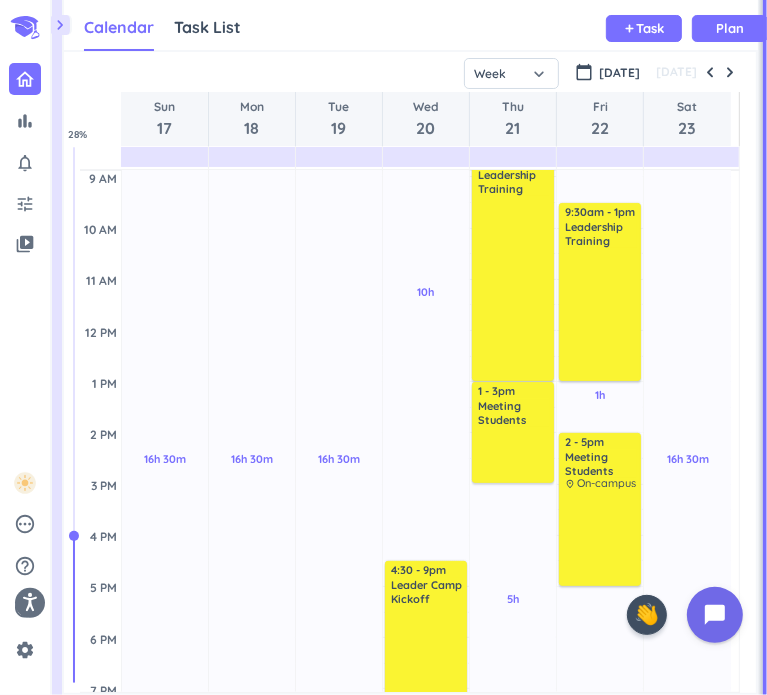scroll, scrollTop: 252, scrollLeft: 0, axis: vertical 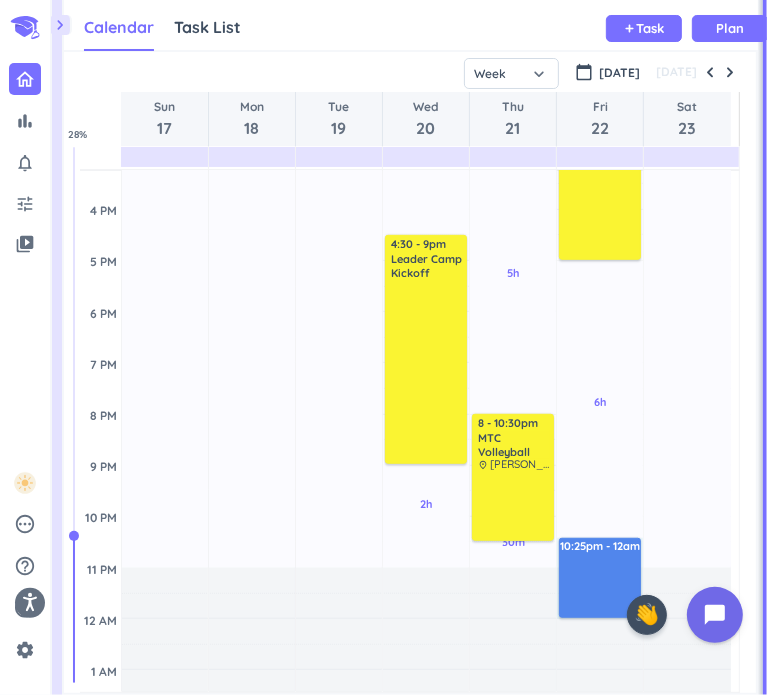 drag, startPoint x: 569, startPoint y: 575, endPoint x: 580, endPoint y: 614, distance: 40.5216 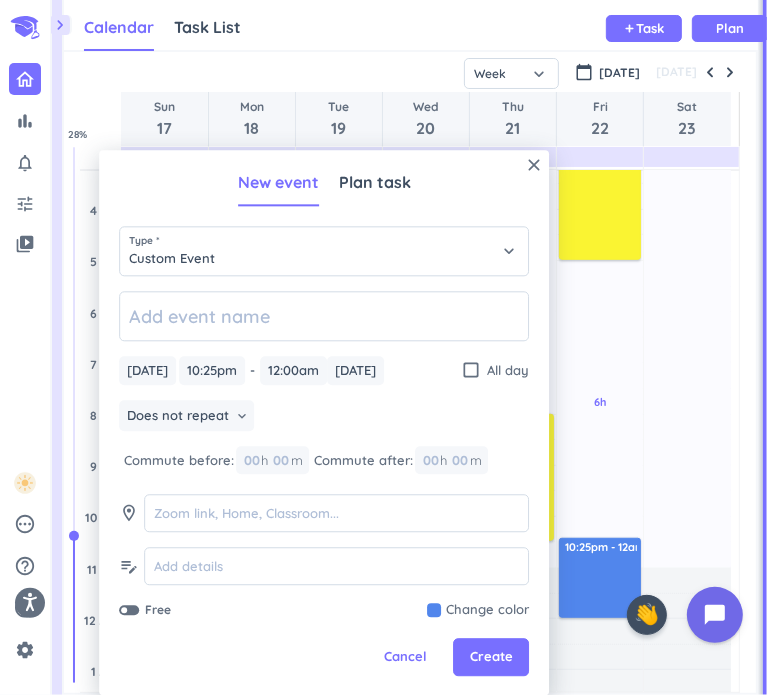 scroll, scrollTop: 577, scrollLeft: 0, axis: vertical 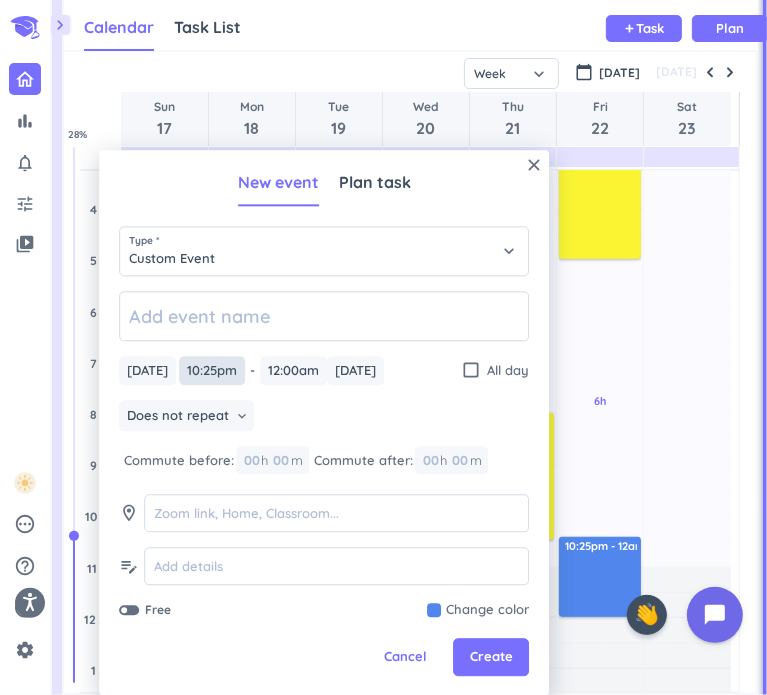 click on "10:25pm" at bounding box center (212, 370) 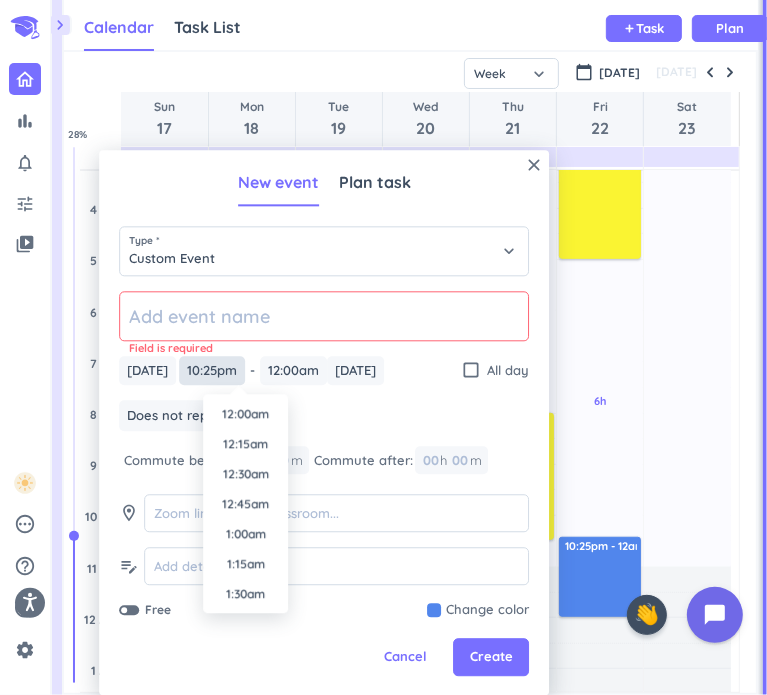 scroll, scrollTop: 2580, scrollLeft: 0, axis: vertical 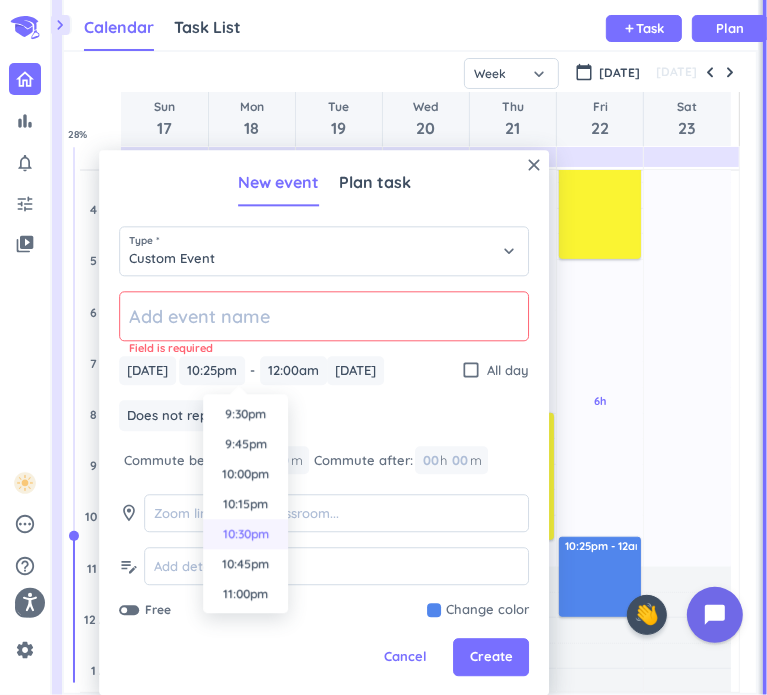 click on "10:30pm" at bounding box center (245, 534) 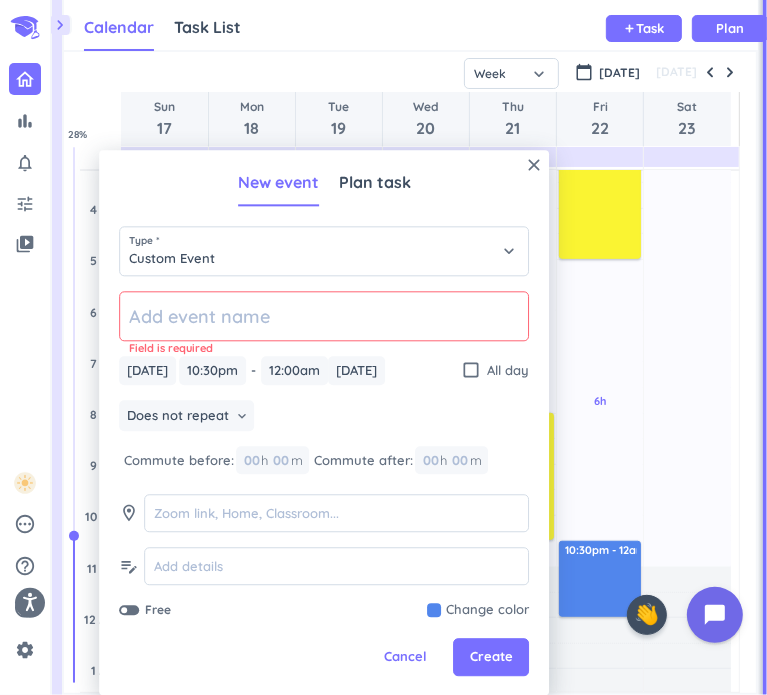 click 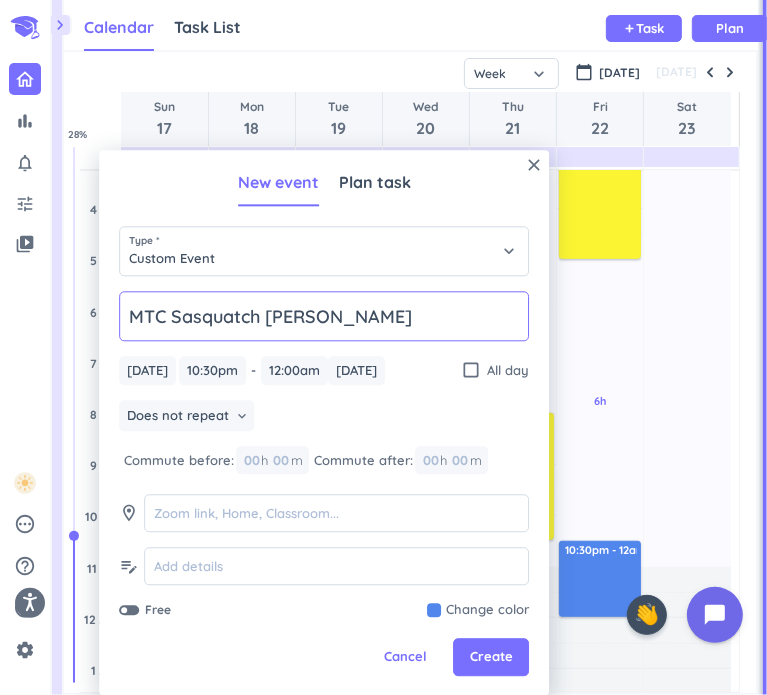 type on "MTC Sasquatch [PERSON_NAME]" 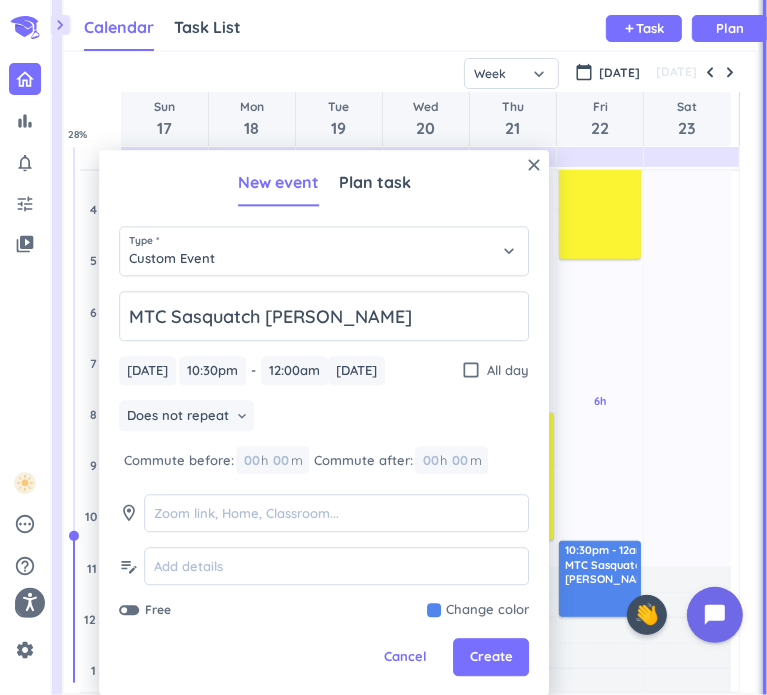 click at bounding box center (478, 611) 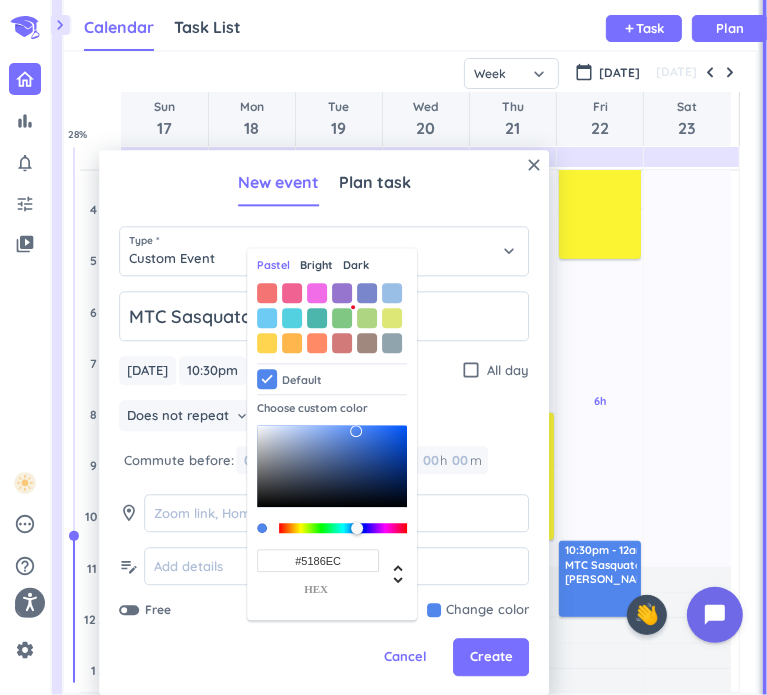 click on "#5186EC" at bounding box center (318, 561) 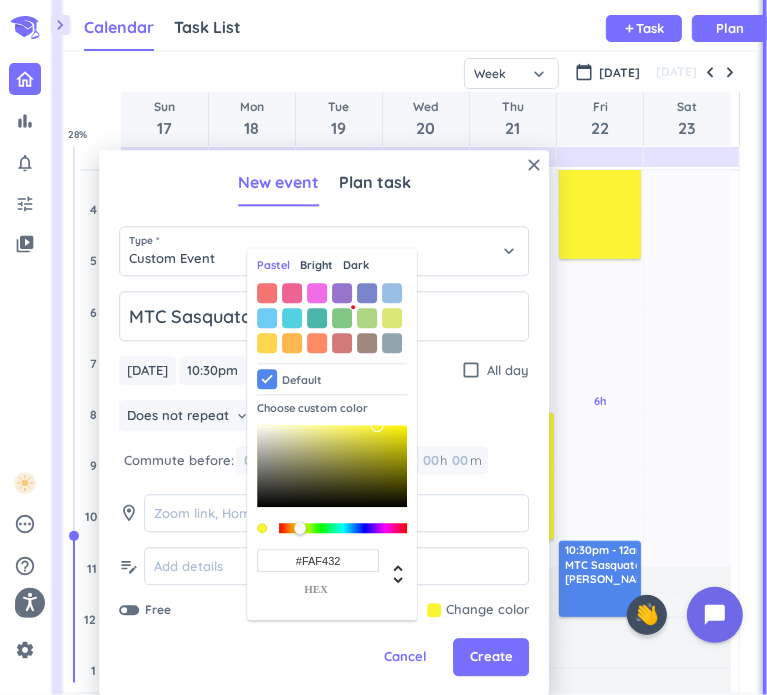 type on "#FAF432" 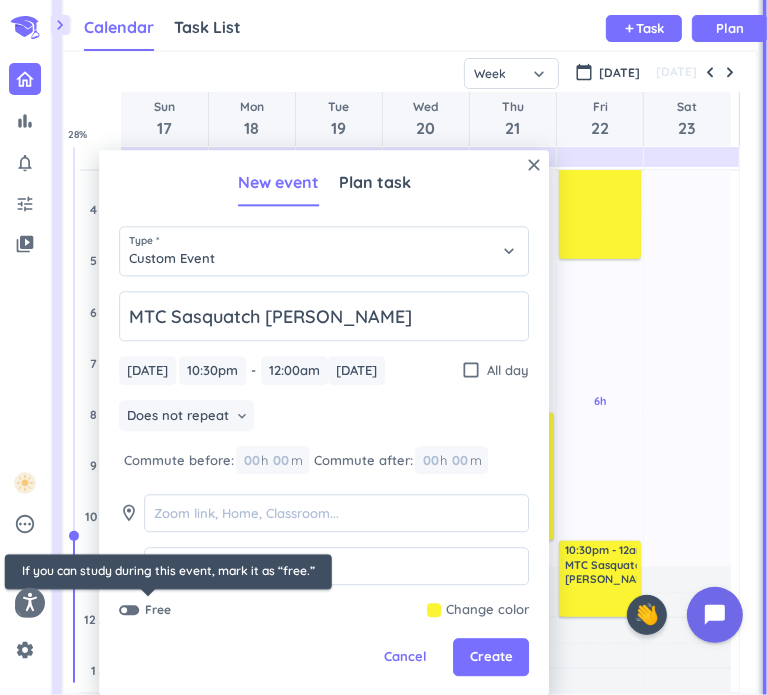 click at bounding box center [129, 611] 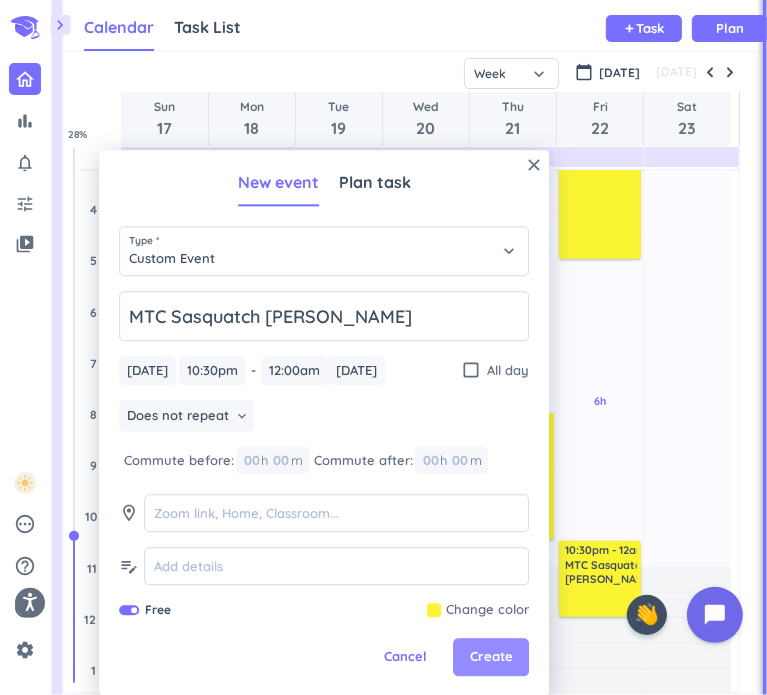 click on "Create" at bounding box center [491, 658] 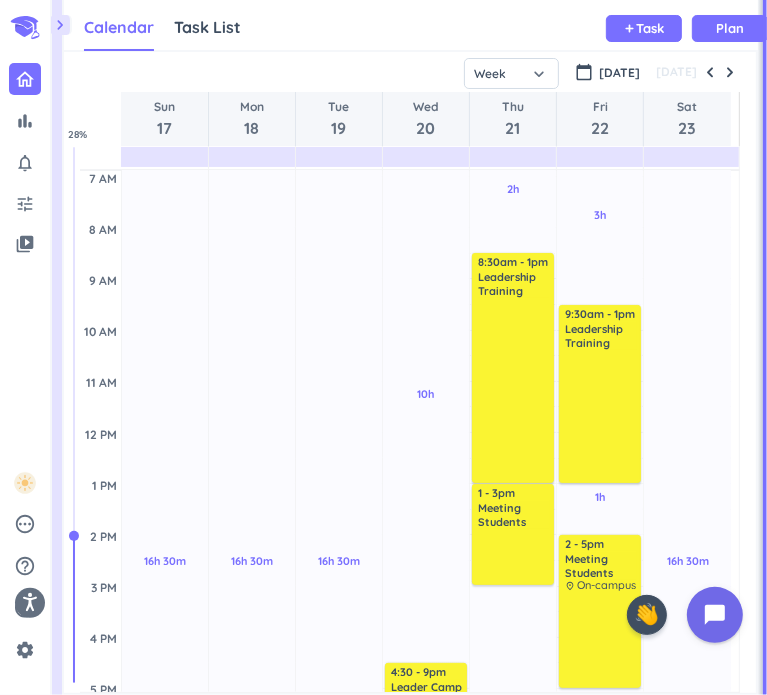 scroll, scrollTop: 160, scrollLeft: 0, axis: vertical 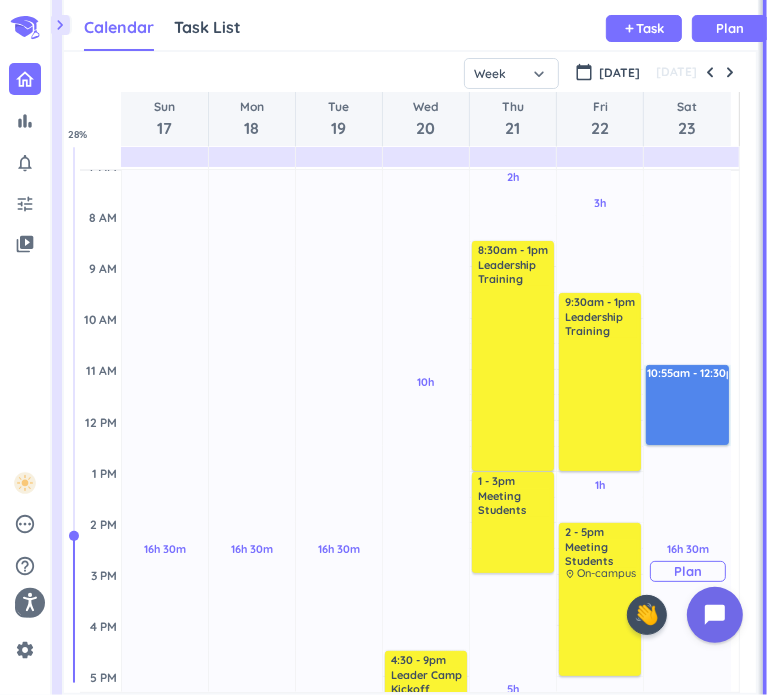 drag, startPoint x: 684, startPoint y: 365, endPoint x: 687, endPoint y: 441, distance: 76.05919 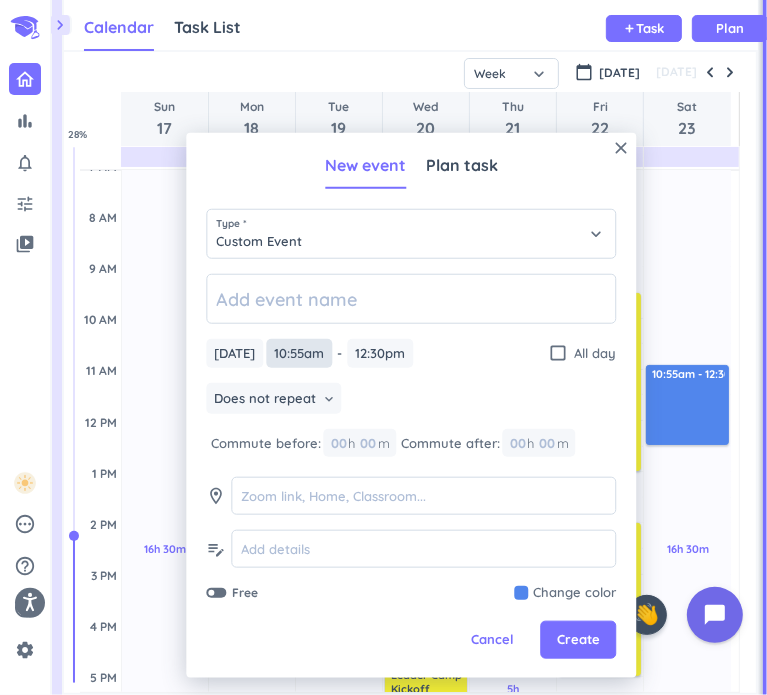 click on "10:55am" at bounding box center [299, 353] 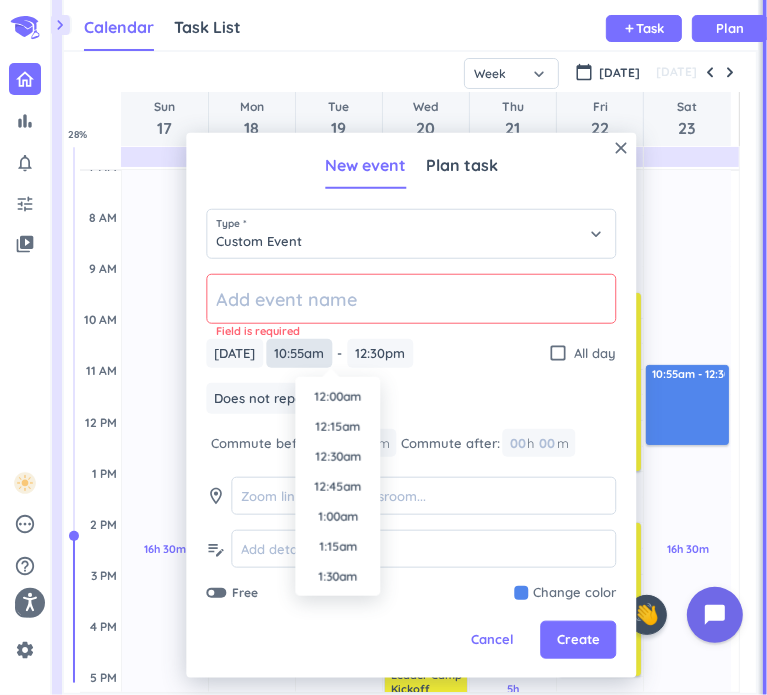 scroll, scrollTop: 1200, scrollLeft: 0, axis: vertical 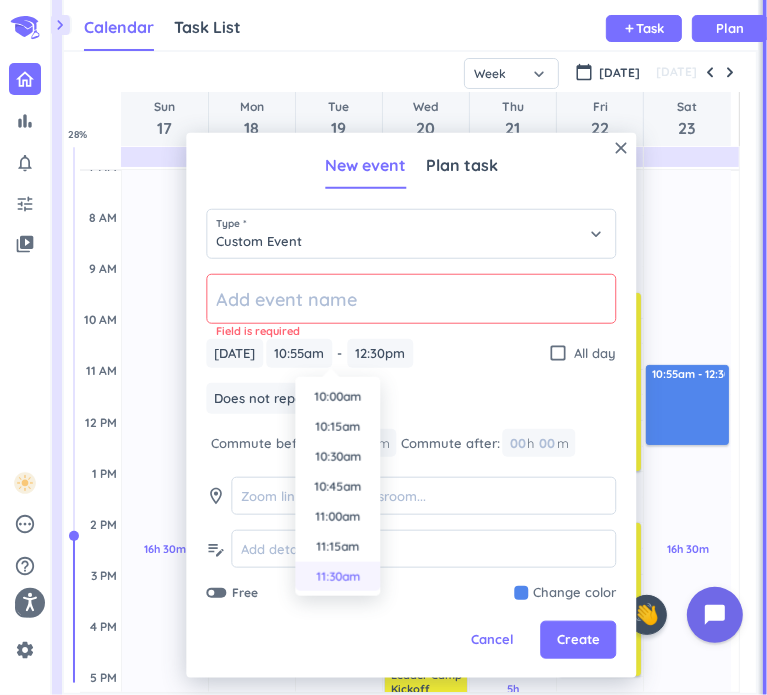 click on "11:30am" at bounding box center (337, 577) 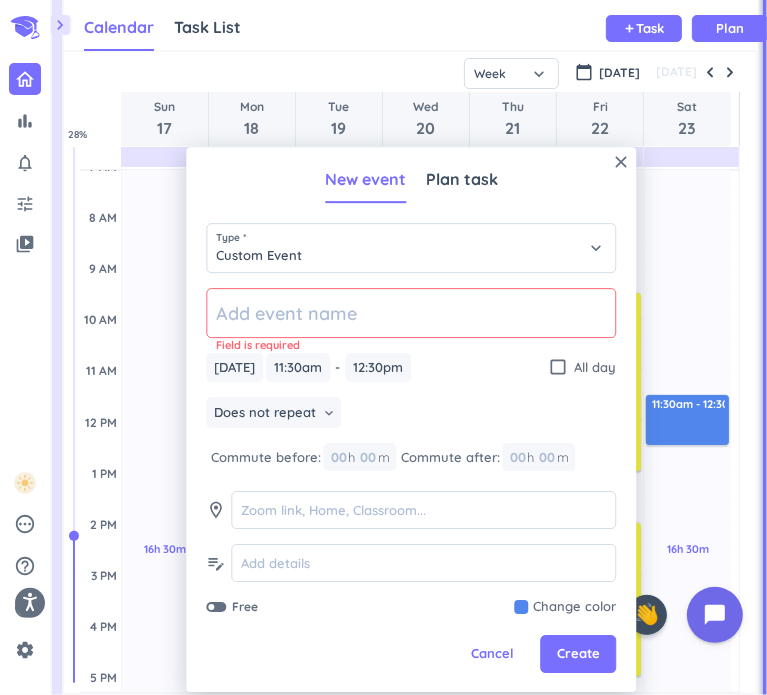 click 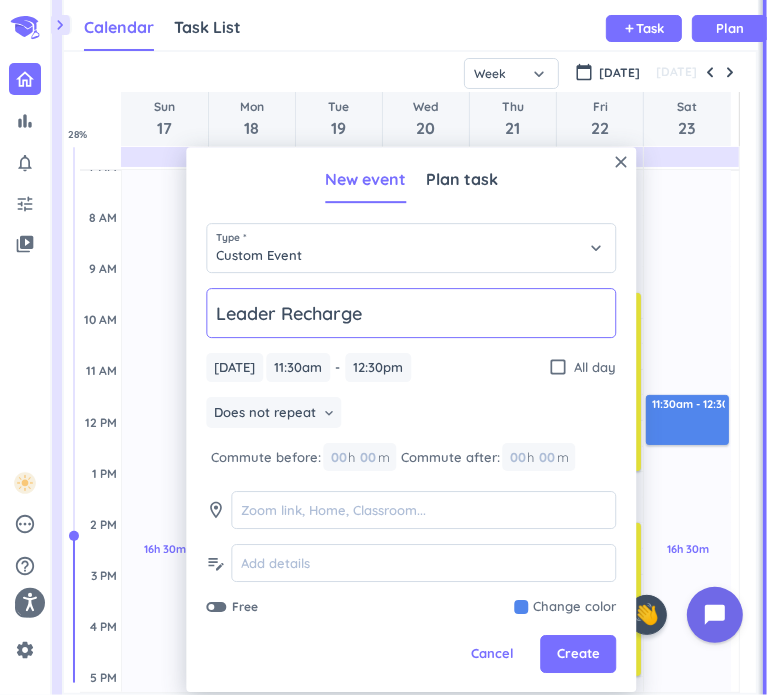 type on "Leader Recharge" 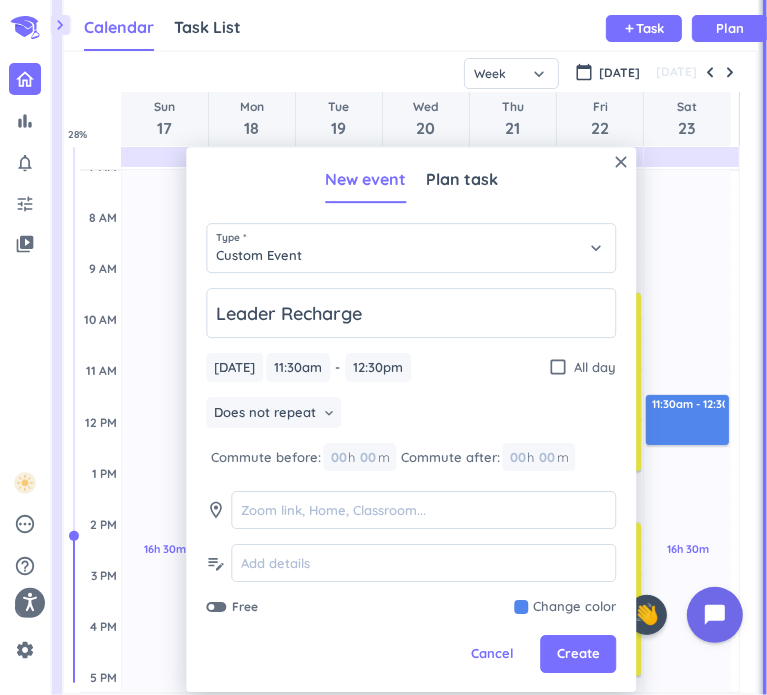 click on "Does not repeat keyboard_arrow_down" at bounding box center [411, 415] 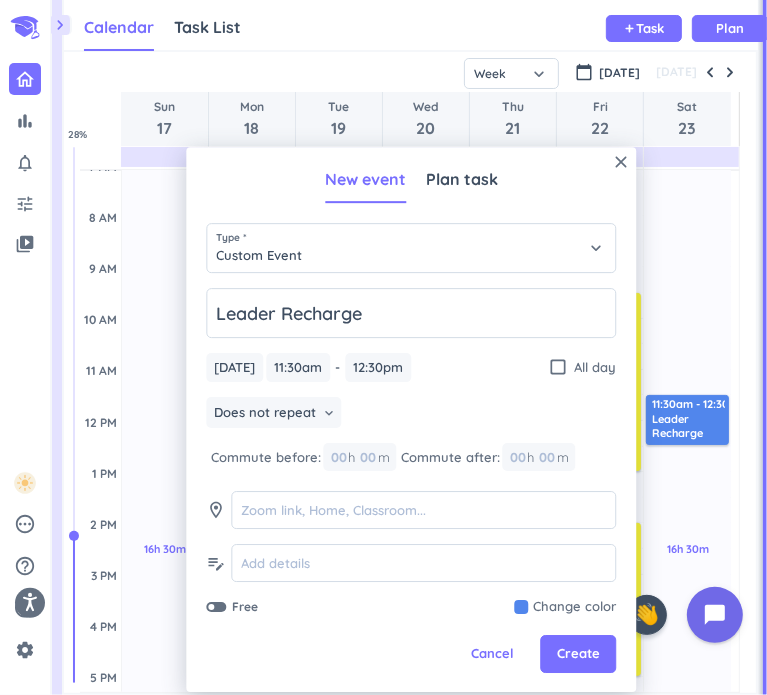 click at bounding box center [565, 608] 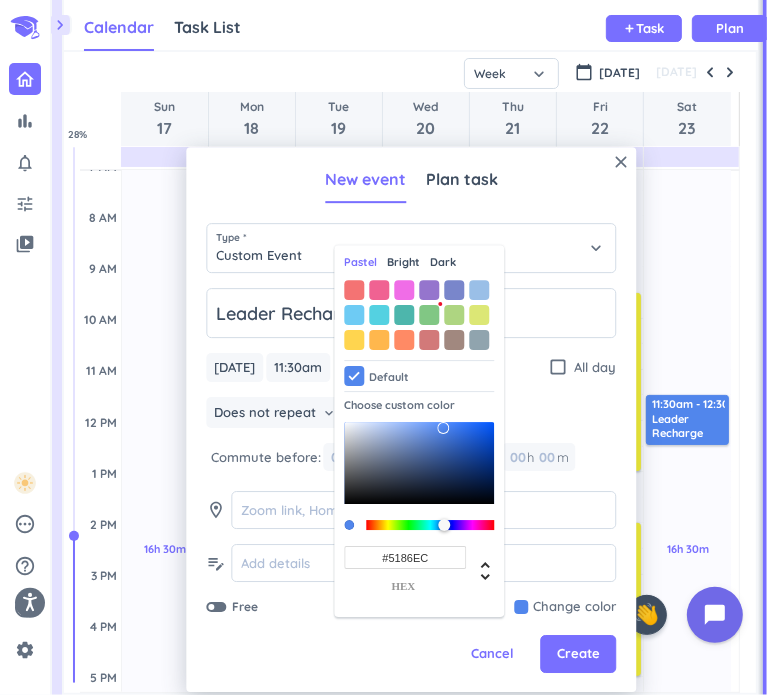 click on "#5186EC" at bounding box center [405, 557] 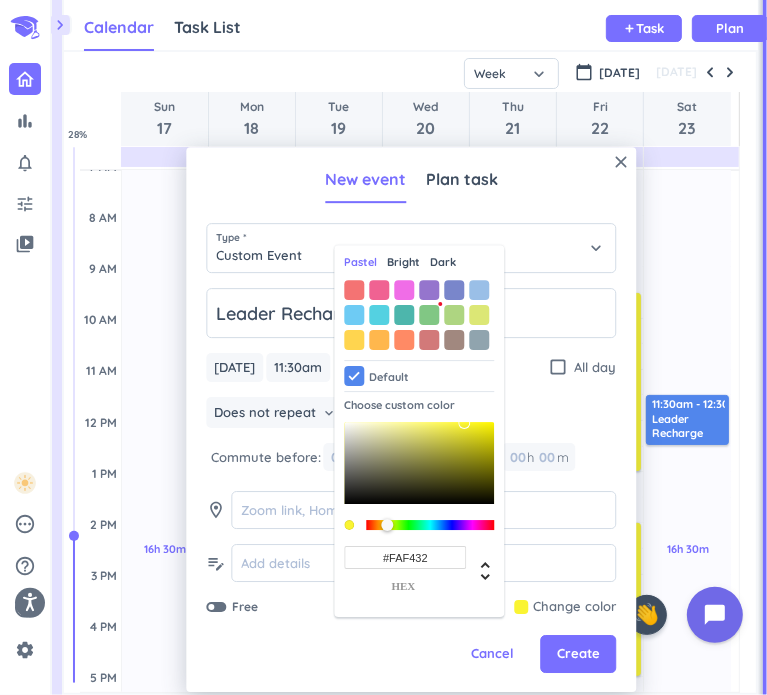 type on "#FAF432" 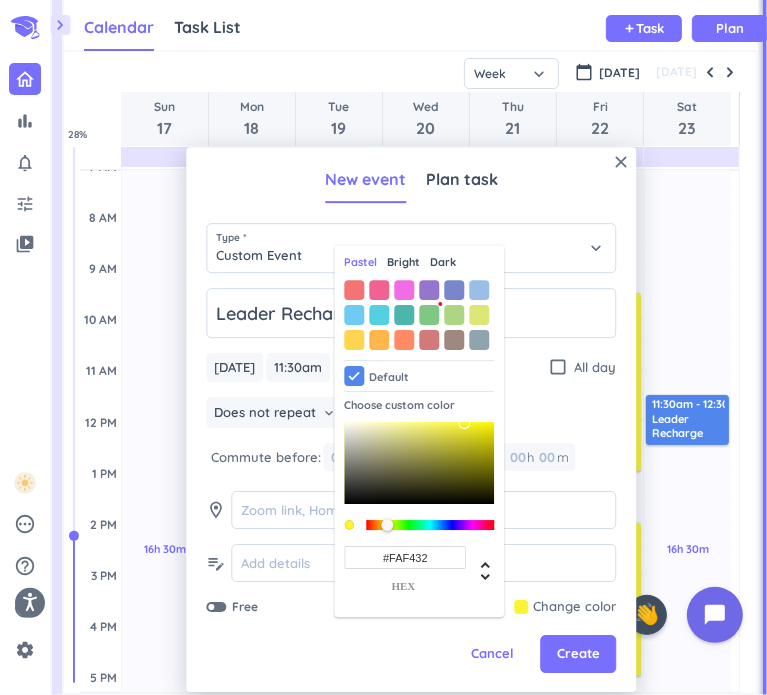 click on "Leader Recharge [DATE] [DATE]   11:30am 11:30am - 12:30pm 12:30pm check_box_outline_blank All day Does not repeat keyboard_arrow_down Commute before: 00 h 00 m Commute after: 00 h 00 m room edit_note Free Change color Pastel Bright Dark Default Choose custom color #FAF432 hex" at bounding box center [411, 452] 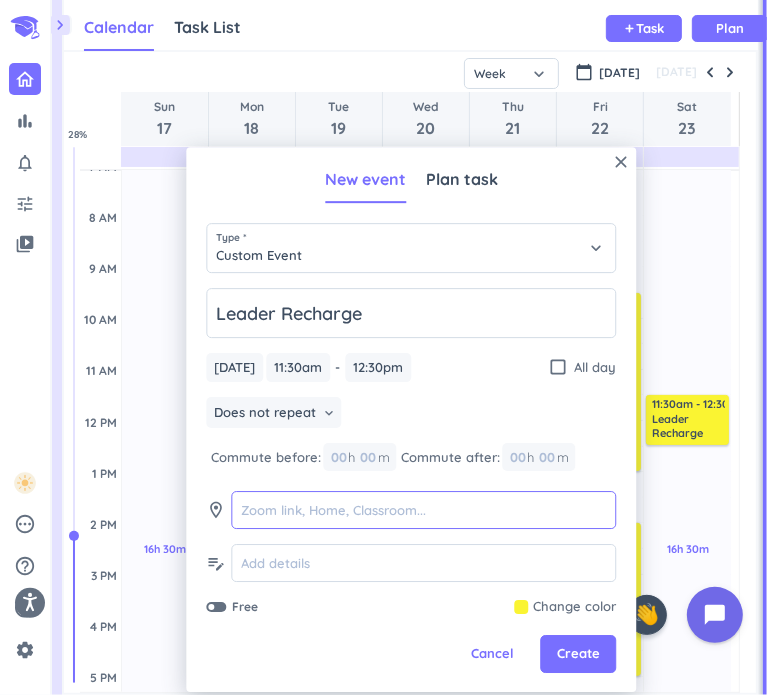click at bounding box center [423, 511] 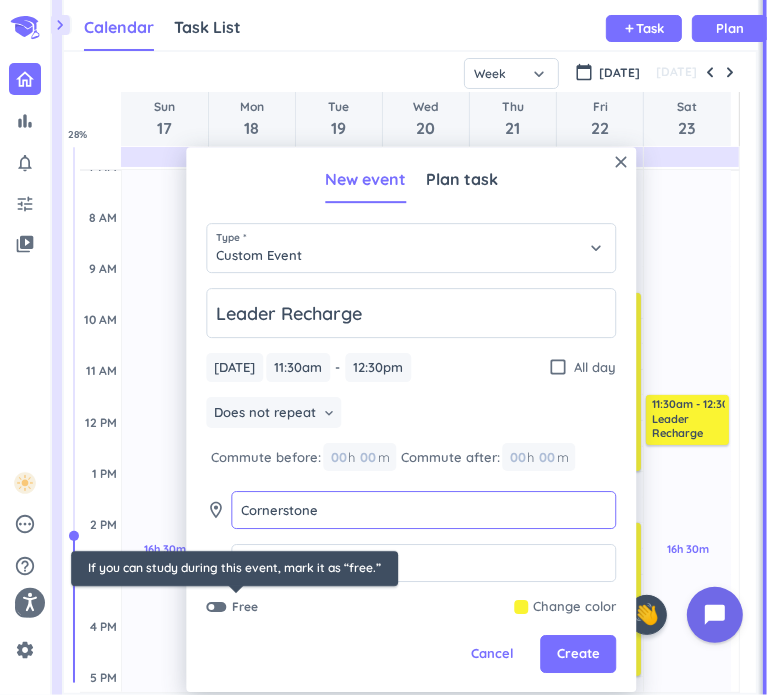 type on "Cornerstone" 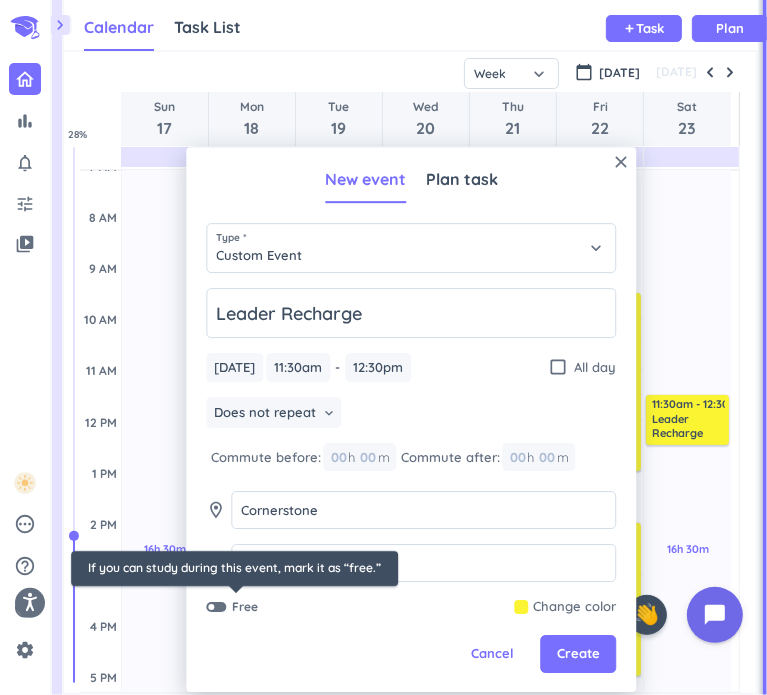 click at bounding box center (216, 607) 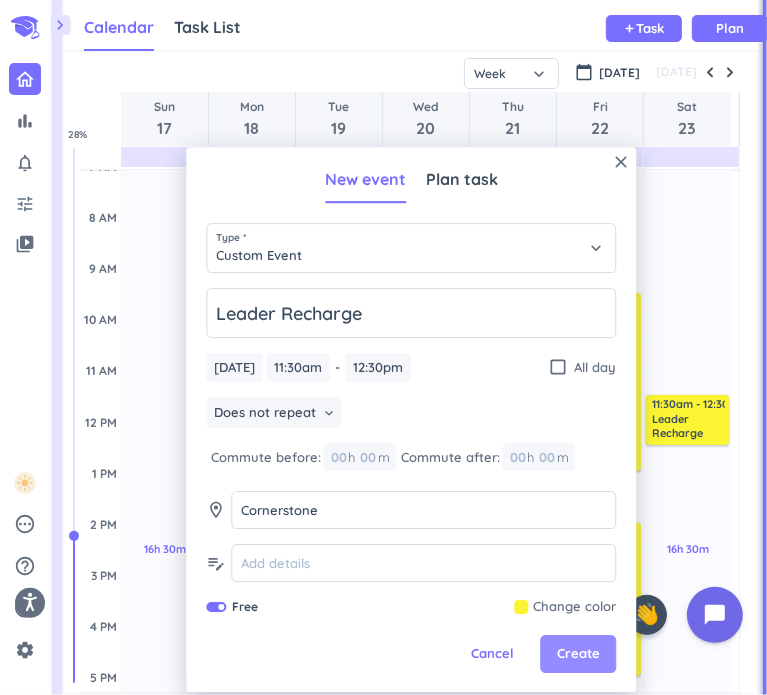 click on "Create" at bounding box center [578, 655] 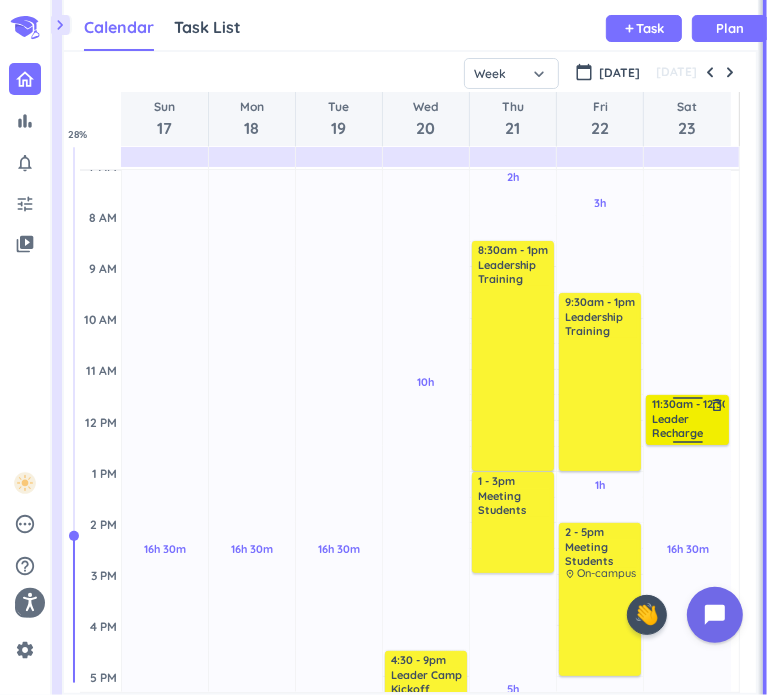 click on "Leader Recharge" at bounding box center [688, 426] 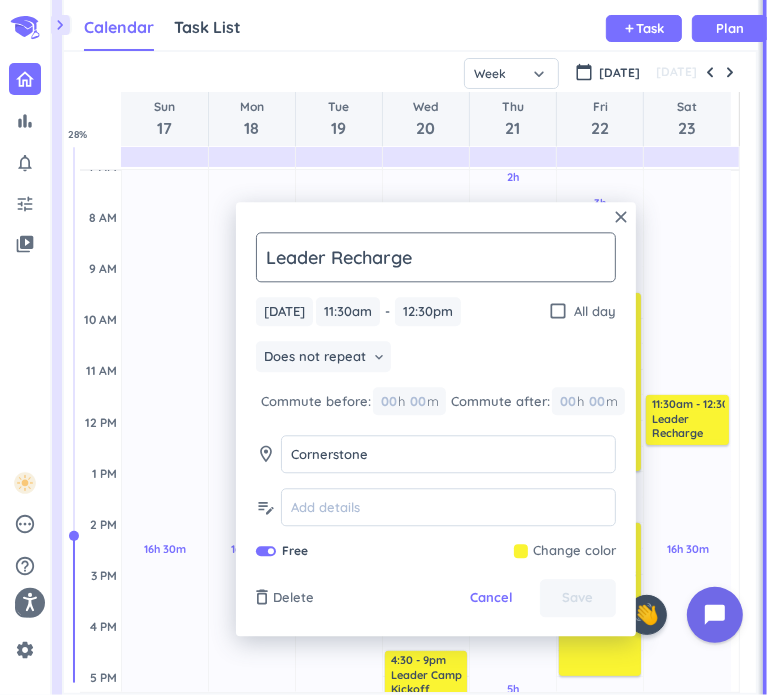 click on "Leader Recharge" 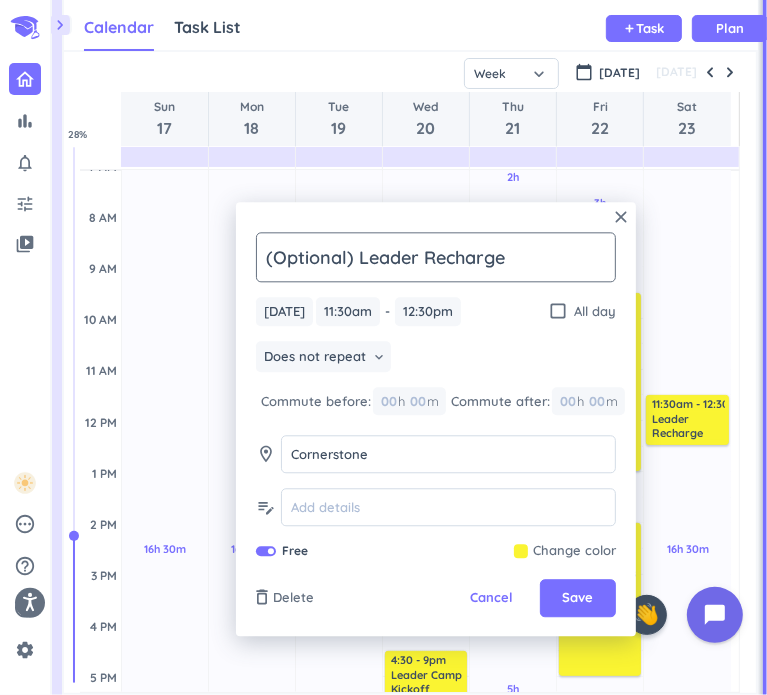 type on "(Optional) Leader Recharge" 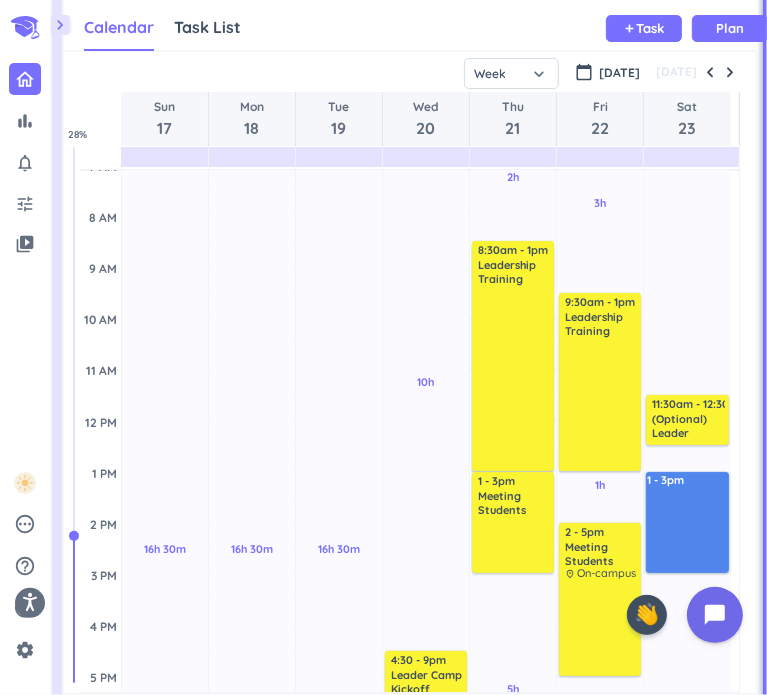 drag, startPoint x: 668, startPoint y: 471, endPoint x: 673, endPoint y: 570, distance: 99.12618 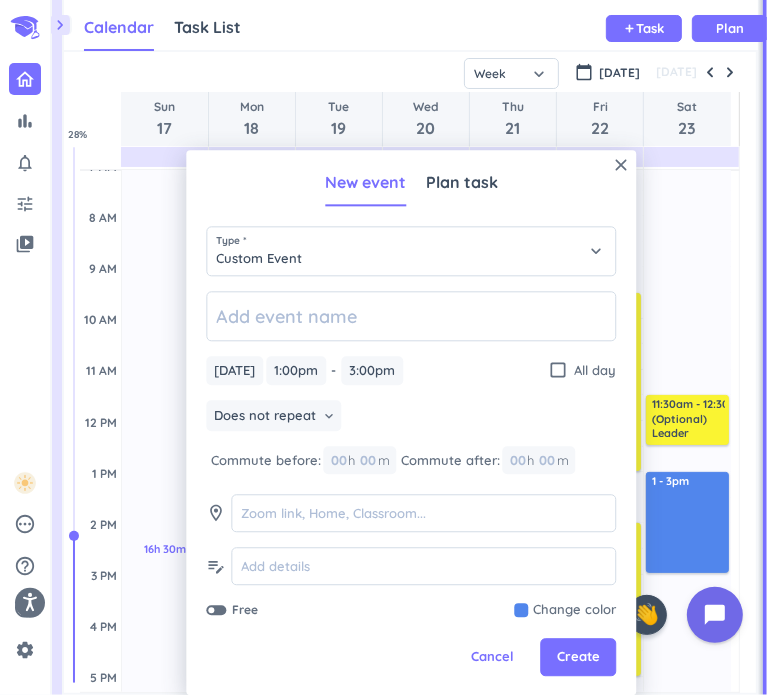 click on "close New event Plan task Type * Custom Event keyboard_arrow_down [DATE] [DATE]   1:00pm 1:00pm - 3:00pm 3:00pm check_box_outline_blank All day Does not repeat keyboard_arrow_down Commute before: 00 h 00 m Commute after: 00 h 00 m room edit_note Free Change color Cancel Create" at bounding box center [411, 422] 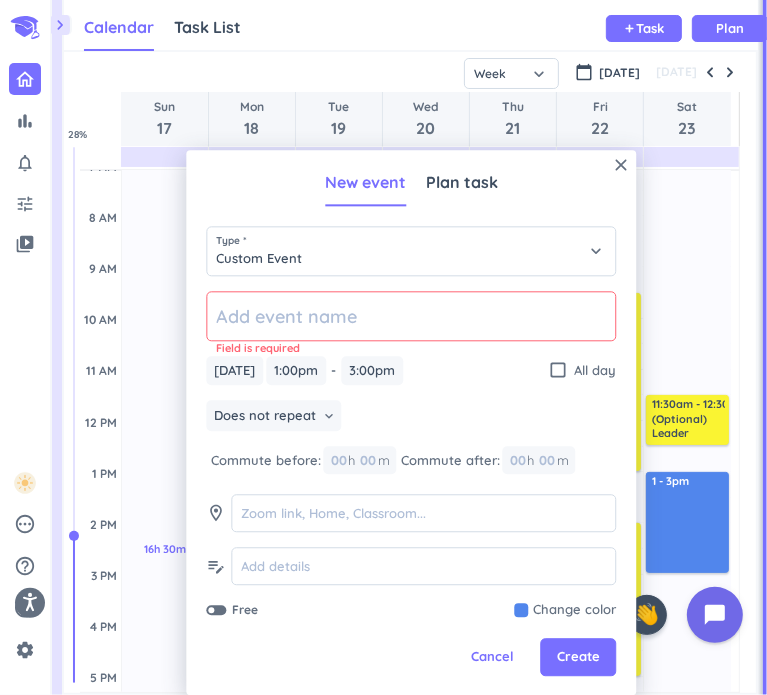 click at bounding box center (565, 611) 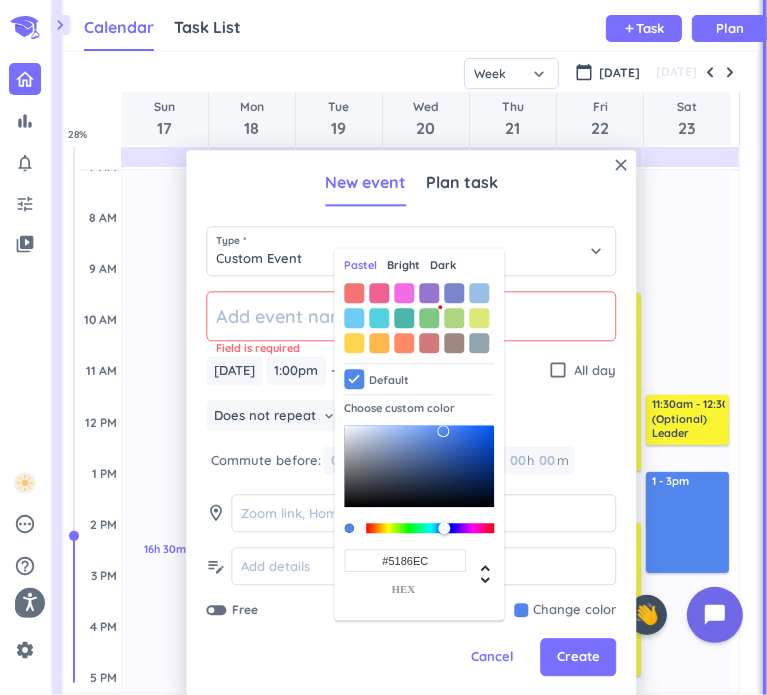 click on "#5186EC" at bounding box center (405, 561) 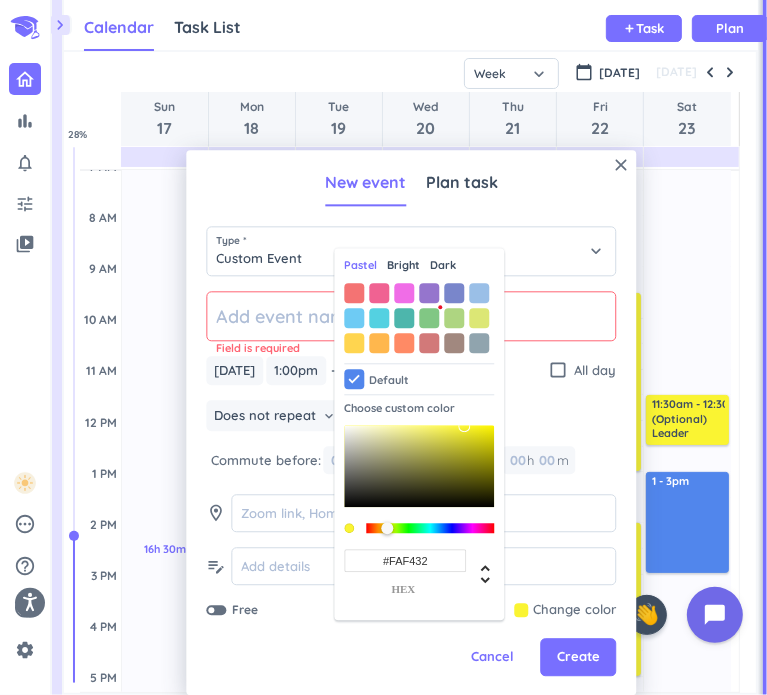 type on "#FAF432" 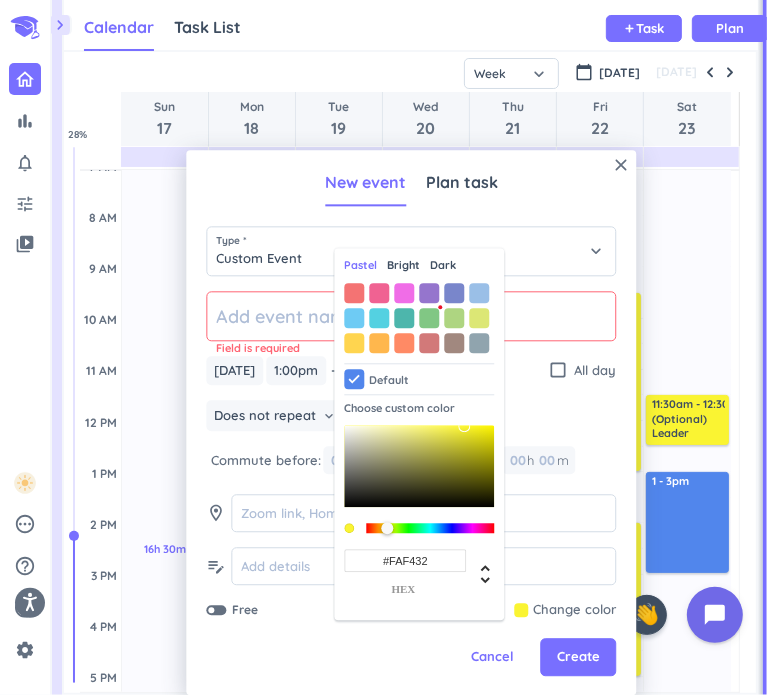 click on "Field is required [DATE] [DATE]   1:00pm 1:00pm - 3:00pm 3:00pm check_box_outline_blank All day Does not repeat keyboard_arrow_down Commute before: 00 h 00 m Commute after: 00 h 00 m room edit_note Free Change color Pastel Bright Dark Default Choose custom color #FAF432 hex" at bounding box center [411, 455] 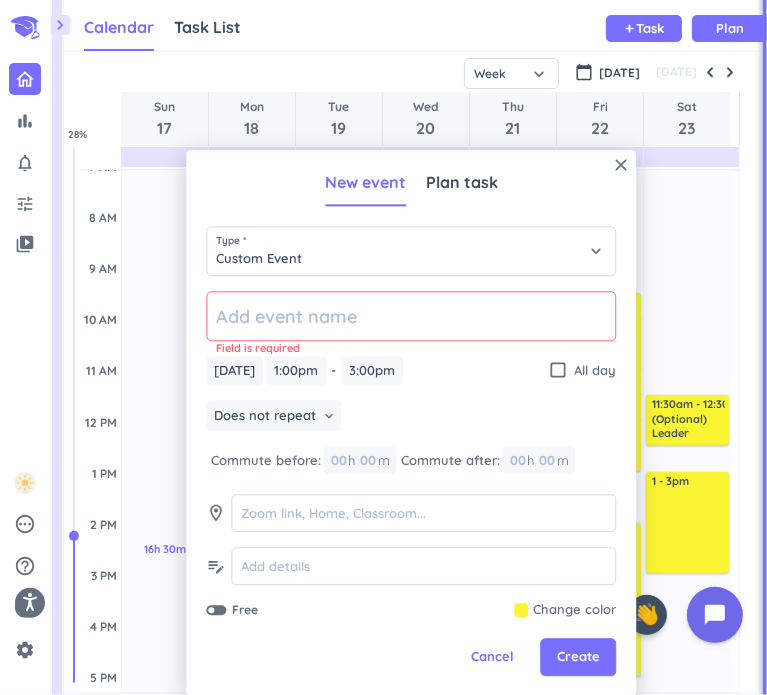 click 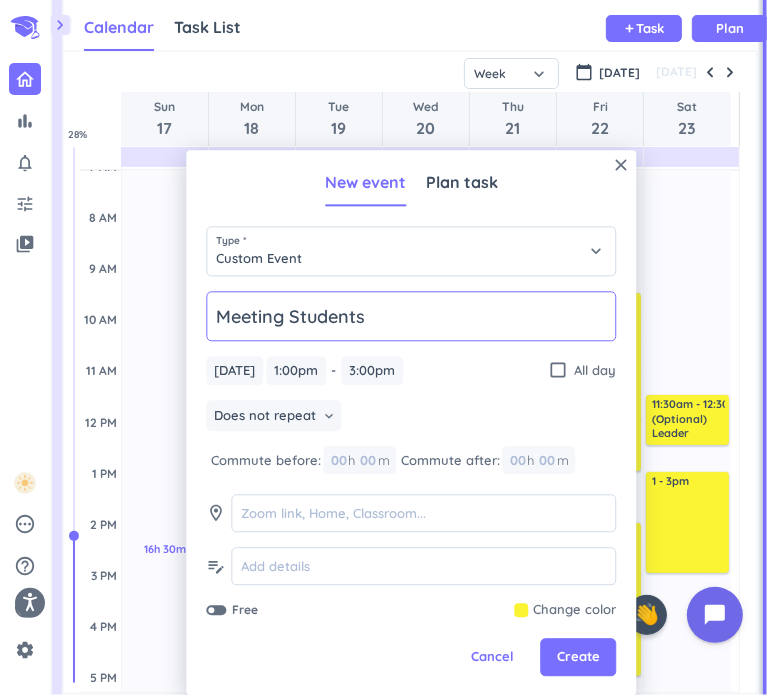click on "Meeting Students" 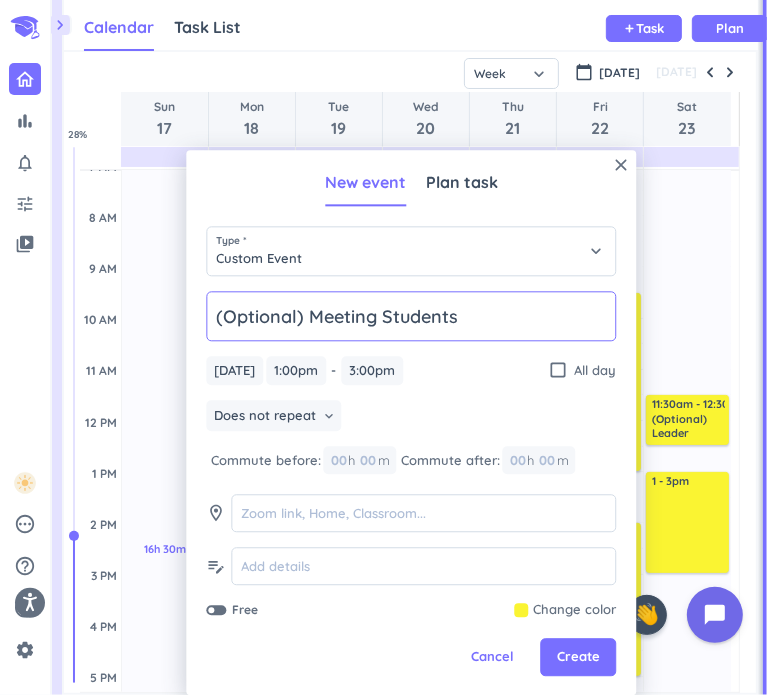 type on "(Optional) Meeting Students" 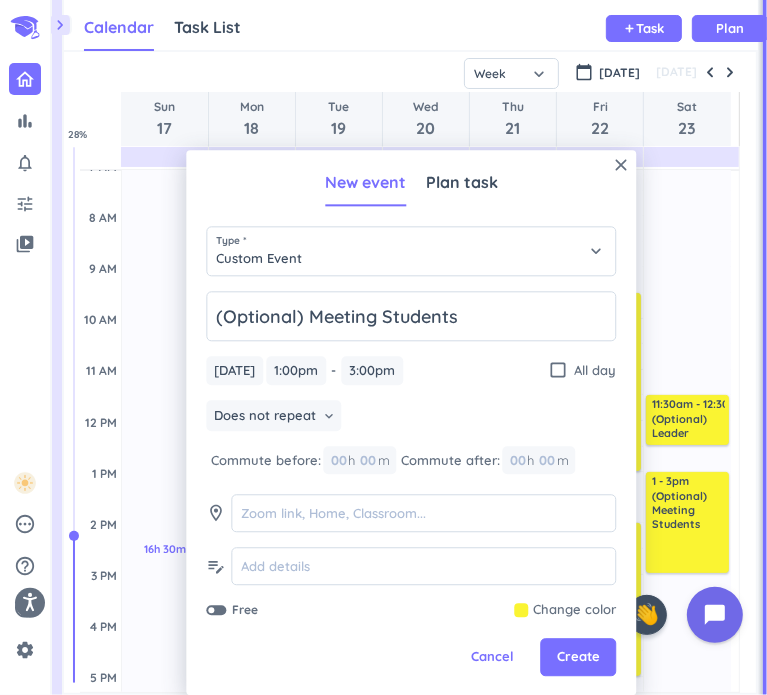 click at bounding box center (216, 611) 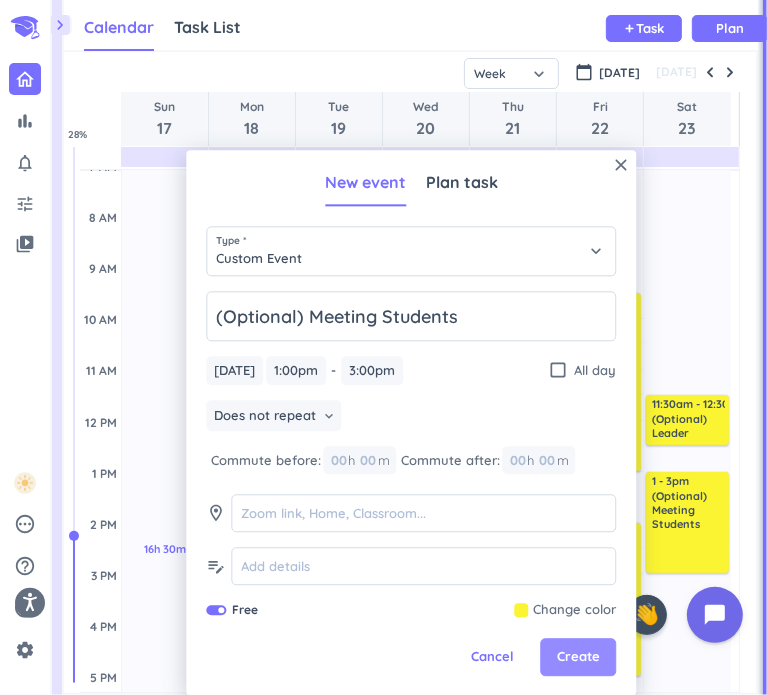 click on "Create" at bounding box center (578, 658) 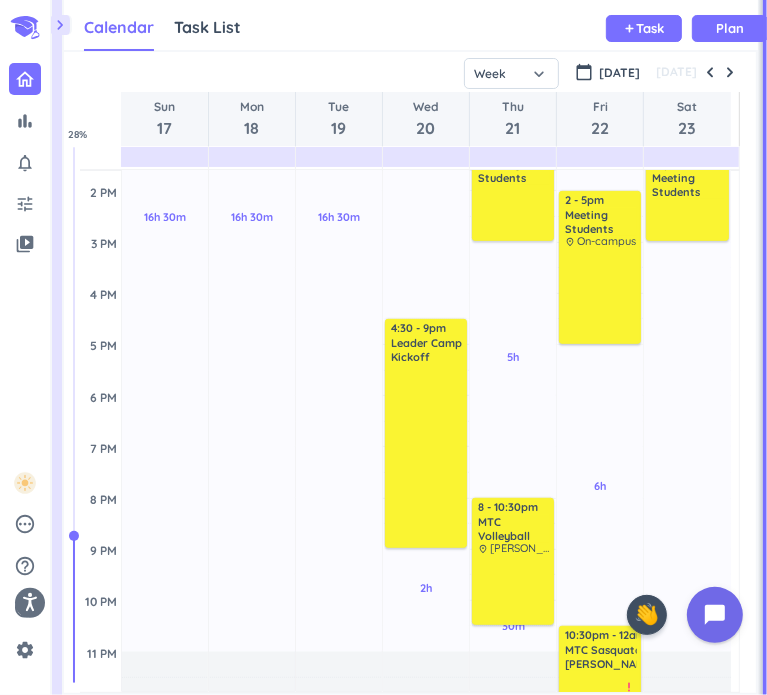 scroll, scrollTop: 503, scrollLeft: 0, axis: vertical 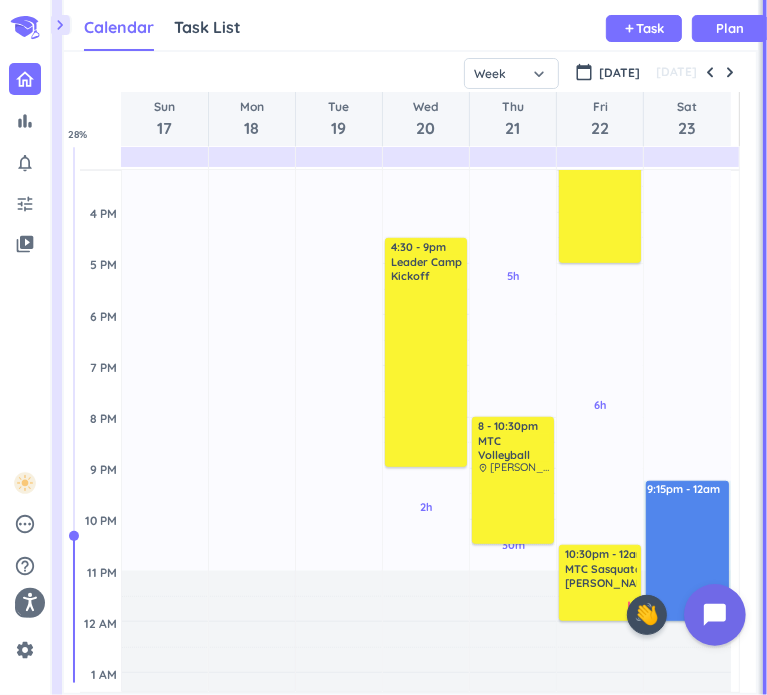 drag, startPoint x: 670, startPoint y: 555, endPoint x: 690, endPoint y: 620, distance: 68.007355 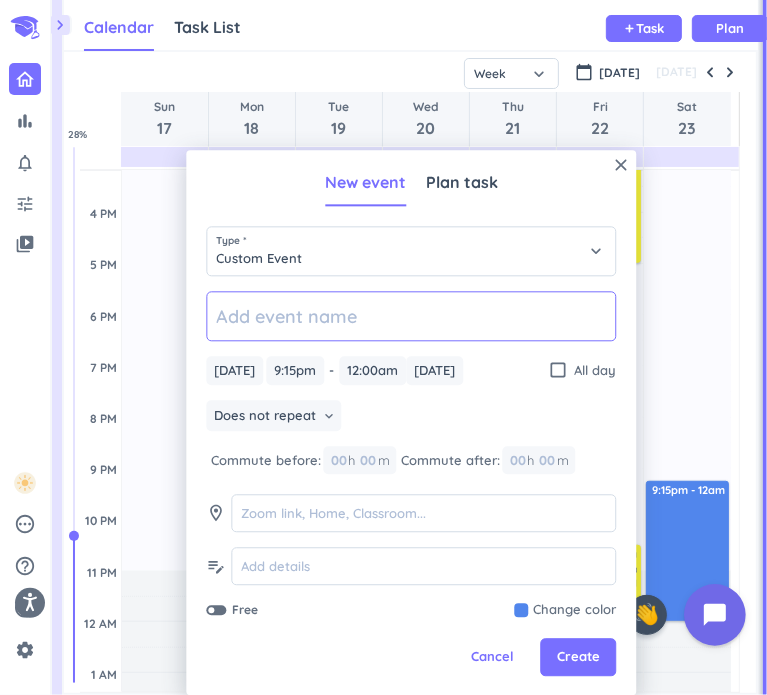 scroll, scrollTop: 575, scrollLeft: 0, axis: vertical 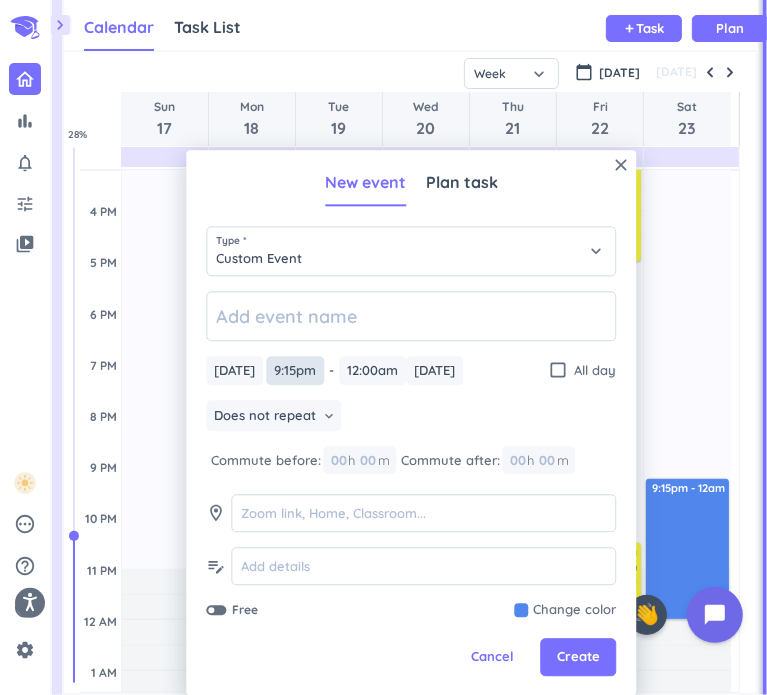 click on "9:15pm" at bounding box center (295, 370) 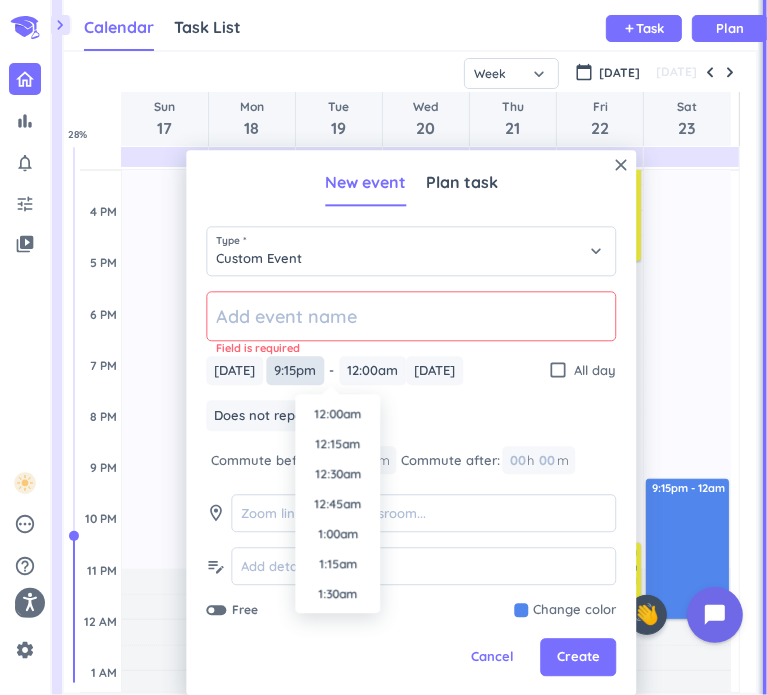 scroll, scrollTop: 2460, scrollLeft: 0, axis: vertical 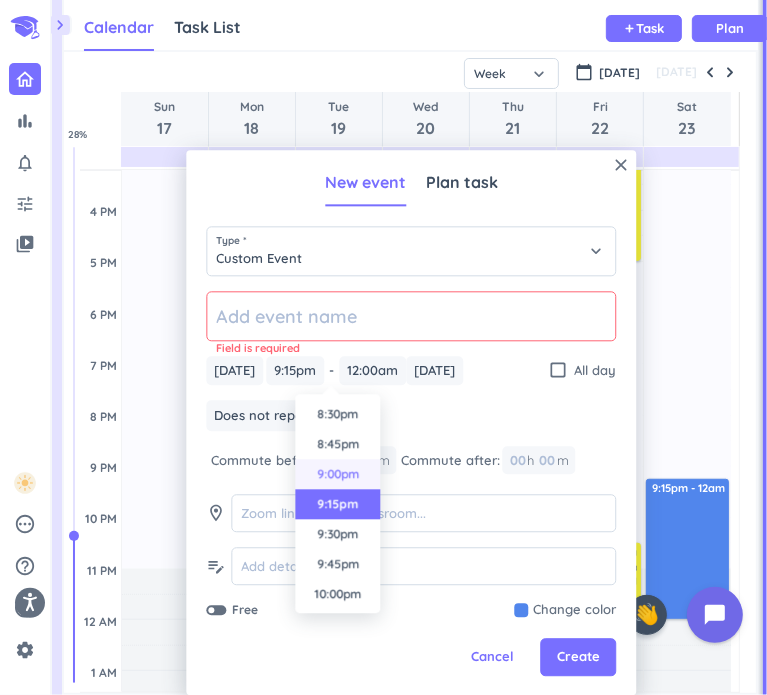 click on "9:00pm" at bounding box center [337, 474] 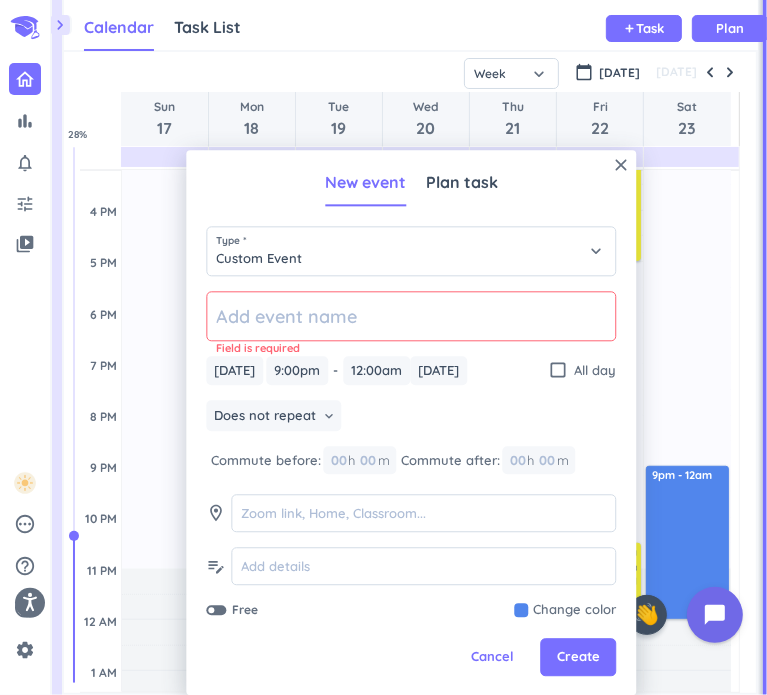 click 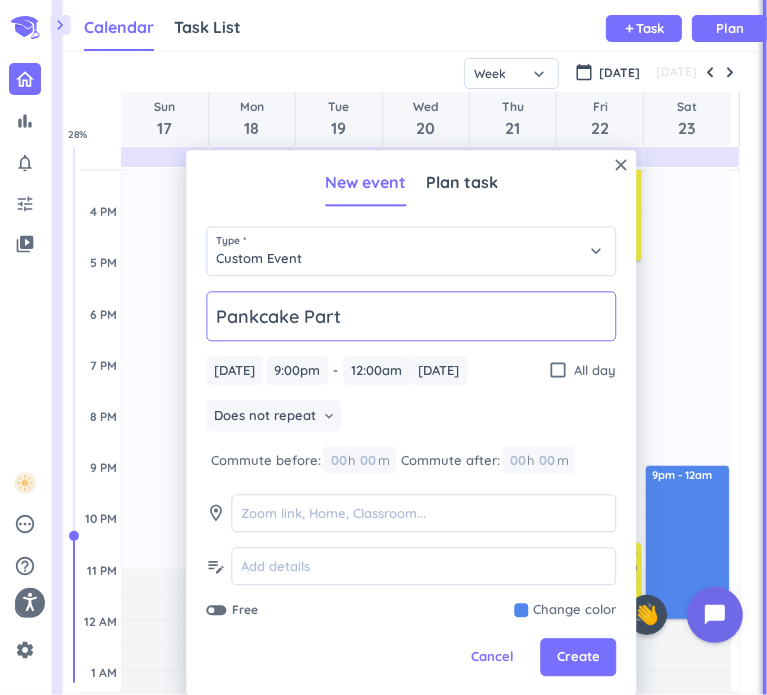 click on "Pankcake Part" 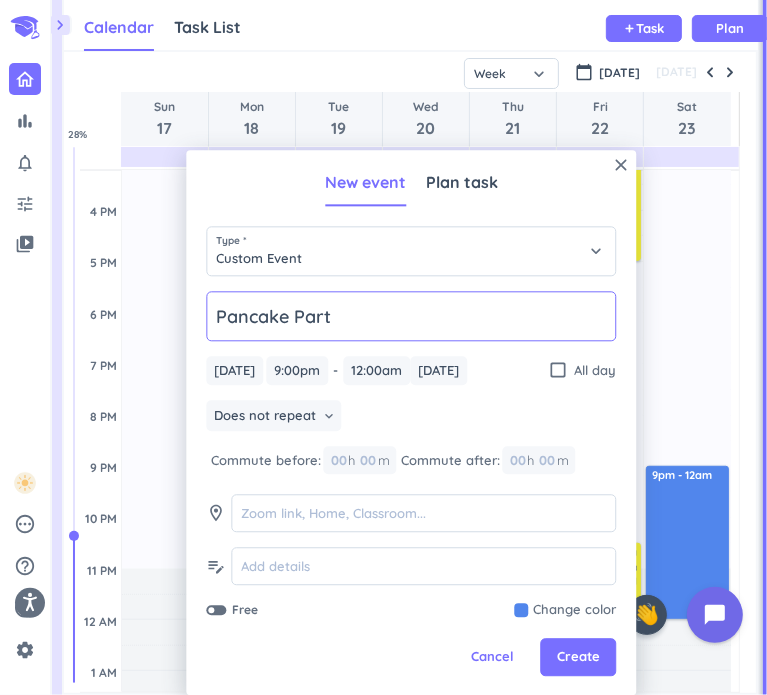 click on "Pancake Part" 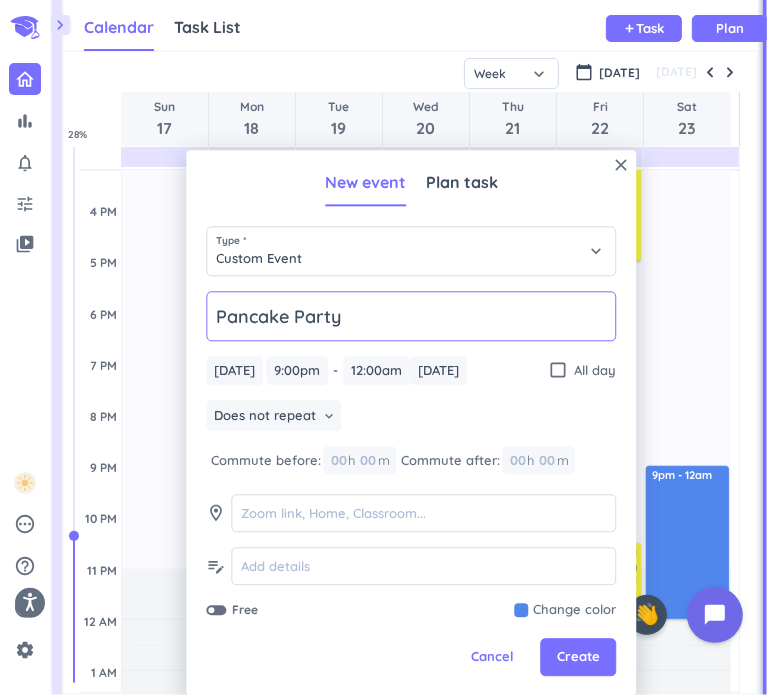 type on "Pancake Party" 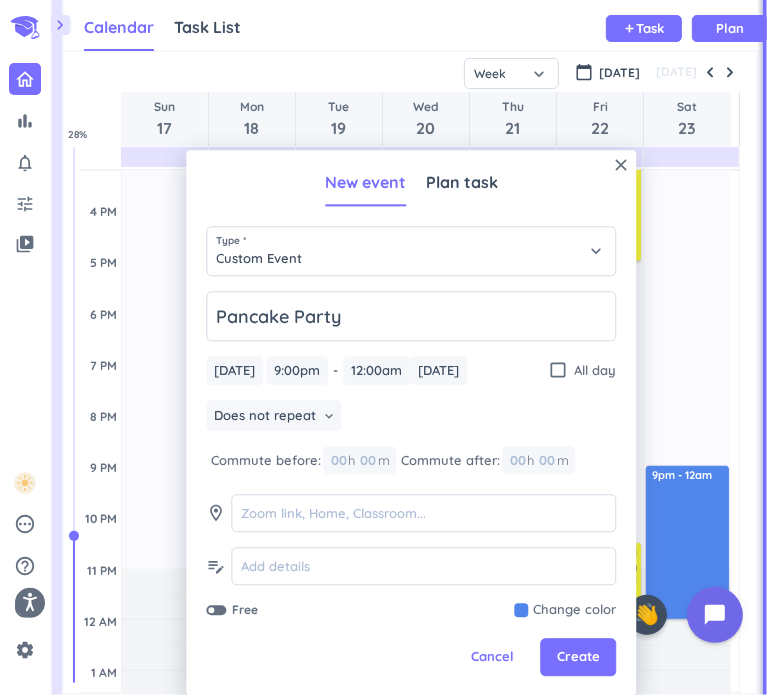 click on "Does not repeat keyboard_arrow_down" at bounding box center (411, 418) 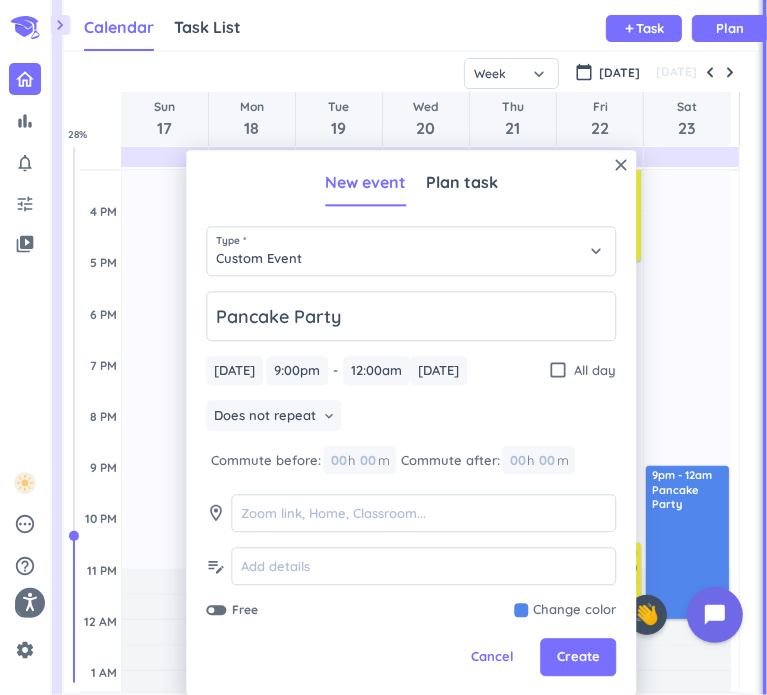 click at bounding box center [565, 611] 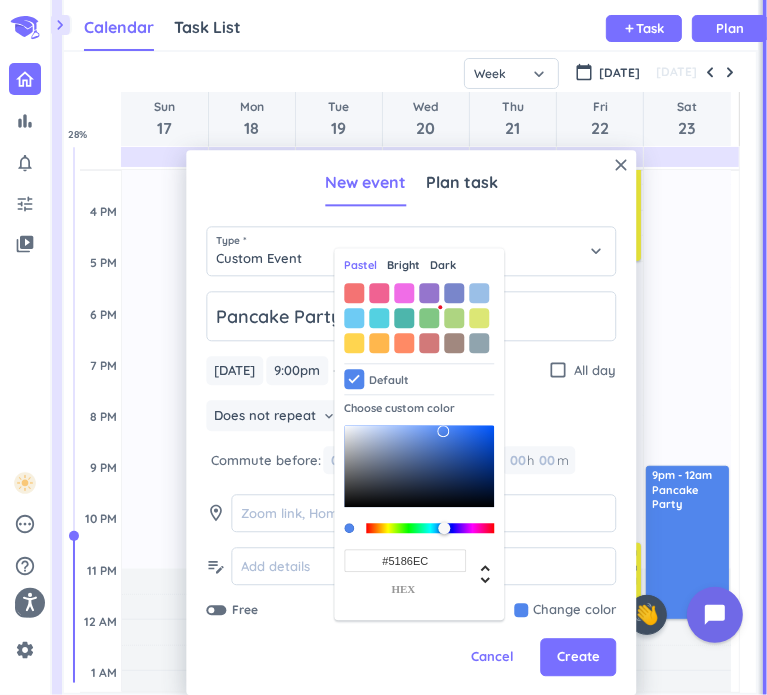 click on "#5186EC" at bounding box center [405, 561] 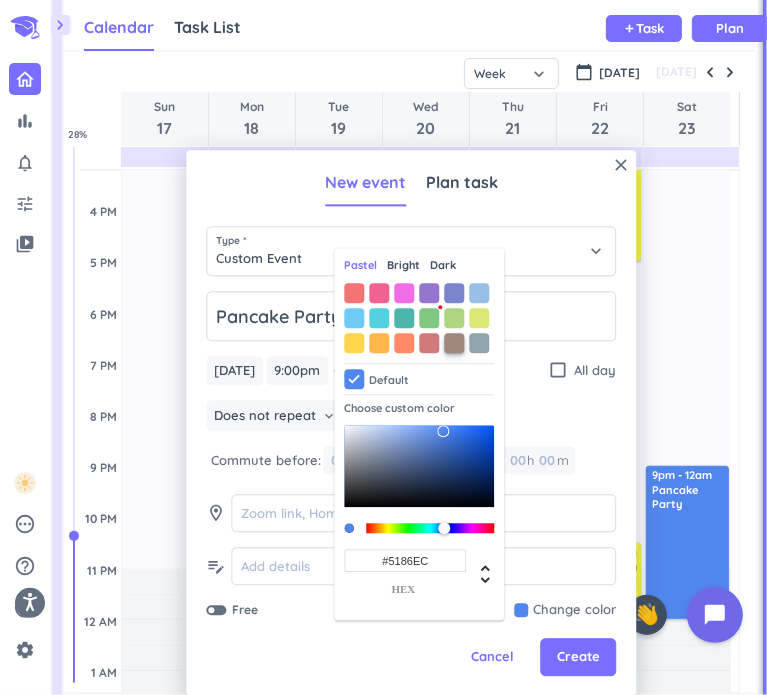 click at bounding box center [454, 343] 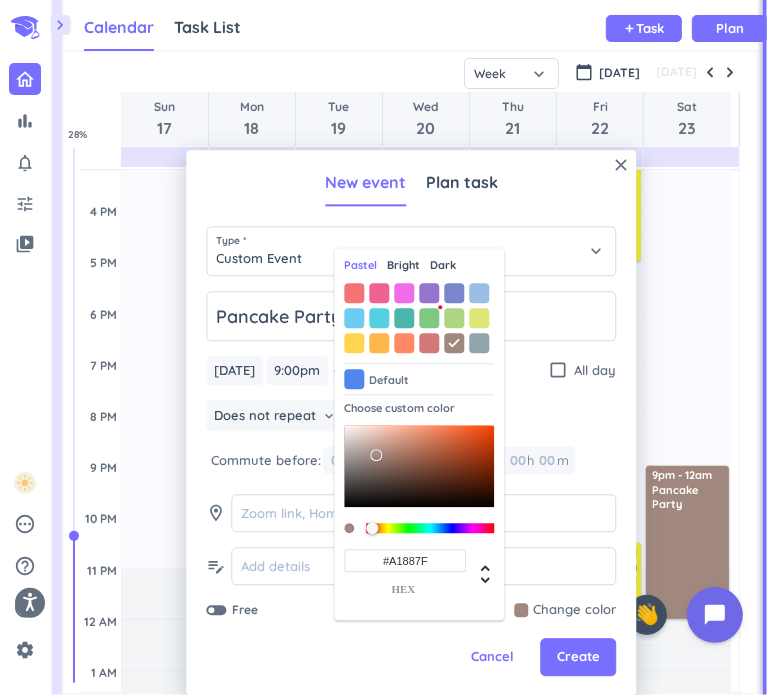 click on "Bright" at bounding box center (403, 266) 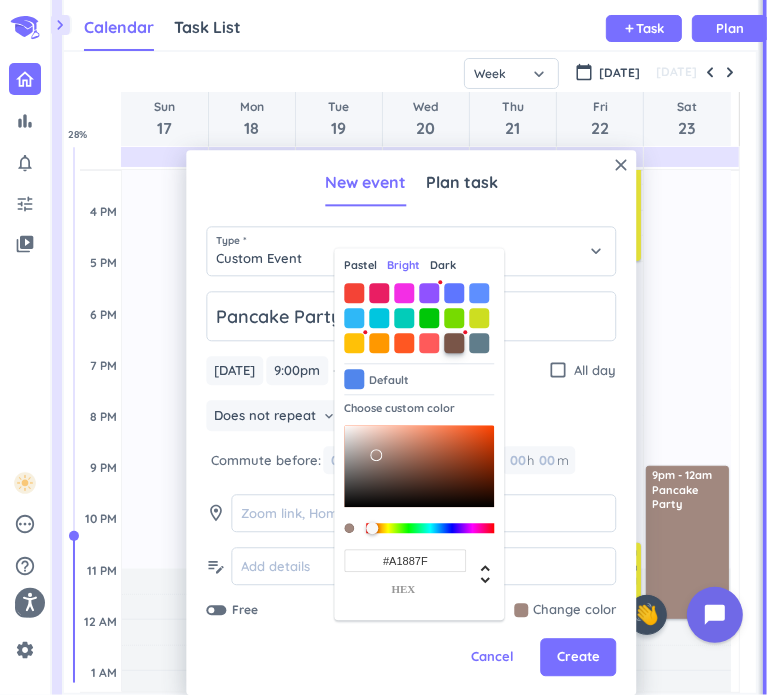 click at bounding box center [454, 343] 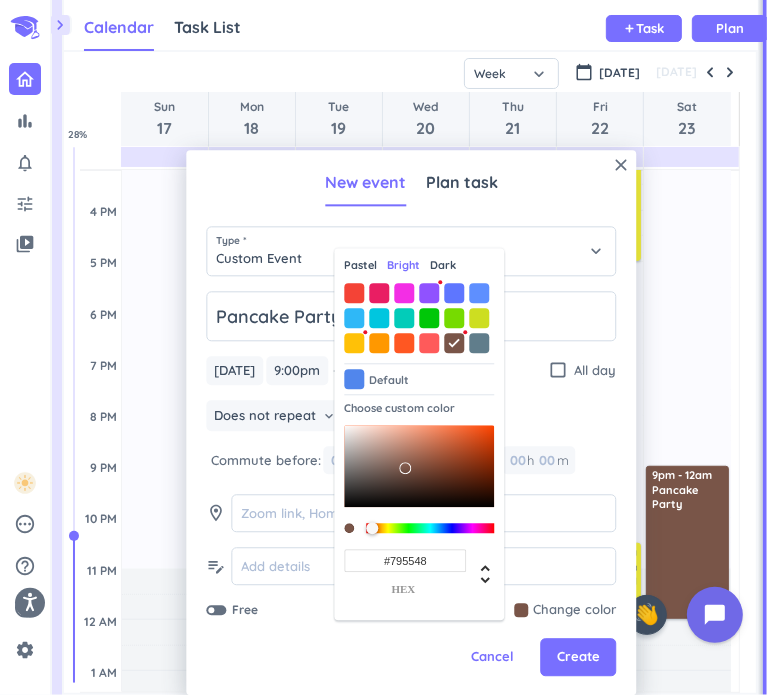 click on "Dark" at bounding box center [443, 266] 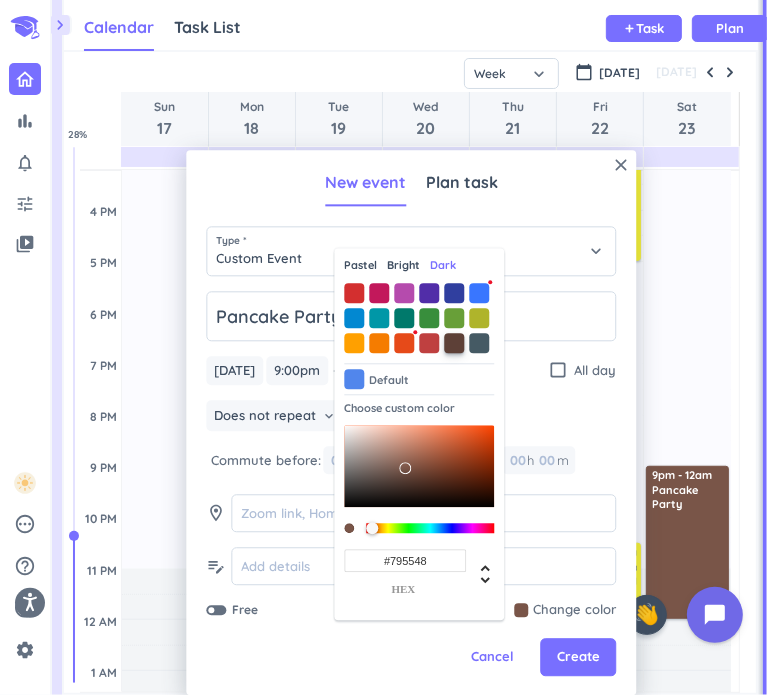 click at bounding box center [454, 343] 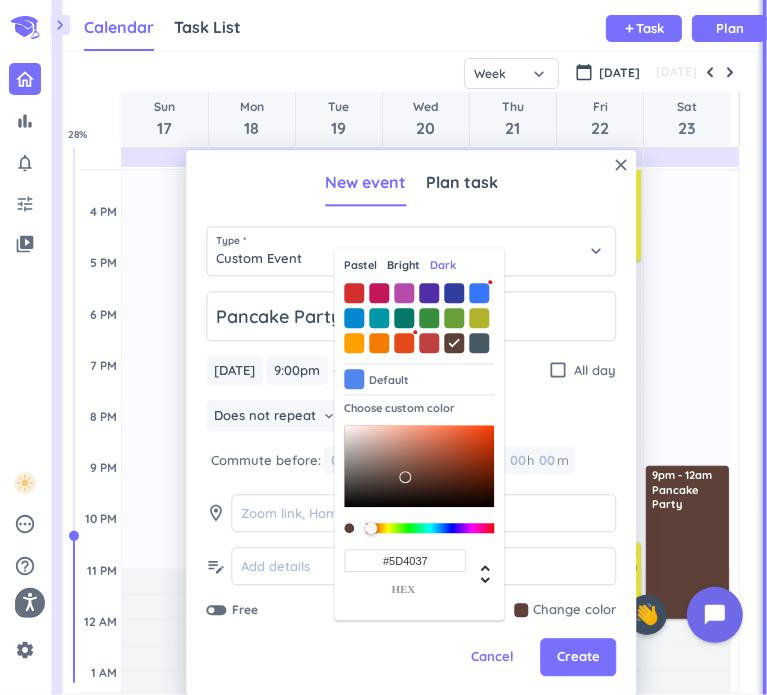 click on "Bright" at bounding box center (403, 266) 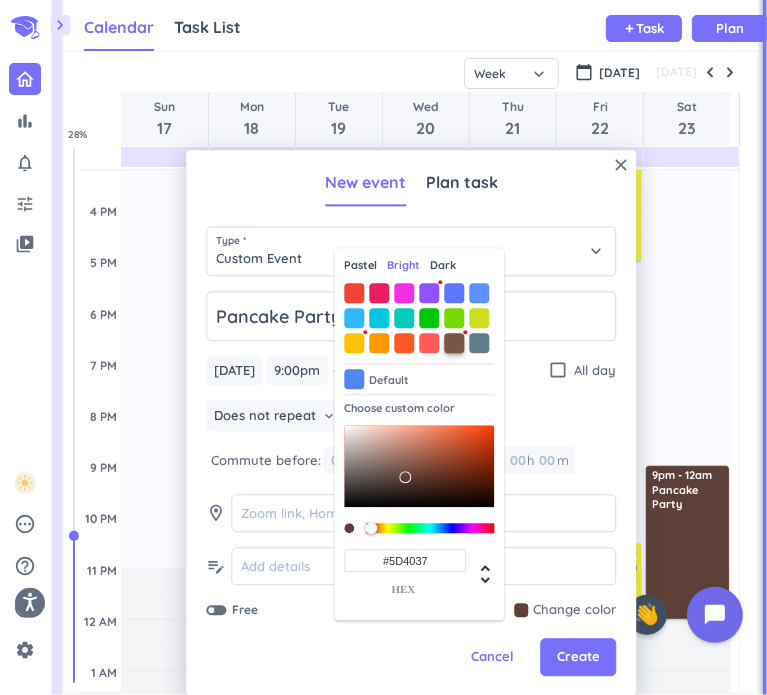 click at bounding box center [454, 343] 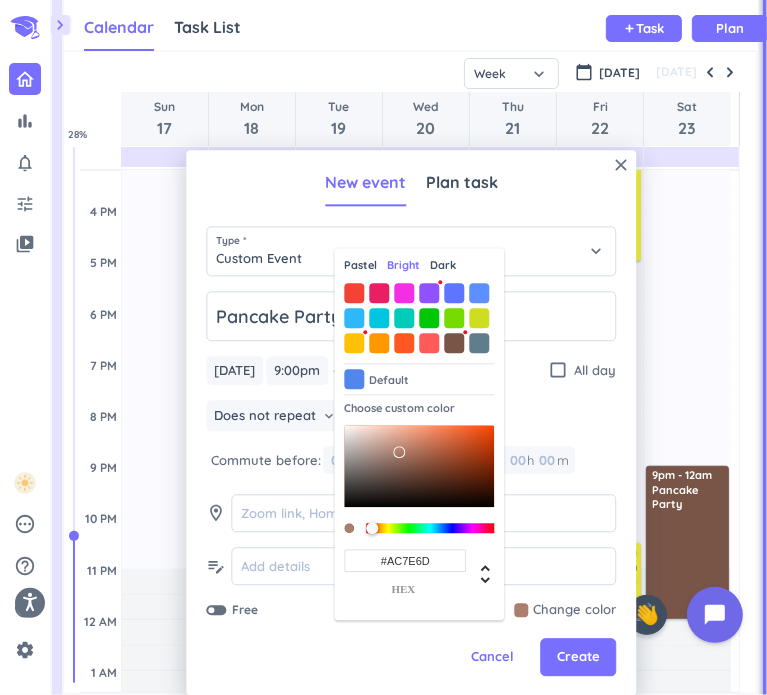 click at bounding box center (419, 466) 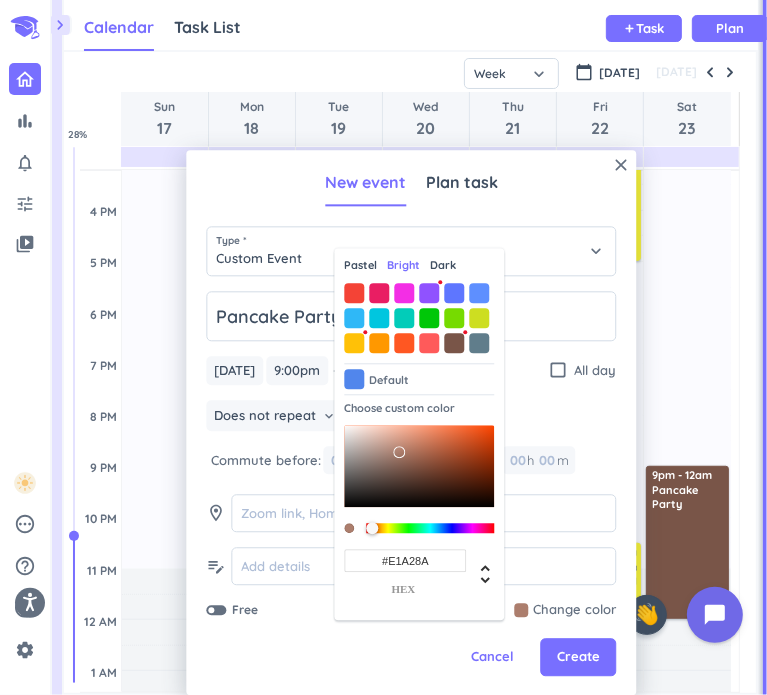 click at bounding box center (419, 466) 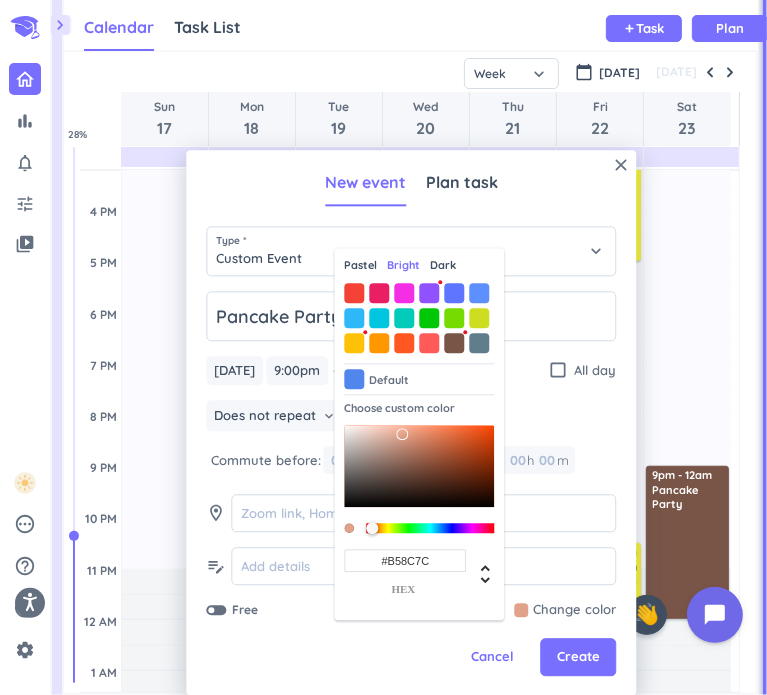 click at bounding box center [419, 466] 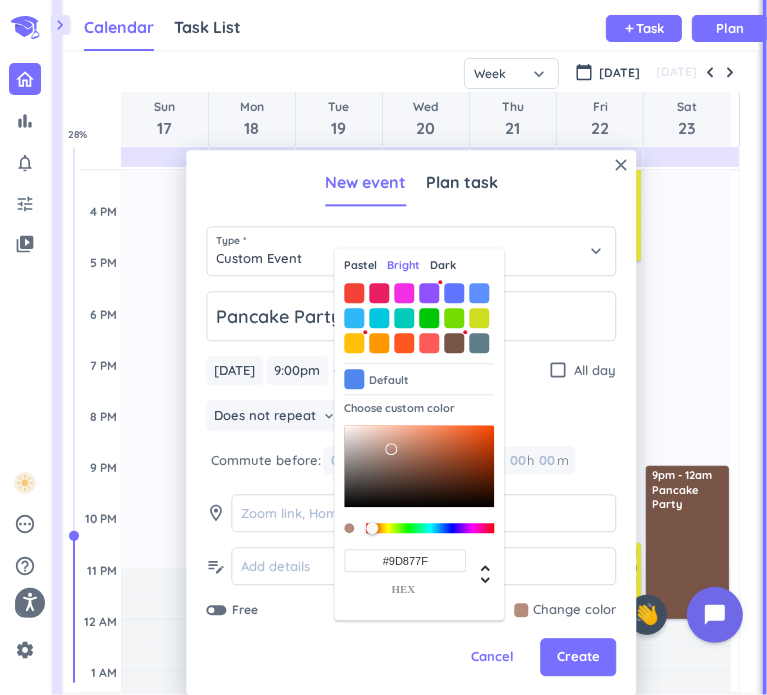 click at bounding box center [419, 466] 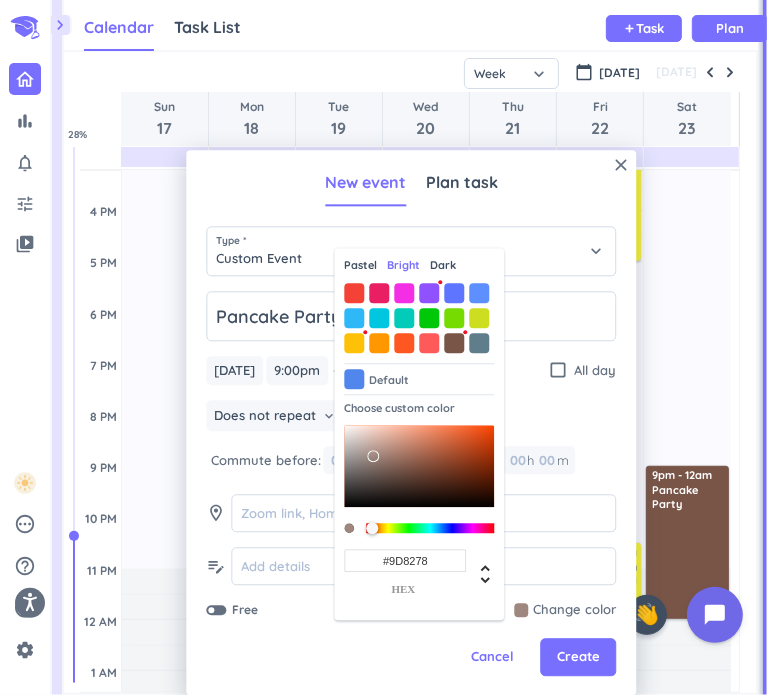 click at bounding box center (379, 463) 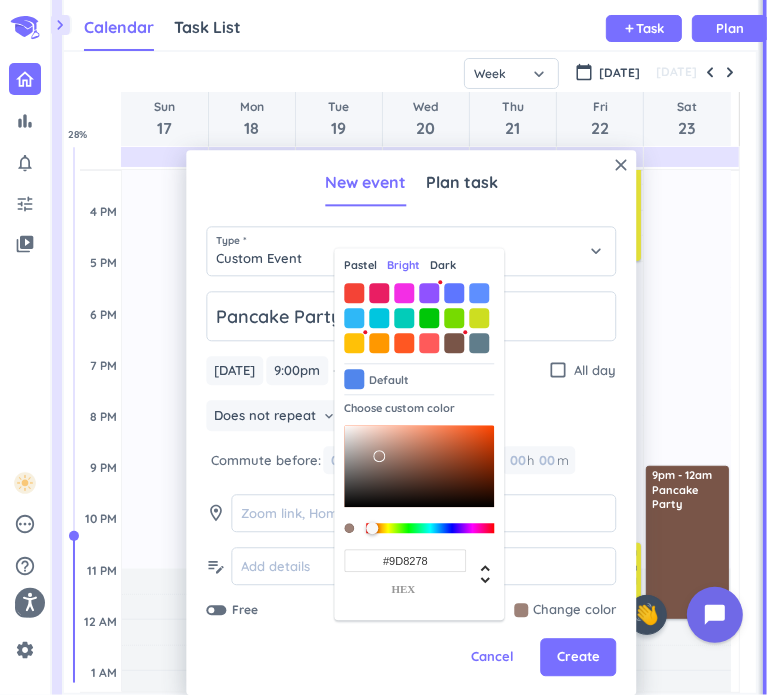 type on "#BF9B8D" 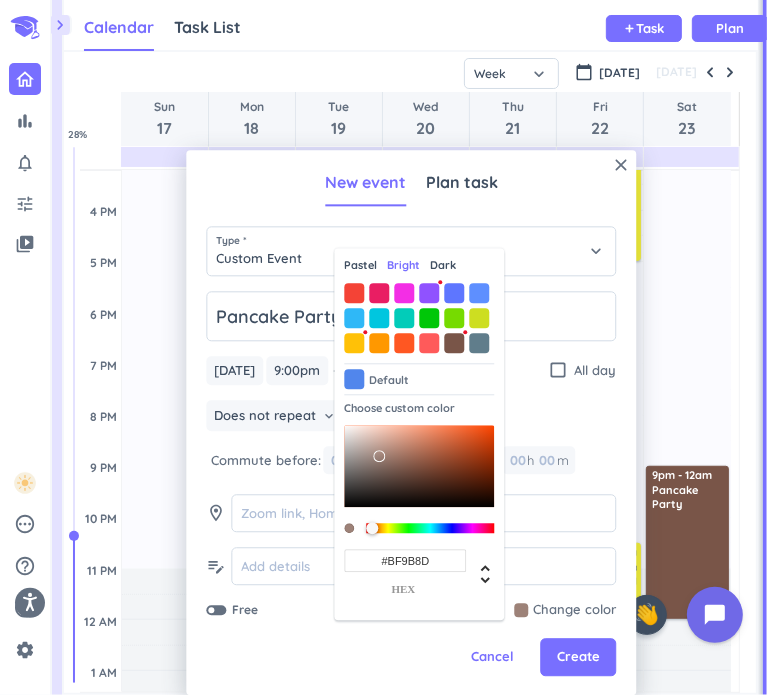 click at bounding box center [419, 466] 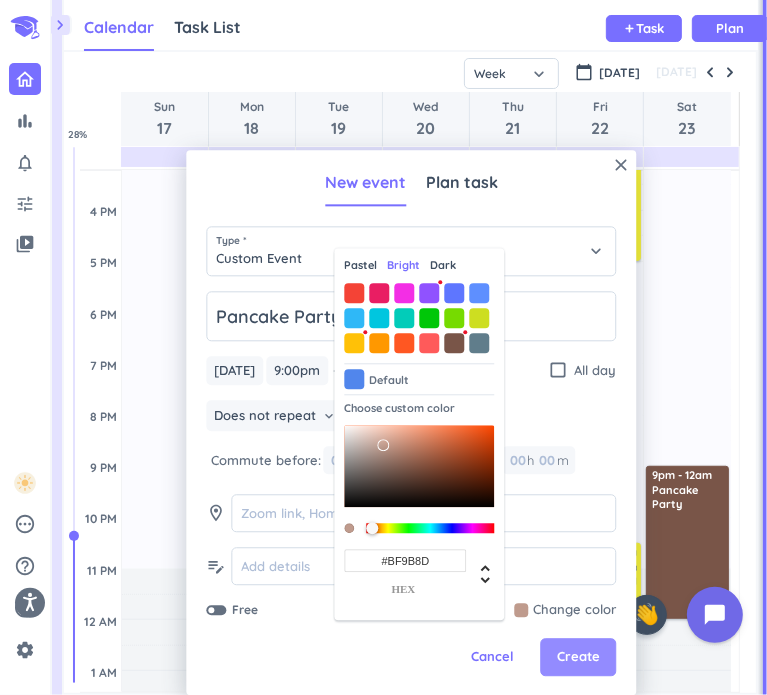 click on "Create" at bounding box center [578, 658] 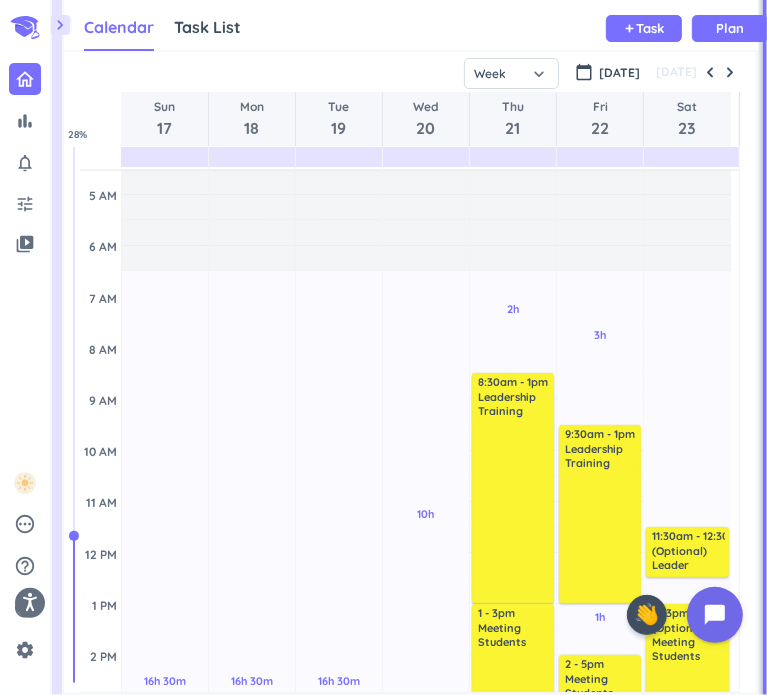 scroll, scrollTop: 0, scrollLeft: 0, axis: both 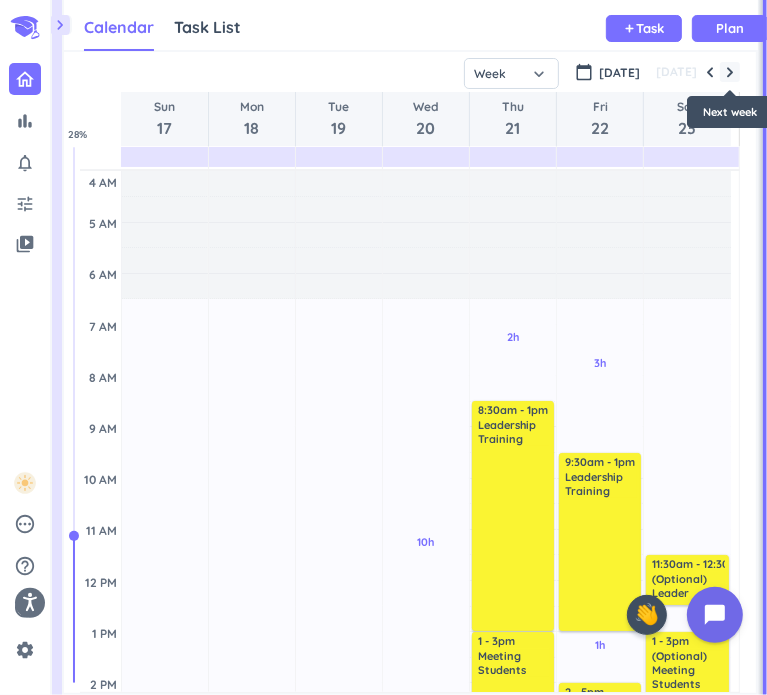 click at bounding box center [730, 72] 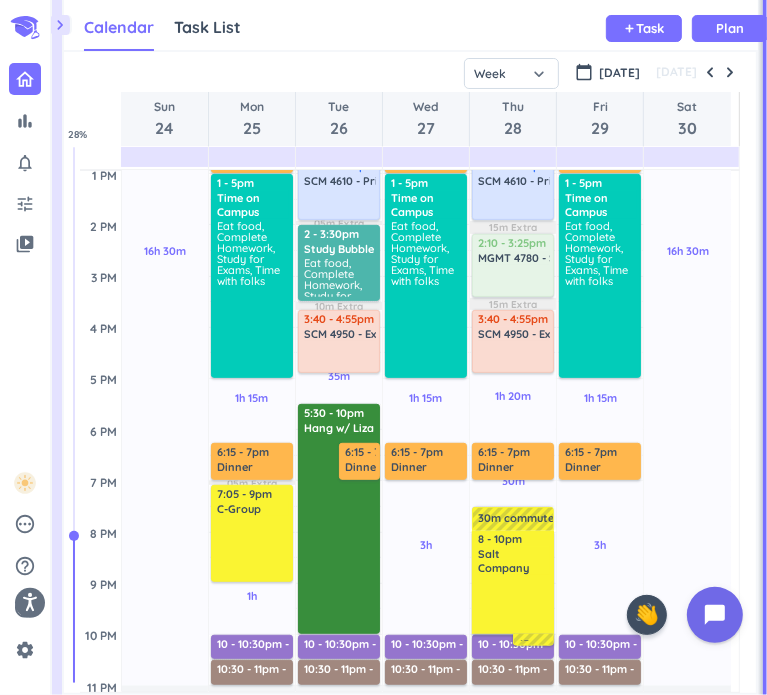 scroll, scrollTop: 454, scrollLeft: 0, axis: vertical 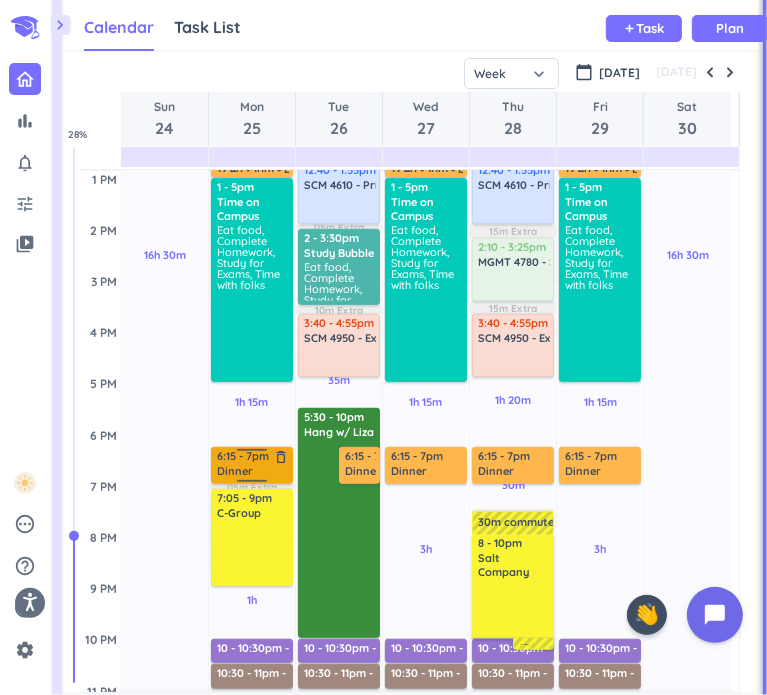 click on "Dinner" at bounding box center (235, 471) 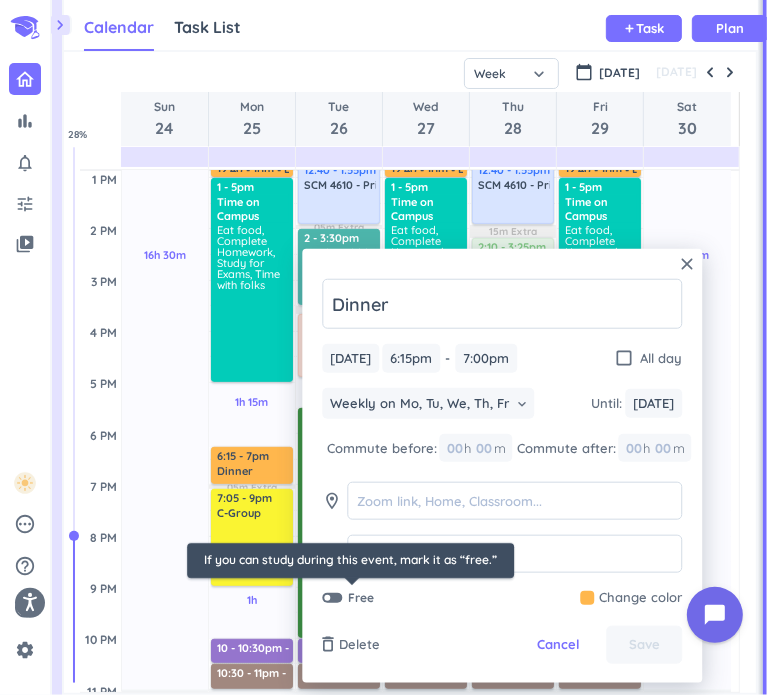 click at bounding box center [332, 598] 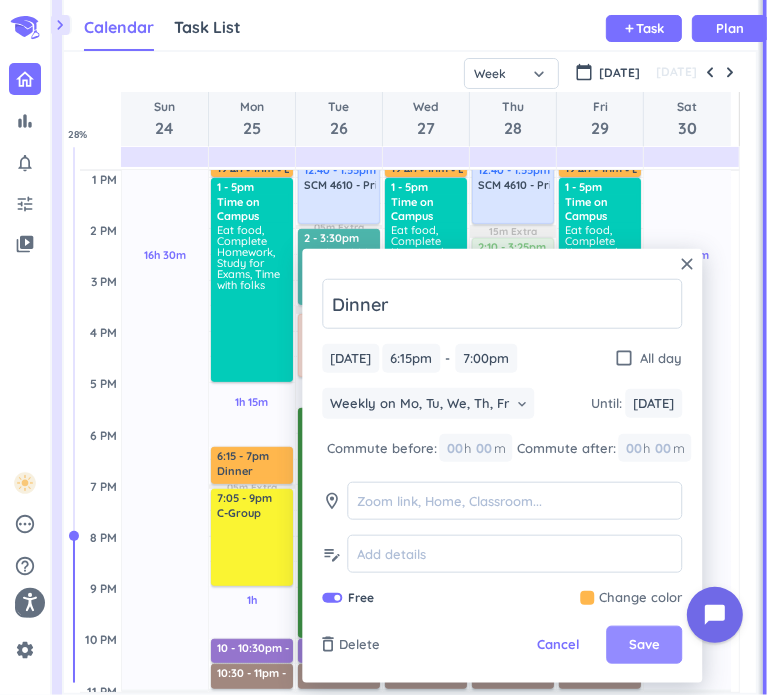 click on "Save" at bounding box center (644, 645) 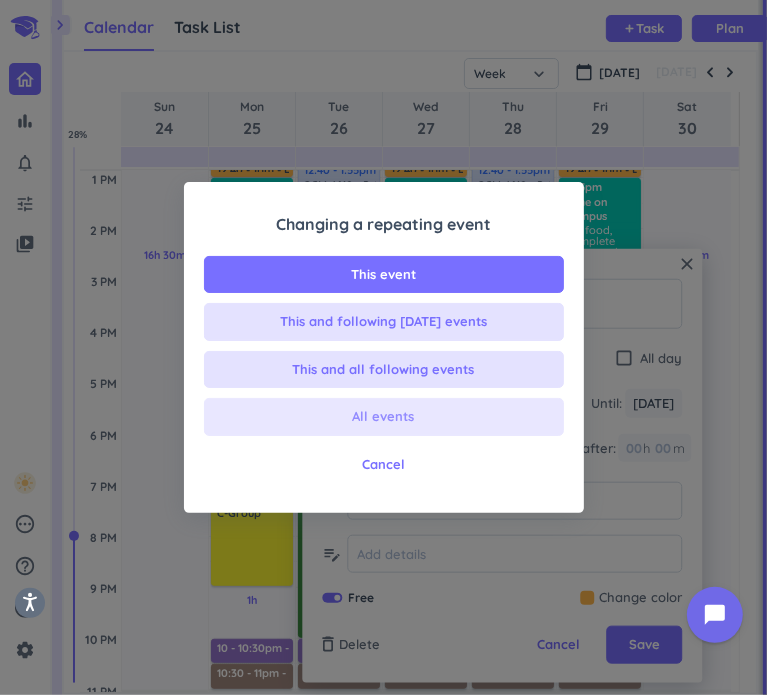 click on "All events" at bounding box center [384, 417] 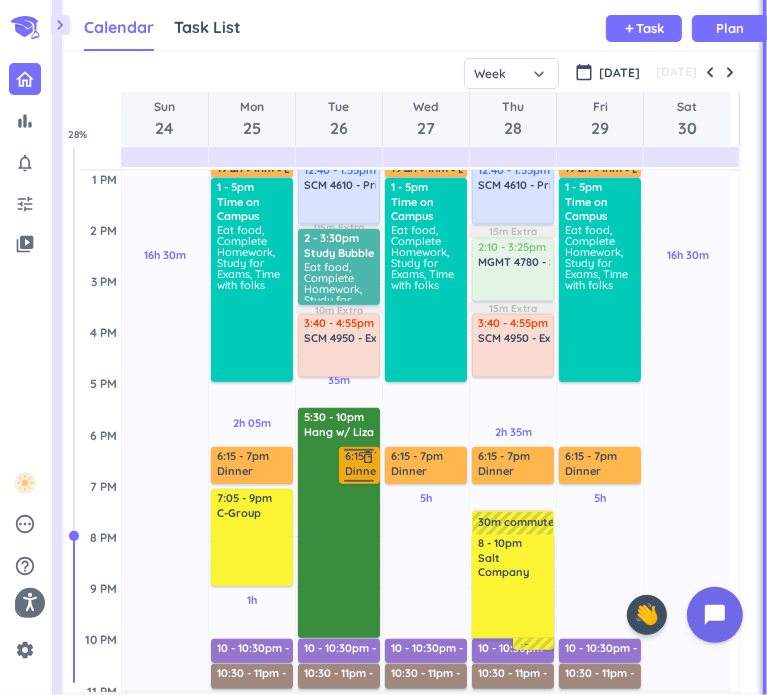 click on "Dinner" at bounding box center (363, 471) 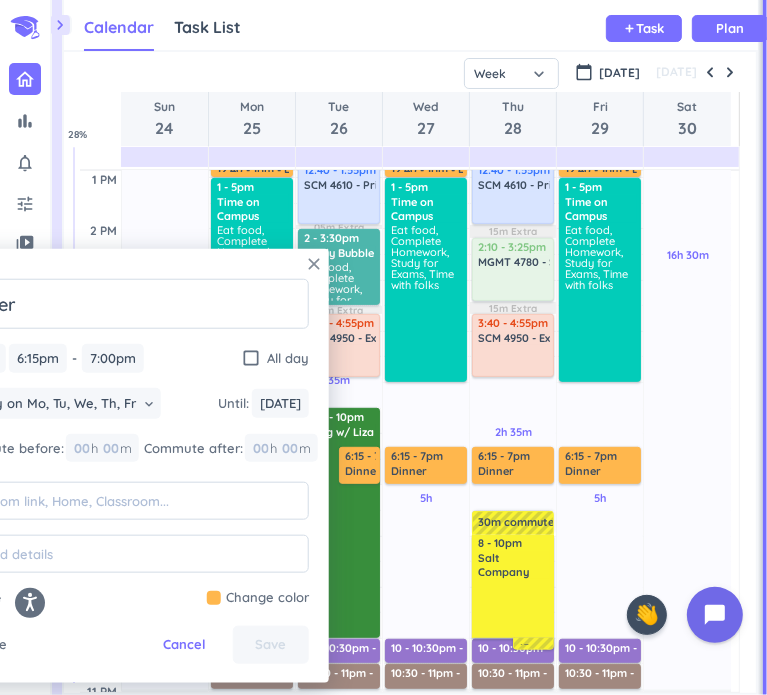click on "close" at bounding box center (314, 264) 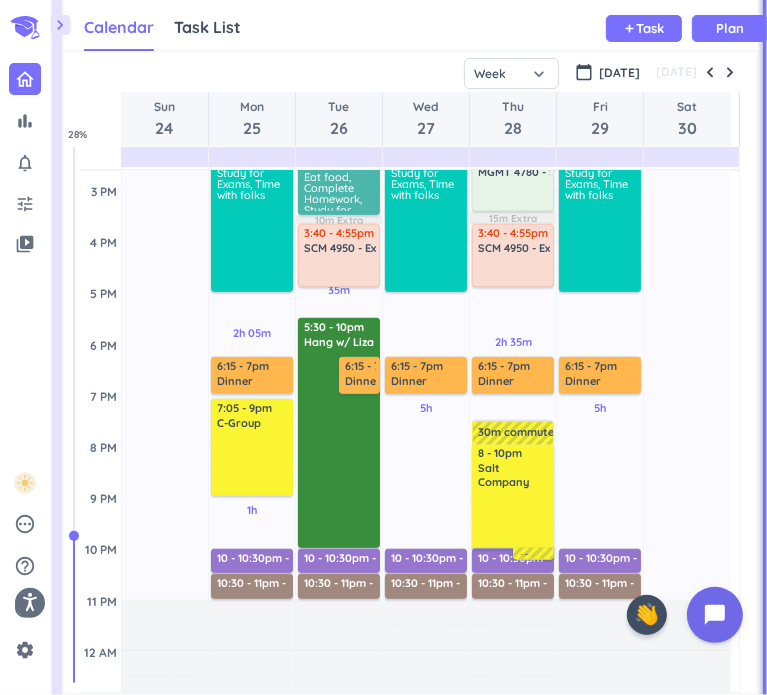 scroll, scrollTop: 541, scrollLeft: 0, axis: vertical 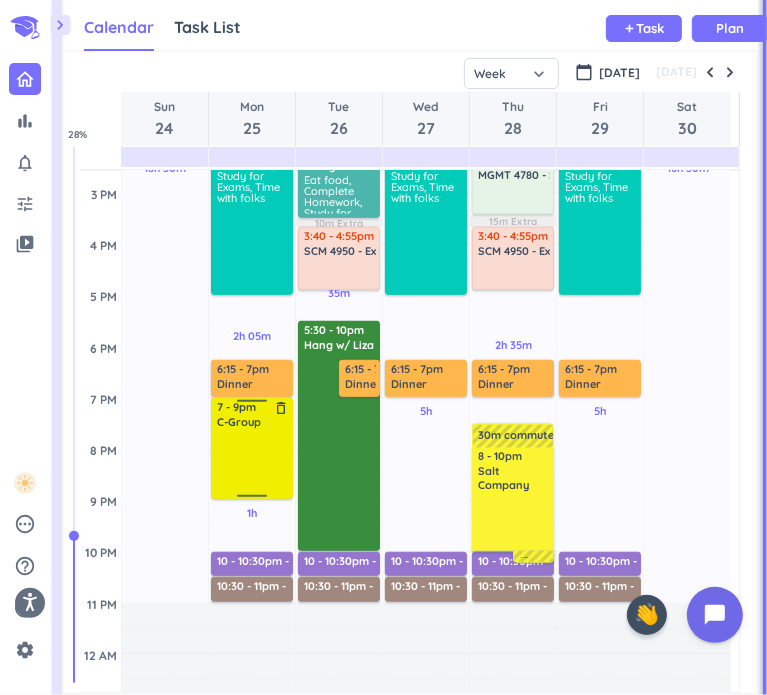 click on "2h 05m Past due Plan 1h  Past due Plan Adjust Awake Time Adjust Awake Time 6 - 6:20am Morning Prep delete_outline priority_high 6:30 - 7:45am Gym delete_outline place Lied Rec 7:55 - 8:20am Shower & Refresh delete_outline 8:30am - 12:30pm Work @ Toyota delete_outline place [PERSON_NAME] Toyota of [PERSON_NAME] 12:40 - 1pm Lunch delete_outline 1 - 5pm Time on Campus delete_outline Eat food, Complete Homework, Study for Exams, Time with folks  6:15 - 7pm Dinner delete_outline 7:05 - 9pm C-Group delete_outline 10 - 10:30pm Bed Prep delete_outline 10:30 - 11pm [DEMOGRAPHIC_DATA] Time delete_outline 7 - 9pm C-Group delete_outline" at bounding box center (252, 244) 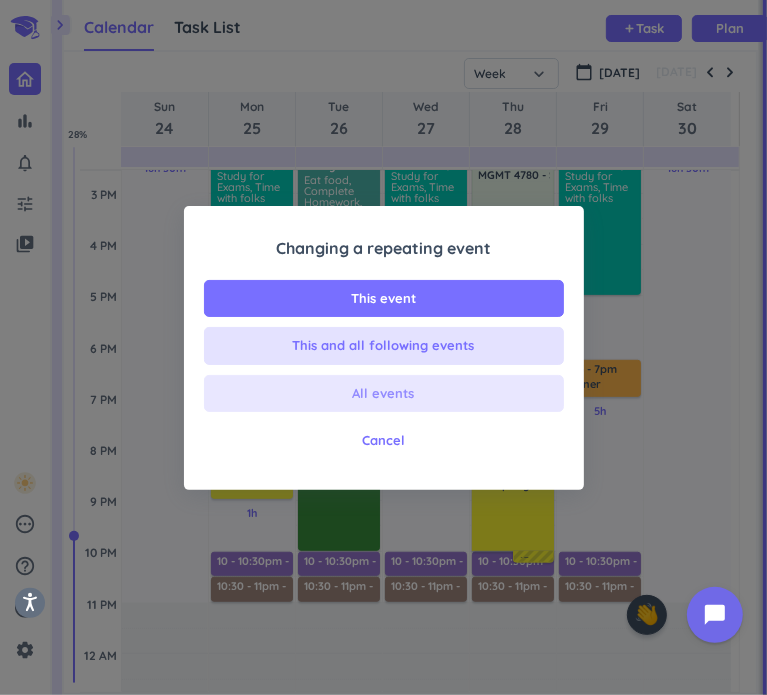 click on "All events" at bounding box center (384, 394) 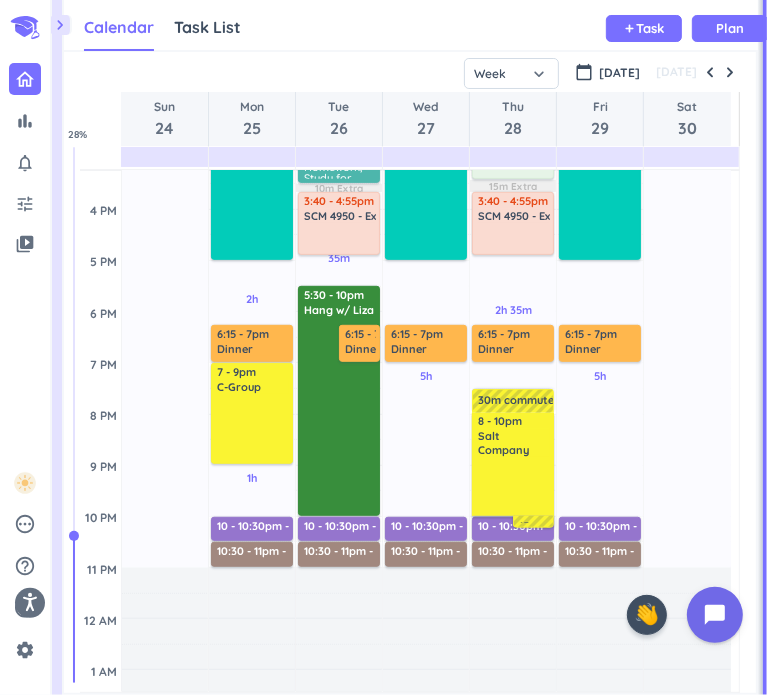 scroll, scrollTop: 587, scrollLeft: 0, axis: vertical 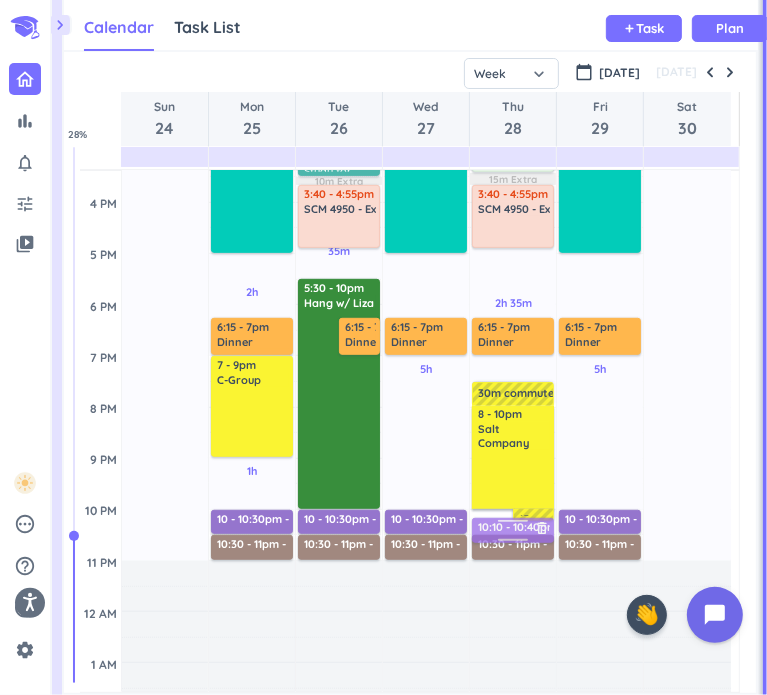 click on "2h 35m Past due Plan 10m Extra 15m Extra 15m Extra 15m Extra Adjust Awake Time Adjust Awake Time 10 - 10:30pm Bed Prep delete_outline 15m commute 6 - 6:20am Morning Prep delete_outline priority_high 6:30 - 7:45am Gym delete_outline place Lied Rec 7:55 - 8:20am Shower & Refresh delete_outline 8:30 - 9:20am Campus Coffee? delete_outline 9:30 - 10:45am SCM 4530 - Supply Chain Planning and Control delete_outline 11am - 12:15pm RELIG 2100 - Religion in [GEOGRAPHIC_DATA] delete_outline 12:25 - 12:40pm Lunch delete_outline 12:40 - 1:55pm SCM 4610 - Principles of Transportation delete_outline 2:10 - 3:25pm MGMT 4780 - Strategic Management delete_outline 3:40 - 4:55pm SCM 4950 - Executive Analysis and Presentation delete_outline 6:15 - 7pm Dinner delete_outline 30m commute 8 - 10pm Salt Company delete_outline 10:30 - 11pm [DEMOGRAPHIC_DATA] Time delete_outline 10:10 - 10:40pm Bed Prep delete_outline" at bounding box center [513, 202] 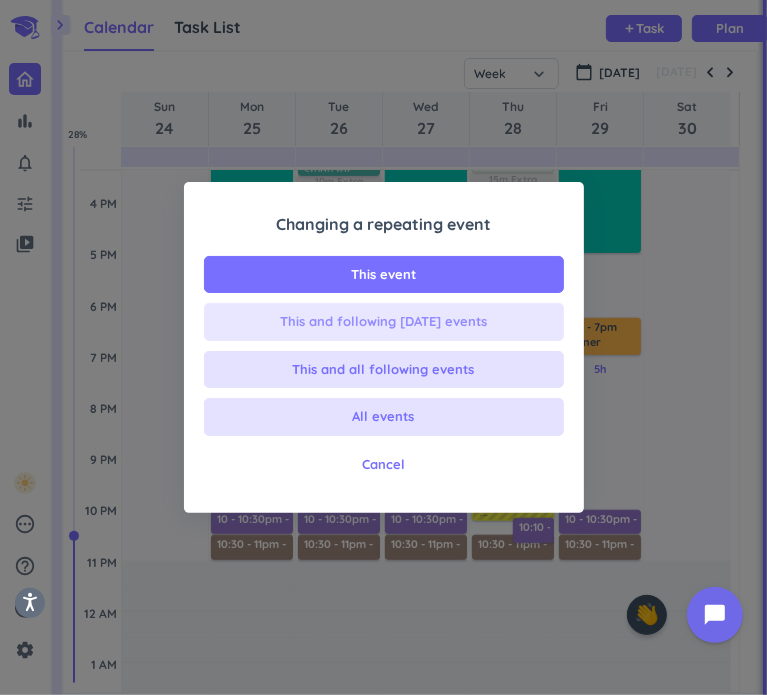 click on "This and following [DATE] events" at bounding box center (383, 322) 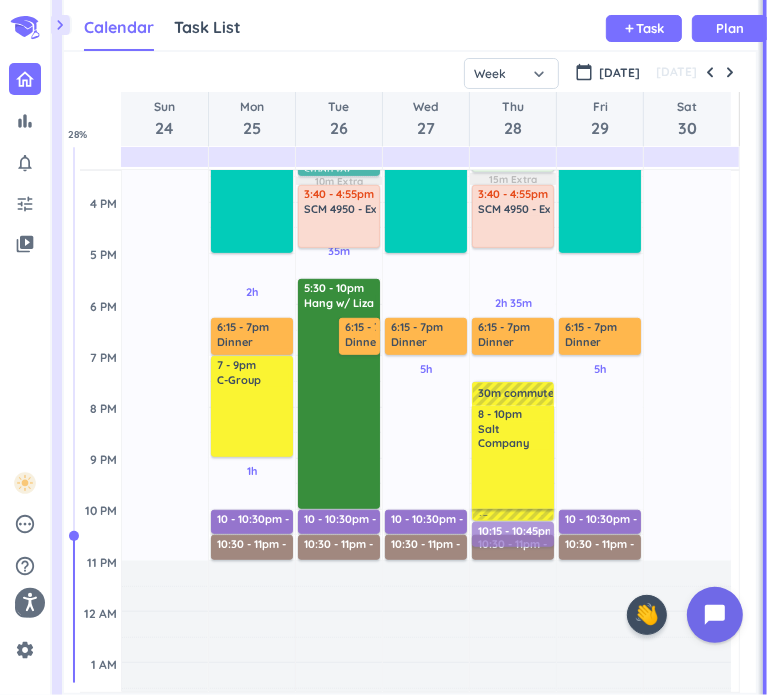 click on "2h 35m Past due Plan 10m Extra 15m Extra 15m Extra 15m Extra Adjust Awake Time Adjust Awake Time 15m commute 10:10 - 10:40pm Bed Prep delete_outline 10:30 - 11pm [DEMOGRAPHIC_DATA] Time delete_outline 6 - 6:20am Morning Prep delete_outline priority_high 6:30 - 7:45am Gym delete_outline place Lied Rec 7:55 - 8:20am Shower & Refresh delete_outline 8:30 - 9:20am Campus Coffee? delete_outline 9:30 - 10:45am SCM 4530 - Supply Chain Planning and Control delete_outline 11am - 12:15pm RELIG 2100 - Religion in [GEOGRAPHIC_DATA] delete_outline 12:25 - 12:40pm Lunch delete_outline 12:40 - 1:55pm SCM 4610 - Principles of Transportation delete_outline 2:10 - 3:25pm MGMT 4780 - Strategic Management delete_outline 3:40 - 4:55pm SCM 4950 - Executive Analysis and Presentation delete_outline 6:15 - 7pm Dinner delete_outline 30m commute 8 - 10pm Salt Company delete_outline 10:15 - 10:45pm Bed Prep delete_outline" at bounding box center [513, 202] 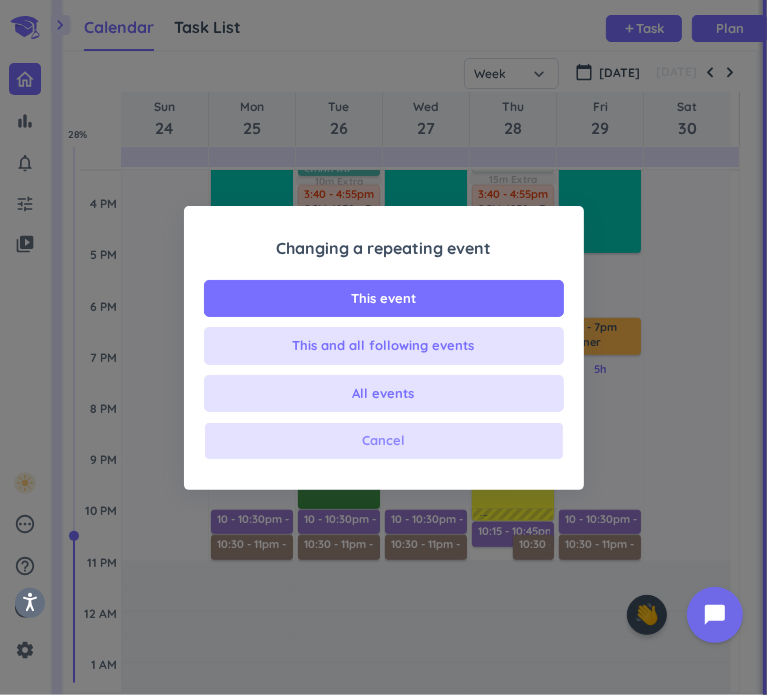 click on "Cancel" at bounding box center (384, 441) 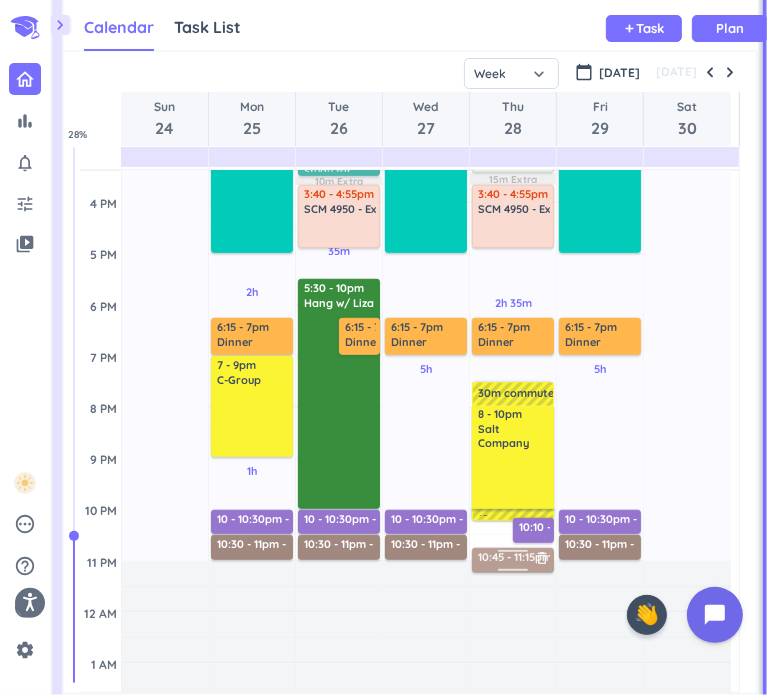drag, startPoint x: 502, startPoint y: 547, endPoint x: 503, endPoint y: 559, distance: 12.0415945 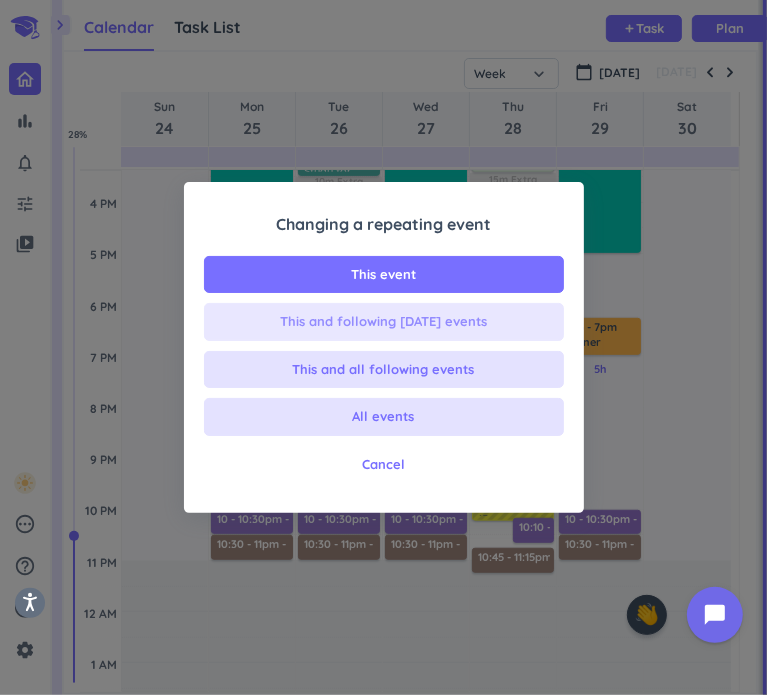 click on "This and following [DATE] events" at bounding box center [384, 322] 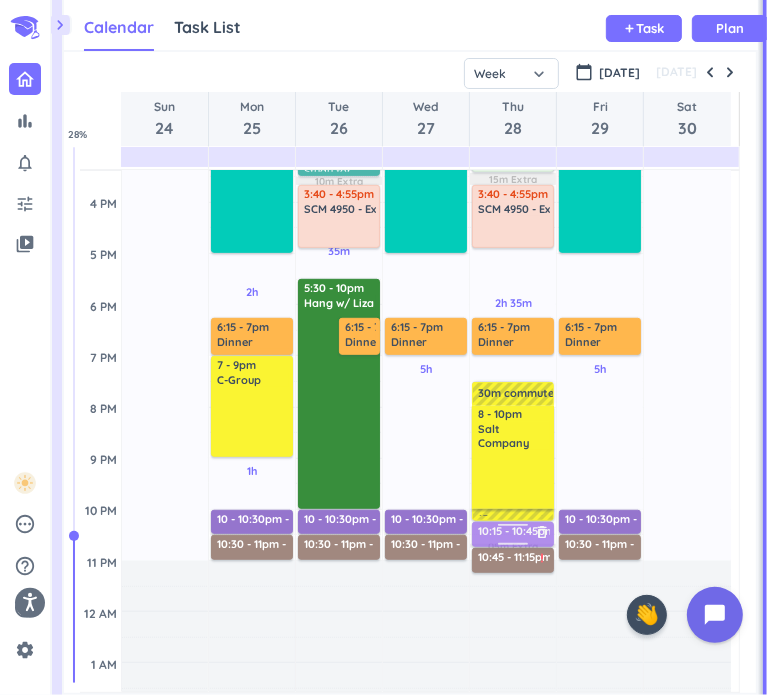 drag, startPoint x: 523, startPoint y: 531, endPoint x: 520, endPoint y: 542, distance: 11.401754 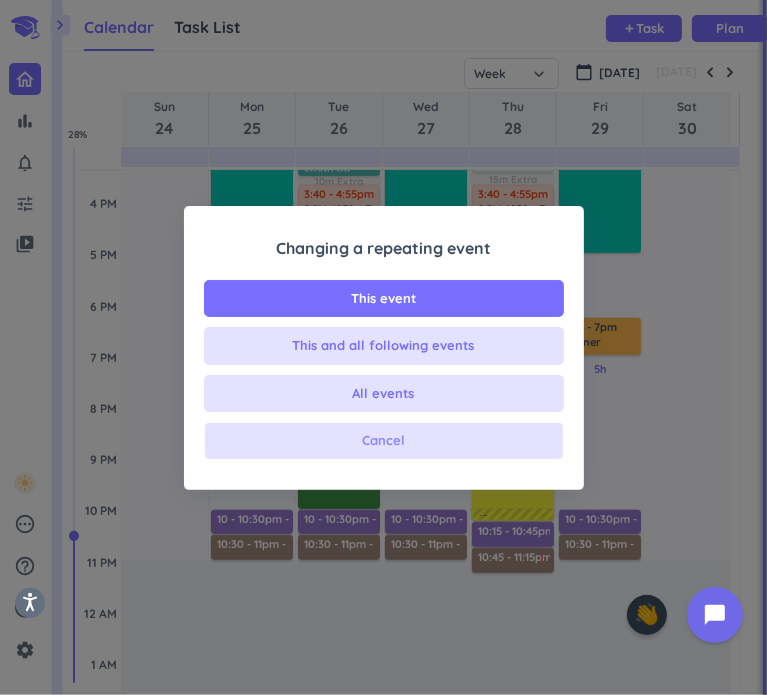click on "Cancel" at bounding box center [383, 441] 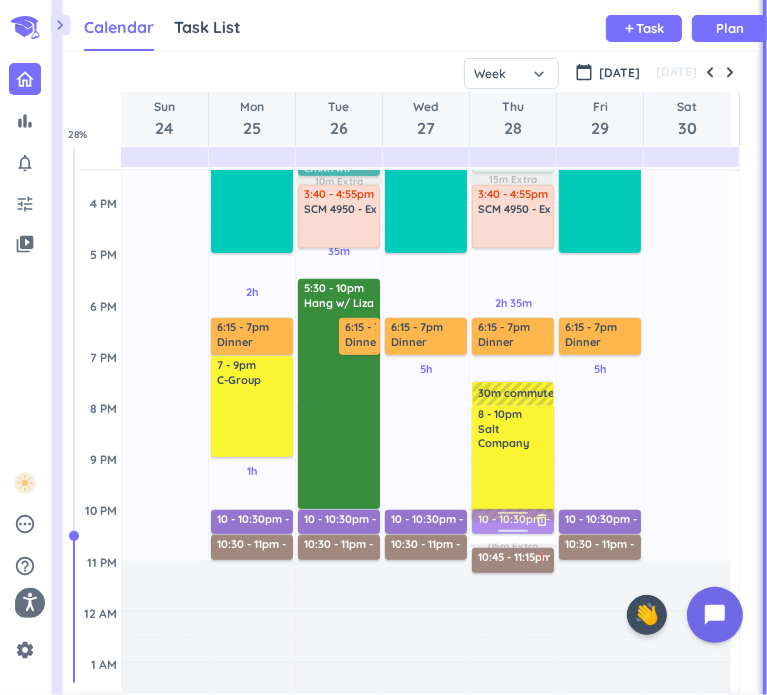 click on "2h 35m Past due Plan 10m Extra 15m Extra 15m Extra 15m Extra 05m Extra Adjust Awake Time Adjust Awake Time 15m commute 10:10 - 10:40pm Bed Prep delete_outline 6 - 6:20am Morning Prep delete_outline priority_high 6:30 - 7:45am Gym delete_outline place Lied Rec 7:55 - 8:20am Shower & Refresh delete_outline 8:30 - 9:20am Campus Coffee? delete_outline 9:30 - 10:45am SCM 4530 - Supply Chain Planning and Control delete_outline 11am - 12:15pm RELIG 2100 - Religion in [GEOGRAPHIC_DATA] delete_outline 12:25 - 12:40pm Lunch delete_outline 12:40 - 1:55pm SCM 4610 - Principles of Transportation delete_outline 2:10 - 3:25pm MGMT 4780 - Strategic Management delete_outline 3:40 - 4:55pm SCM 4950 - Executive Analysis and Presentation delete_outline 6:15 - 7pm Dinner delete_outline 30m commute 8 - 10pm Salt Company delete_outline 10:45 - 11:15pm [DEMOGRAPHIC_DATA] Time delete_outline priority_high 10 - 10:30pm Bed Prep delete_outline" at bounding box center [513, 202] 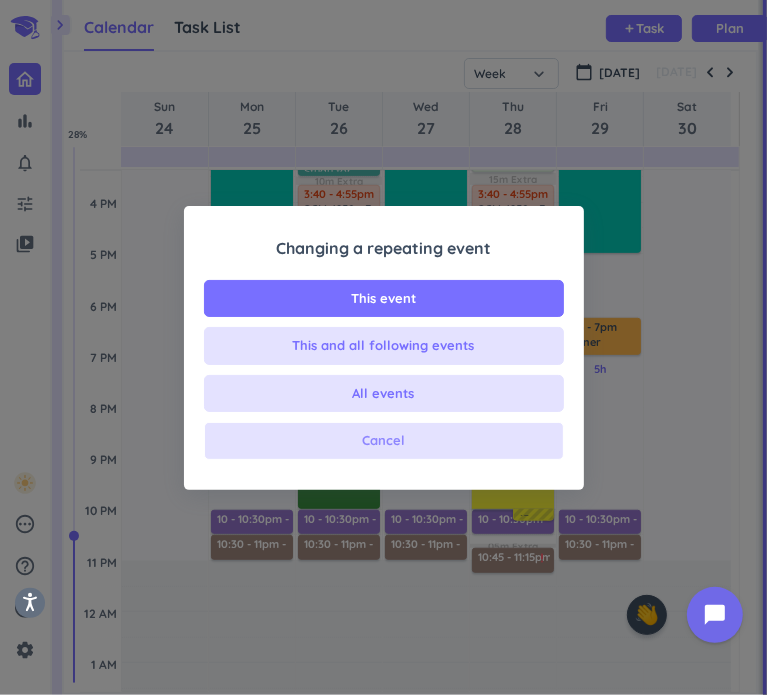 click on "Cancel" at bounding box center [384, 441] 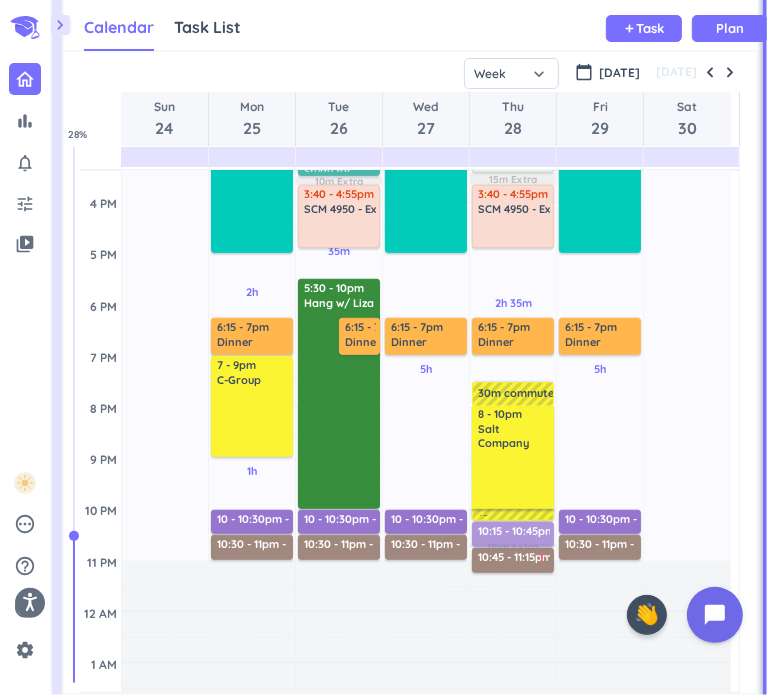 click on "2h 35m Past due Plan 10m Extra 15m Extra 15m Extra 15m Extra 05m Extra Adjust Awake Time Adjust Awake Time 15m commute 10:10 - 10:40pm Bed Prep delete_outline 6 - 6:20am Morning Prep delete_outline priority_high 6:30 - 7:45am Gym delete_outline place Lied Rec 7:55 - 8:20am Shower & Refresh delete_outline 8:30 - 9:20am Campus Coffee? delete_outline 9:30 - 10:45am SCM 4530 - Supply Chain Planning and Control delete_outline 11am - 12:15pm RELIG 2100 - Religion in [GEOGRAPHIC_DATA] delete_outline 12:25 - 12:40pm Lunch delete_outline 12:40 - 1:55pm SCM 4610 - Principles of Transportation delete_outline 2:10 - 3:25pm MGMT 4780 - Strategic Management delete_outline 3:40 - 4:55pm SCM 4950 - Executive Analysis and Presentation delete_outline 6:15 - 7pm Dinner delete_outline 30m commute 8 - 10pm Salt Company delete_outline 10:45 - 11:15pm [DEMOGRAPHIC_DATA] Time delete_outline priority_high 10:15 - 10:45pm Bed Prep delete_outline" at bounding box center [513, 202] 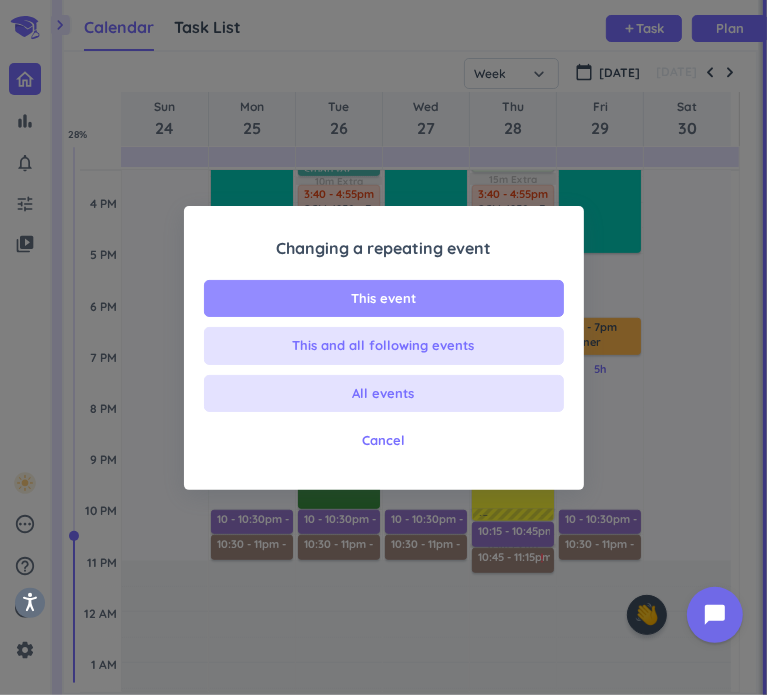 click on "This event" at bounding box center [384, 299] 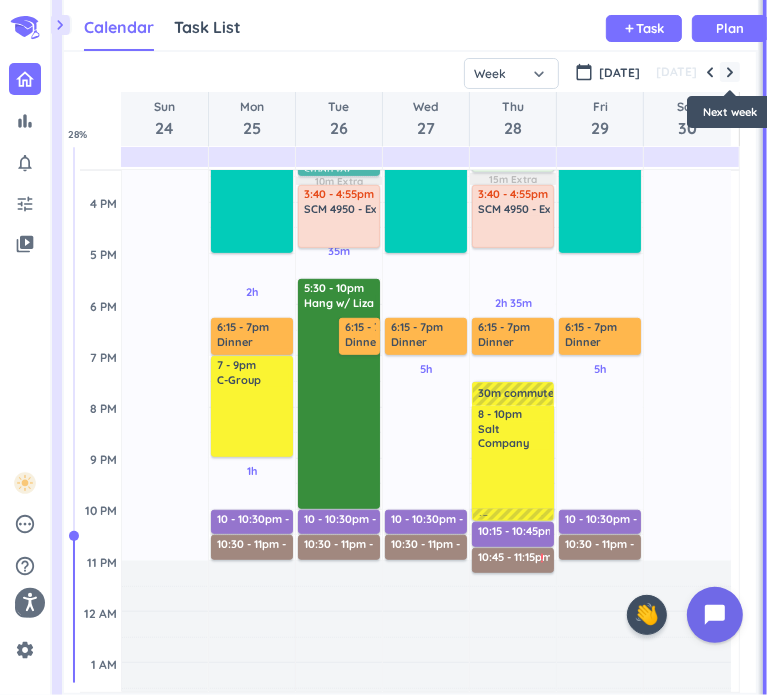 click at bounding box center (730, 72) 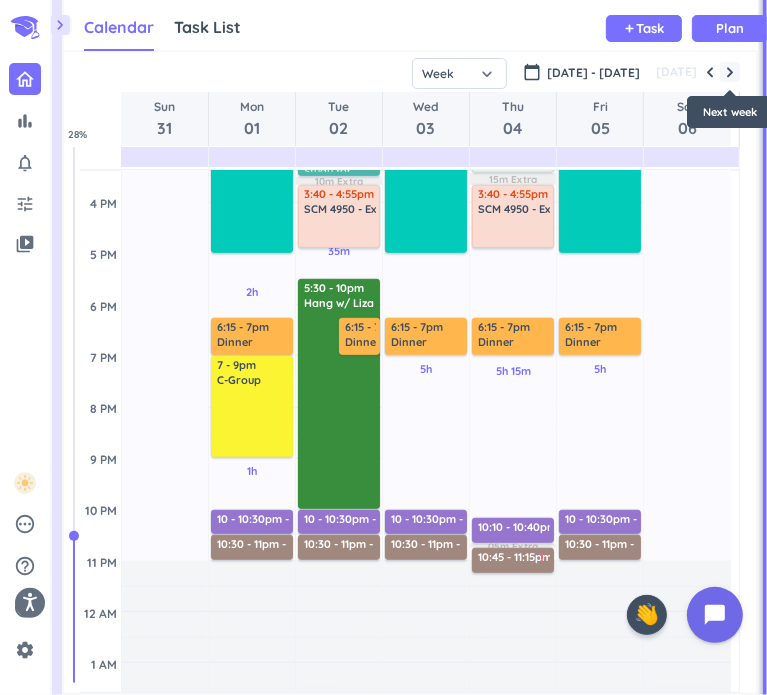scroll, scrollTop: 104, scrollLeft: 0, axis: vertical 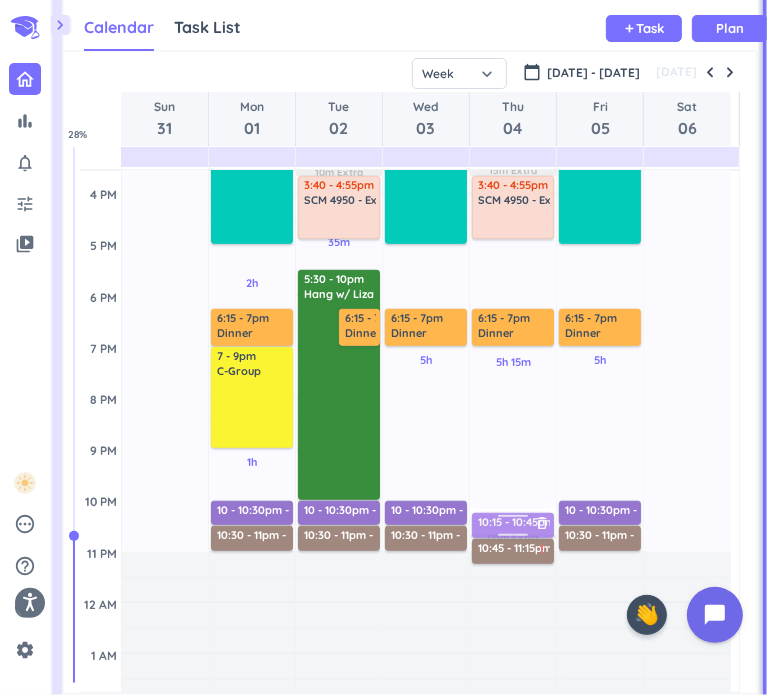 click on "5h 15m Past due Plan 10m Extra 15m Extra 15m Extra 15m Extra 05m Extra Adjust Awake Time Adjust Awake Time 6 - 6:20am Morning Prep delete_outline priority_high 6:30 - 7:45am Gym delete_outline place Lied Rec 7:55 - 8:20am Shower & Refresh delete_outline 8:30 - 9:20am Campus Coffee? delete_outline 9:30 - 10:45am SCM 4530 - Supply Chain Planning and Control delete_outline 11am - 12:15pm RELIG 2100 - Religion in [GEOGRAPHIC_DATA] delete_outline 12:25 - 12:40pm Lunch delete_outline 12:40 - 1:55pm SCM 4610 - Principles of Transportation delete_outline 2:10 - 3:25pm MGMT 4780 - Strategic Management delete_outline 3:40 - 4:55pm SCM 4950 - Executive Analysis and Presentation delete_outline 6:15 - 7pm Dinner delete_outline 10:10 - 10:40pm Bed Prep delete_outline 10:45 - 11:15pm [DEMOGRAPHIC_DATA] Time delete_outline priority_high 10:15 - 10:45pm Bed Prep delete_outline" at bounding box center (513, 193) 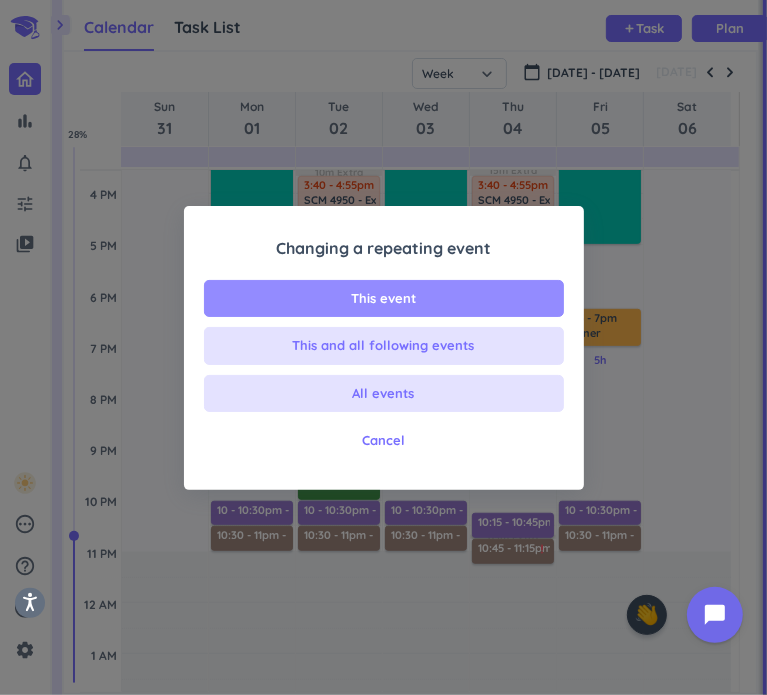 click on "This event" at bounding box center [384, 299] 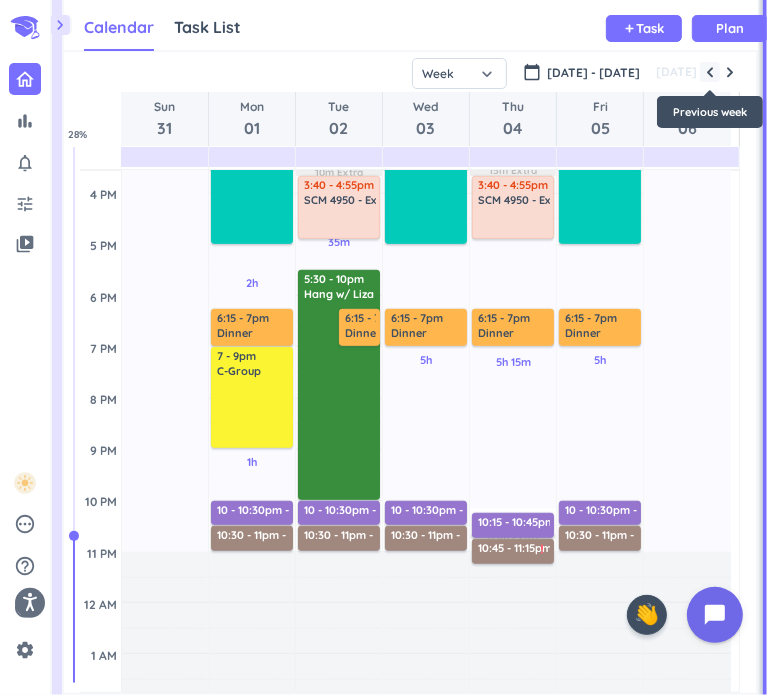 click at bounding box center [710, 72] 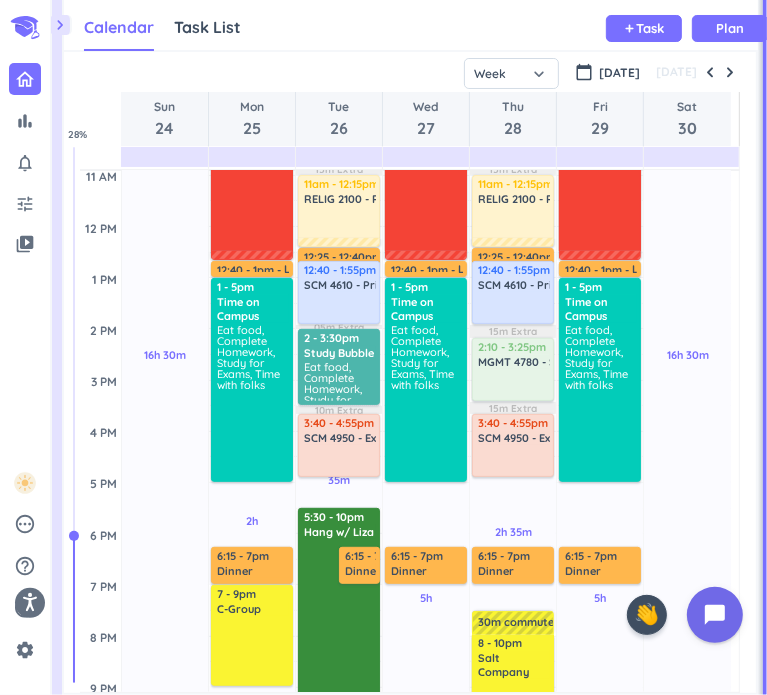 scroll, scrollTop: 471, scrollLeft: 0, axis: vertical 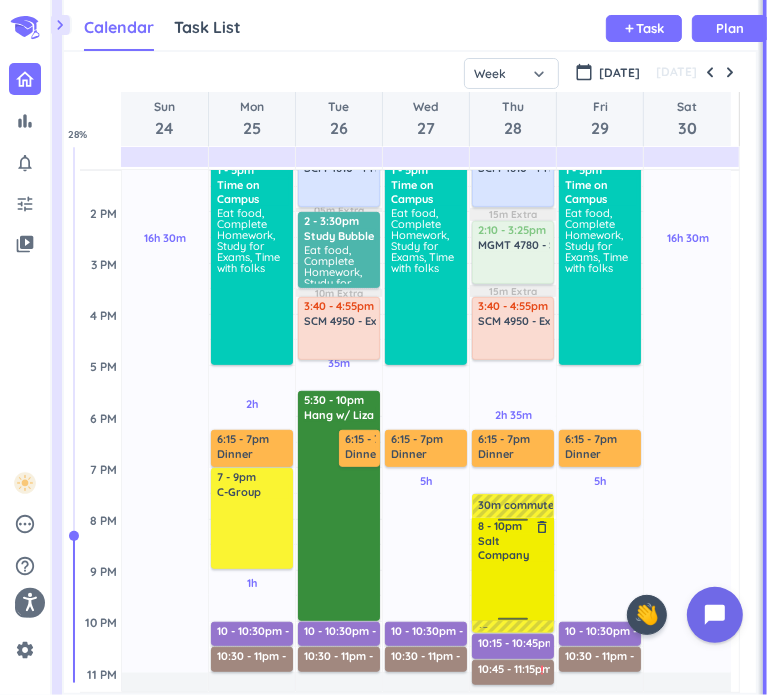 click at bounding box center (514, 591) 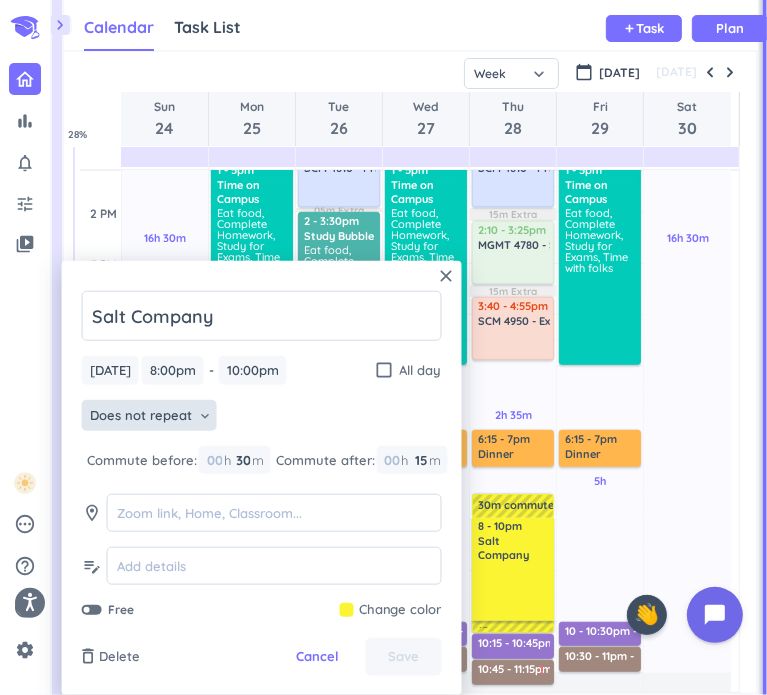 click on "Does not repeat keyboard_arrow_down" at bounding box center (149, 416) 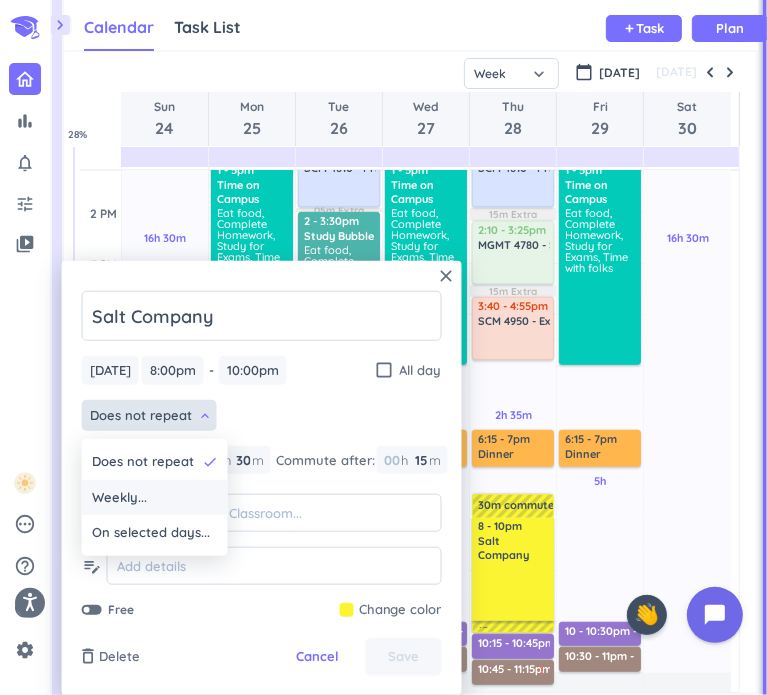 click on "Weekly..." at bounding box center (155, 497) 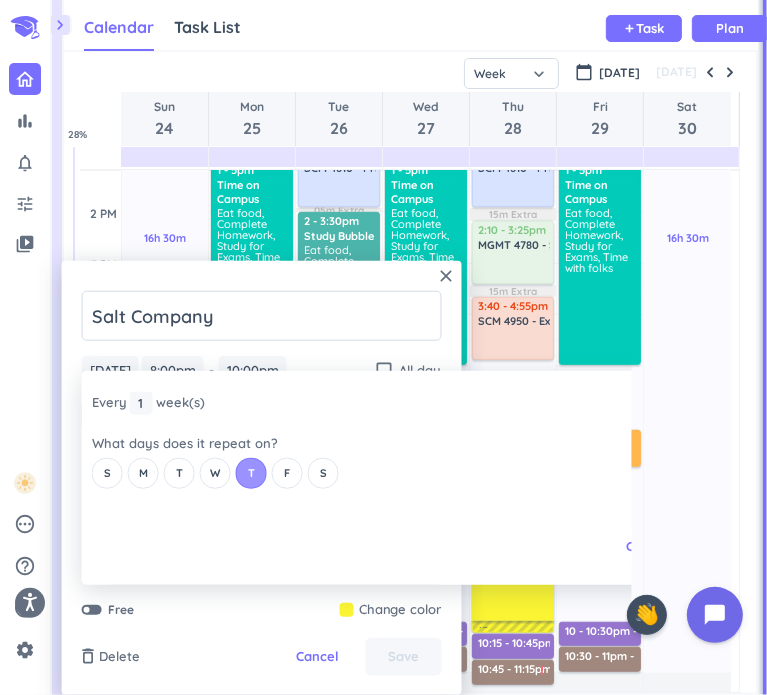 click on "T" at bounding box center [251, 473] 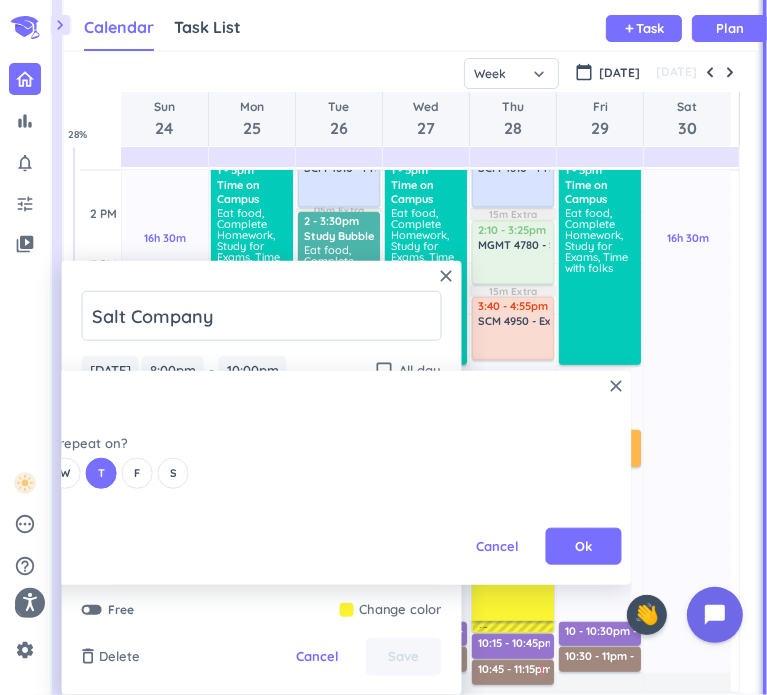scroll, scrollTop: 0, scrollLeft: 157, axis: horizontal 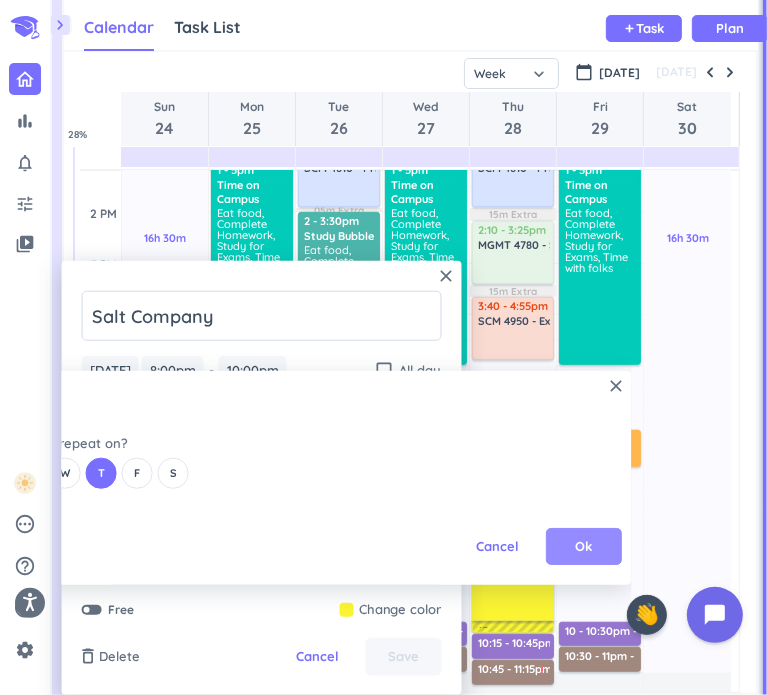 click on "Ok" at bounding box center [583, 546] 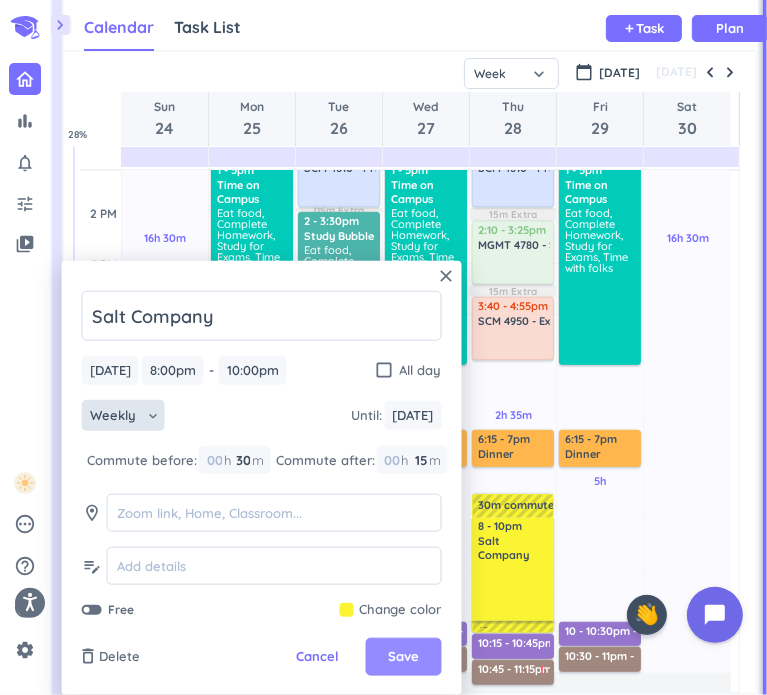 click on "Save" at bounding box center (404, 657) 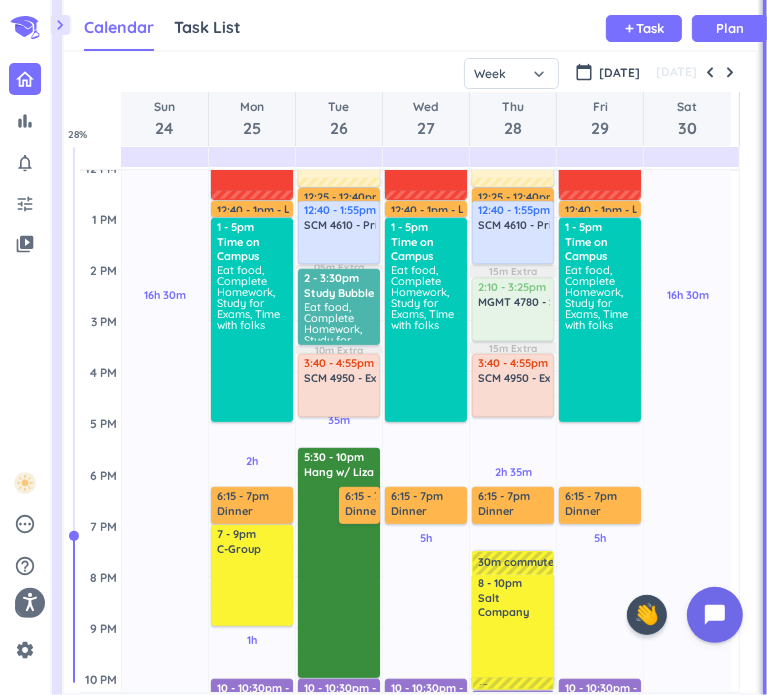 scroll, scrollTop: 415, scrollLeft: 0, axis: vertical 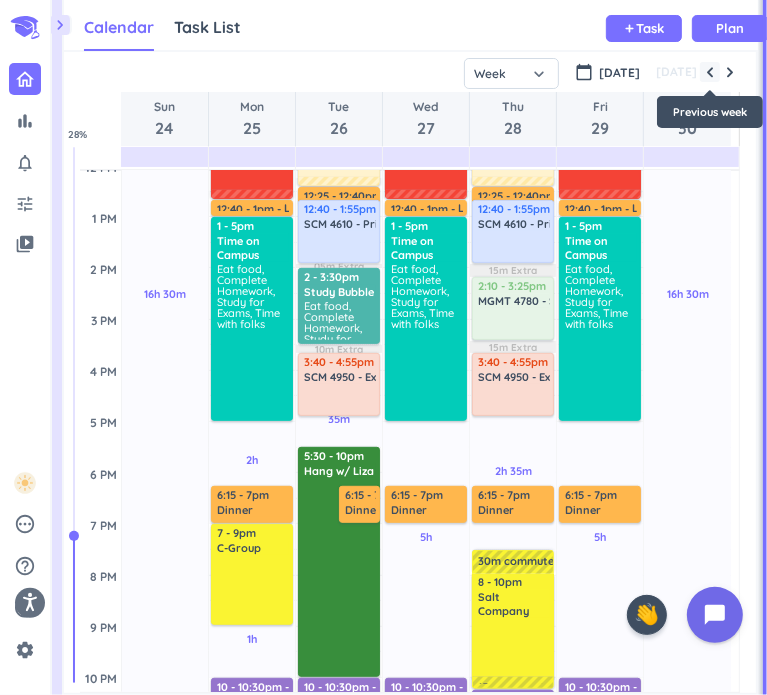 click at bounding box center (710, 72) 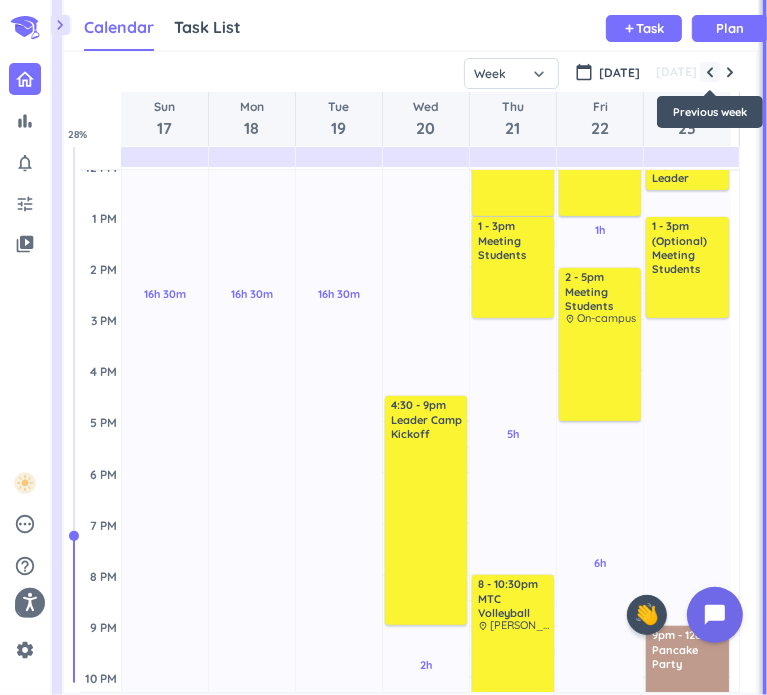 scroll, scrollTop: 104, scrollLeft: 0, axis: vertical 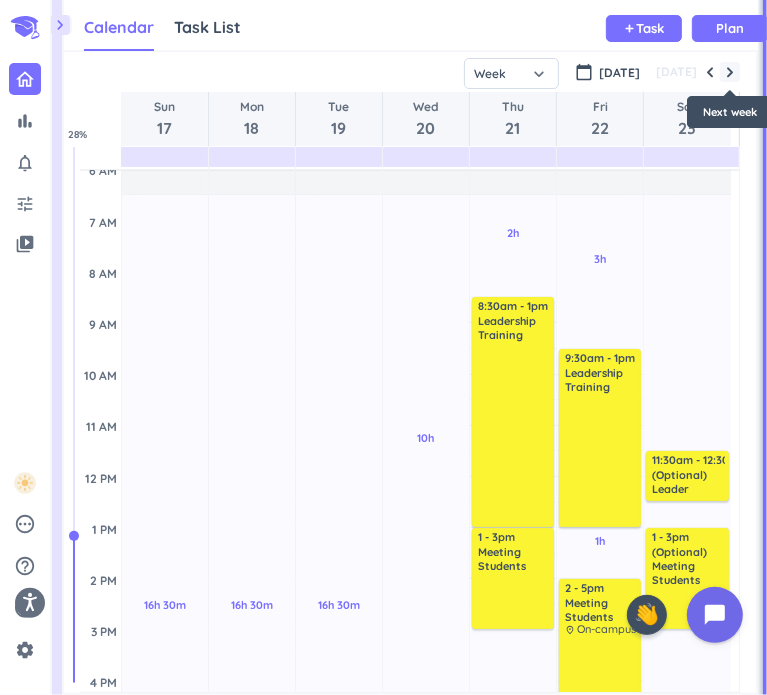 click at bounding box center (730, 72) 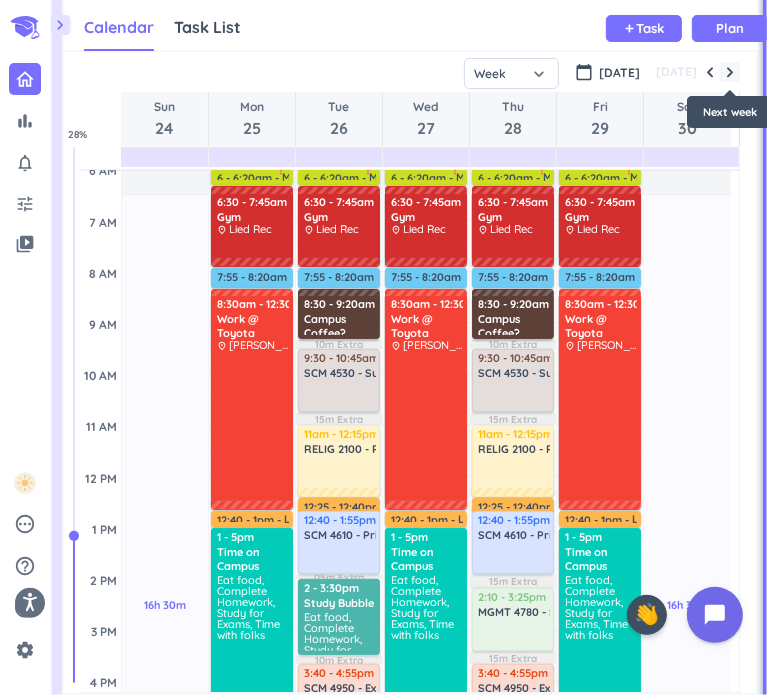 click at bounding box center (730, 72) 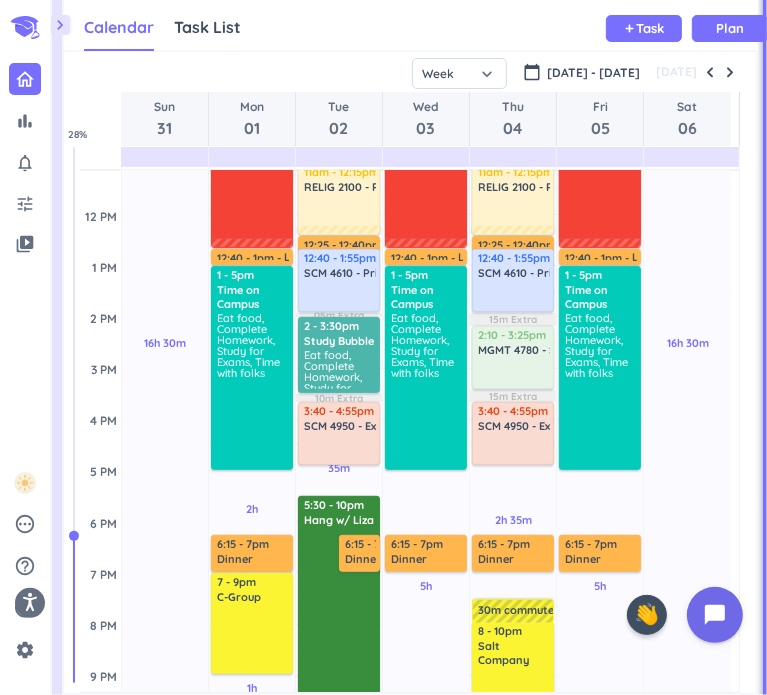 scroll, scrollTop: 354, scrollLeft: 0, axis: vertical 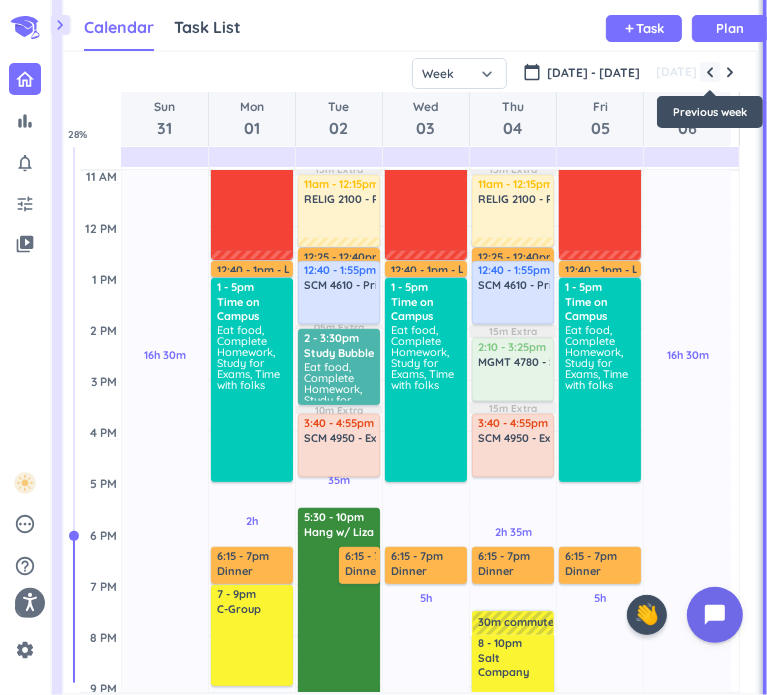 click at bounding box center [710, 72] 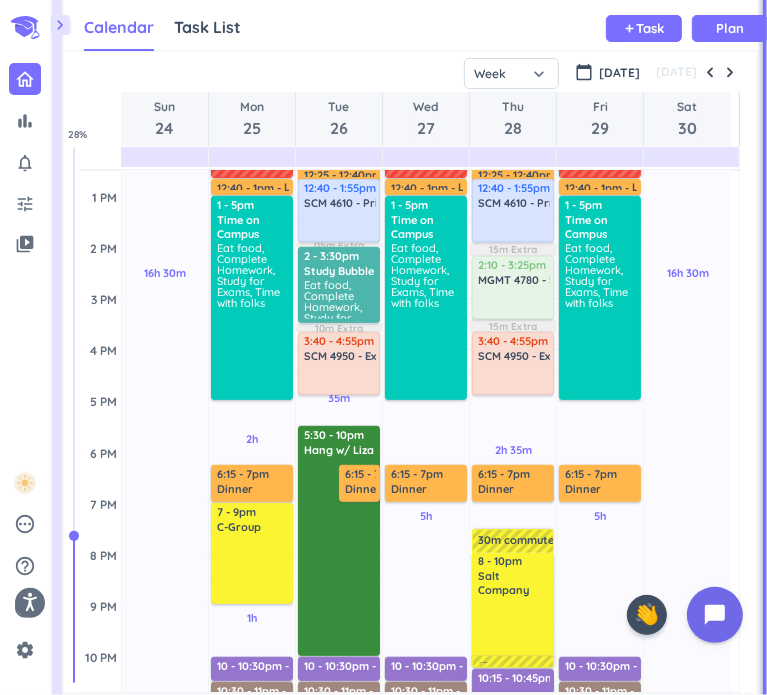 scroll, scrollTop: 445, scrollLeft: 0, axis: vertical 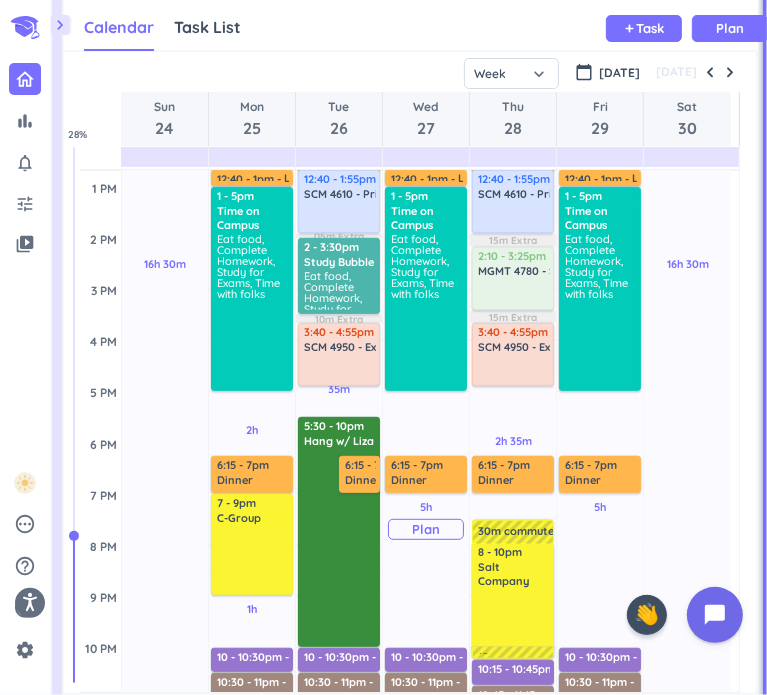 drag, startPoint x: 364, startPoint y: 410, endPoint x: 447, endPoint y: 415, distance: 83.15047 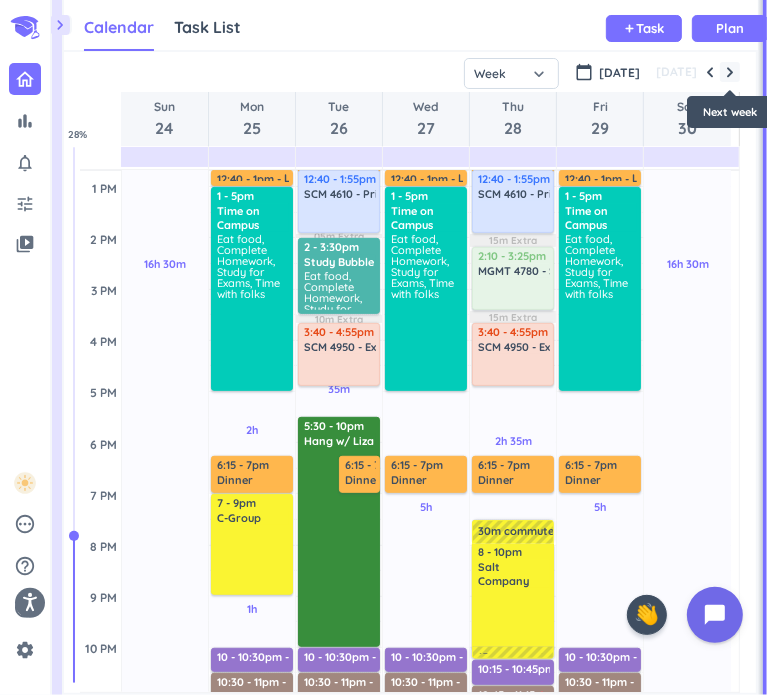 click at bounding box center [730, 72] 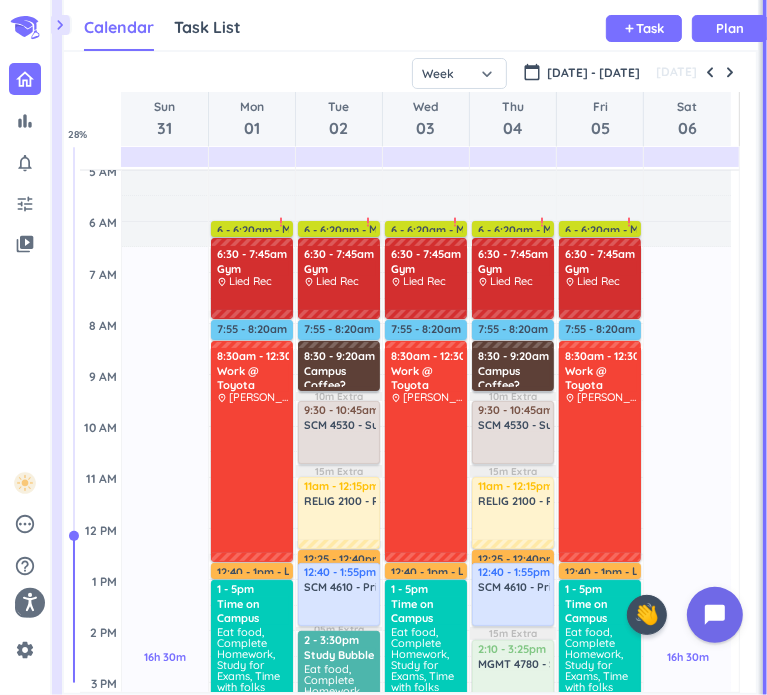 scroll, scrollTop: 55, scrollLeft: 0, axis: vertical 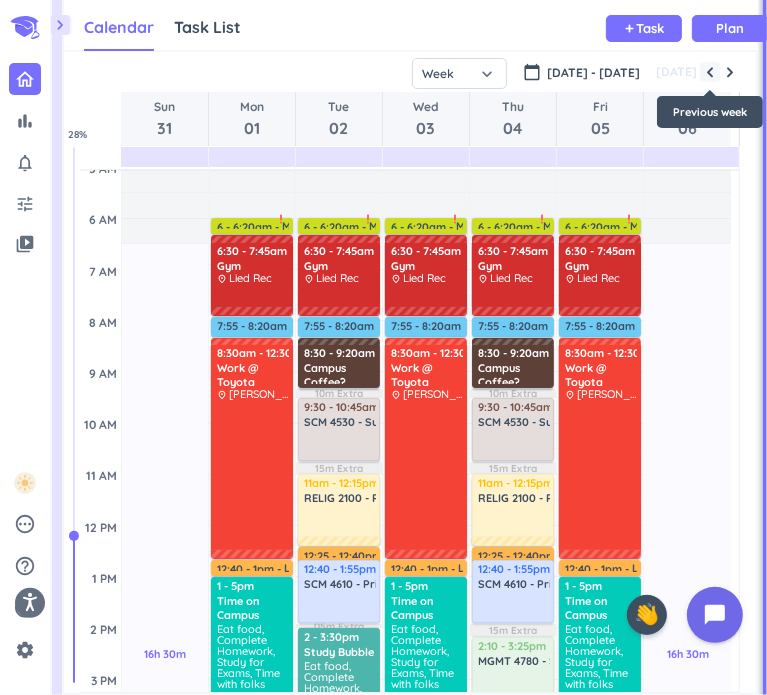 click at bounding box center [710, 72] 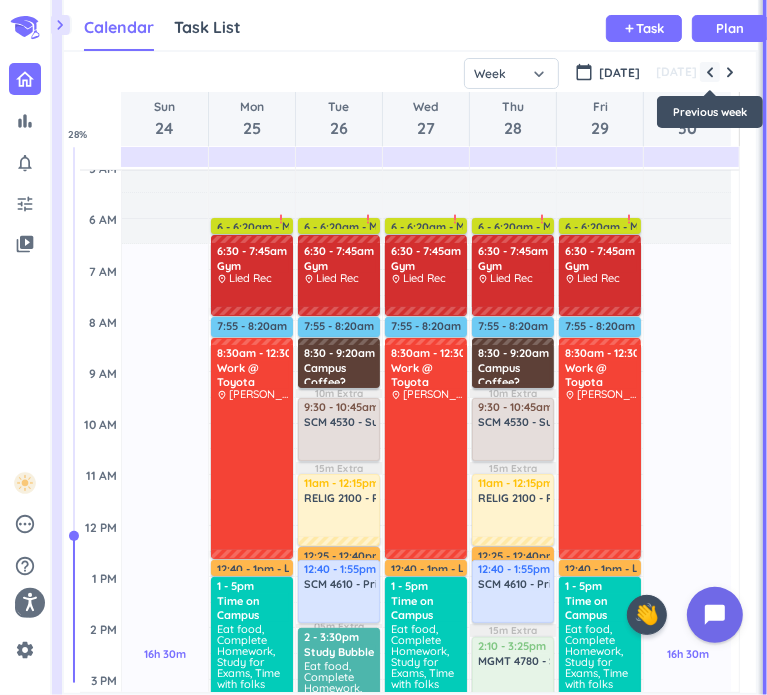 scroll, scrollTop: 104, scrollLeft: 0, axis: vertical 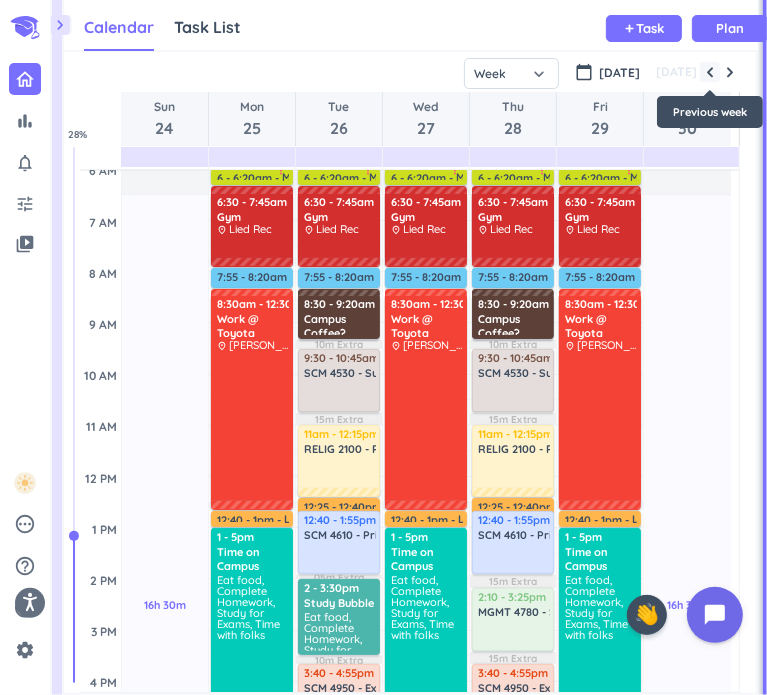 click at bounding box center (710, 72) 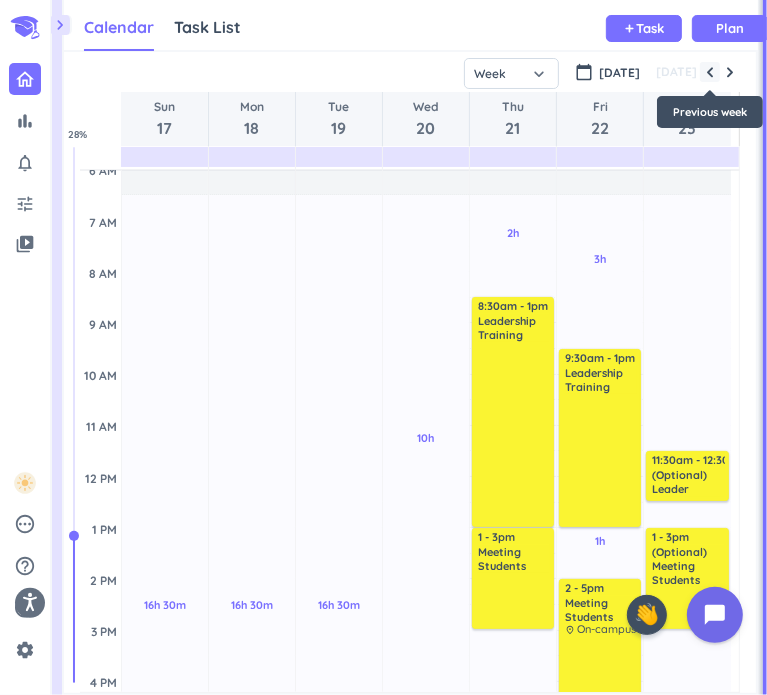 click at bounding box center [710, 72] 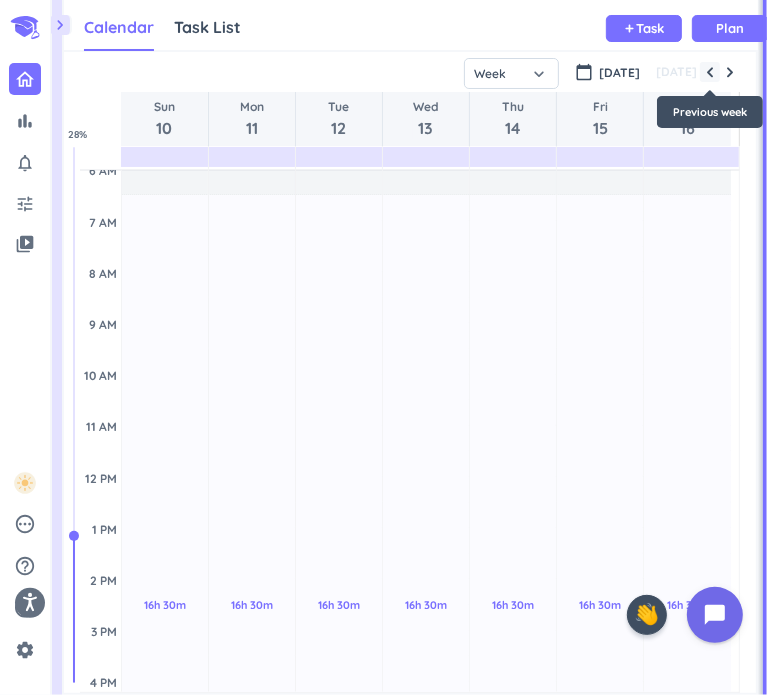 click at bounding box center [710, 72] 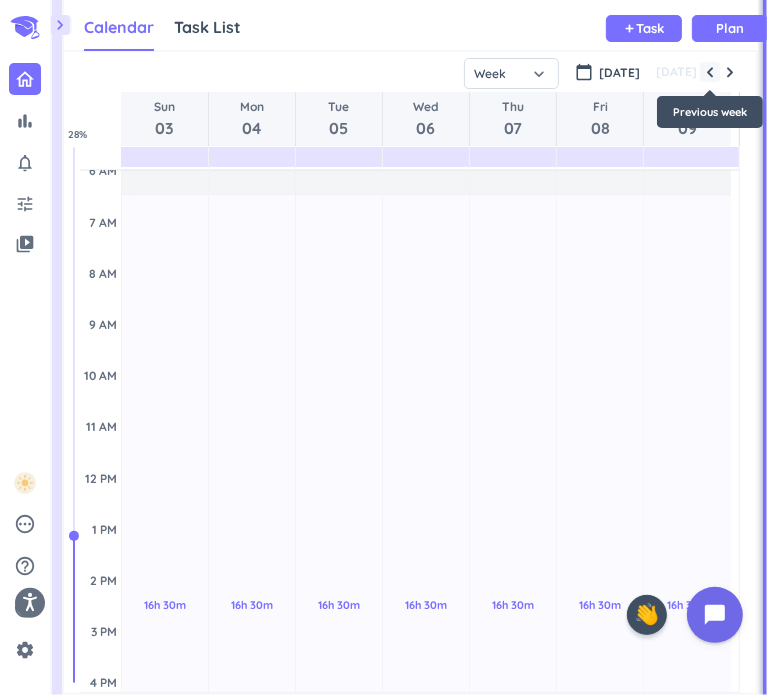 click at bounding box center [710, 72] 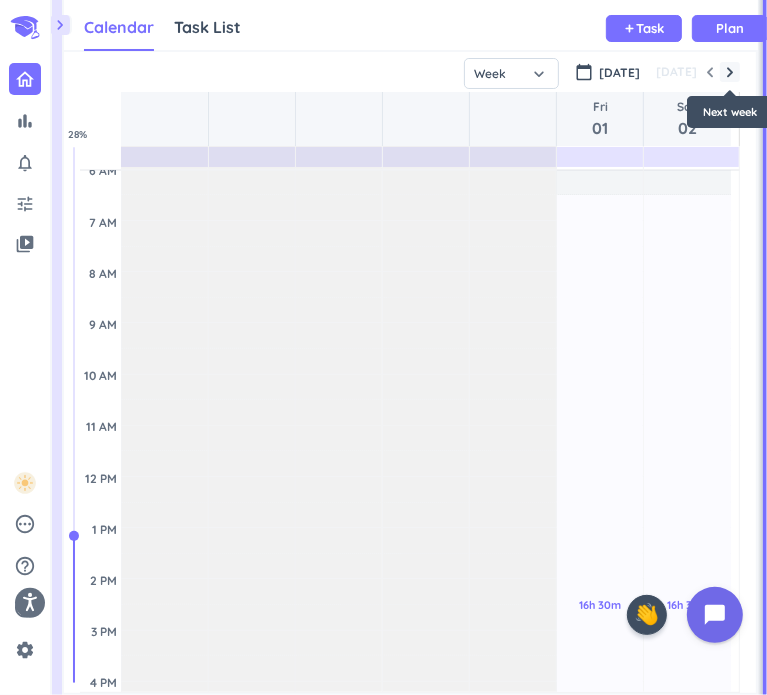 click at bounding box center (730, 72) 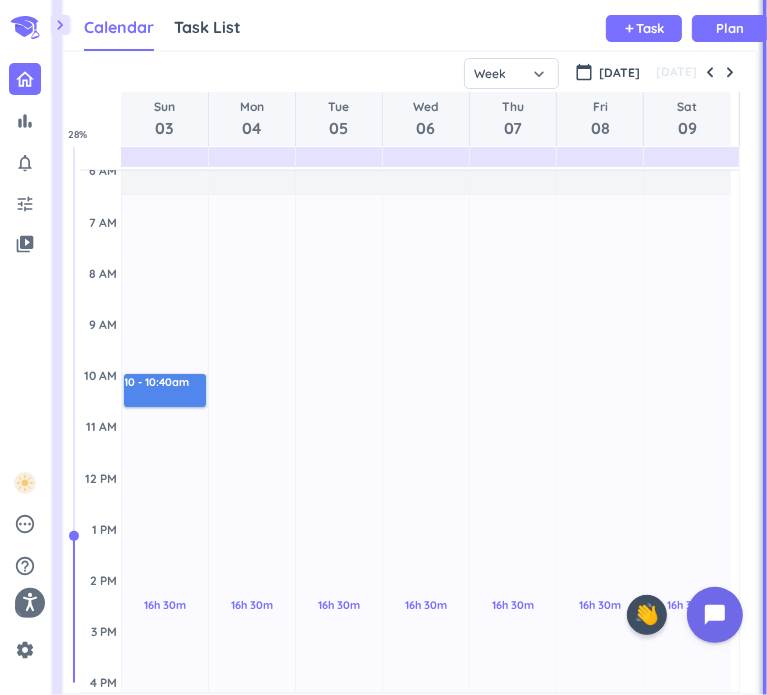 drag, startPoint x: 160, startPoint y: 404, endPoint x: 166, endPoint y: 377, distance: 27.658634 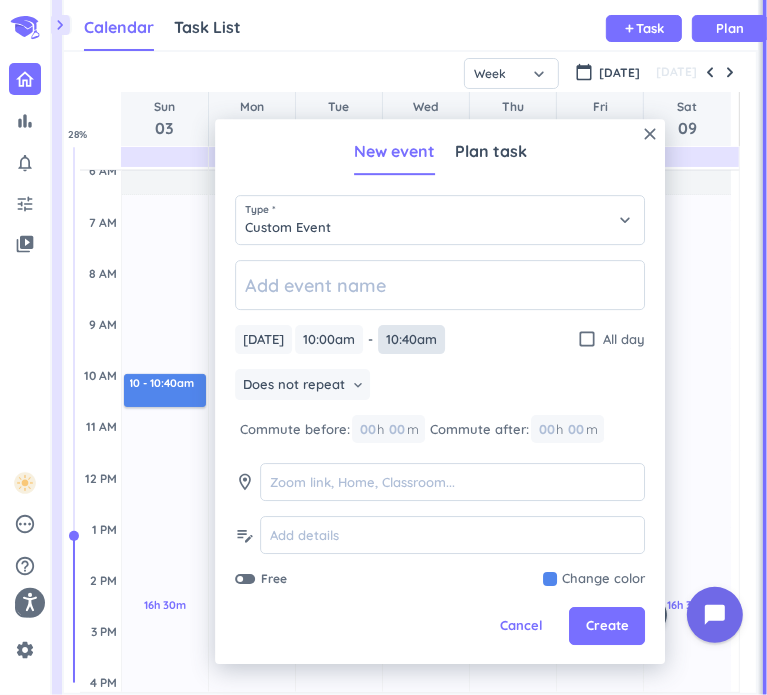 click on "10:40am" at bounding box center (411, 339) 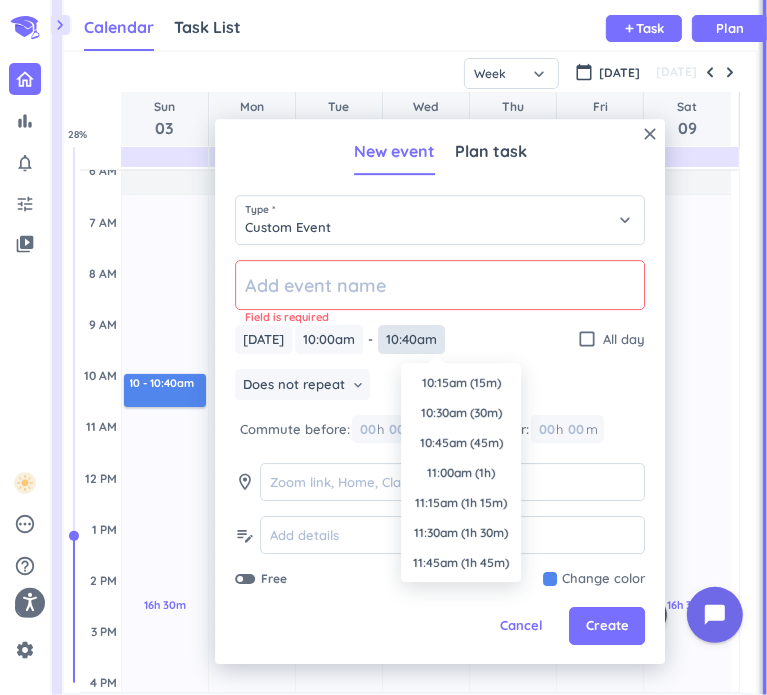 scroll, scrollTop: 1170, scrollLeft: 0, axis: vertical 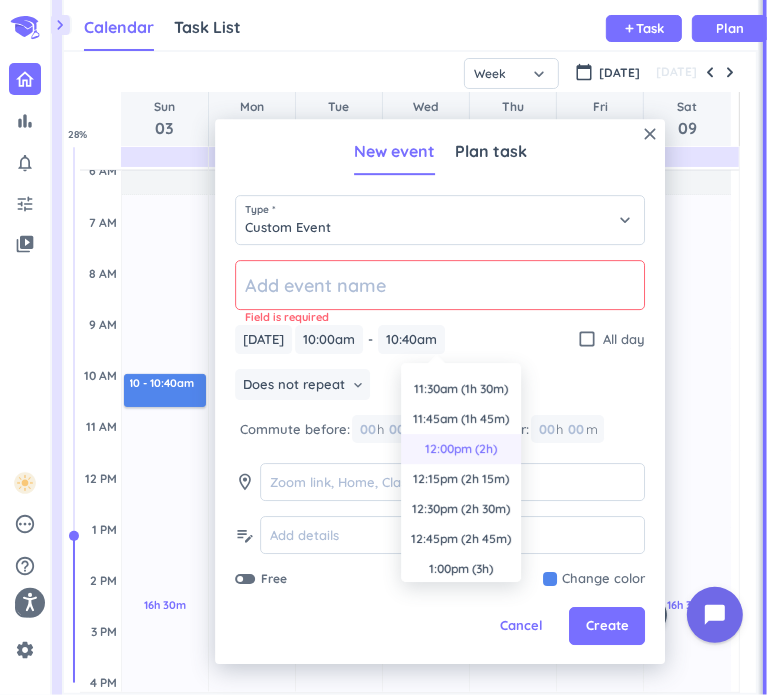 click on "12:00pm (2h)" at bounding box center [461, 449] 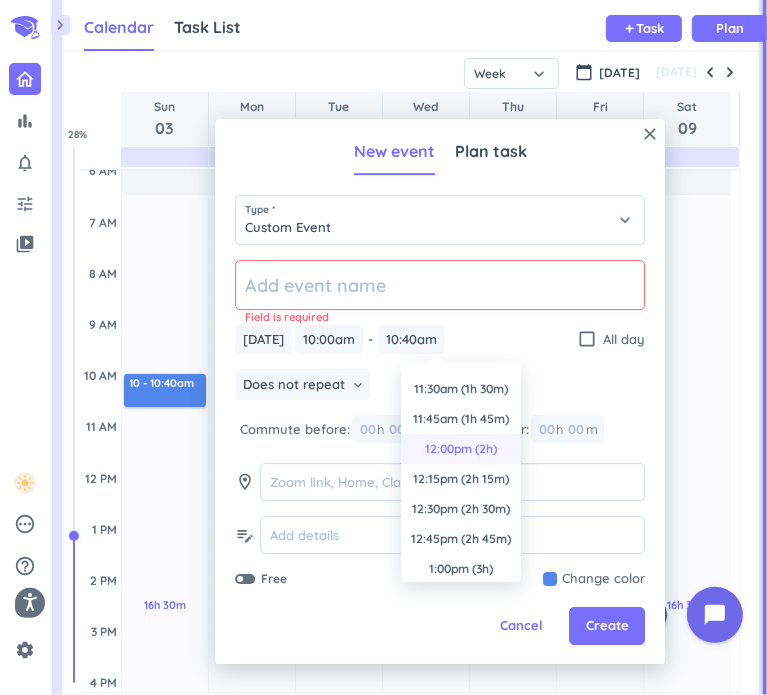 type on "12:00pm" 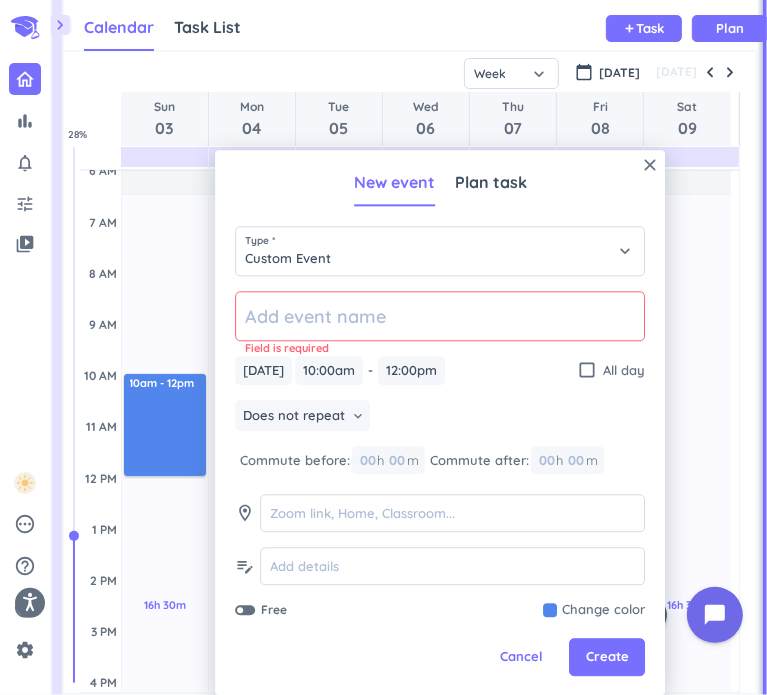 click 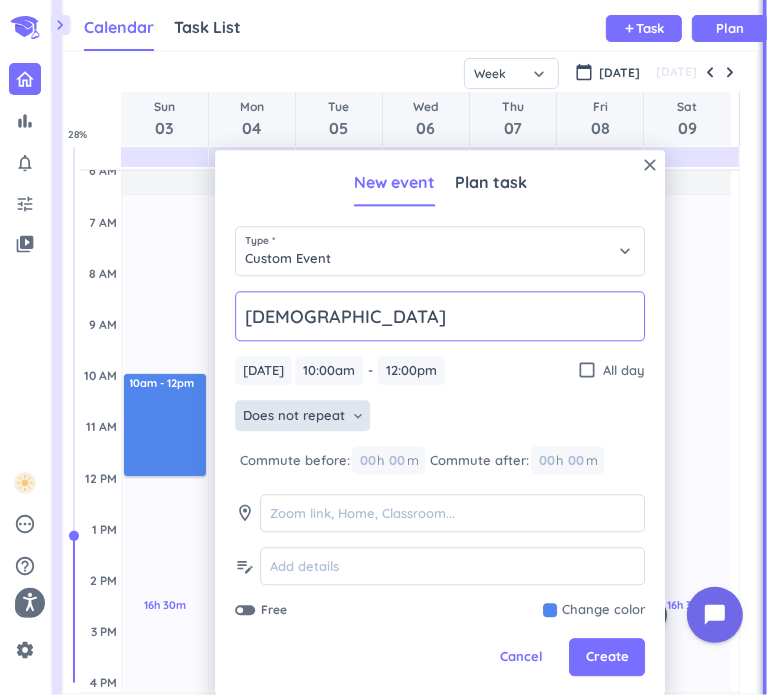 type on "[DEMOGRAPHIC_DATA]" 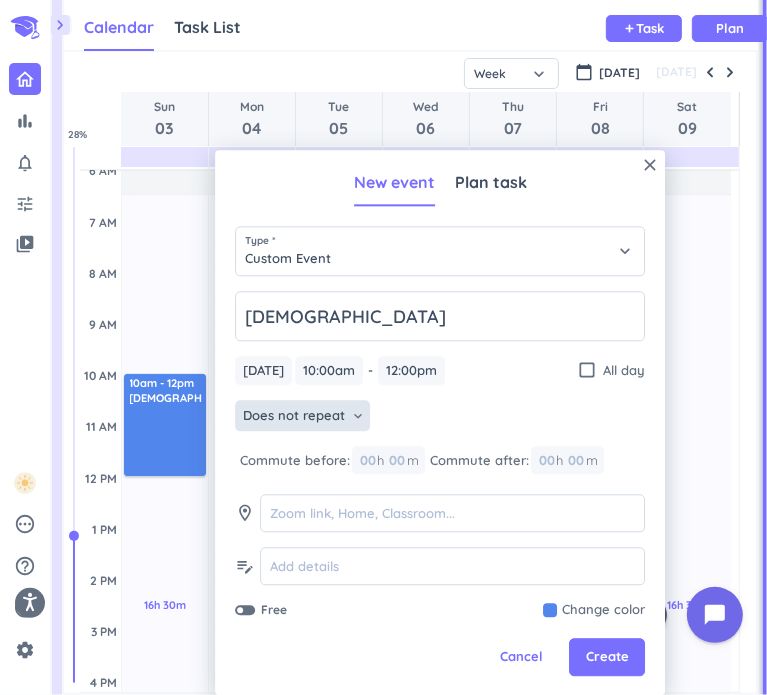 click on "keyboard_arrow_down" at bounding box center (358, 416) 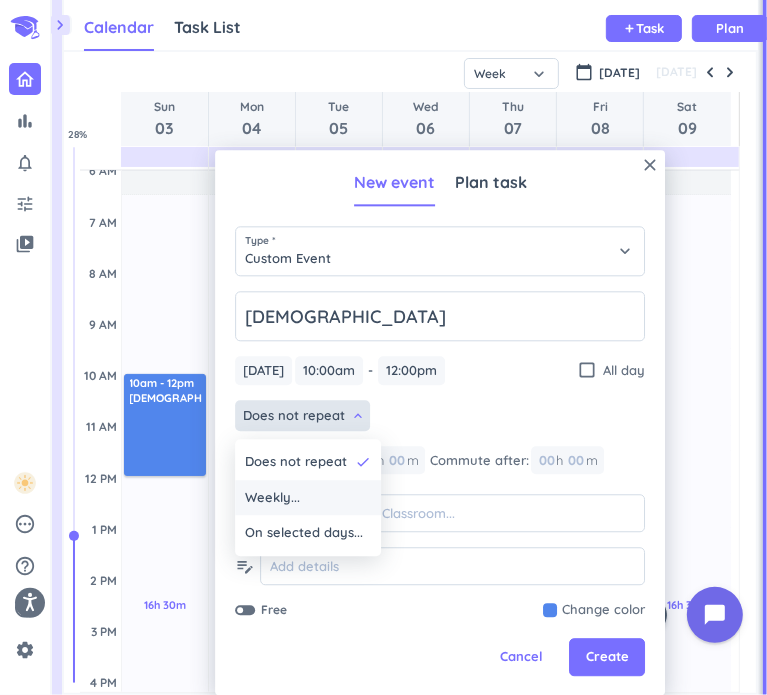 click on "Weekly..." at bounding box center [308, 498] 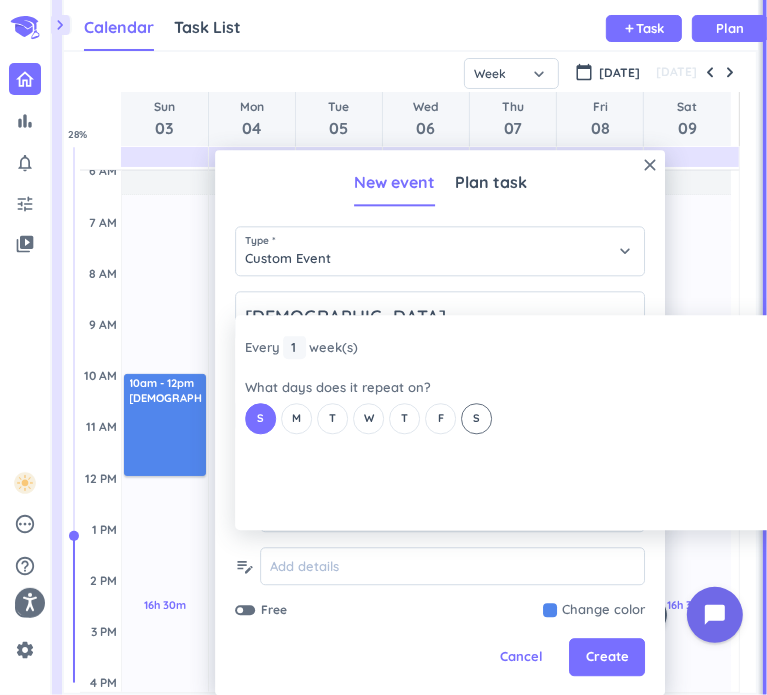 click on "S" at bounding box center [476, 418] 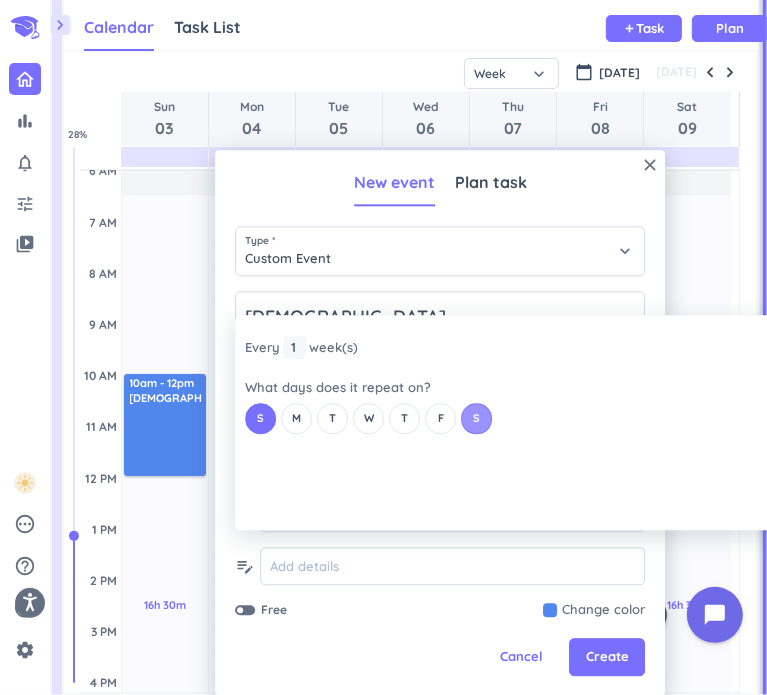 click on "S" at bounding box center (476, 418) 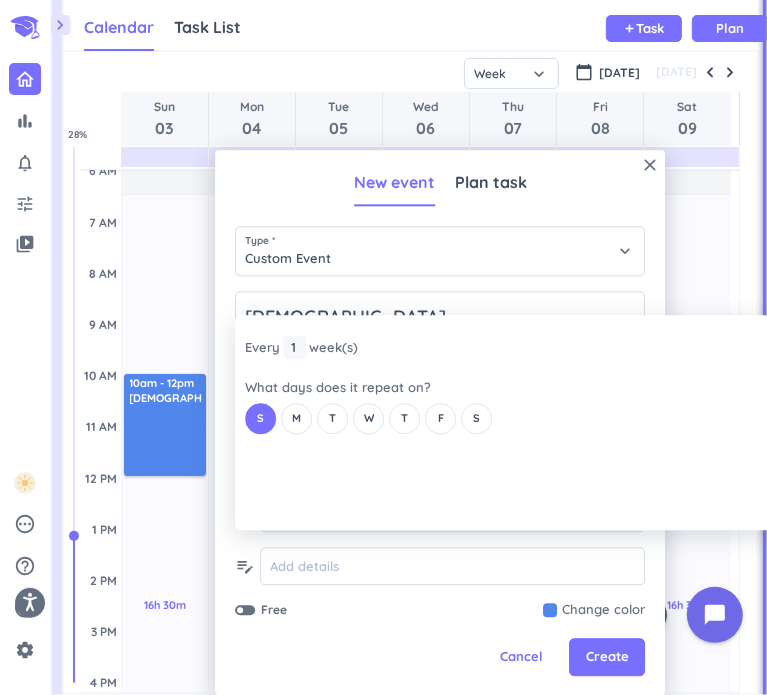 scroll, scrollTop: 0, scrollLeft: 157, axis: horizontal 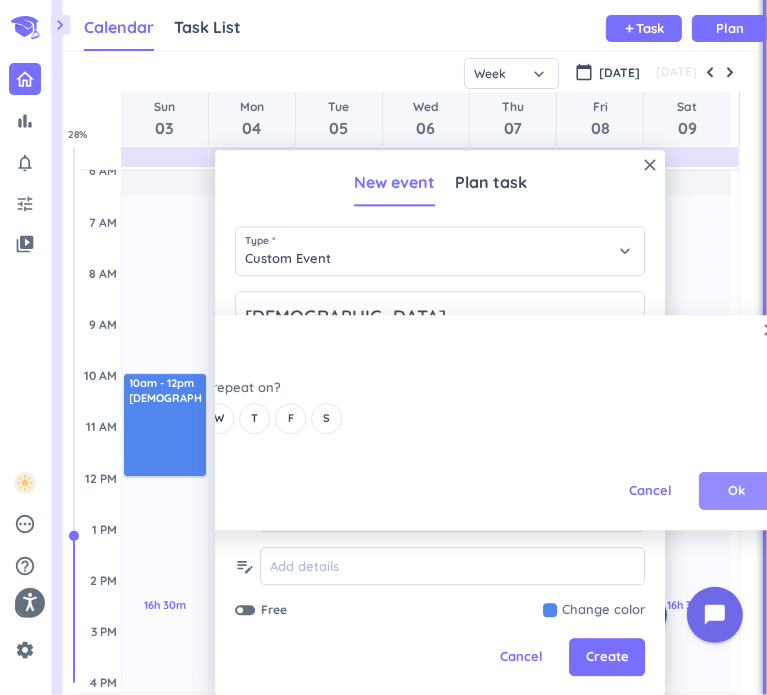 click on "Ok" at bounding box center (737, 492) 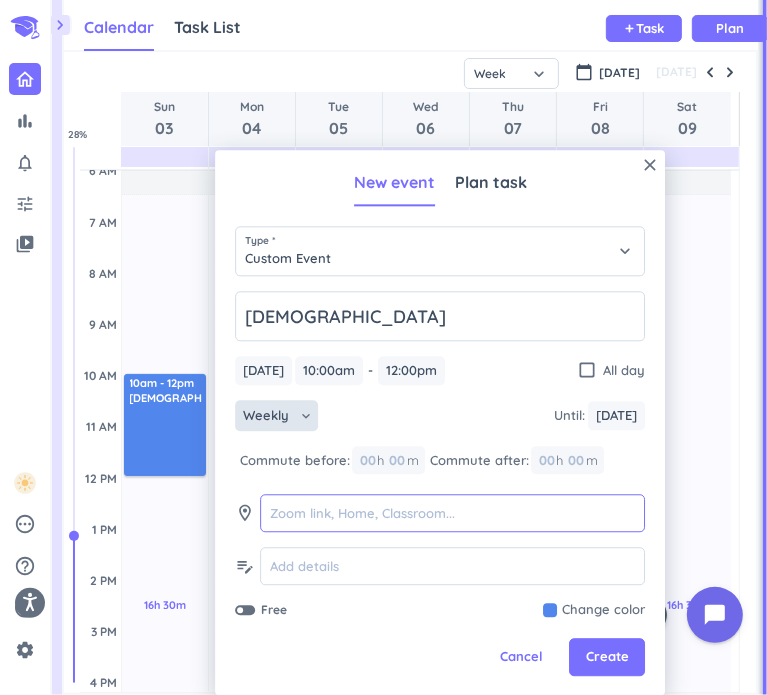click at bounding box center (452, 514) 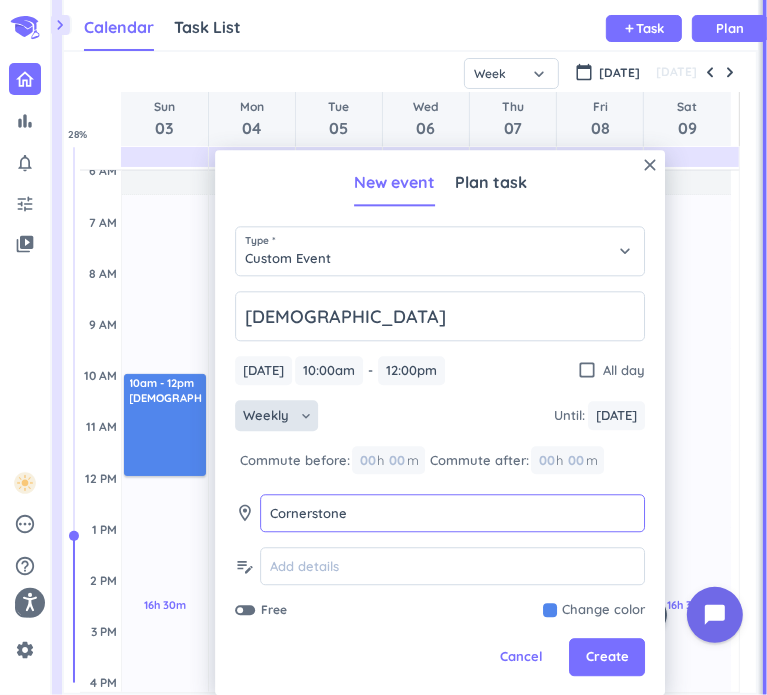 type on "Cornerstone" 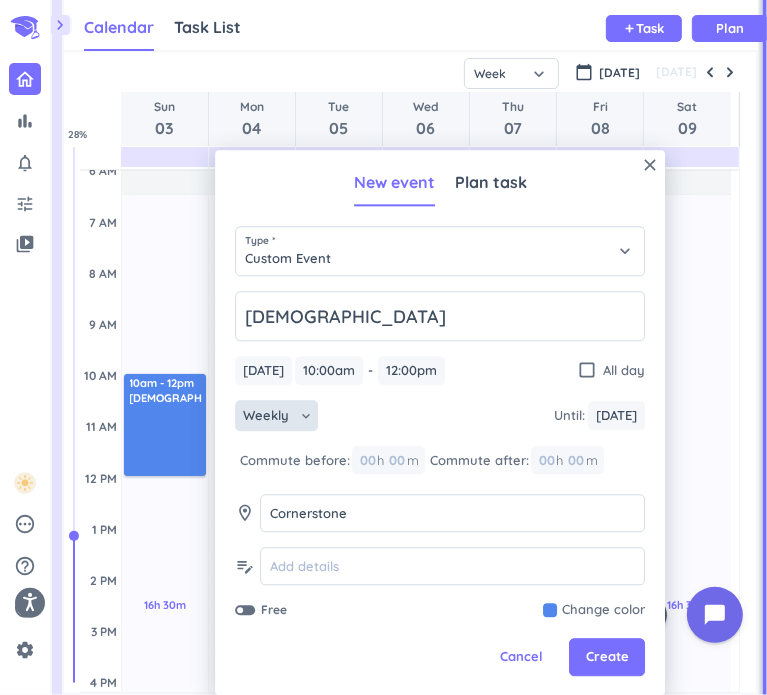 click at bounding box center (594, 611) 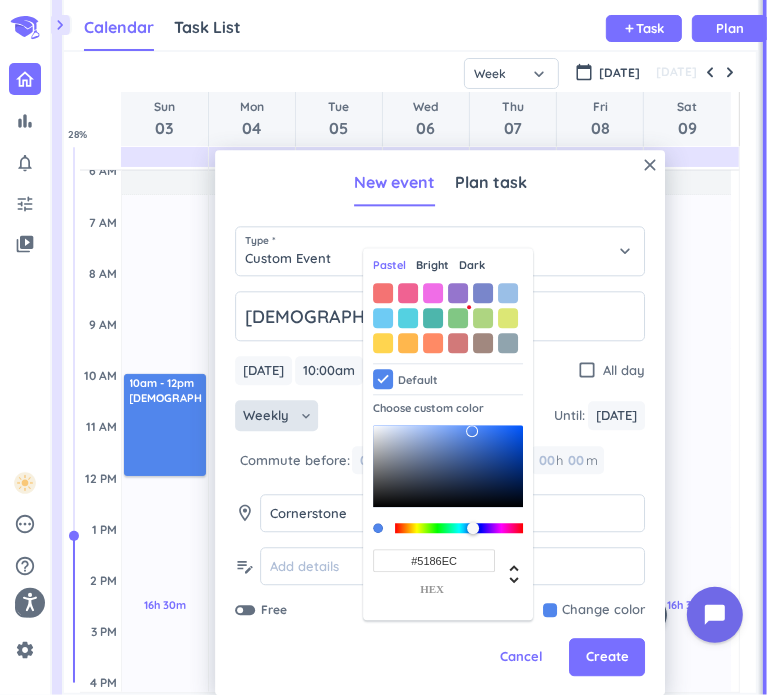 click on "#5186EC" at bounding box center [434, 561] 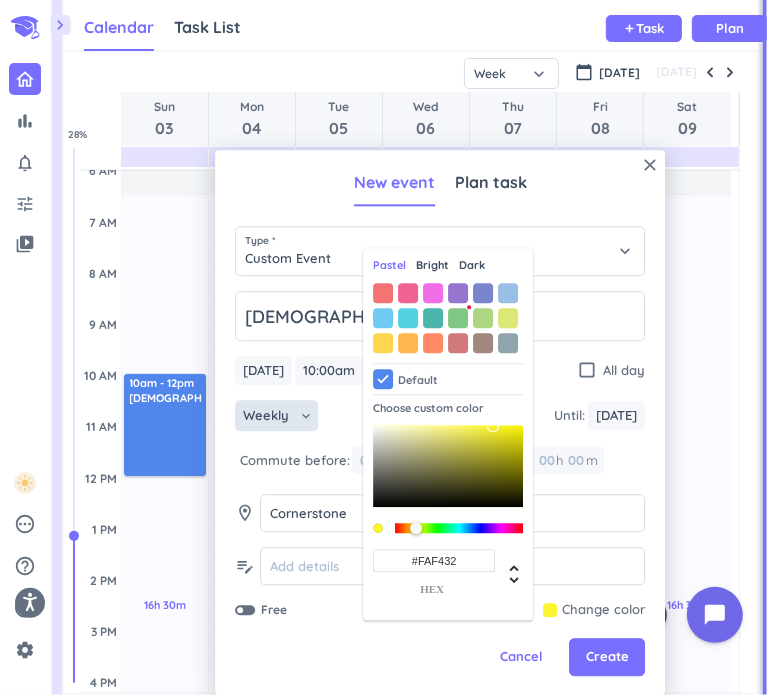 type on "#FAF432" 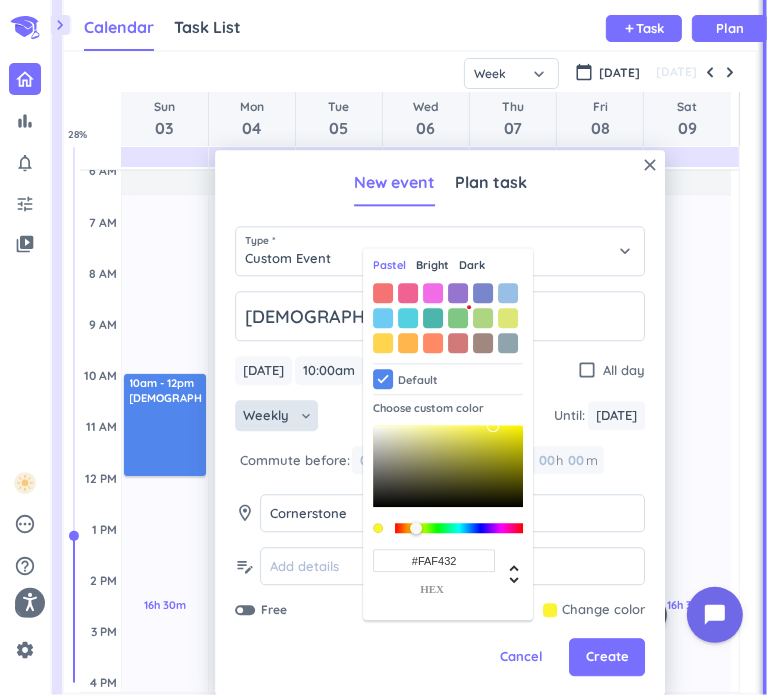 click on "Church [DATE] [DATE]   10:00am 10:00am - 12:00pm 12:00pm check_box_outline_blank All day Weekly keyboard_arrow_down Until :  [DATE] [DATE] Commute before: 00 h 00 m Commute after: 00 h 00 m room Cornerstone Cornerstone edit_note Free Change color Pastel Bright Dark Default Choose custom color #FAF432 hex" at bounding box center [440, 455] 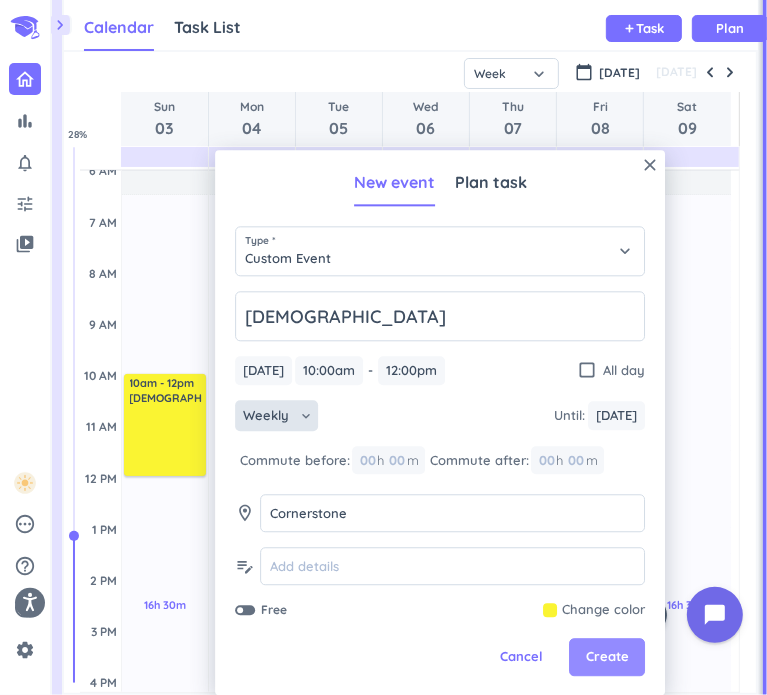 click on "Create" at bounding box center [607, 658] 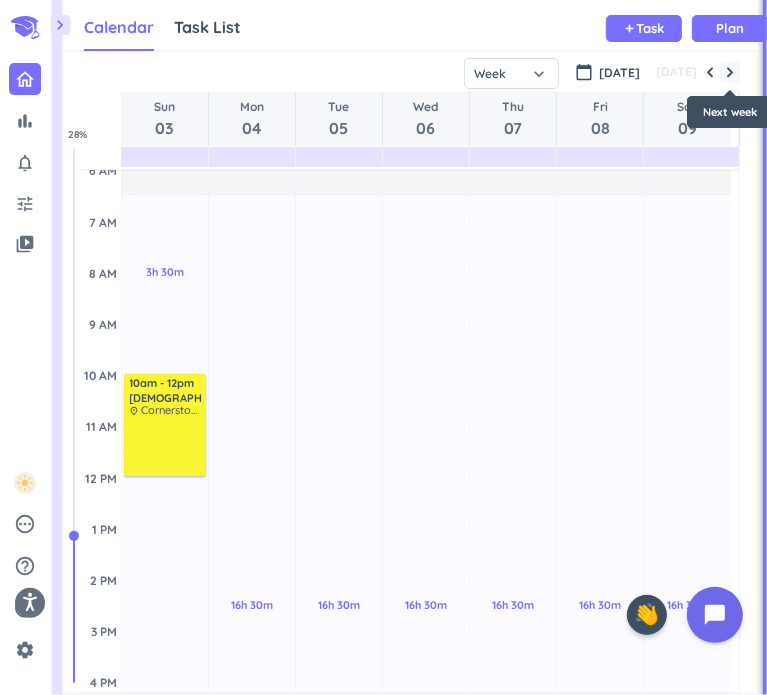 click at bounding box center [730, 72] 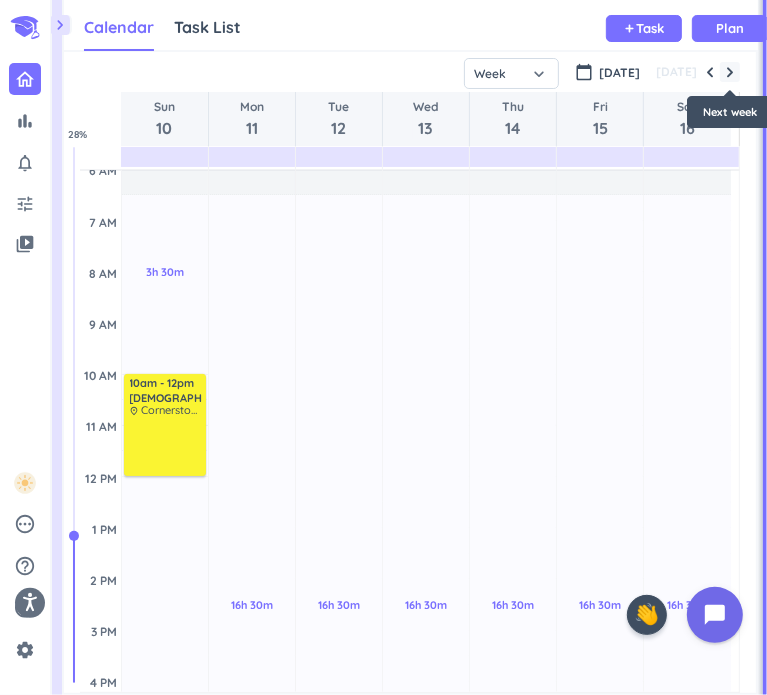 click at bounding box center [730, 72] 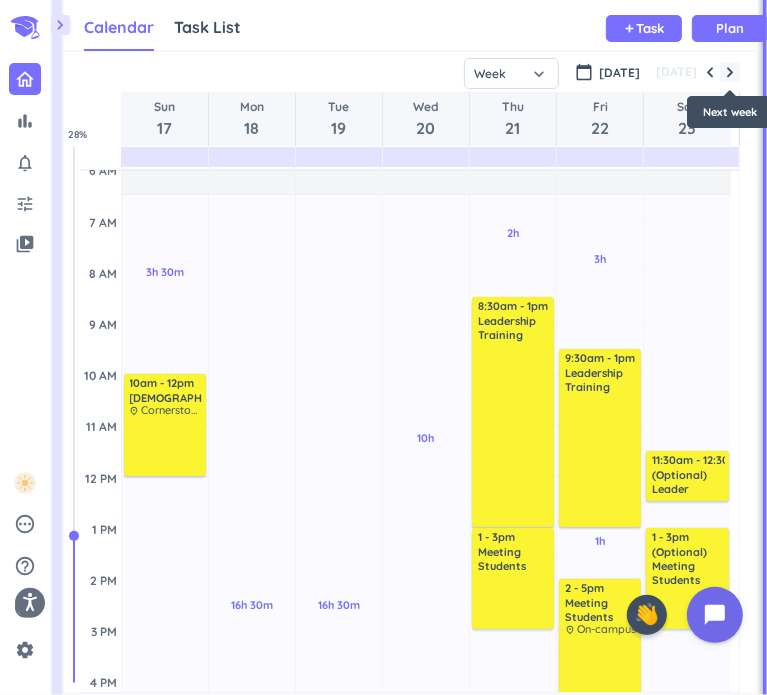 click at bounding box center (730, 72) 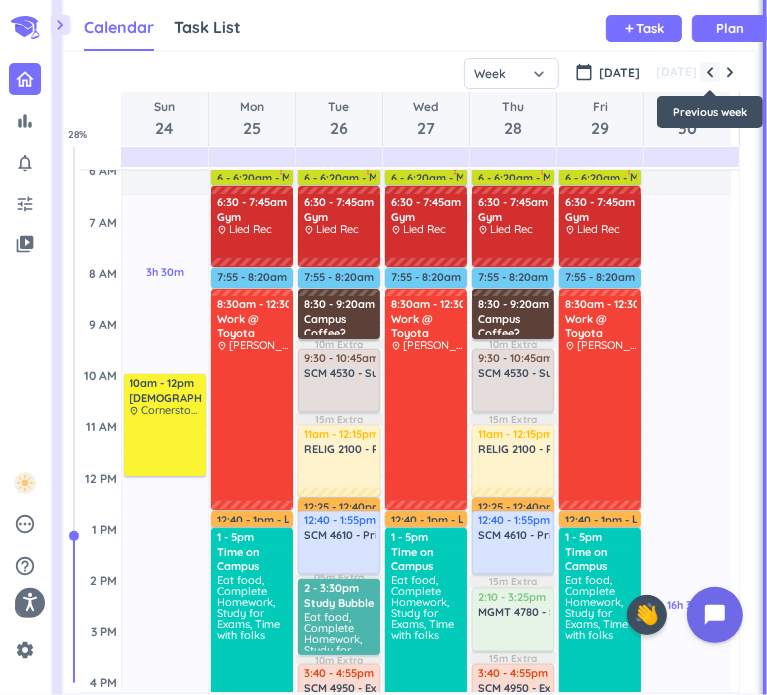 click at bounding box center (710, 72) 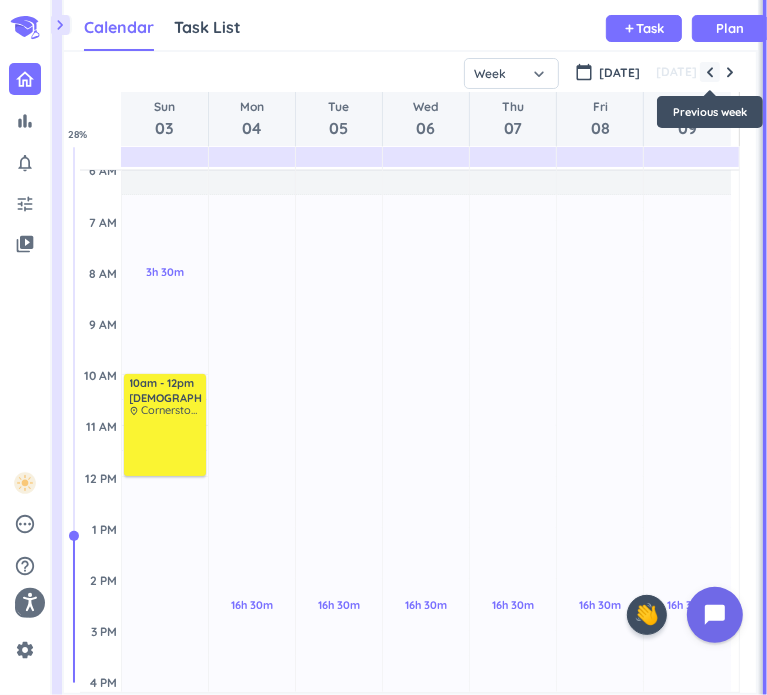 click at bounding box center [710, 72] 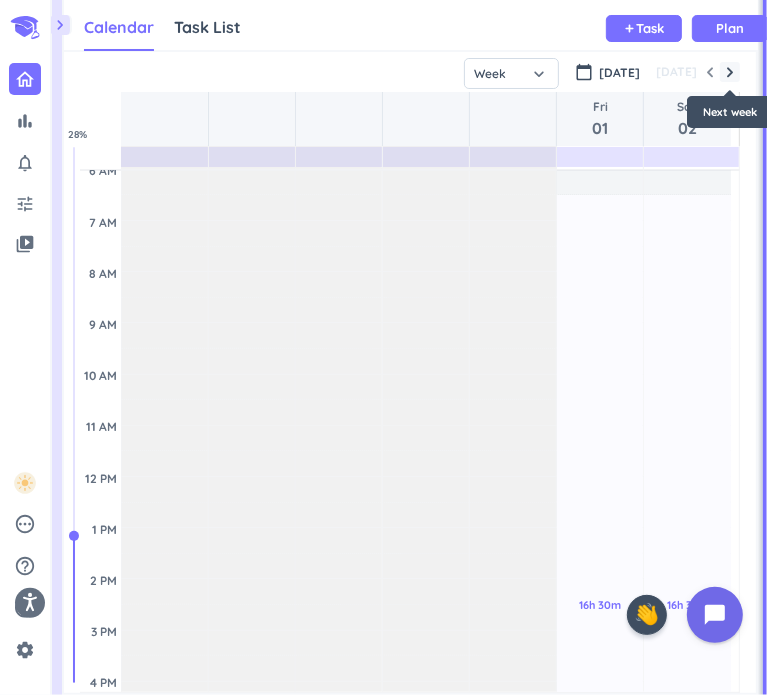 click at bounding box center (730, 72) 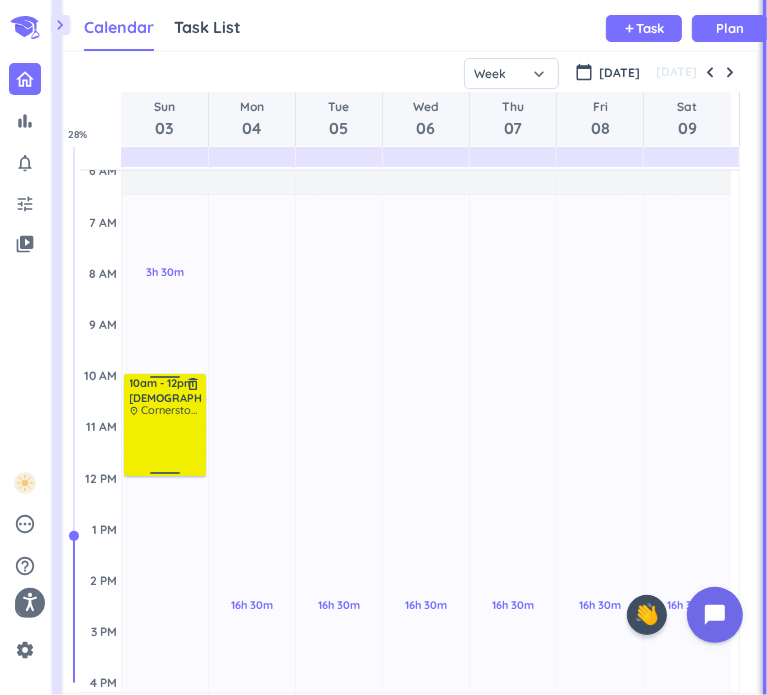 click at bounding box center (166, 445) 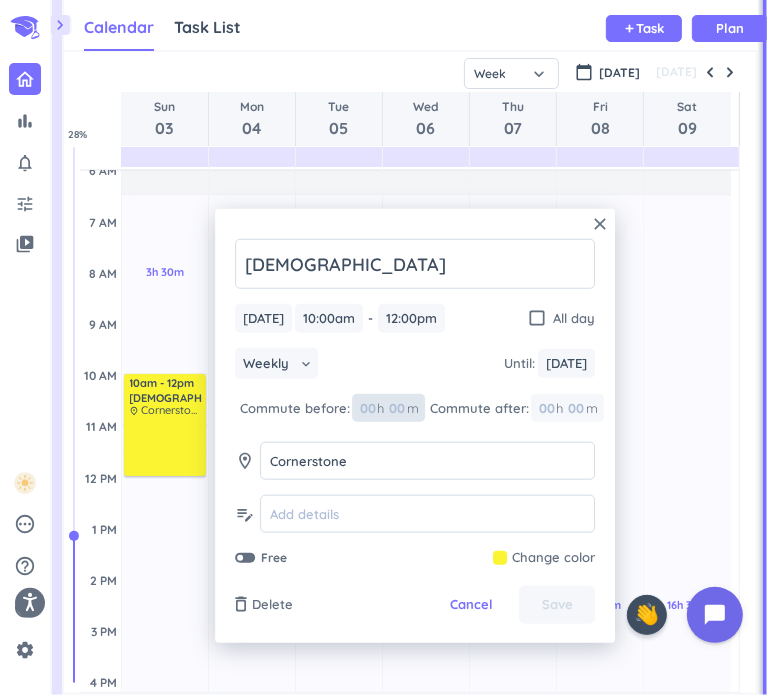 click at bounding box center (396, 408) 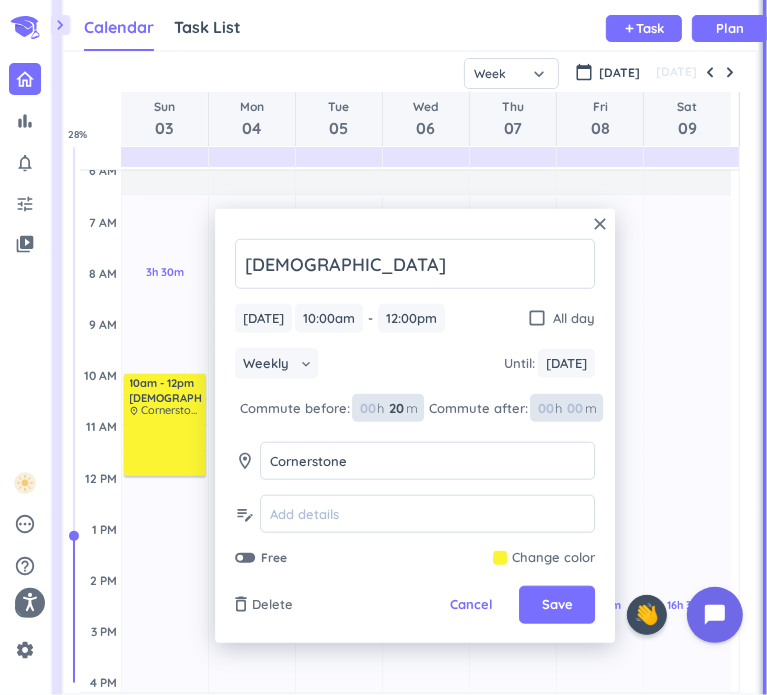 type on "20" 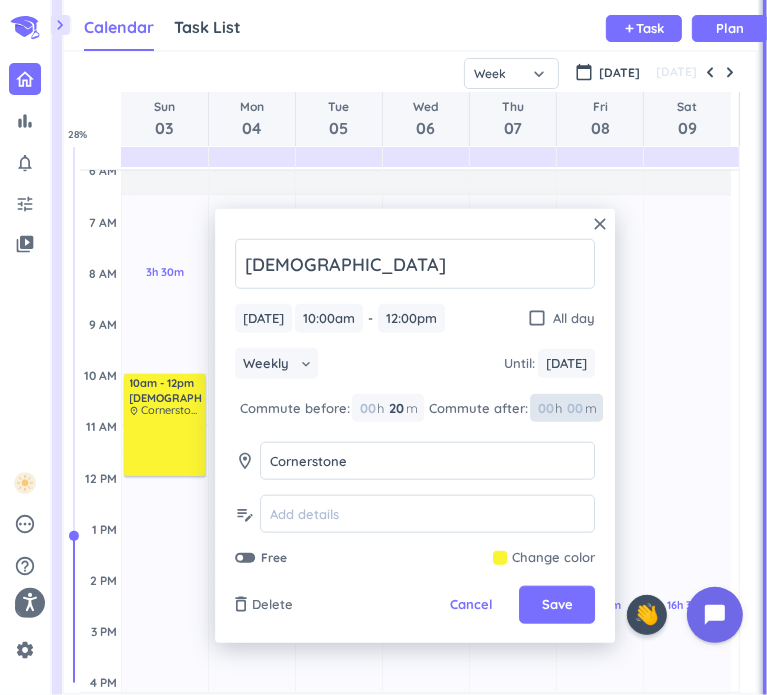 click at bounding box center (574, 408) 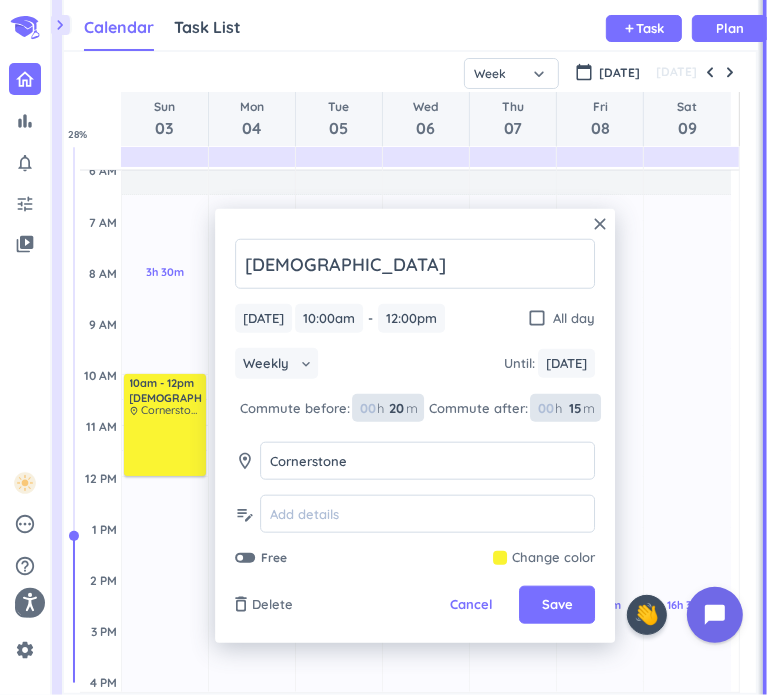 type on "15" 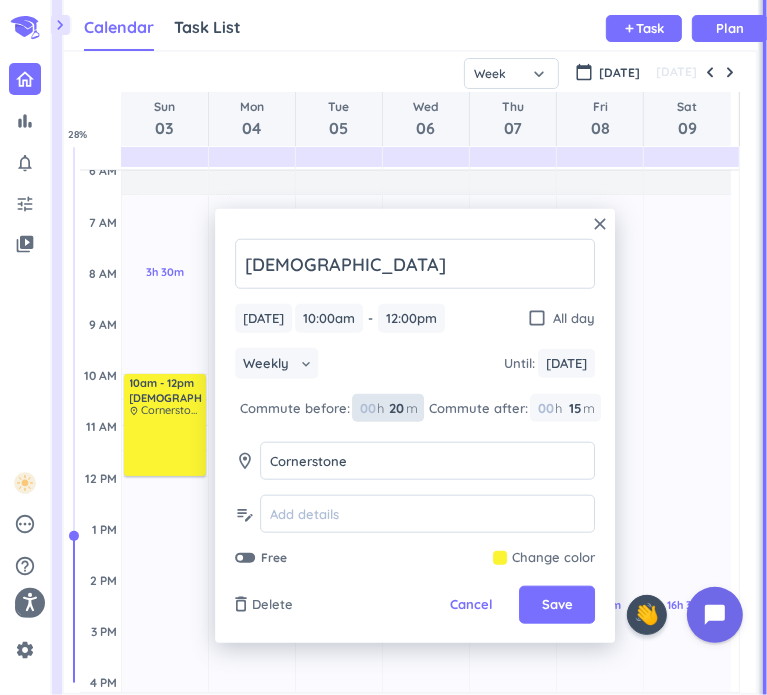 click on "20" at bounding box center (395, 408) 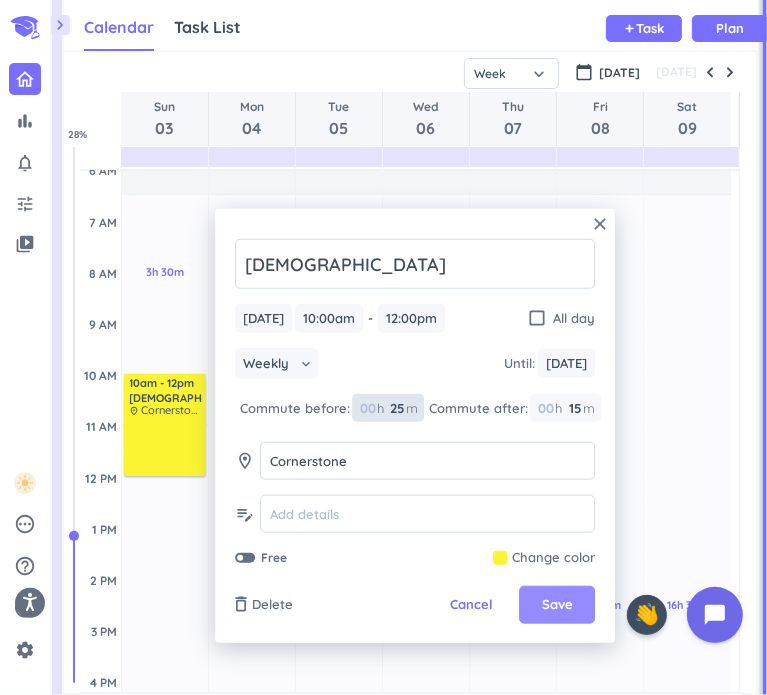 type on "25" 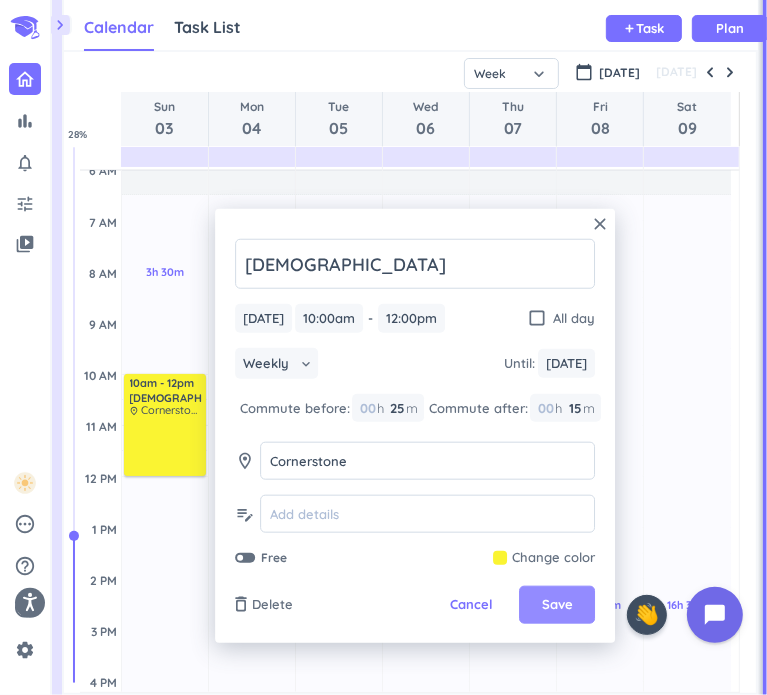 click on "Save" at bounding box center [557, 605] 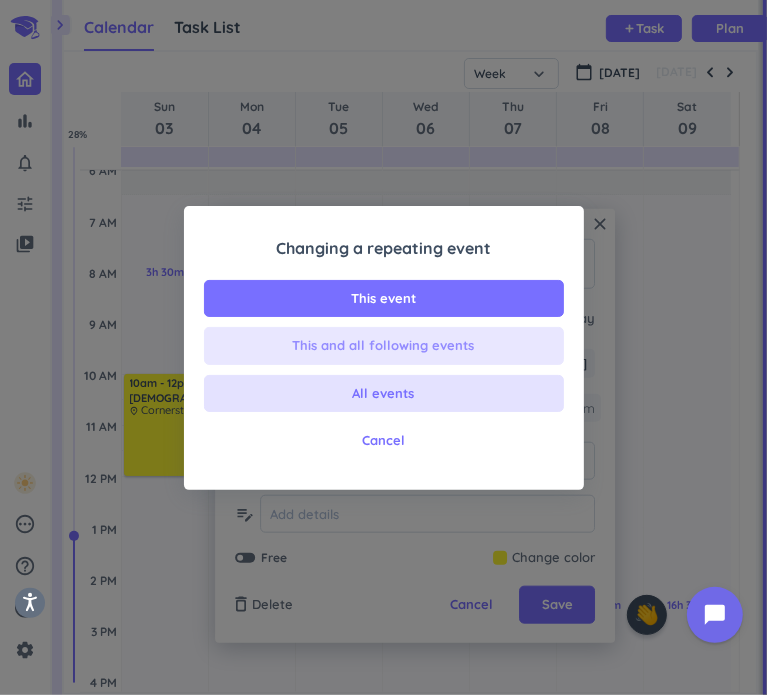 click on "This and all following events" at bounding box center (384, 346) 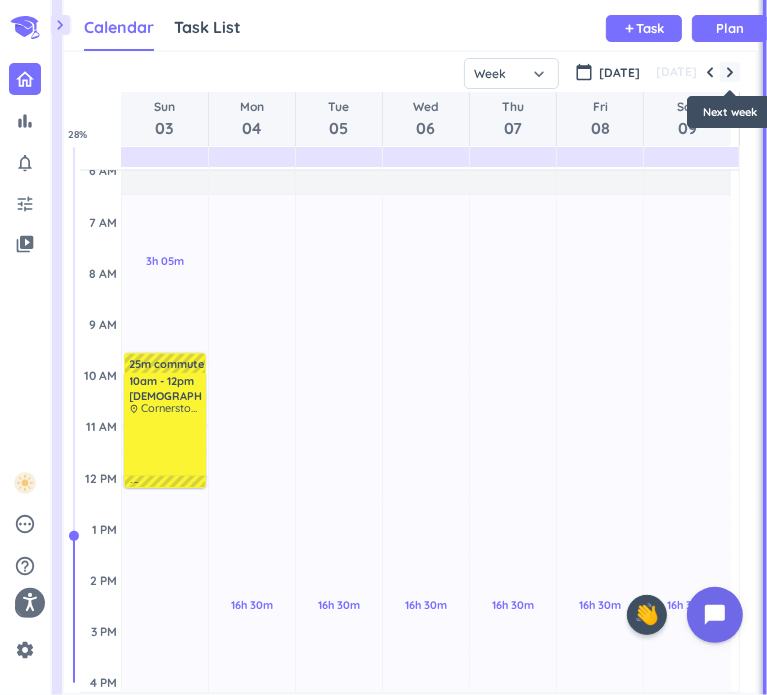 click at bounding box center (730, 72) 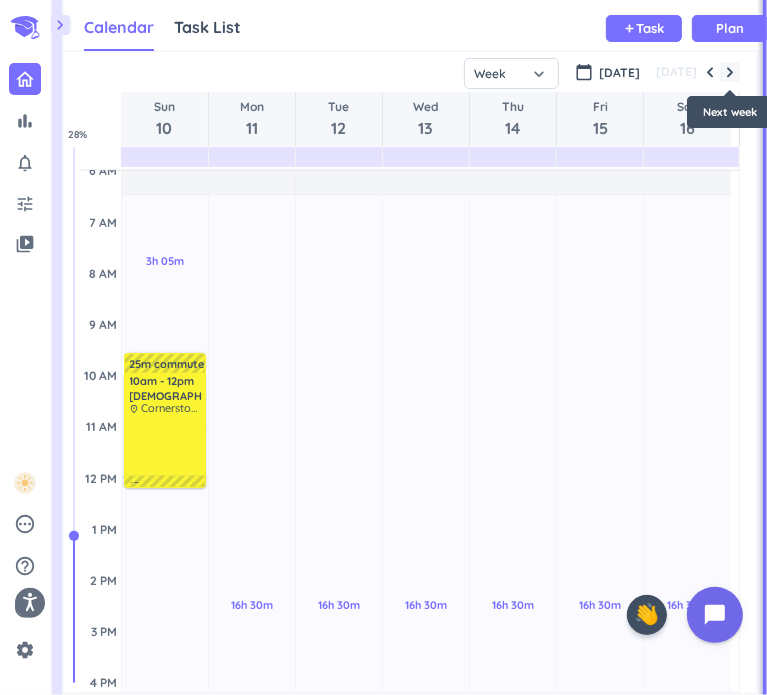 click at bounding box center (730, 72) 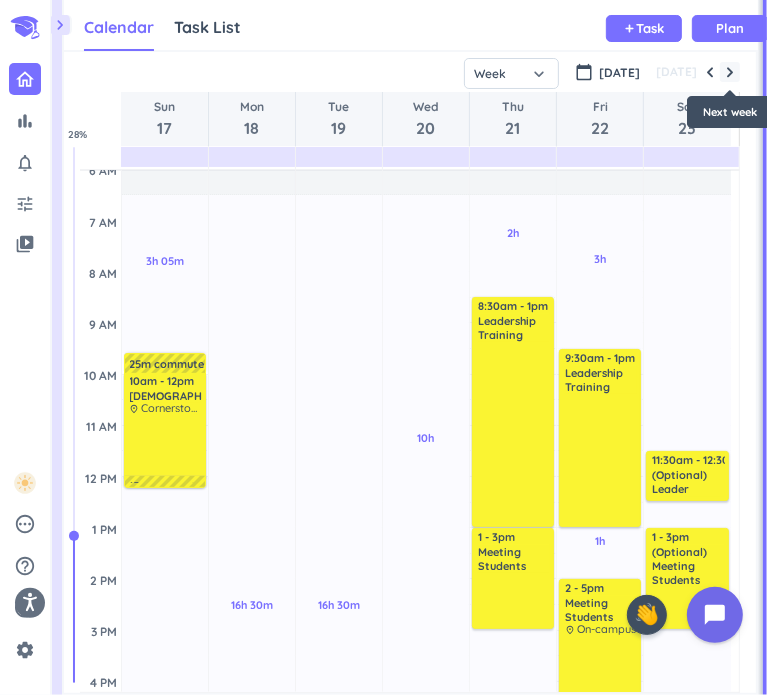 click at bounding box center [730, 72] 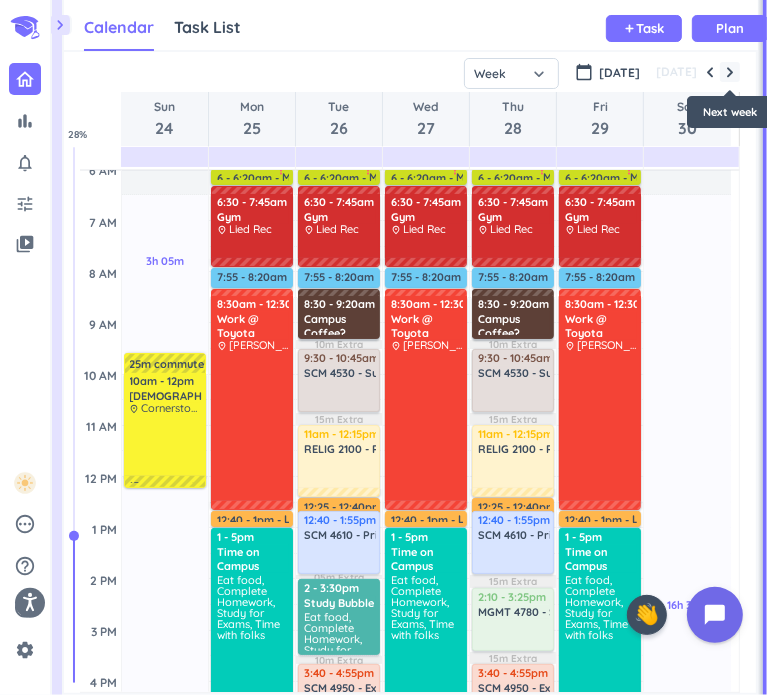 click at bounding box center [730, 72] 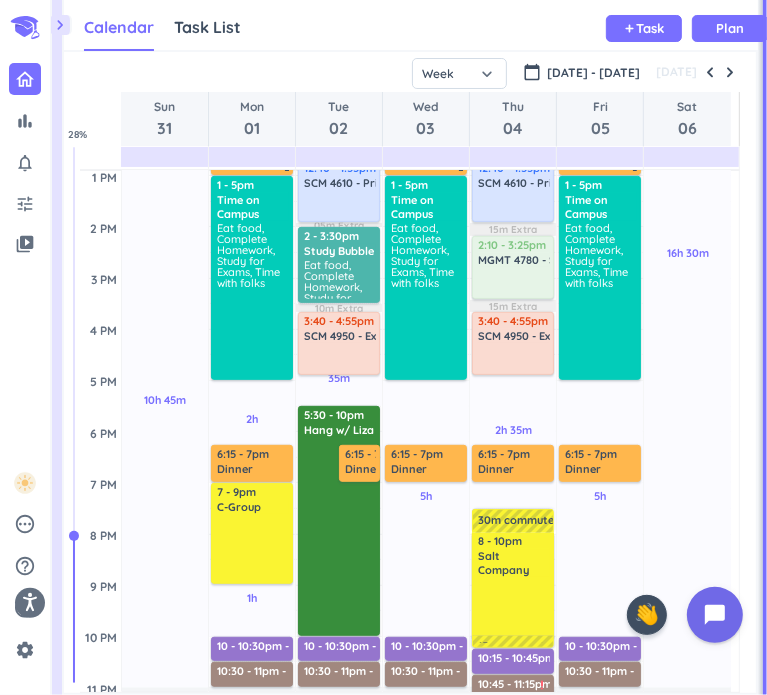 scroll, scrollTop: 451, scrollLeft: 0, axis: vertical 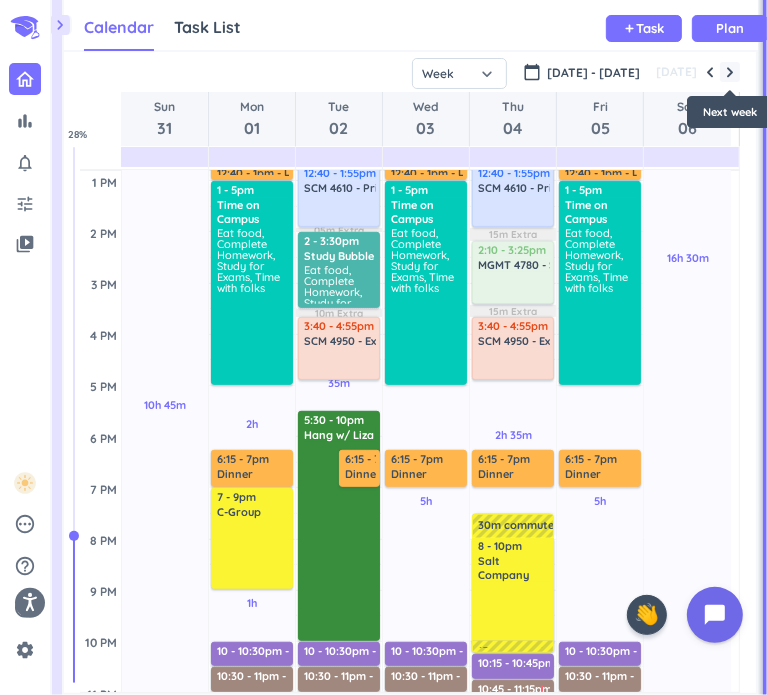 click at bounding box center (730, 72) 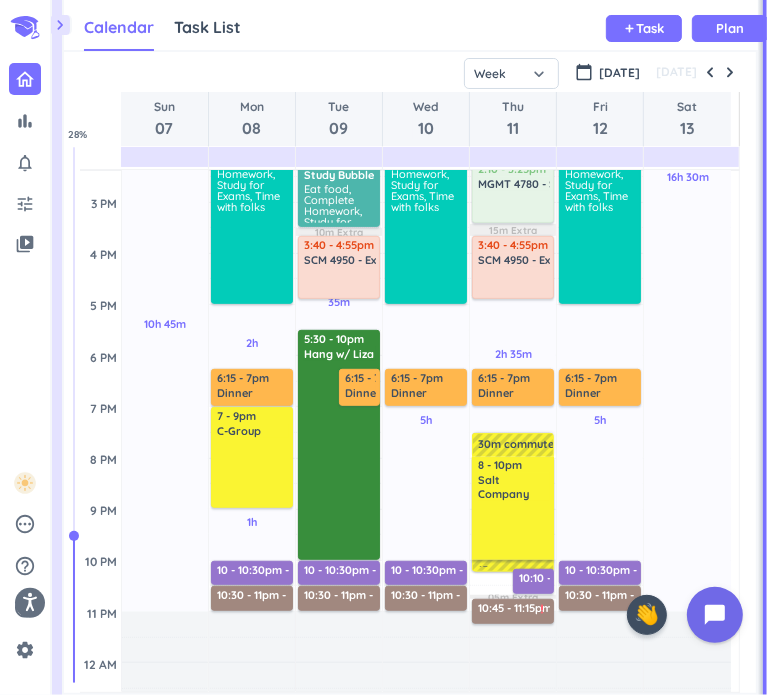 scroll, scrollTop: 530, scrollLeft: 0, axis: vertical 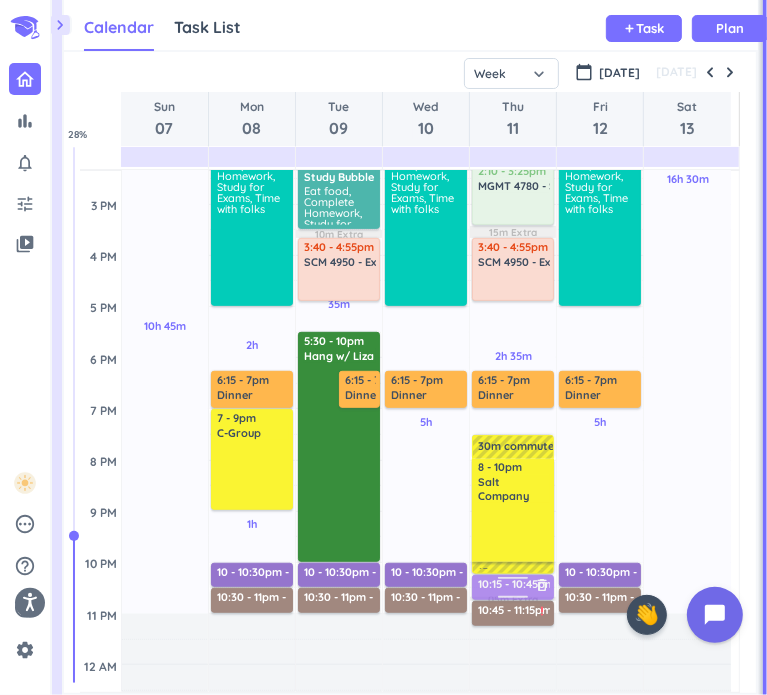 click on "2h 35m Past due Plan 10m Extra 15m Extra 15m Extra 15m Extra 05m Extra Adjust Awake Time Adjust Awake Time 15m commute 10:10 - 10:40pm Bed Prep delete_outline 6 - 6:20am Morning Prep delete_outline priority_high 6:30 - 7:45am Gym delete_outline place Lied Rec 7:55 - 8:20am Shower & Refresh delete_outline 8:30 - 9:20am Campus Coffee? delete_outline 9:30 - 10:45am SCM 4530 - Supply Chain Planning and Control delete_outline 11am - 12:15pm RELIG 2100 - Religion in [GEOGRAPHIC_DATA] delete_outline 12:25 - 12:40pm Lunch delete_outline 12:40 - 1:55pm SCM 4610 - Principles of Transportation delete_outline 2:10 - 3:25pm MGMT 4780 - Strategic Management delete_outline 3:40 - 4:55pm SCM 4950 - Executive Analysis and Presentation delete_outline 6:15 - 7pm Dinner delete_outline 30m commute 8 - 10pm Salt Company delete_outline 10:45 - 11:15pm [DEMOGRAPHIC_DATA] Time delete_outline priority_high 10:15 - 10:45pm Bed Prep delete_outline" at bounding box center (513, 255) 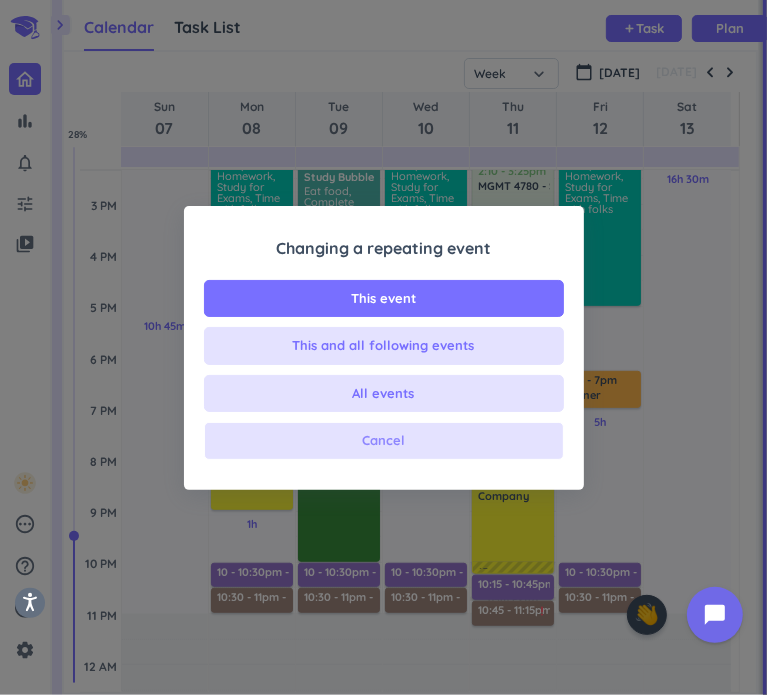 click on "Cancel" at bounding box center (383, 441) 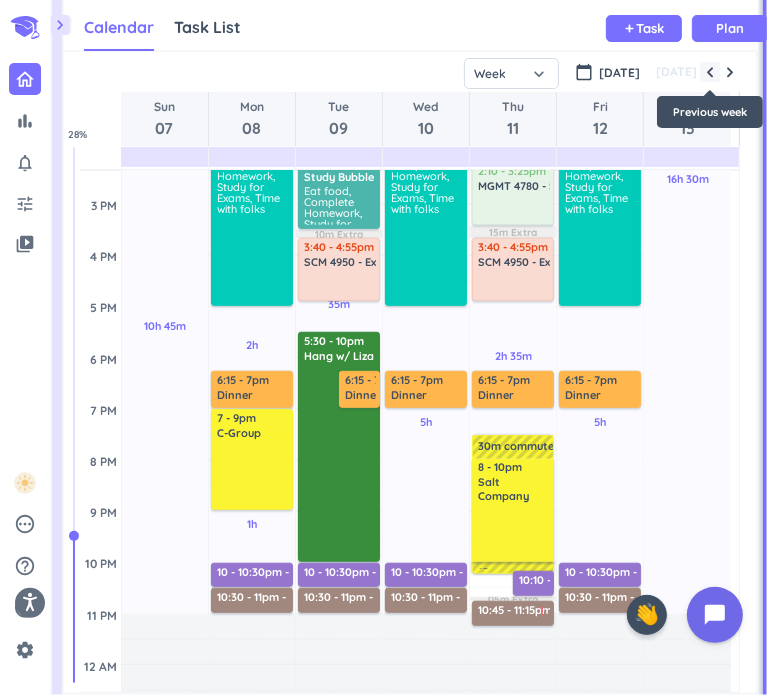 click at bounding box center [710, 72] 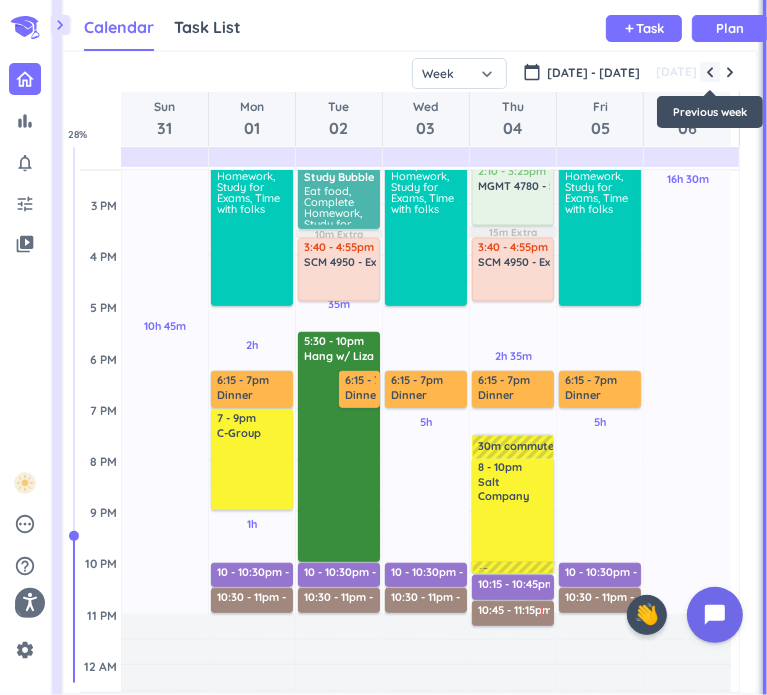 scroll, scrollTop: 104, scrollLeft: 0, axis: vertical 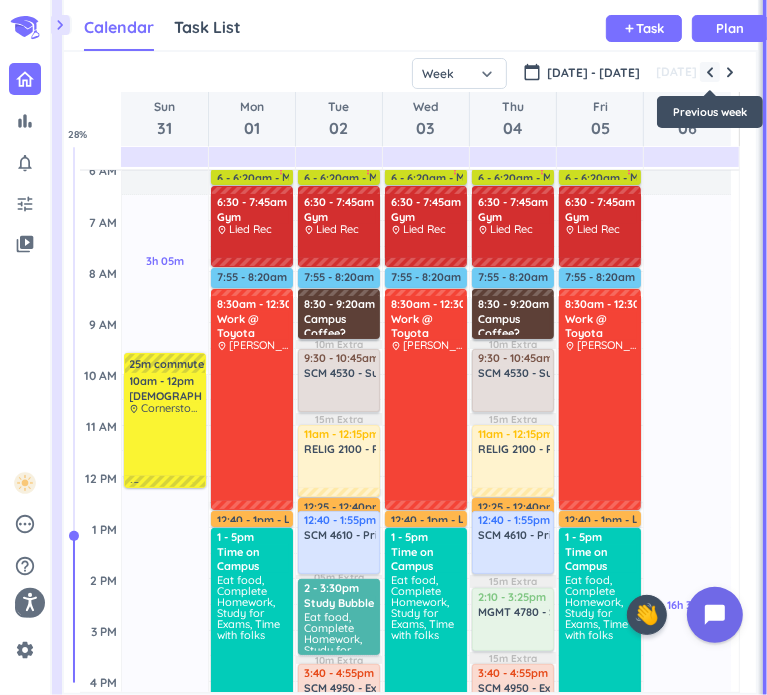 click at bounding box center [710, 72] 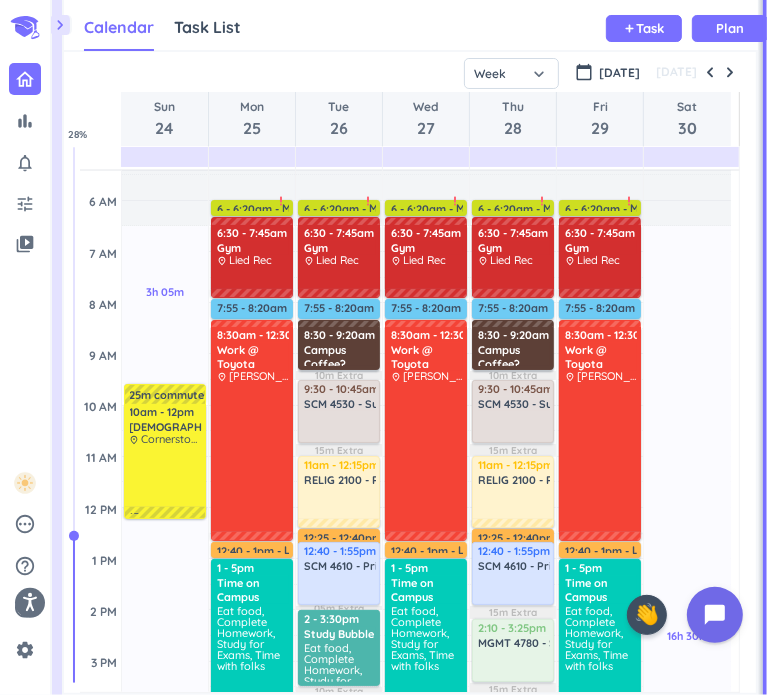 scroll, scrollTop: 0, scrollLeft: 0, axis: both 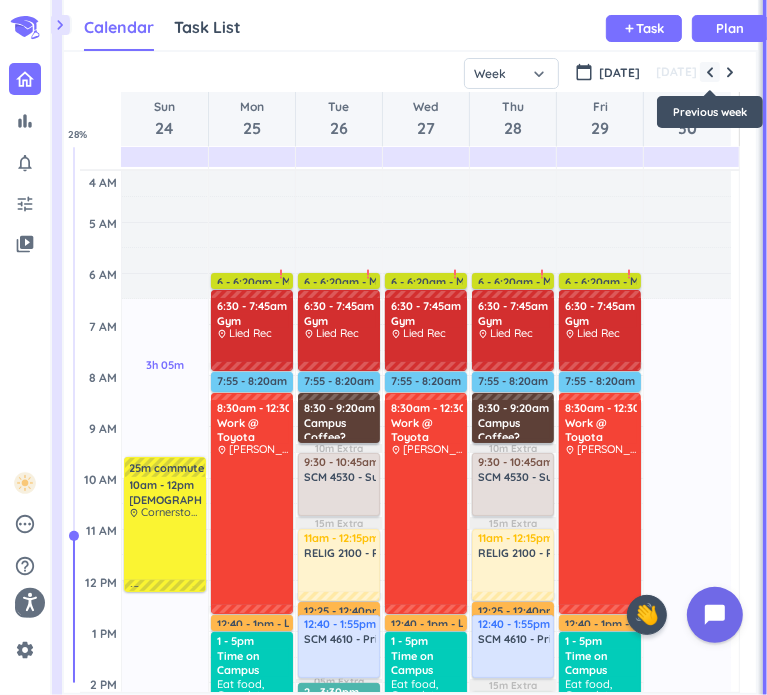 click at bounding box center [710, 72] 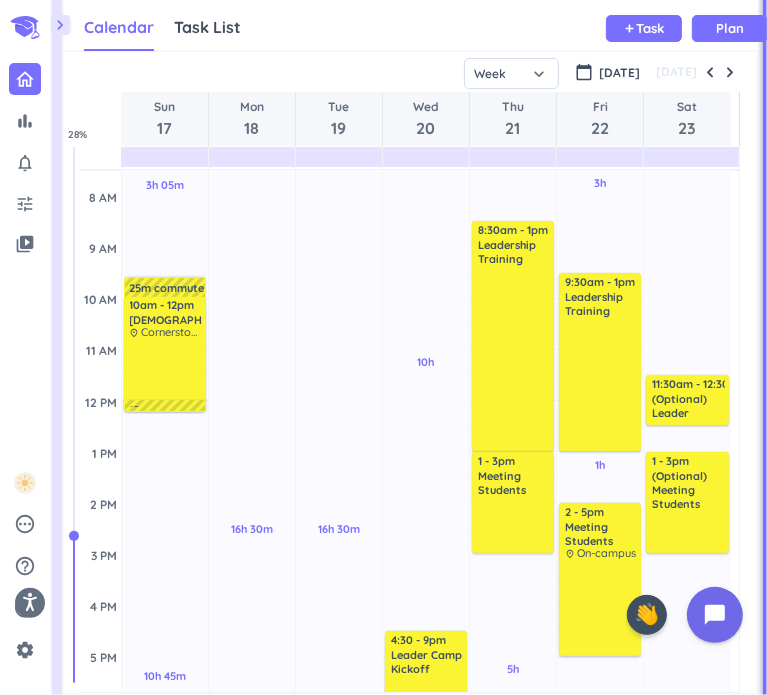 scroll, scrollTop: 0, scrollLeft: 0, axis: both 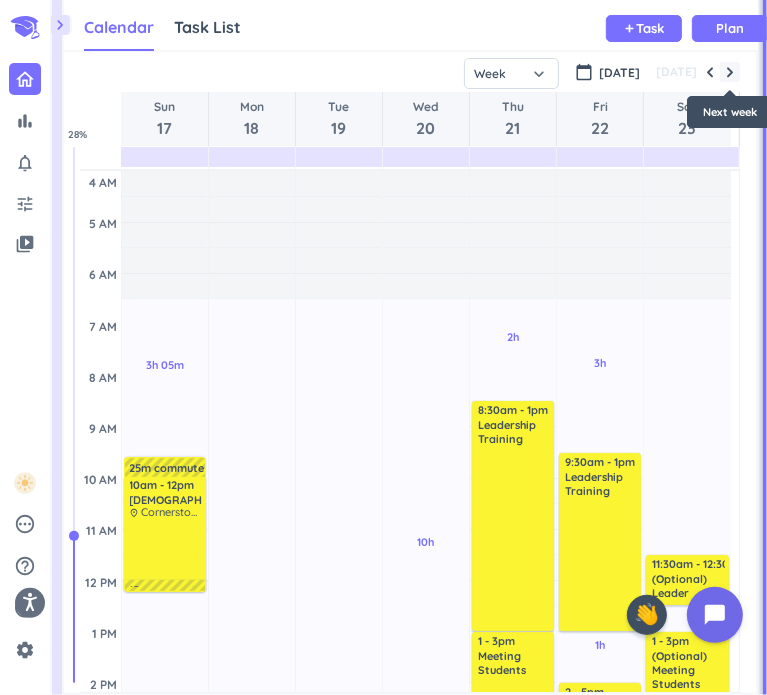 click at bounding box center (730, 72) 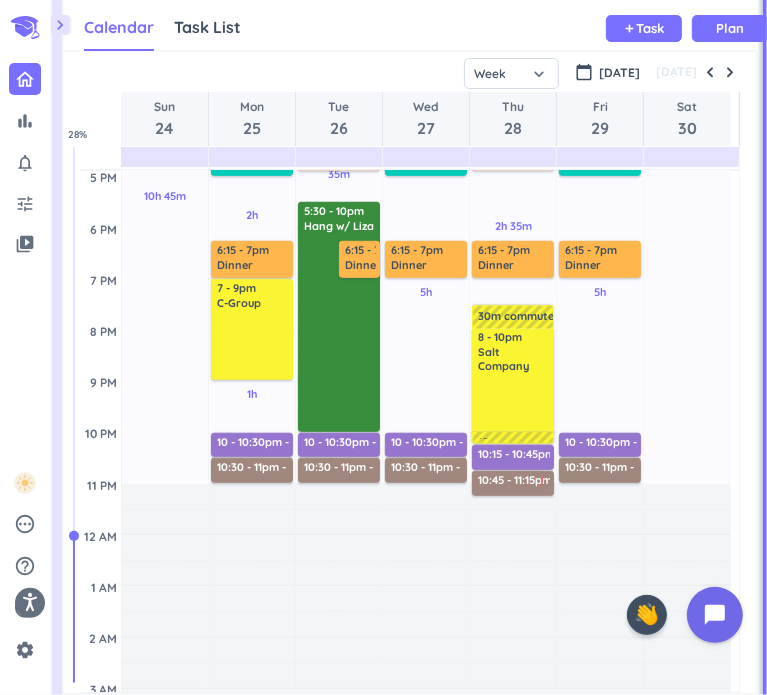 scroll, scrollTop: 650, scrollLeft: 0, axis: vertical 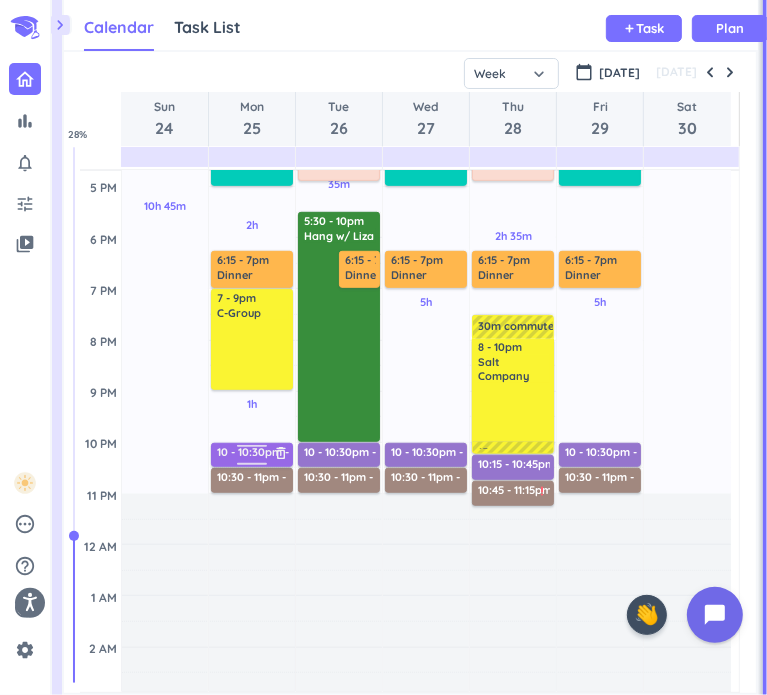 click on "2h  Past due Plan 1h  Past due Plan Adjust Awake Time Adjust Awake Time 6 - 6:20am Morning Prep delete_outline priority_high 6:30 - 7:45am Gym delete_outline place Lied Rec 7:55 - 8:20am Shower & Refresh delete_outline 8:30am - 12:30pm Work @ Toyota delete_outline place [PERSON_NAME] Toyota of [PERSON_NAME] 12:40 - 1pm Lunch delete_outline 1 - 5pm Time on Campus delete_outline Eat food, Complete Homework, Study for Exams, Time with folks  6:15 - 7pm Dinner delete_outline 7 - 9pm C-Group delete_outline 10 - 10:30pm Bed Prep delete_outline 10:30 - 11pm [DEMOGRAPHIC_DATA] Time delete_outline 10 - 10:30pm Bed Prep delete_outline" at bounding box center [252, 135] 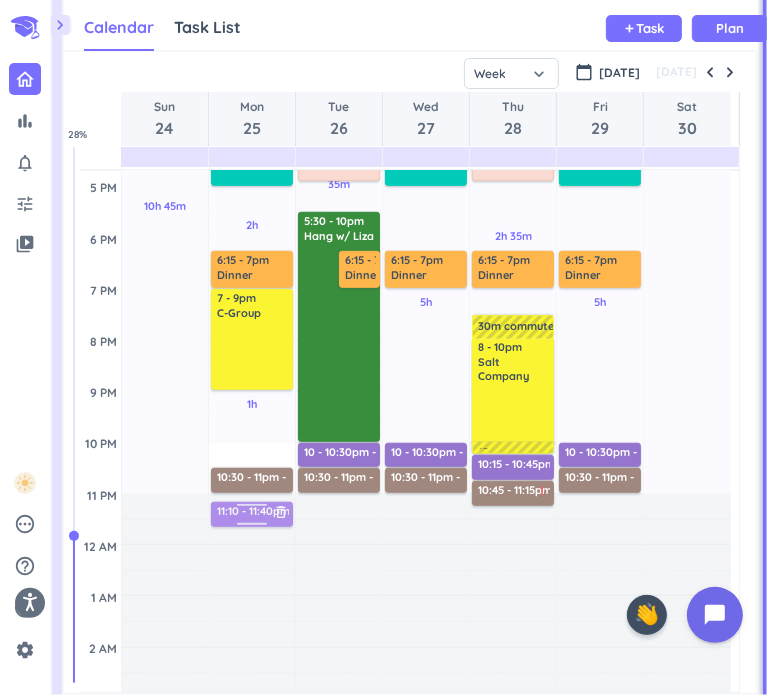 drag, startPoint x: 224, startPoint y: 453, endPoint x: 220, endPoint y: 509, distance: 56.142673 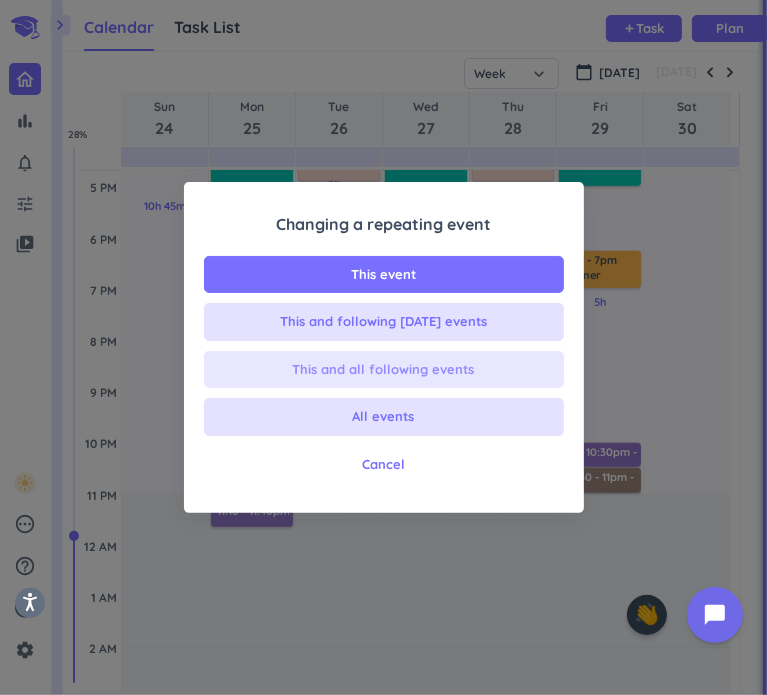 click on "This and all following events" at bounding box center [384, 370] 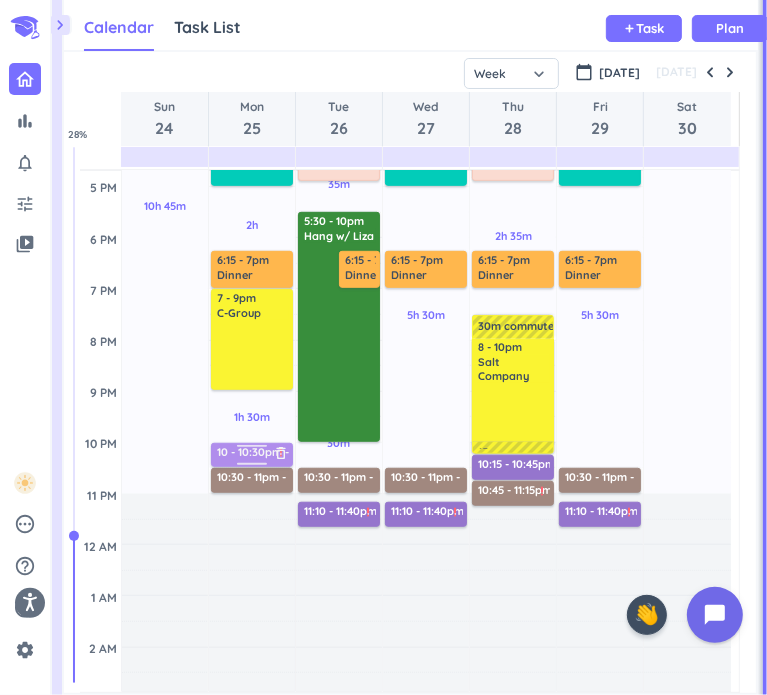 drag, startPoint x: 257, startPoint y: 513, endPoint x: 258, endPoint y: 457, distance: 56.008926 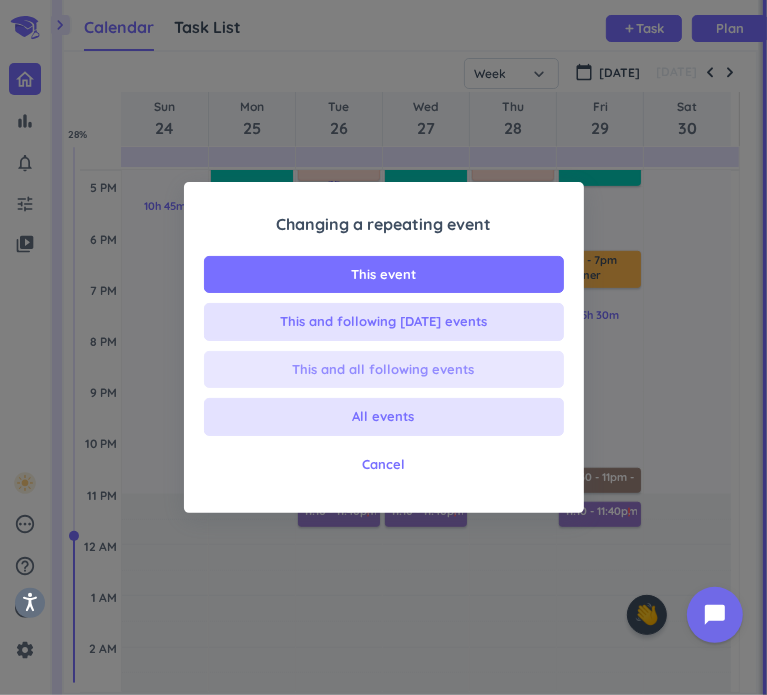 click on "This and all following events" at bounding box center [384, 370] 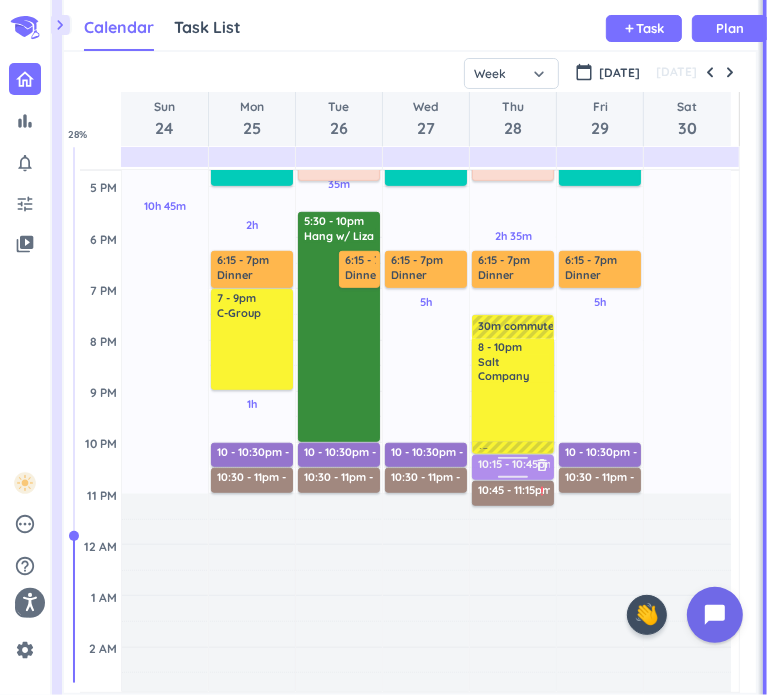 click on "2h 35m Past due Plan 10m Extra 15m Extra 15m Extra 15m Extra Adjust Awake Time Adjust Awake Time 6 - 6:20am Morning Prep delete_outline priority_high 6:30 - 7:45am Gym delete_outline place Lied Rec 7:55 - 8:20am Shower & Refresh delete_outline 8:30 - 9:20am Campus Coffee? delete_outline 9:30 - 10:45am SCM 4530 - Supply Chain Planning and Control delete_outline 11am - 12:15pm RELIG 2100 - Religion in [GEOGRAPHIC_DATA] delete_outline 12:25 - 12:40pm Lunch delete_outline 12:40 - 1:55pm SCM 4610 - Principles of Transportation delete_outline 2:10 - 3:25pm MGMT 4780 - Strategic Management delete_outline 3:40 - 4:55pm SCM 4950 - Executive Analysis and Presentation delete_outline 6:15 - 7pm Dinner delete_outline 30m commute 8 - 10pm Salt Company delete_outline 15m commute 10:15 - 10:45pm Bed Prep delete_outline 10:45 - 11:15pm [DEMOGRAPHIC_DATA] Time delete_outline priority_high 10:15 - 10:45pm Bed Prep delete_outline" at bounding box center [513, 135] 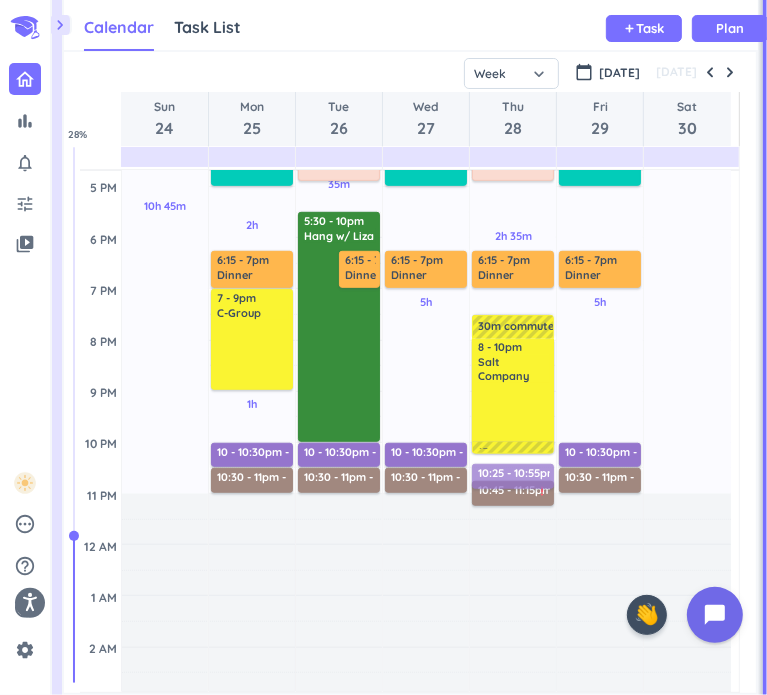 drag, startPoint x: 491, startPoint y: 467, endPoint x: 491, endPoint y: 483, distance: 16 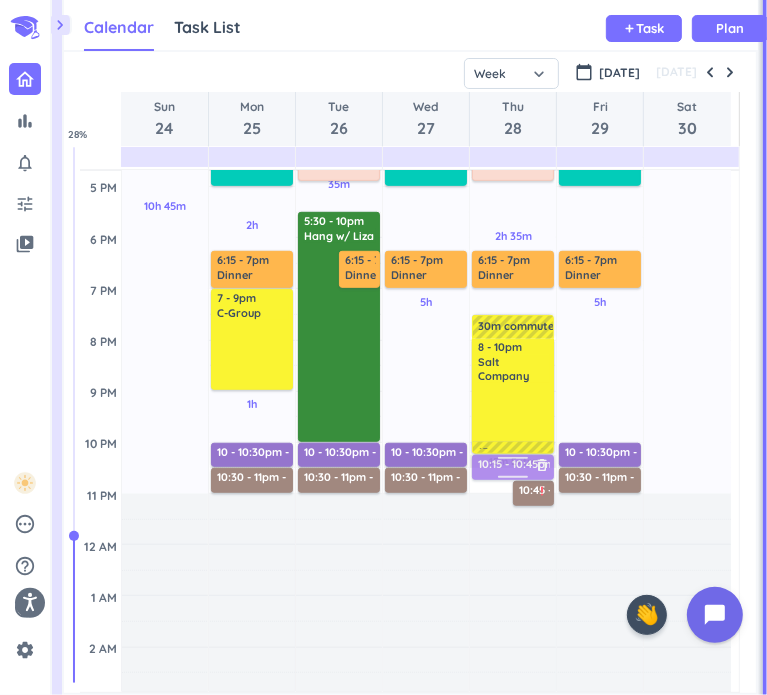drag, startPoint x: 484, startPoint y: 479, endPoint x: 484, endPoint y: 466, distance: 13 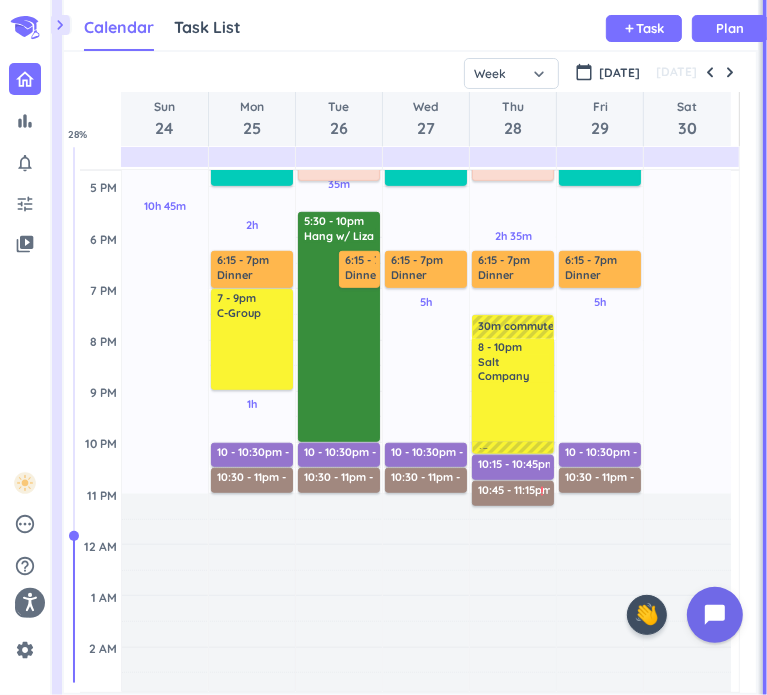 click on "10:15 - 10:45pm" at bounding box center [521, 466] 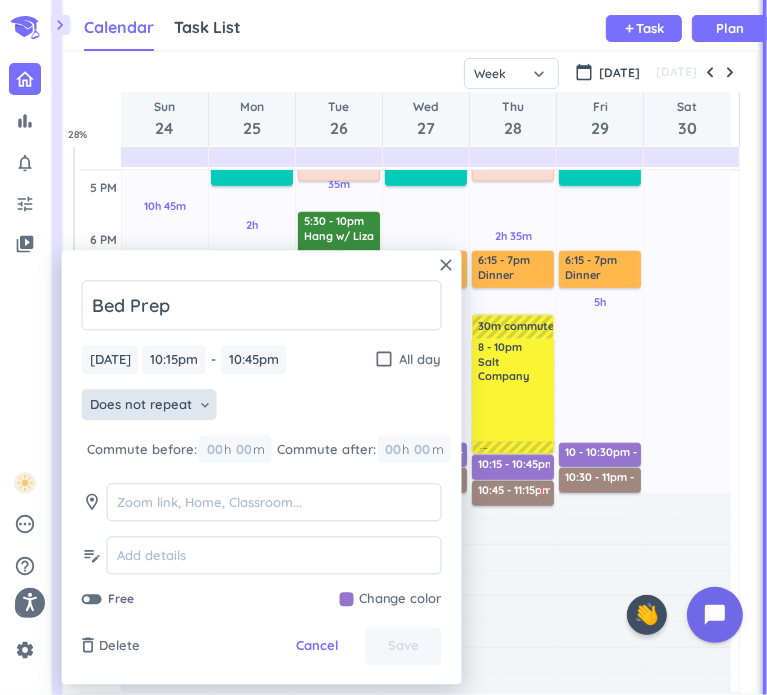 click on "keyboard_arrow_down" at bounding box center [205, 405] 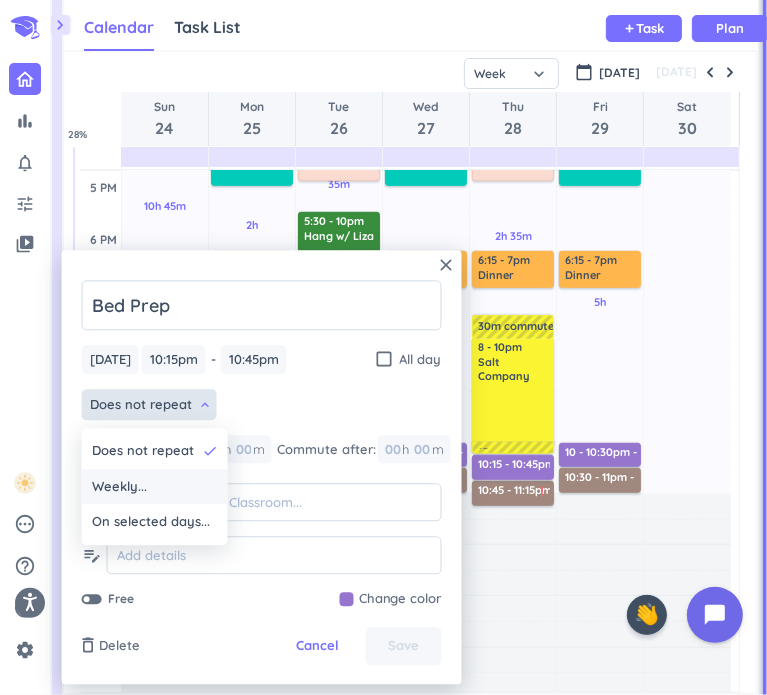 click on "Weekly..." at bounding box center (155, 487) 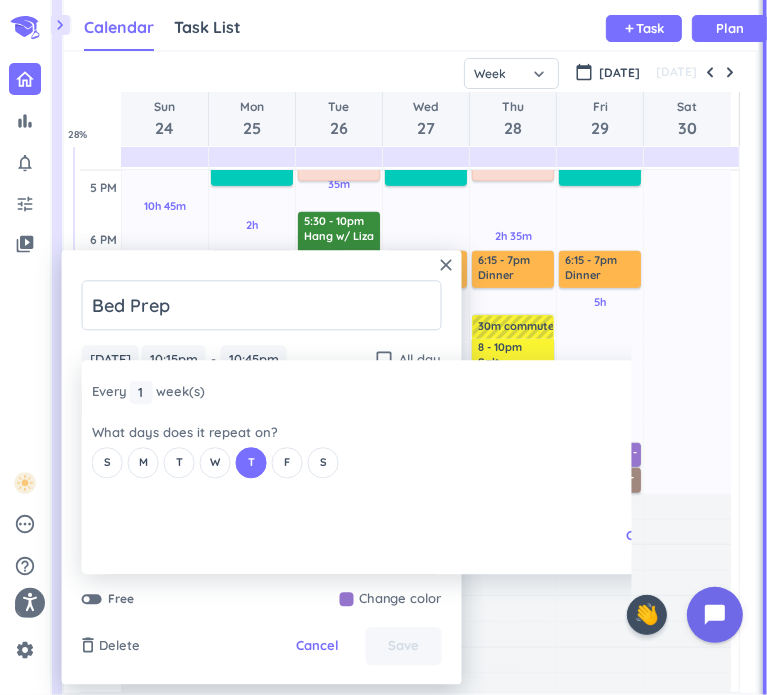 scroll, scrollTop: 0, scrollLeft: 157, axis: horizontal 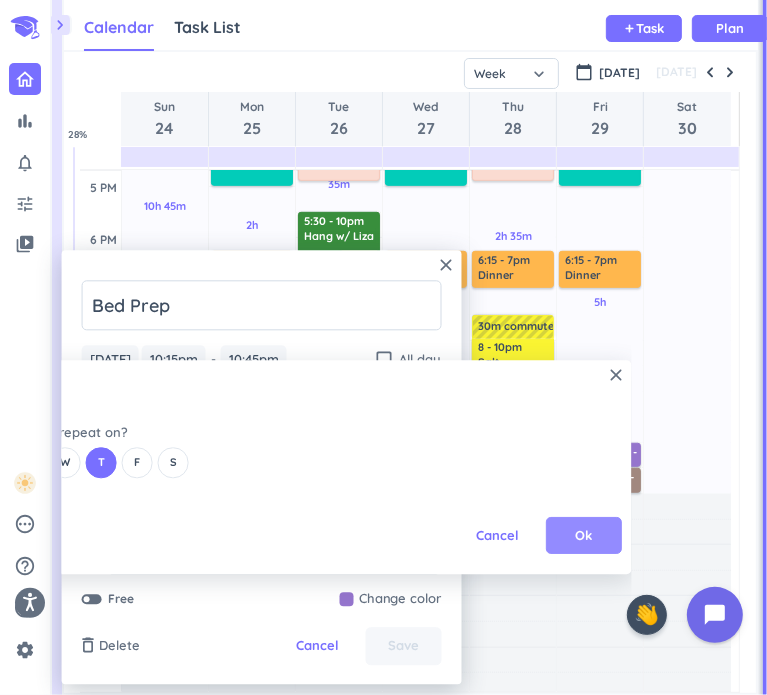 click on "Ok" at bounding box center (583, 536) 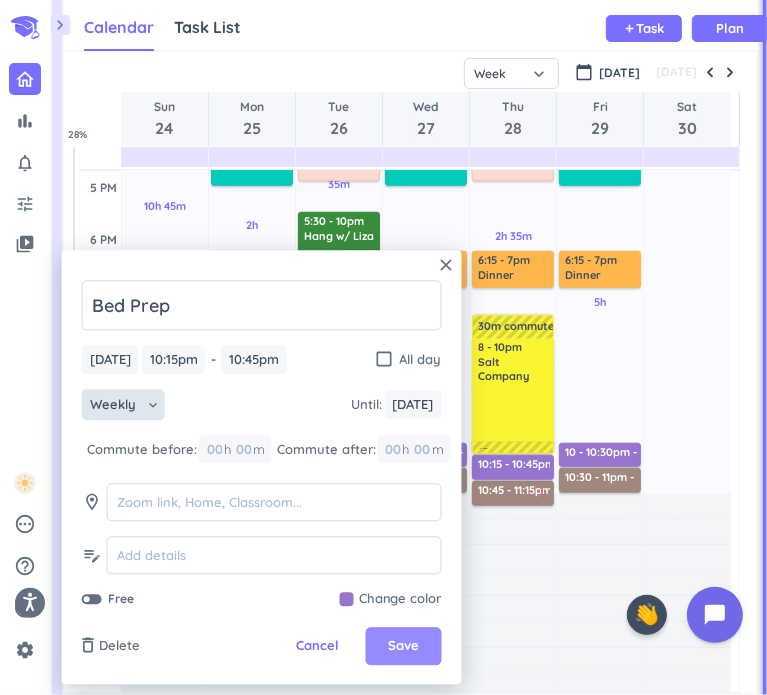 click on "Save" at bounding box center [404, 647] 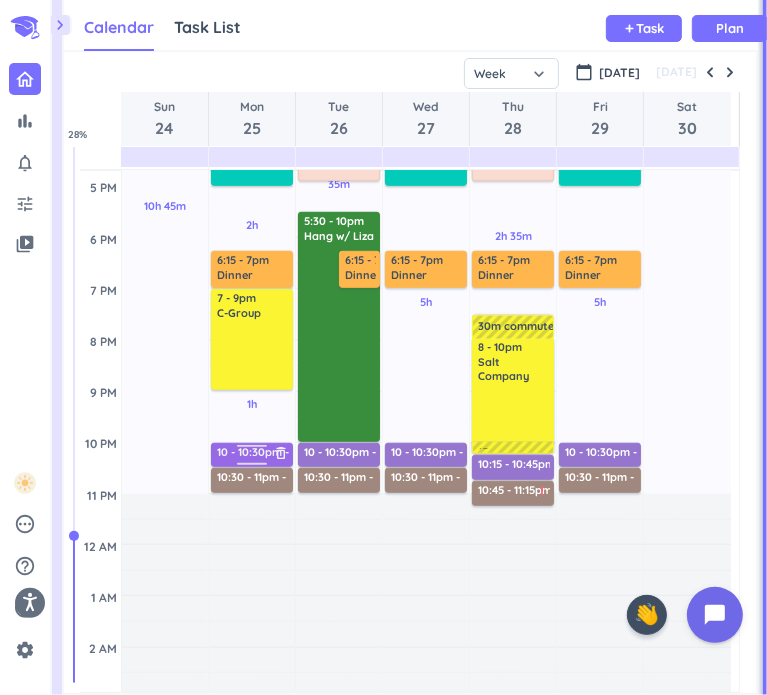 click on "10 - 10:30pm" at bounding box center (254, 453) 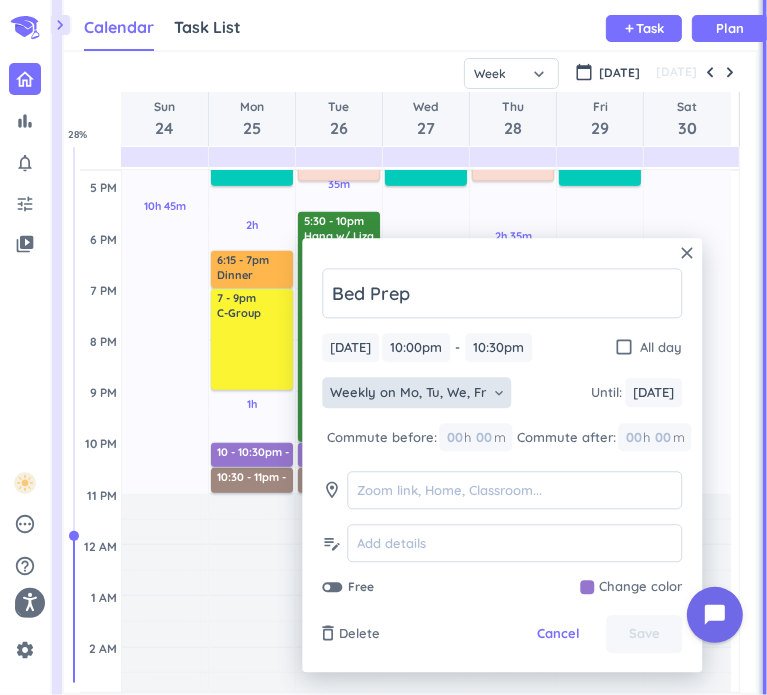 click on "Weekly on Mo, Tu, We, Fr" at bounding box center [408, 393] 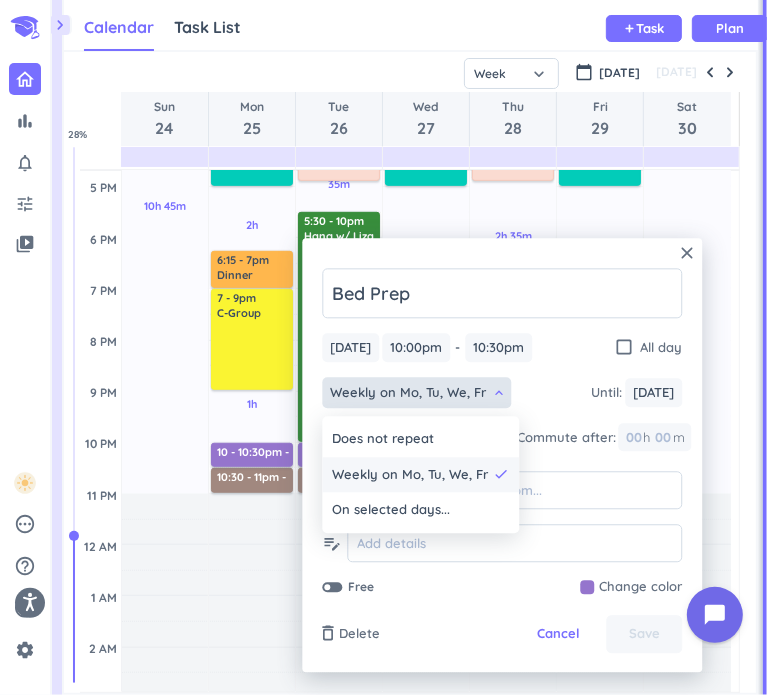 click on "Weekly on Mo, Tu, We, Fr" at bounding box center (410, 475) 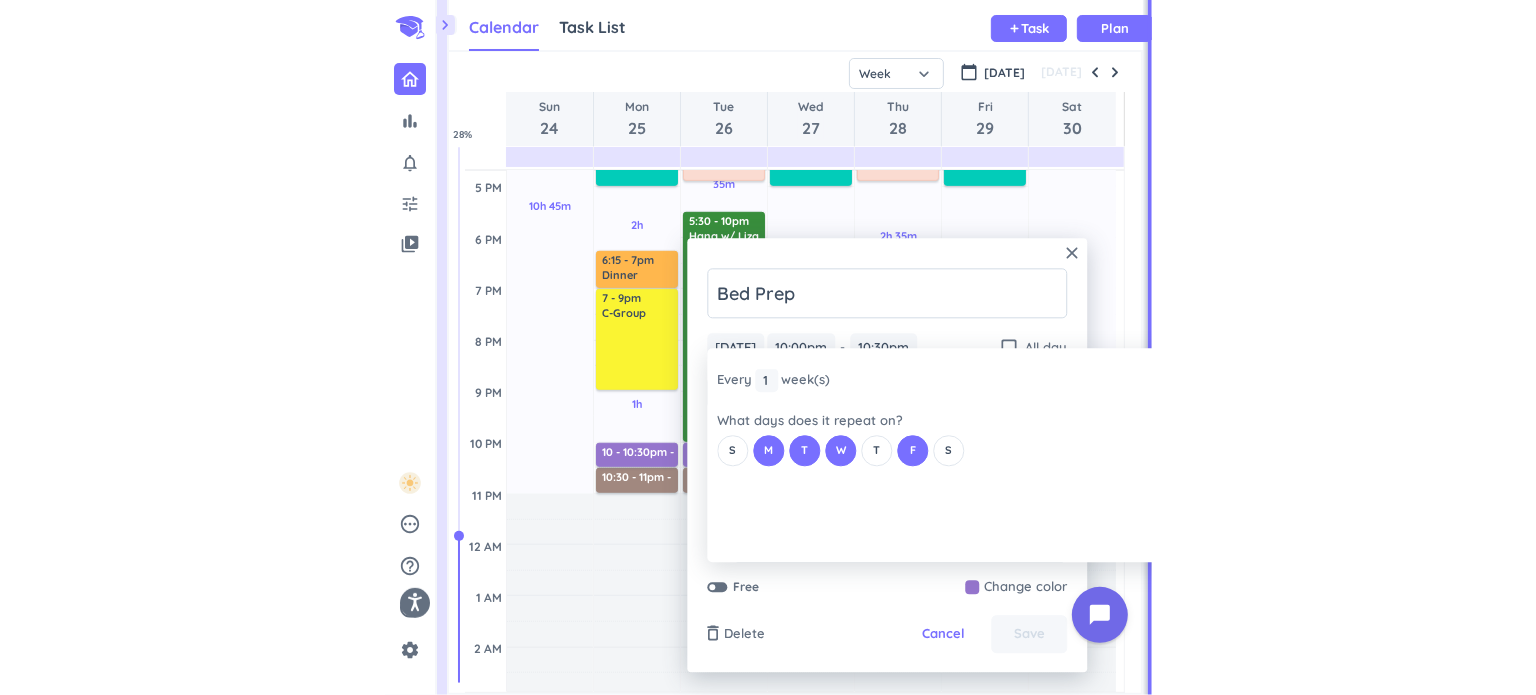 scroll, scrollTop: 0, scrollLeft: 157, axis: horizontal 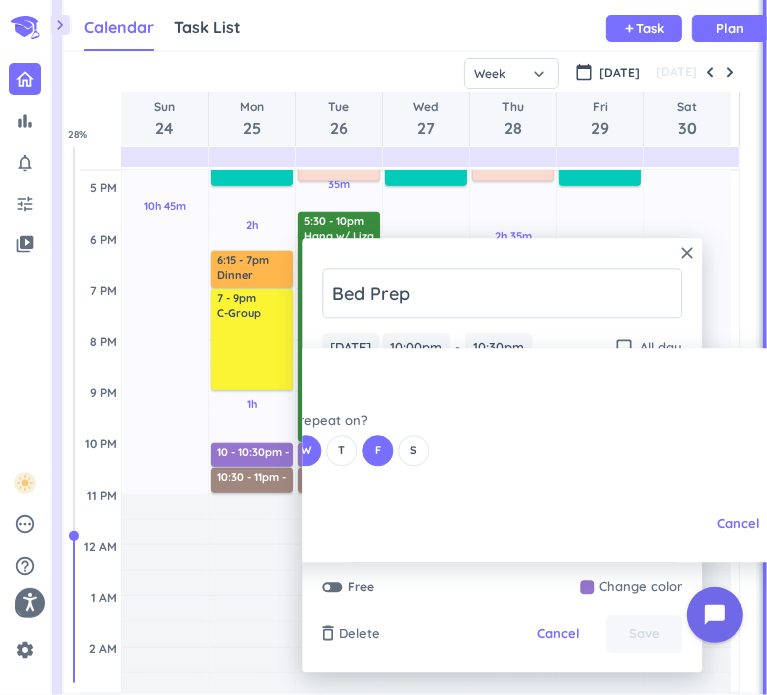 drag, startPoint x: 708, startPoint y: 367, endPoint x: 501, endPoint y: 360, distance: 207.11832 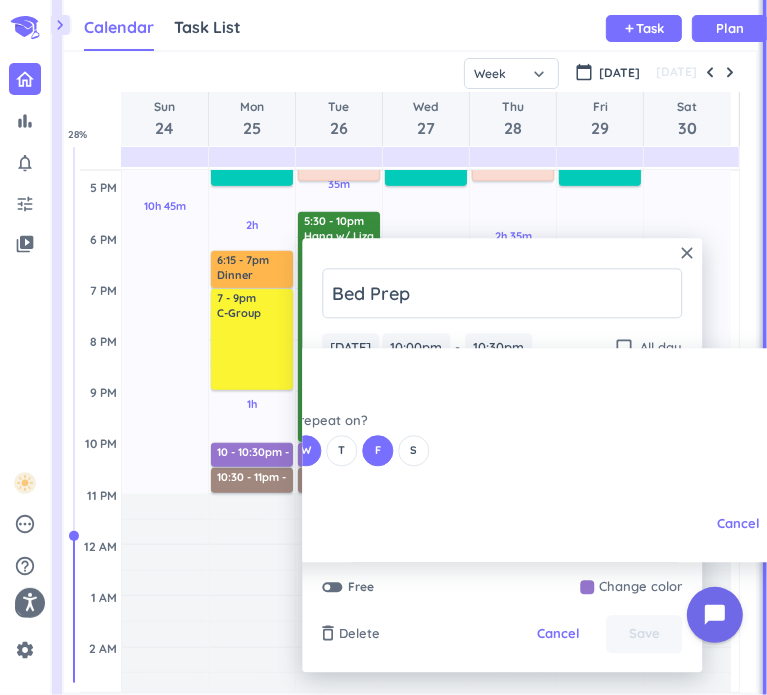 click on "Every 1 1 1 week (s) What days does it repeat on? S M T W T F S Cancel Ok" at bounding box center (522, 417) 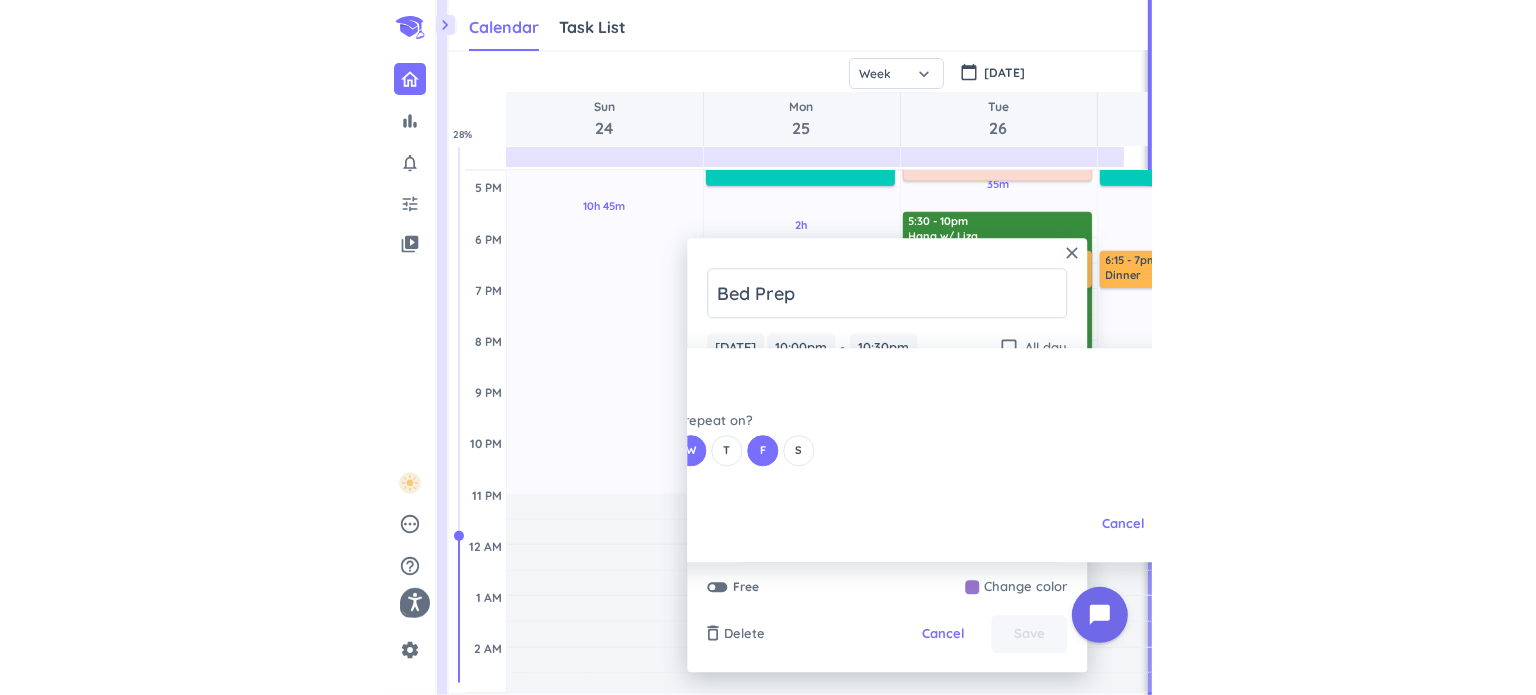 scroll, scrollTop: 8, scrollLeft: 8, axis: both 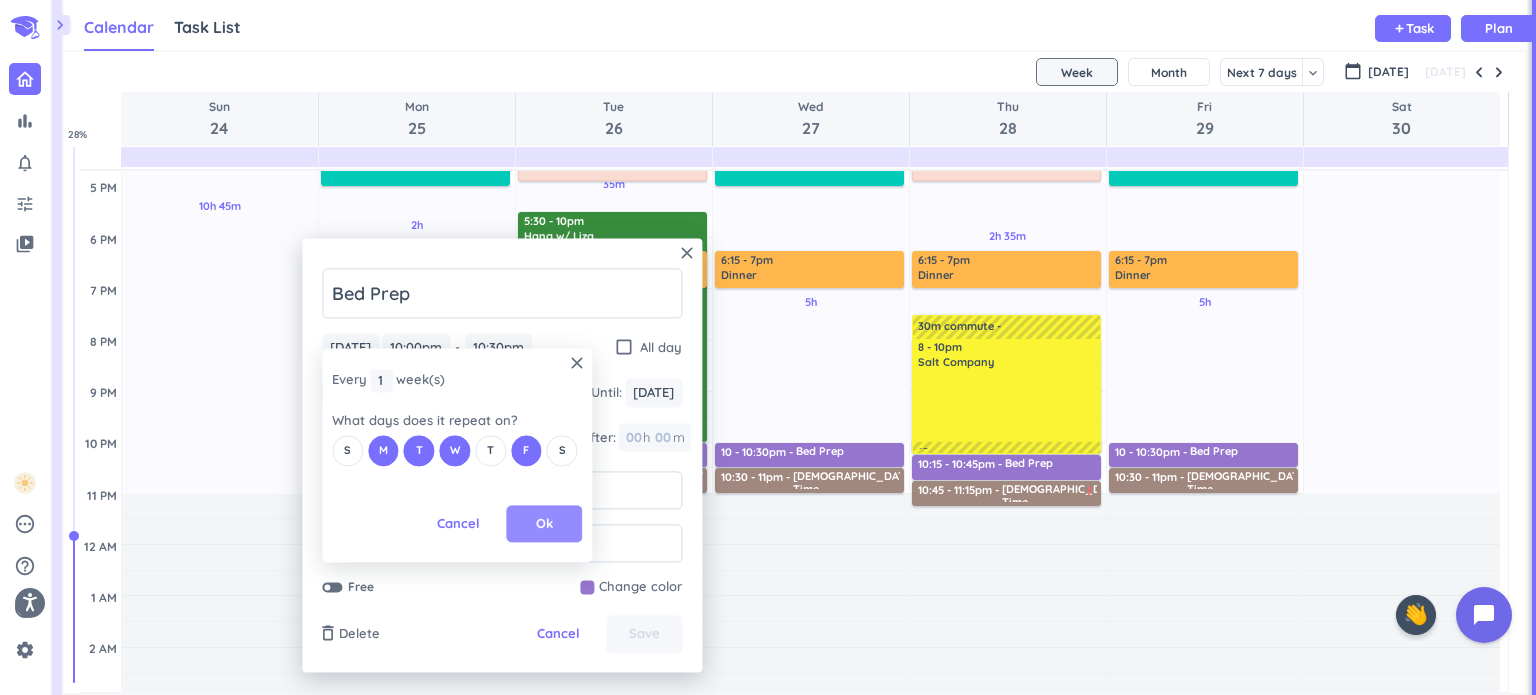 click on "Ok" at bounding box center (544, 524) 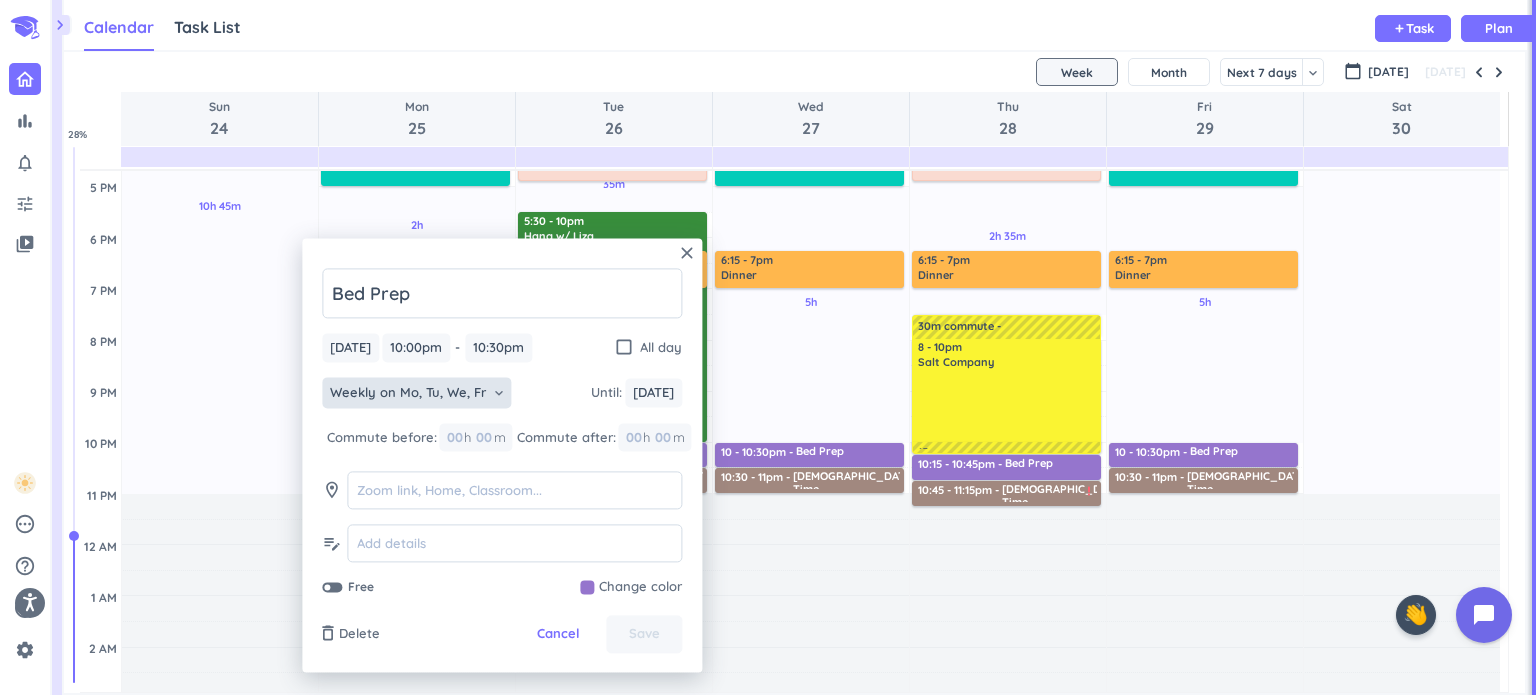 click on "Bed Prep [DATE] [DATE]   10:00pm 10:00pm - 10:30pm 10:30pm check_box_outline_blank All day Weekly on Mo, Tu, We, Fr keyboard_arrow_down Until :  [DATE] [DATE] Commute before: 00 h 00 m Commute after: 00 h 00 m room edit_note Free Change color" at bounding box center (502, 432) 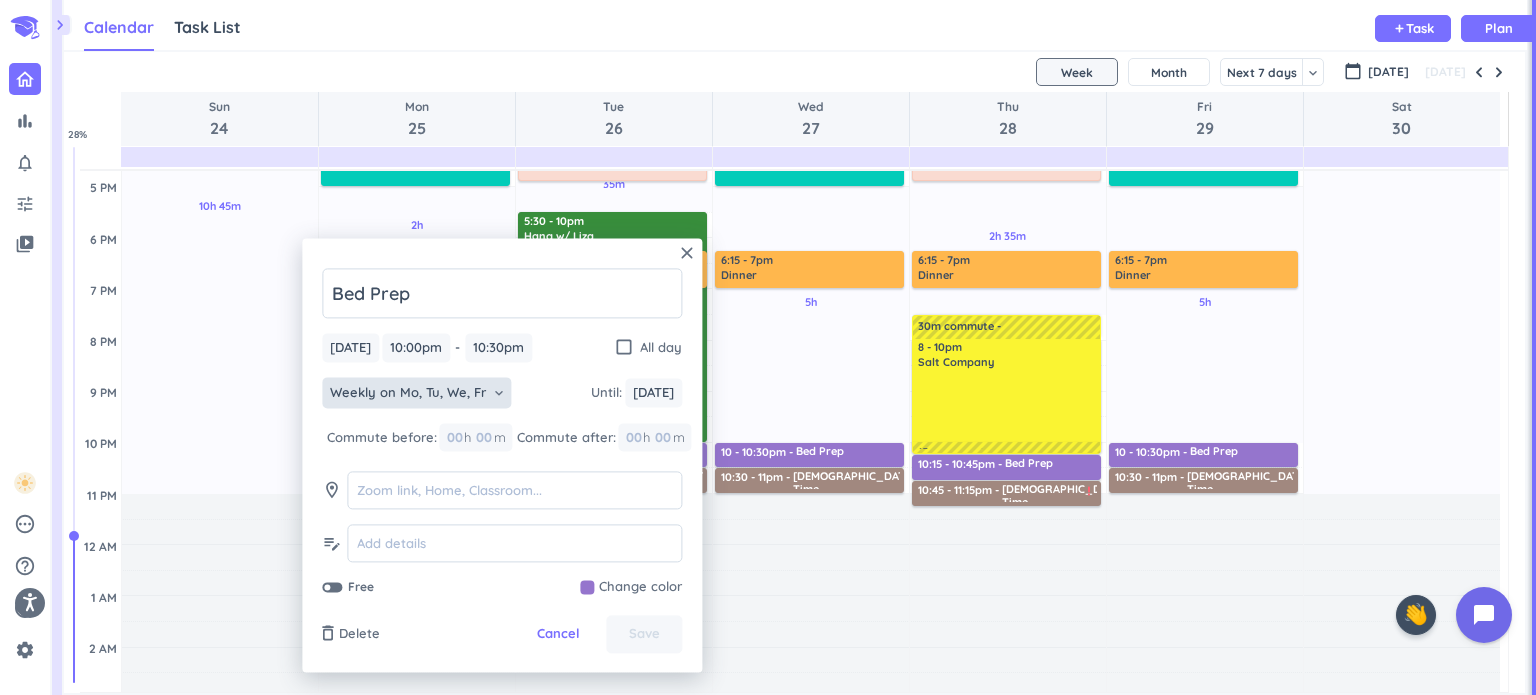 click on "Weekly on Mo, Tu, We, Fr" at bounding box center [408, 393] 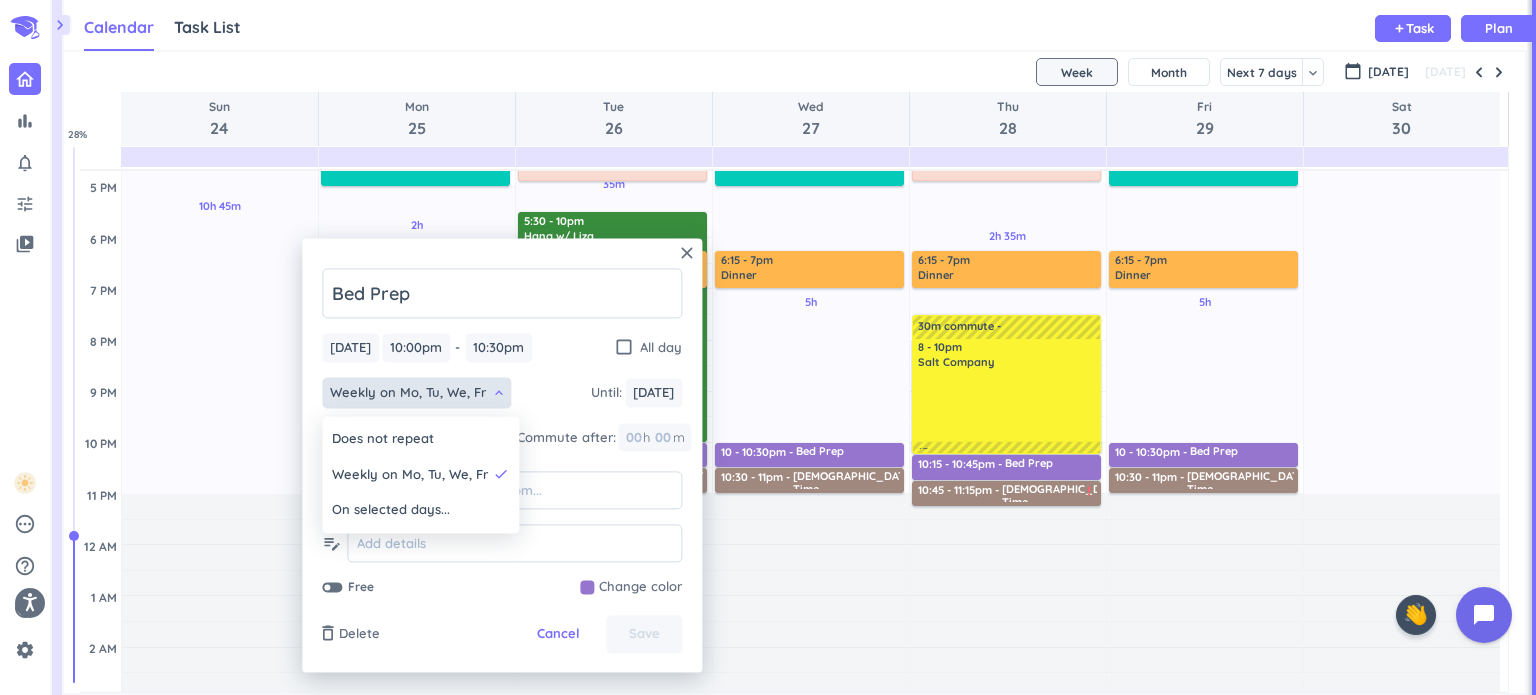 click at bounding box center (502, 455) 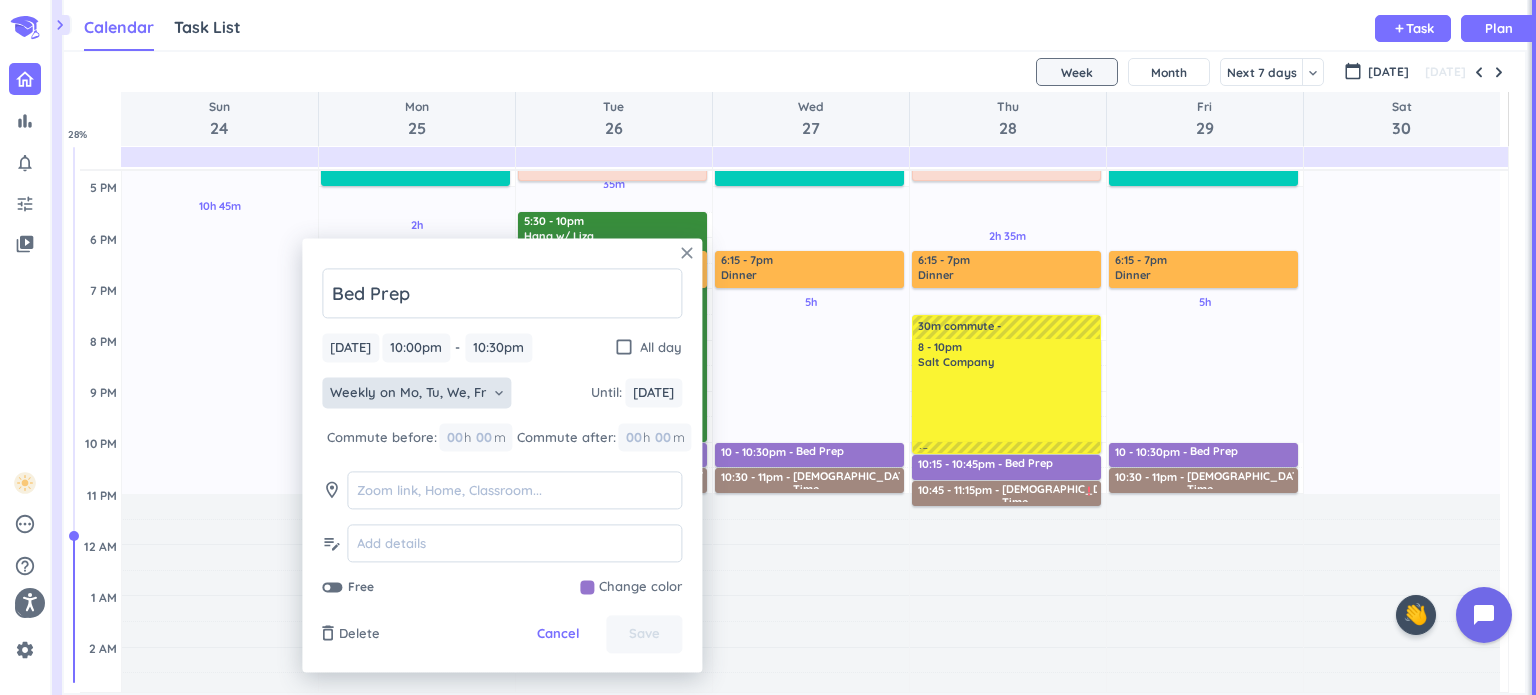 click on "close" at bounding box center (687, 253) 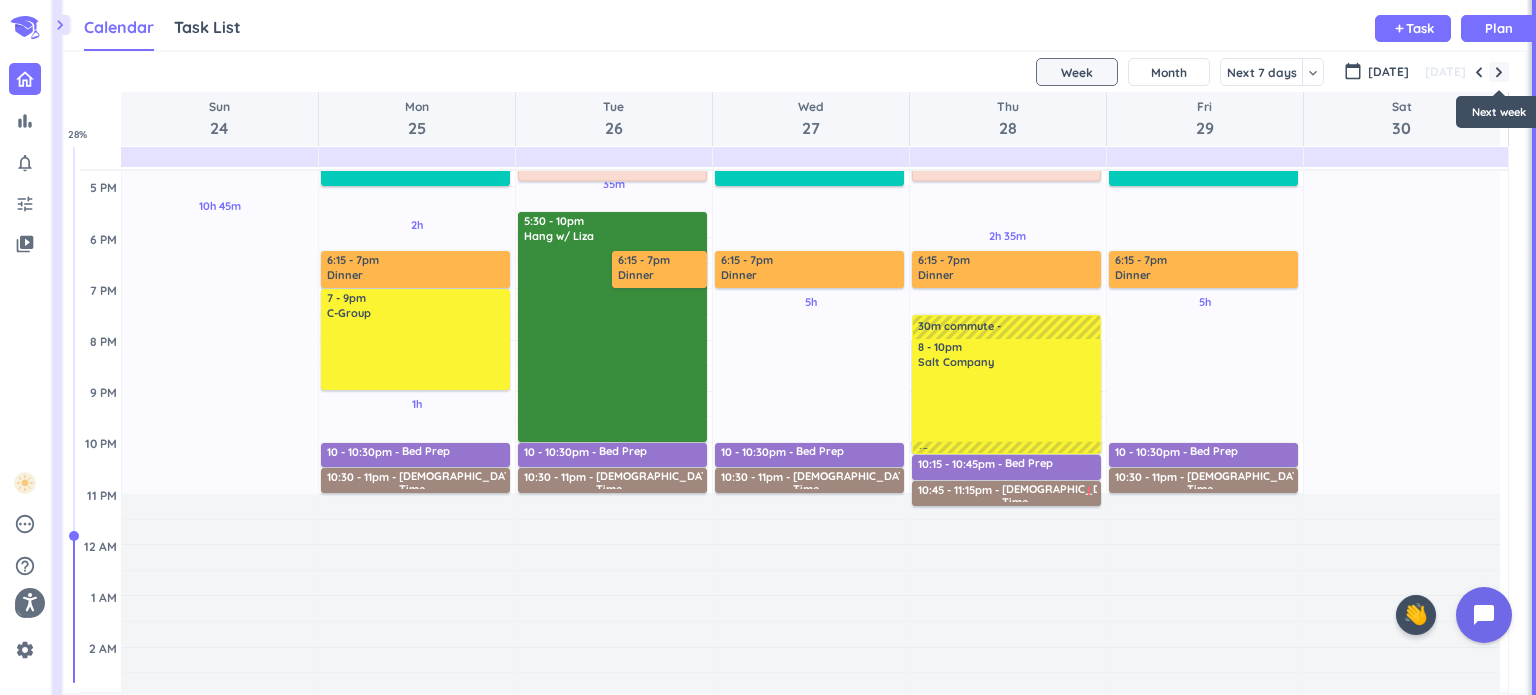 click at bounding box center [1499, 72] 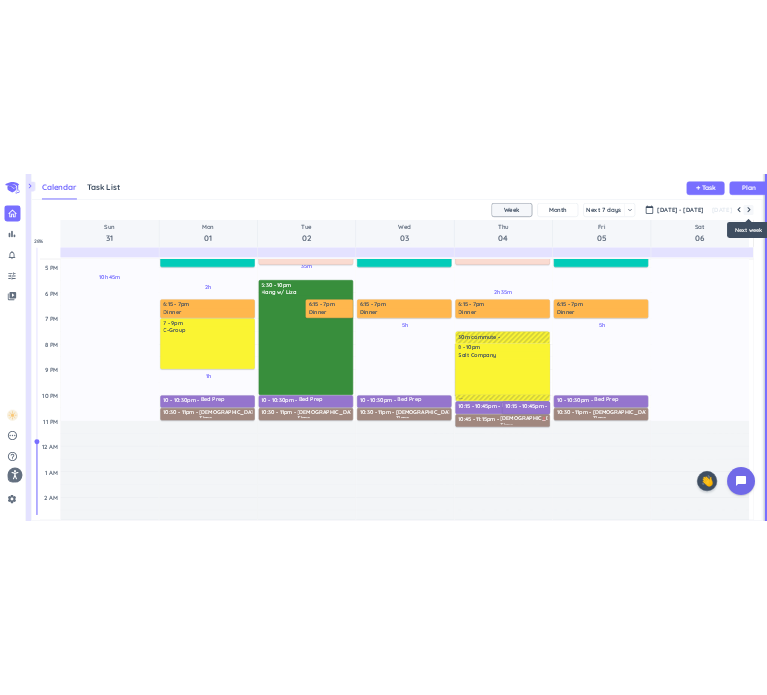 scroll, scrollTop: 104, scrollLeft: 0, axis: vertical 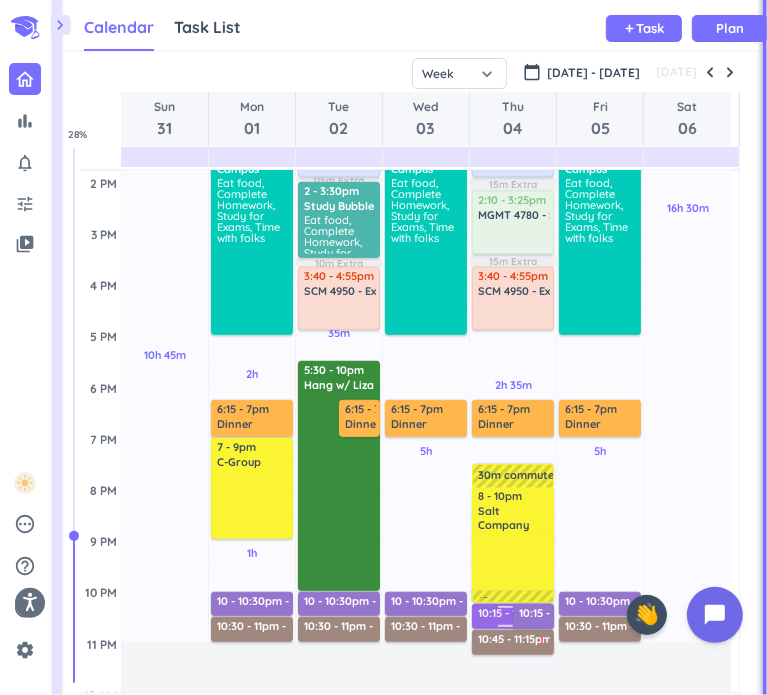 click on "10:15 - 10:45pm" at bounding box center [521, 615] 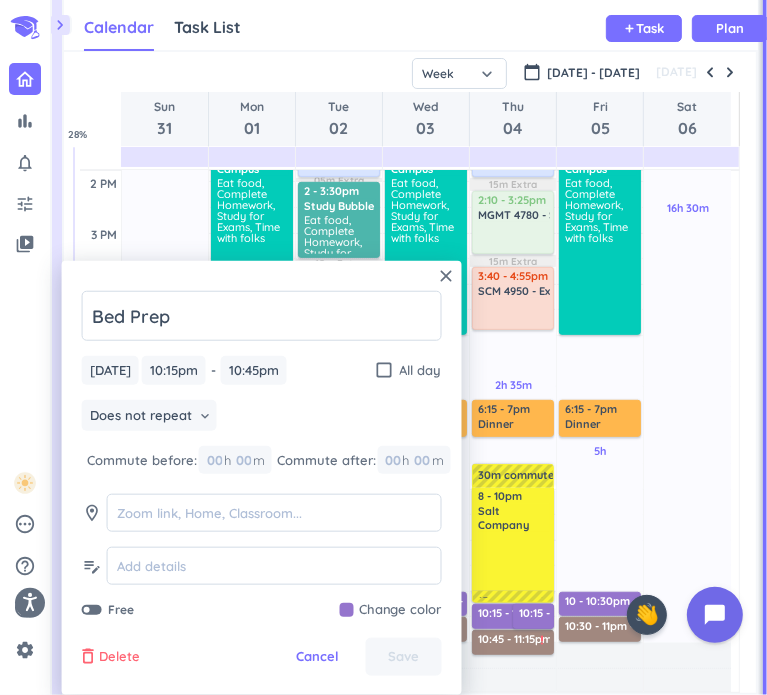 click on "Delete" at bounding box center (119, 657) 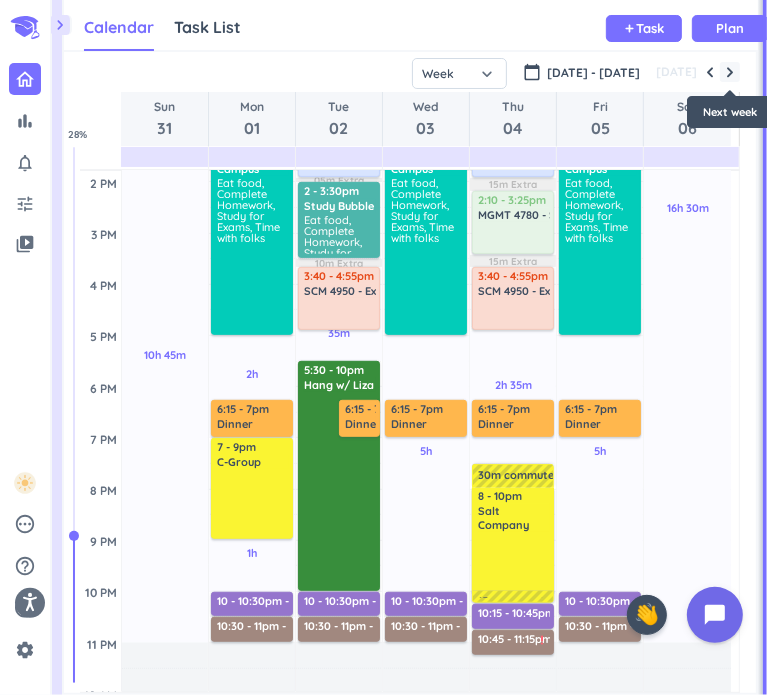 click at bounding box center [730, 72] 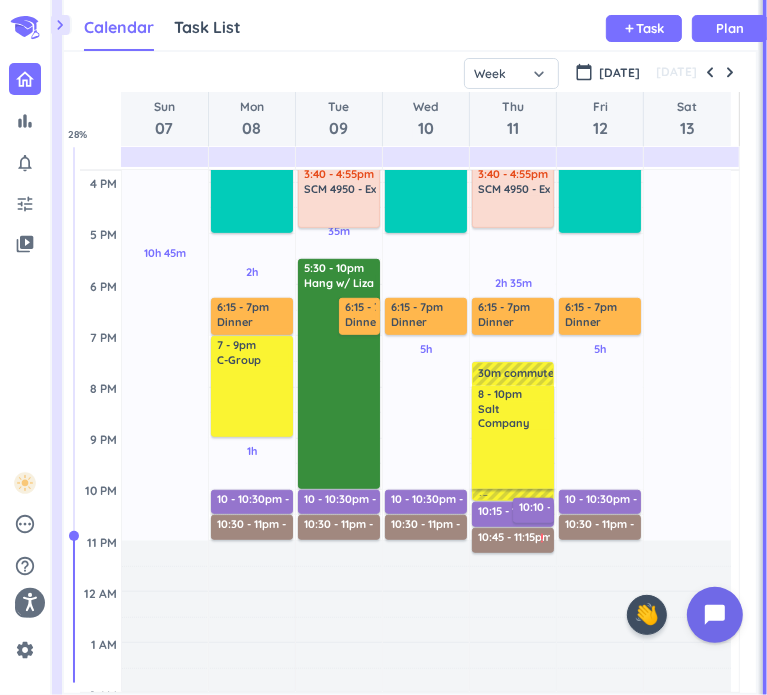 scroll, scrollTop: 600, scrollLeft: 0, axis: vertical 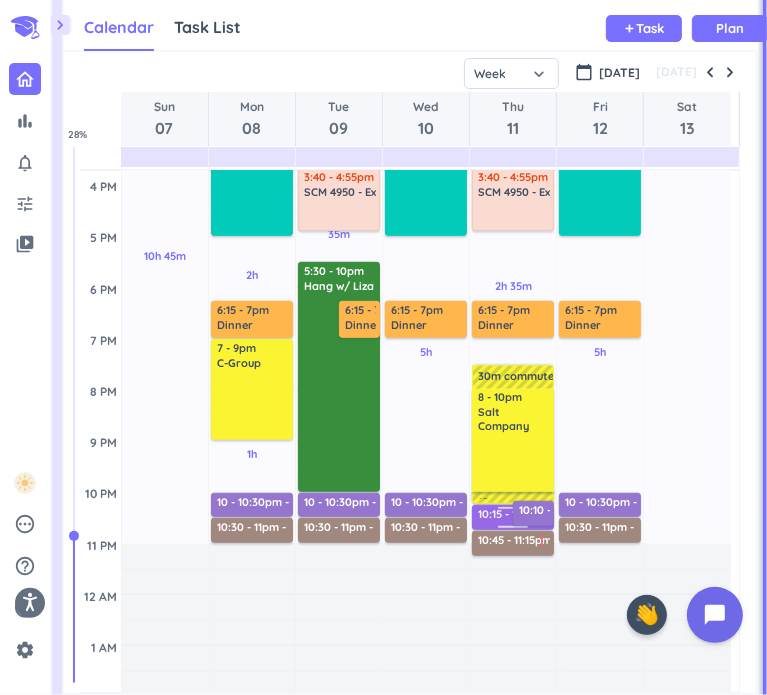 click at bounding box center [513, 511] 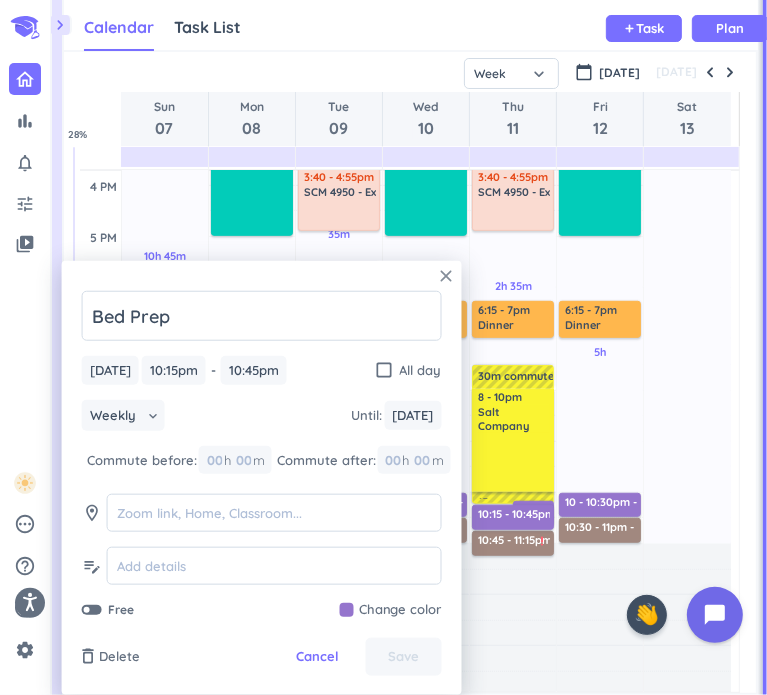 click on "close" at bounding box center (447, 276) 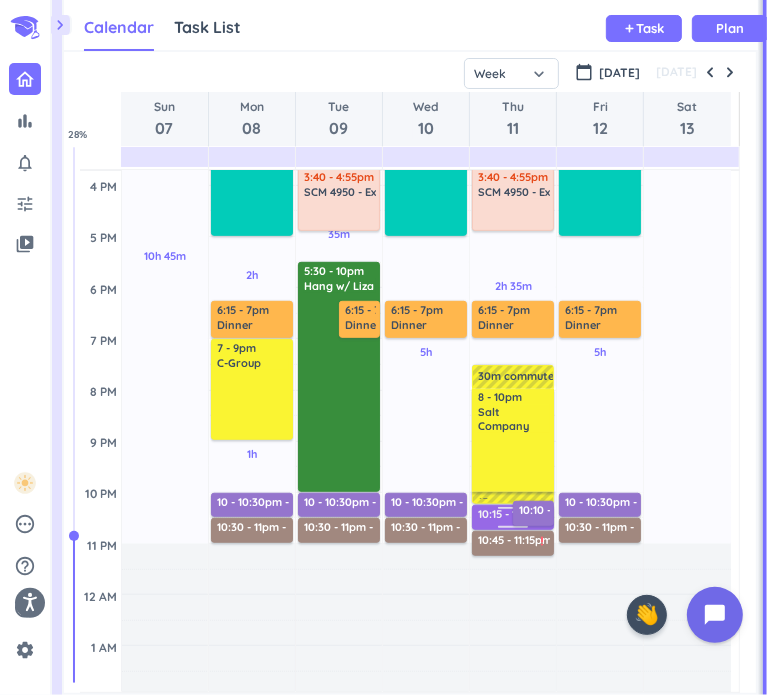 click on "10:15 - 10:45pm" at bounding box center (521, 516) 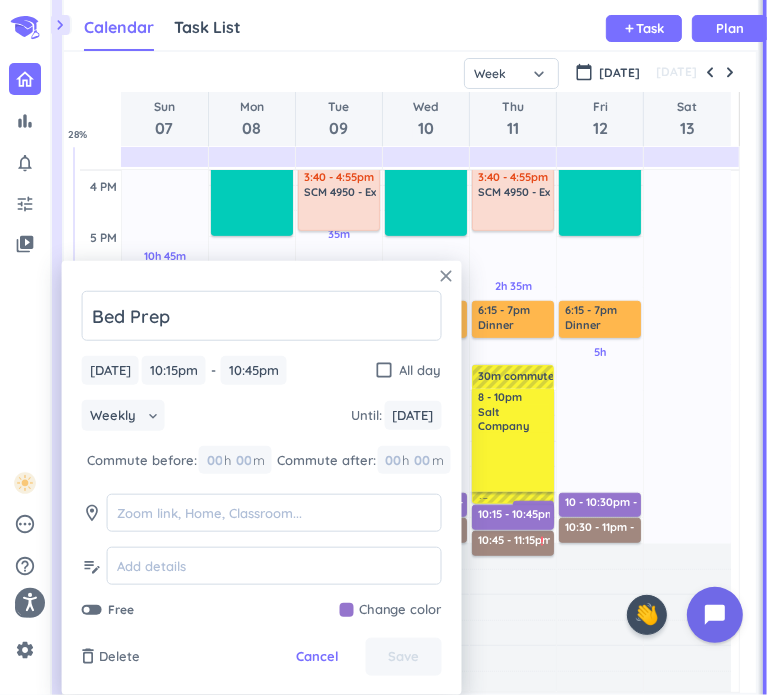click on "close" at bounding box center (447, 276) 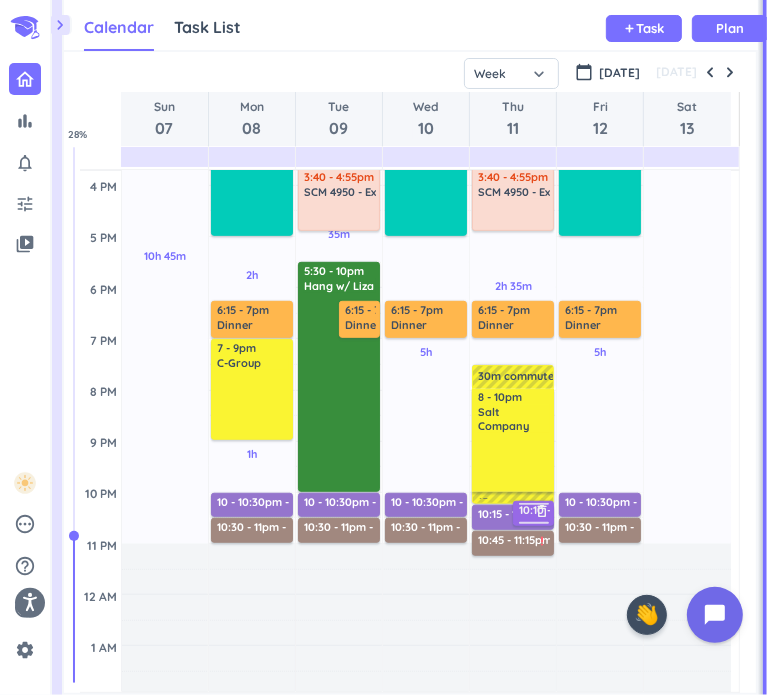 click on "delete_outline" at bounding box center (542, 511) 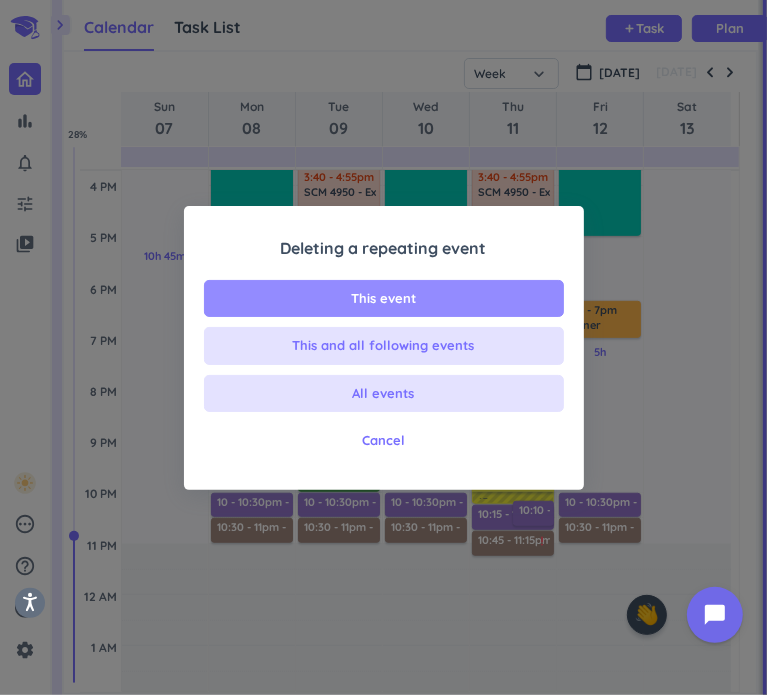 click on "This event" at bounding box center (384, 299) 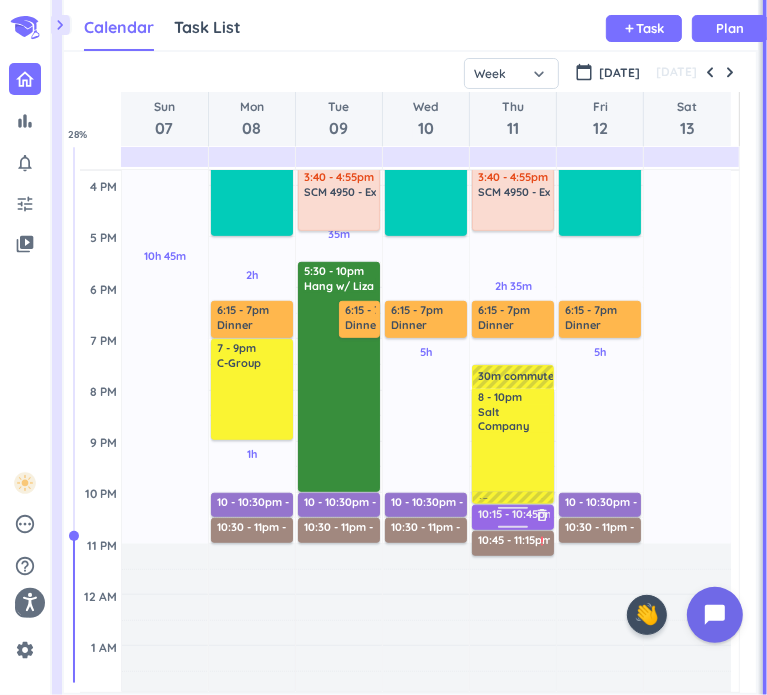 click on "10:15 - 10:45pm" at bounding box center [521, 516] 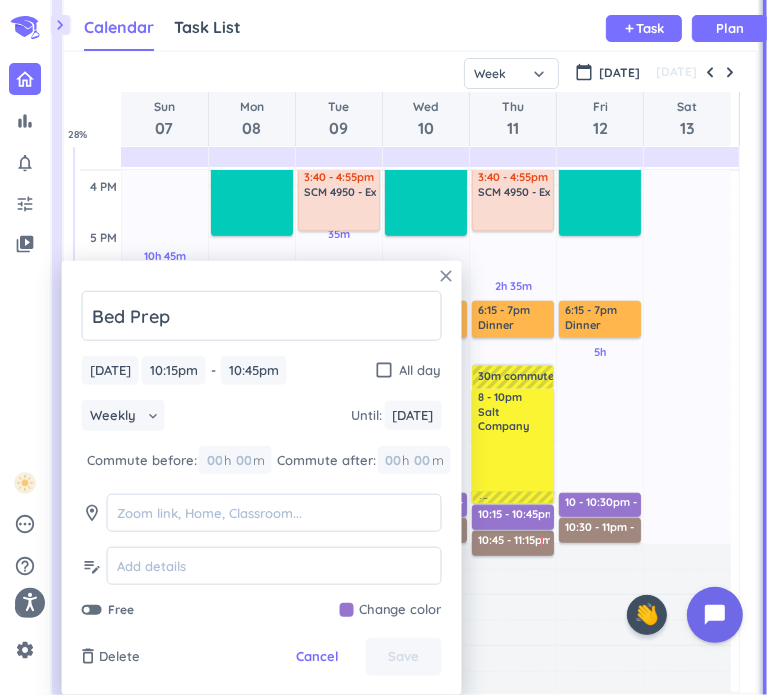 click on "close" at bounding box center [447, 276] 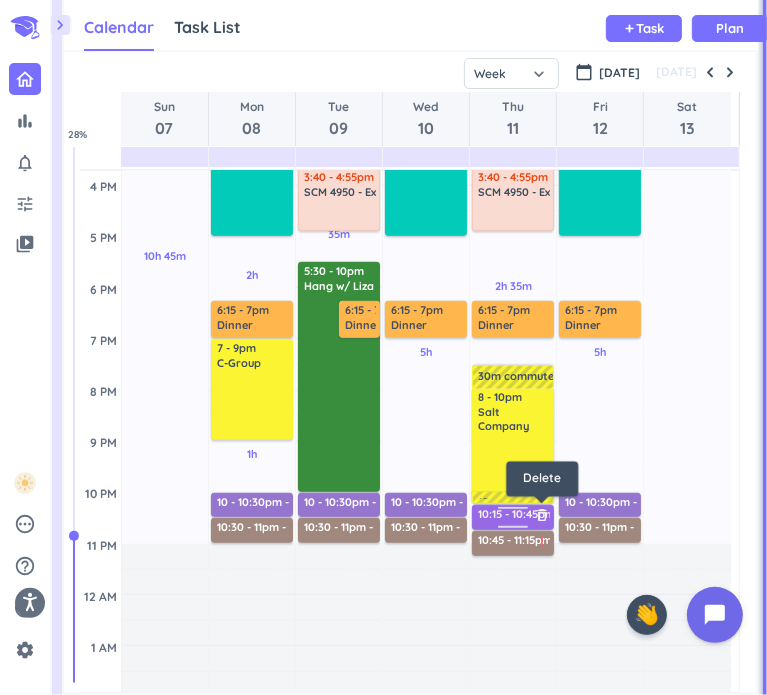 click on "delete_outline" at bounding box center (542, 515) 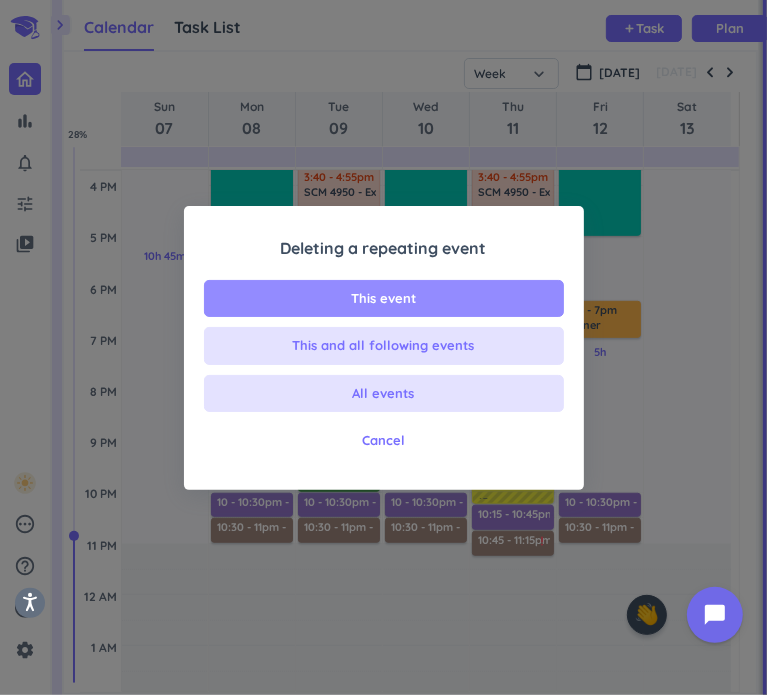 click on "This event" at bounding box center (383, 299) 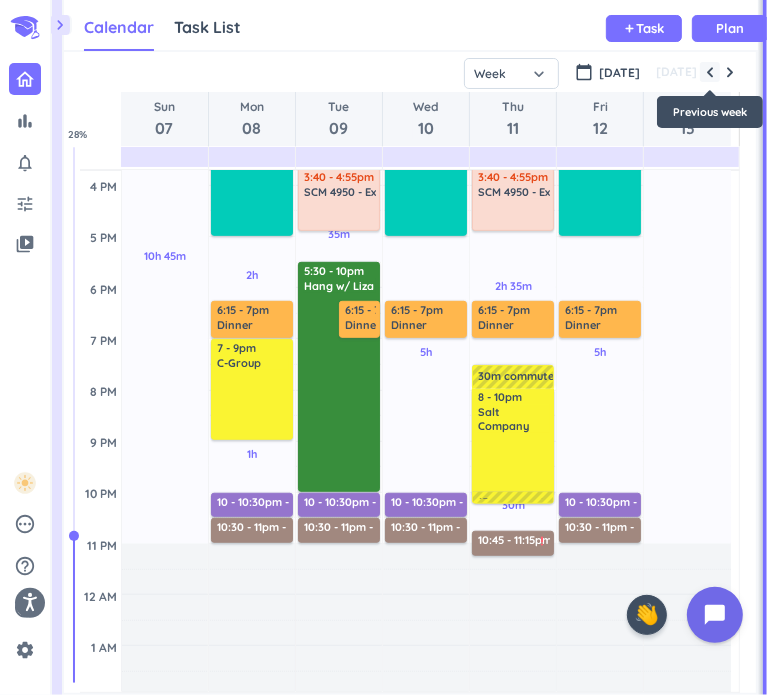 click at bounding box center [710, 72] 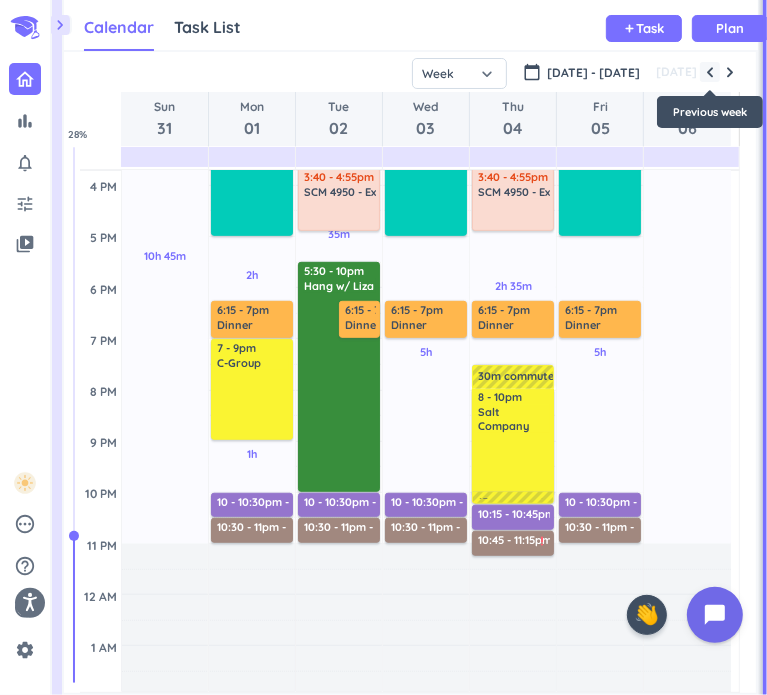scroll, scrollTop: 104, scrollLeft: 0, axis: vertical 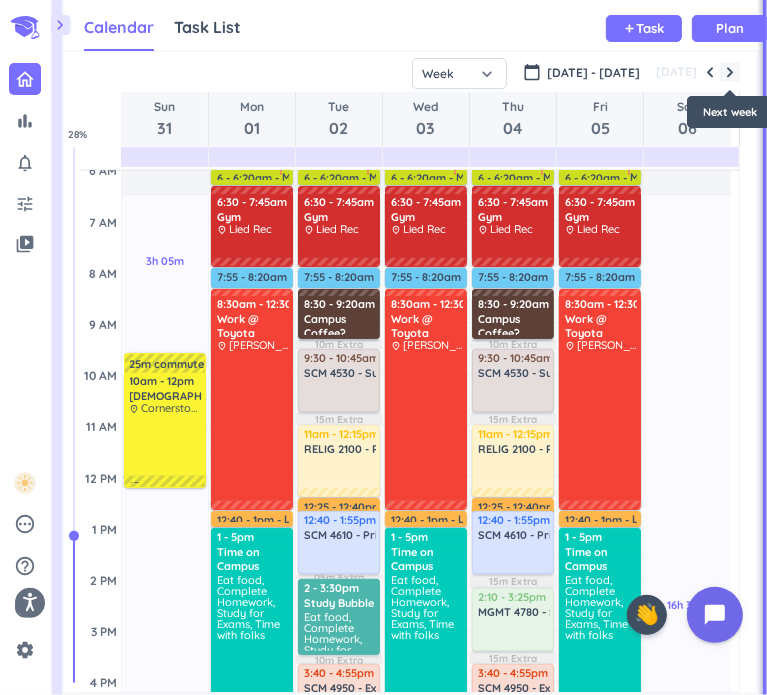 click at bounding box center [730, 72] 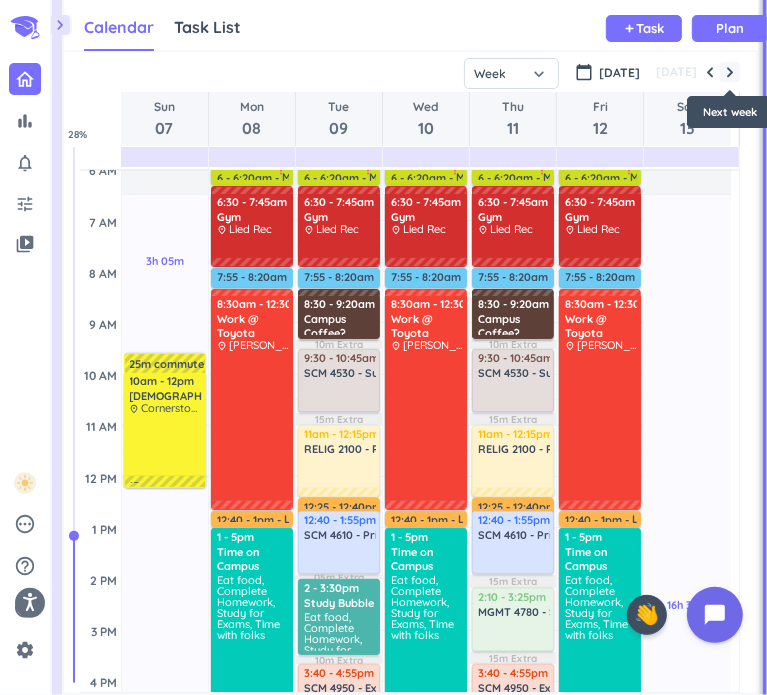 click at bounding box center [730, 72] 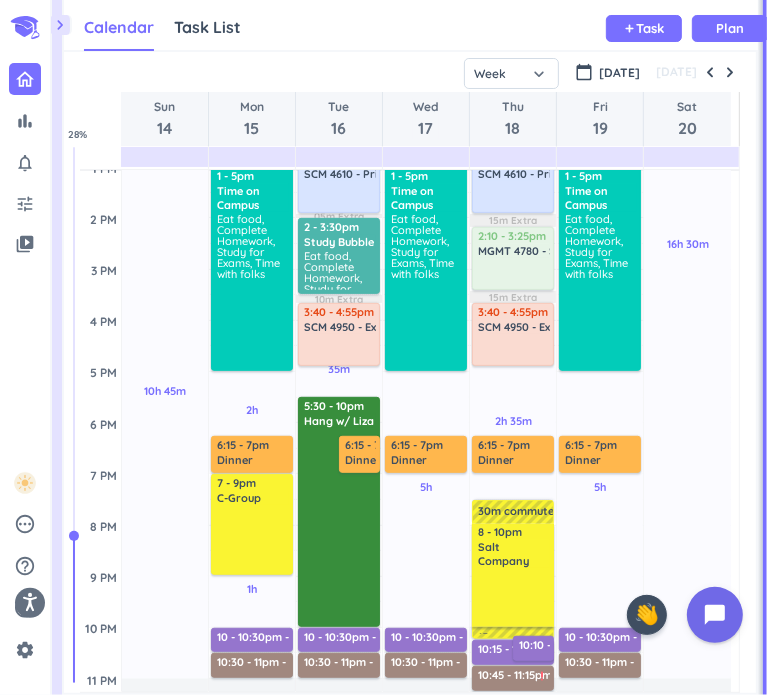 scroll, scrollTop: 505, scrollLeft: 0, axis: vertical 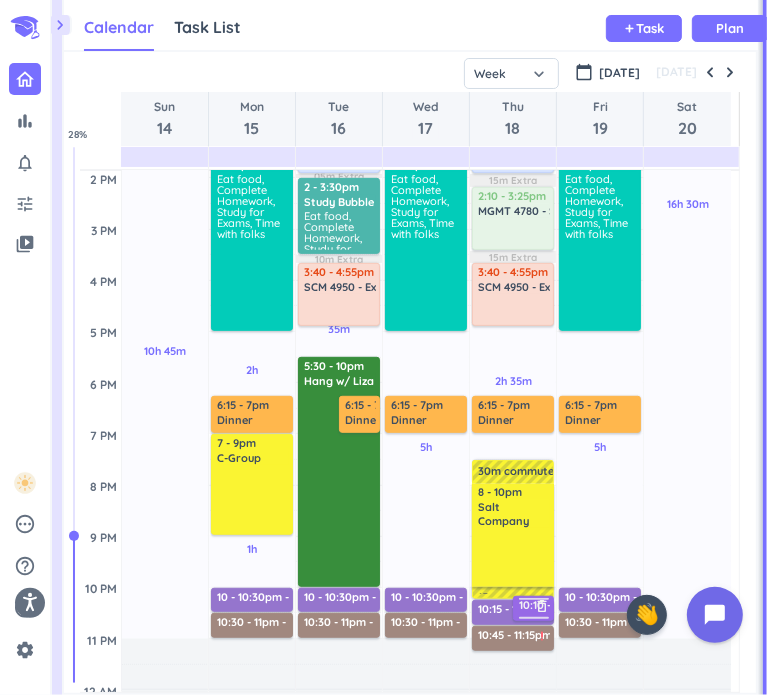 click on "10:10 - 10:40pm" at bounding box center [563, 607] 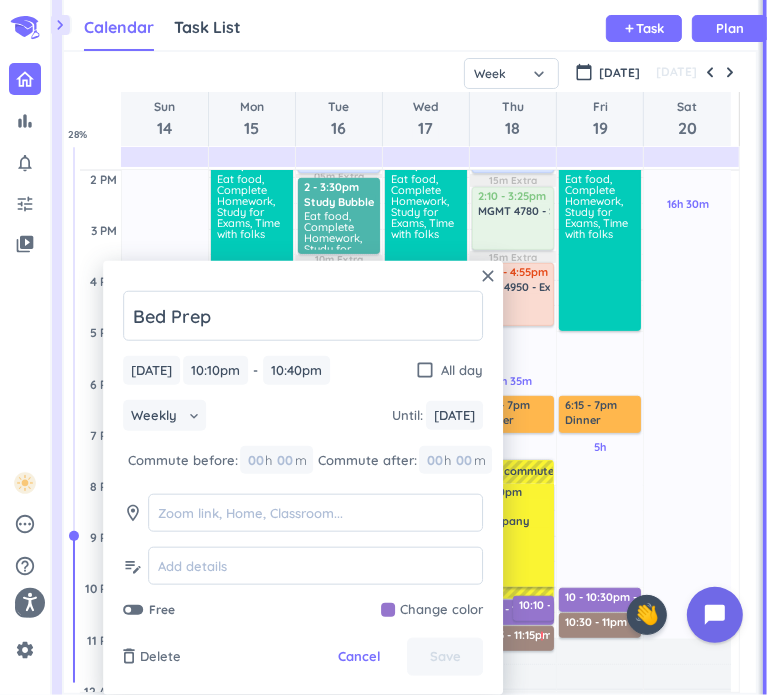 click on "delete_outline Delete Cancel Save" at bounding box center (303, 657) 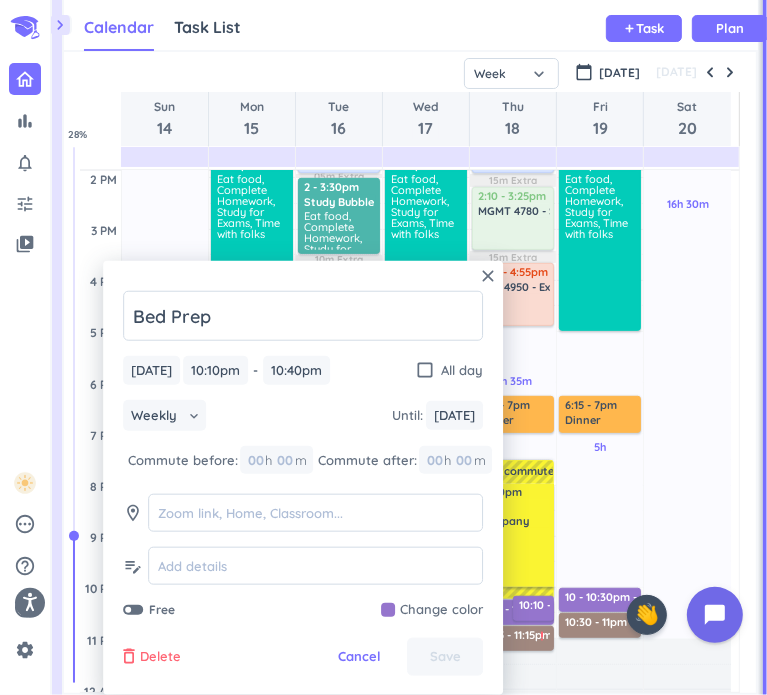 click on "Delete" at bounding box center (160, 657) 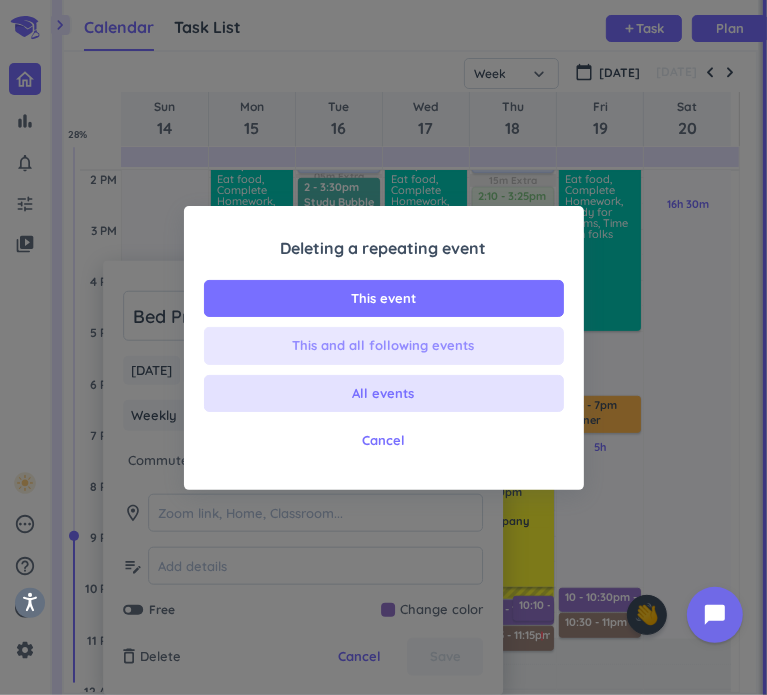 click on "This and all following events" at bounding box center (384, 346) 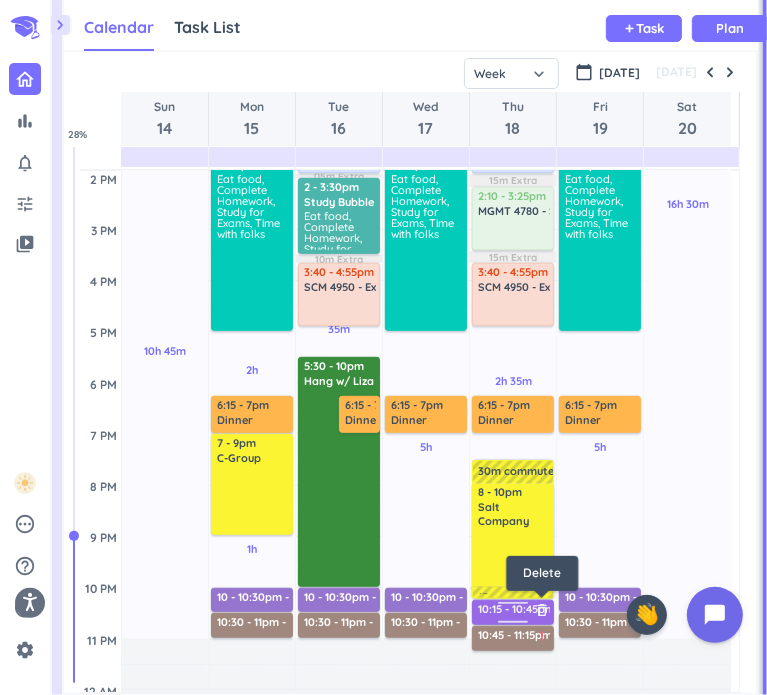 click on "delete_outline" at bounding box center [542, 610] 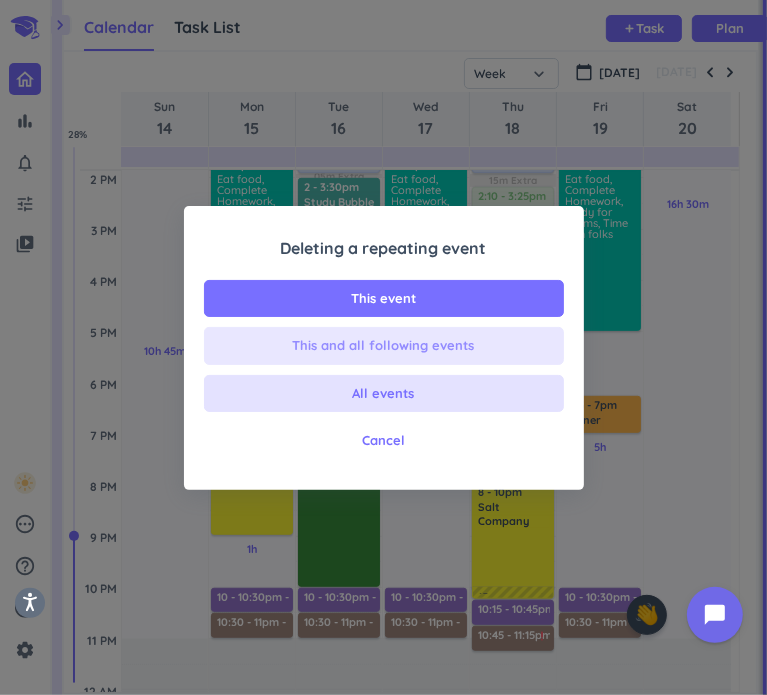 click on "This and all following events" at bounding box center [384, 346] 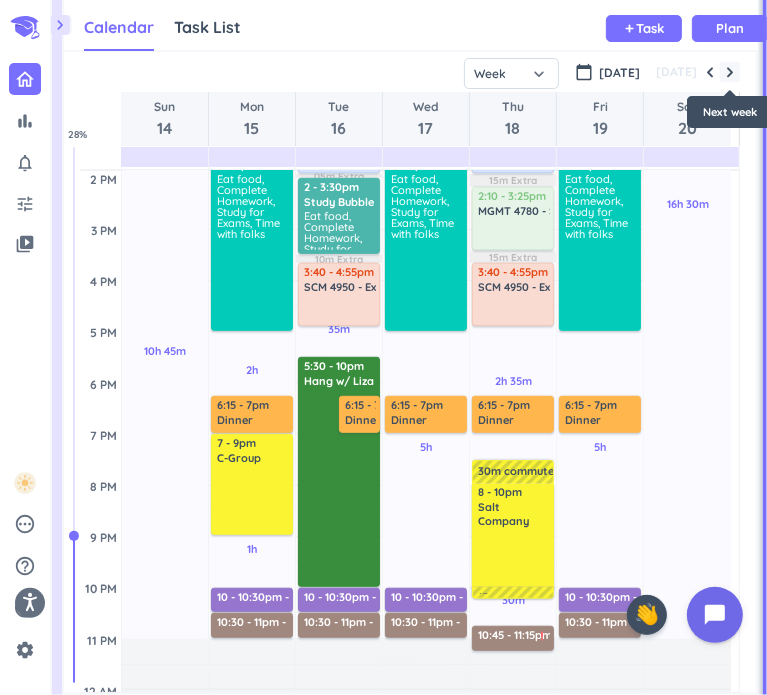 click at bounding box center (730, 72) 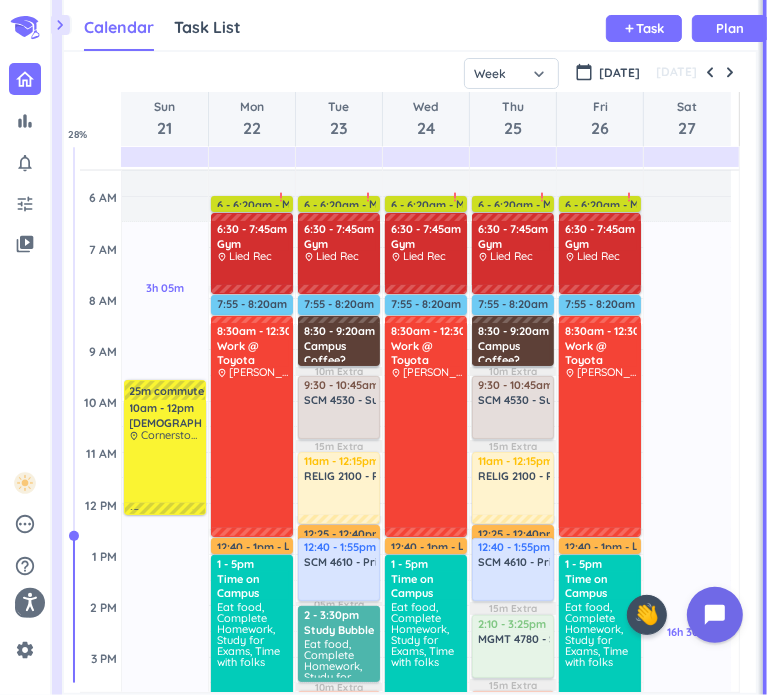 scroll, scrollTop: 0, scrollLeft: 0, axis: both 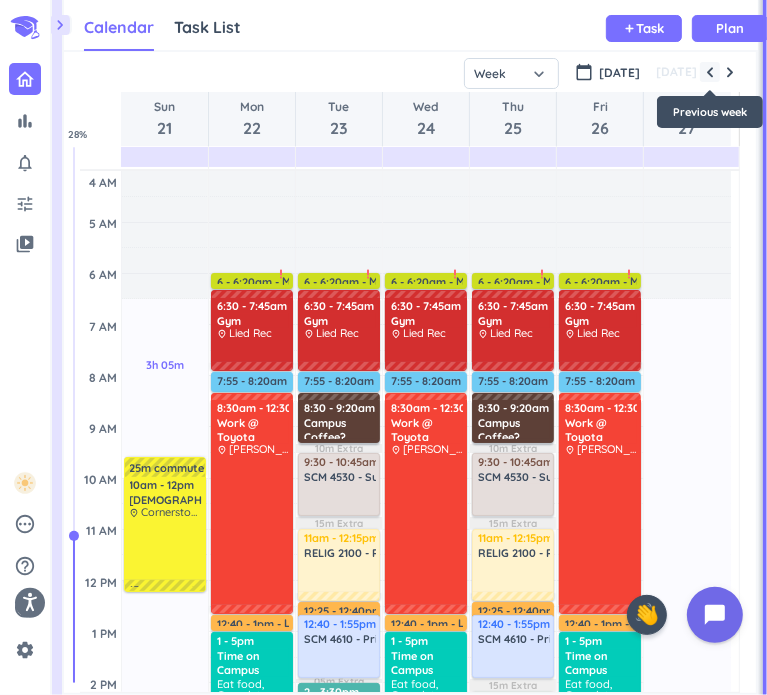 click at bounding box center (710, 72) 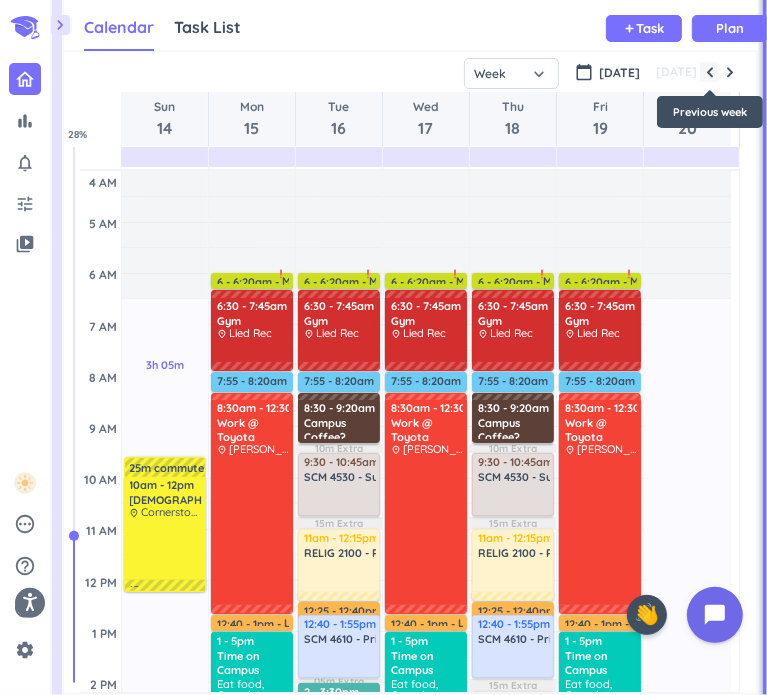 scroll, scrollTop: 104, scrollLeft: 0, axis: vertical 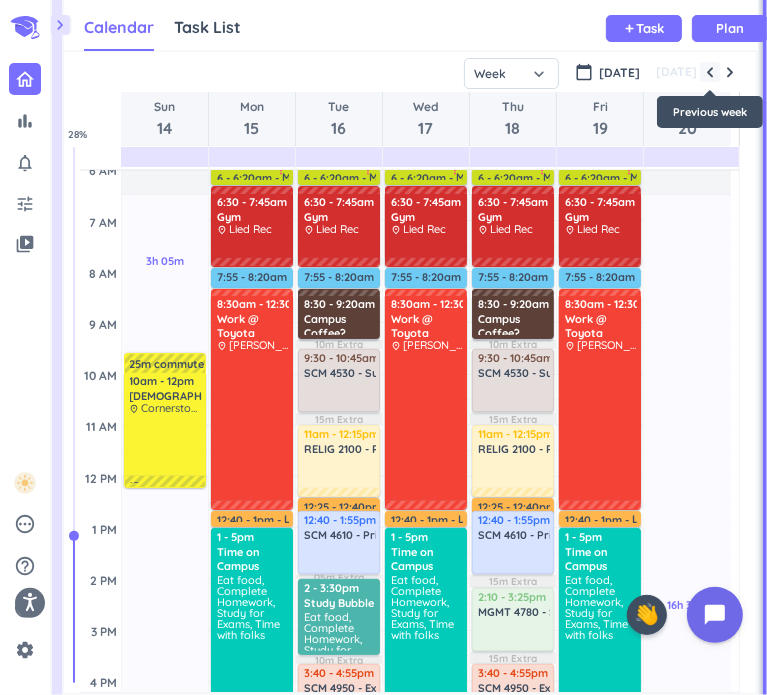 click at bounding box center (710, 72) 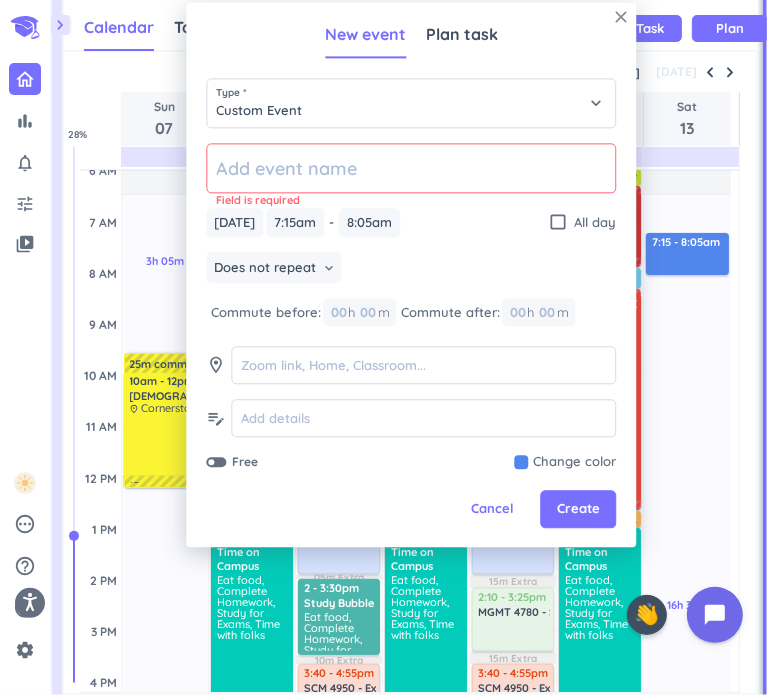 click on "close" at bounding box center [621, 17] 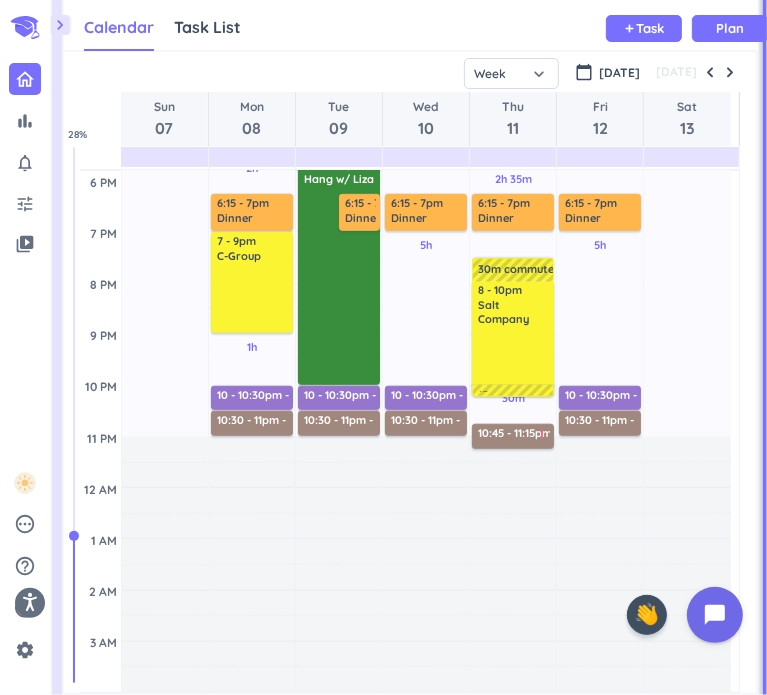 scroll, scrollTop: 697, scrollLeft: 0, axis: vertical 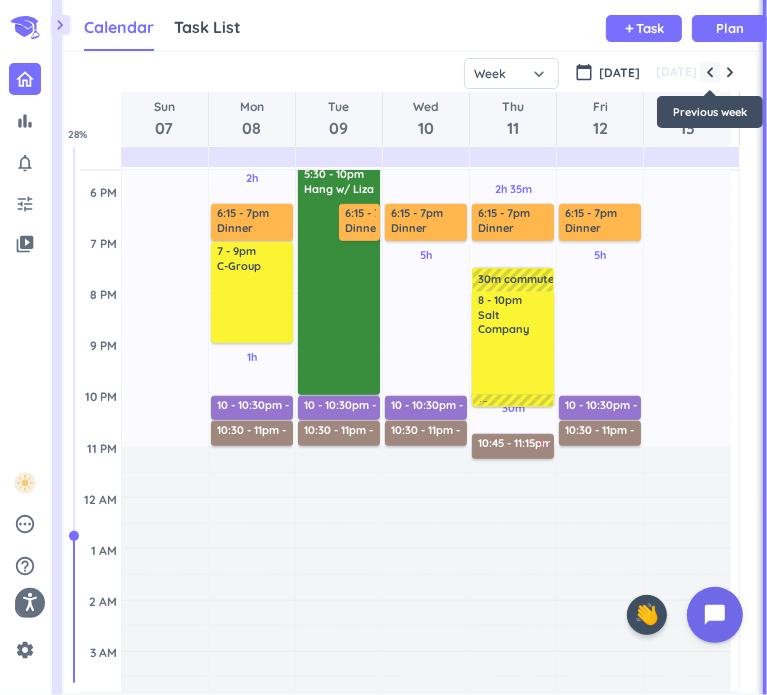 click at bounding box center [710, 72] 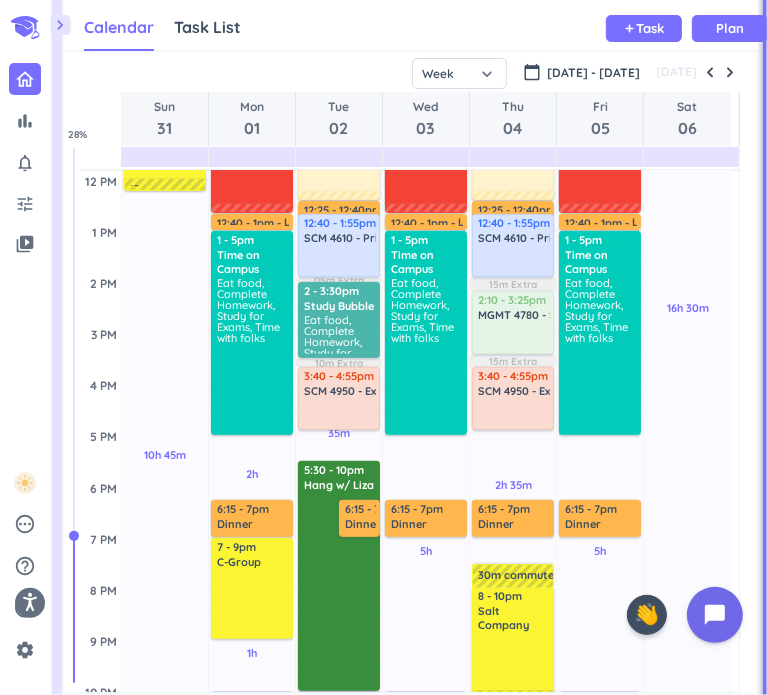 scroll, scrollTop: 496, scrollLeft: 0, axis: vertical 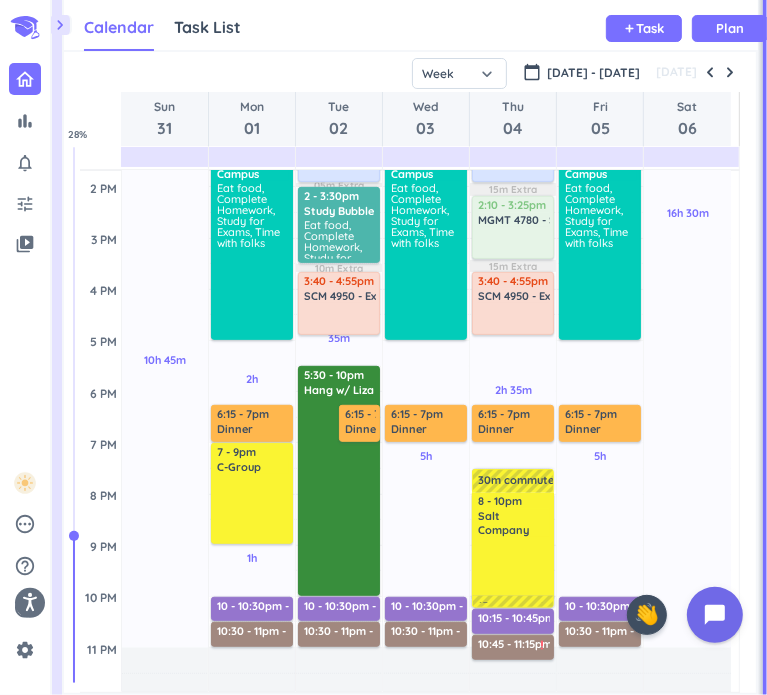 click at bounding box center (426, 302) 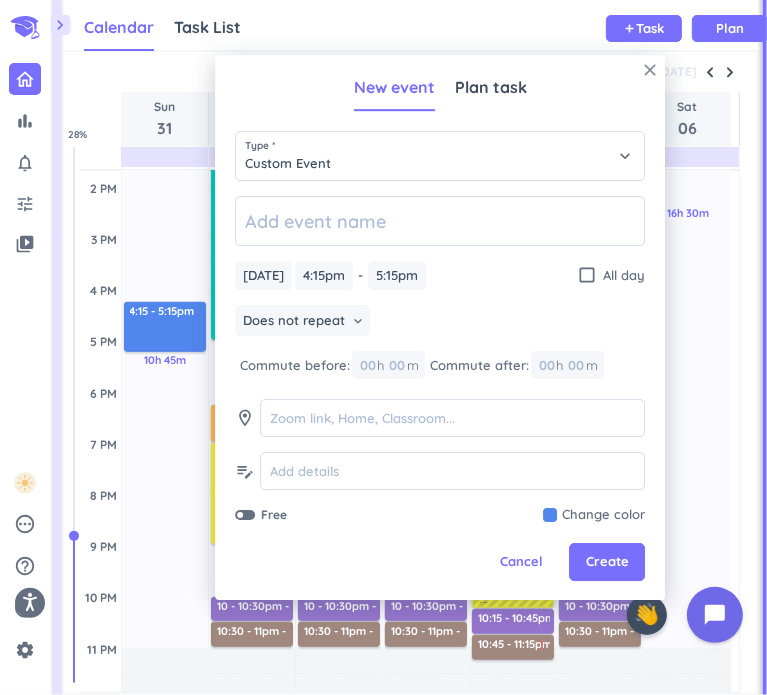 click on "close" at bounding box center [650, 70] 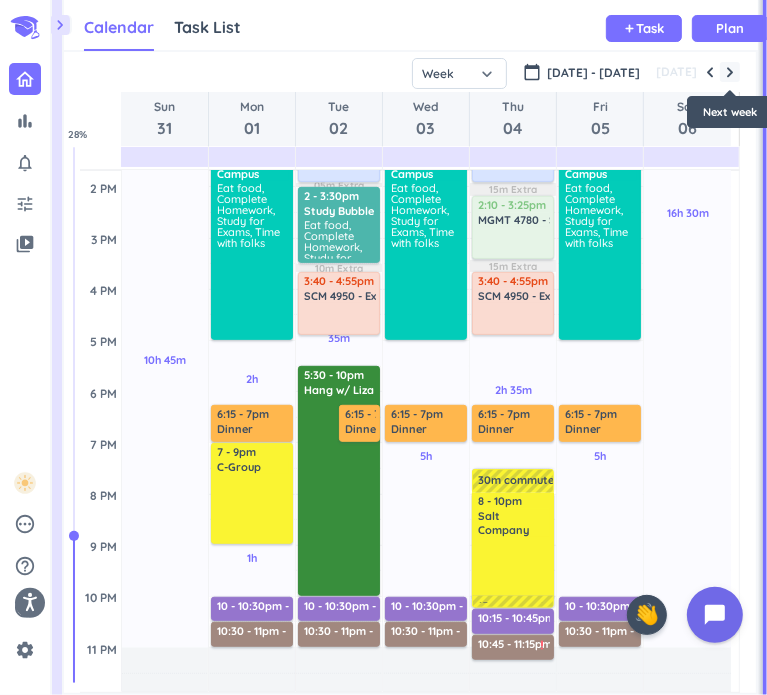 click at bounding box center [730, 72] 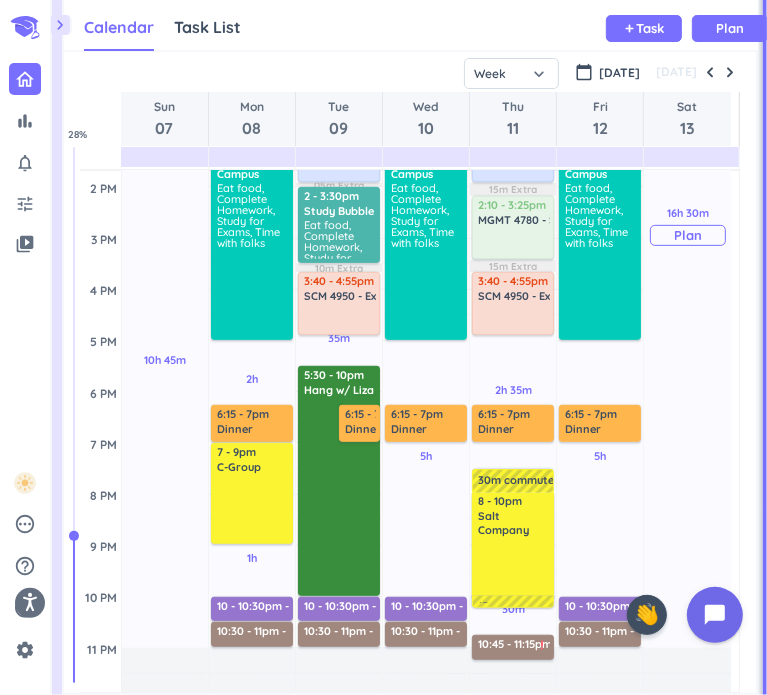 scroll, scrollTop: 104, scrollLeft: 0, axis: vertical 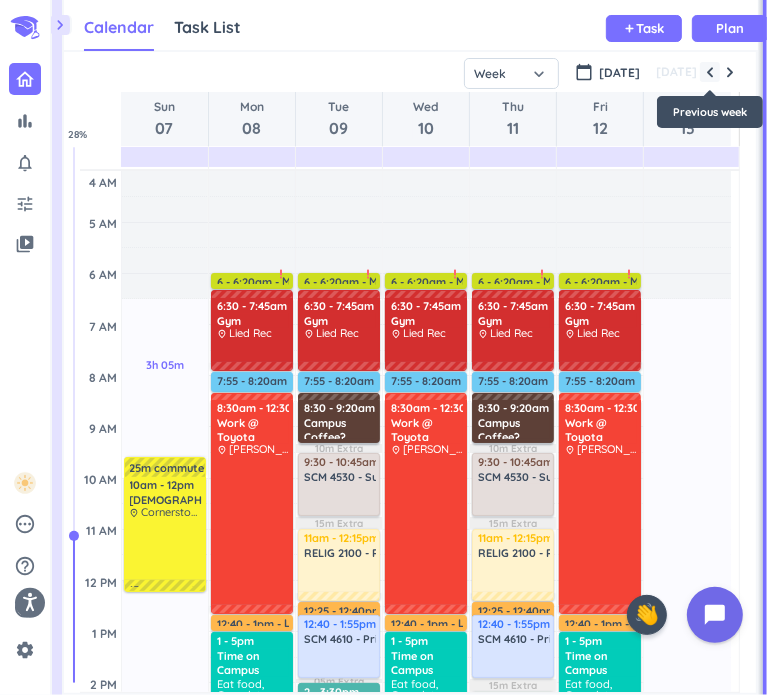 click at bounding box center (710, 72) 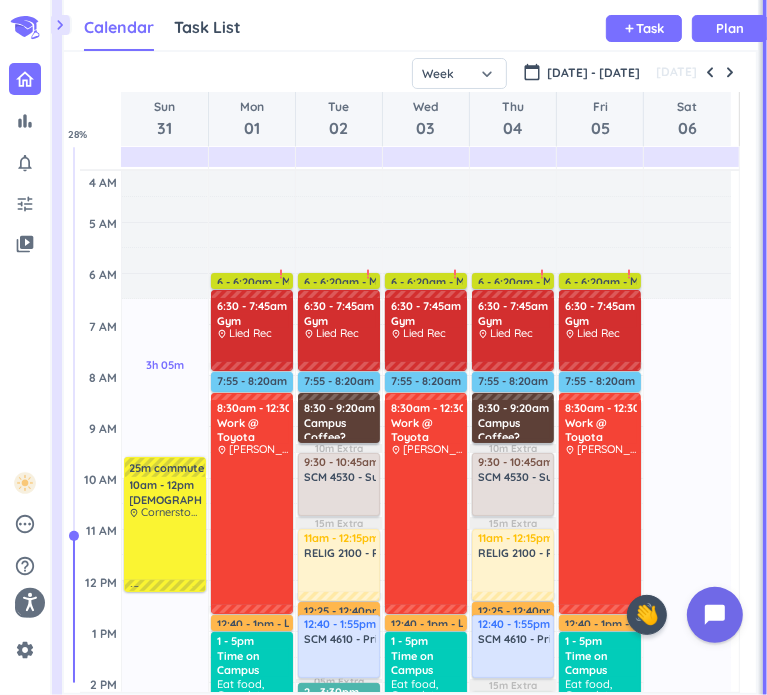 scroll, scrollTop: 104, scrollLeft: 0, axis: vertical 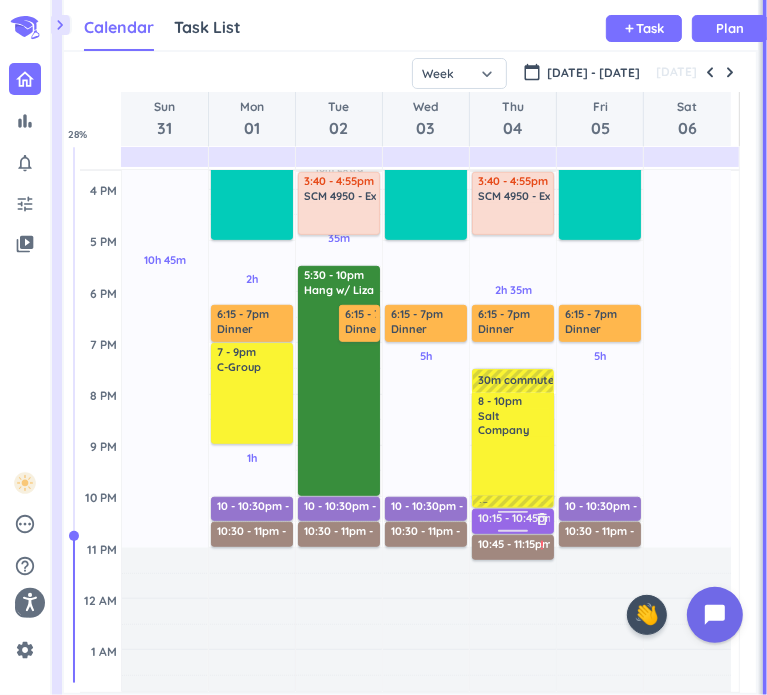 click on "10:15 - 10:45pm" at bounding box center [521, 520] 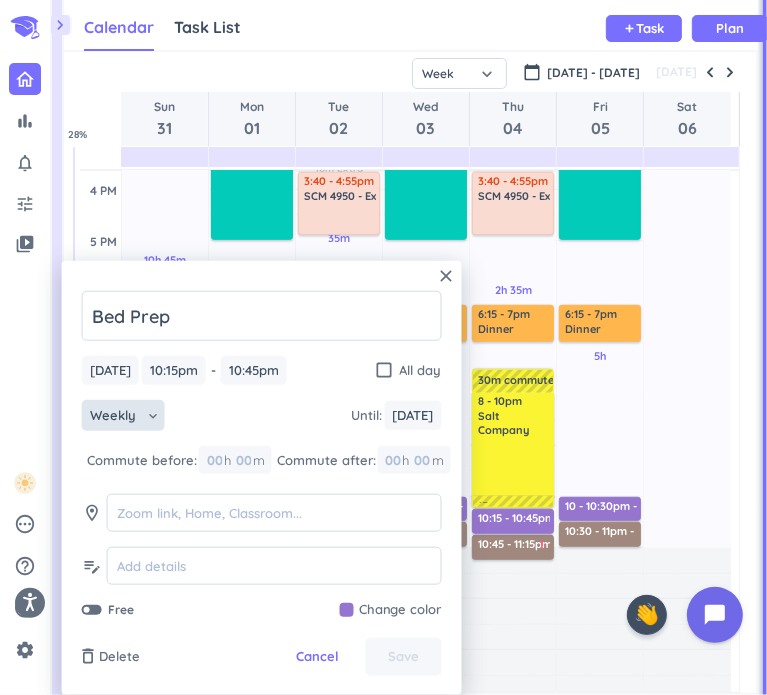 click on "Weekly keyboard_arrow_down" at bounding box center (123, 416) 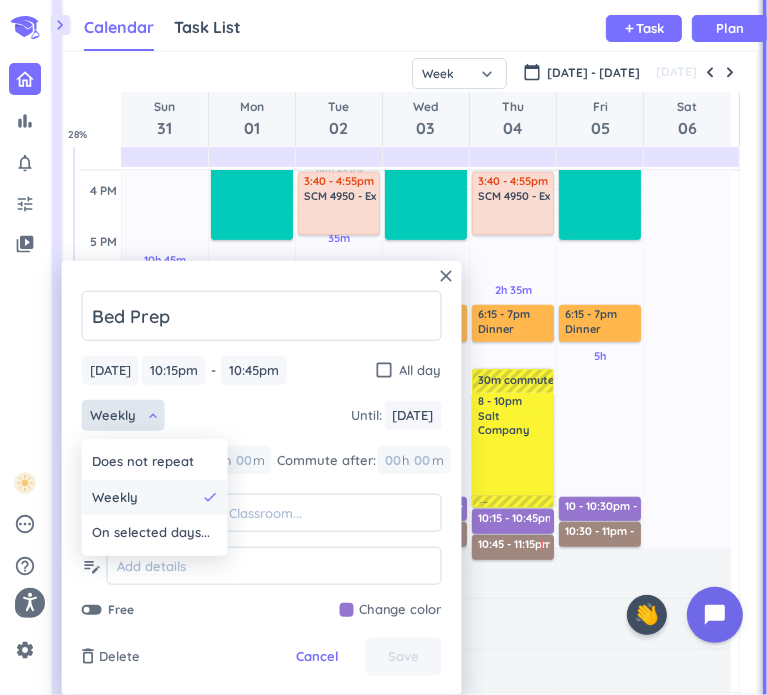 click on "Weekly" at bounding box center (144, 497) 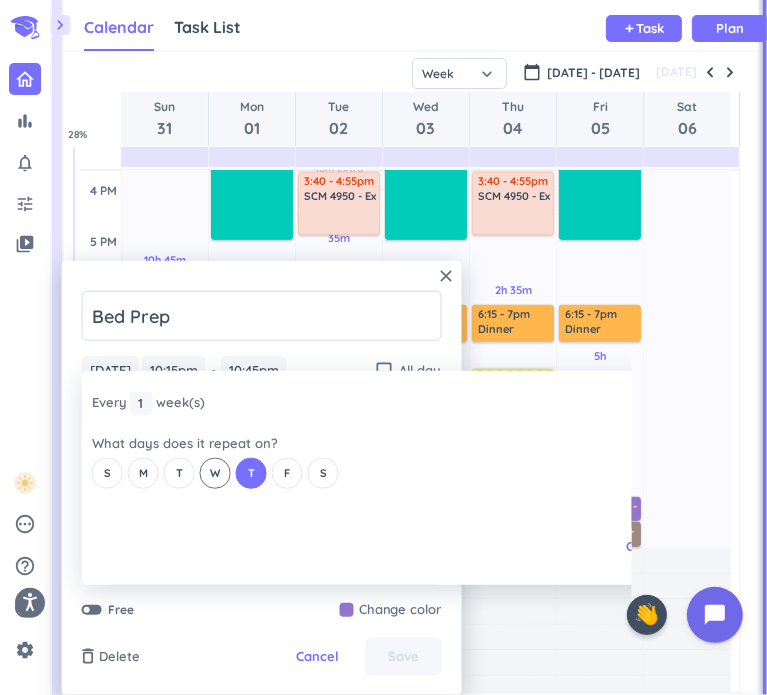 click on "W" at bounding box center (215, 473) 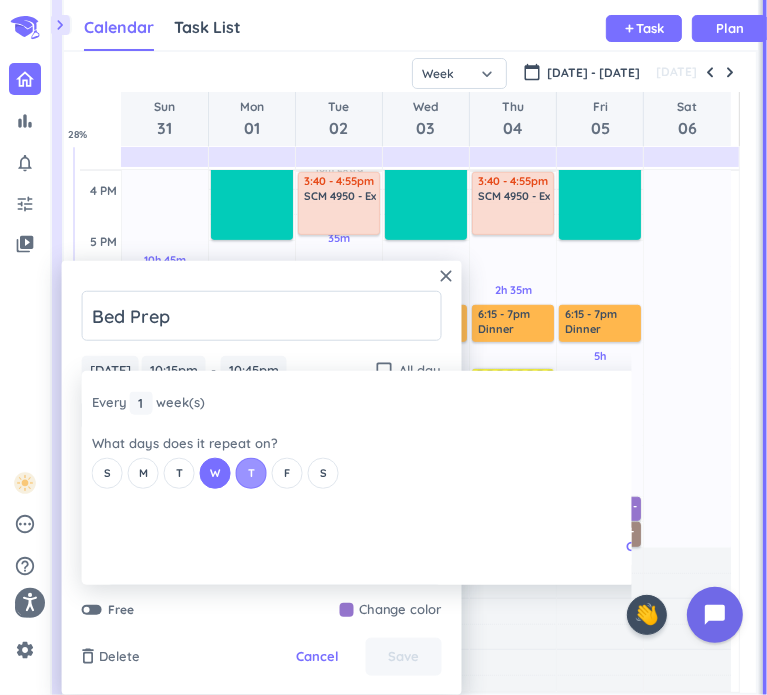 click on "T" at bounding box center [251, 473] 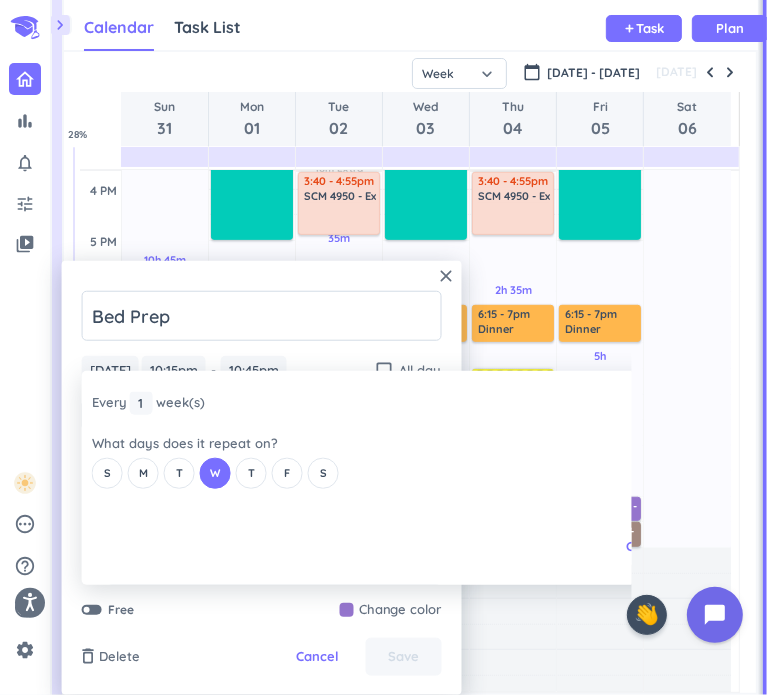 click on "close Every 1 1 1 week (s) What days does it repeat on? S M T W T F S Cancel Ok" at bounding box center (347, 478) 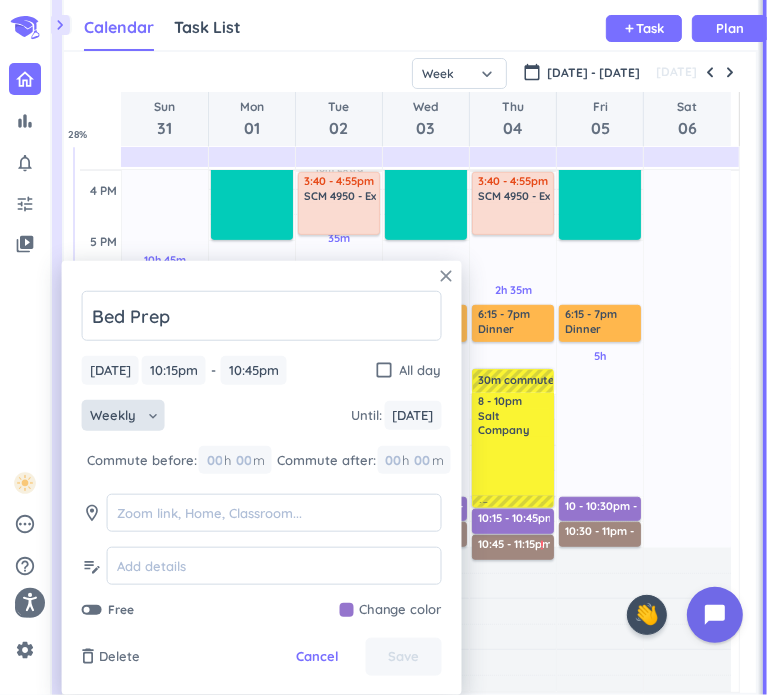 click on "close" at bounding box center (447, 276) 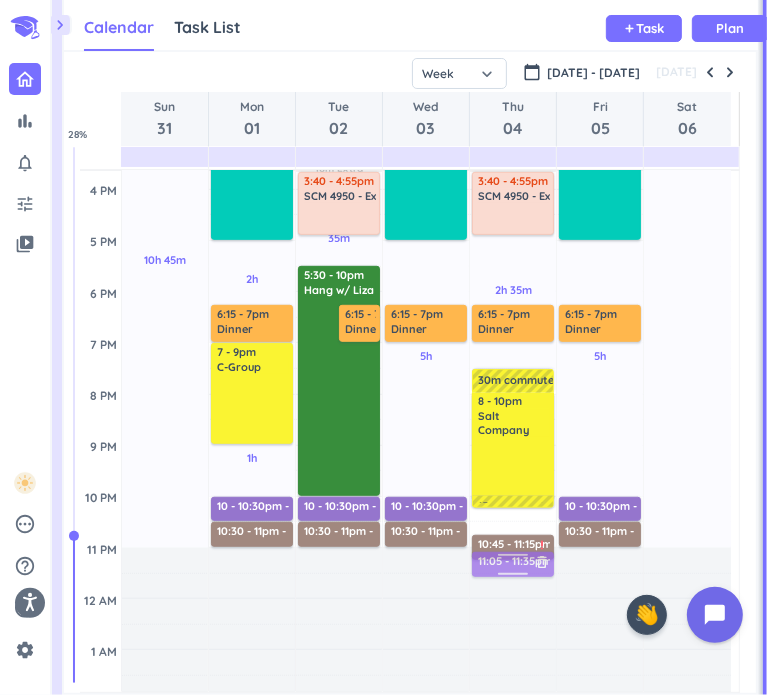drag, startPoint x: 499, startPoint y: 519, endPoint x: 499, endPoint y: 568, distance: 49 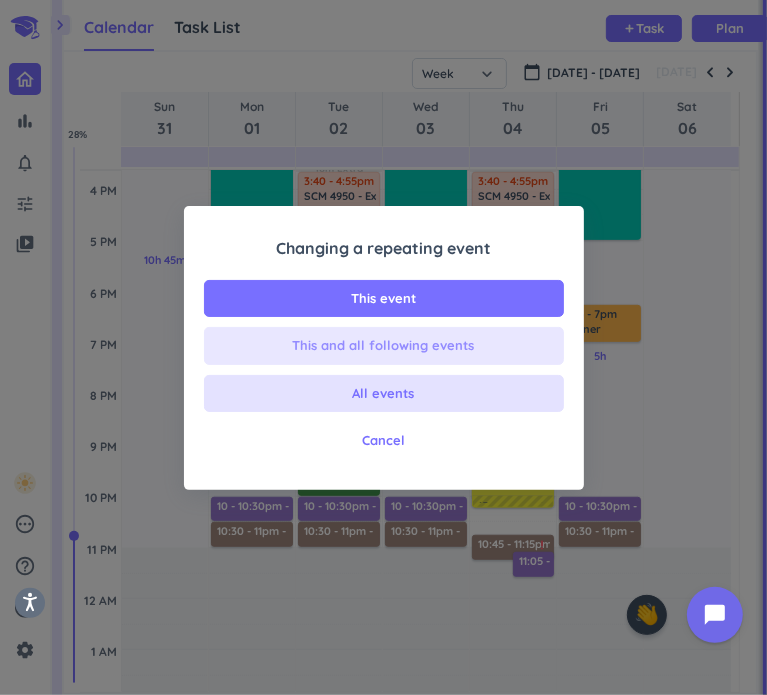 click on "This and all following events" at bounding box center (384, 346) 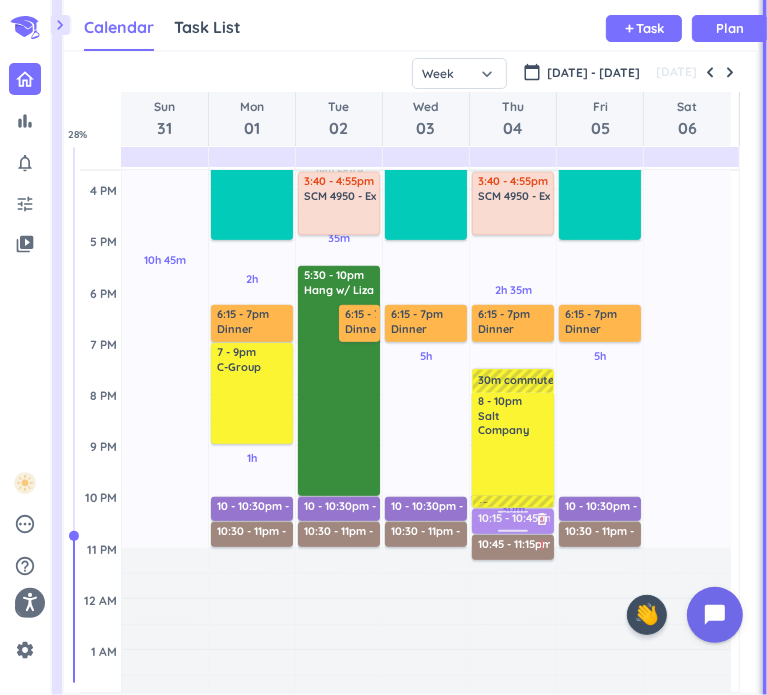 drag, startPoint x: 526, startPoint y: 564, endPoint x: 512, endPoint y: 523, distance: 43.32436 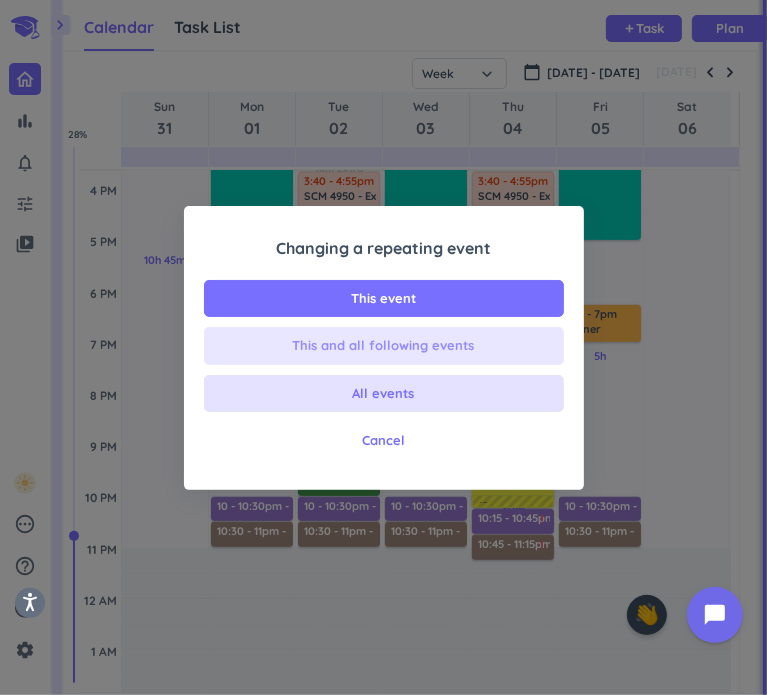 click on "This and all following events" at bounding box center (384, 346) 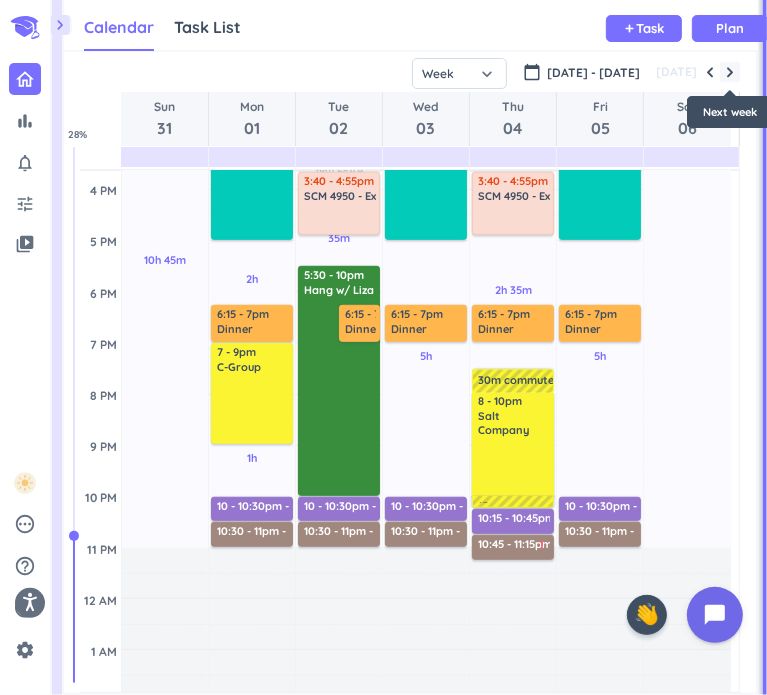 click at bounding box center [730, 72] 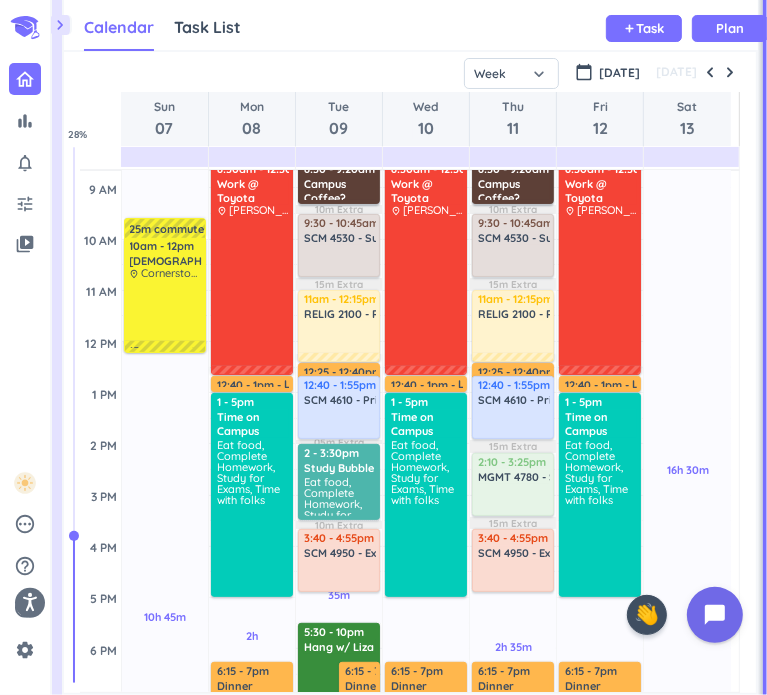 scroll, scrollTop: 0, scrollLeft: 0, axis: both 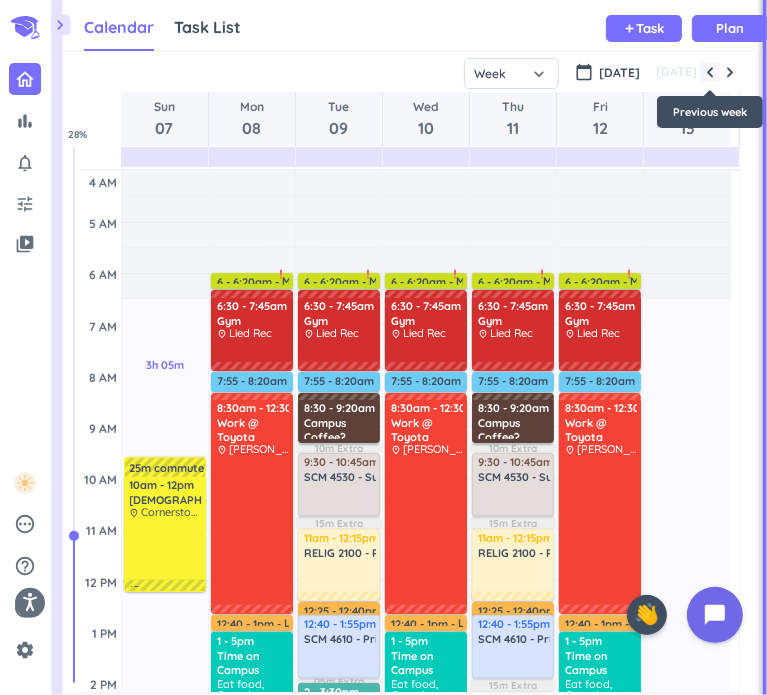 click at bounding box center (710, 72) 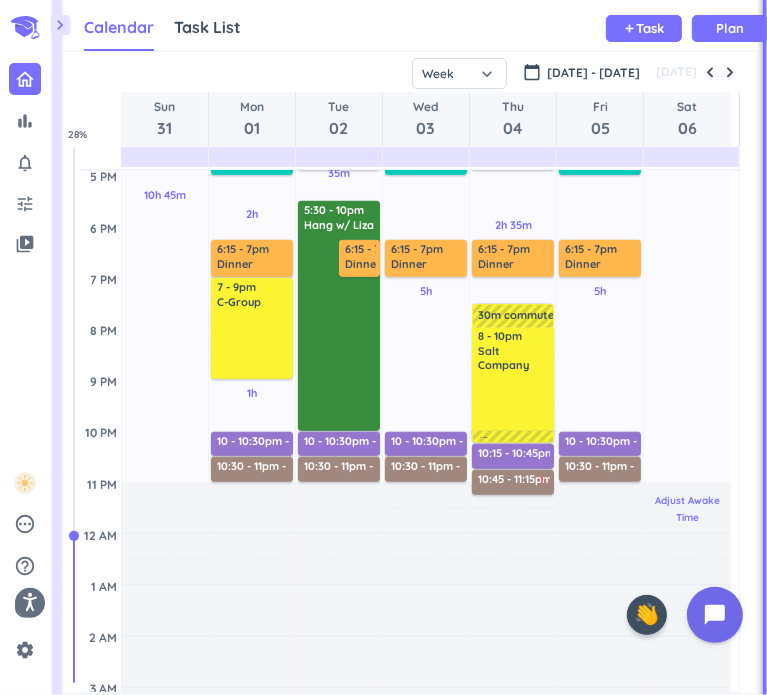 scroll, scrollTop: 652, scrollLeft: 0, axis: vertical 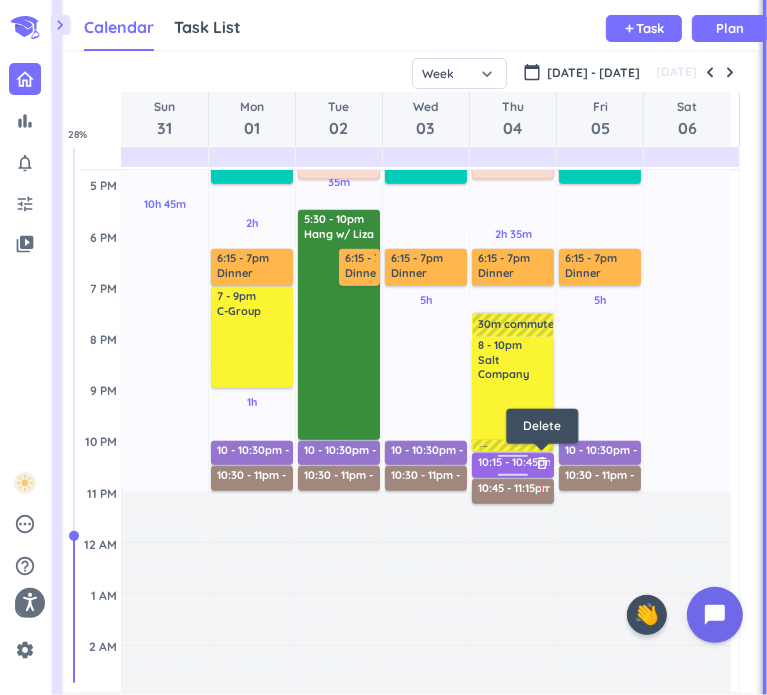 click on "delete_outline" at bounding box center [542, 463] 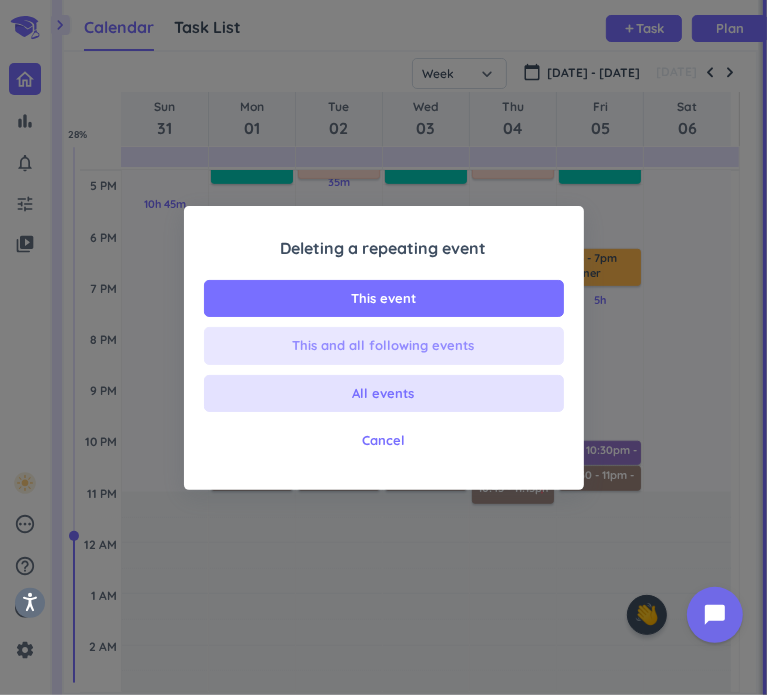 click on "This and all following events" at bounding box center (384, 346) 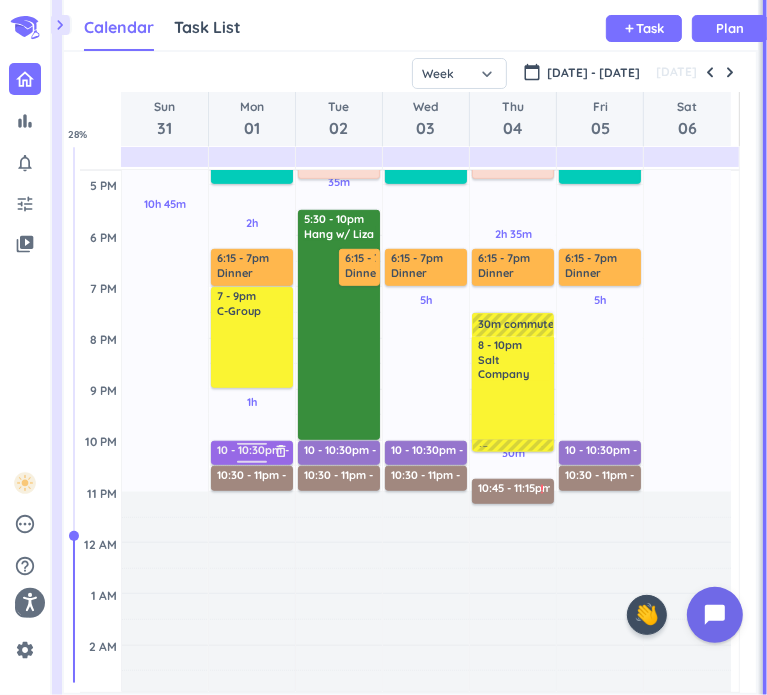 click on "10 - 10:30pm" at bounding box center (254, 451) 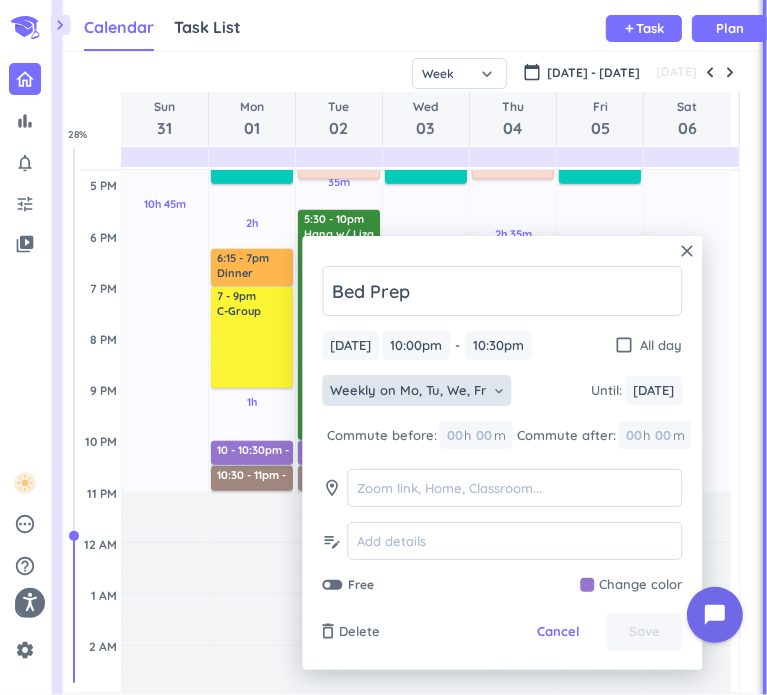 click on "Weekly on Mo, Tu, We, Fr" at bounding box center (408, 391) 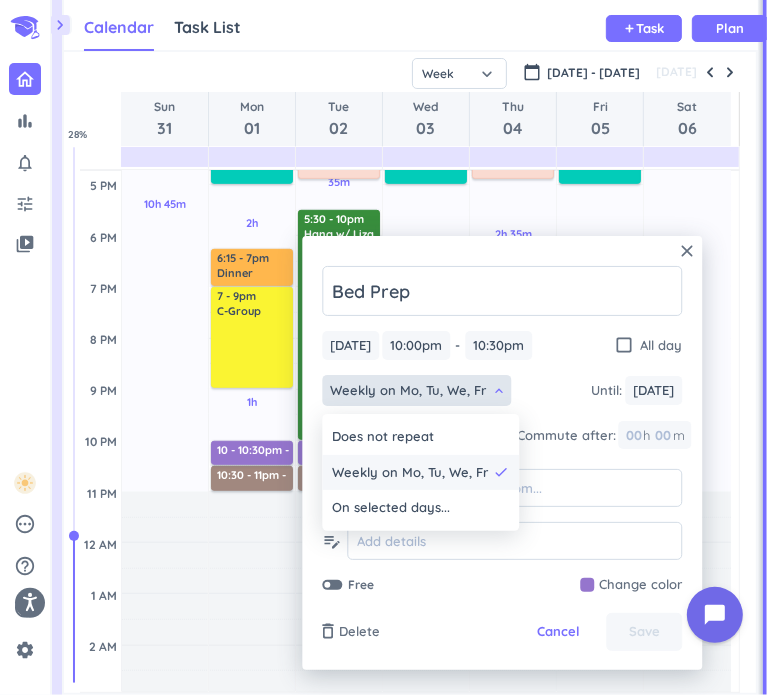 click on "Weekly on Mo, Tu, We, Fr" at bounding box center (410, 473) 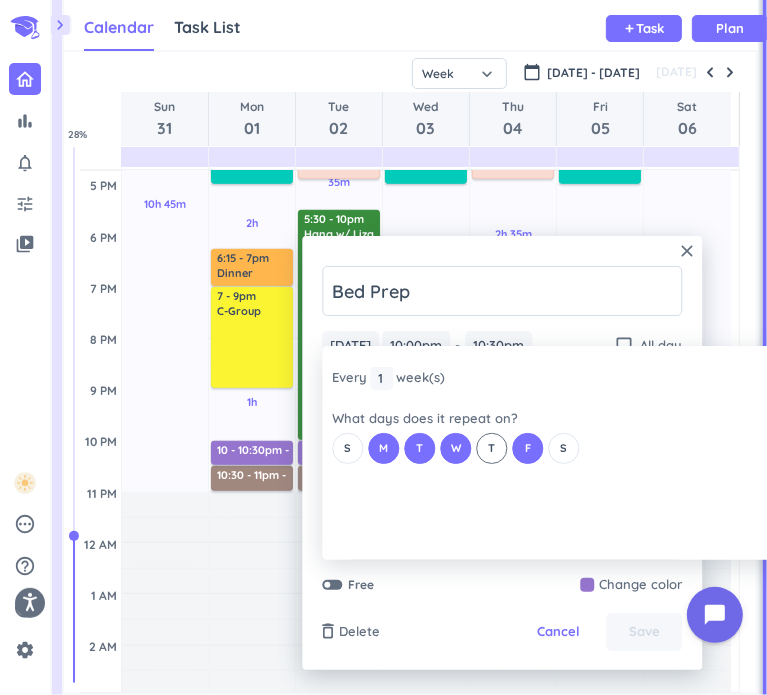 click on "T" at bounding box center [491, 448] 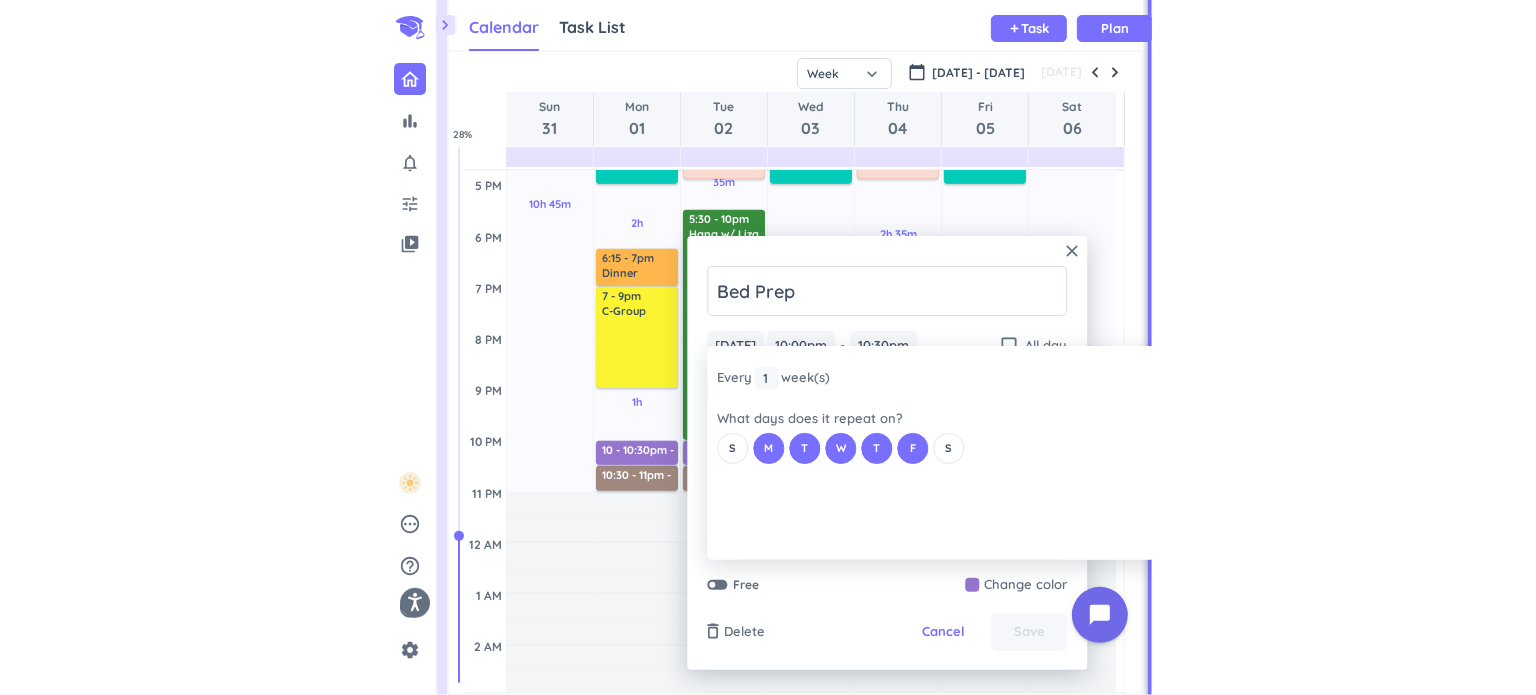 scroll, scrollTop: 0, scrollLeft: 157, axis: horizontal 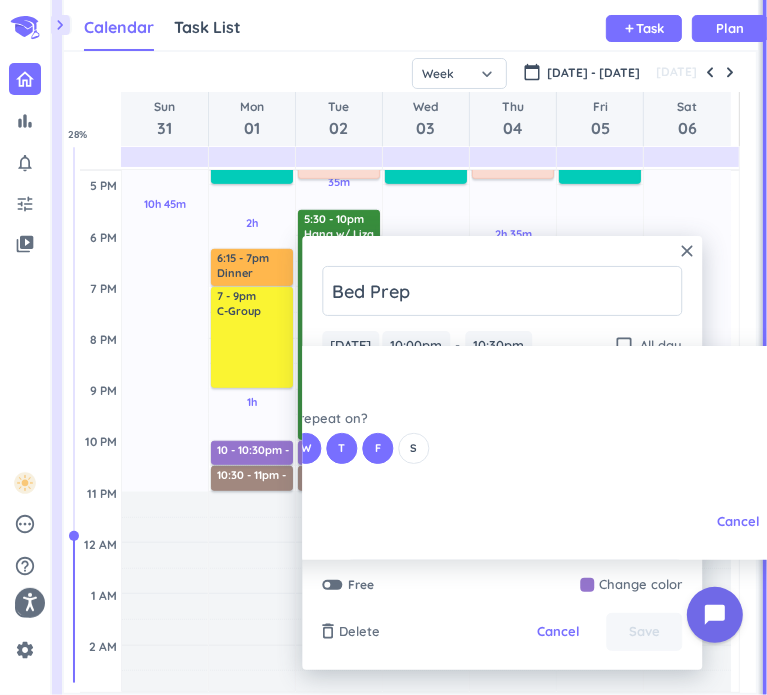 drag, startPoint x: 624, startPoint y: 449, endPoint x: 390, endPoint y: 463, distance: 234.41843 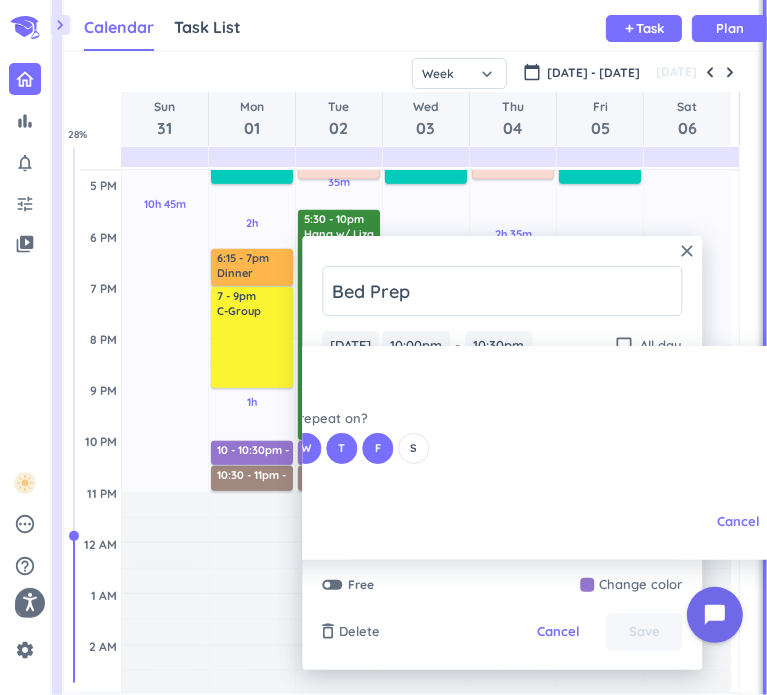 drag, startPoint x: 390, startPoint y: 463, endPoint x: 516, endPoint y: 503, distance: 132.19682 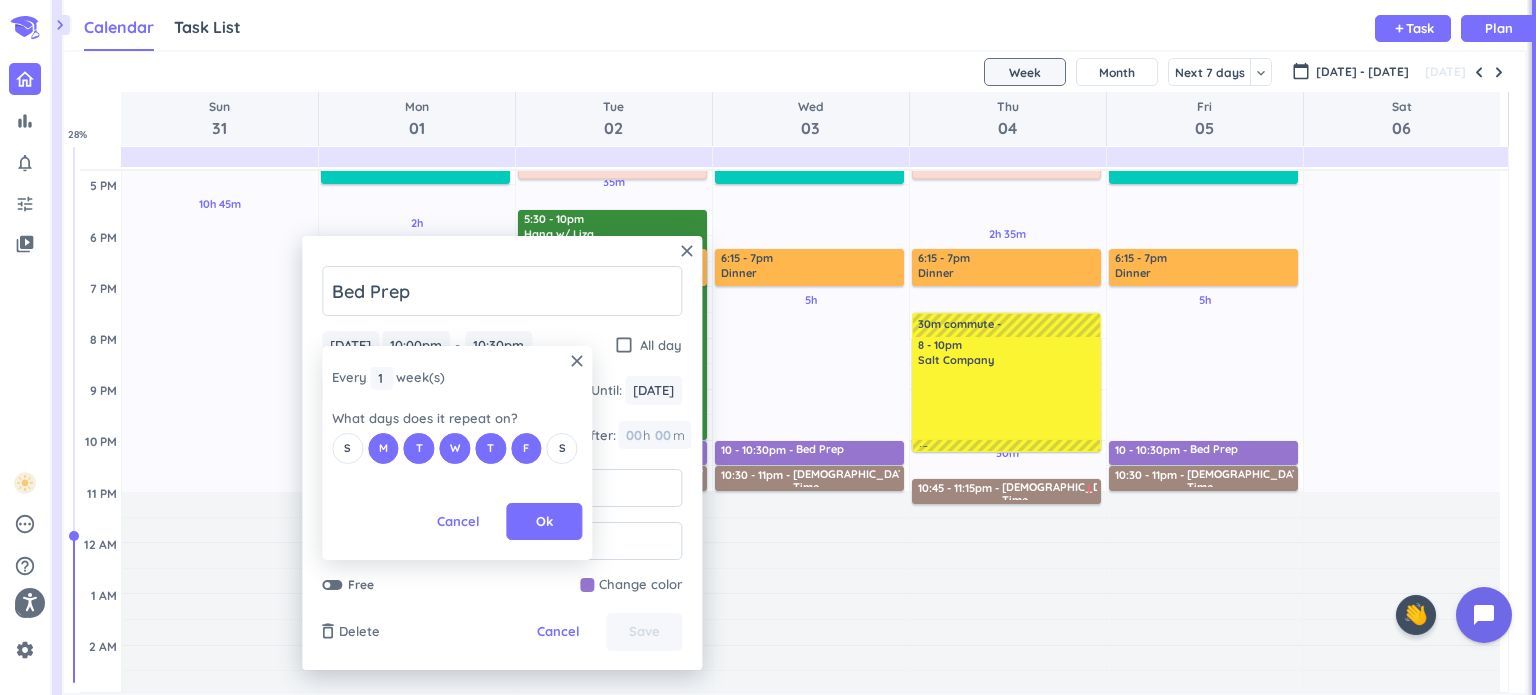 scroll, scrollTop: 8, scrollLeft: 8, axis: both 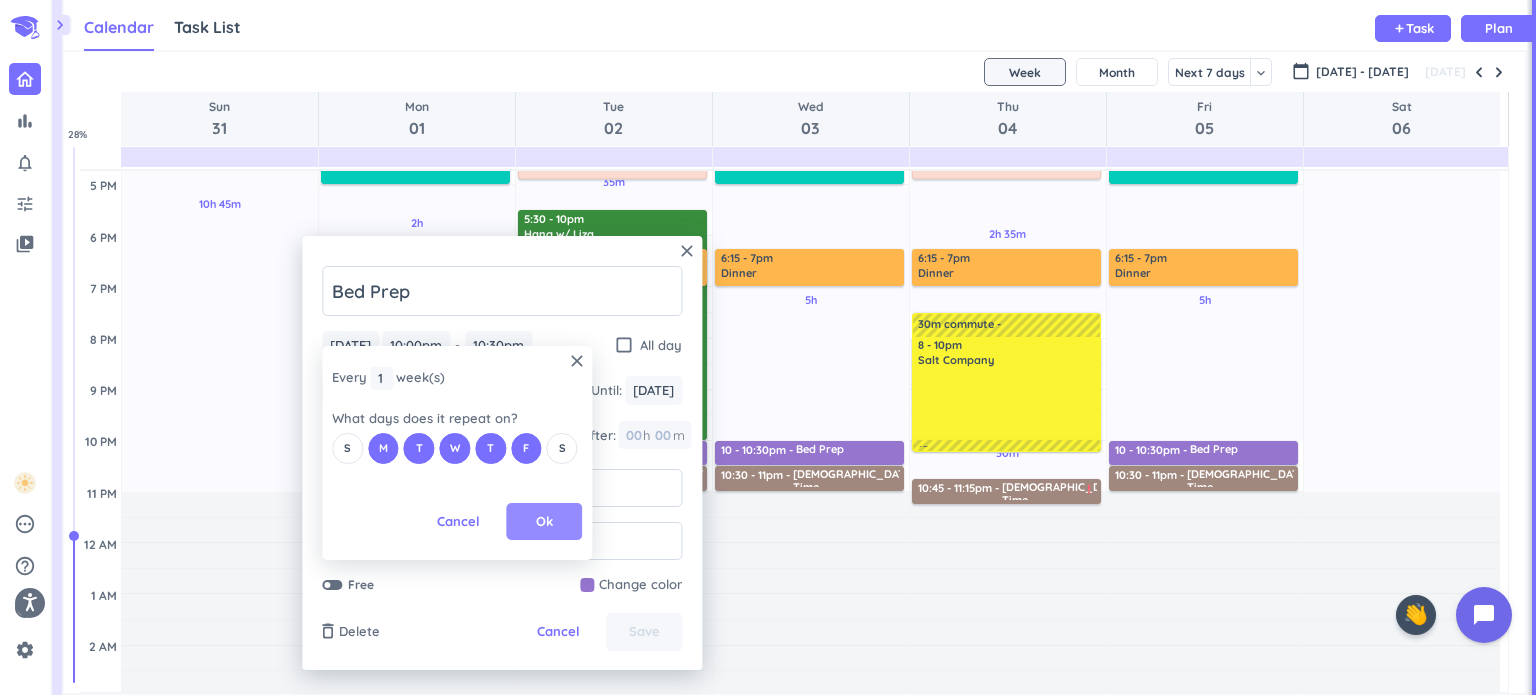 click on "Ok" at bounding box center [544, 522] 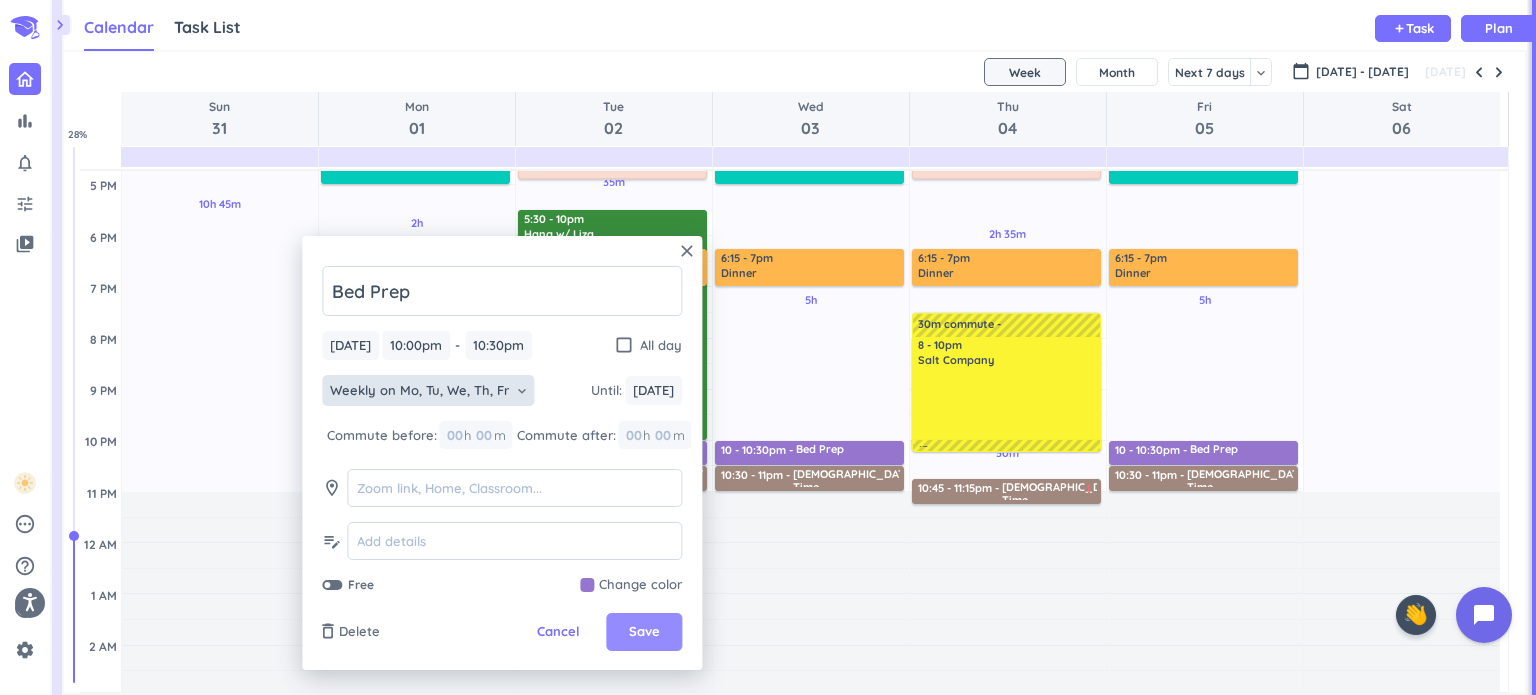 click on "Save" at bounding box center (644, 632) 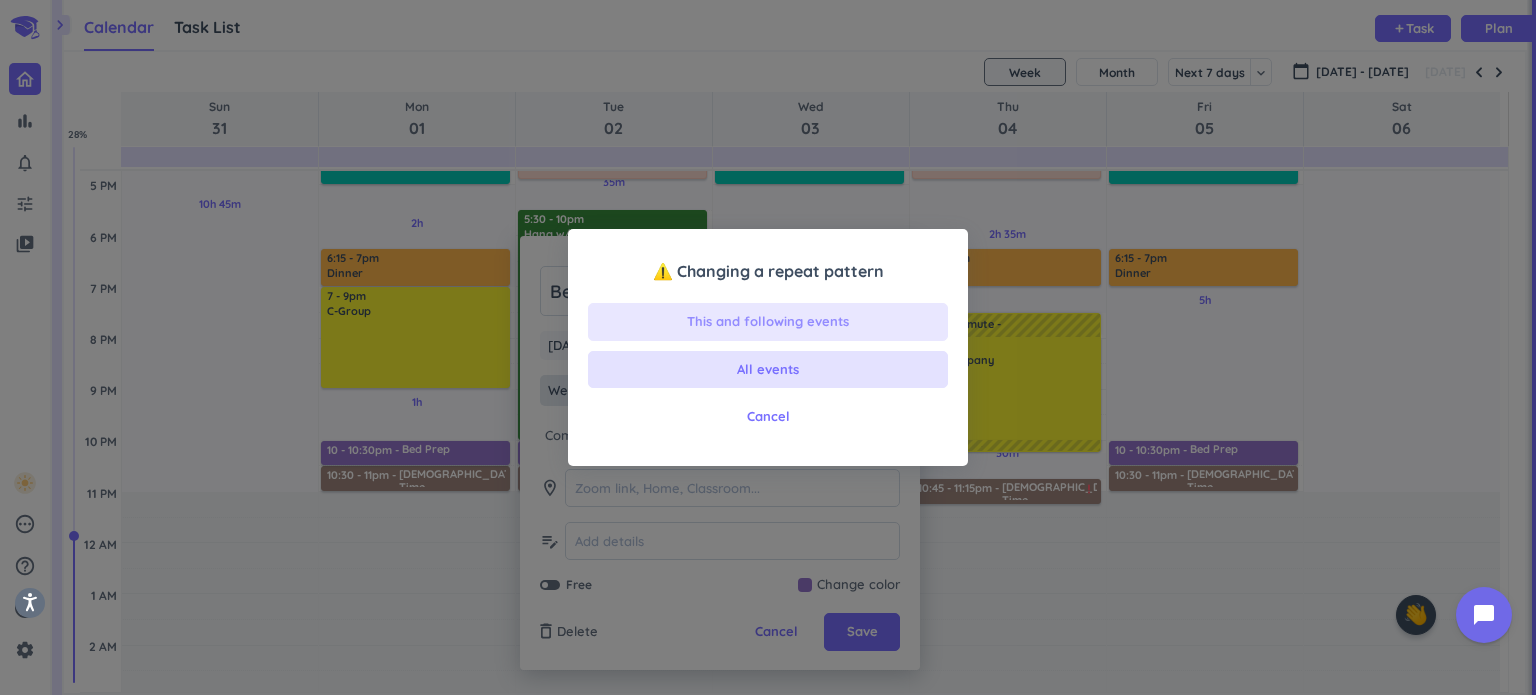 click on "This and following events" at bounding box center (768, 322) 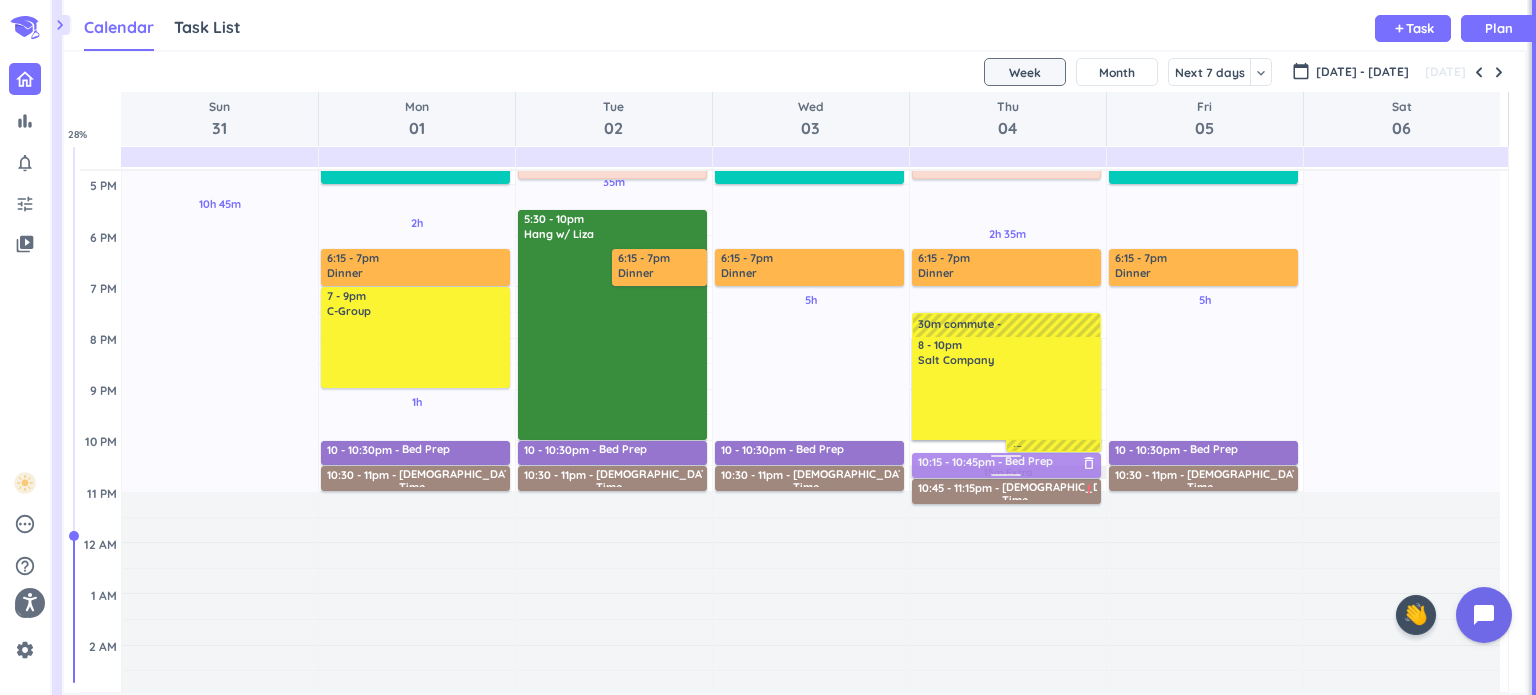 drag, startPoint x: 955, startPoint y: 450, endPoint x: 955, endPoint y: 463, distance: 13 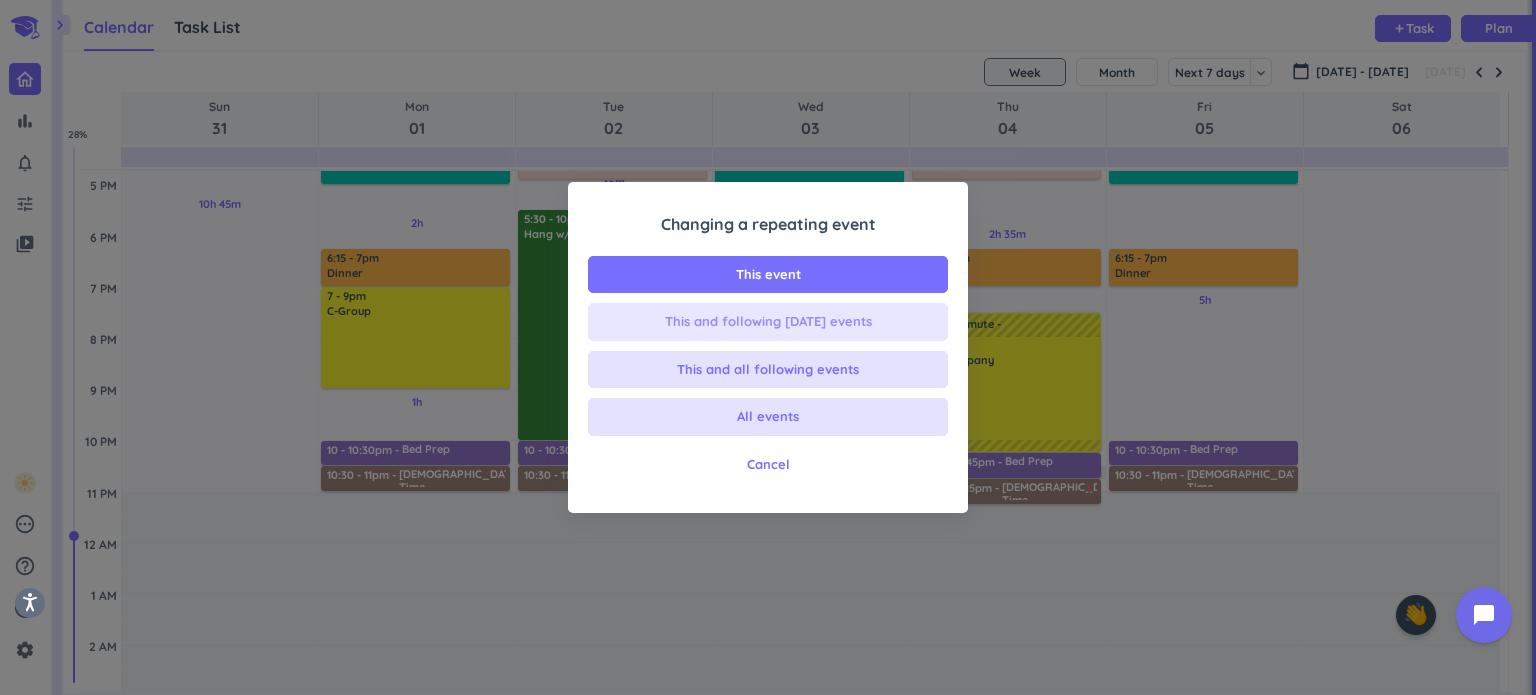 click on "This and following [DATE] events" at bounding box center [768, 322] 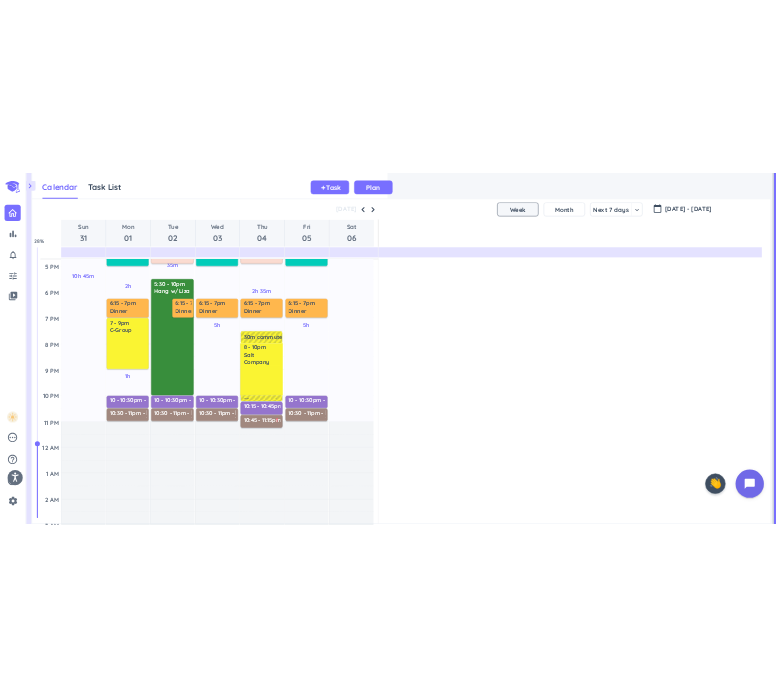 scroll, scrollTop: 41, scrollLeft: 695, axis: both 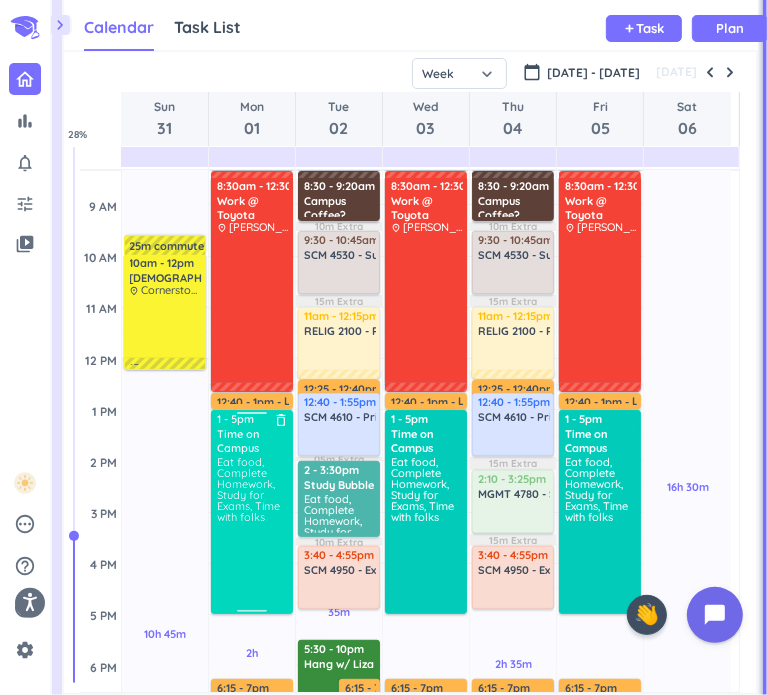 click on "Eat food, Complete Homework, Study for Exams, Time with folks" at bounding box center [248, 489] 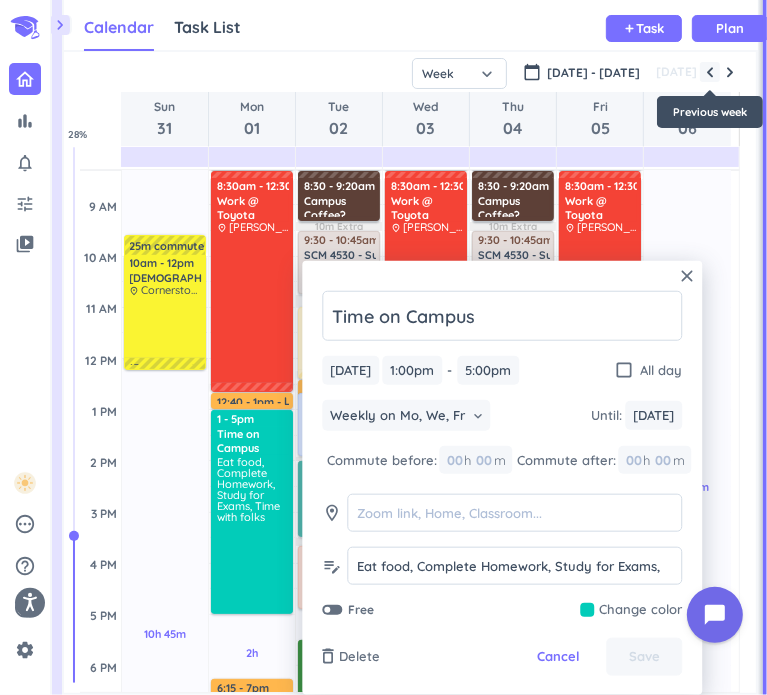 click at bounding box center (710, 72) 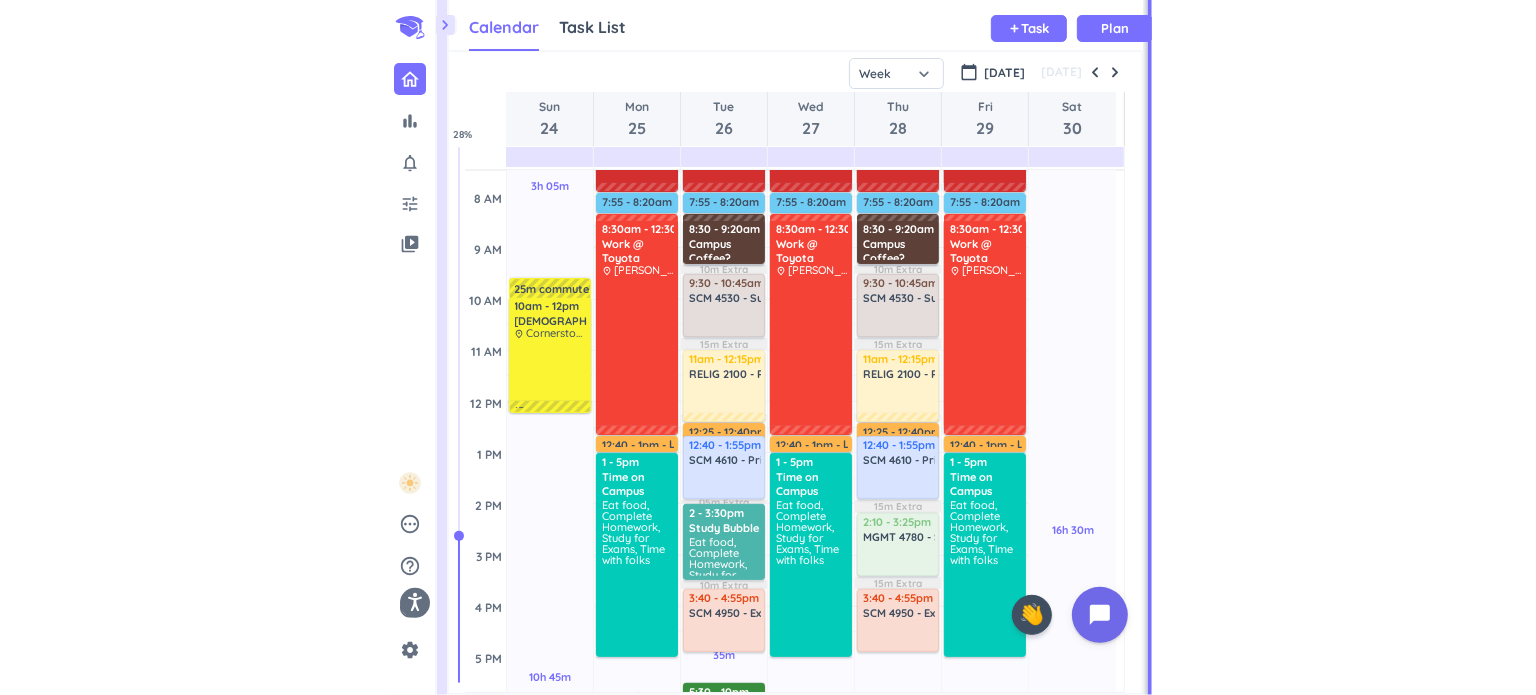 scroll, scrollTop: 171, scrollLeft: 0, axis: vertical 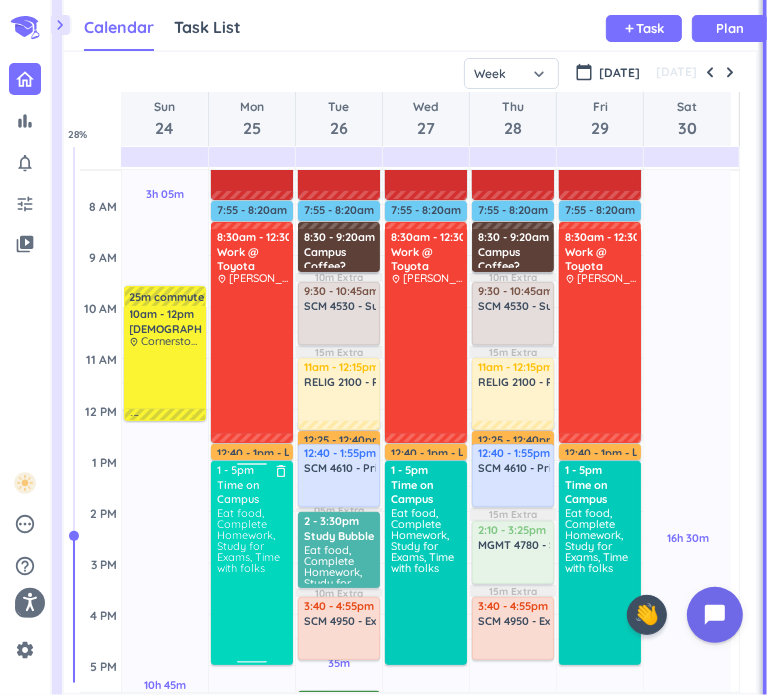 click on "Eat food, Complete Homework, Study for Exams, Time with folks" at bounding box center (253, 584) 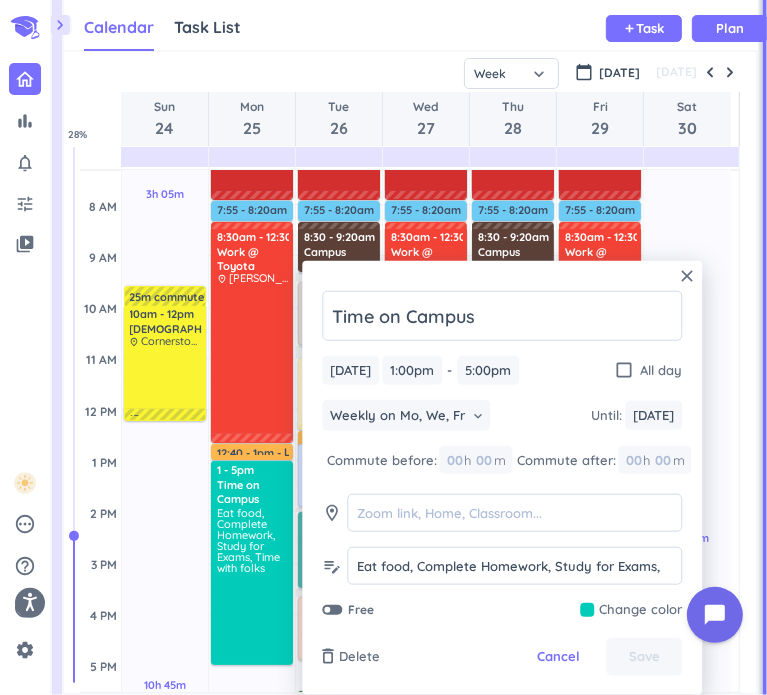 click on "Free" at bounding box center [351, 610] 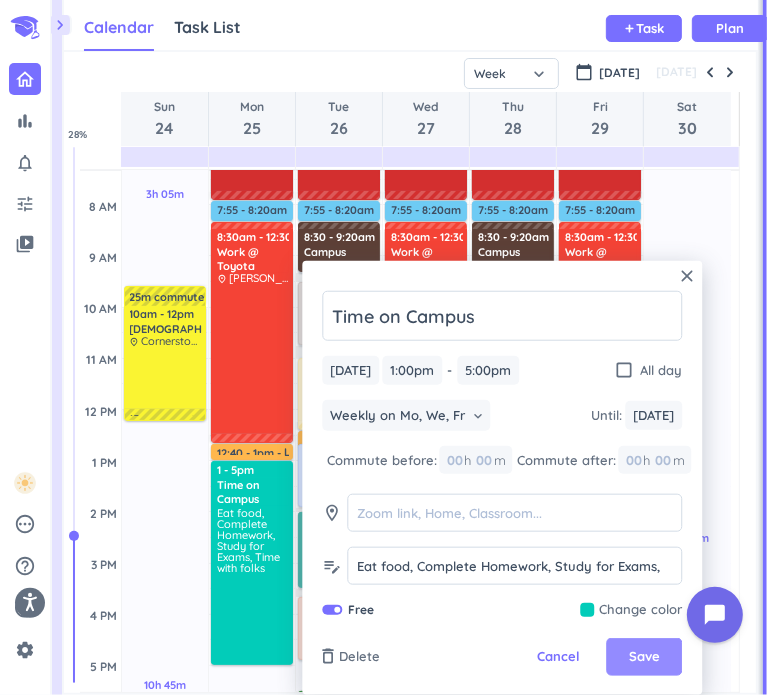 click on "Save" at bounding box center (644, 657) 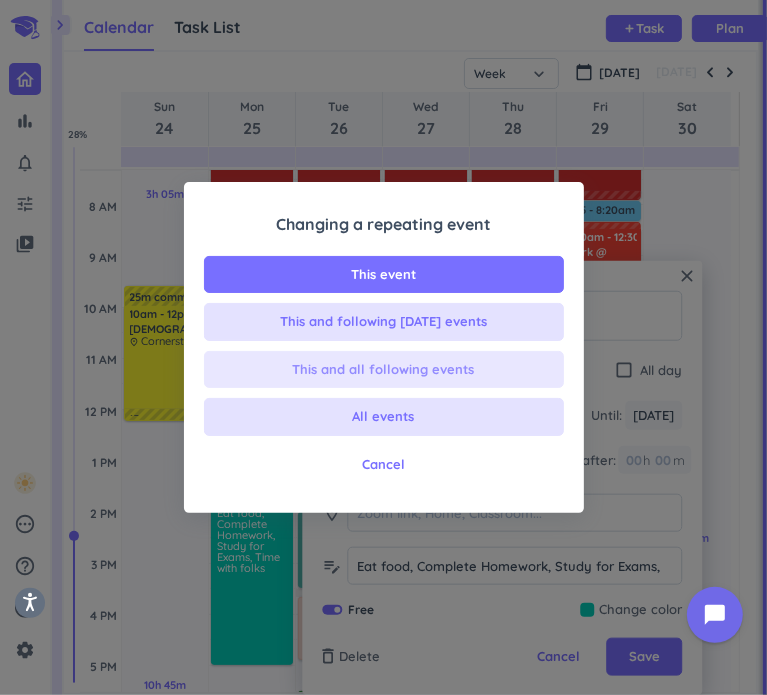 click on "This and all following events" at bounding box center (384, 370) 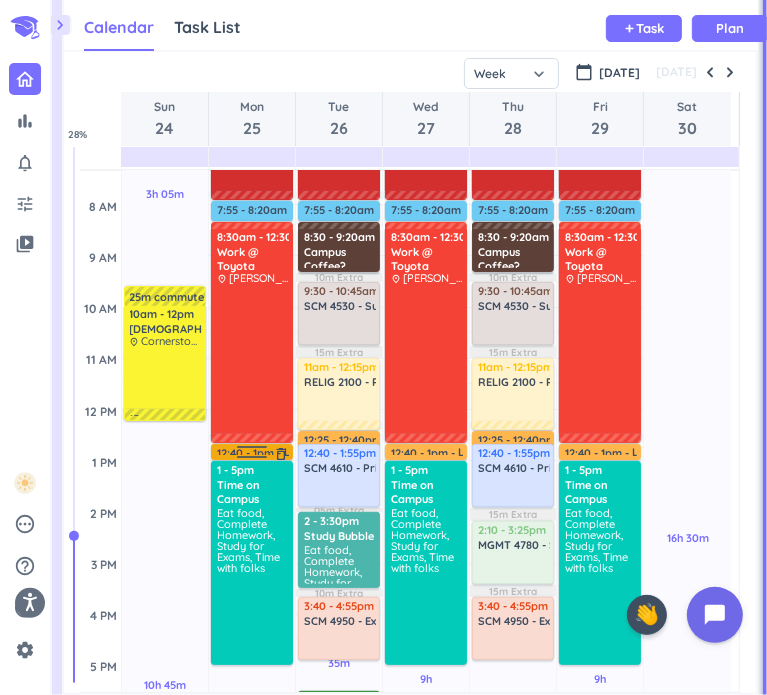 click on "12:40 - 1pm" at bounding box center (250, 450) 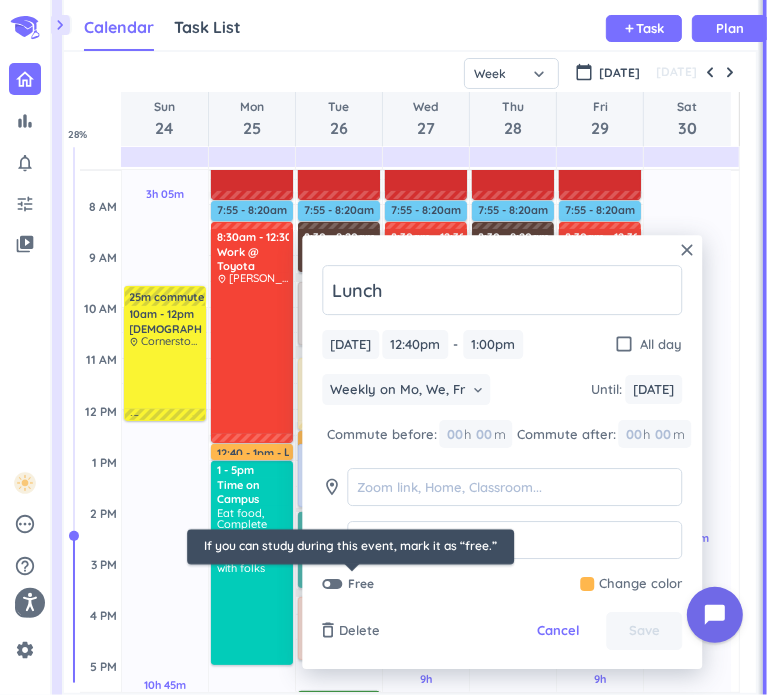 click at bounding box center (332, 584) 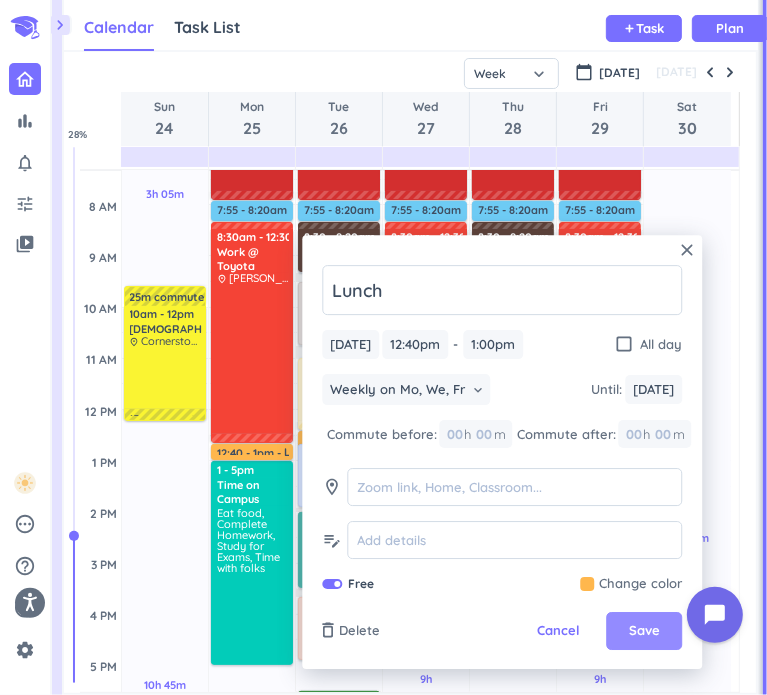 click on "Save" at bounding box center [644, 632] 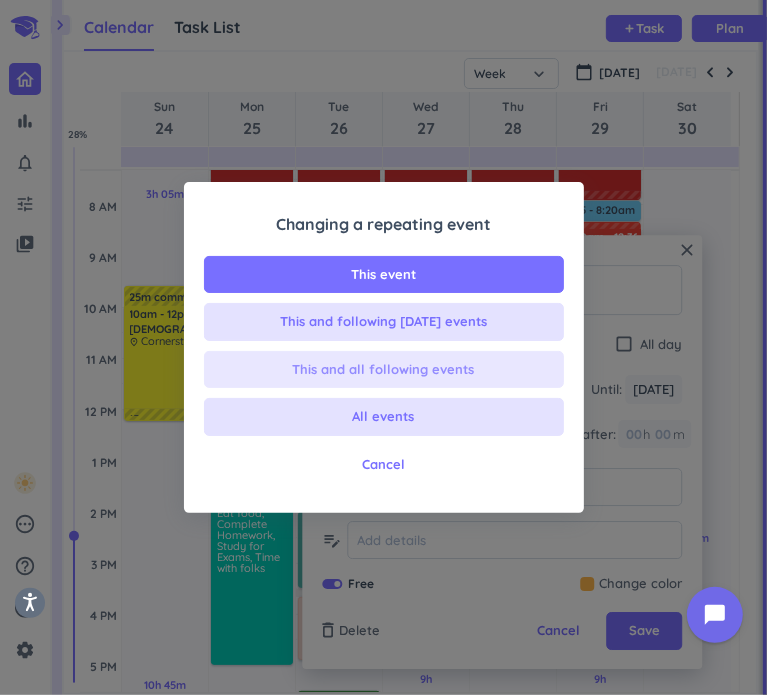 click on "This and all following events" at bounding box center (384, 370) 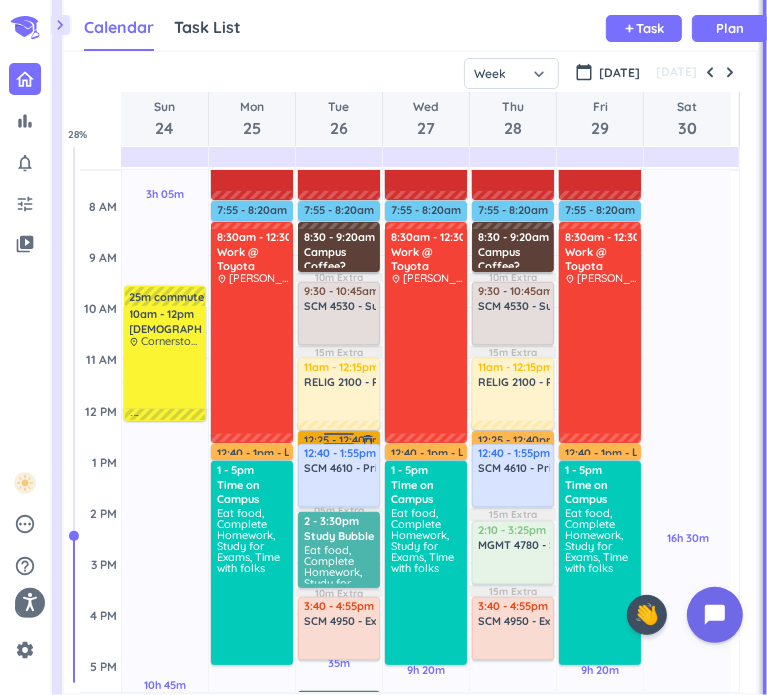 click on "12:25 - 12:40pm" at bounding box center [348, 437] 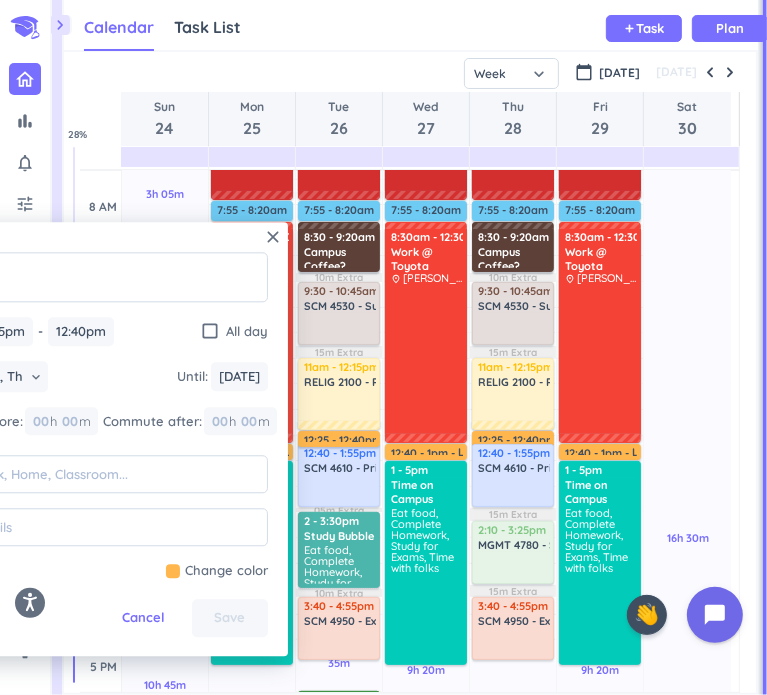 drag, startPoint x: 200, startPoint y: 243, endPoint x: 192, endPoint y: 234, distance: 12.0415945 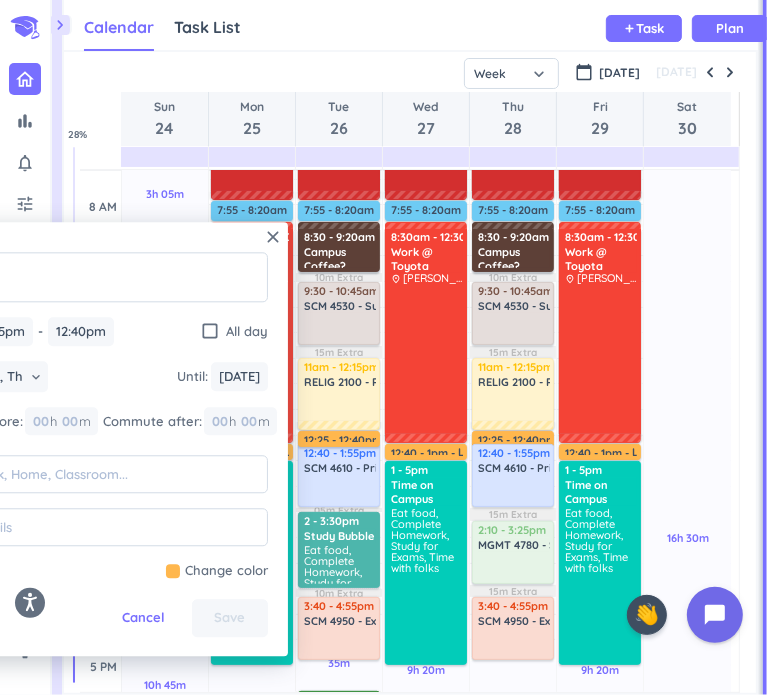 click on "close Lunch [DATE] [DATE]   12:25pm 12:25pm - 12:40pm 12:40pm check_box_outline_blank All day Weekly on Tu, Th keyboard_arrow_down Until :  [DATE] [DATE] Commute before: 00 h 00 m Commute after: 00 h 00 m room edit_note Free Change color delete_outline Delete Cancel Save" at bounding box center [88, 439] 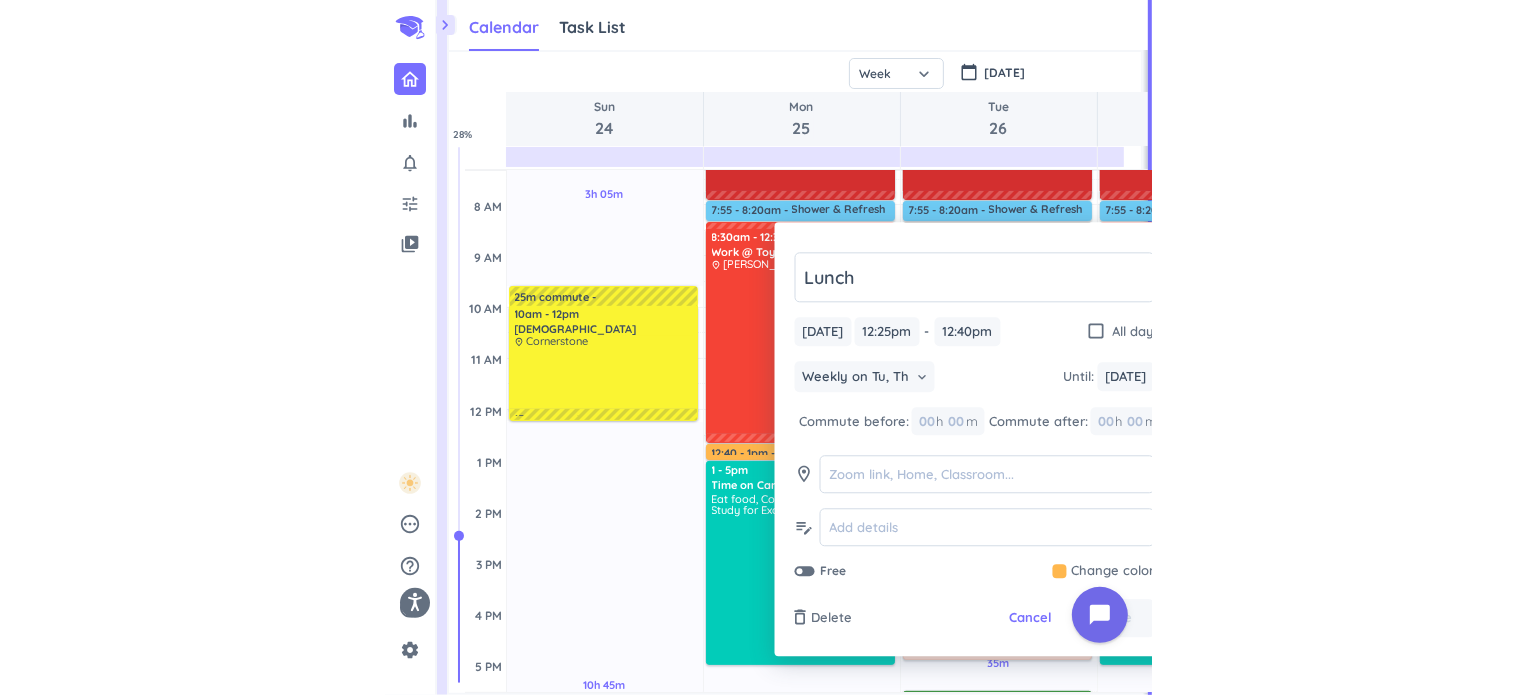 scroll, scrollTop: 8, scrollLeft: 8, axis: both 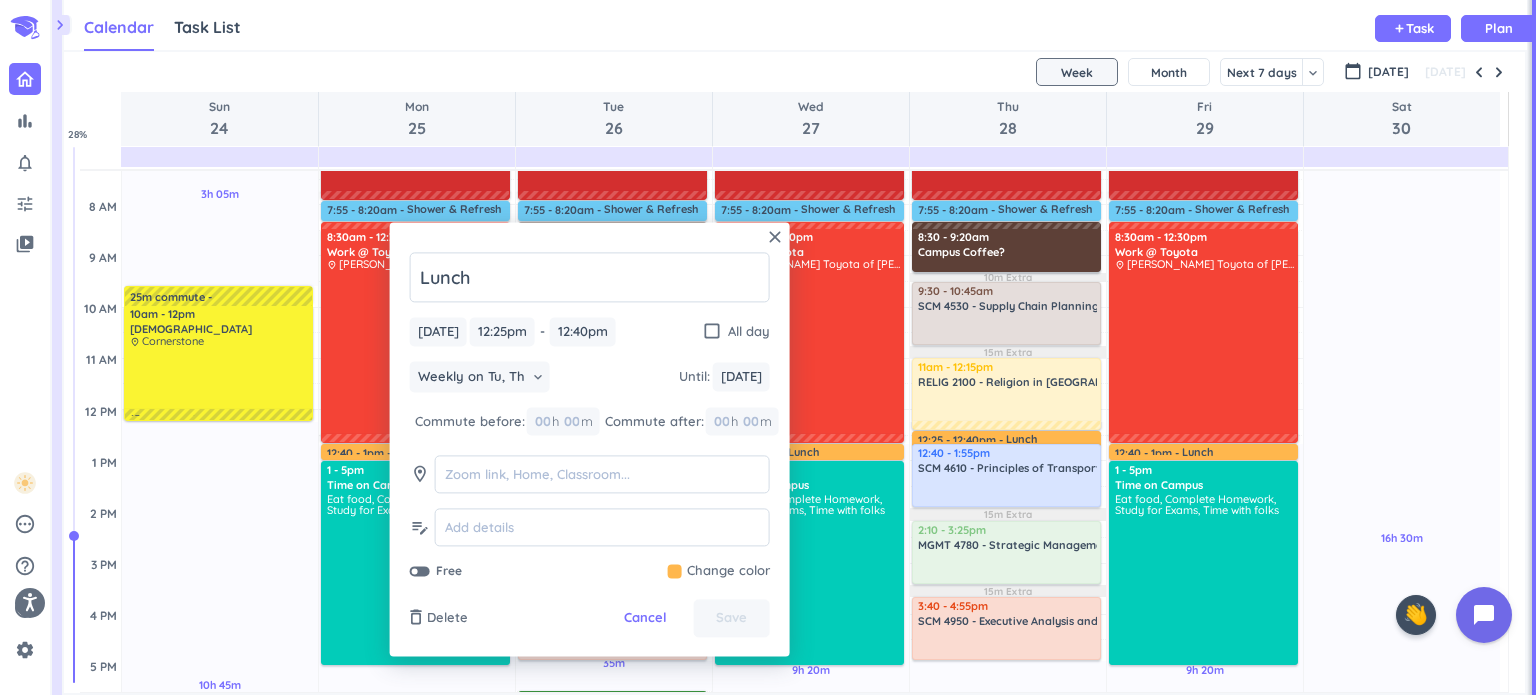 click at bounding box center (420, 572) 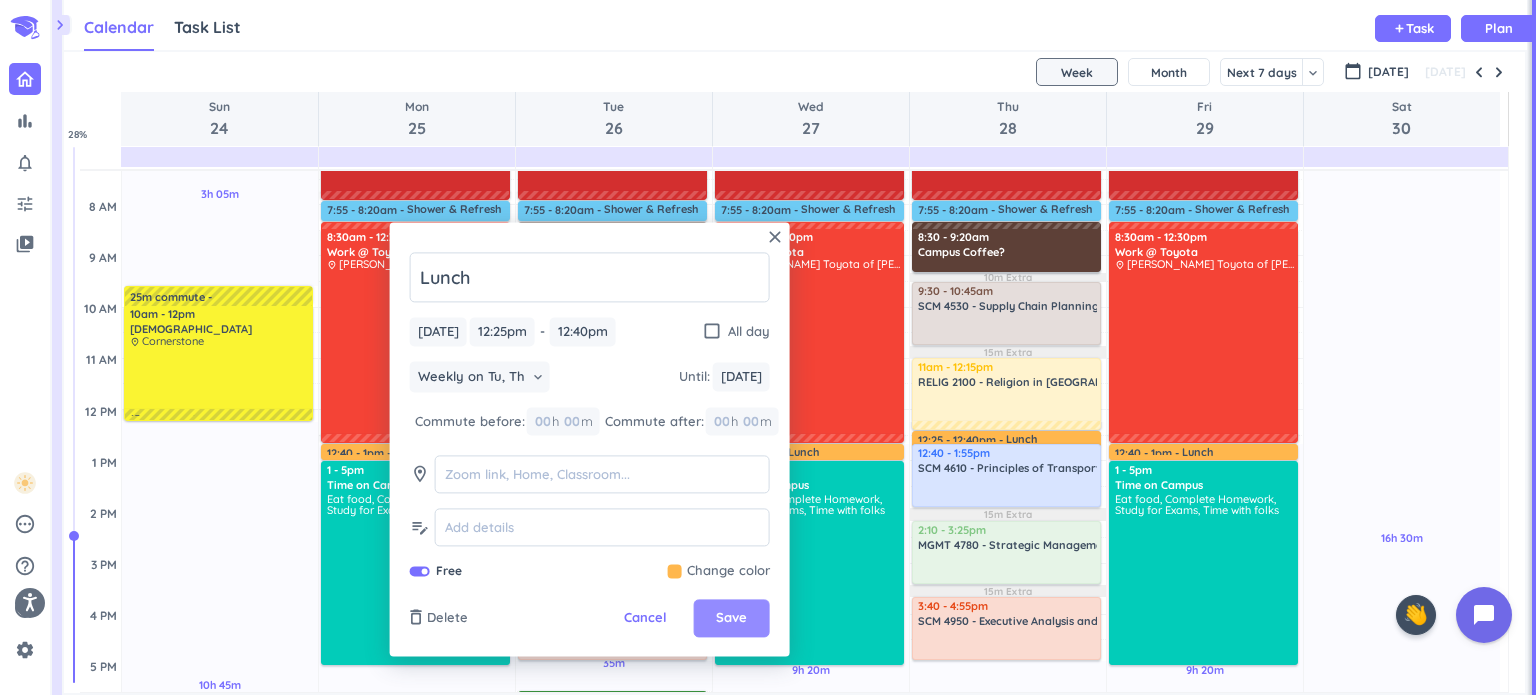 click on "Save" at bounding box center [732, 619] 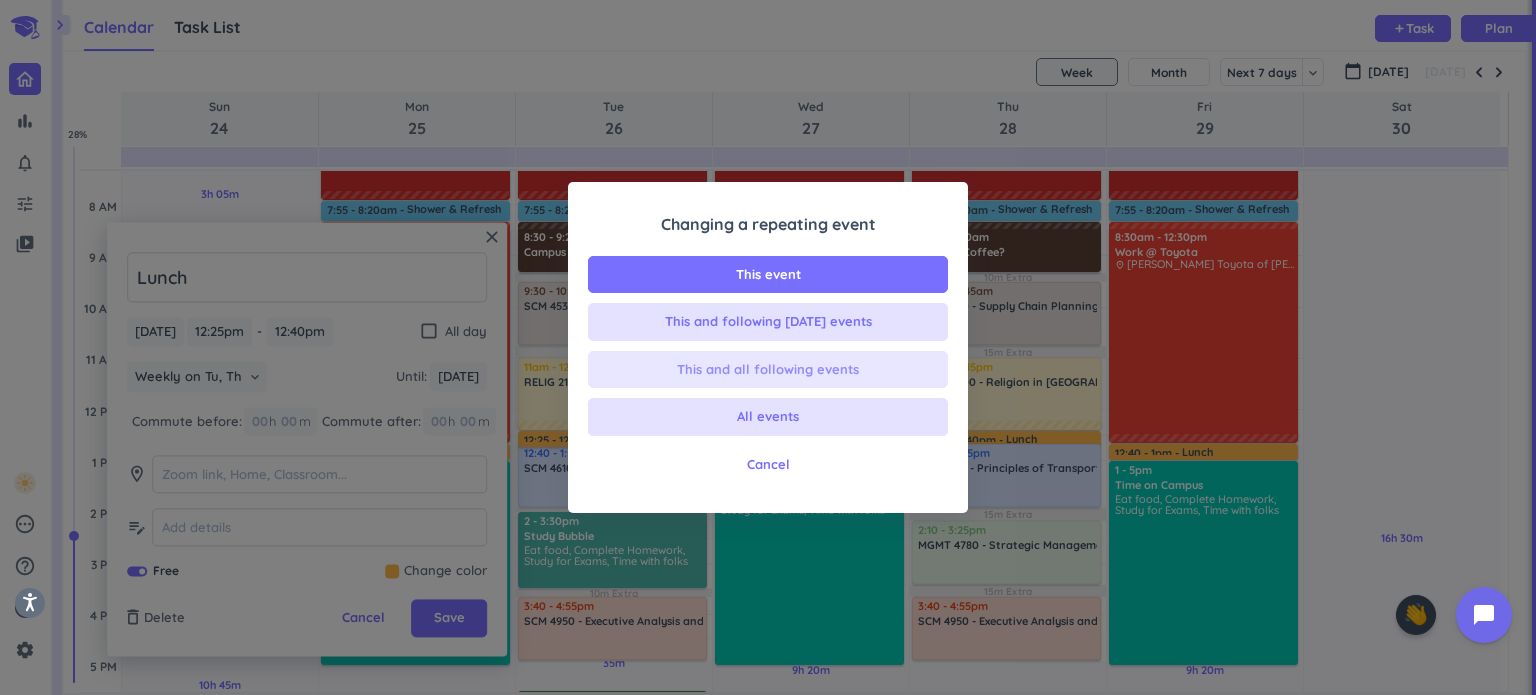 click on "This and all following events" at bounding box center (768, 370) 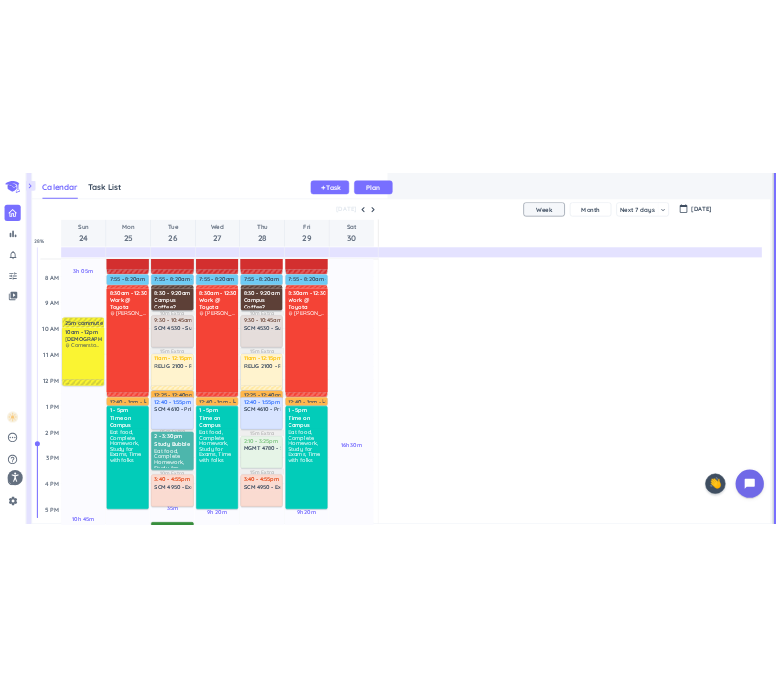 scroll, scrollTop: 41, scrollLeft: 695, axis: both 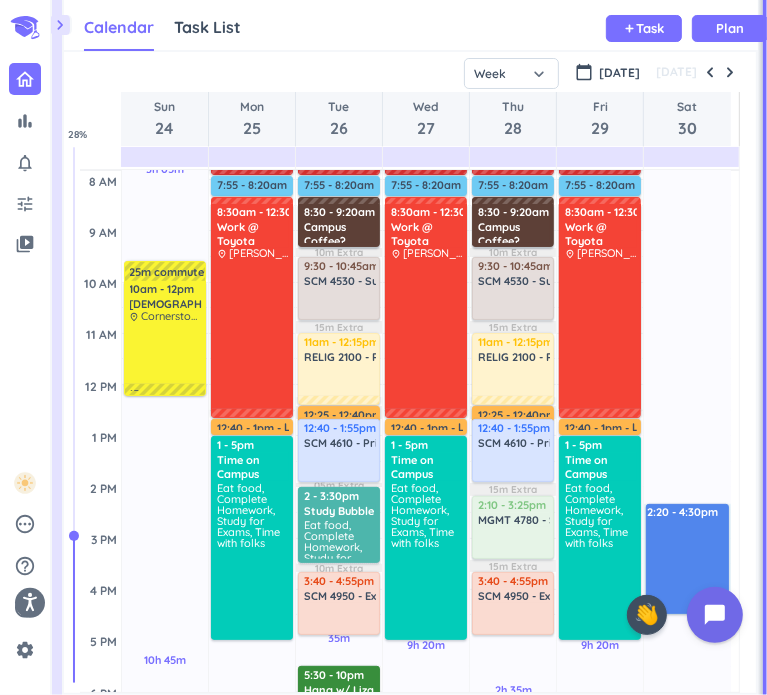 drag, startPoint x: 661, startPoint y: 530, endPoint x: 680, endPoint y: 613, distance: 85.146935 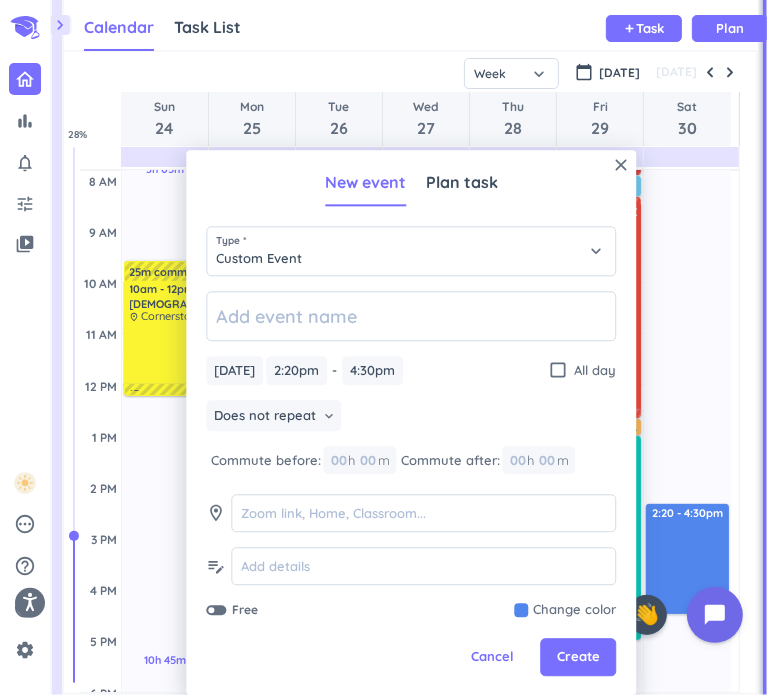 click on "Does not repeat keyboard_arrow_down" at bounding box center [411, 418] 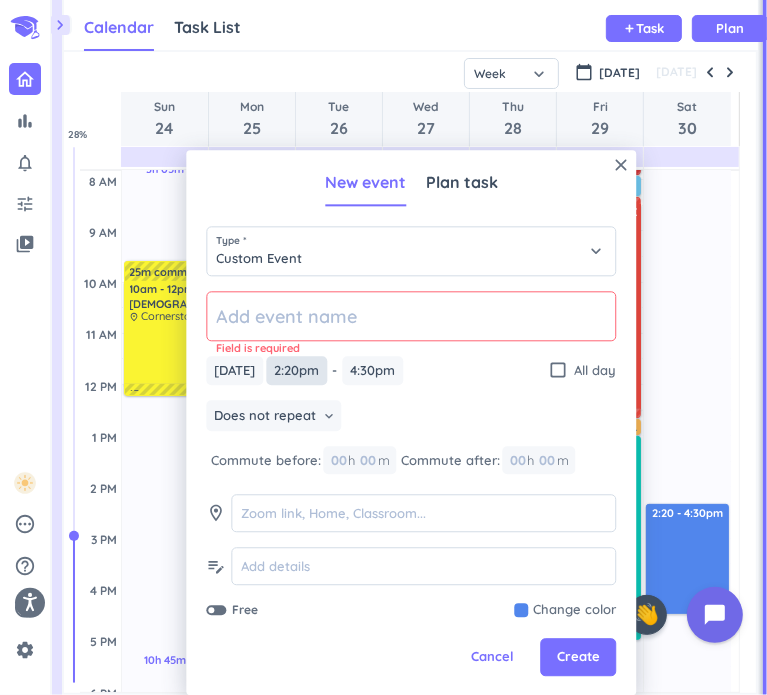 click on "2:20pm" at bounding box center [296, 370] 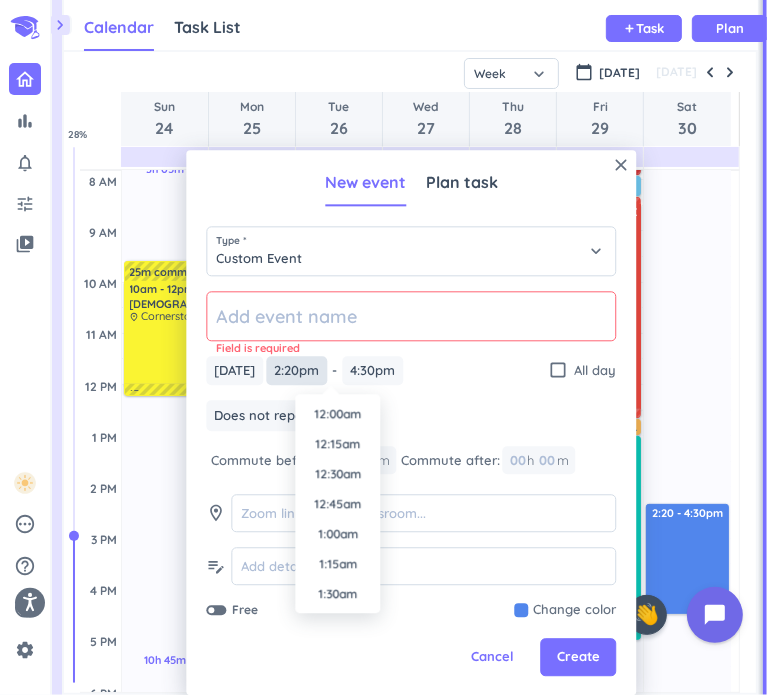 scroll, scrollTop: 1620, scrollLeft: 0, axis: vertical 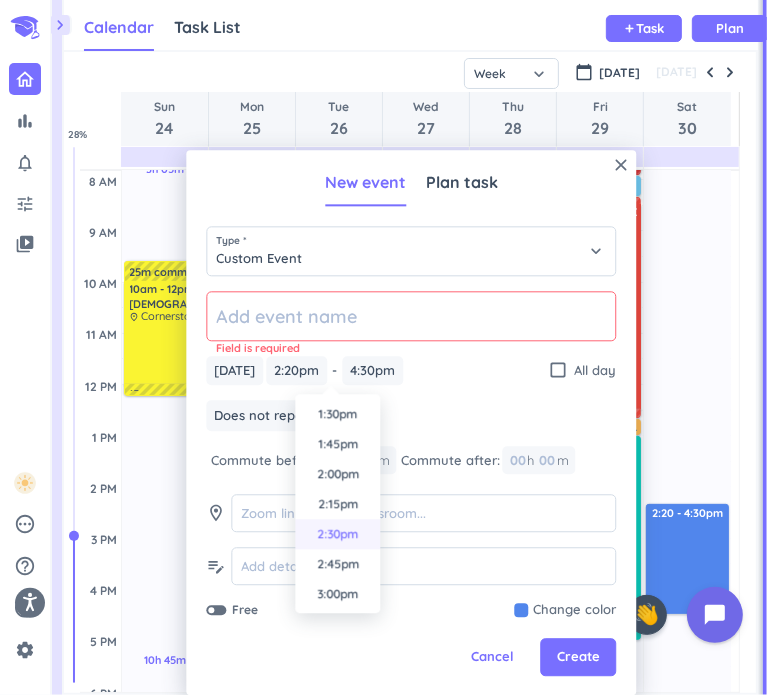 click on "2:30pm" at bounding box center [337, 534] 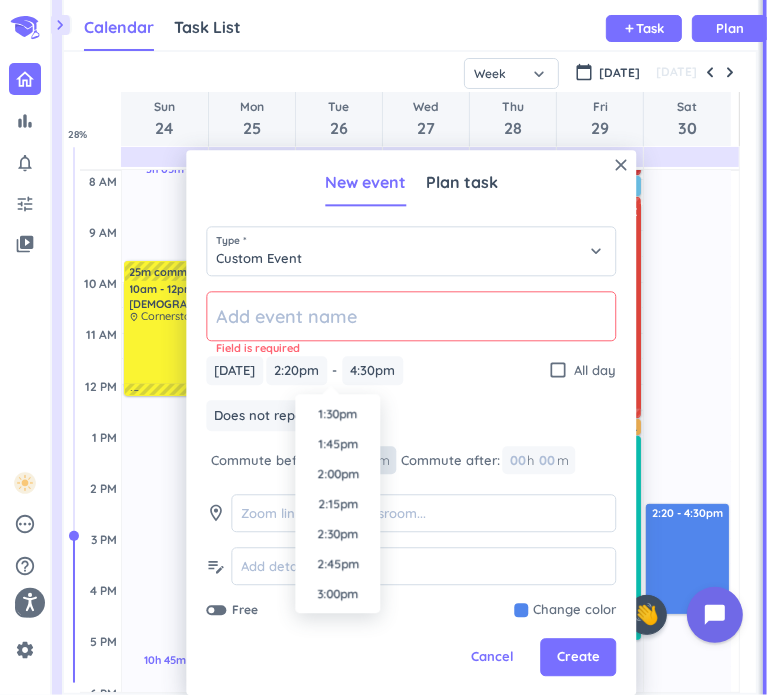 type on "2:30pm" 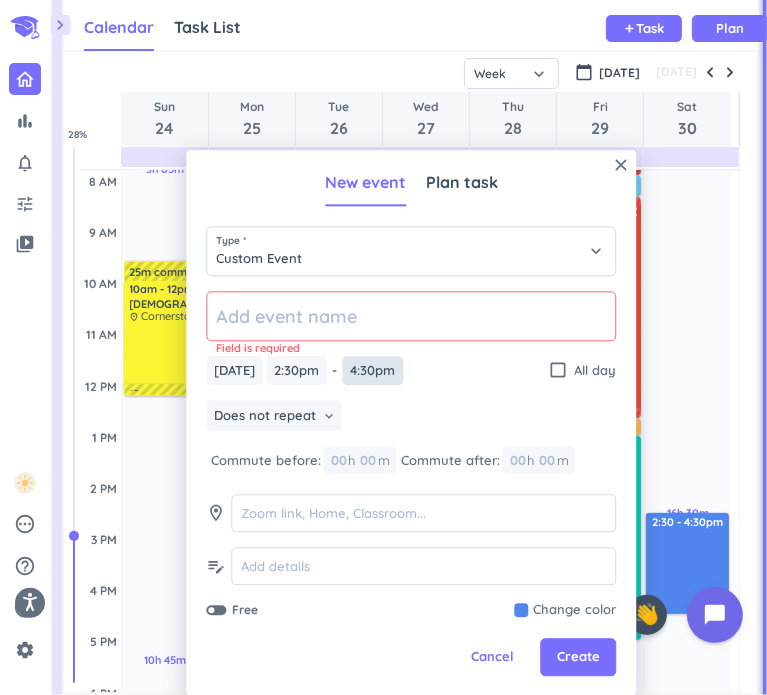 click on "4:30pm" at bounding box center [372, 370] 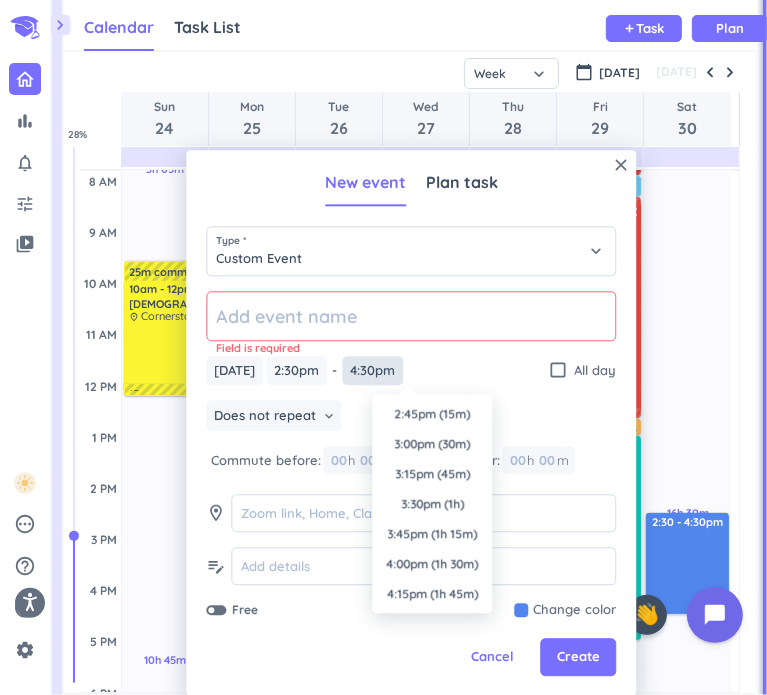 scroll, scrollTop: 210, scrollLeft: 0, axis: vertical 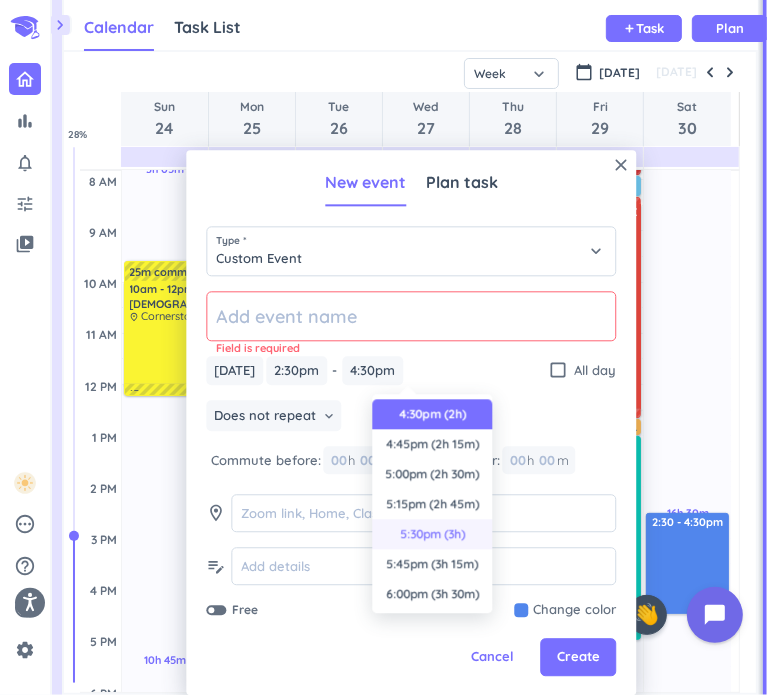 click on "5:30pm (3h)" at bounding box center (432, 534) 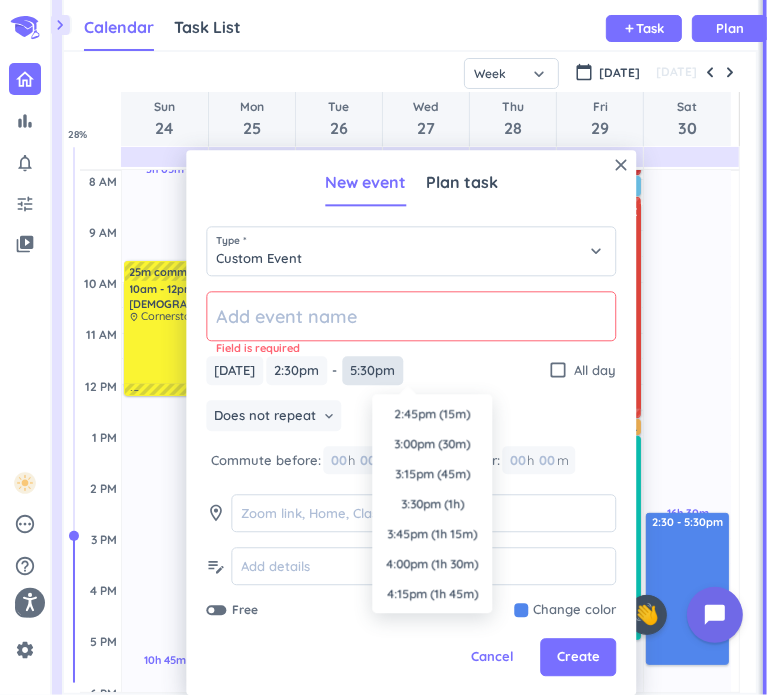 click on "5:30pm" at bounding box center (372, 370) 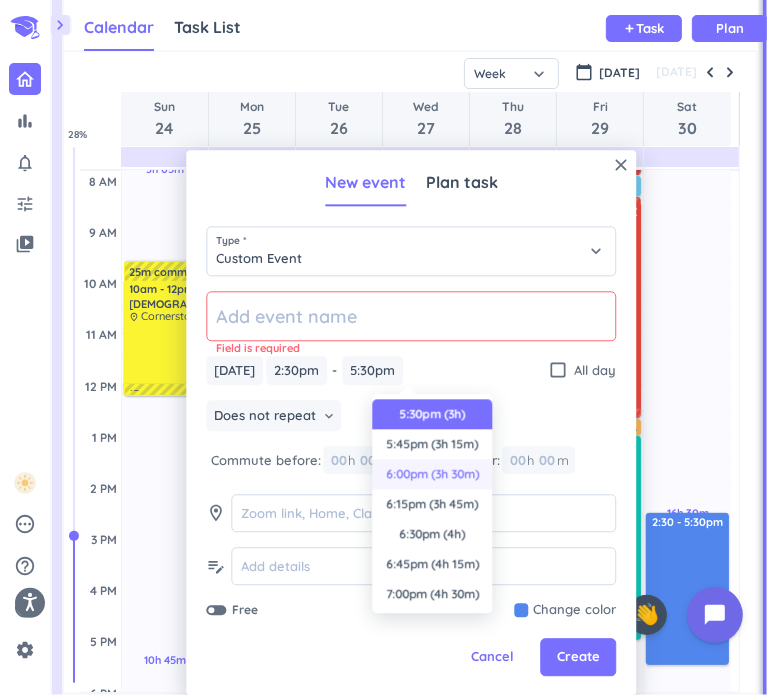 click on "6:00pm (3h 30m)" at bounding box center (432, 474) 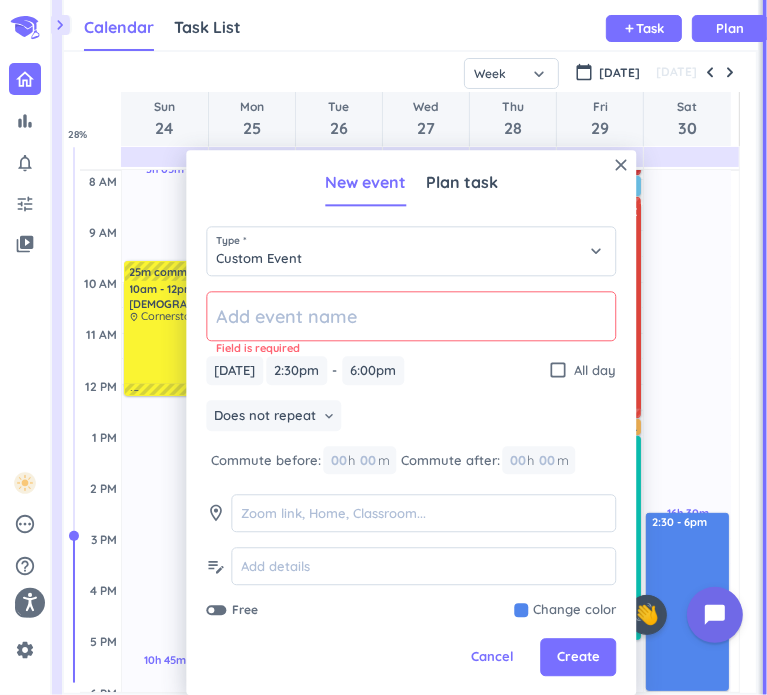 click on "Does not repeat keyboard_arrow_down" at bounding box center [411, 418] 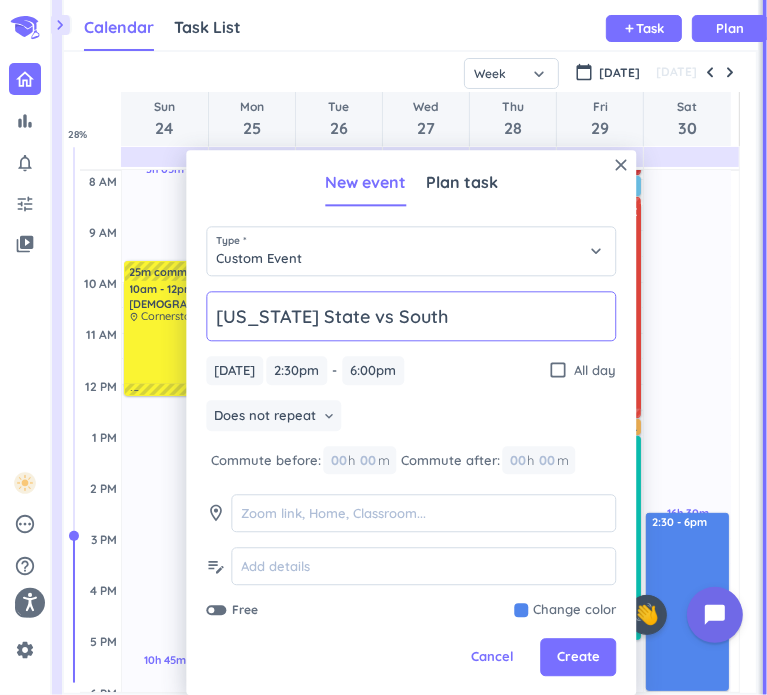 click on "[US_STATE] State vs South" 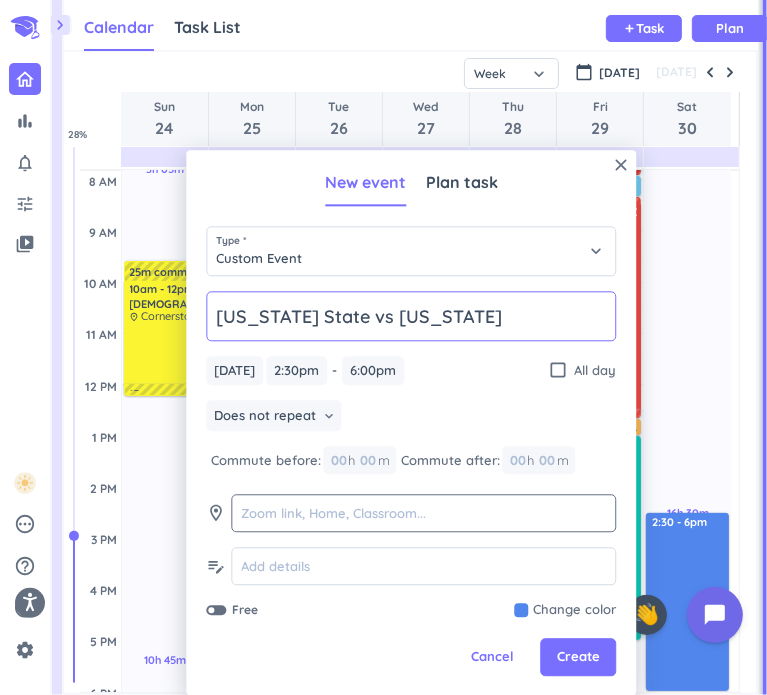 type on "[US_STATE] State vs [US_STATE]" 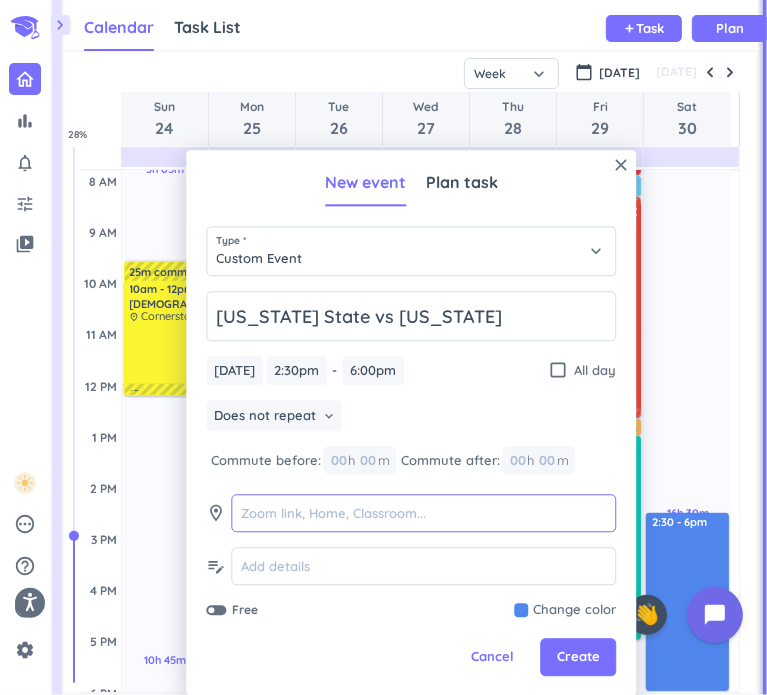 click at bounding box center [423, 514] 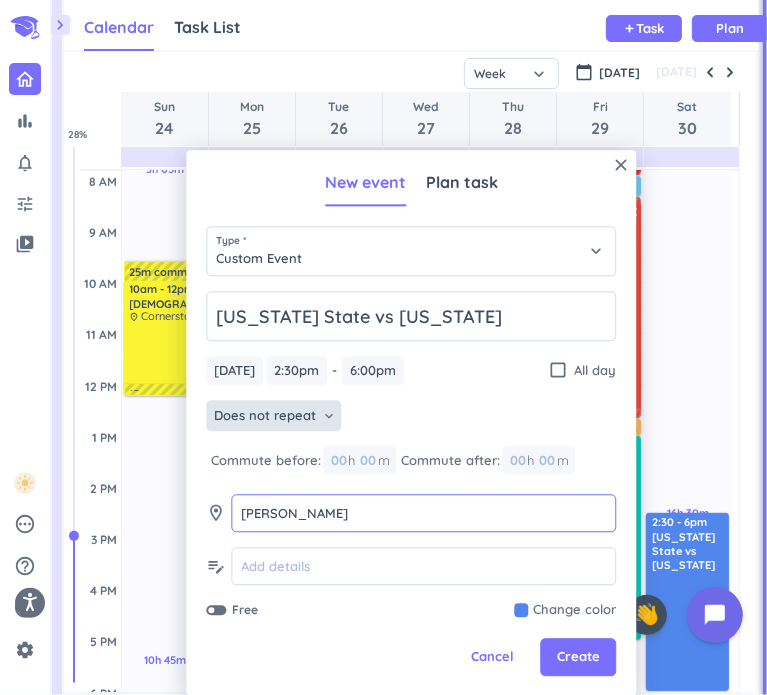 type on "[PERSON_NAME]" 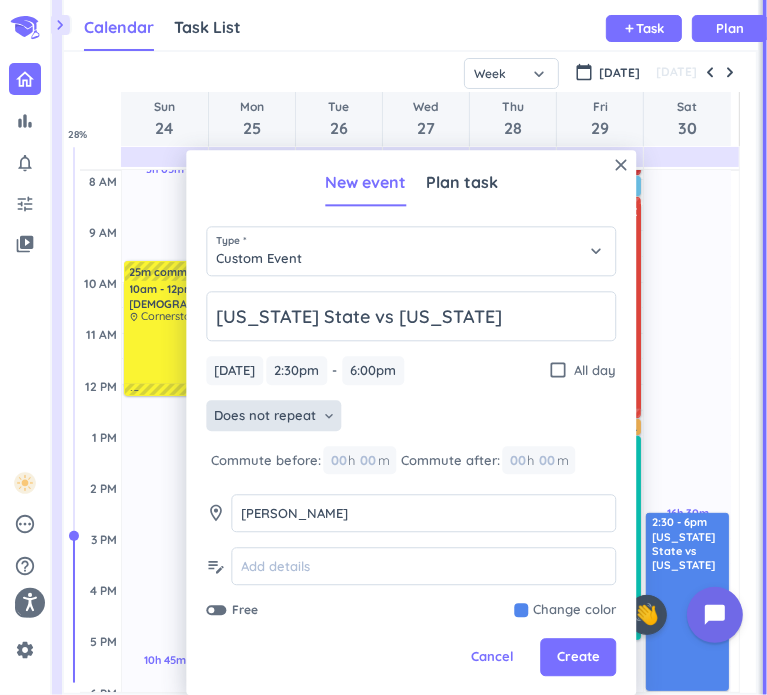 click on "Does not repeat" at bounding box center [265, 416] 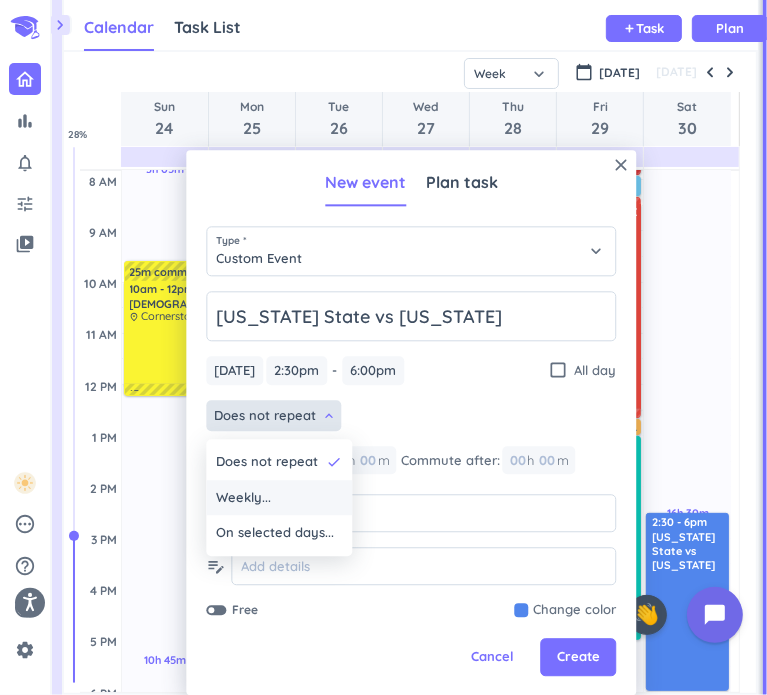 click on "Weekly..." at bounding box center (279, 498) 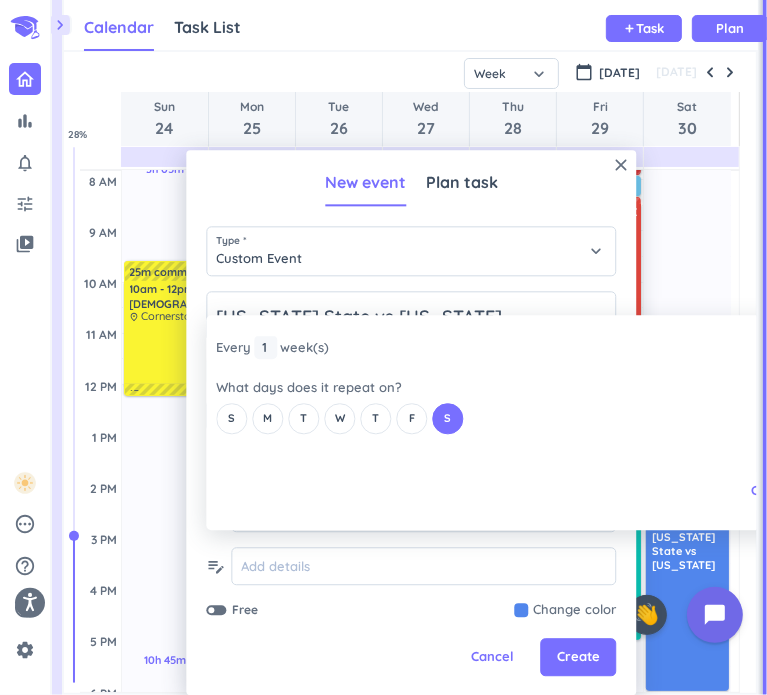 click on "close Every 1 1 1 week (s) What days does it repeat on? S M T W T F S Cancel Ok" at bounding box center [471, 422] 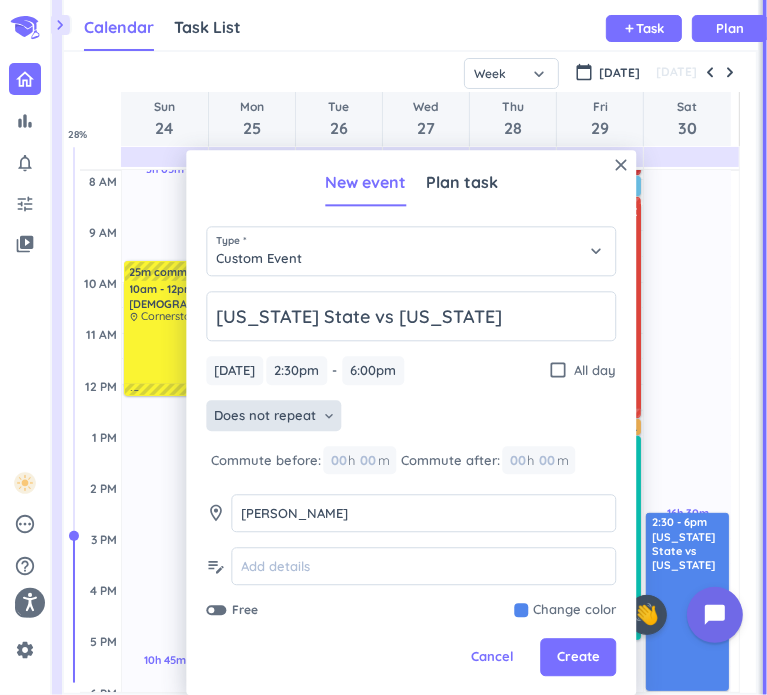 click on "Does not repeat keyboard_arrow_down" at bounding box center (273, 416) 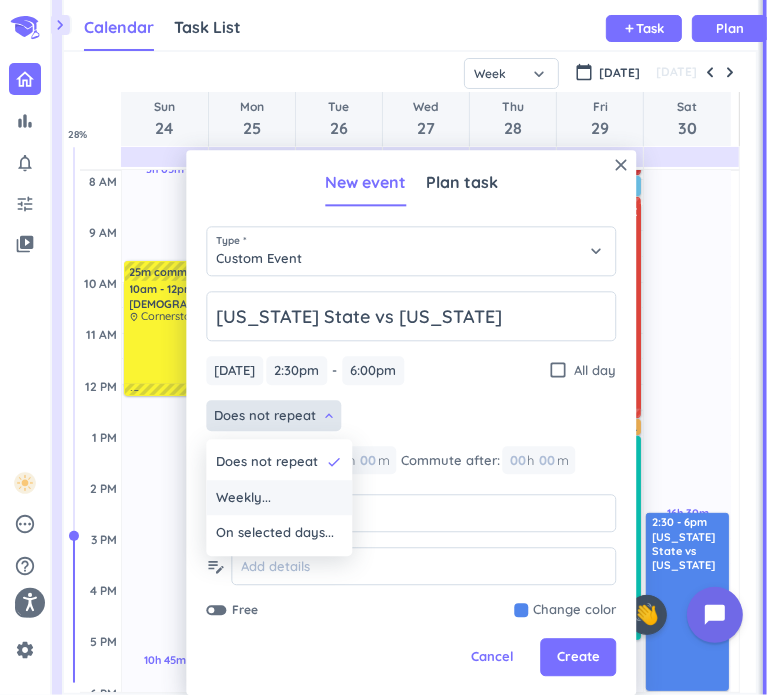 click on "Weekly..." at bounding box center (279, 498) 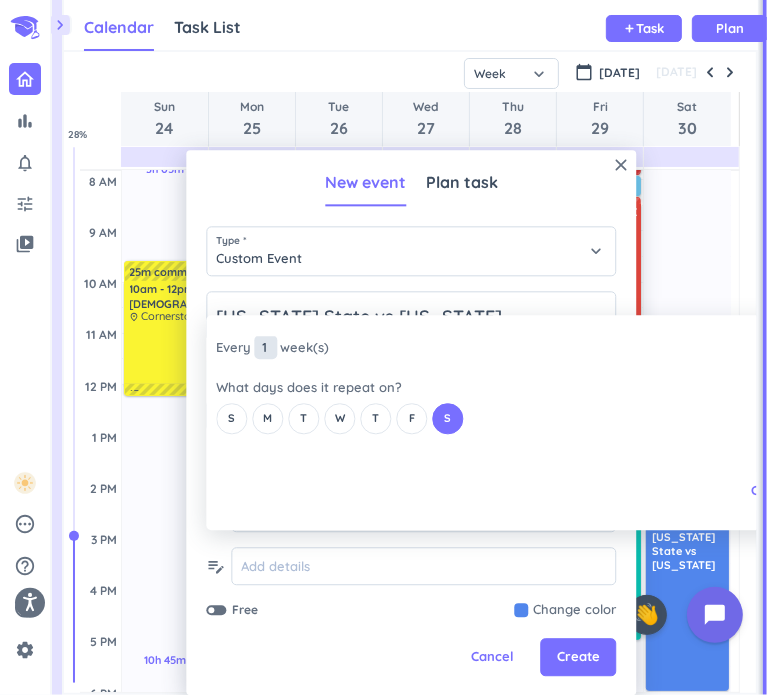 click on "1" at bounding box center (265, 348) 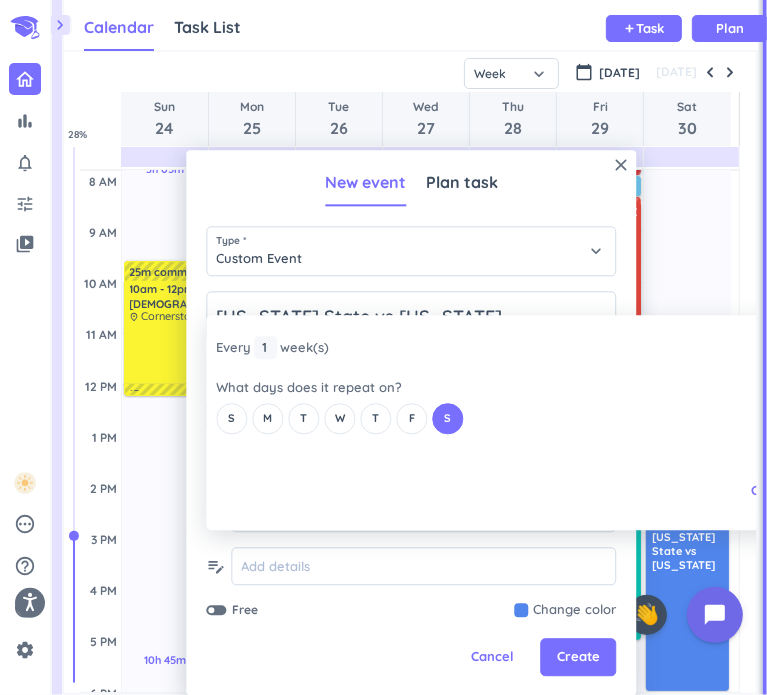 click on "Every 1 1 1 week (s) What days does it repeat on? S M T W T F S Cancel Ok" at bounding box center (556, 386) 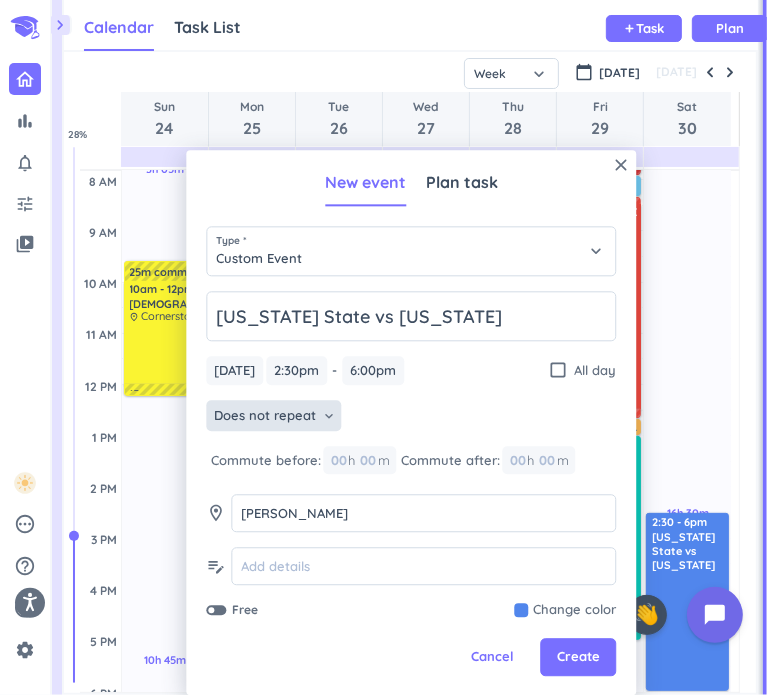click on "Does not repeat keyboard_arrow_down" at bounding box center (411, 418) 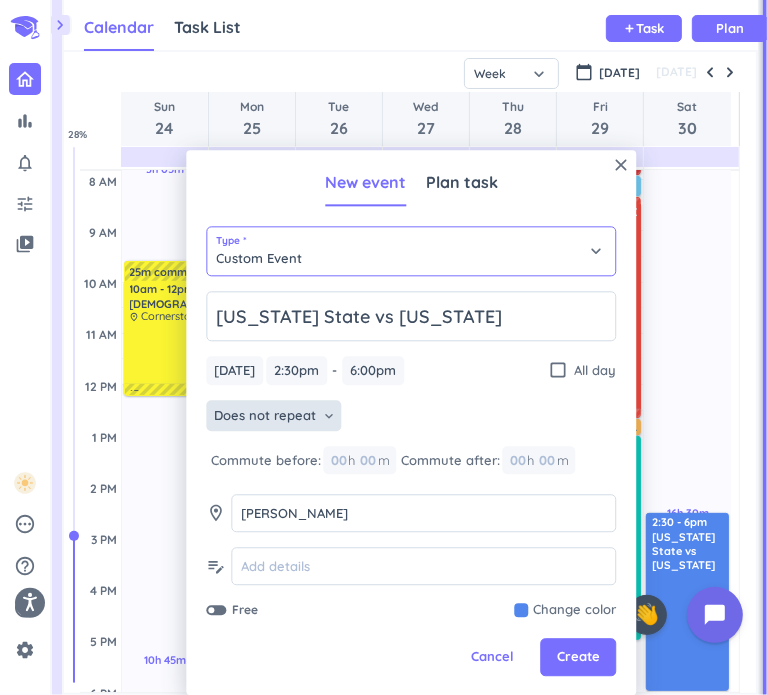 click on "Custom Event" at bounding box center (411, 251) 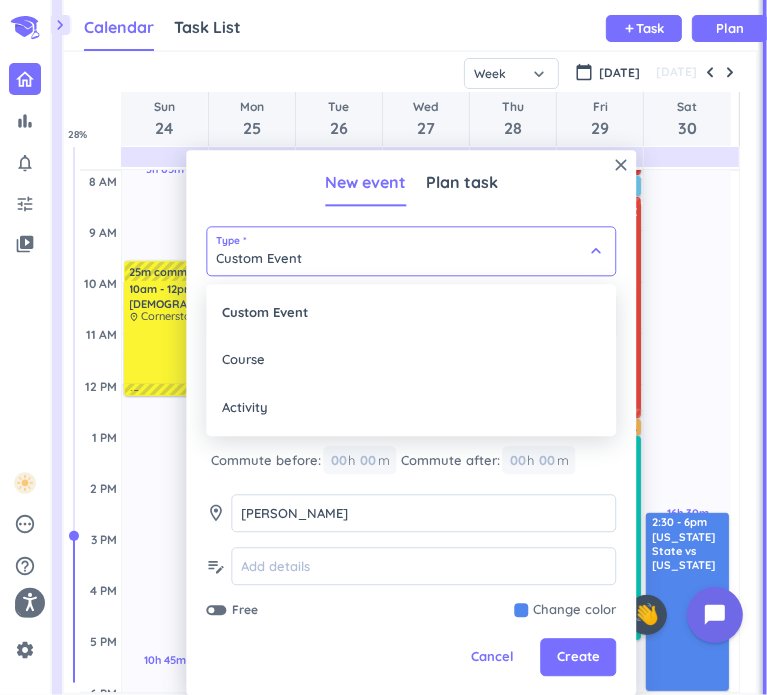 click at bounding box center [411, 422] 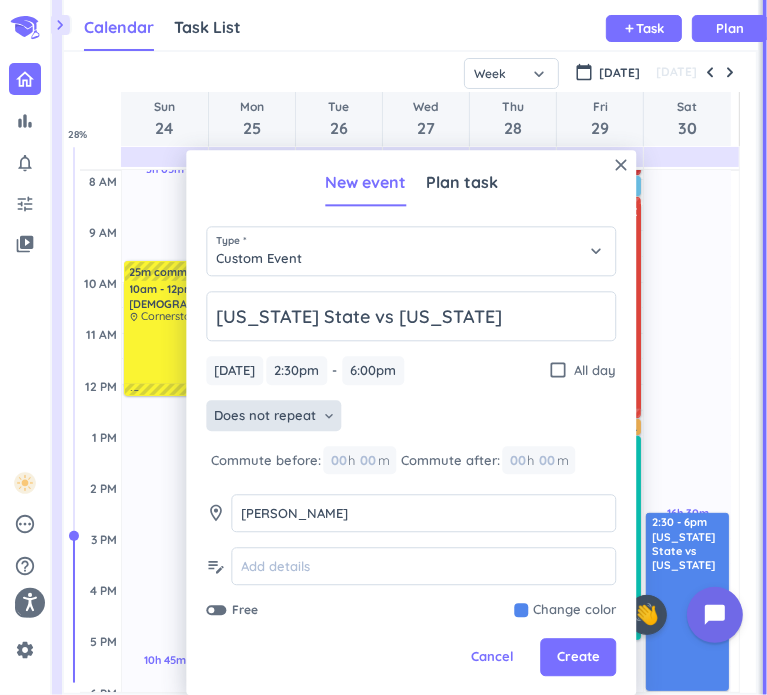 click on "[US_STATE] State vs [US_STATE] [DATE] [DATE]   2:30pm 2:30pm - 6:00pm 6:00pm check_box_outline_blank All day Does not repeat keyboard_arrow_down Commute before: 00 h 00 m Commute after: 00 h 00 m room [PERSON_NAME] [PERSON_NAME] edit_note Free Change color" at bounding box center [411, 455] 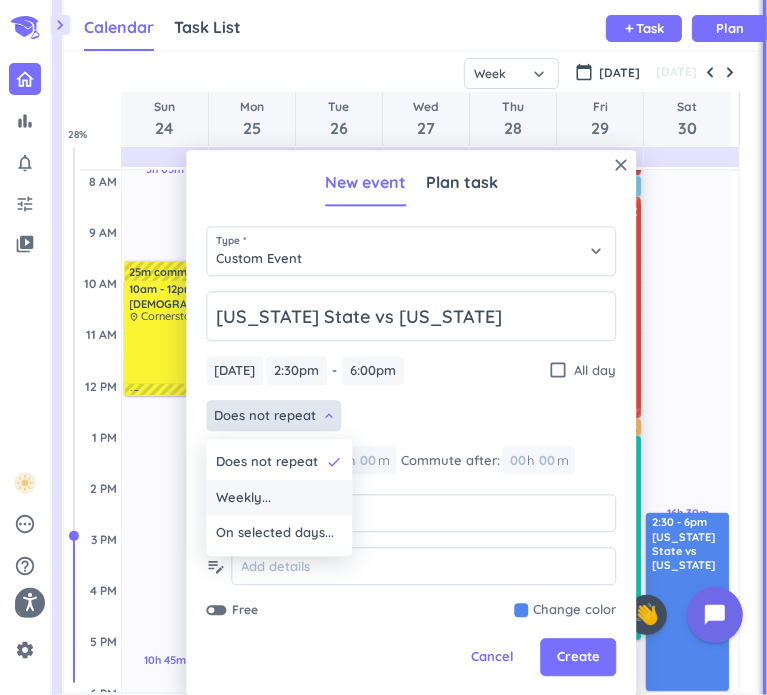 click on "Weekly..." at bounding box center (279, 498) 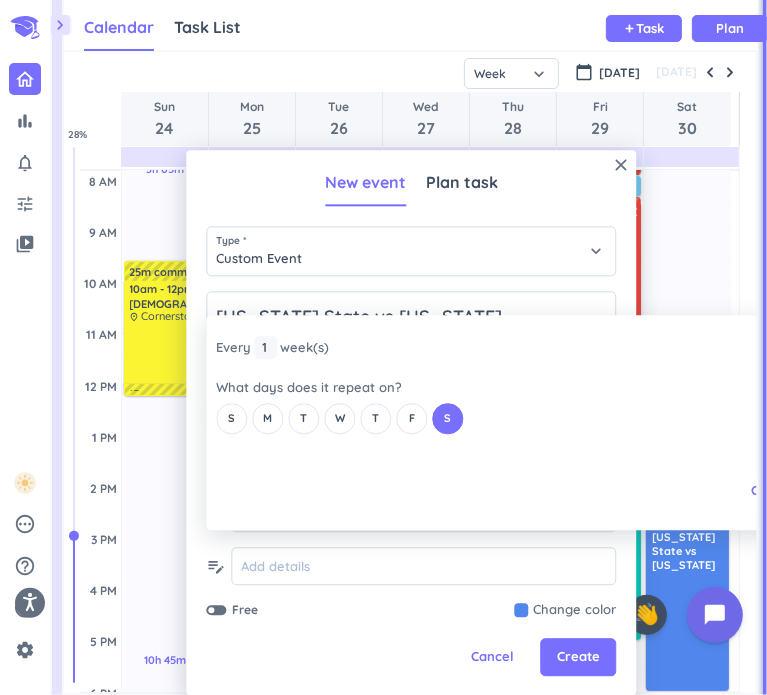 click on "close Every 1 1 1 week (s) What days does it repeat on? S M T W T F S Cancel Ok" at bounding box center [471, 422] 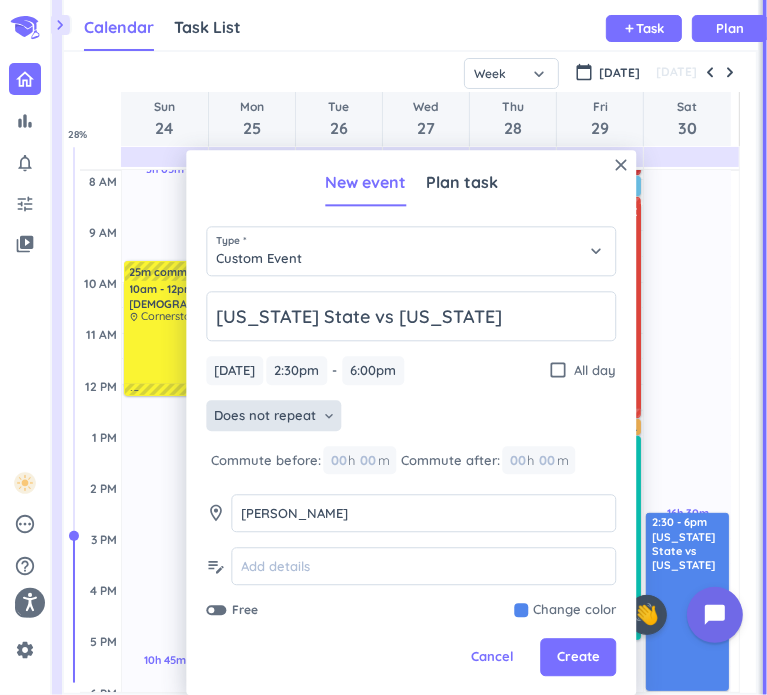 click on "keyboard_arrow_down" at bounding box center (329, 416) 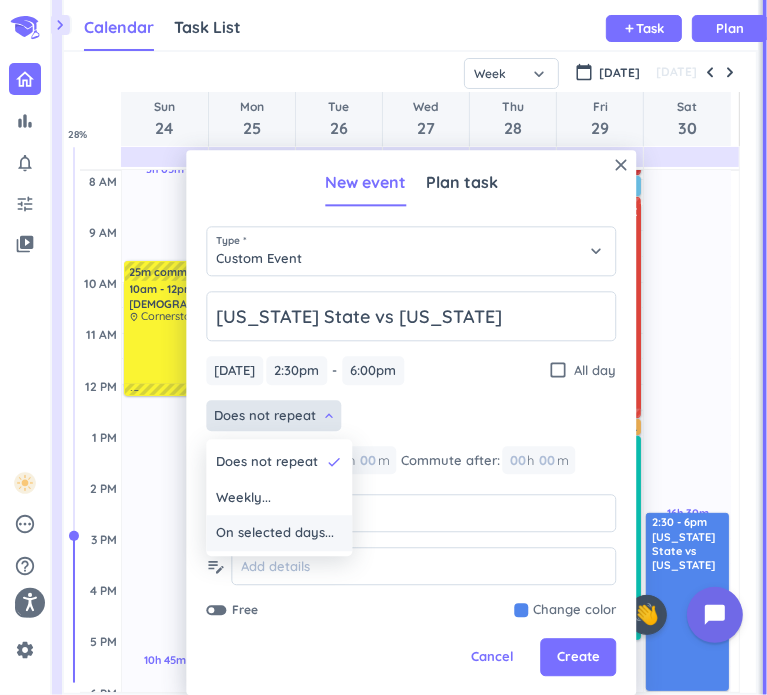 click on "On selected days..." at bounding box center (275, 533) 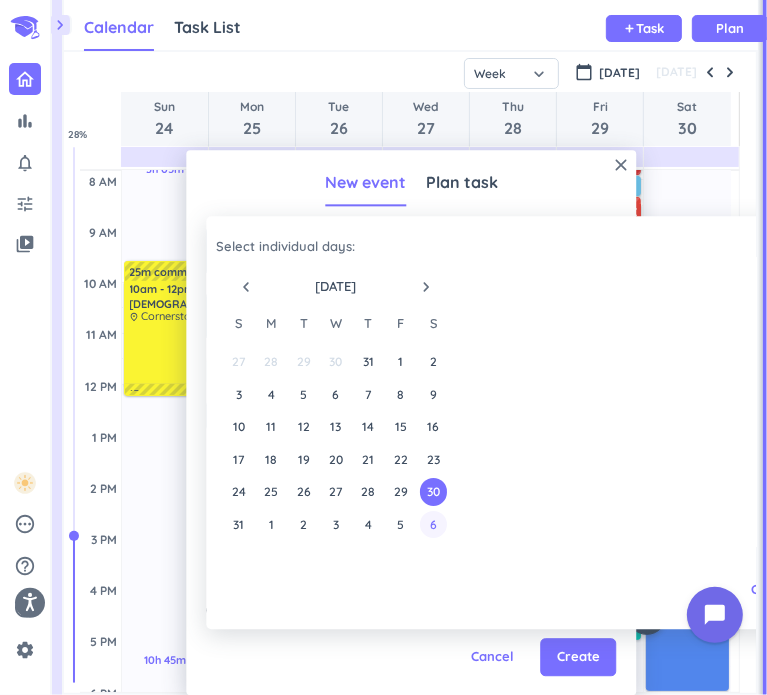 click on "6" at bounding box center [433, 524] 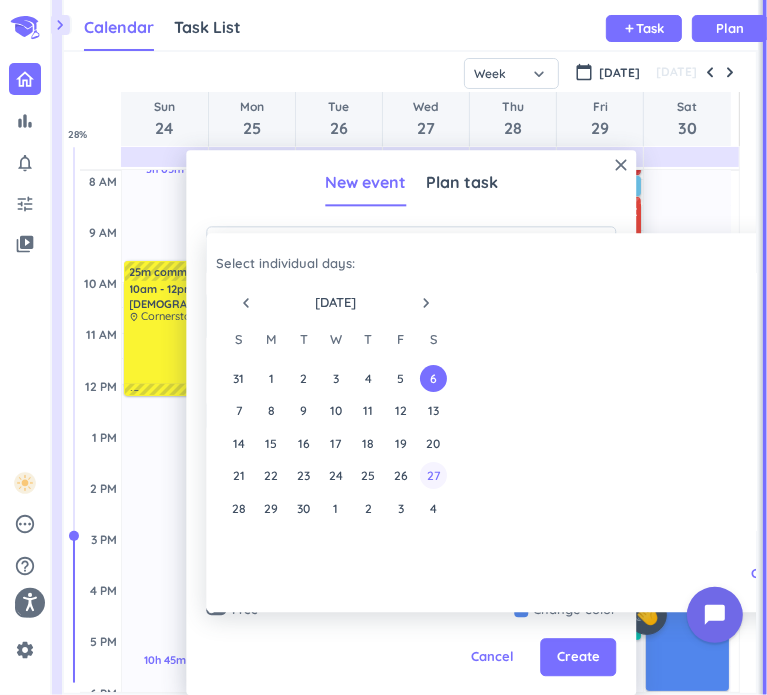 click on "27" at bounding box center (433, 475) 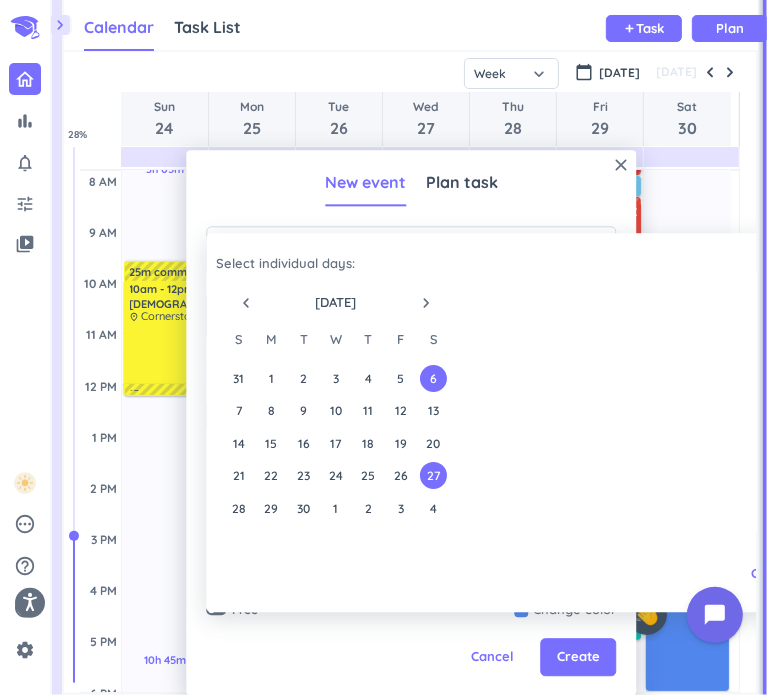 click on "navigate_next" at bounding box center [426, 303] 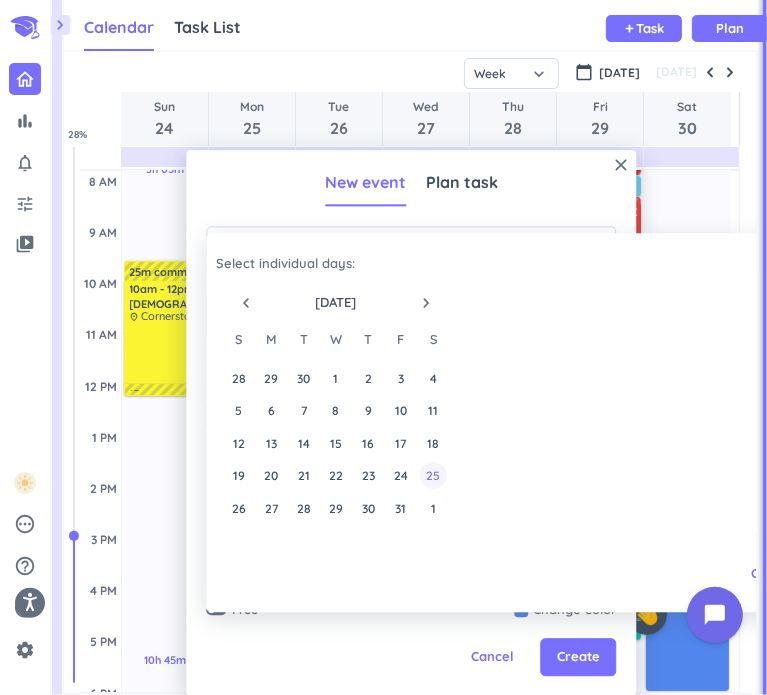 click on "25" at bounding box center (433, 475) 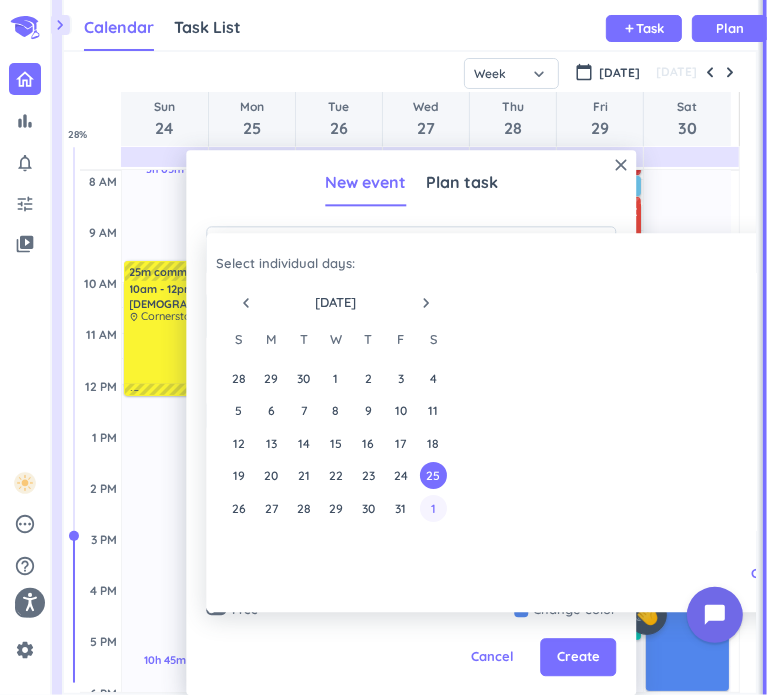click on "1" at bounding box center (433, 508) 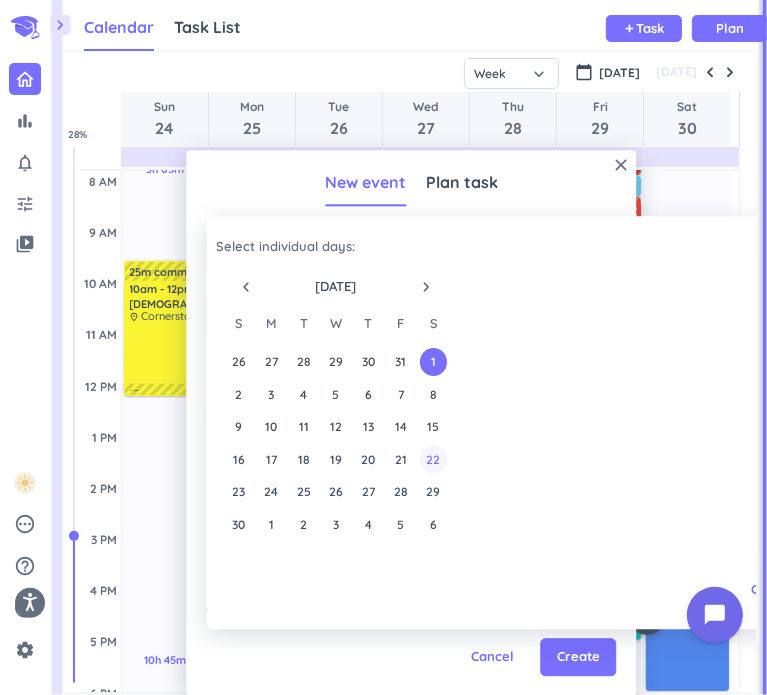 click on "22" at bounding box center [433, 459] 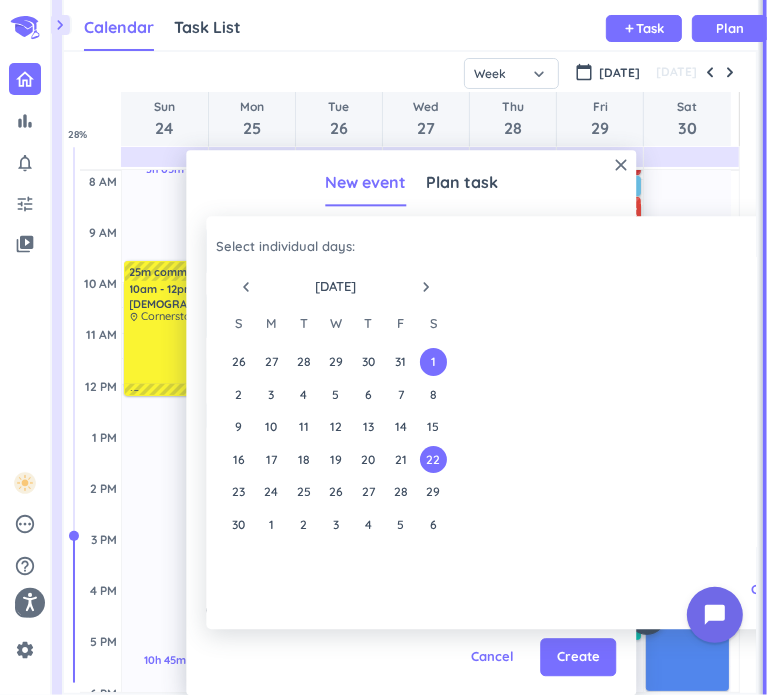 click on "navigate_before" at bounding box center (246, 287) 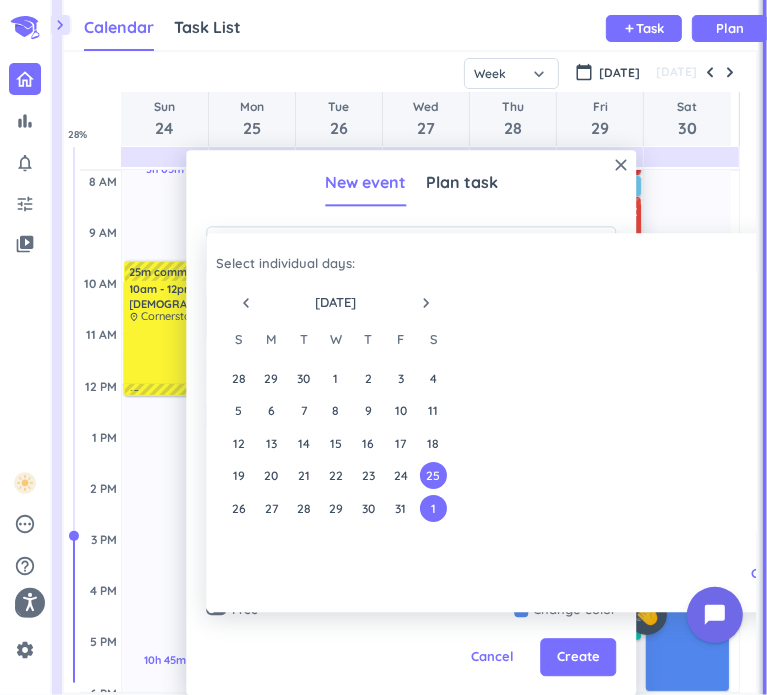 click on "navigate_before [DATE] navigate_next" at bounding box center (336, 298) 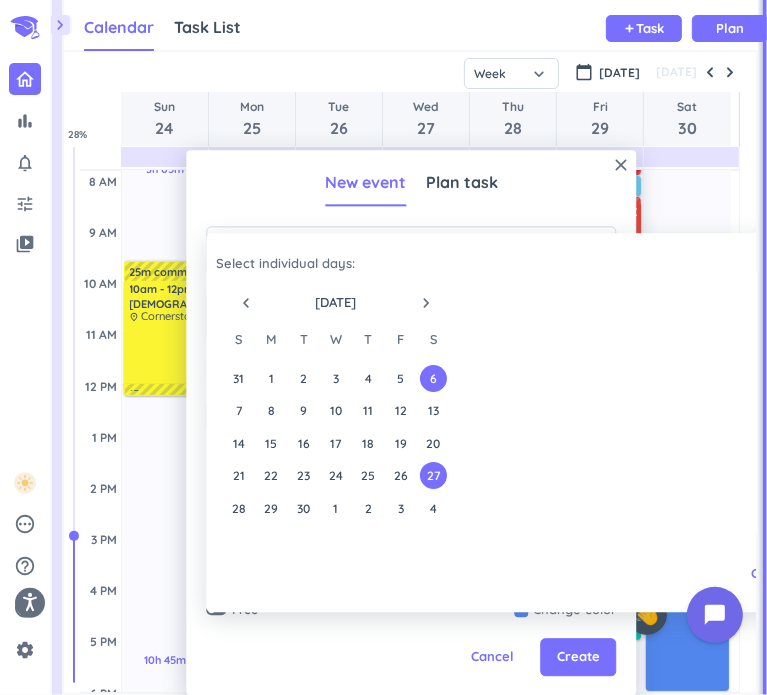 click on "navigate_before" at bounding box center (246, 303) 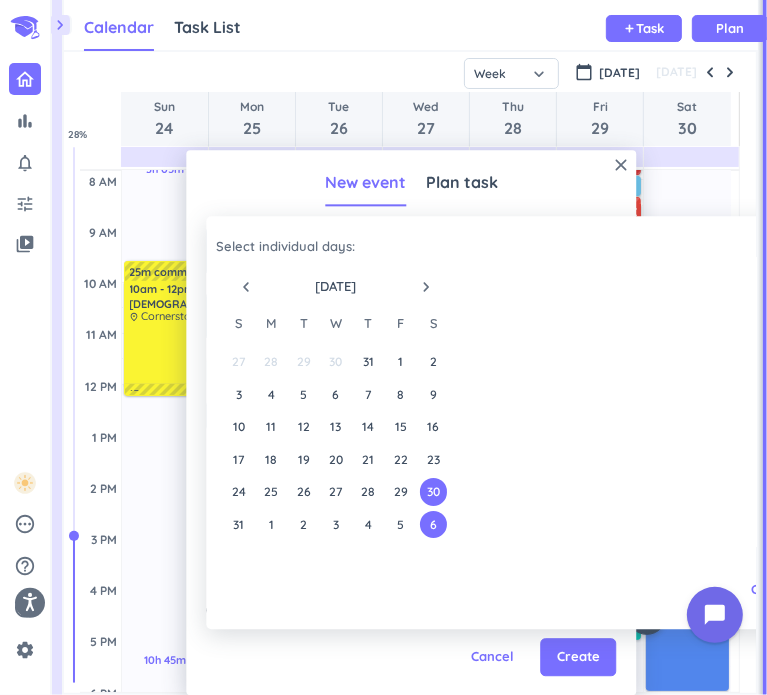 click on "Select individual days : navigate_before [DATE] navigate_next S M T W T F S 27 28 29 30 31 1 2 3 4 5 6 7 8 9 10 11 12 13 14 15 16 17 18 19 20 21 22 23 24 25 26 27 28 29 30 31 1 2 3 4 5 6 6   days selected   Clear all [DATE] [DATE] close [DATE] [DATE] close [DATE] close [DATE] [DATE] close [DATE] [DATE] close [DATE] close Cancel Ok" at bounding box center [471, 422] 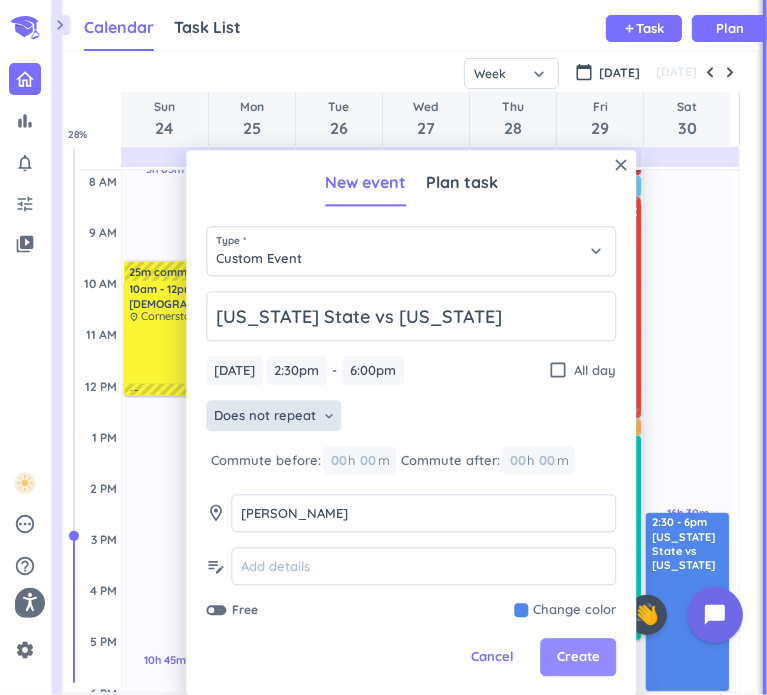 click on "Create" at bounding box center [578, 658] 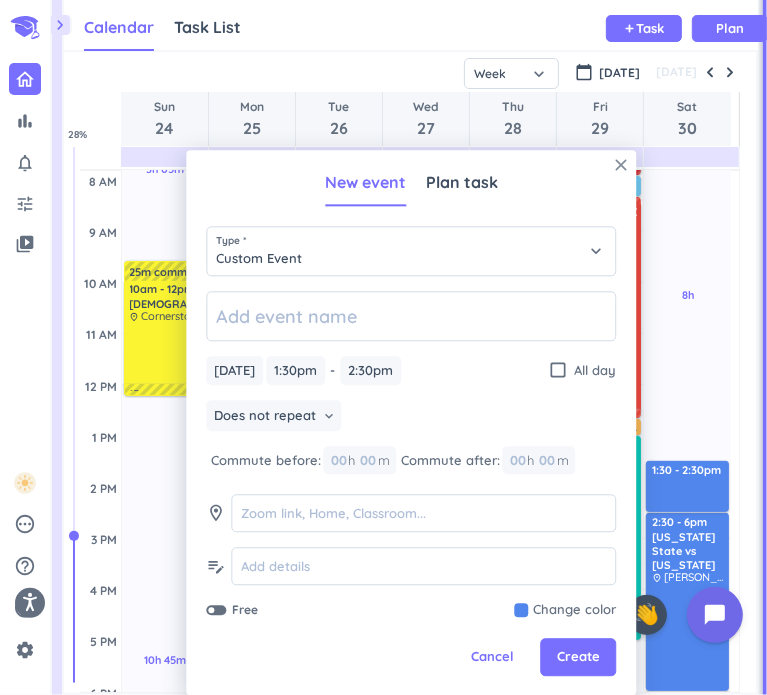 click on "close" at bounding box center [621, 165] 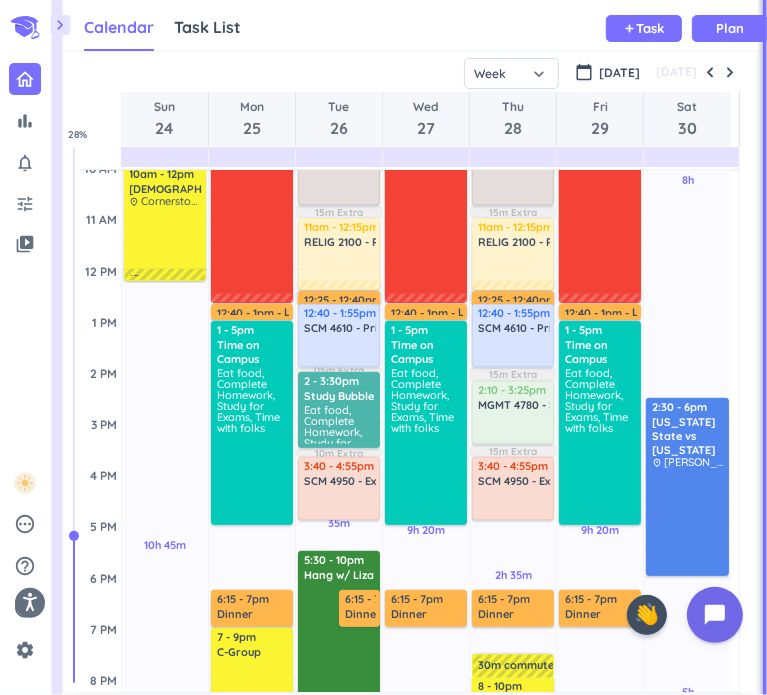 scroll, scrollTop: 317, scrollLeft: 0, axis: vertical 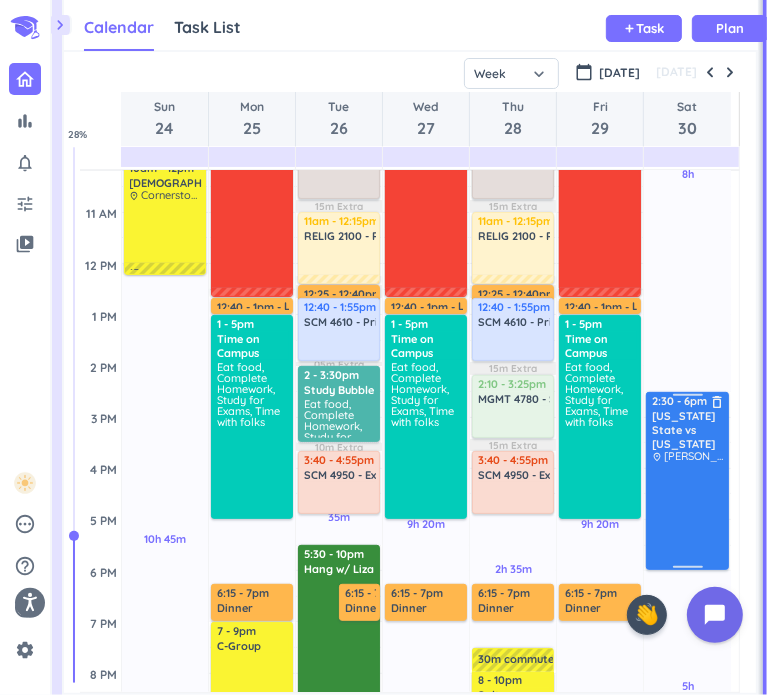 click at bounding box center [688, 515] 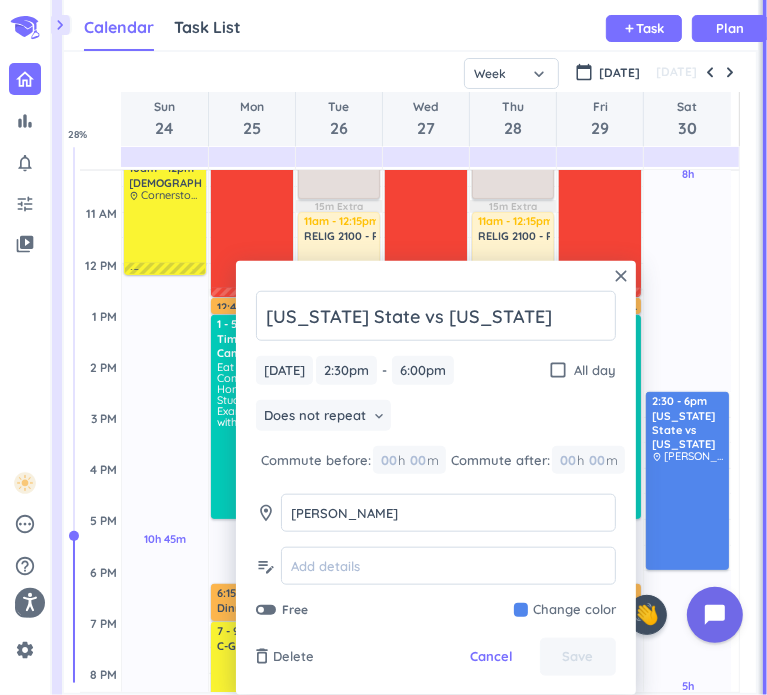 click at bounding box center (565, 610) 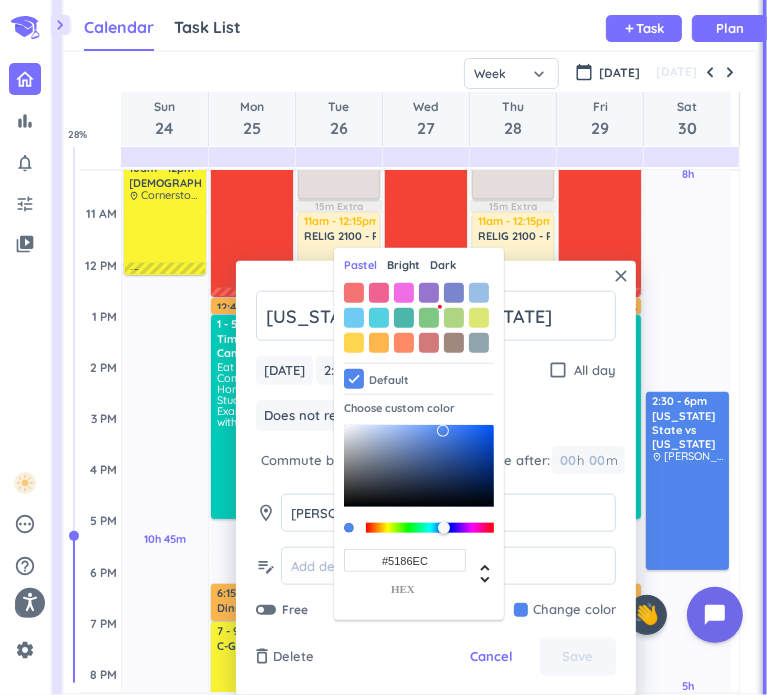 click on "Bright" at bounding box center [403, 265] 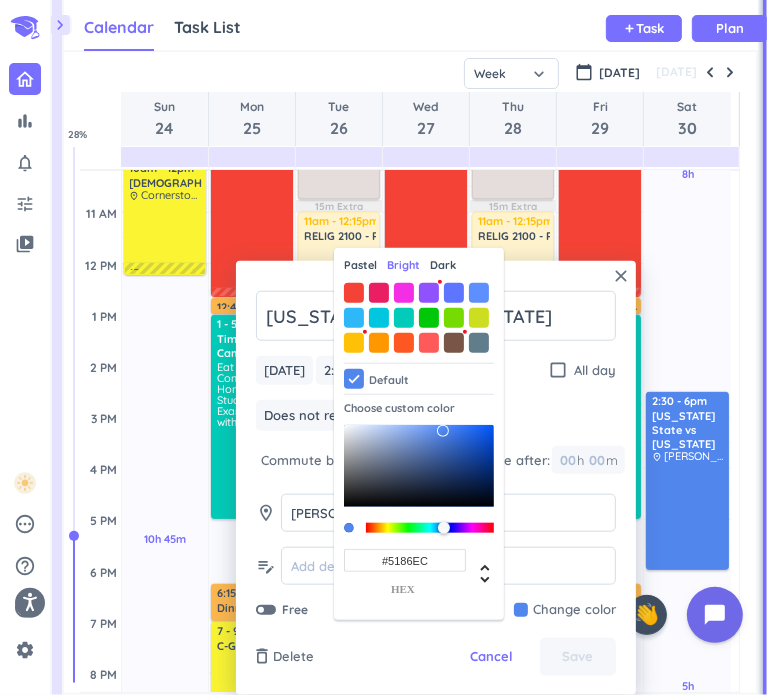click on "Dark" at bounding box center [443, 265] 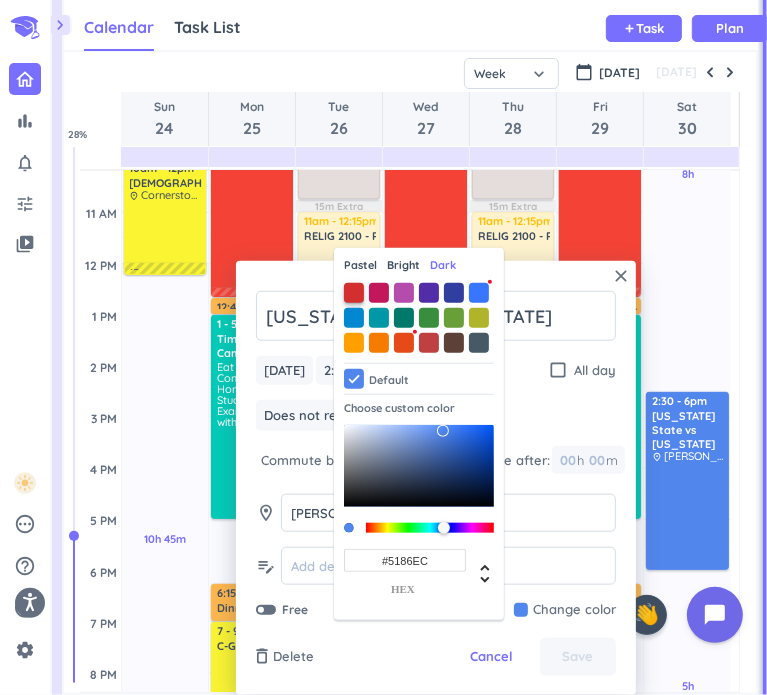 click at bounding box center (354, 293) 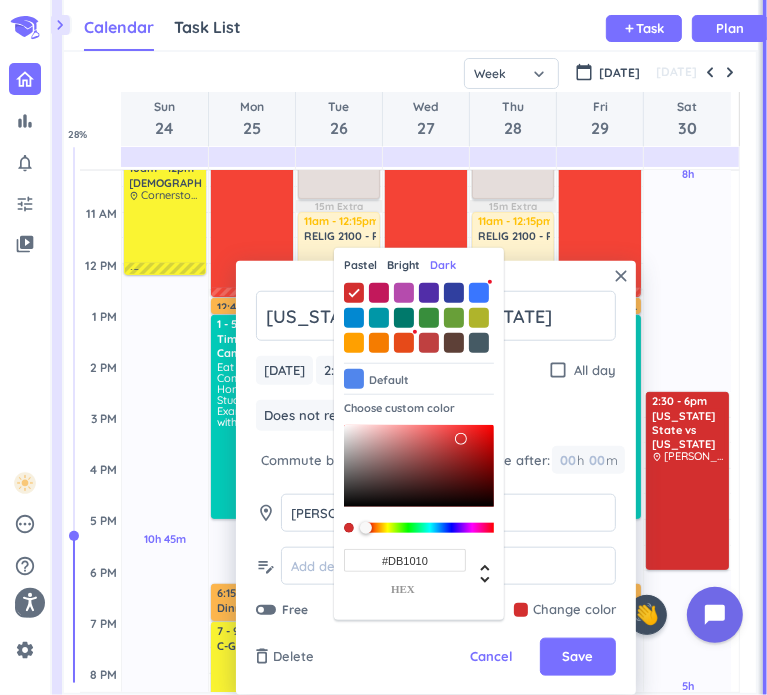 click at bounding box center [419, 465] 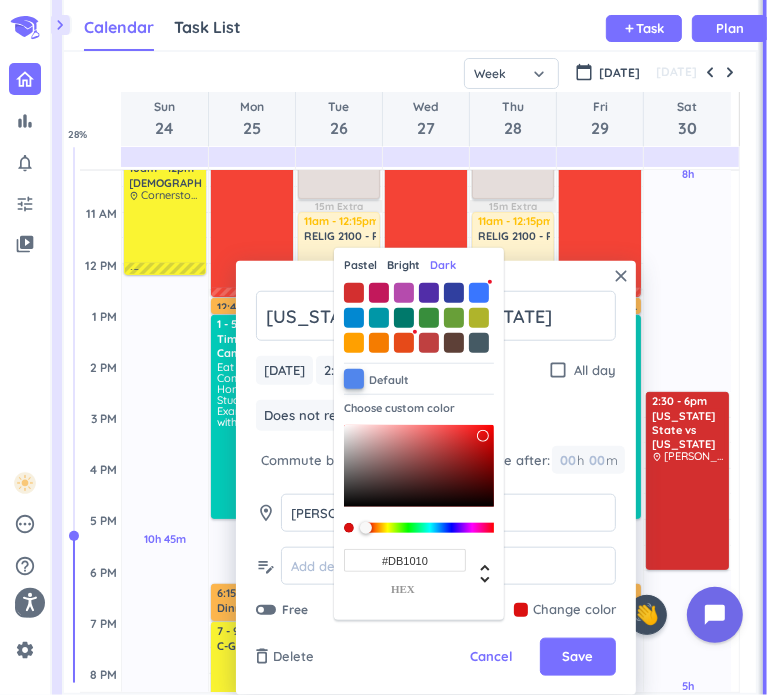 click at bounding box center (354, 379) 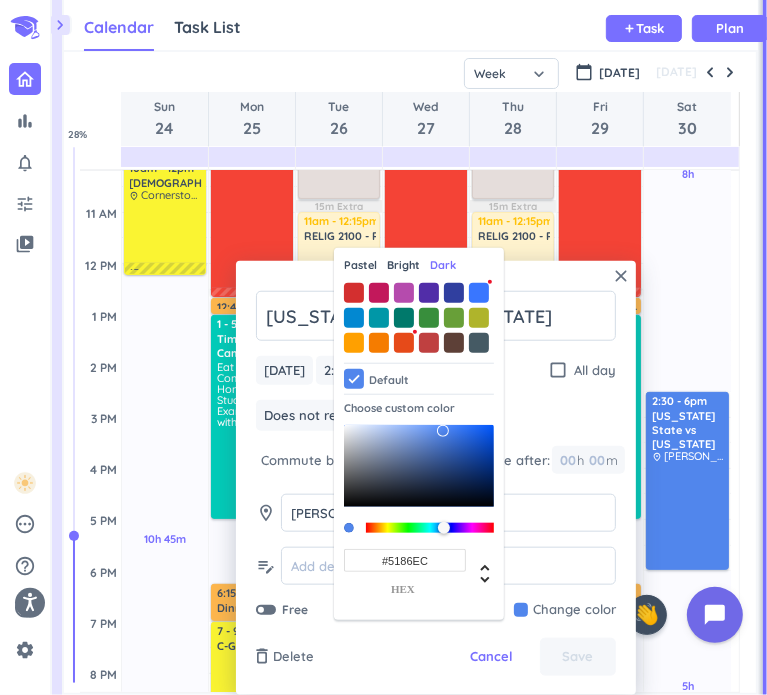 click on "hex" at bounding box center (403, 589) 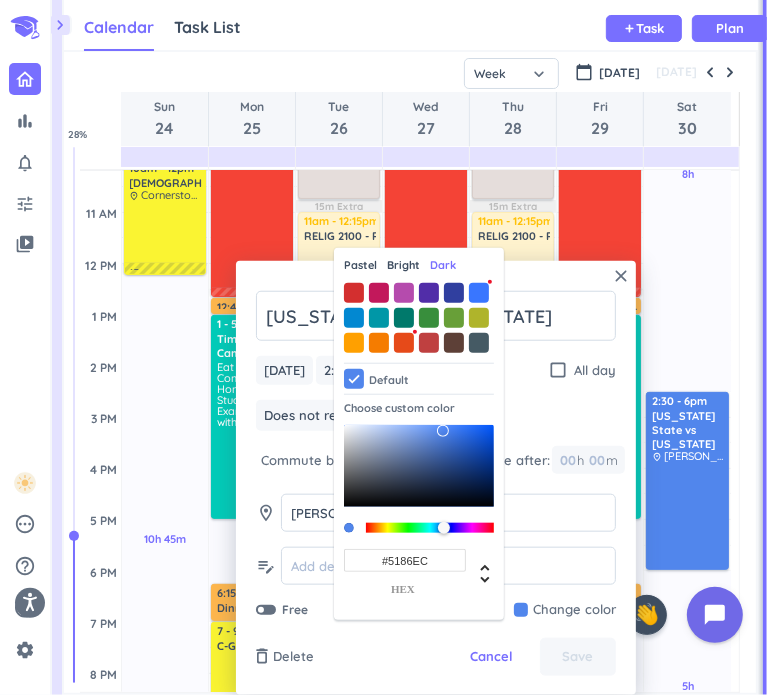 click on "#5186EC" at bounding box center (405, 560) 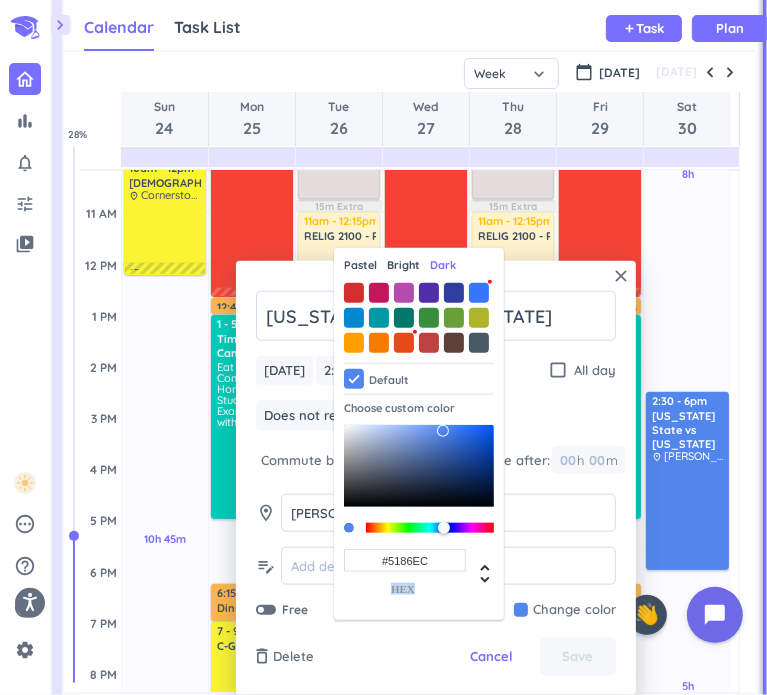 click on "hex" at bounding box center [403, 589] 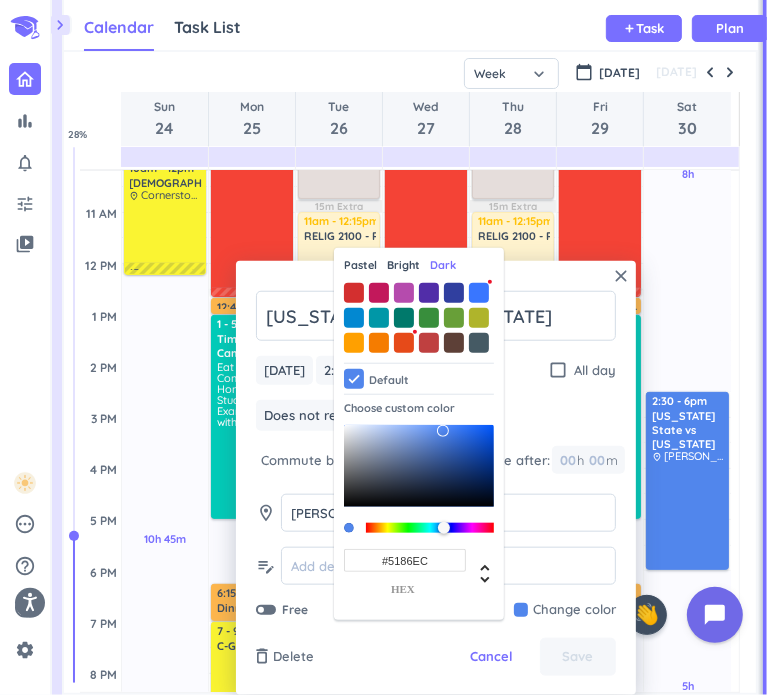 click on "Bright" at bounding box center [403, 265] 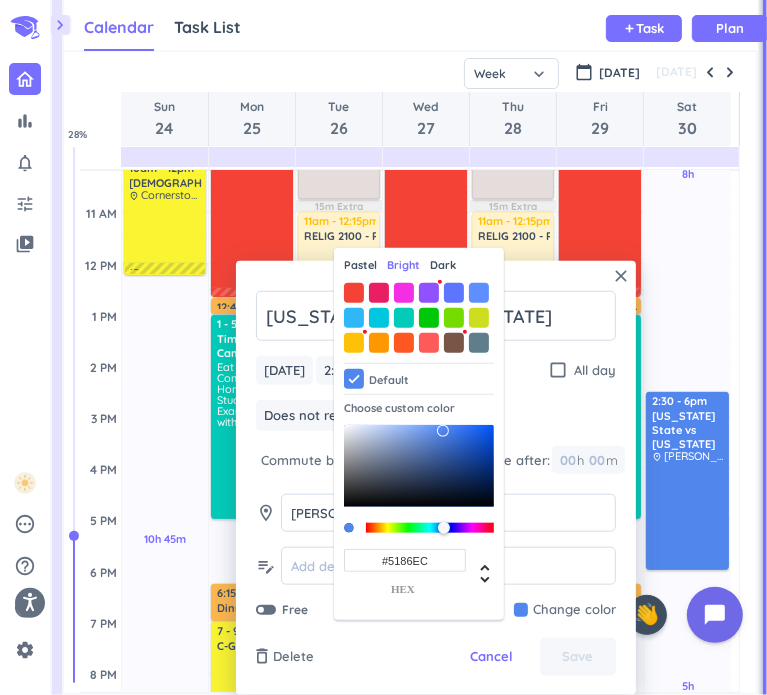 click on "Pastel" at bounding box center [360, 265] 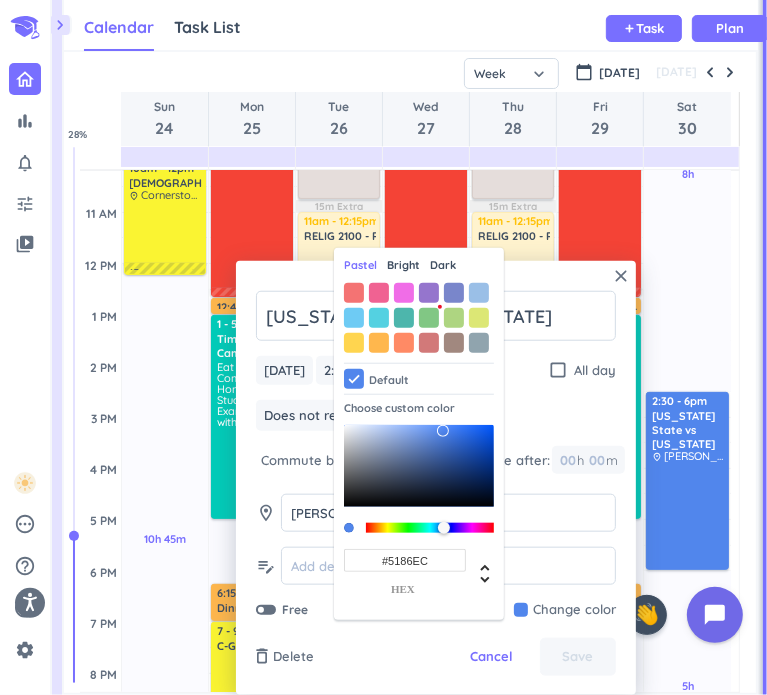 click on "Choose custom color" at bounding box center (399, 408) 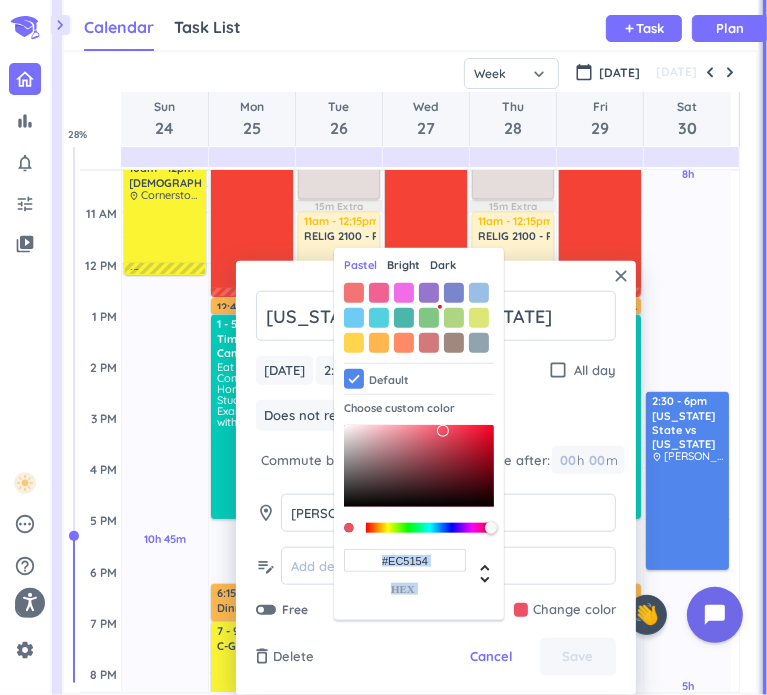 drag, startPoint x: 373, startPoint y: 523, endPoint x: 495, endPoint y: 541, distance: 123.32072 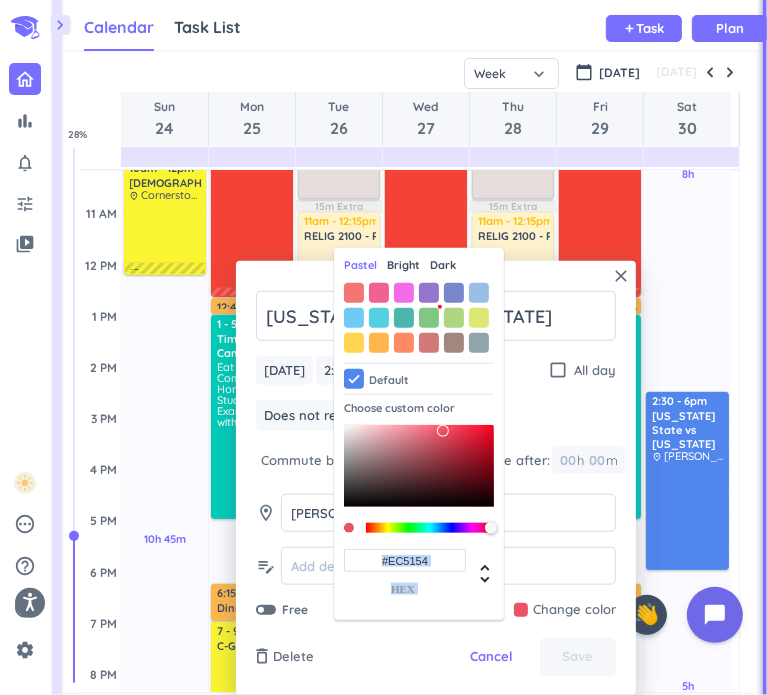 click on "Pastel Bright Dark Default Choose custom color #EC5154 hex" at bounding box center [419, 434] 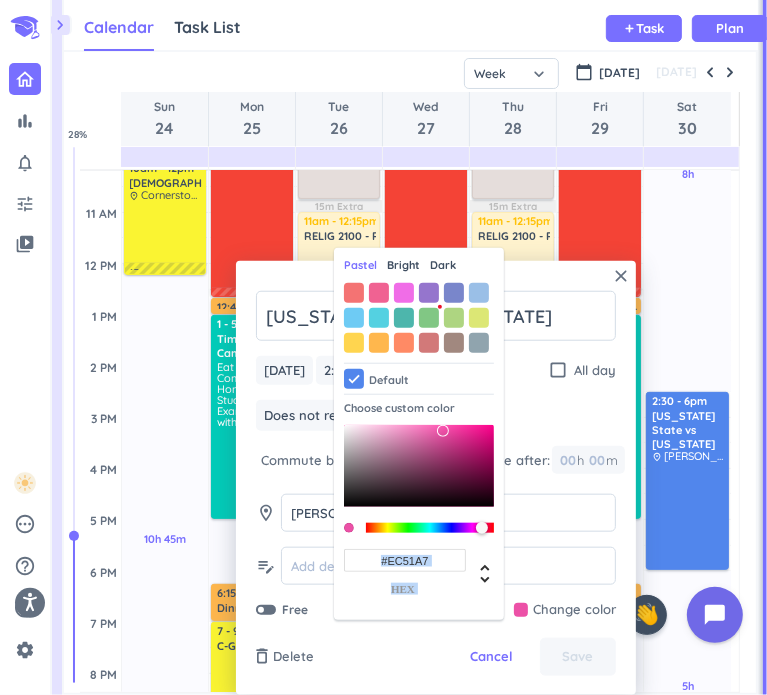 click at bounding box center [430, 528] 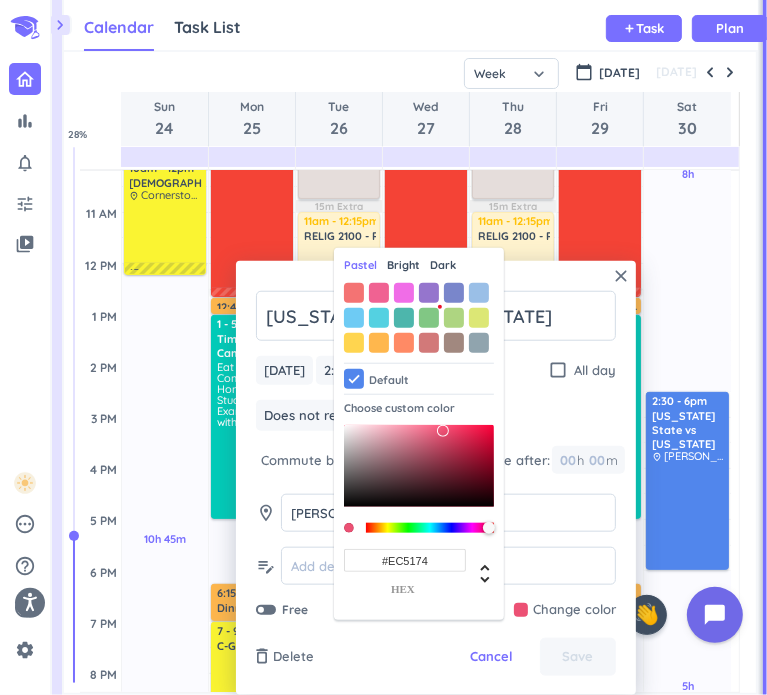 click at bounding box center [495, 529] 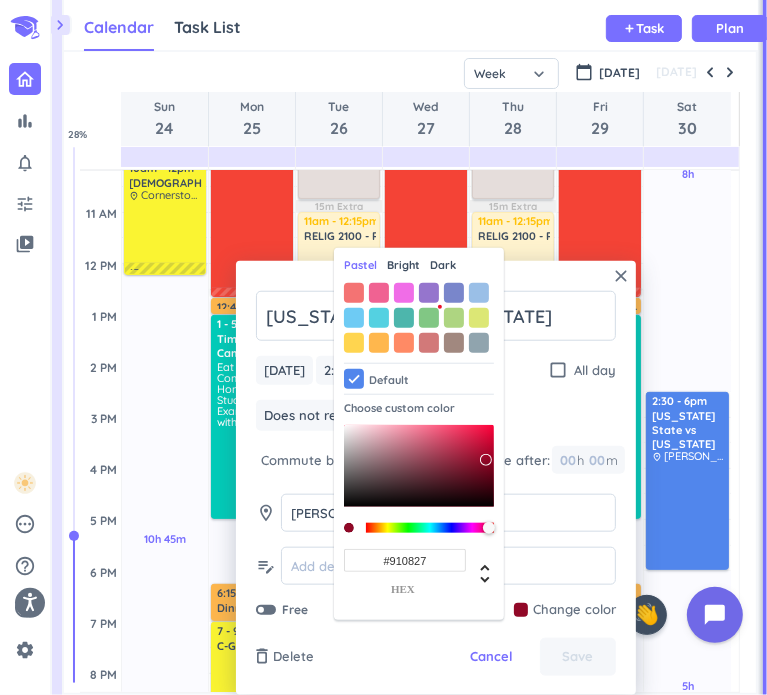 click at bounding box center (419, 465) 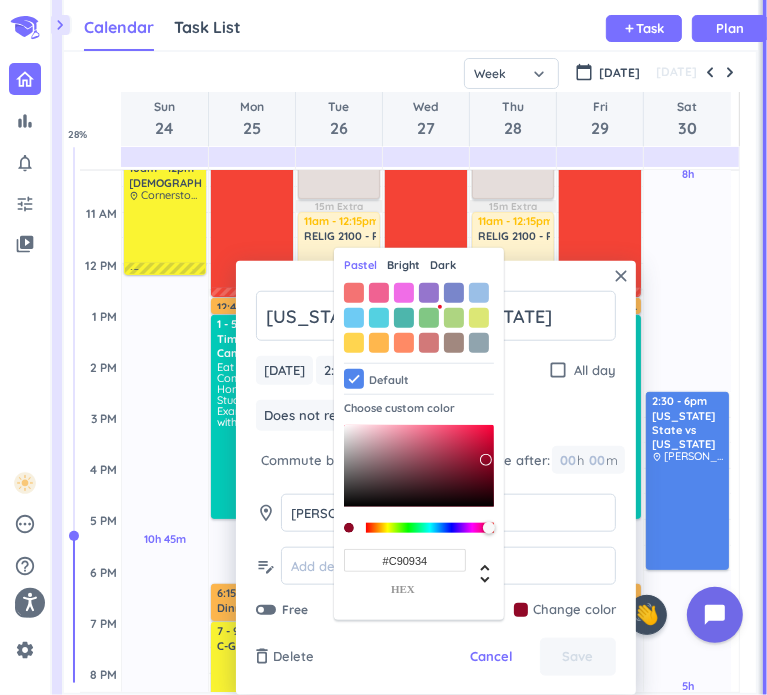 click at bounding box center [419, 465] 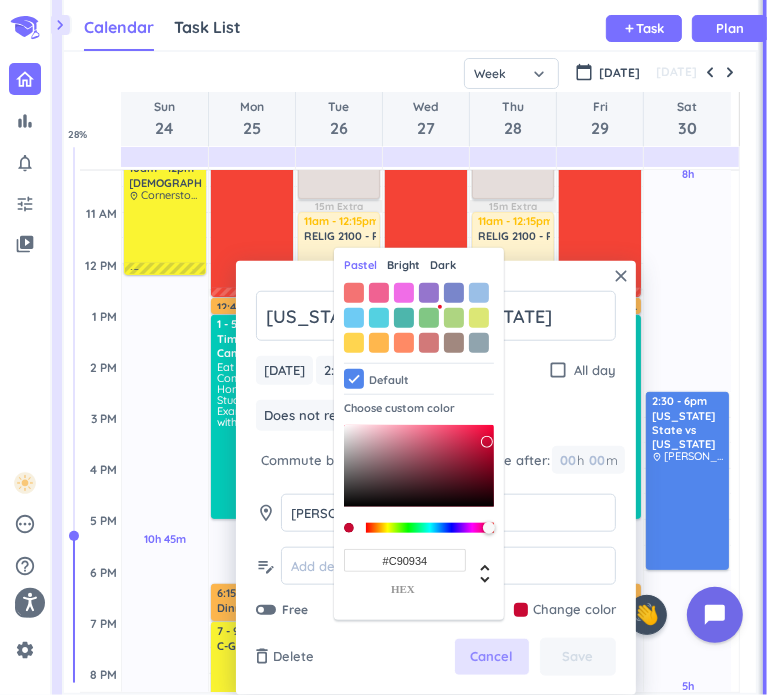 click on "Cancel" at bounding box center (492, 657) 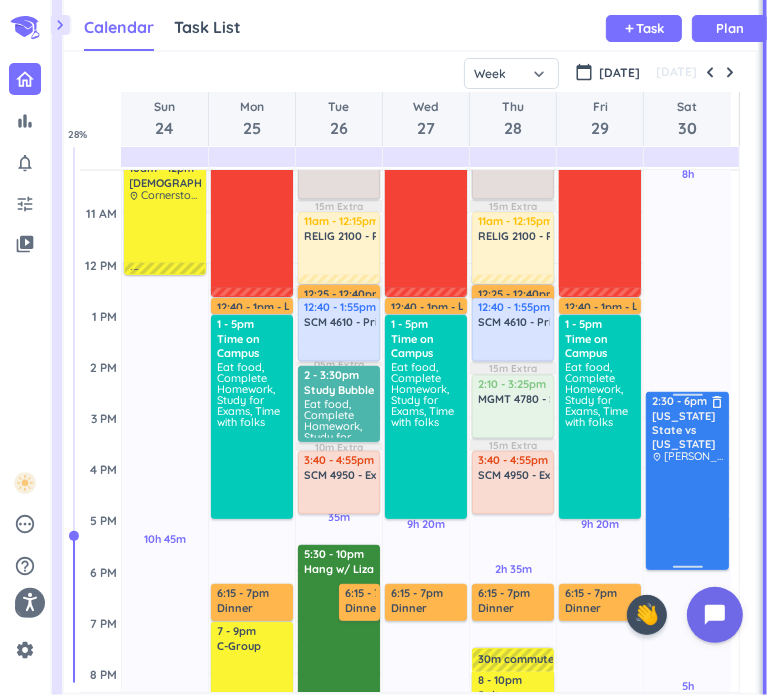 click at bounding box center (688, 515) 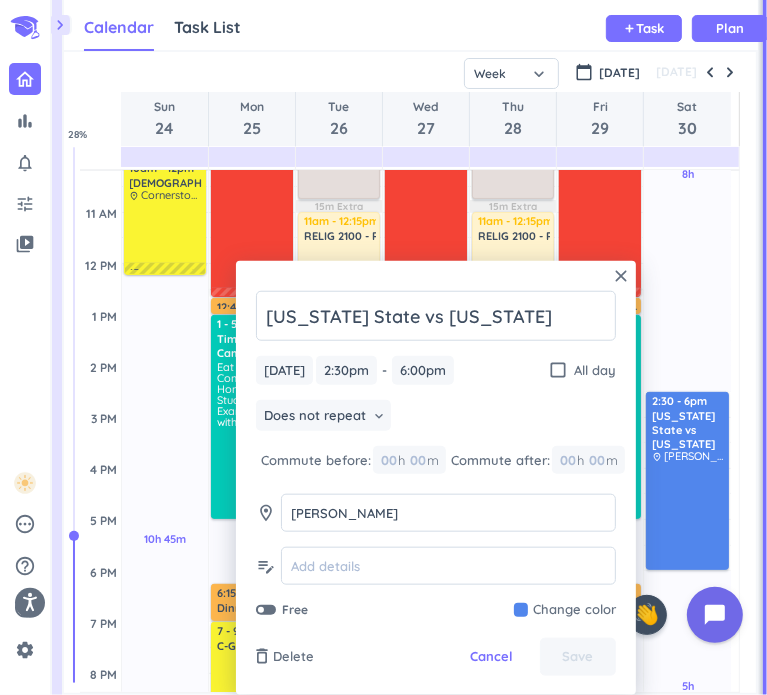 click on "edit_note" at bounding box center [266, 566] 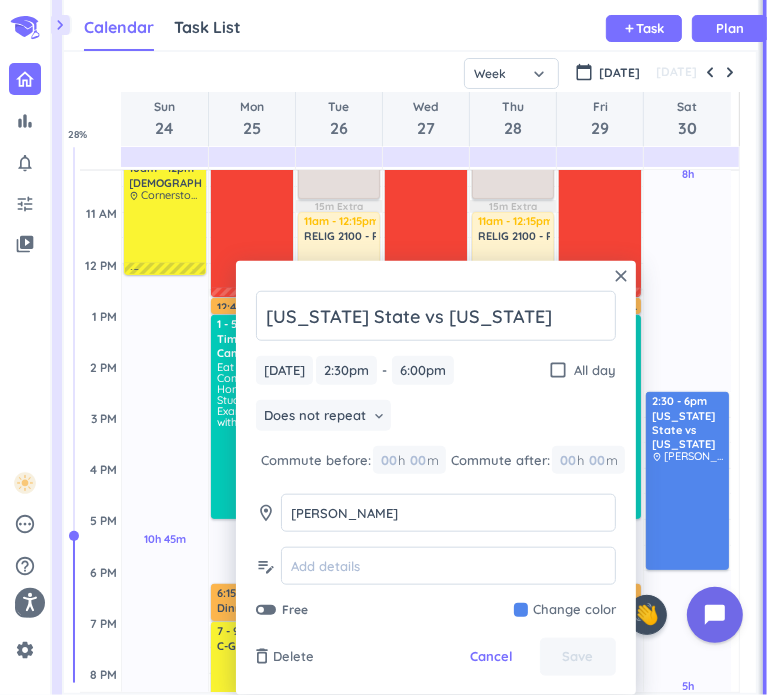 click on "Does not repeat keyboard_arrow_down" at bounding box center [436, 418] 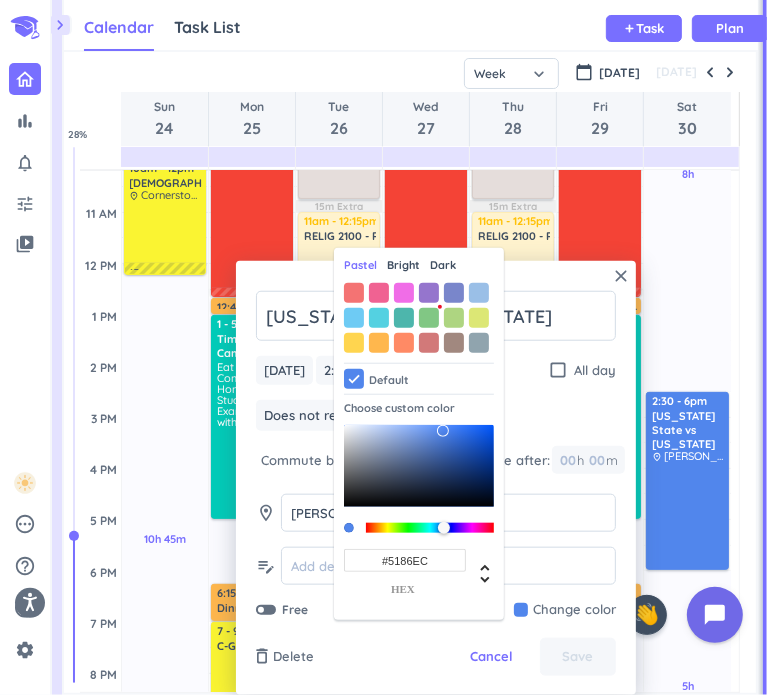 click on "Dark" at bounding box center [443, 265] 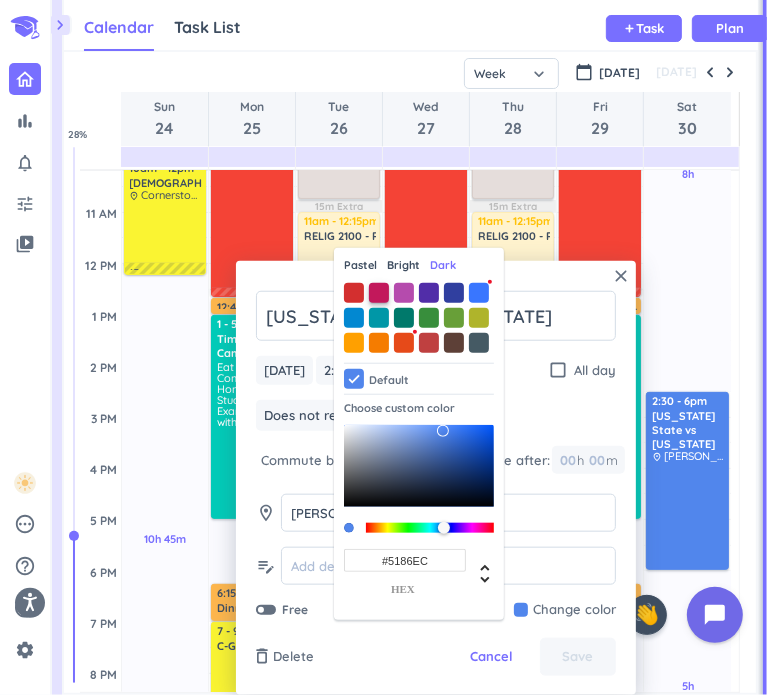 click at bounding box center [379, 293] 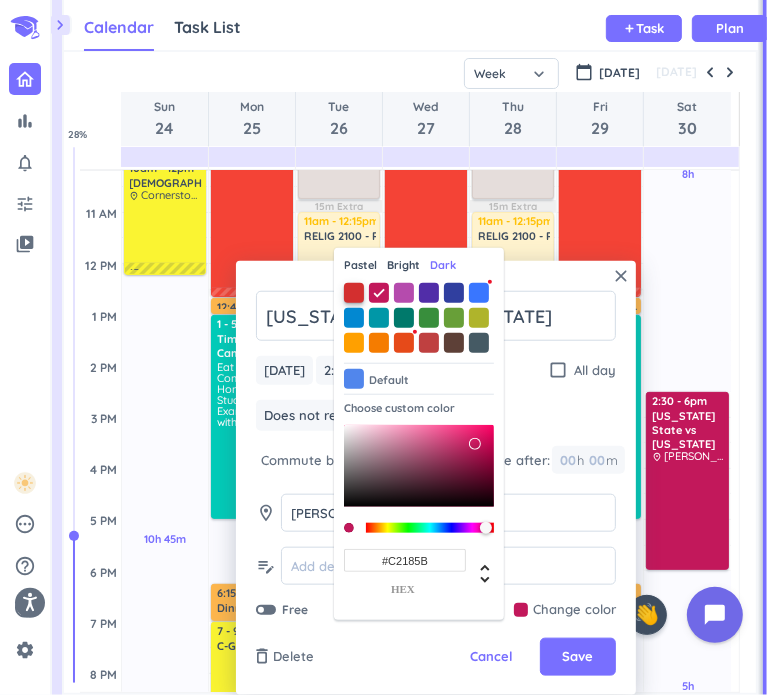click at bounding box center (354, 293) 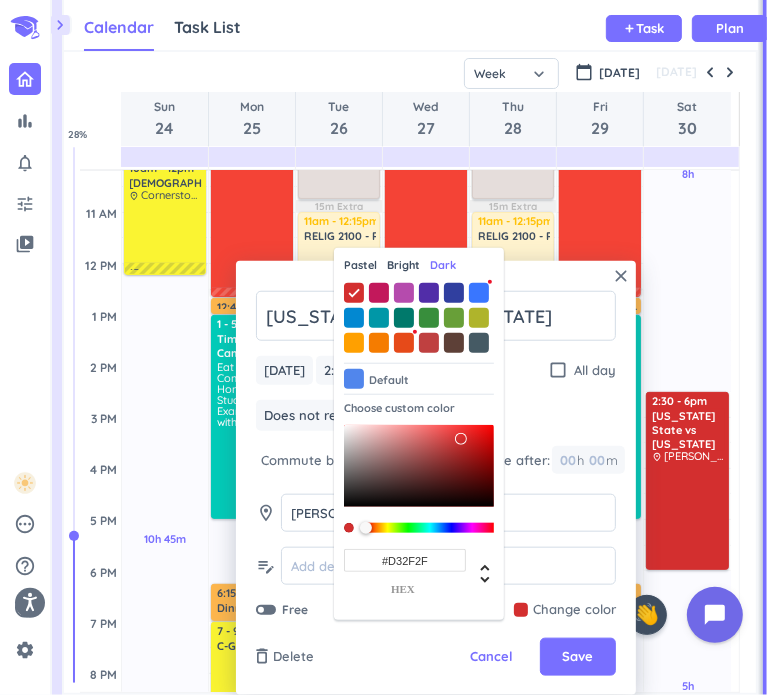 type on "#D50404" 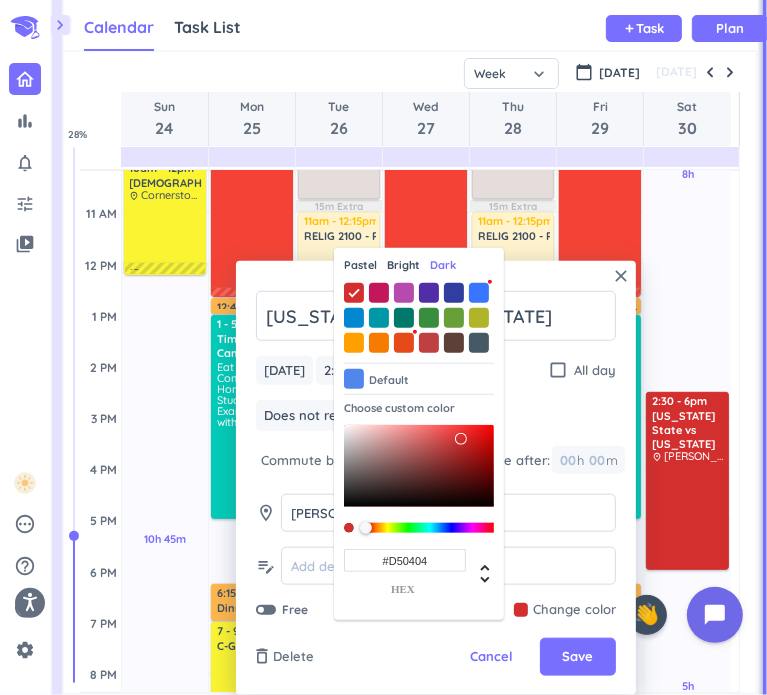 click at bounding box center (419, 465) 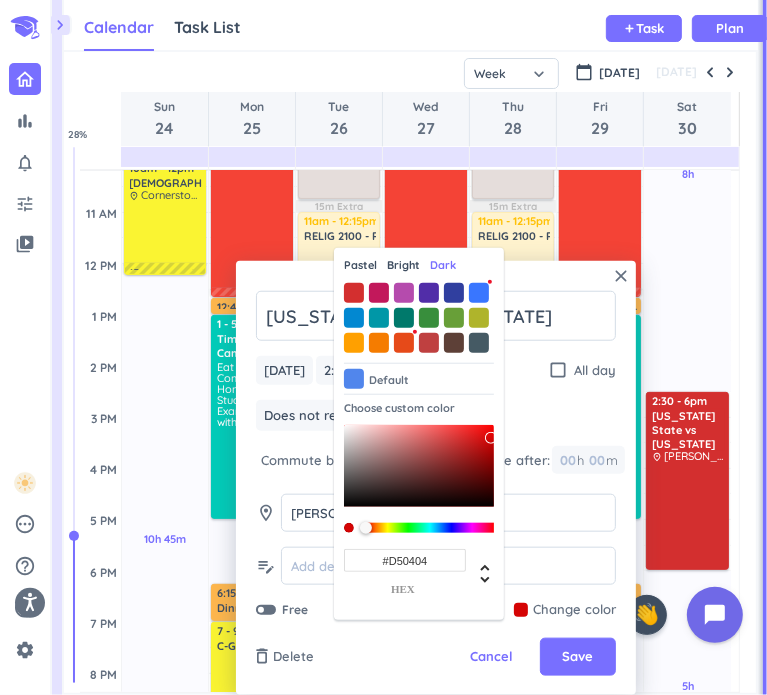 click on "[US_STATE] State vs [US_STATE] [DATE] [DATE]   2:30pm 2:30pm - 6:00pm 6:00pm check_box_outline_blank All day Does not repeat keyboard_arrow_down Commute before: 00 h 00 m Commute after: 00 h 00 m room [PERSON_NAME] [PERSON_NAME] edit_note Free Change color Pastel Bright Dark Default Choose custom color #D50404 hex" at bounding box center [436, 455] 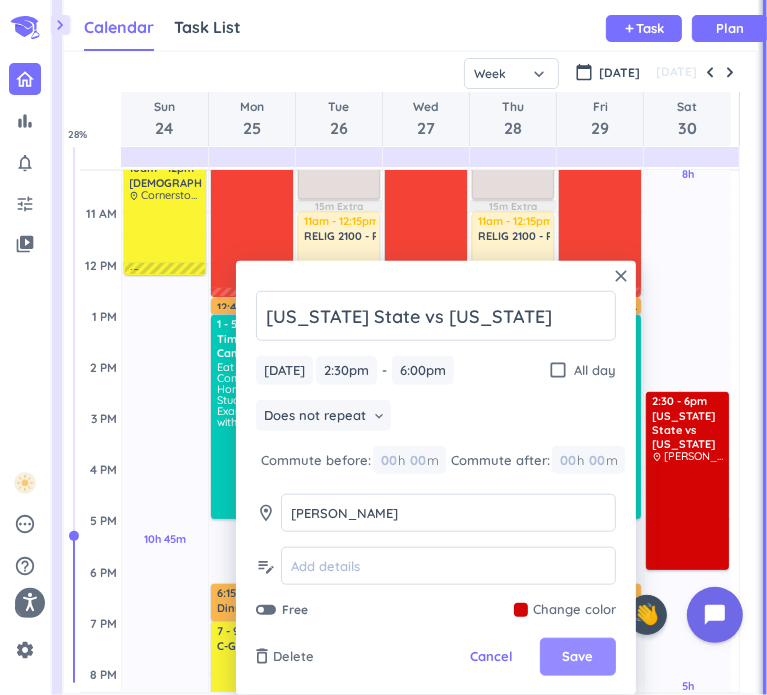 click on "Save" at bounding box center [578, 657] 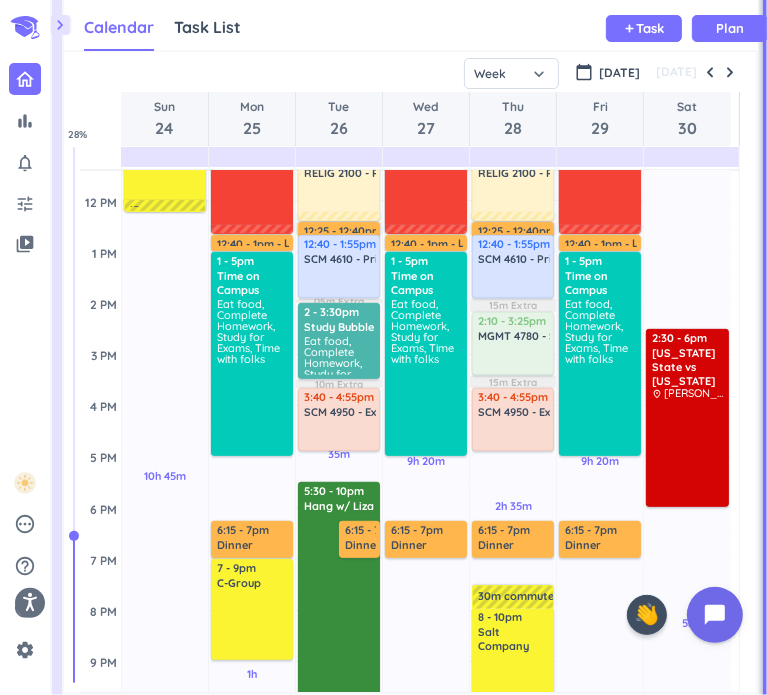scroll, scrollTop: 384, scrollLeft: 0, axis: vertical 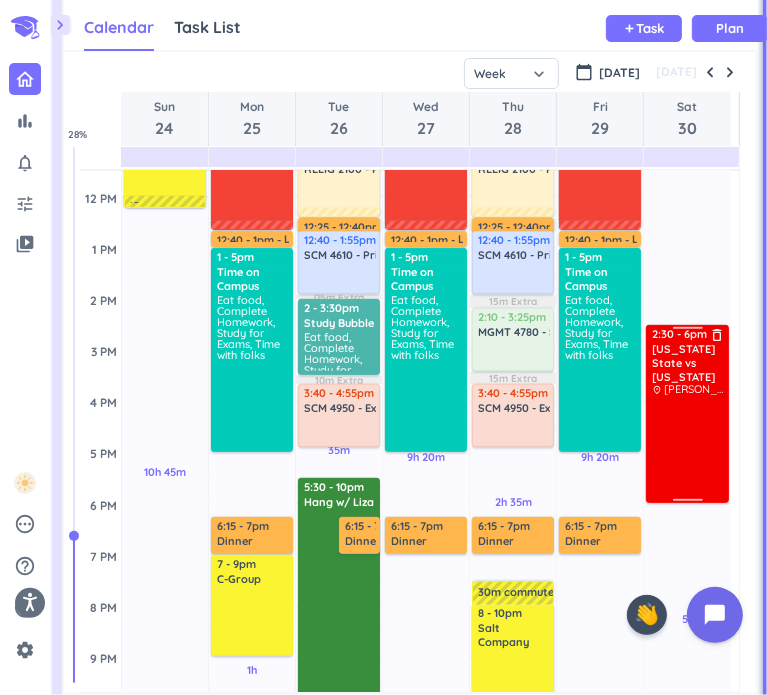 drag, startPoint x: 674, startPoint y: 457, endPoint x: 656, endPoint y: 455, distance: 18.110771 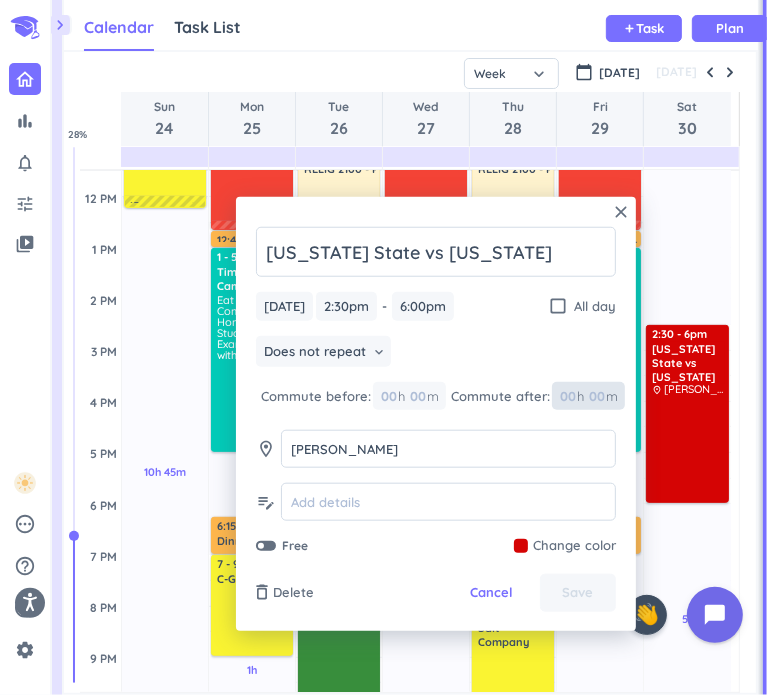 click at bounding box center [596, 396] 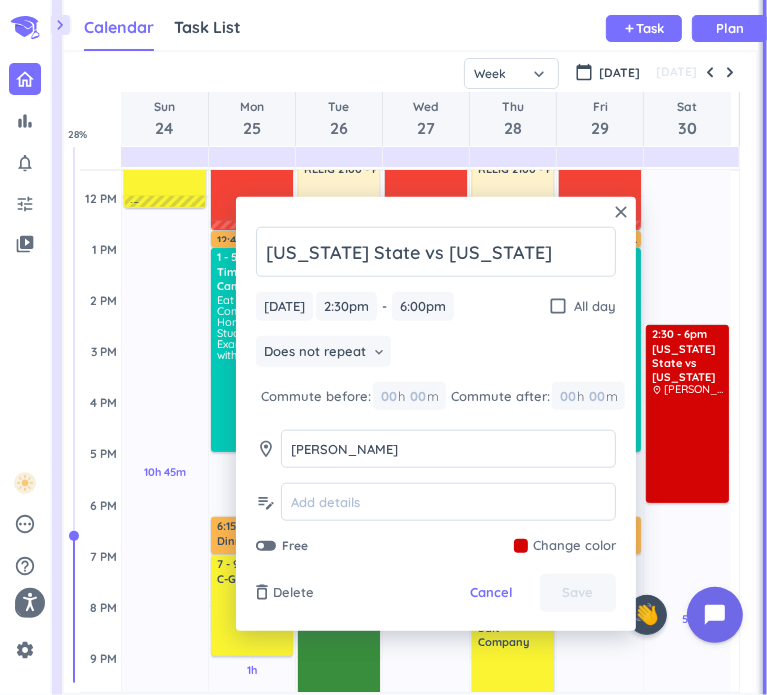 click on "[US_STATE] State vs [US_STATE] [DATE] [DATE]   2:30pm 2:30pm - 6:00pm 6:00pm check_box_outline_blank All day Does not repeat keyboard_arrow_down Commute before: 00 h 00 m Commute after: 00 h 00 m room [PERSON_NAME] [PERSON_NAME] edit_note Free Change color" at bounding box center [436, 391] 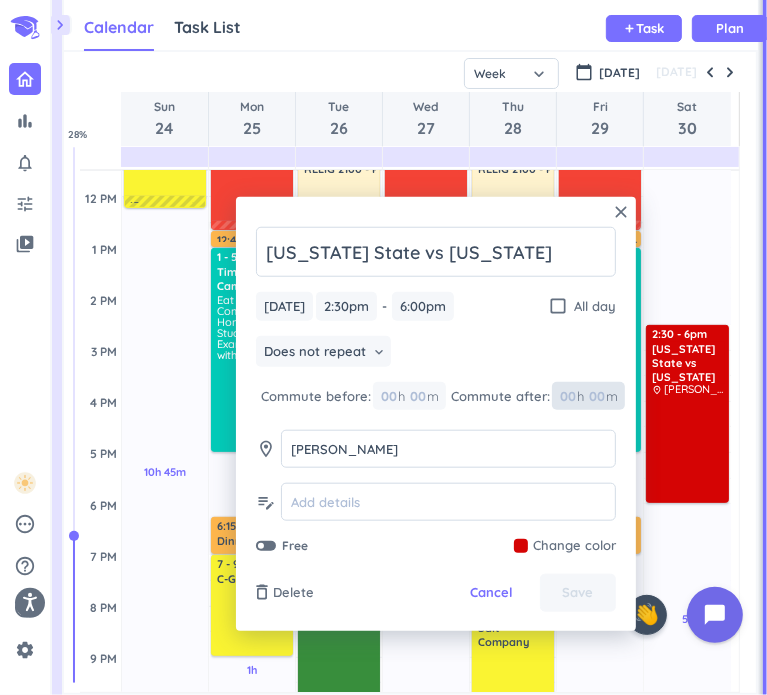 click at bounding box center [567, 396] 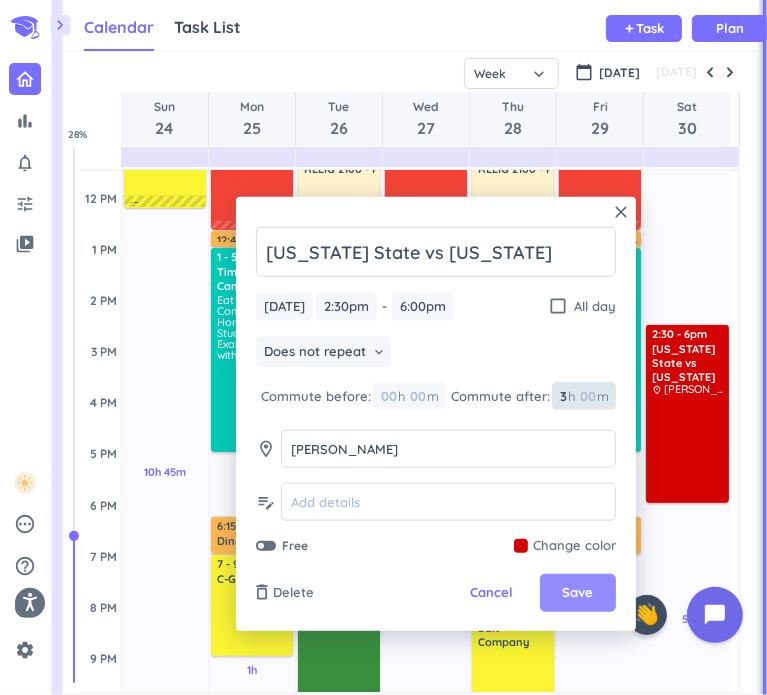 type on "3" 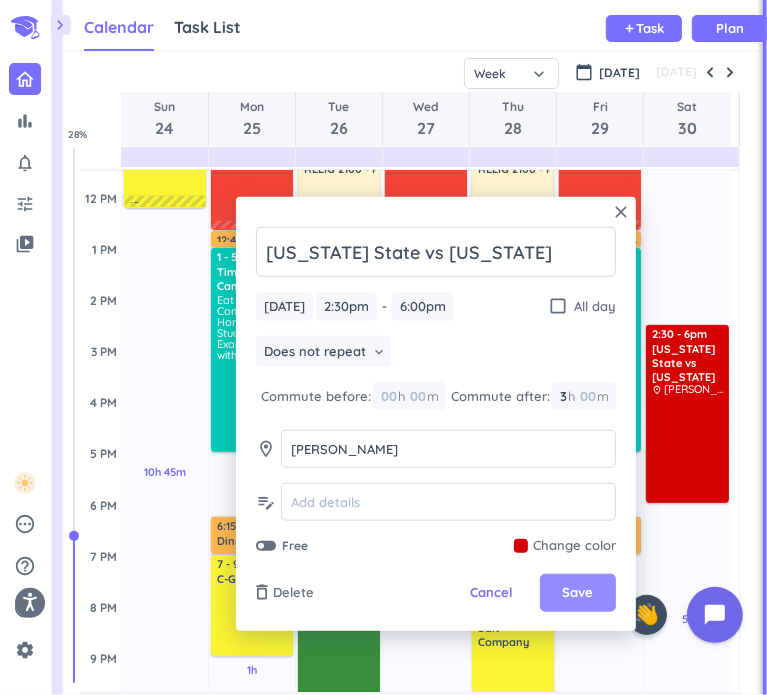 click on "Save" at bounding box center [578, 593] 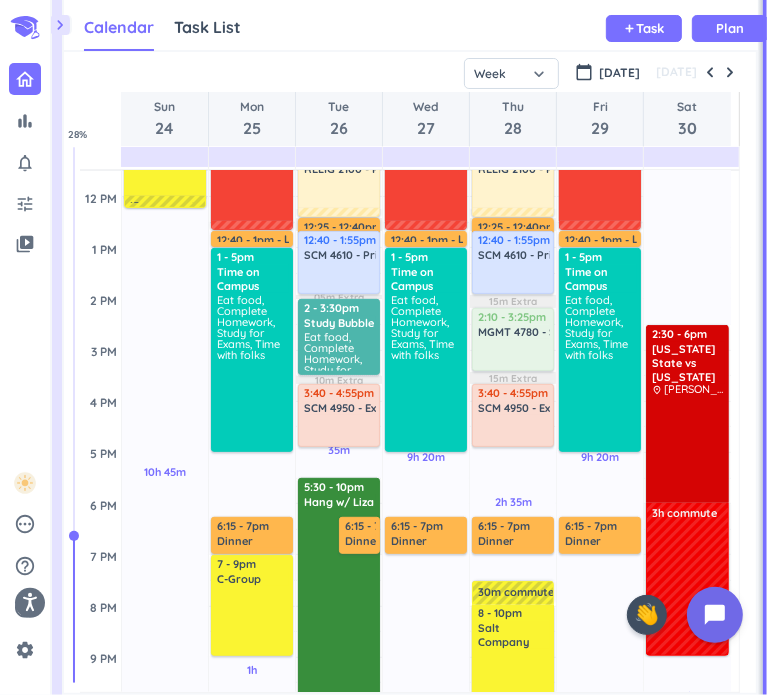click at bounding box center [687, 586] 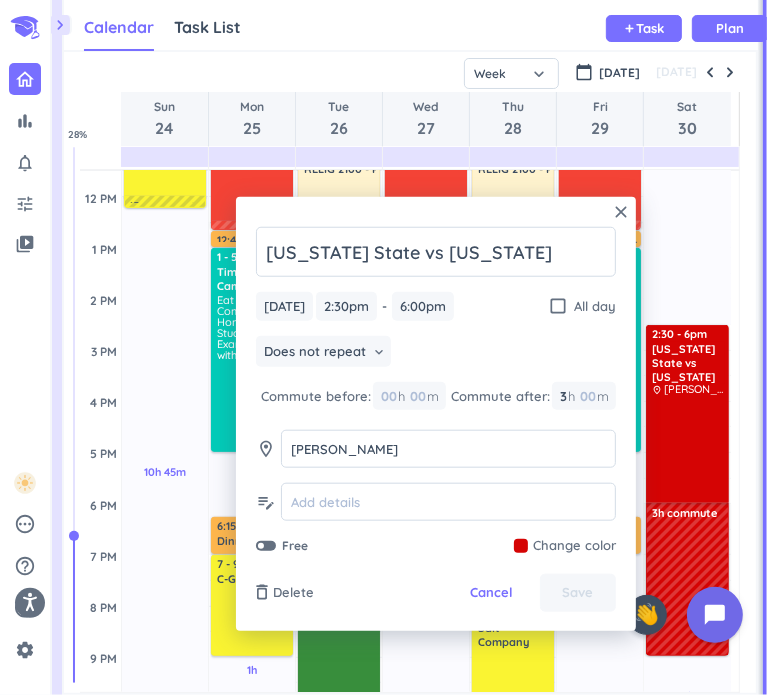 click on "Does not repeat keyboard_arrow_down" at bounding box center [436, 354] 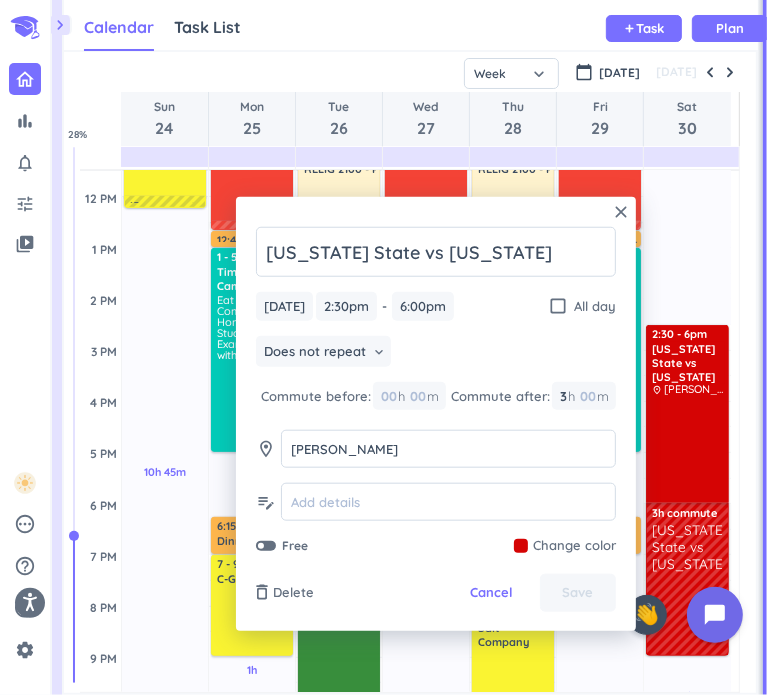 click on "Free Change color" at bounding box center (436, 546) 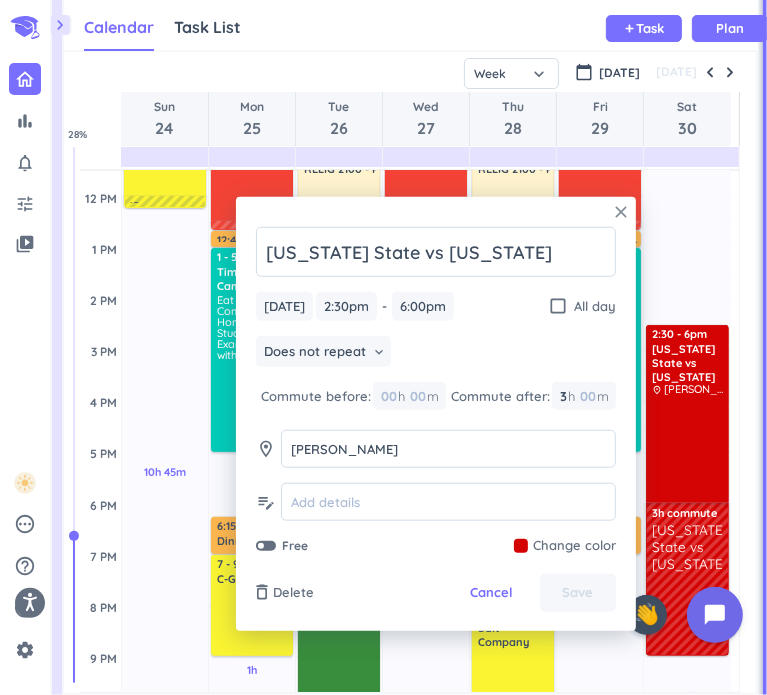 click on "close" at bounding box center (621, 212) 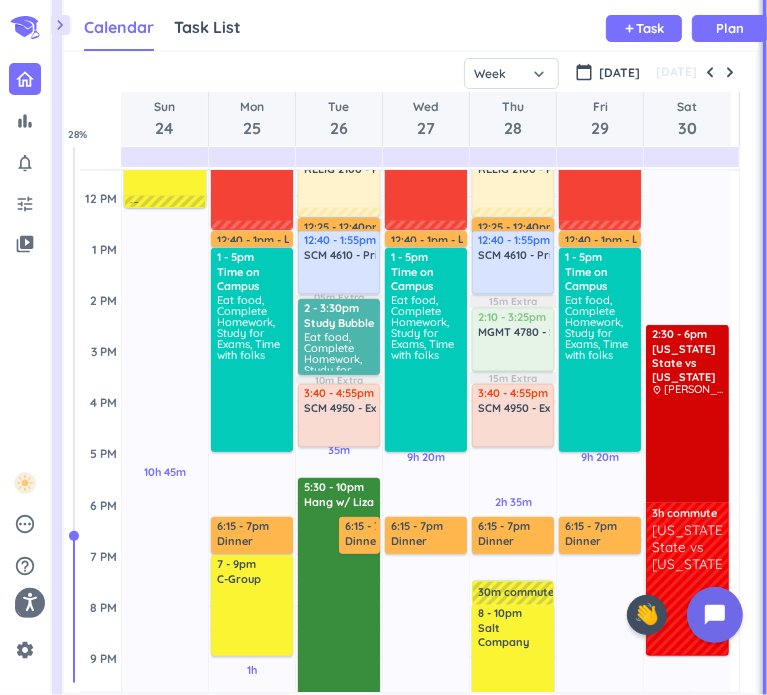 click on "[US_STATE] State vs [US_STATE]" at bounding box center (687, 546) 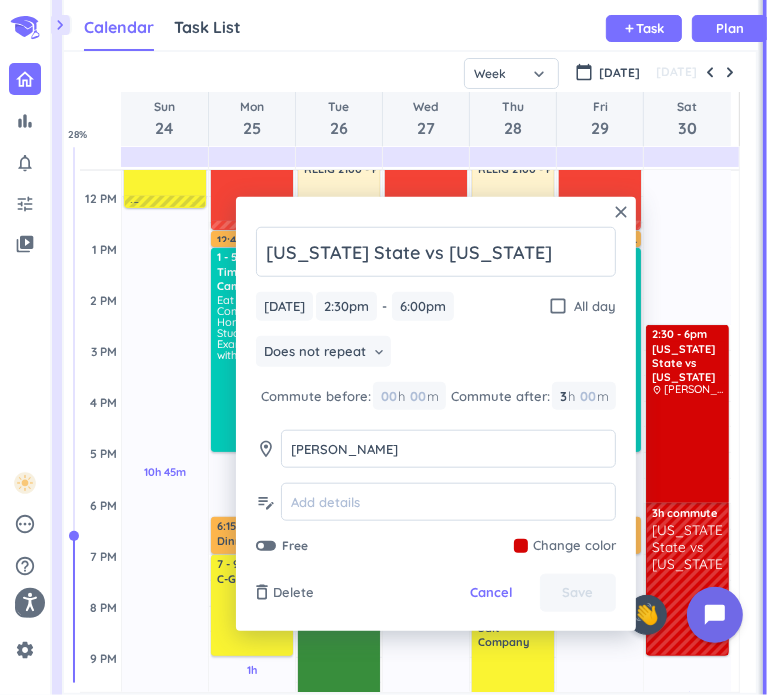 click on "Does not repeat keyboard_arrow_down" at bounding box center [436, 354] 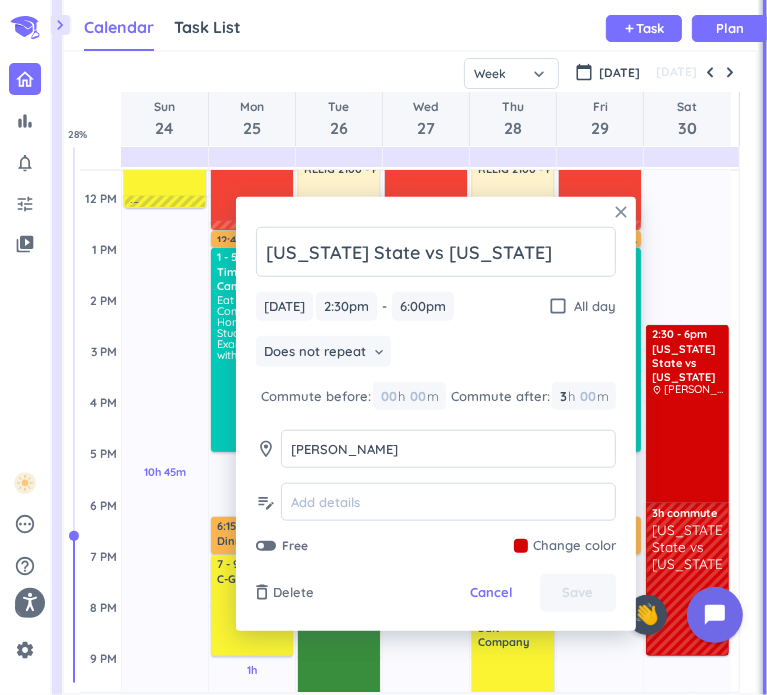 click on "close" at bounding box center [621, 212] 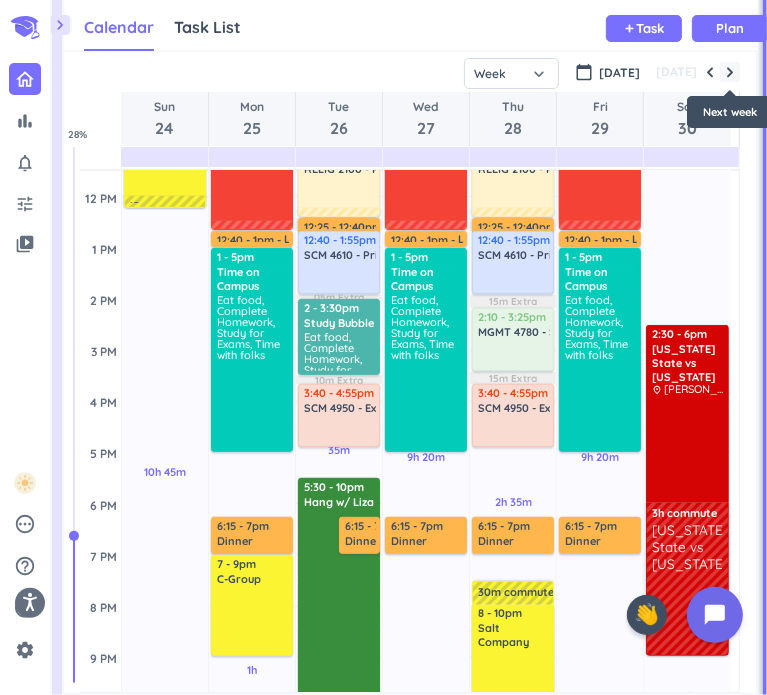 click at bounding box center (730, 72) 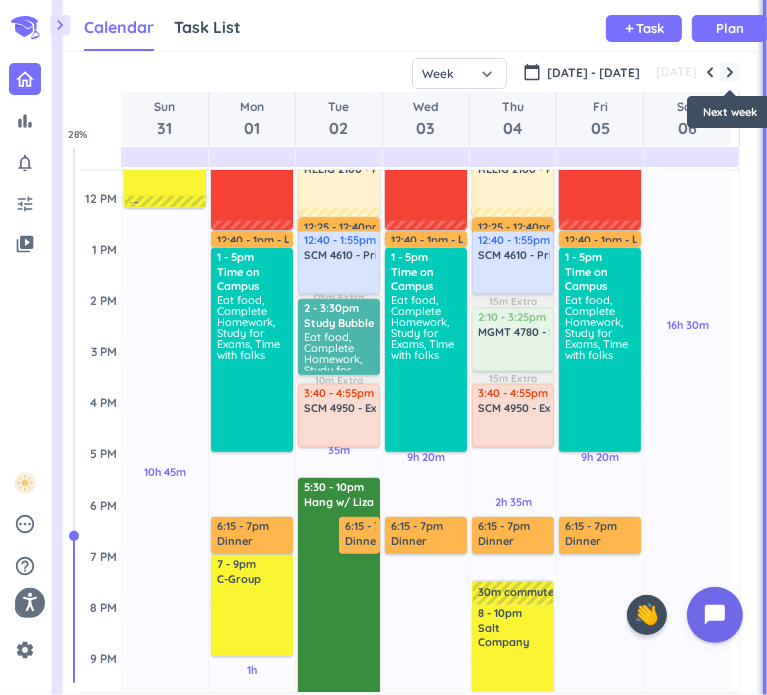 scroll, scrollTop: 104, scrollLeft: 0, axis: vertical 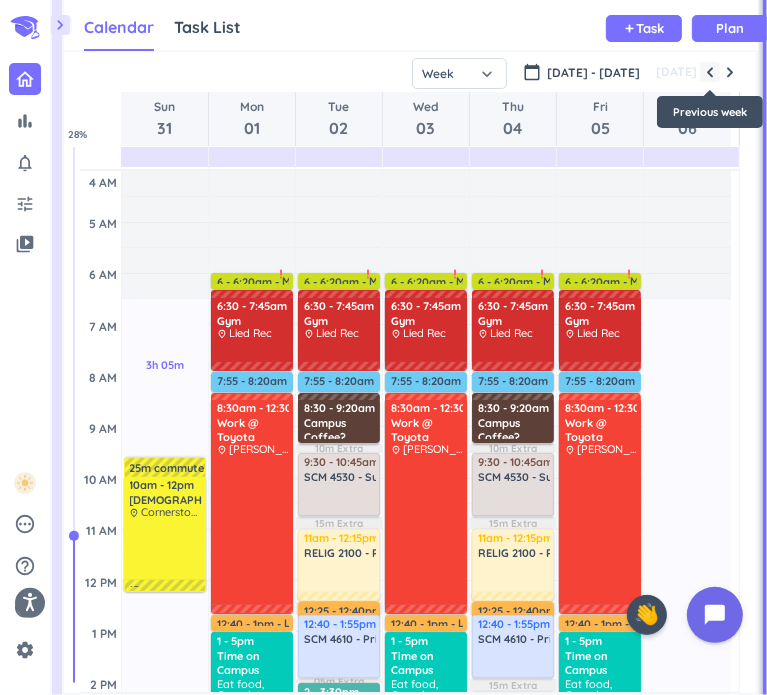 click at bounding box center (710, 72) 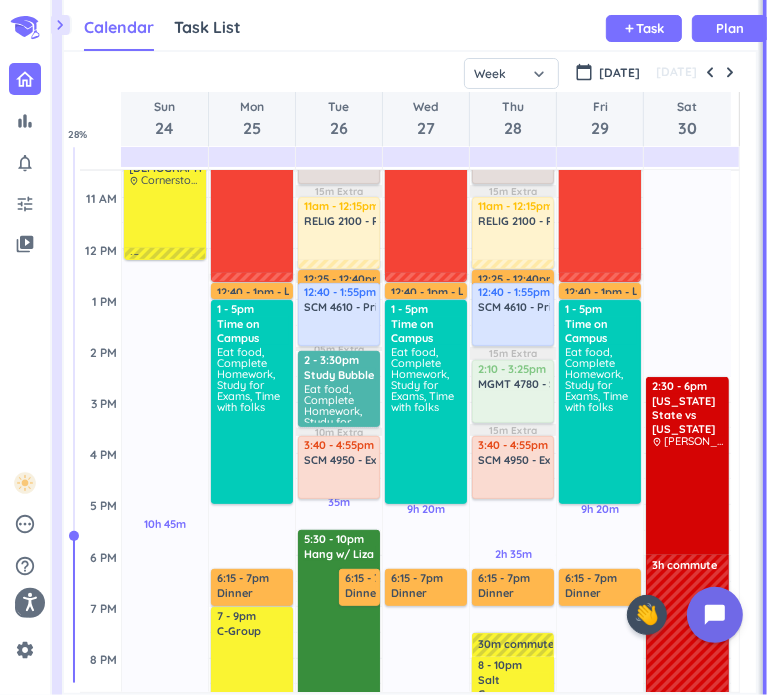 scroll, scrollTop: 337, scrollLeft: 0, axis: vertical 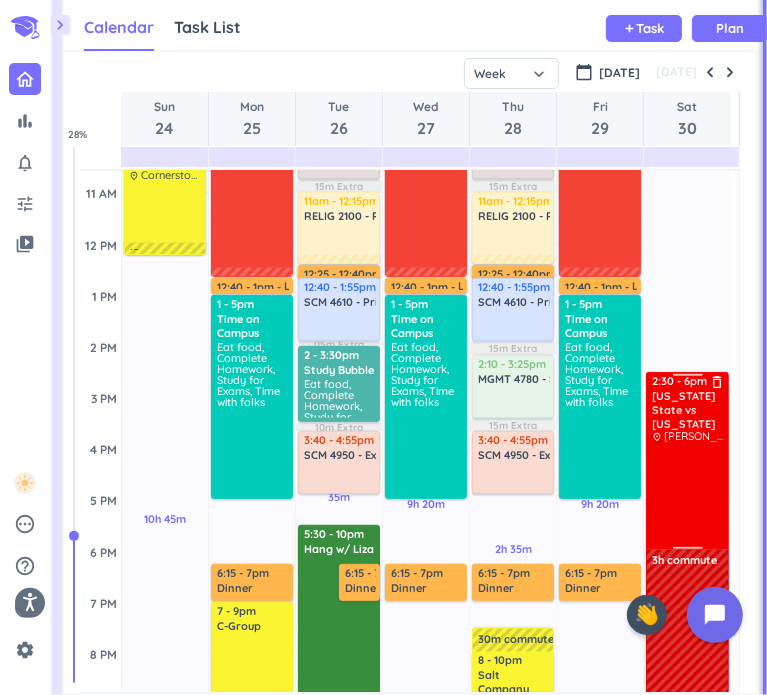 click at bounding box center [688, 495] 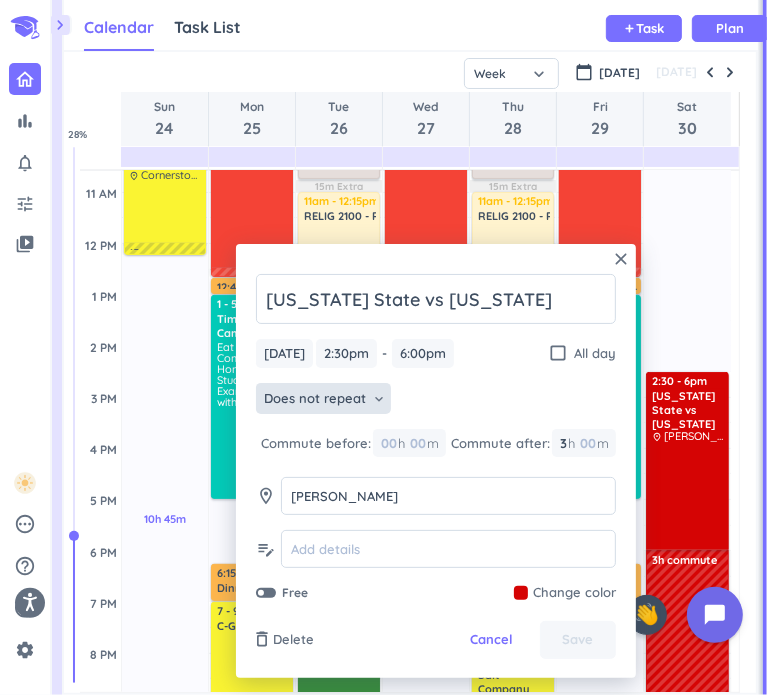click on "Does not repeat keyboard_arrow_down" at bounding box center (323, 399) 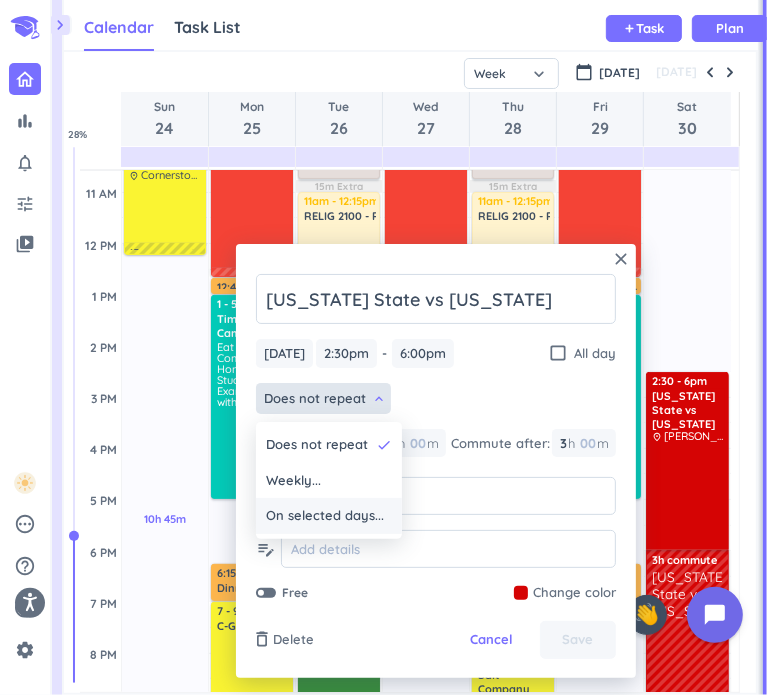 click on "On selected days..." at bounding box center [325, 516] 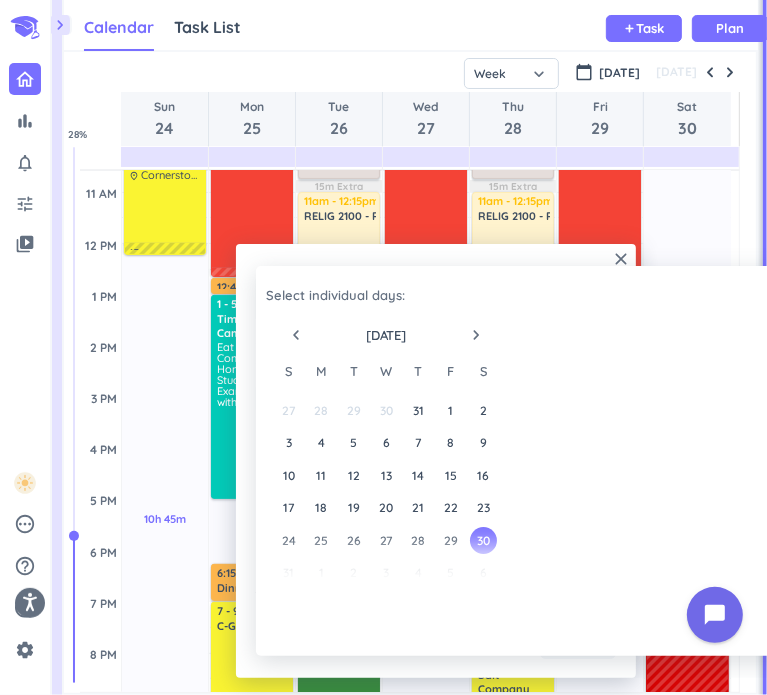 click on "navigate_next" at bounding box center [476, 335] 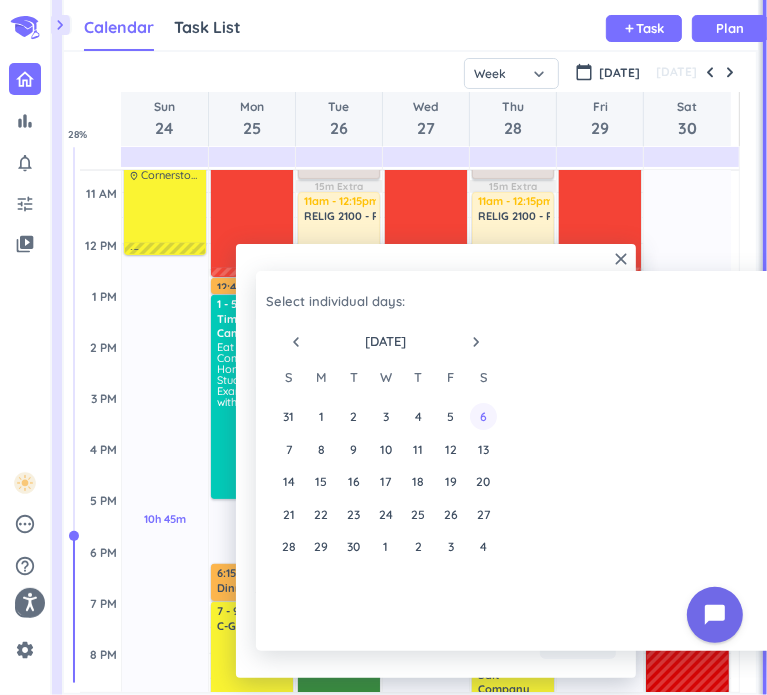 click on "6" at bounding box center [483, 416] 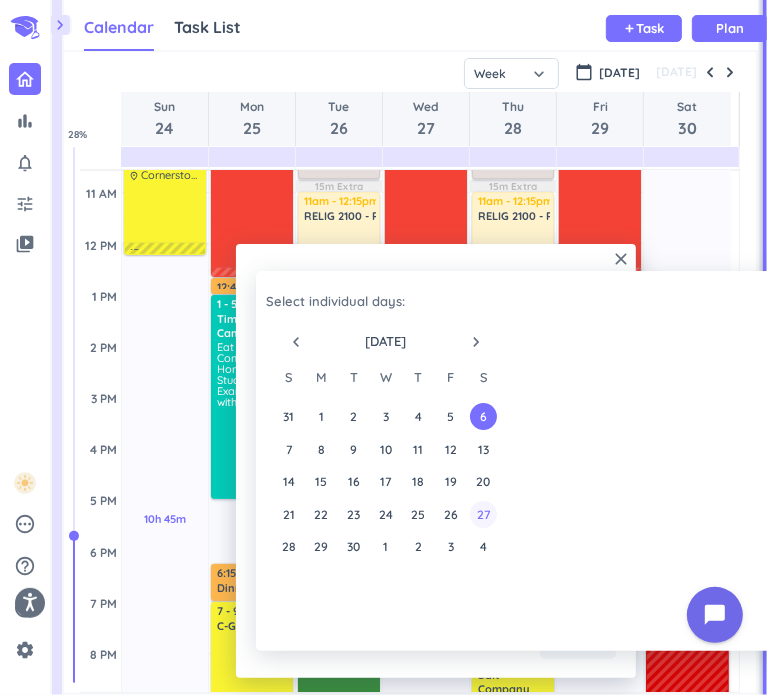 click on "27" at bounding box center (483, 514) 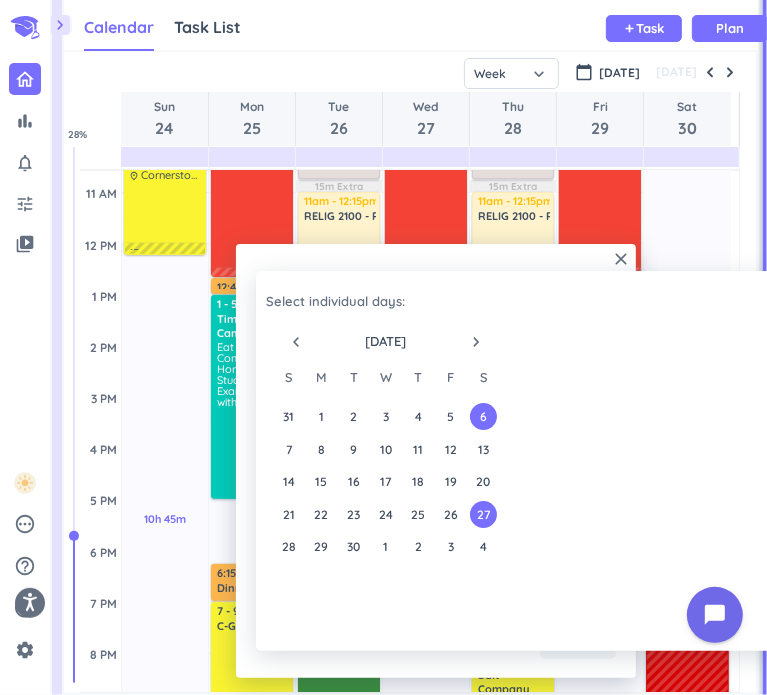 click on "navigate_next" at bounding box center [476, 342] 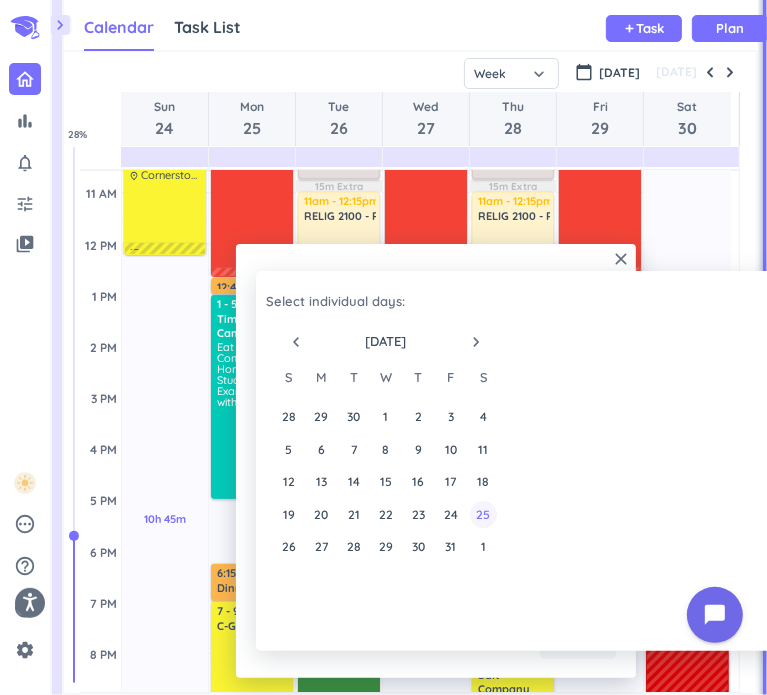 click on "25" at bounding box center (483, 514) 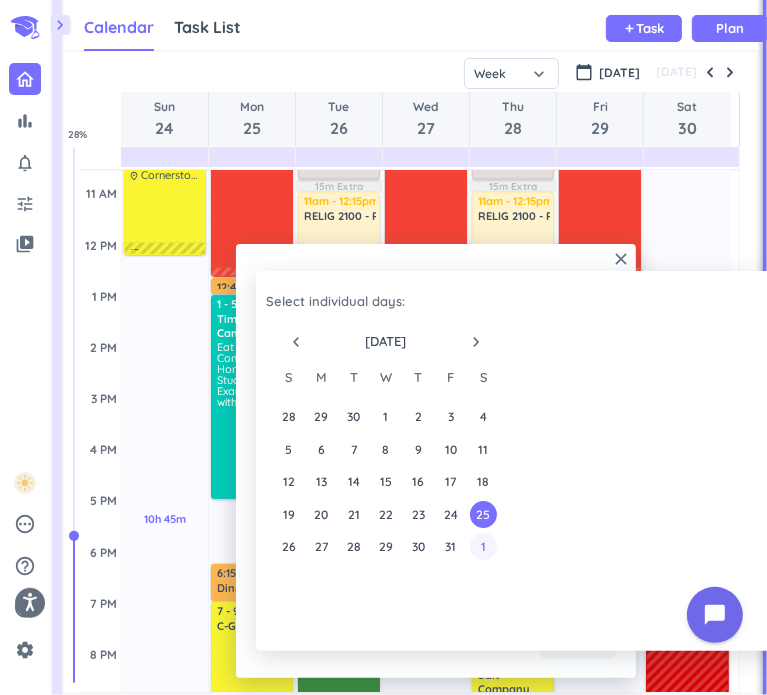 click on "1" at bounding box center [483, 546] 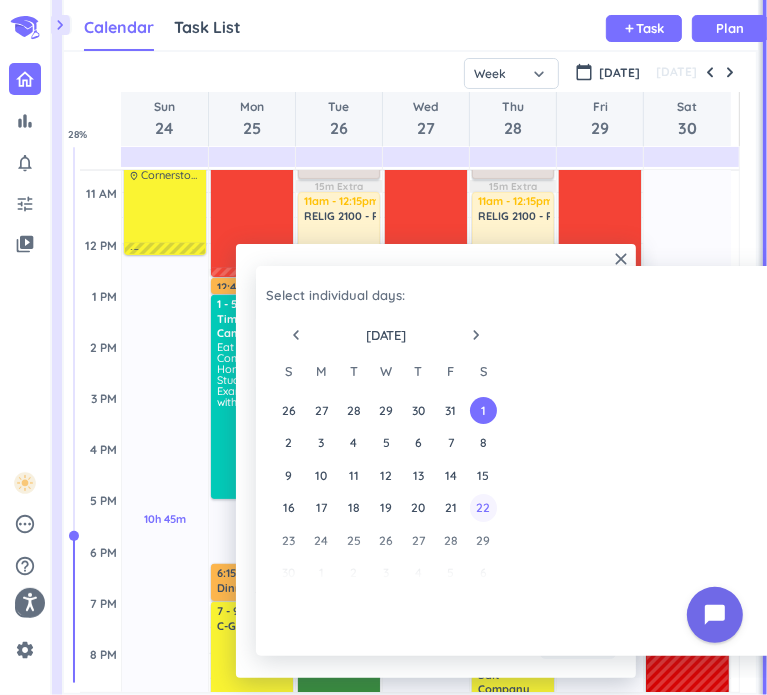 click on "22" at bounding box center (483, 507) 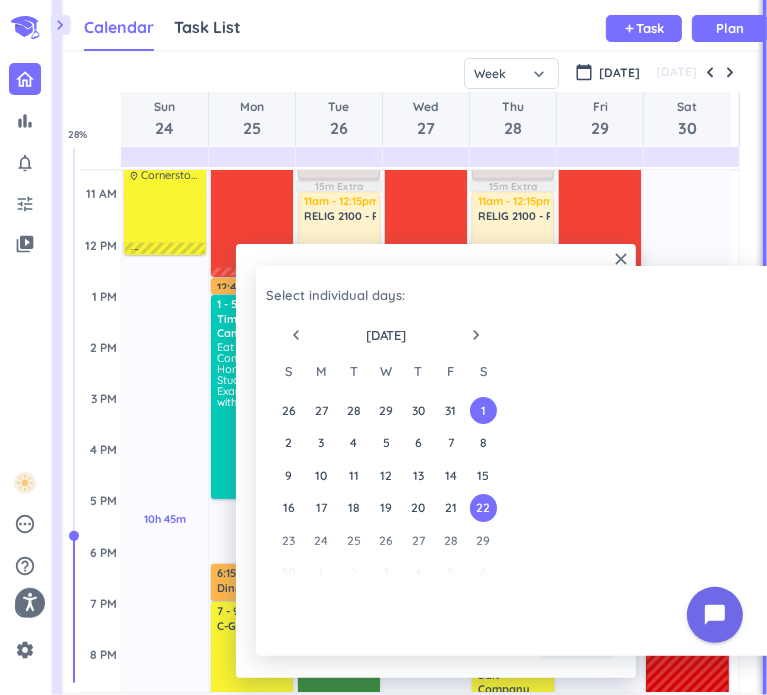 click on "navigate_before" at bounding box center (296, 335) 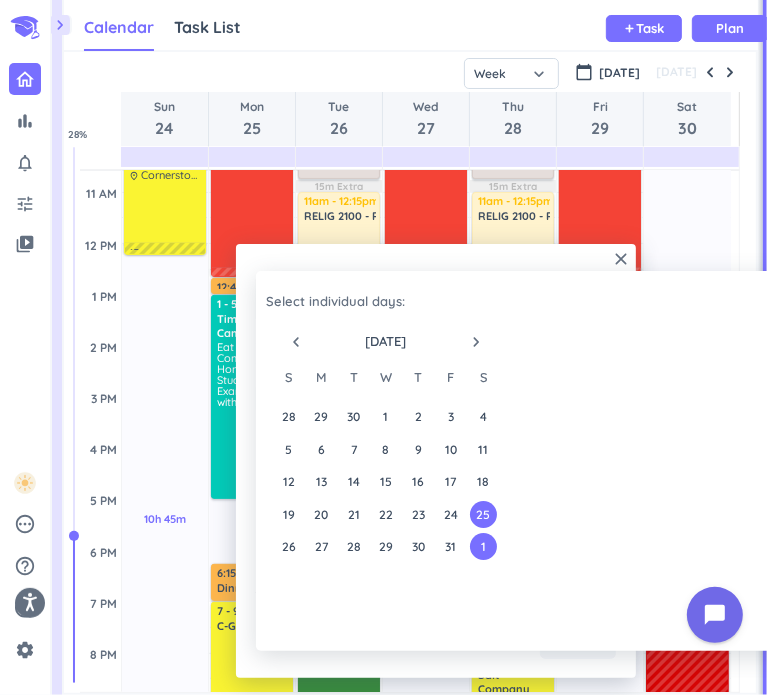 click on "navigate_before" at bounding box center [296, 342] 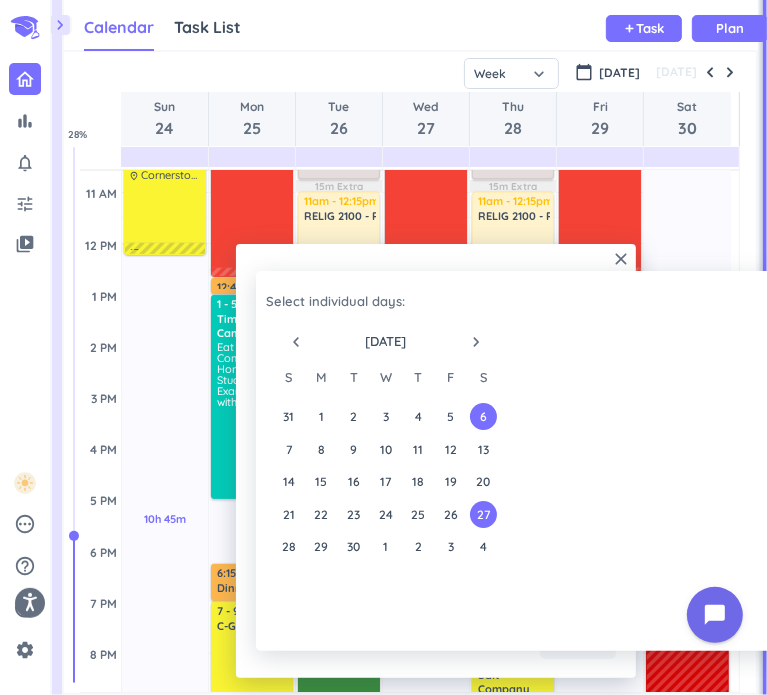 click on "navigate_before" at bounding box center [296, 342] 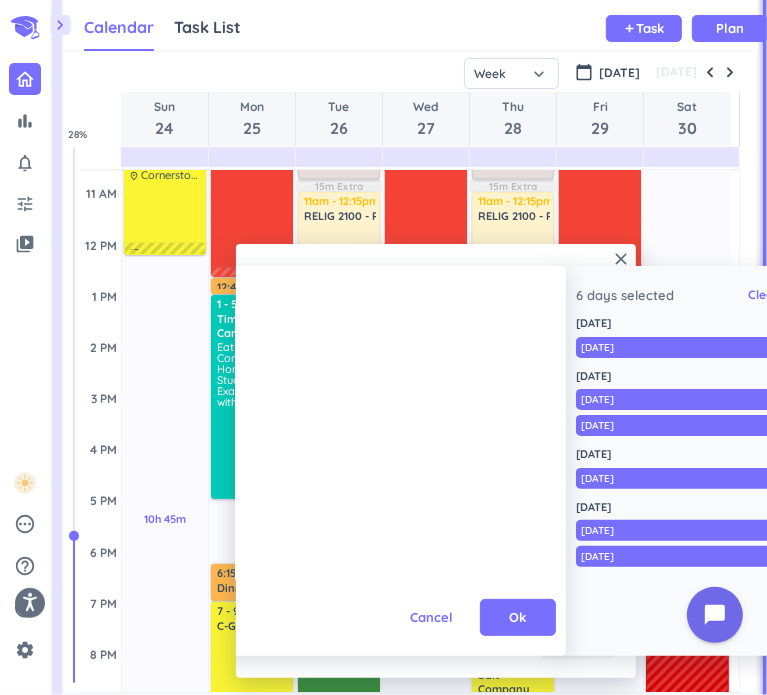 scroll, scrollTop: 0, scrollLeft: 391, axis: horizontal 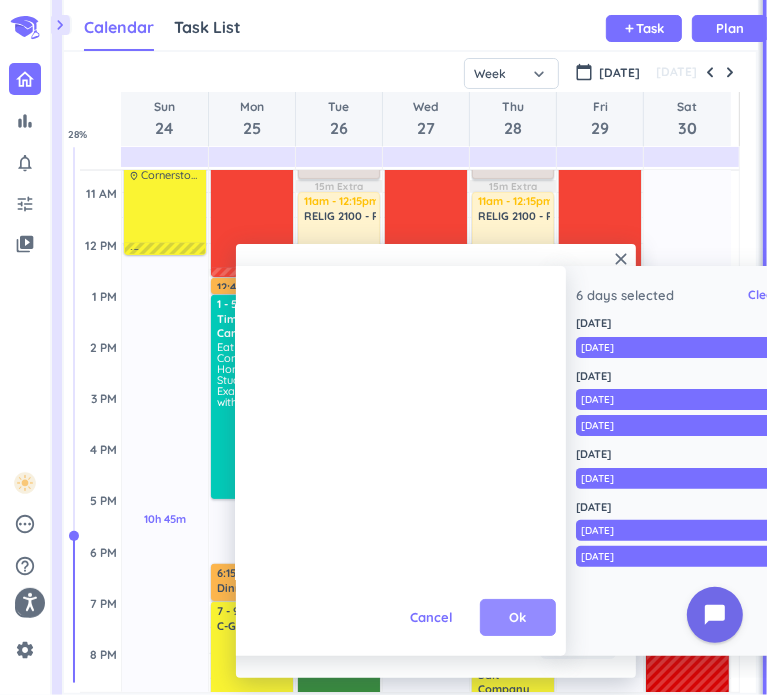 click on "Ok" at bounding box center [518, 618] 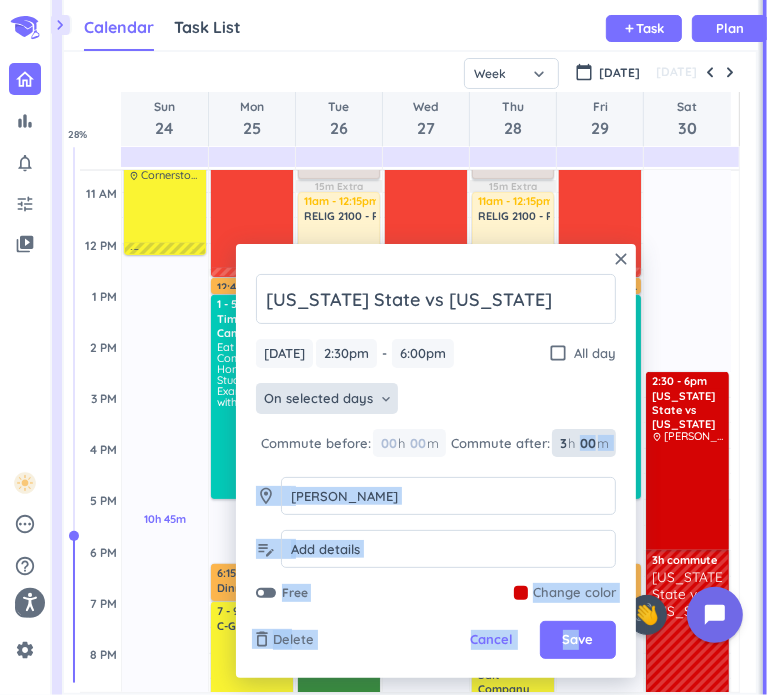 drag, startPoint x: 581, startPoint y: 639, endPoint x: 586, endPoint y: 443, distance: 196.06377 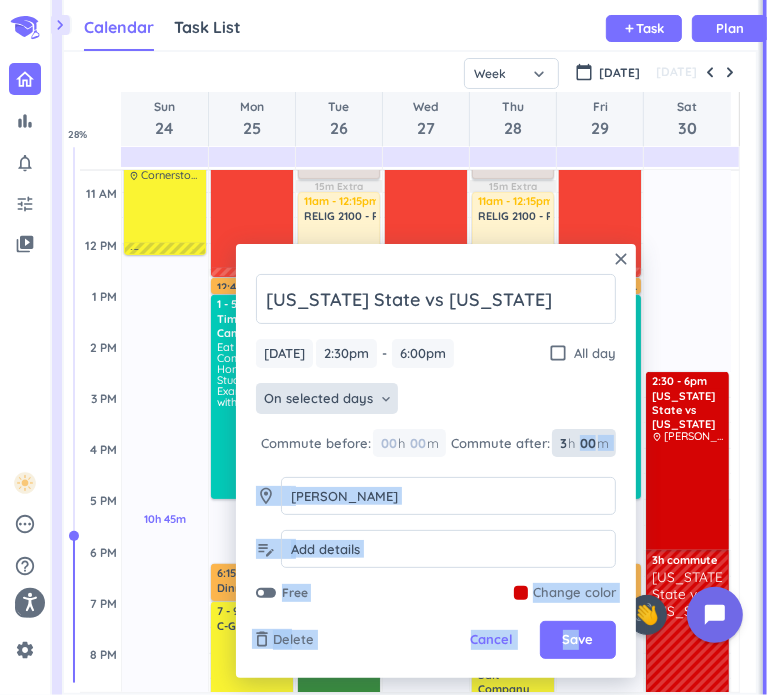 click on "[US_STATE] State vs [US_STATE] [DATE] [DATE]   2:30pm 2:30pm - 6:00pm 6:00pm check_box_outline_blank All day On selected days keyboard_arrow_down Commute before: 00 h 00 m Commute after: 3 3 00 h 00 m room [PERSON_NAME] [PERSON_NAME] edit_note Free Change color delete_outline Delete Cancel Save" at bounding box center [436, 438] 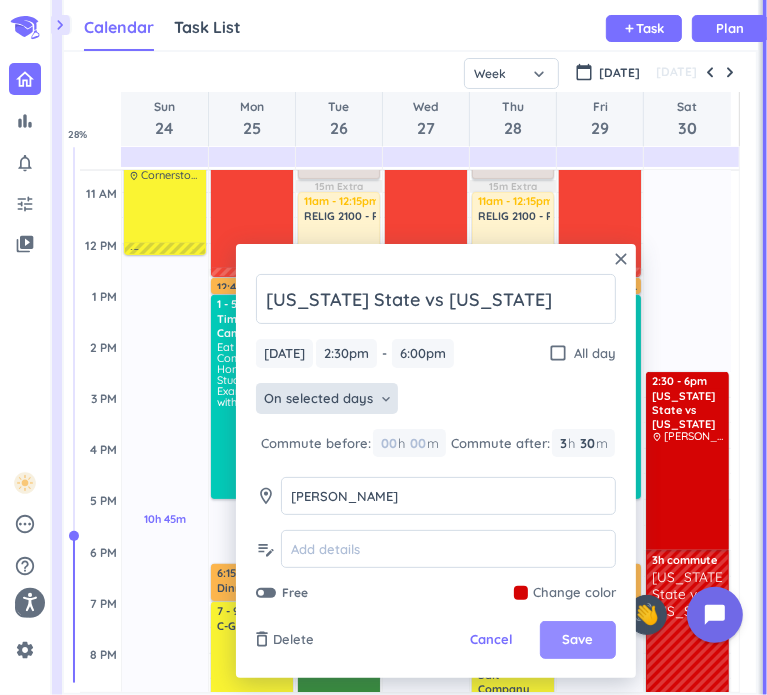 click on "Save" at bounding box center (578, 640) 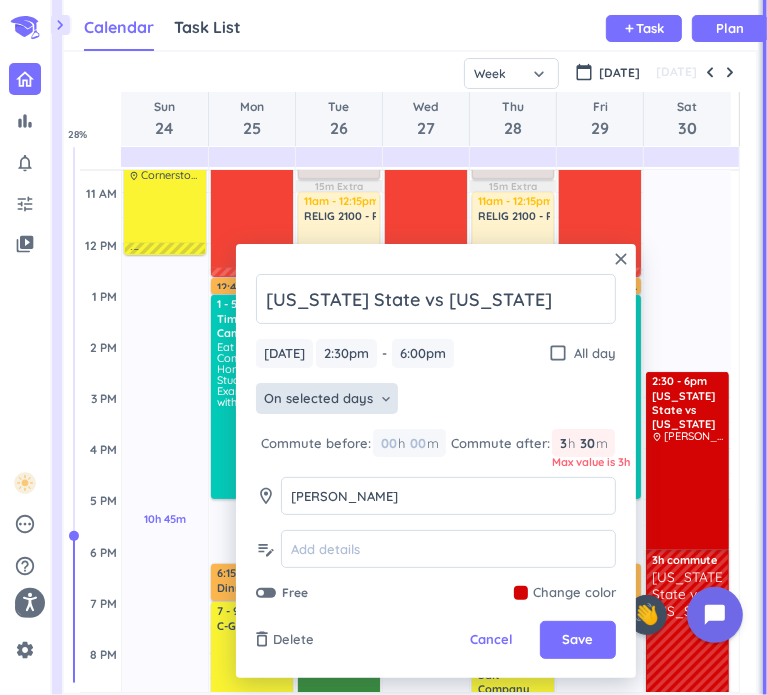 click on "30 30 00" at bounding box center (593, 443) 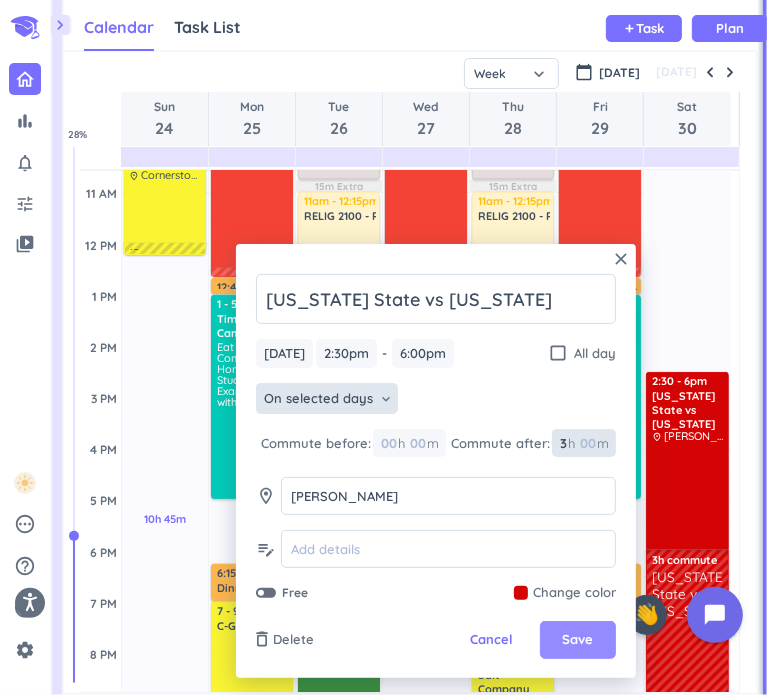 type 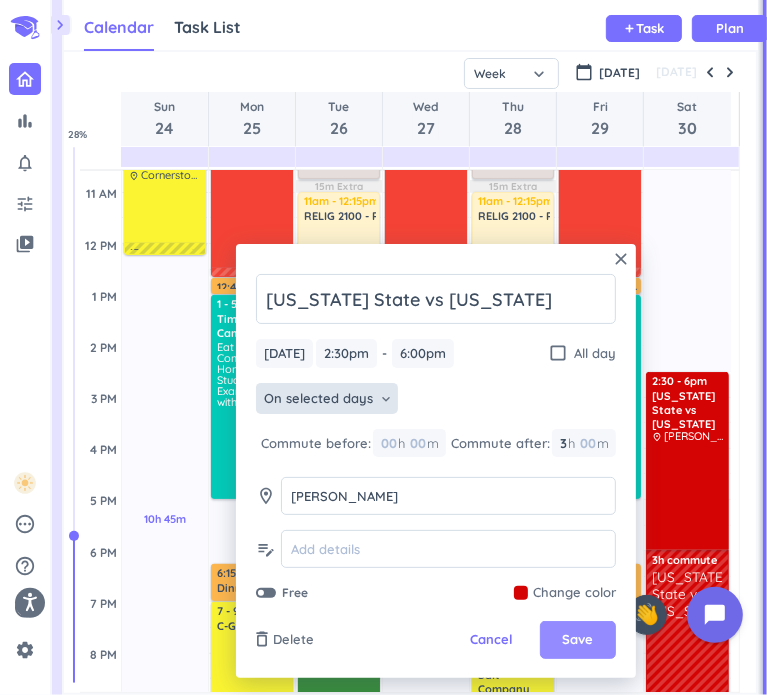 click on "Save" at bounding box center [578, 640] 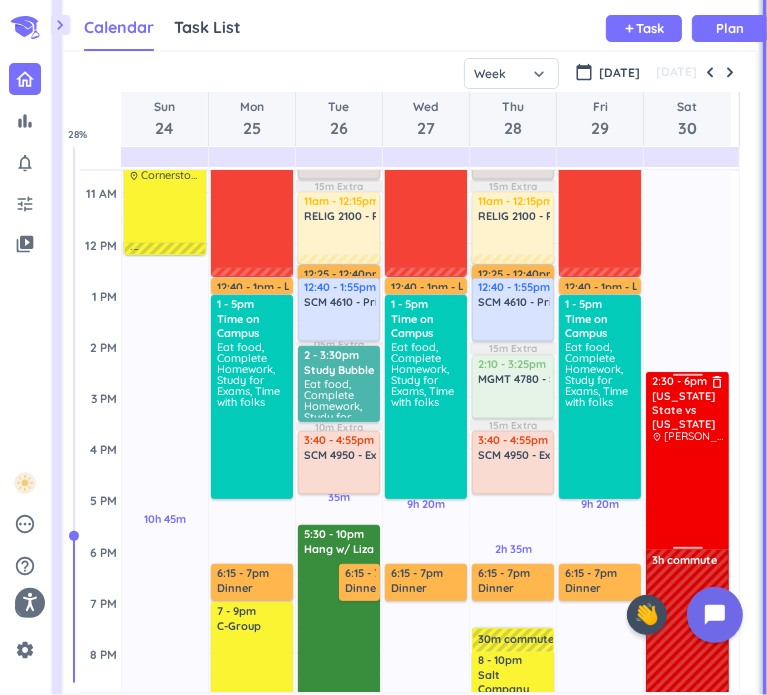 click at bounding box center (688, 495) 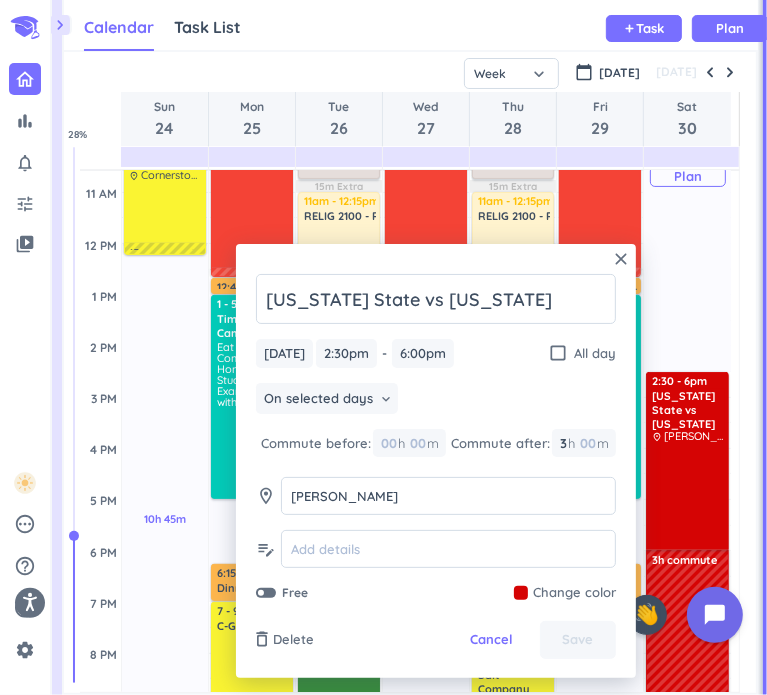 click on "8h  Past due Plan" at bounding box center (687, 167) 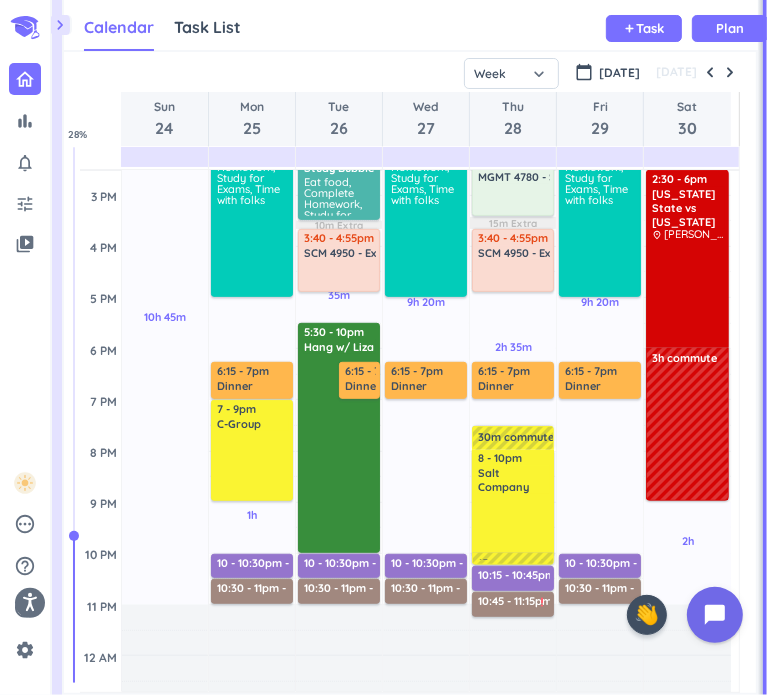 scroll, scrollTop: 529, scrollLeft: 0, axis: vertical 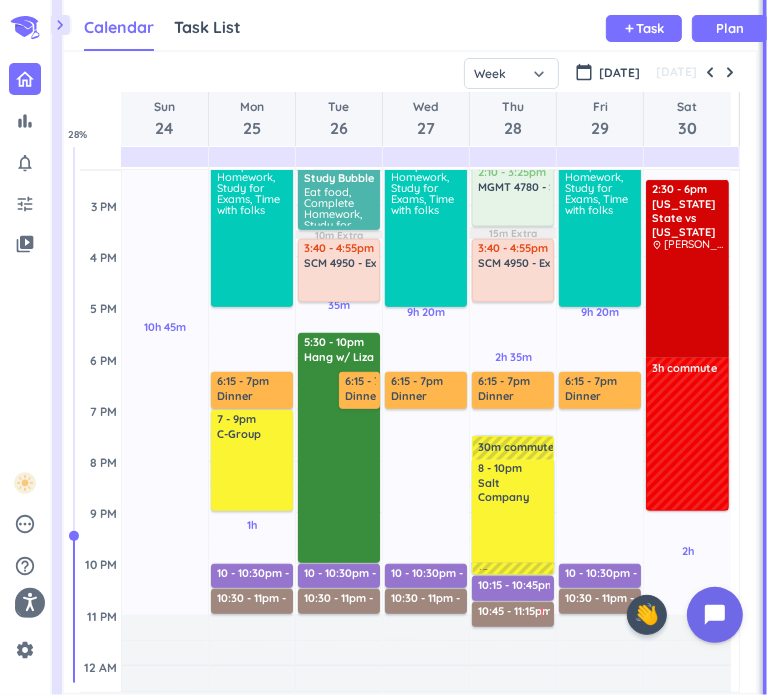 click at bounding box center [687, 441] 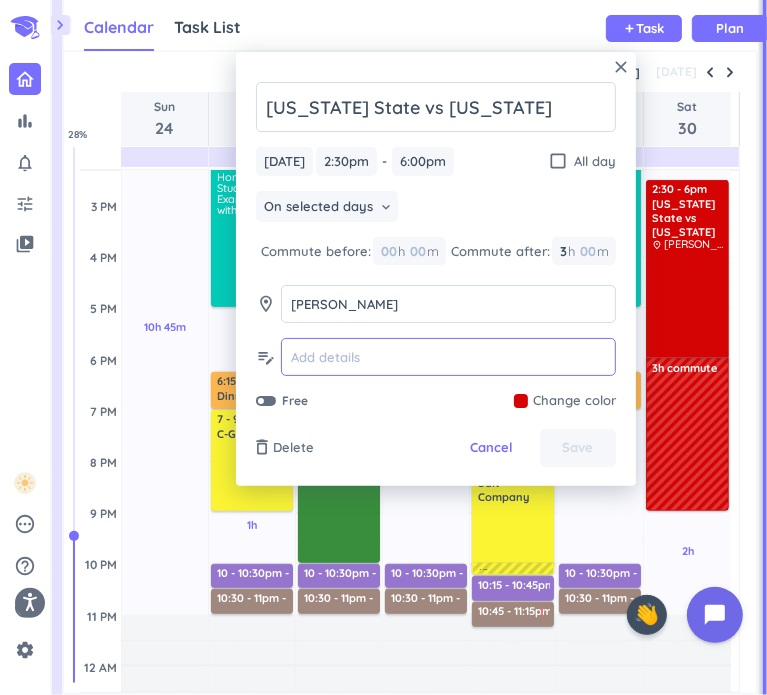 click at bounding box center [448, 357] 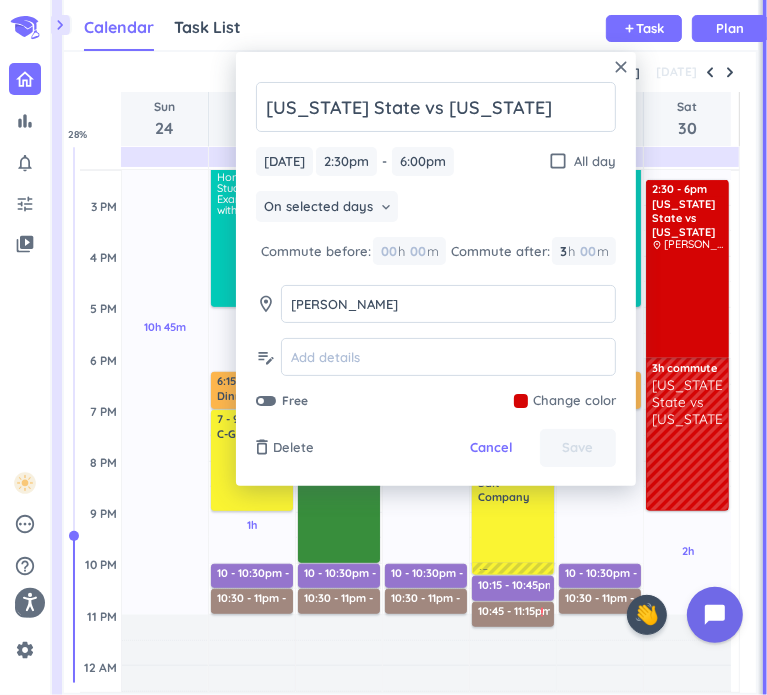 click on "[US_STATE] State vs [US_STATE] [DATE] [DATE]   2:30pm 2:30pm - 6:00pm 6:00pm check_box_outline_blank All day On selected days keyboard_arrow_down Commute before: 00 h 00 m Commute after: 3 3 00 h 00 m room [PERSON_NAME] [PERSON_NAME] edit_note Free Change color" at bounding box center [436, 246] 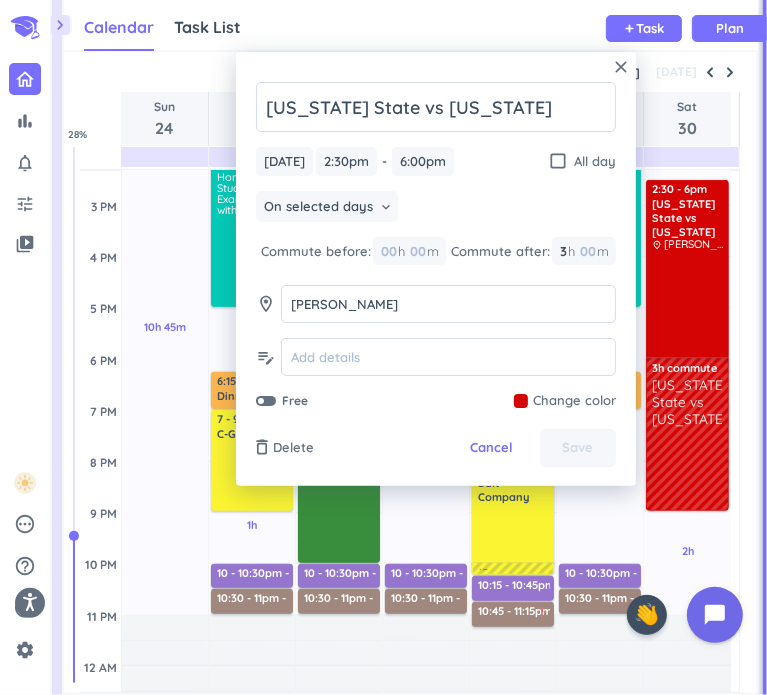 click on "On selected days keyboard_arrow_down" at bounding box center [436, 209] 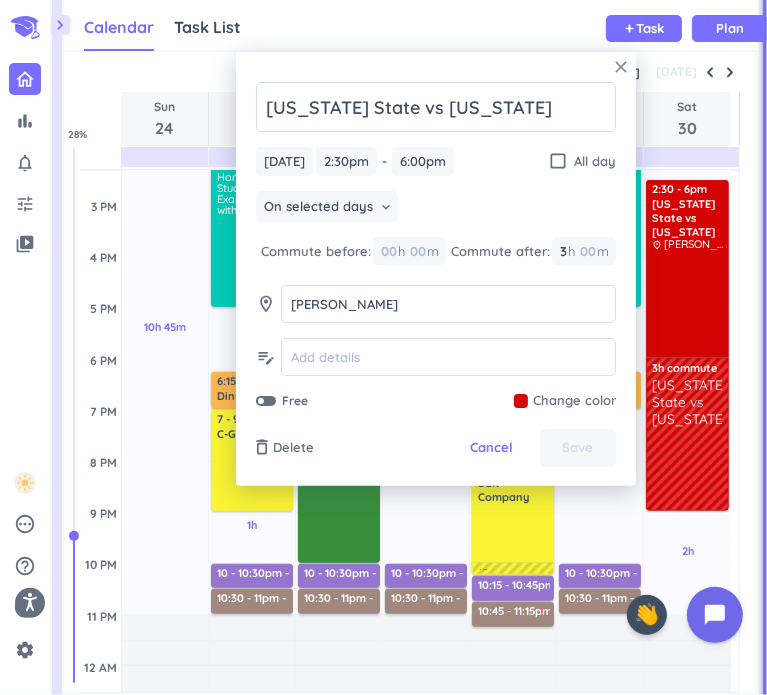 click on "close" at bounding box center (621, 67) 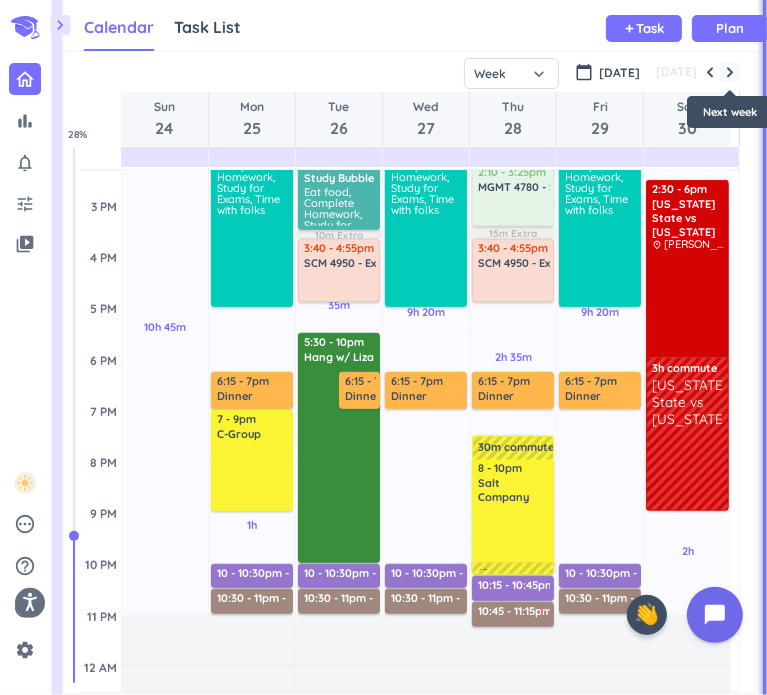 click at bounding box center (730, 72) 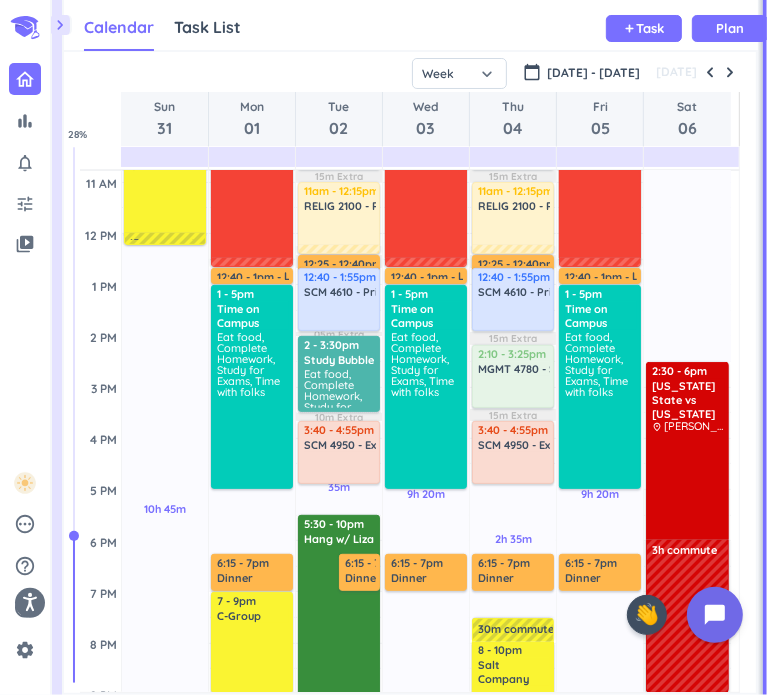 scroll, scrollTop: 377, scrollLeft: 0, axis: vertical 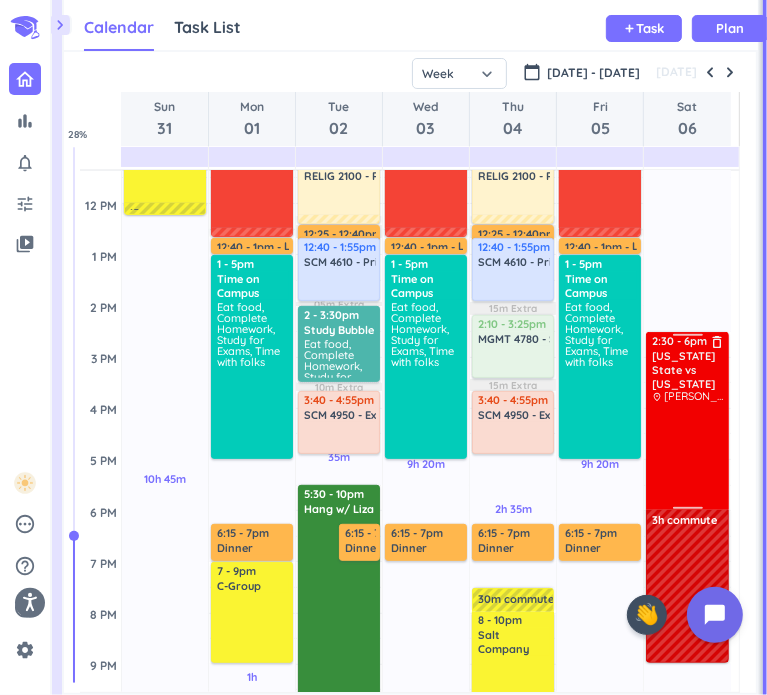 click at bounding box center (688, 455) 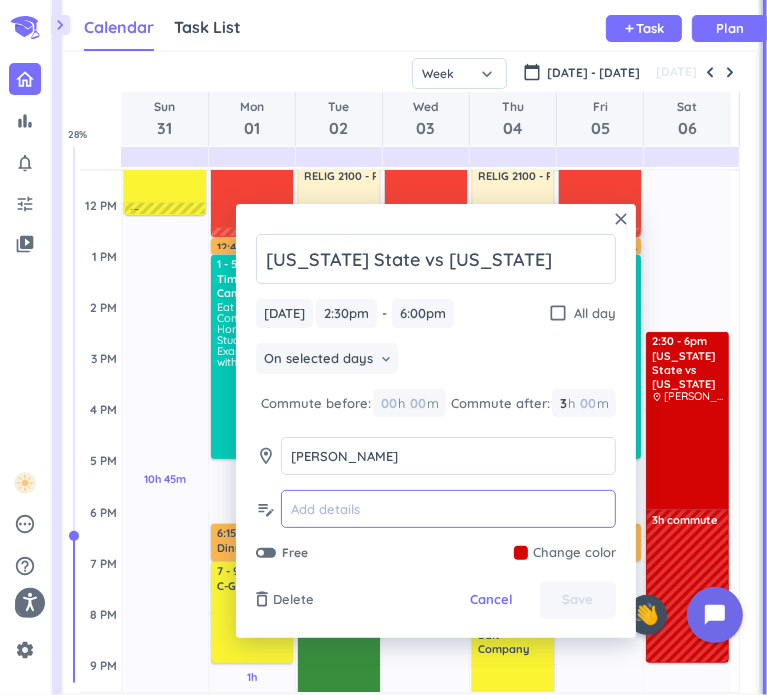 click at bounding box center (448, 509) 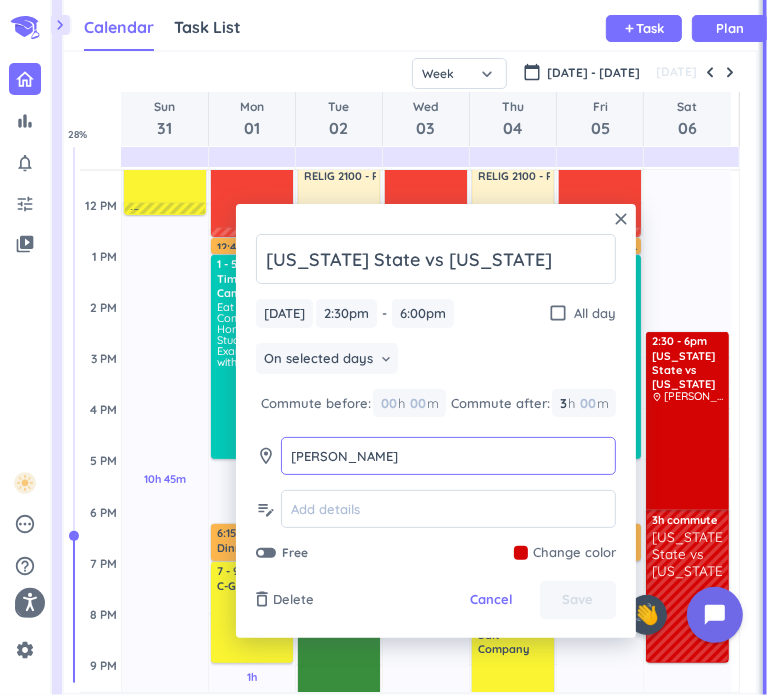 click on "[PERSON_NAME]" at bounding box center (448, 456) 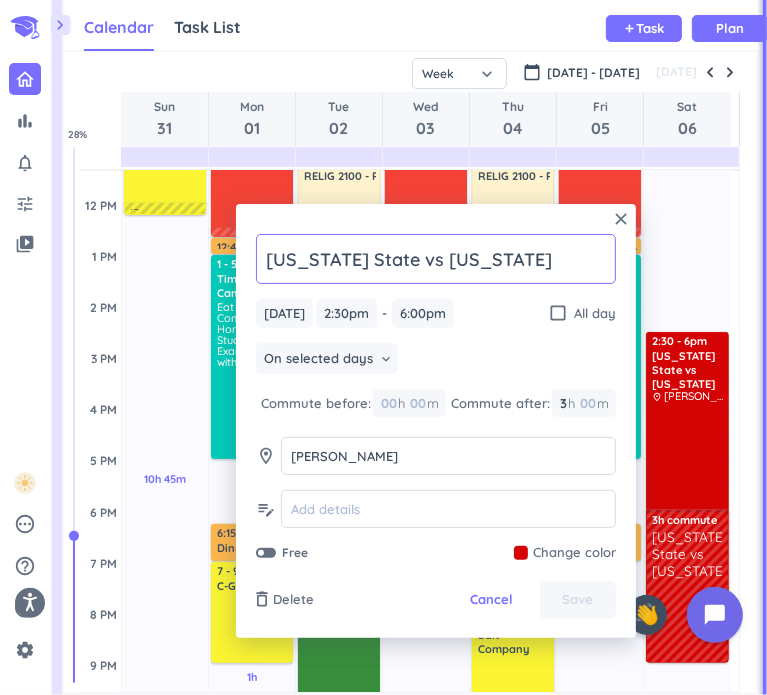 click on "[US_STATE] State vs [US_STATE]" 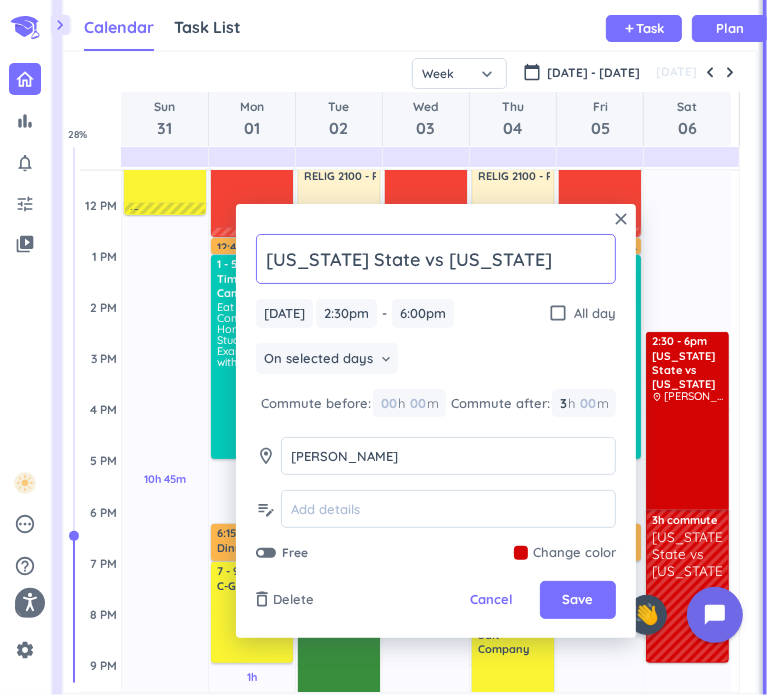 click on "[US_STATE] State vs [US_STATE]" 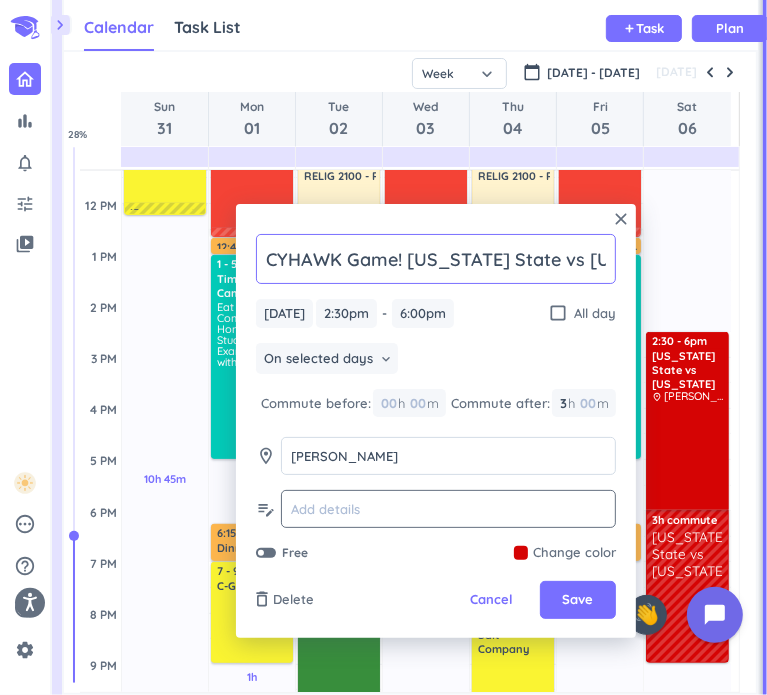 type on "CYHAWK Game! [US_STATE] State vs [US_STATE]" 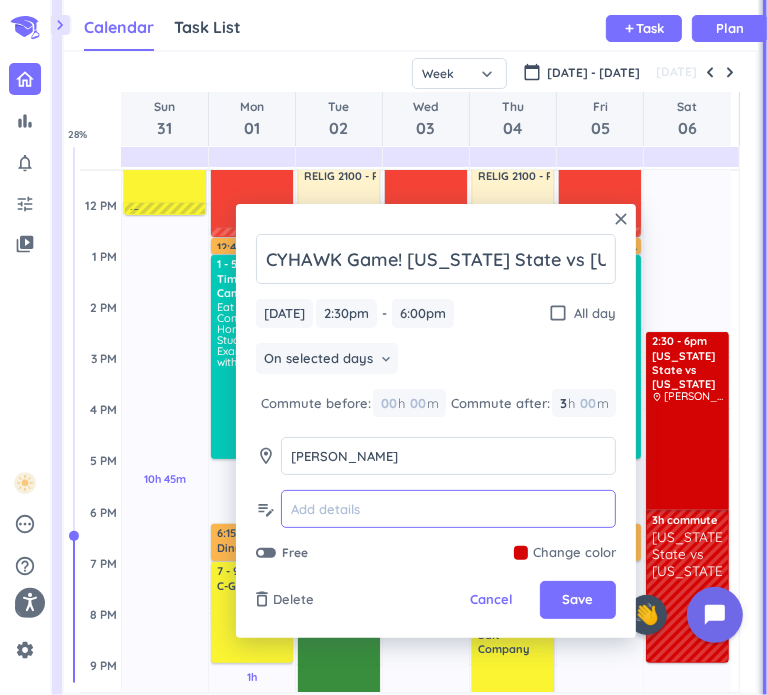 click at bounding box center [448, 509] 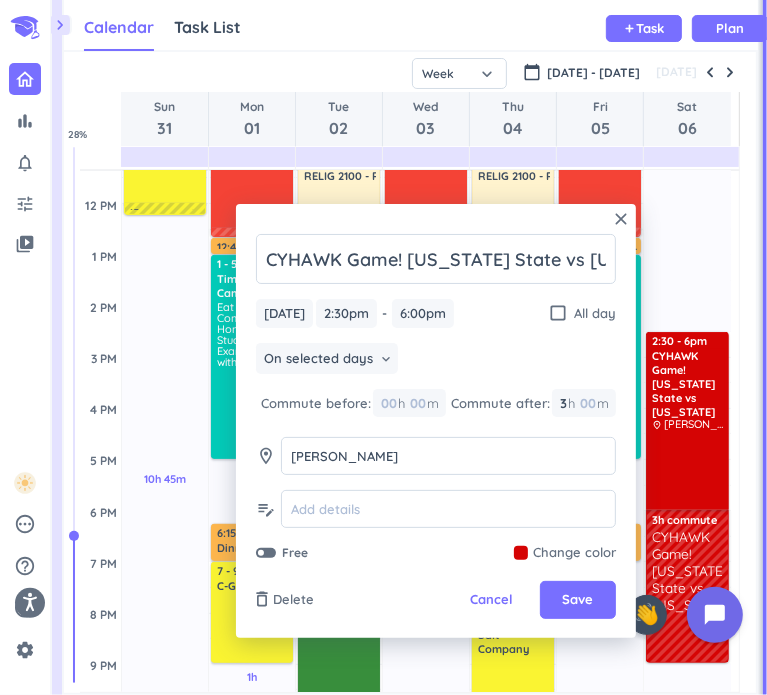 click on "On selected days keyboard_arrow_down" at bounding box center [436, 361] 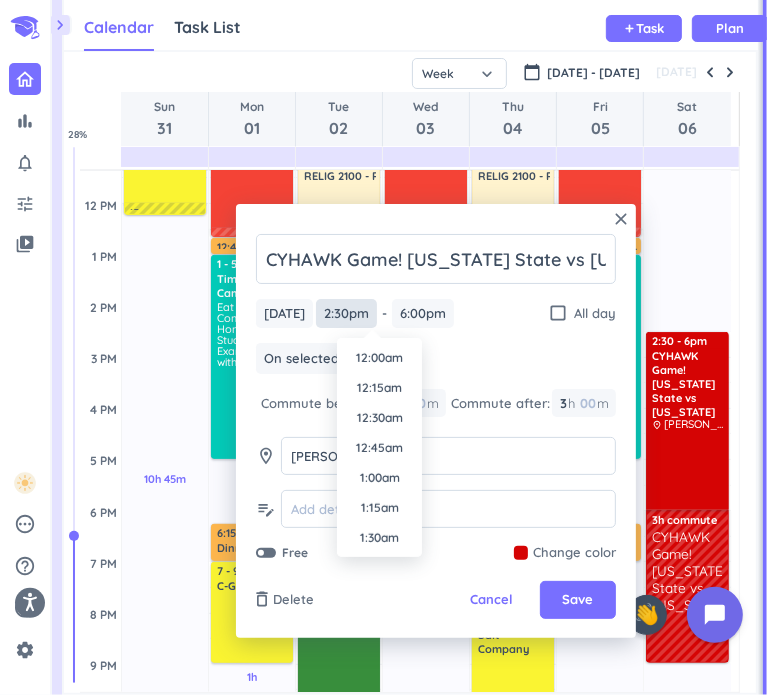 click on "2:30pm" at bounding box center [346, 313] 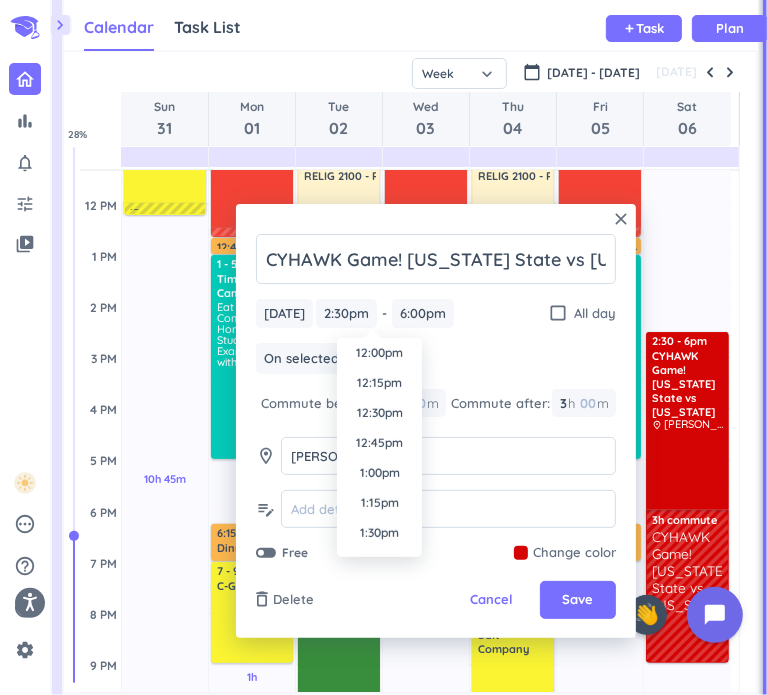 scroll, scrollTop: 1401, scrollLeft: 0, axis: vertical 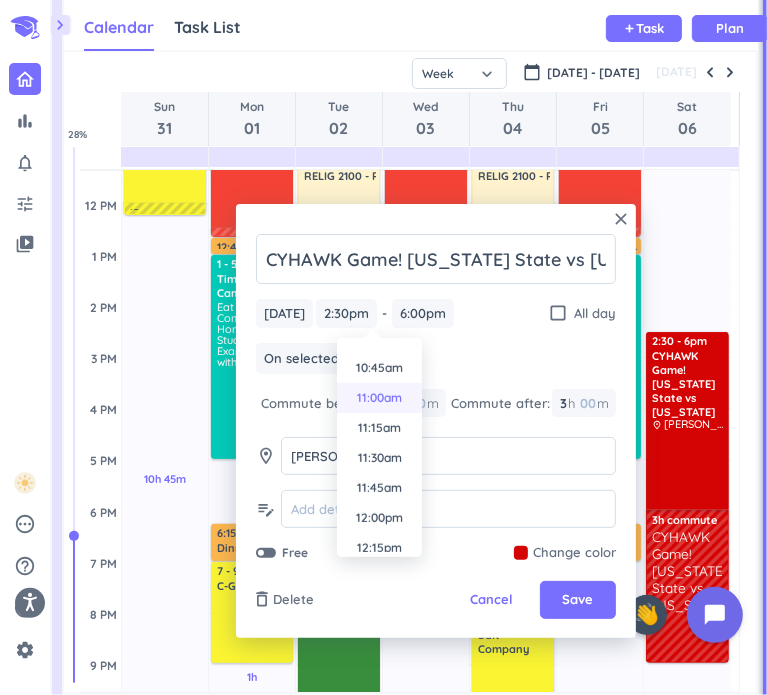 click on "11:00am" at bounding box center (379, 398) 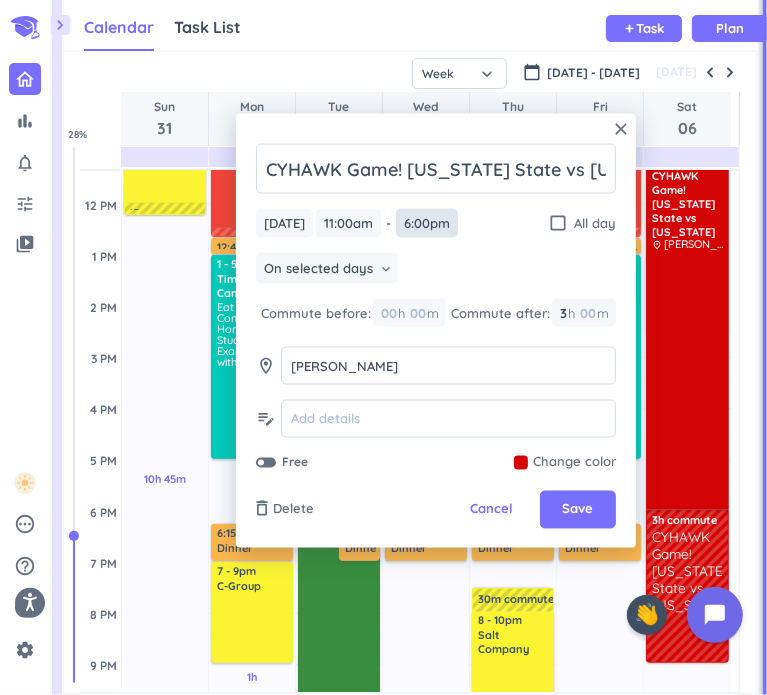 click on "6:00pm" at bounding box center [427, 223] 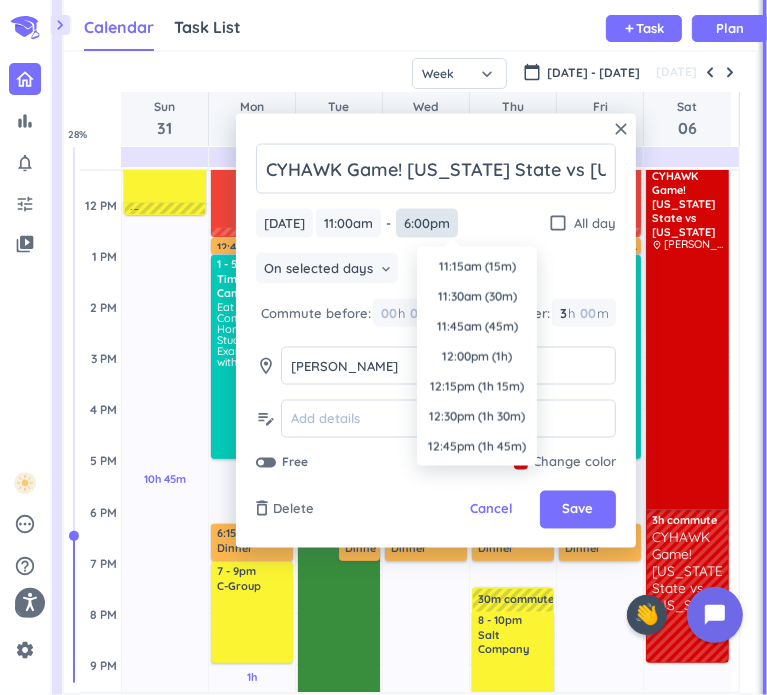 scroll, scrollTop: 810, scrollLeft: 0, axis: vertical 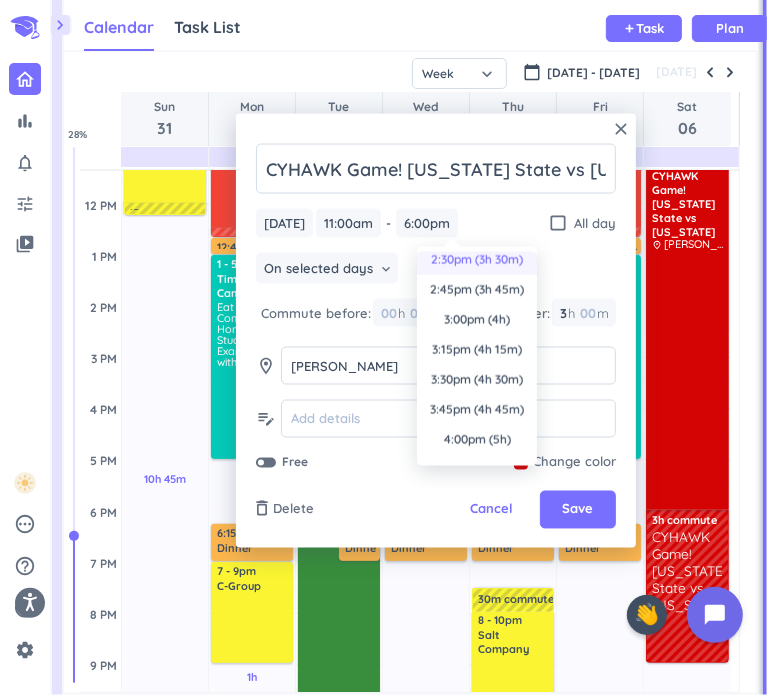 click on "2:30pm (3h 30m)" at bounding box center (477, 260) 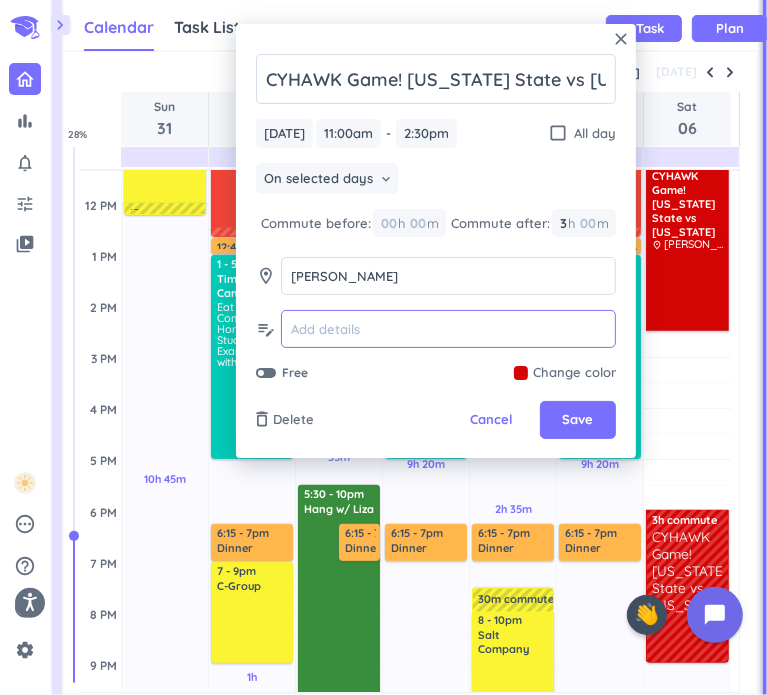 click at bounding box center (448, 329) 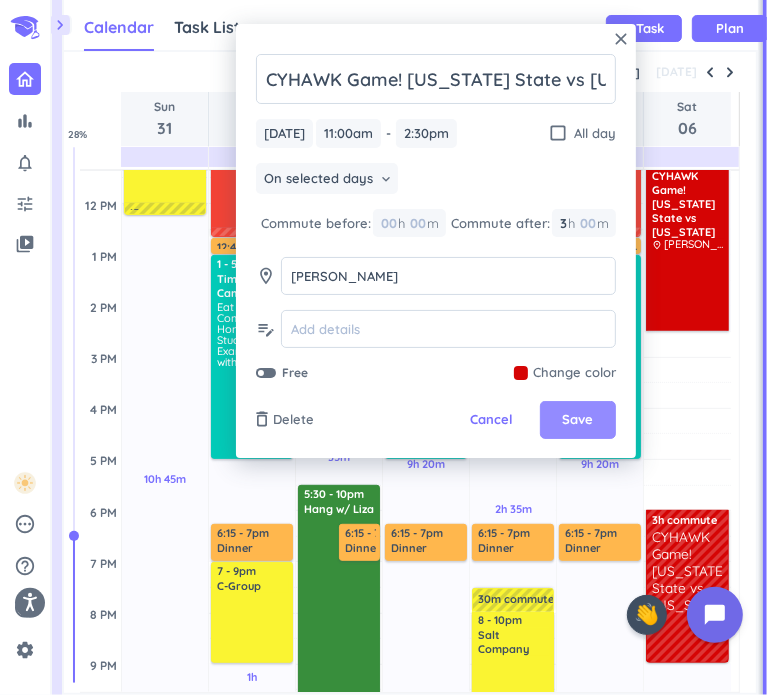 click on "Save" at bounding box center (578, 420) 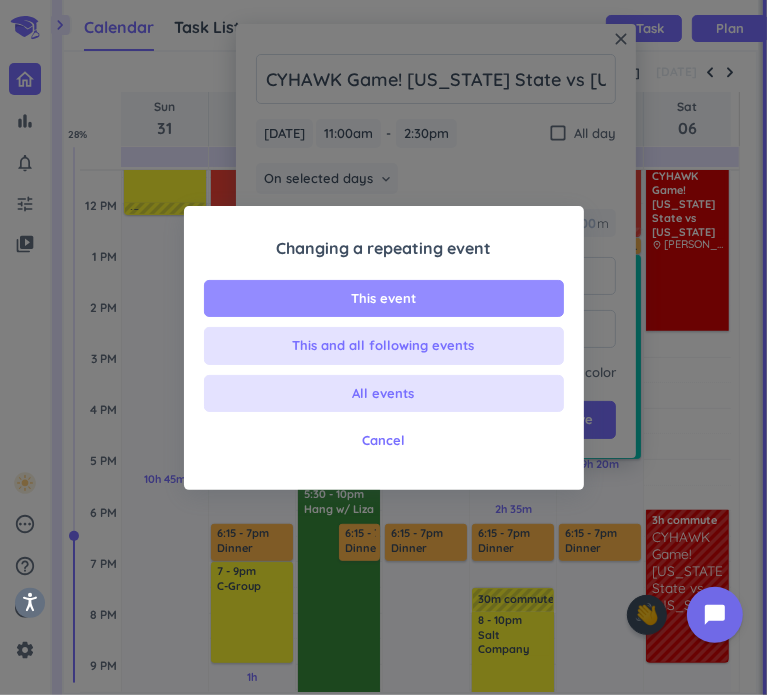 click on "This event" at bounding box center (384, 299) 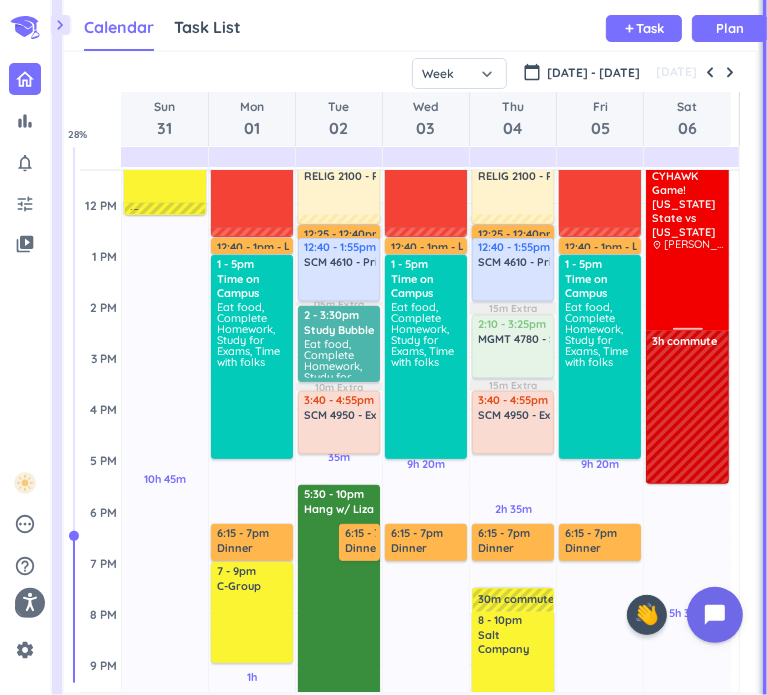 click at bounding box center [688, 290] 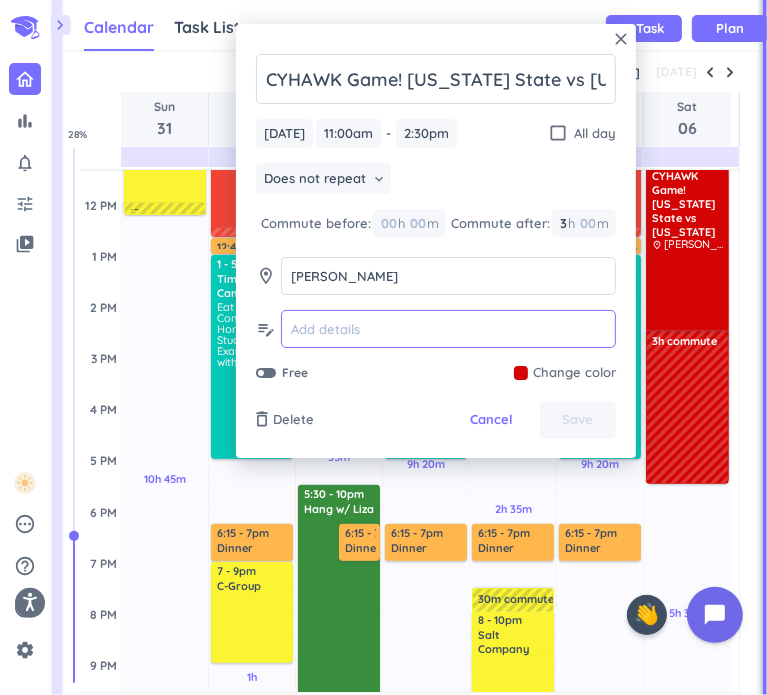 click at bounding box center [448, 329] 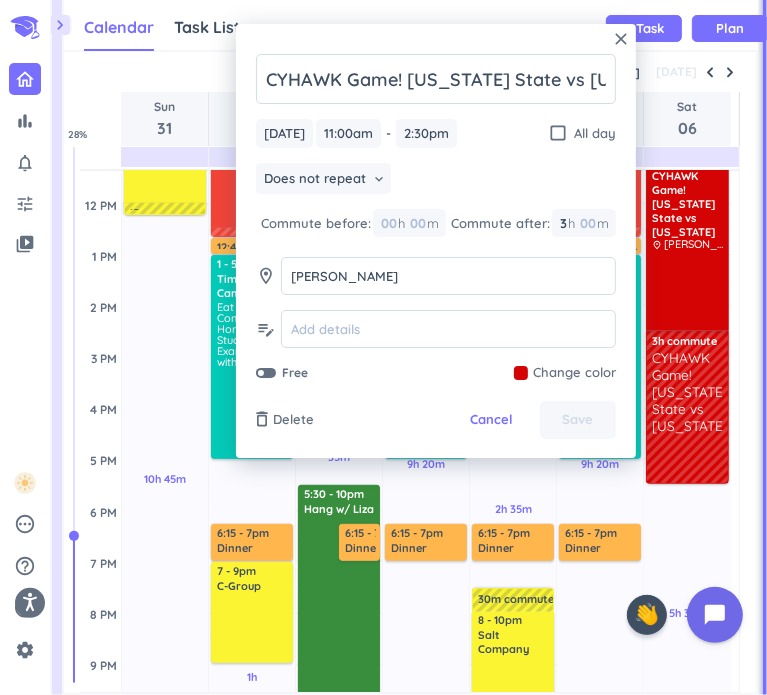 click on "delete_outline Delete Cancel Save" at bounding box center (436, 420) 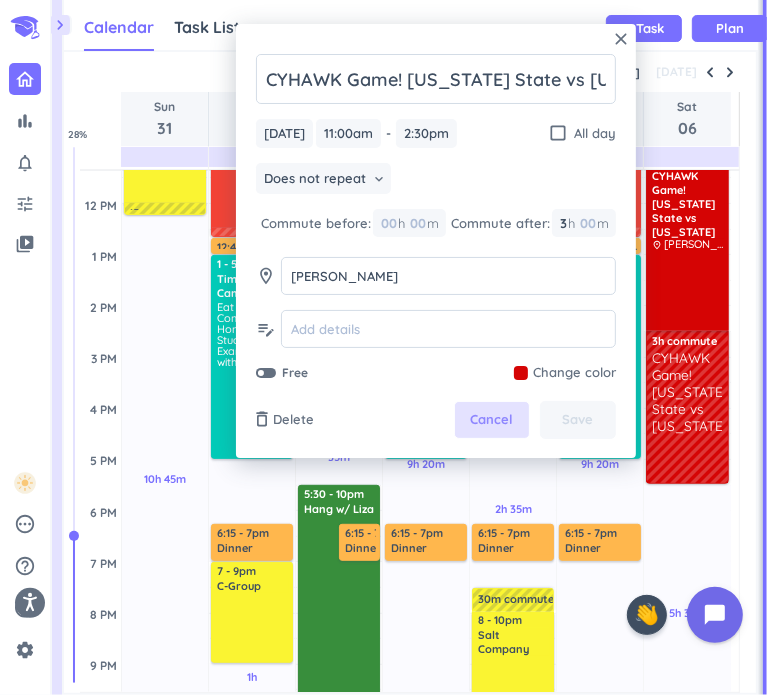 click on "Cancel" at bounding box center (492, 420) 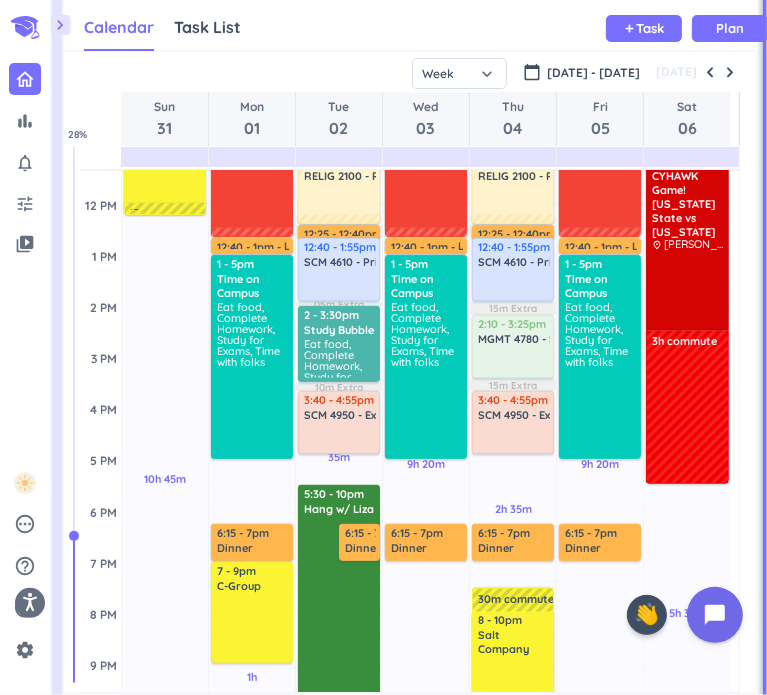 click at bounding box center [687, 414] 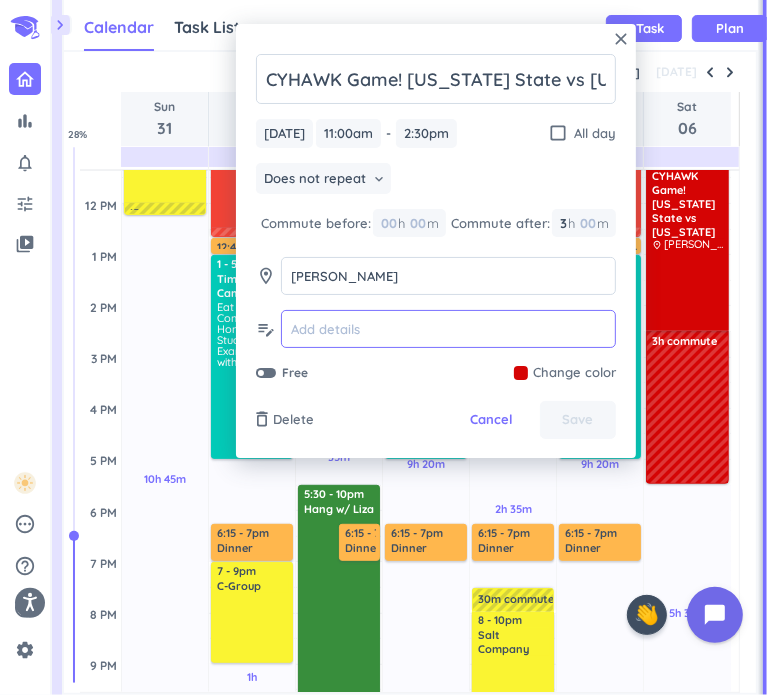 click at bounding box center (448, 329) 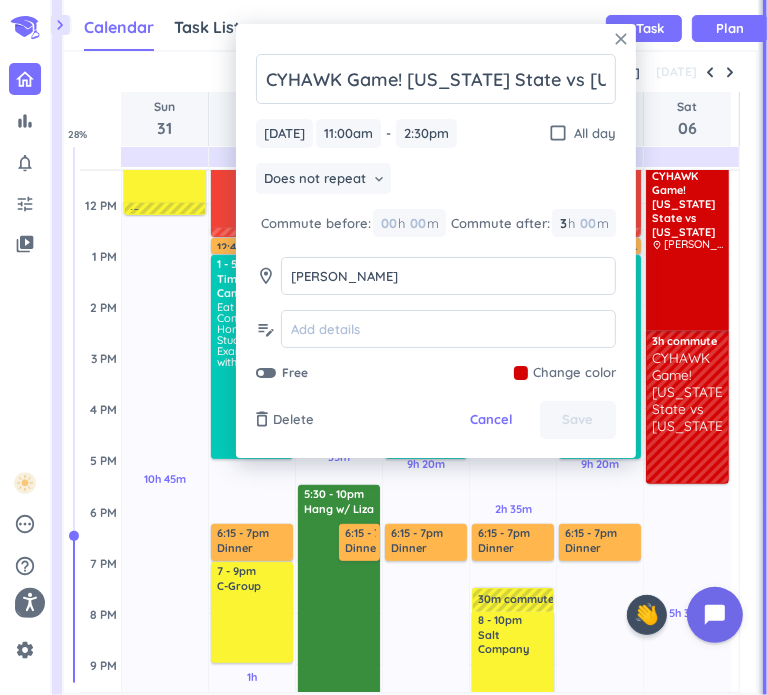 click on "close" at bounding box center (621, 39) 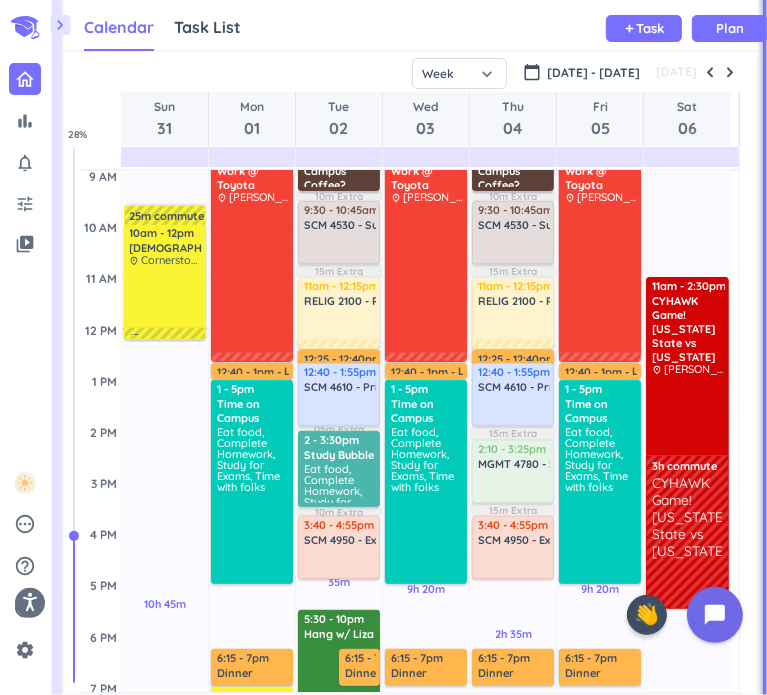 scroll, scrollTop: 254, scrollLeft: 0, axis: vertical 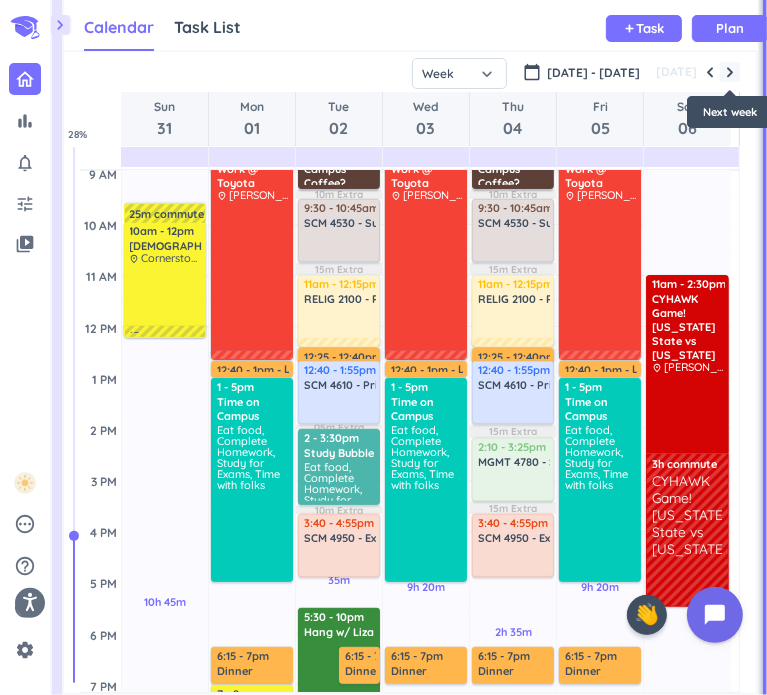 click at bounding box center [730, 72] 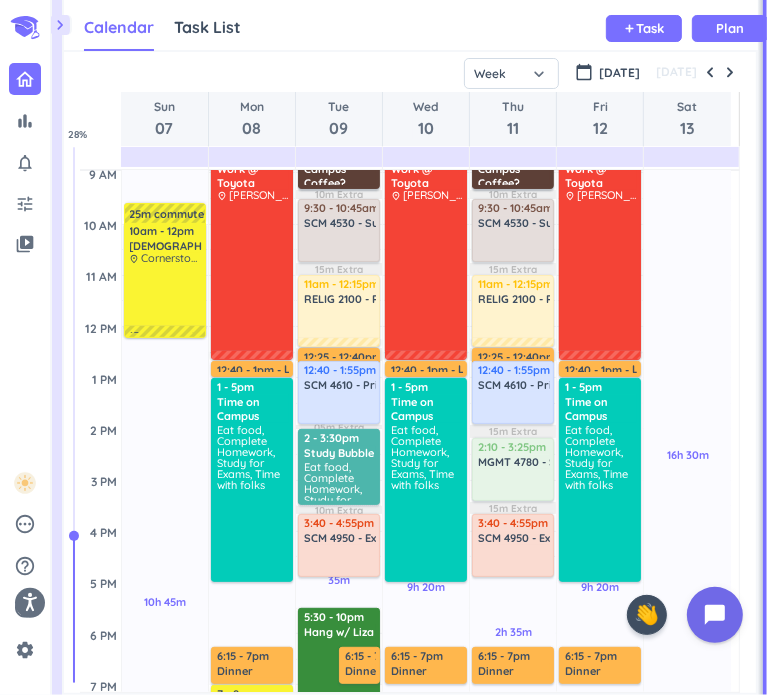 scroll, scrollTop: 104, scrollLeft: 0, axis: vertical 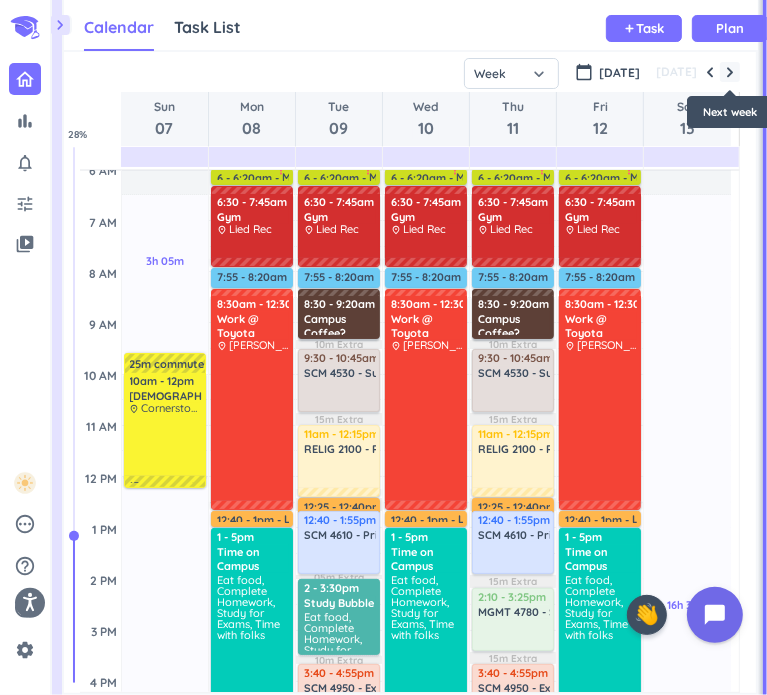 click at bounding box center (730, 72) 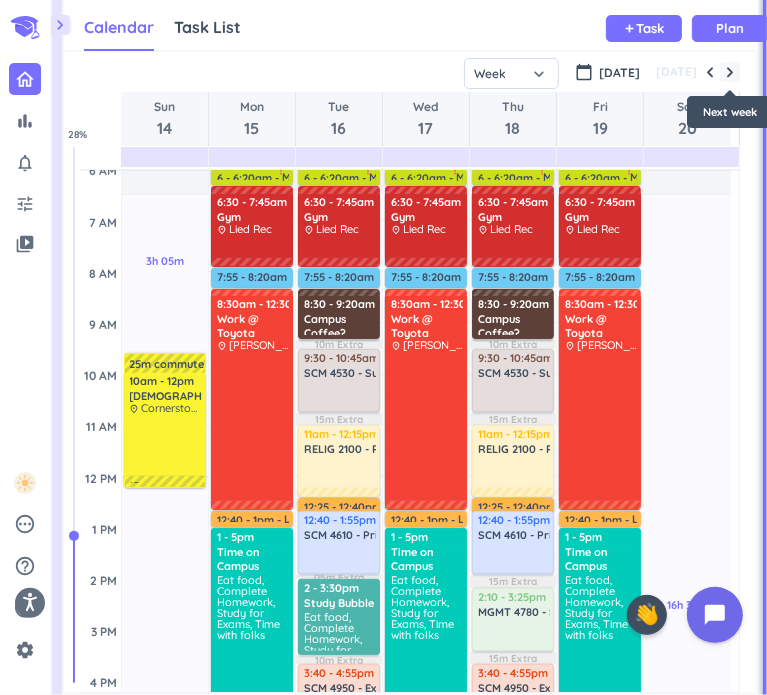 click at bounding box center [730, 72] 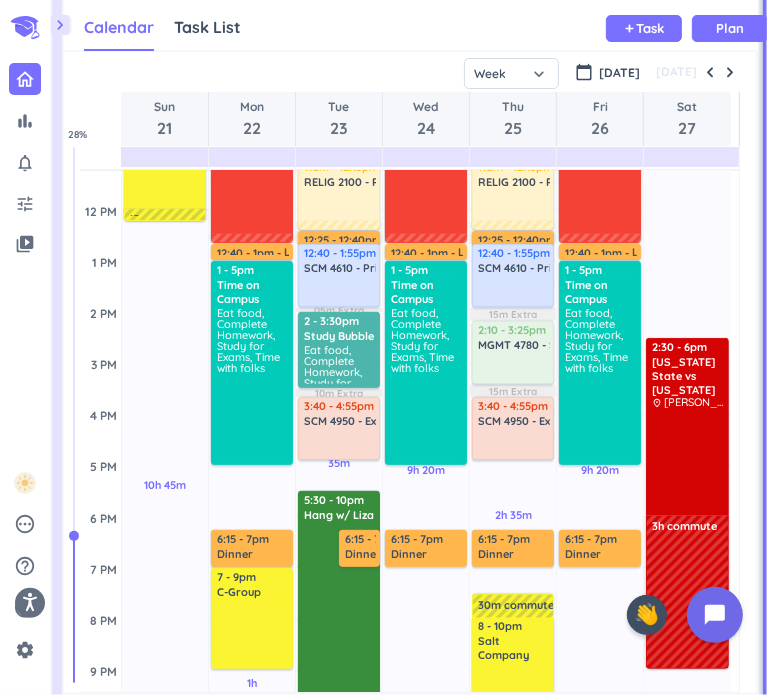 scroll, scrollTop: 387, scrollLeft: 0, axis: vertical 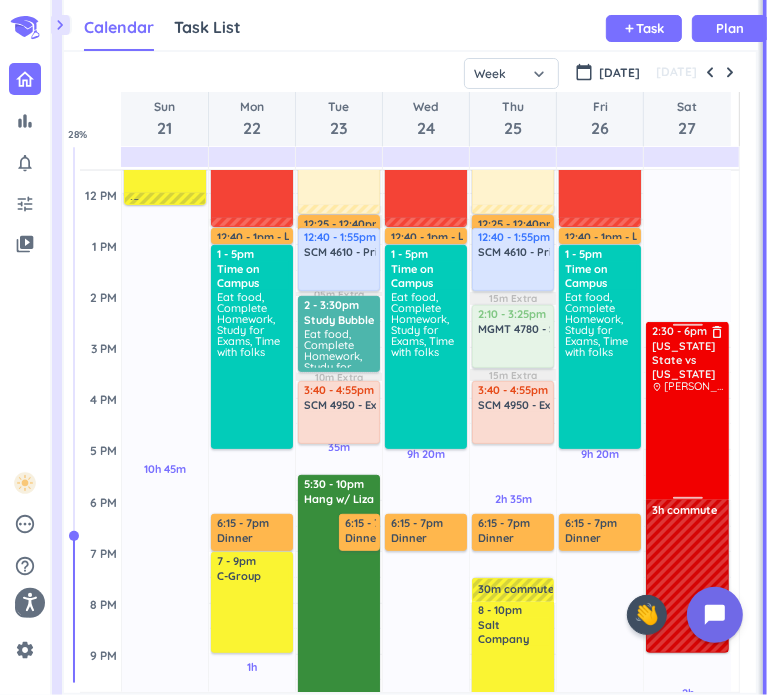click at bounding box center [688, 445] 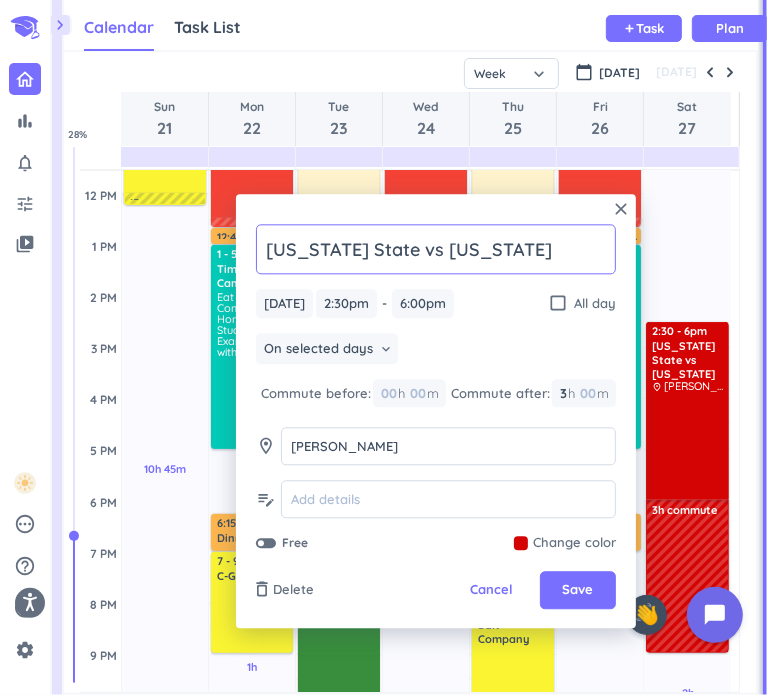type on "[US_STATE] State vs [US_STATE]" 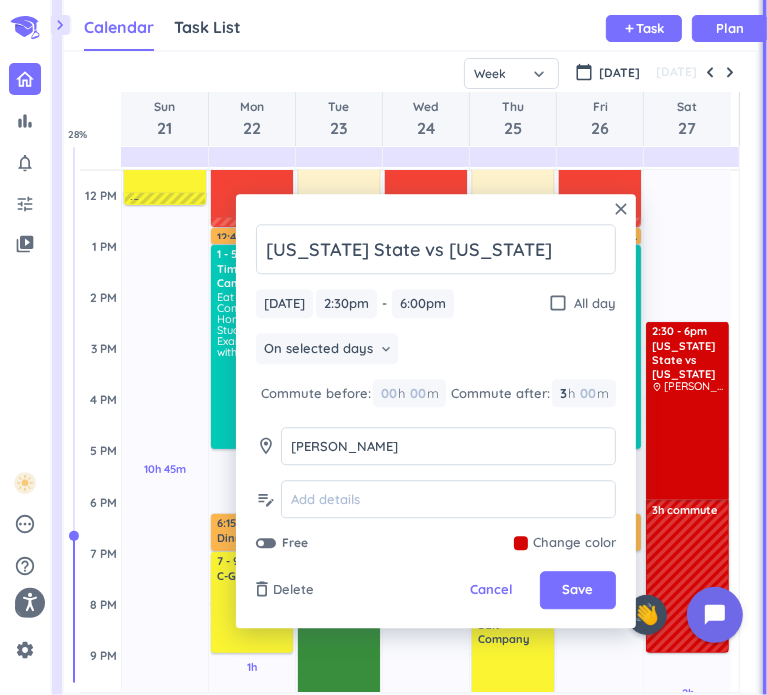 click on "[US_STATE] State vs [US_STATE] [DATE] [DATE]   2:30pm 2:30pm - 6:00pm 6:00pm check_box_outline_blank All day On selected days keyboard_arrow_down Commute before: 00 h 00 m Commute after: 3 3 00 h 00 m room [PERSON_NAME] [PERSON_NAME] edit_note Free Change color" at bounding box center [436, 388] 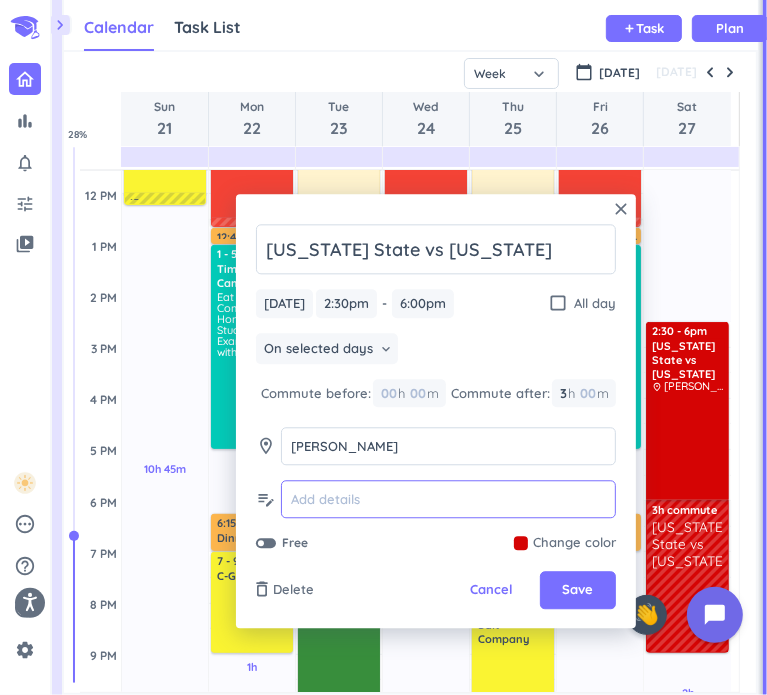 click at bounding box center [448, 500] 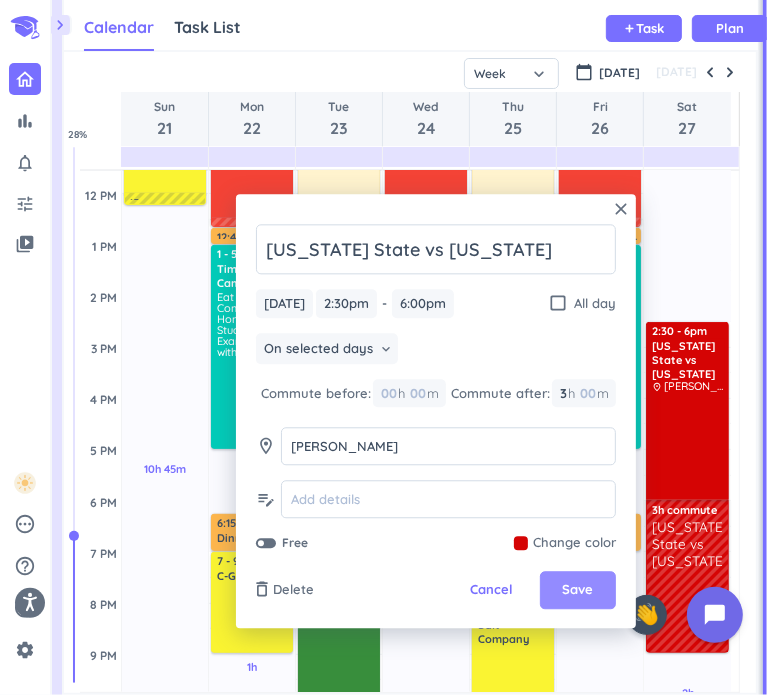 click on "Save" at bounding box center (578, 591) 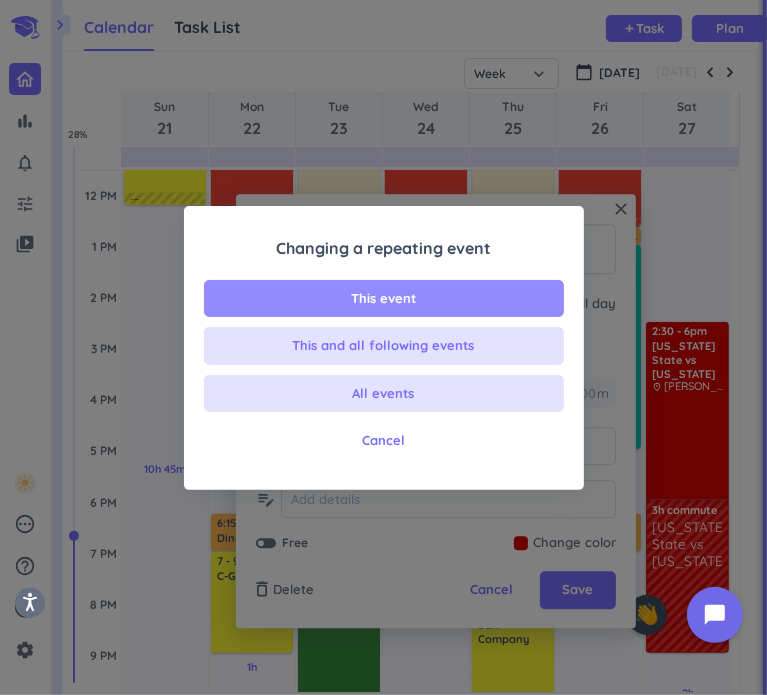 click on "This event" at bounding box center (384, 299) 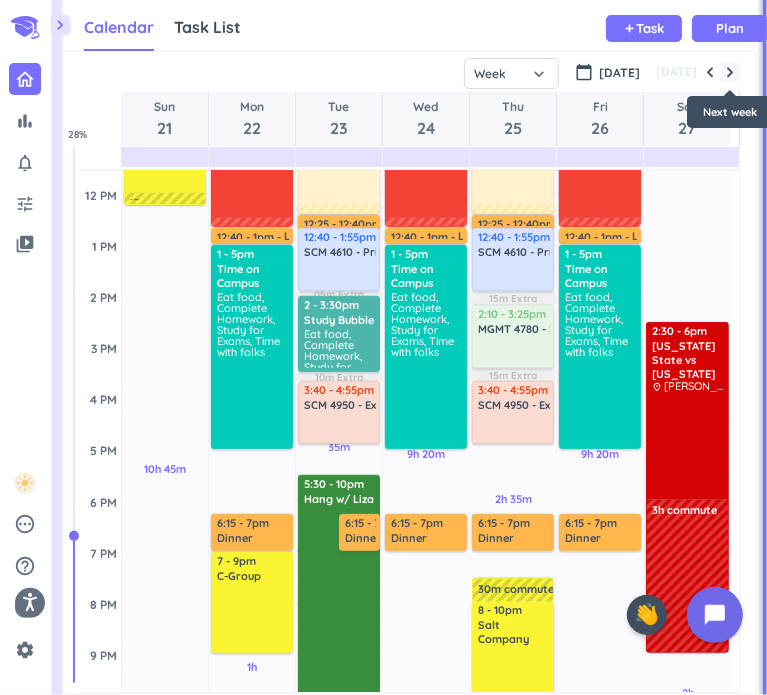click at bounding box center [730, 72] 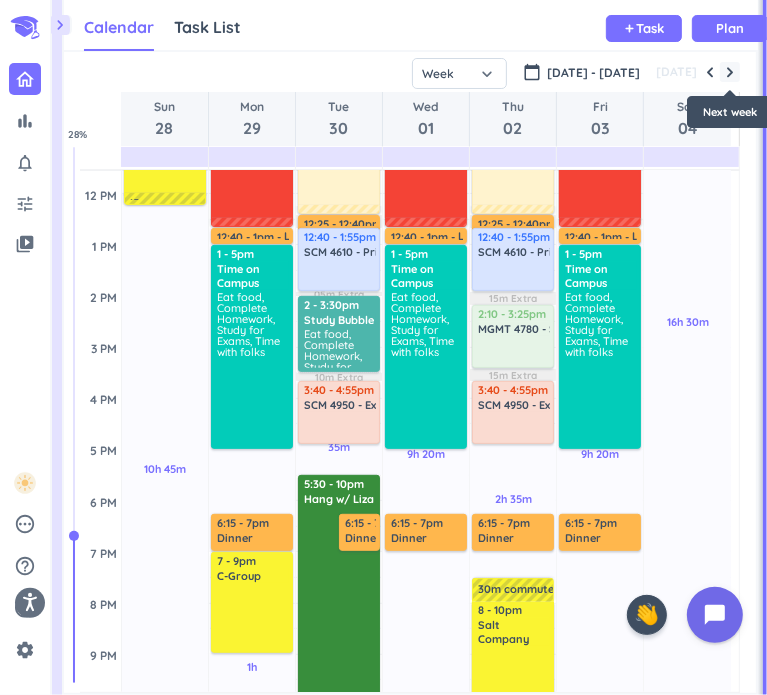 scroll, scrollTop: 104, scrollLeft: 0, axis: vertical 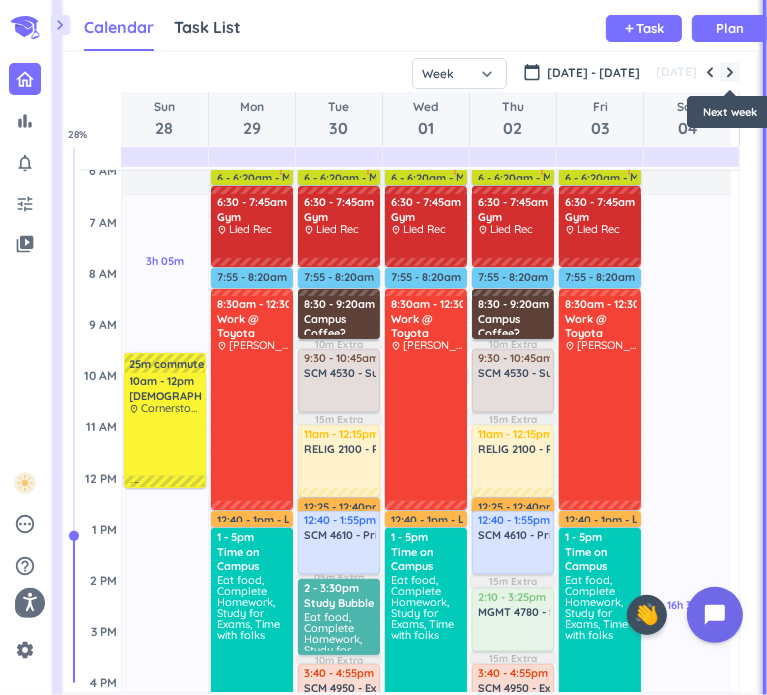 click at bounding box center [730, 72] 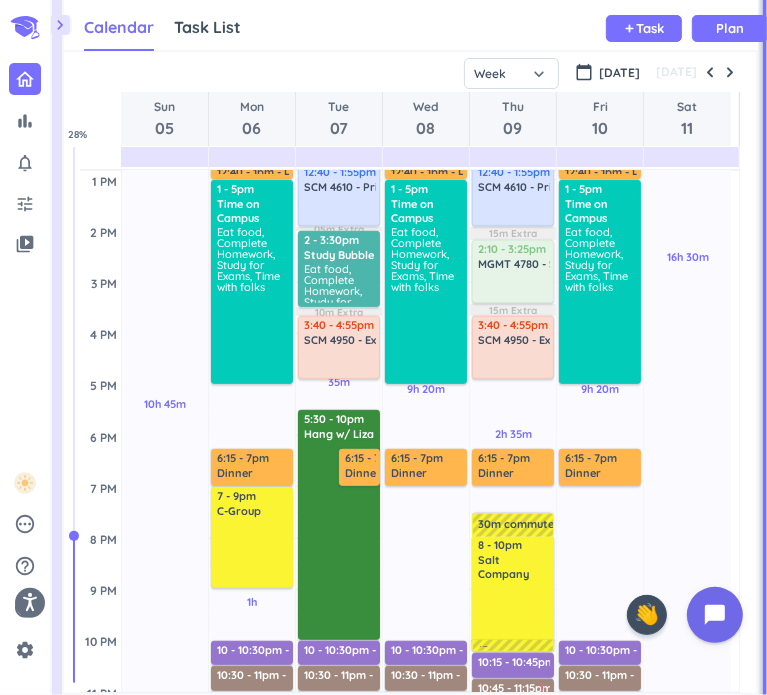 scroll, scrollTop: 222, scrollLeft: 0, axis: vertical 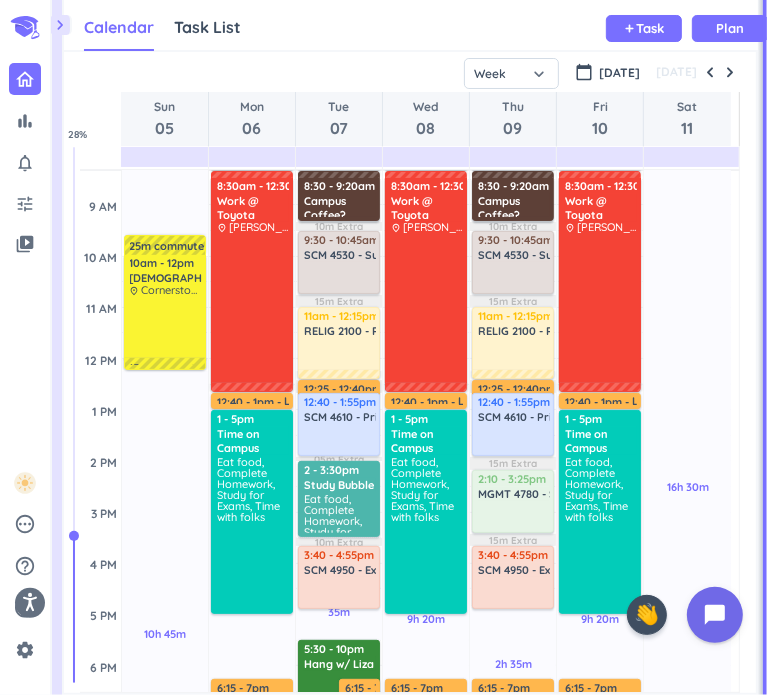 drag, startPoint x: 736, startPoint y: 71, endPoint x: 720, endPoint y: 85, distance: 21.260292 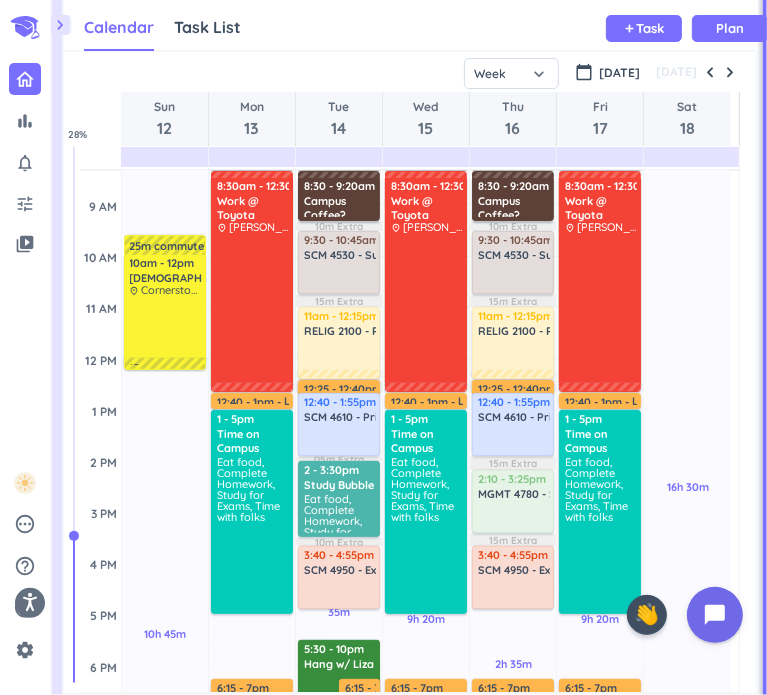 scroll, scrollTop: 104, scrollLeft: 0, axis: vertical 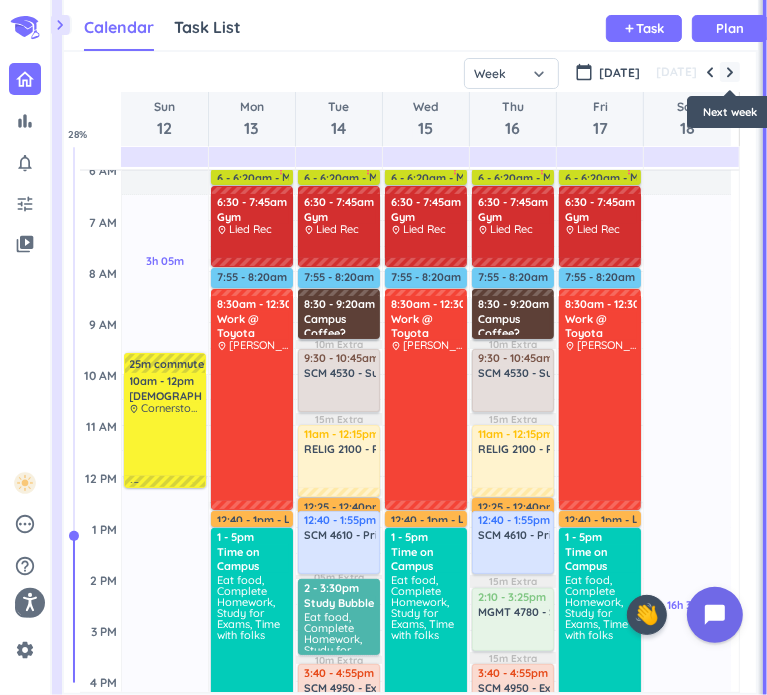 click at bounding box center [730, 72] 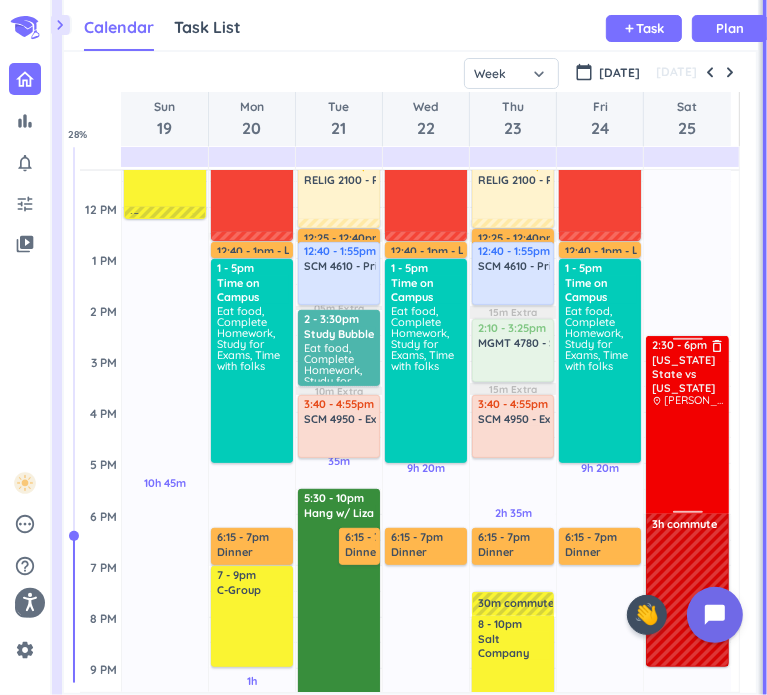 scroll, scrollTop: 375, scrollLeft: 0, axis: vertical 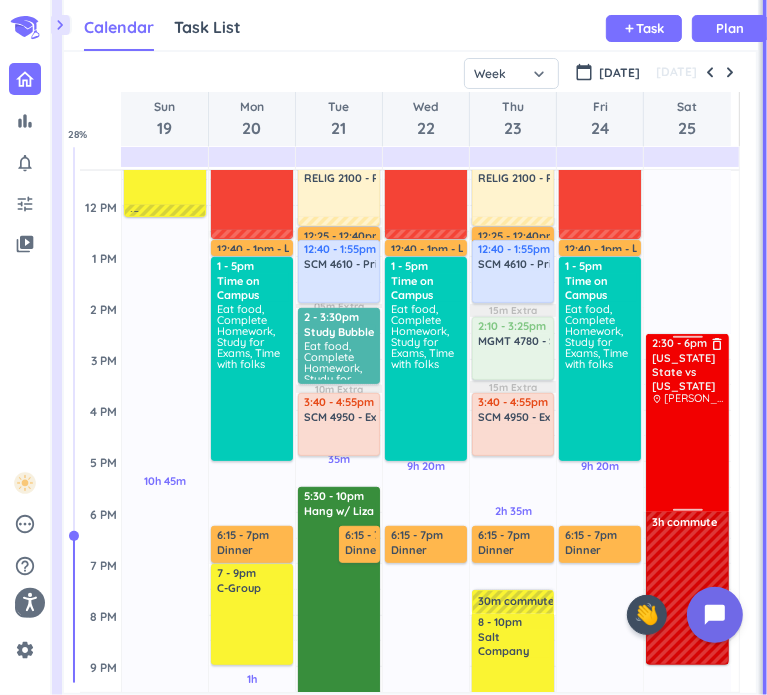 click at bounding box center [688, 457] 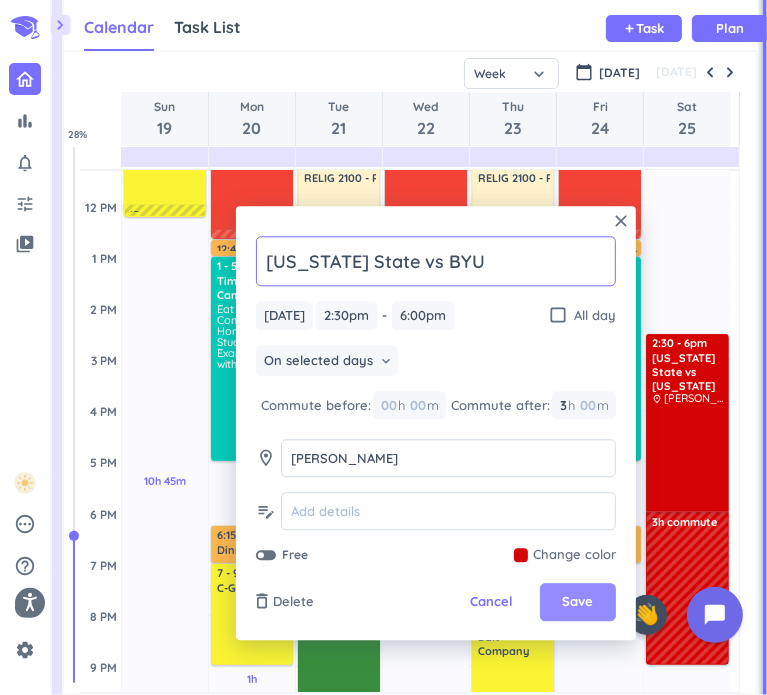 type on "[US_STATE] State vs BYU" 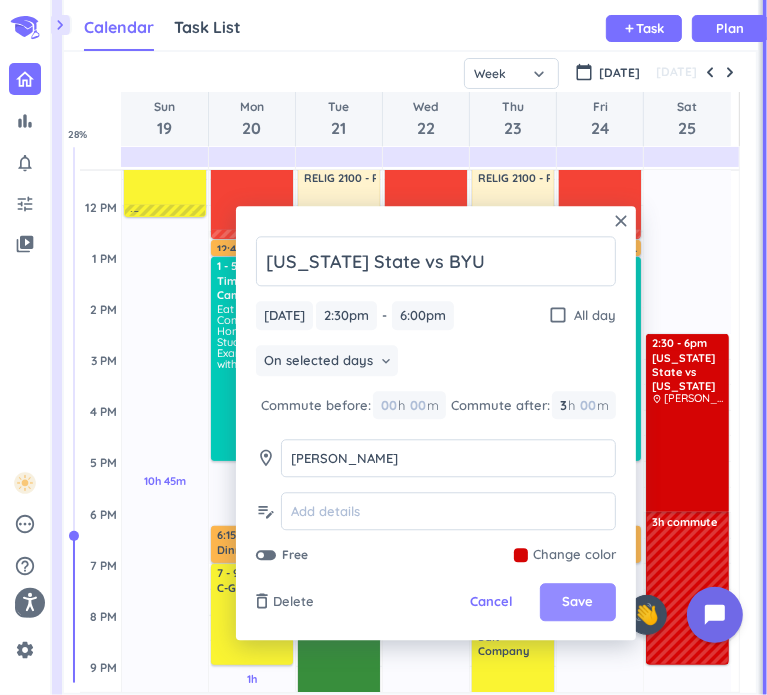 click on "Save" at bounding box center (578, 603) 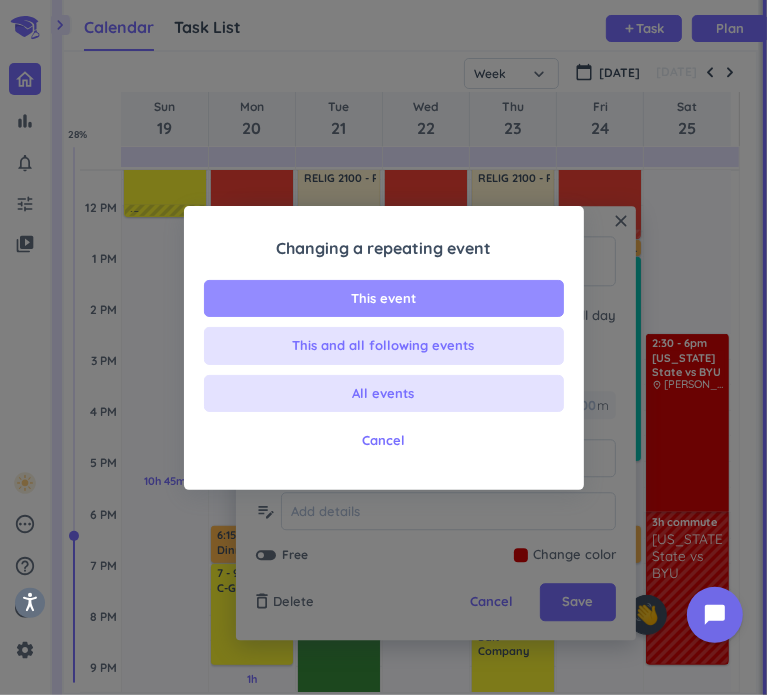 click on "This event" at bounding box center [384, 299] 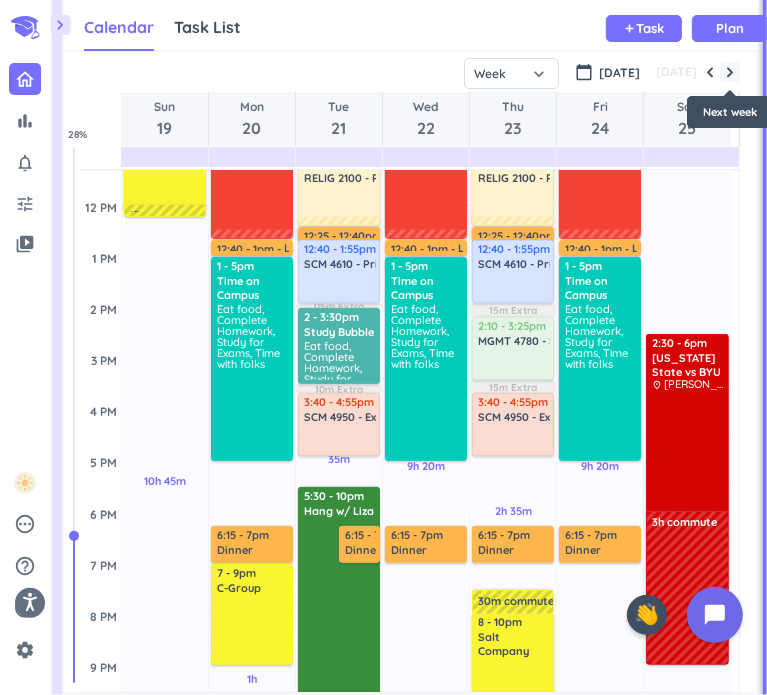 click at bounding box center [730, 72] 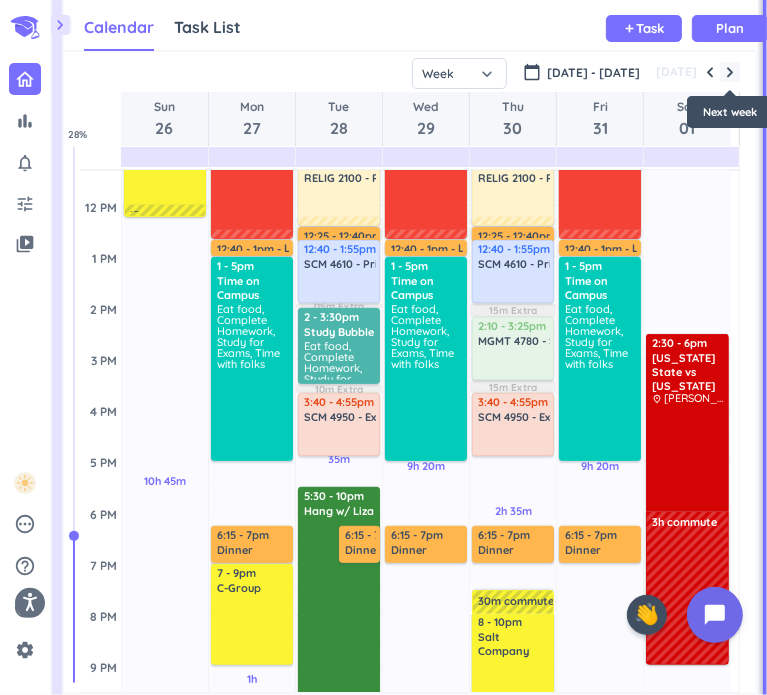 scroll, scrollTop: 104, scrollLeft: 0, axis: vertical 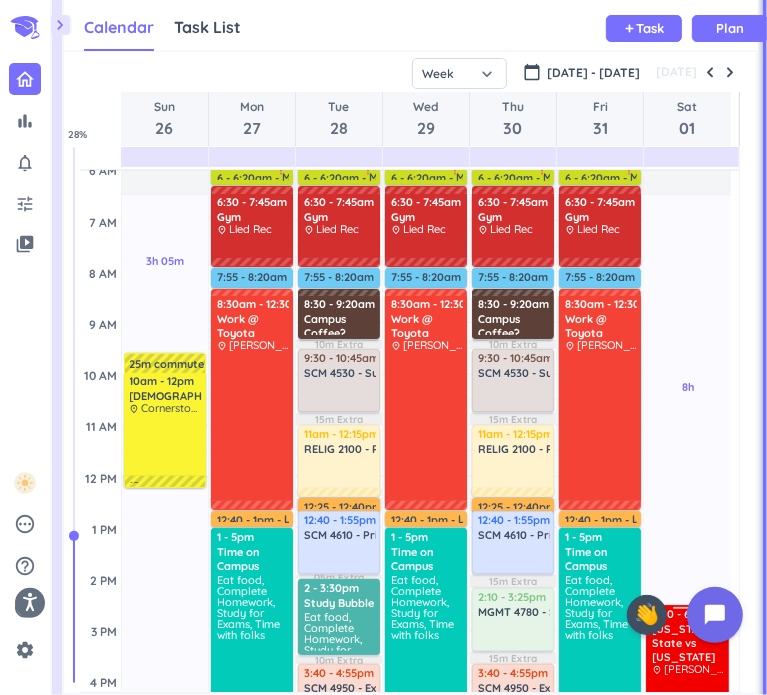 click on "[US_STATE] State vs [US_STATE]" at bounding box center [688, 643] 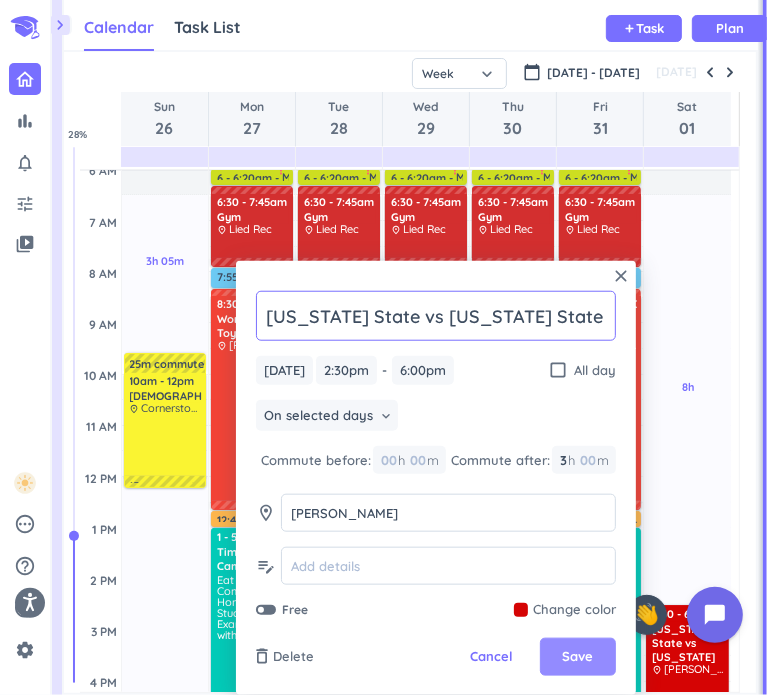 type on "[US_STATE] State vs [US_STATE] State" 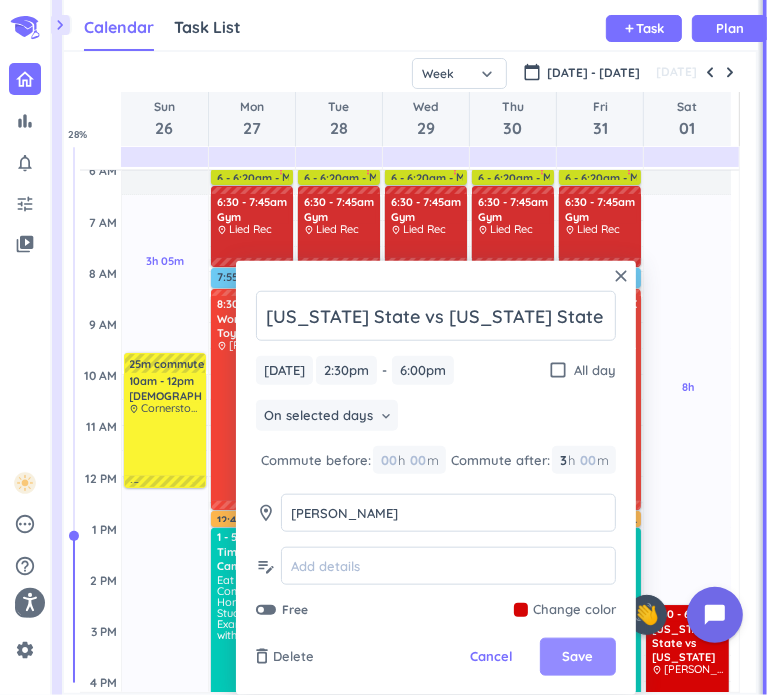 click on "Save" at bounding box center (578, 657) 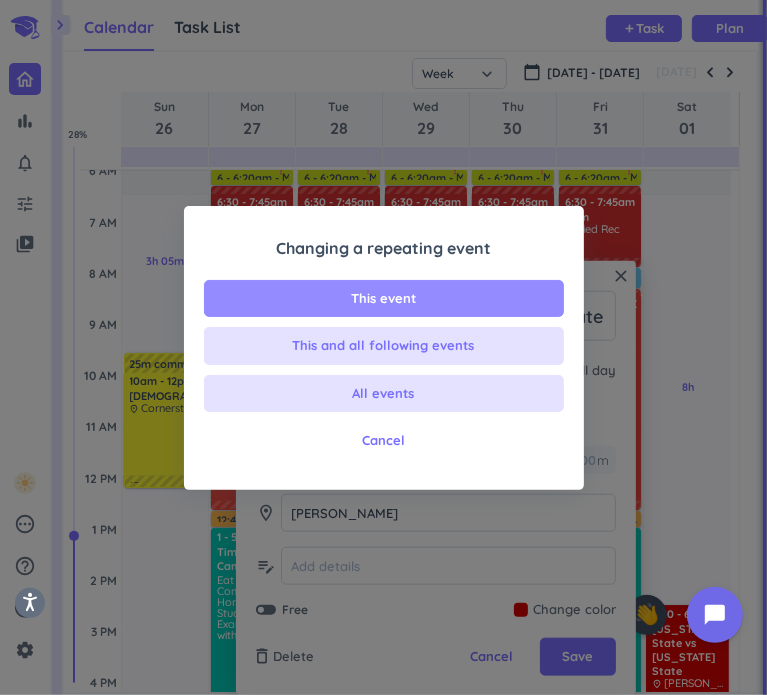 click on "This event" at bounding box center [384, 299] 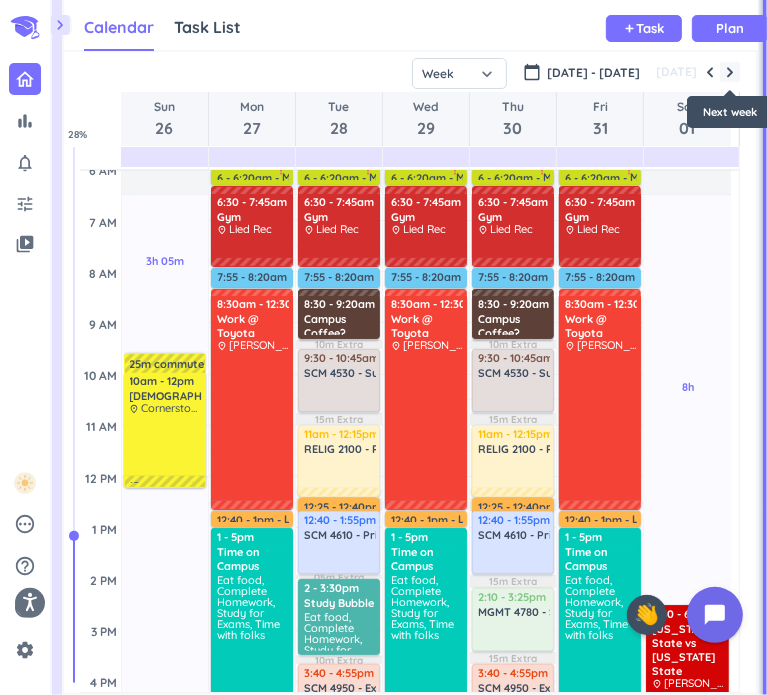 click at bounding box center (730, 72) 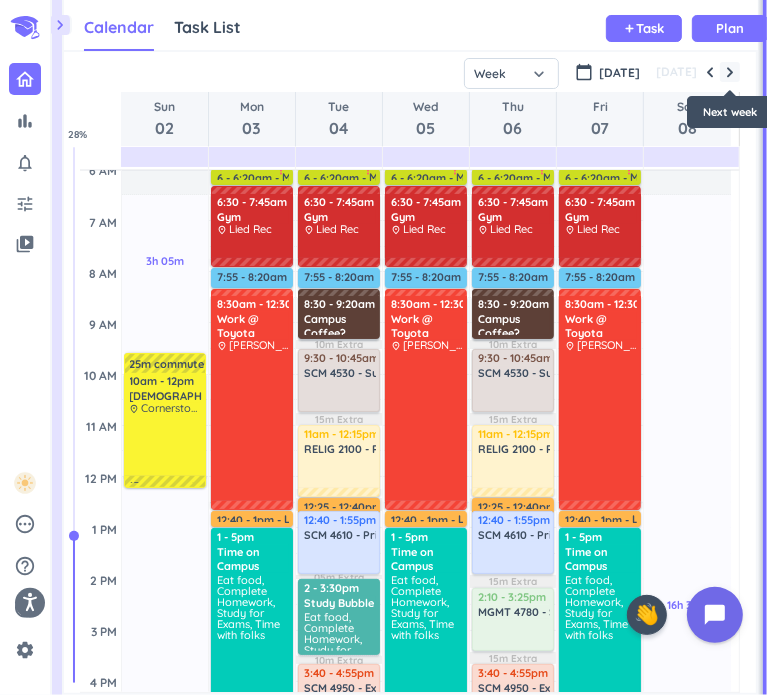 click at bounding box center (730, 72) 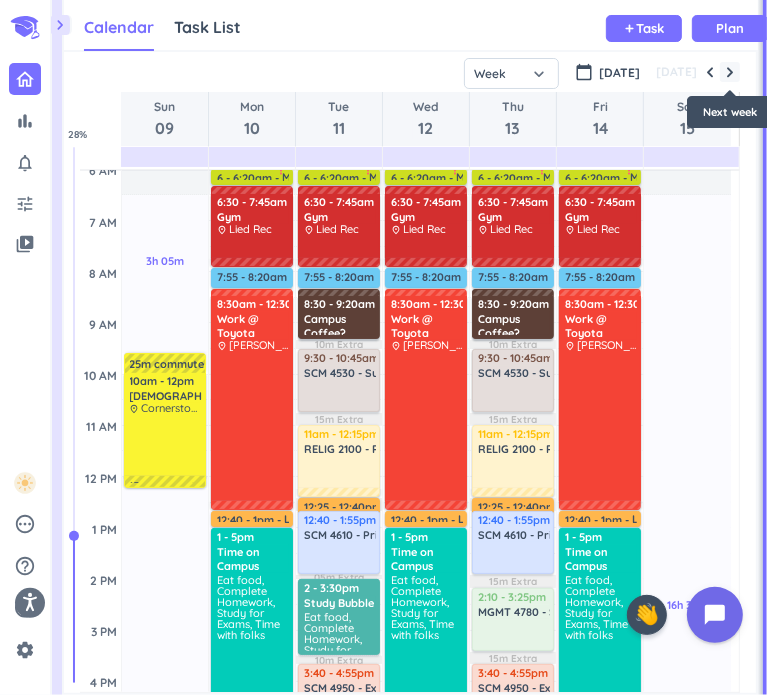 click at bounding box center (730, 72) 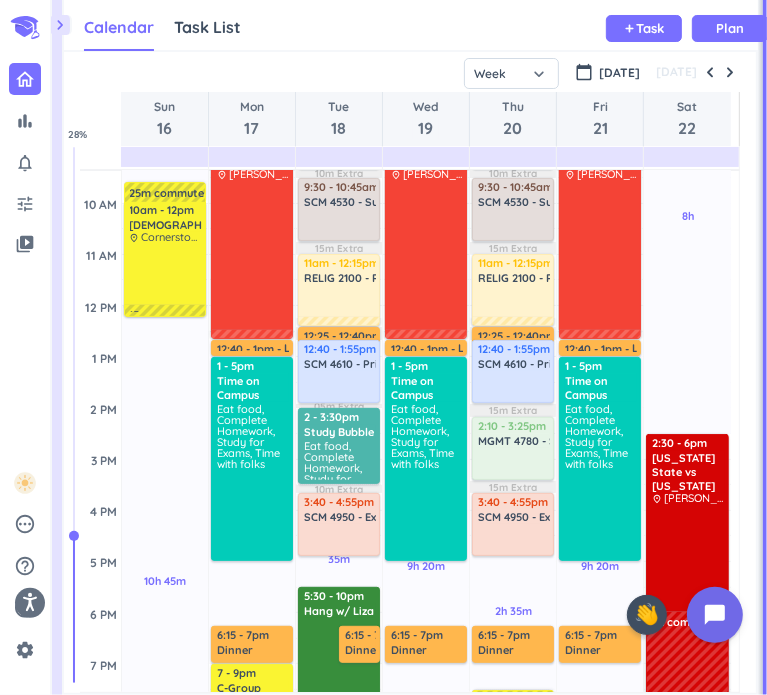 scroll, scrollTop: 279, scrollLeft: 0, axis: vertical 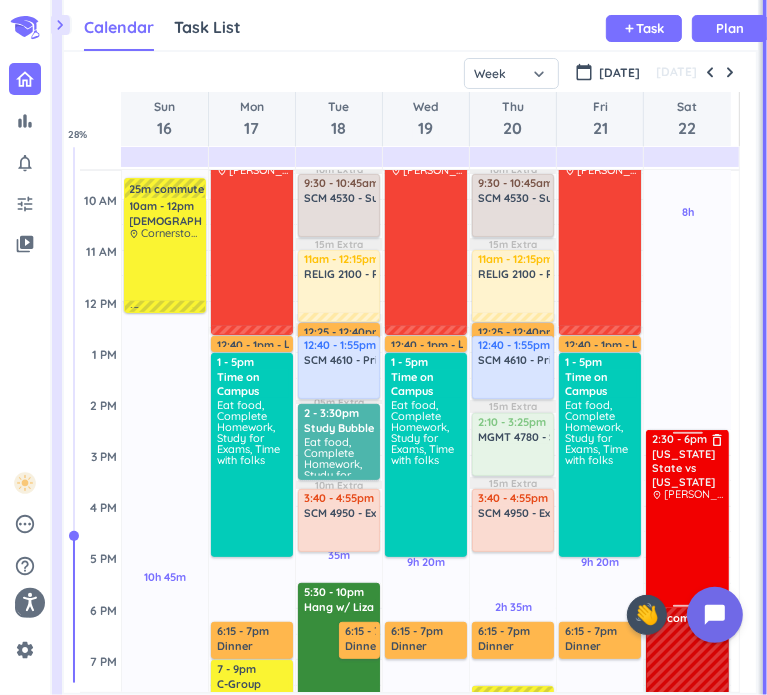 click at bounding box center (688, 553) 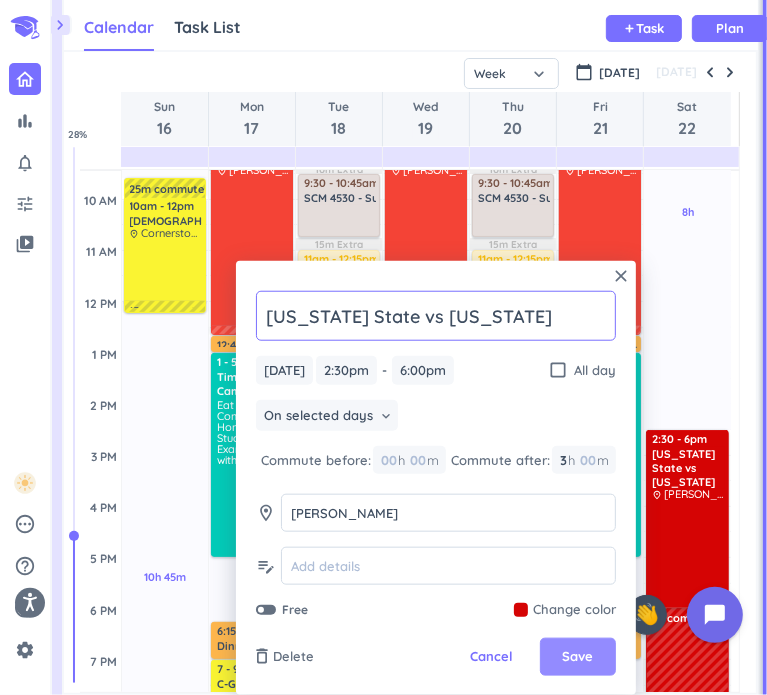 type on "[US_STATE] State vs [US_STATE]" 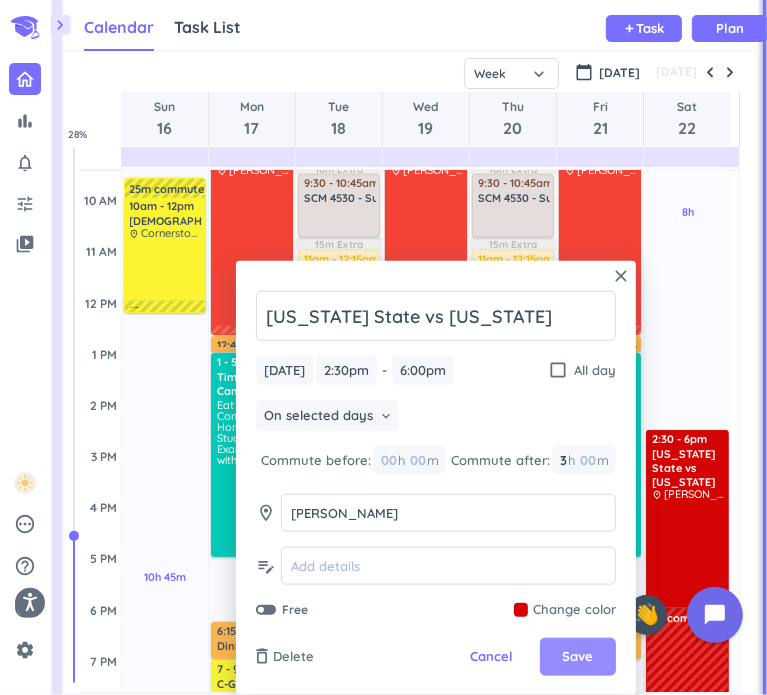 click on "Save" at bounding box center [578, 657] 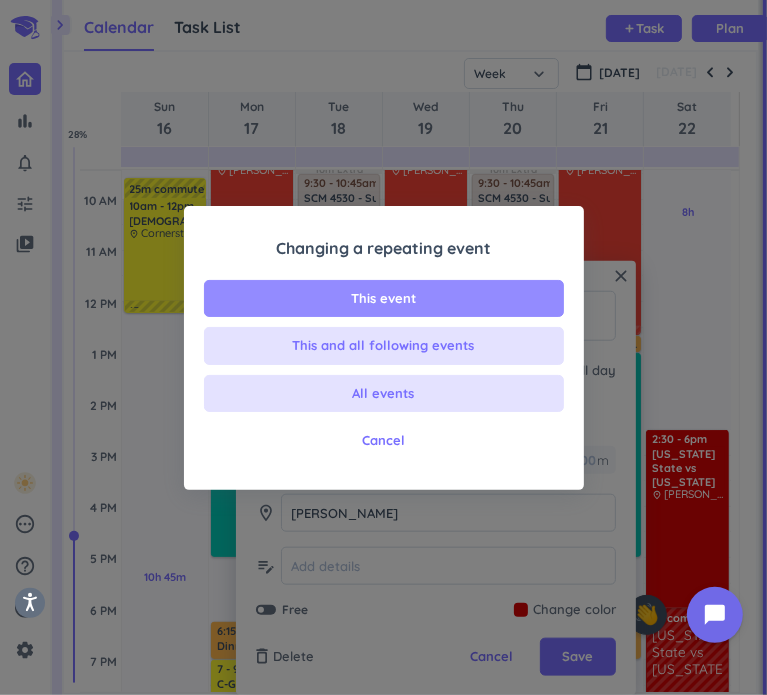 click on "This event" at bounding box center (384, 299) 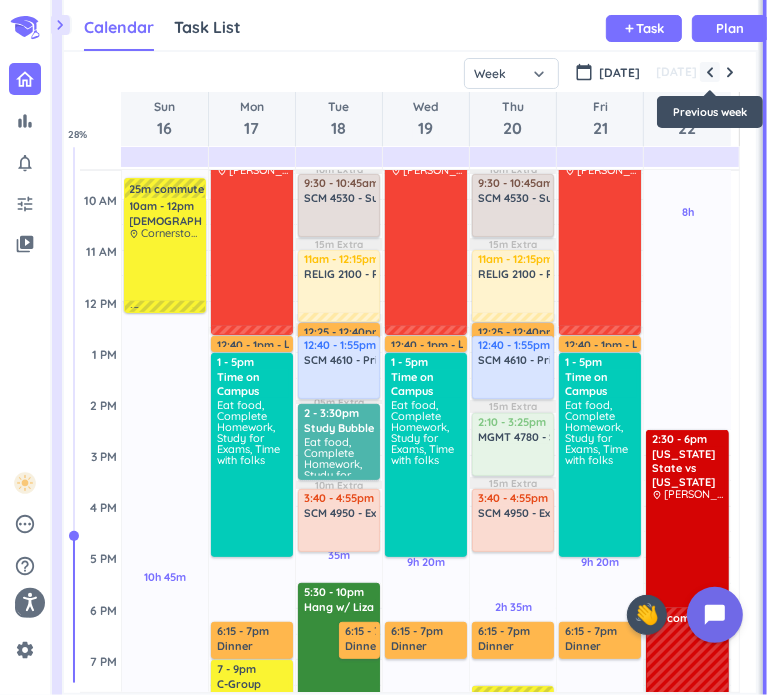 click at bounding box center [710, 72] 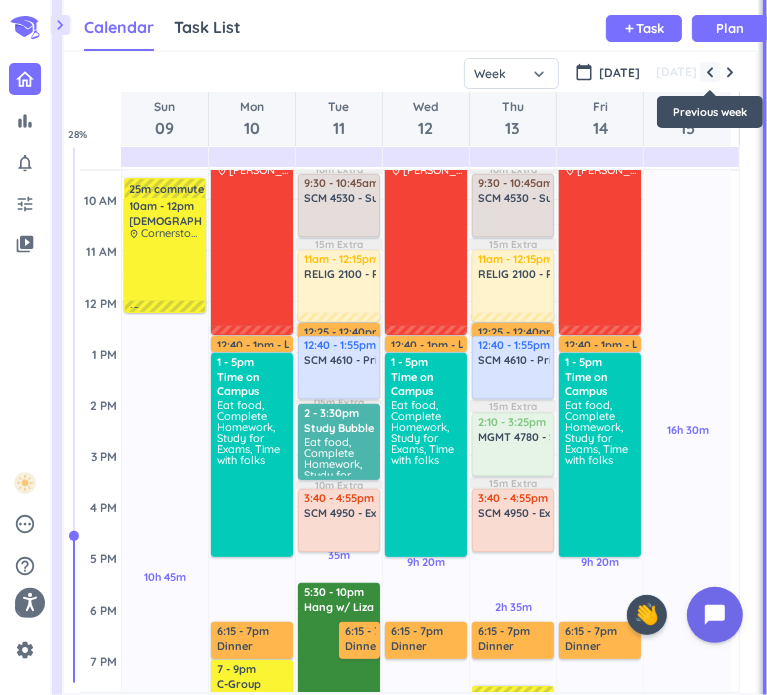 scroll, scrollTop: 104, scrollLeft: 0, axis: vertical 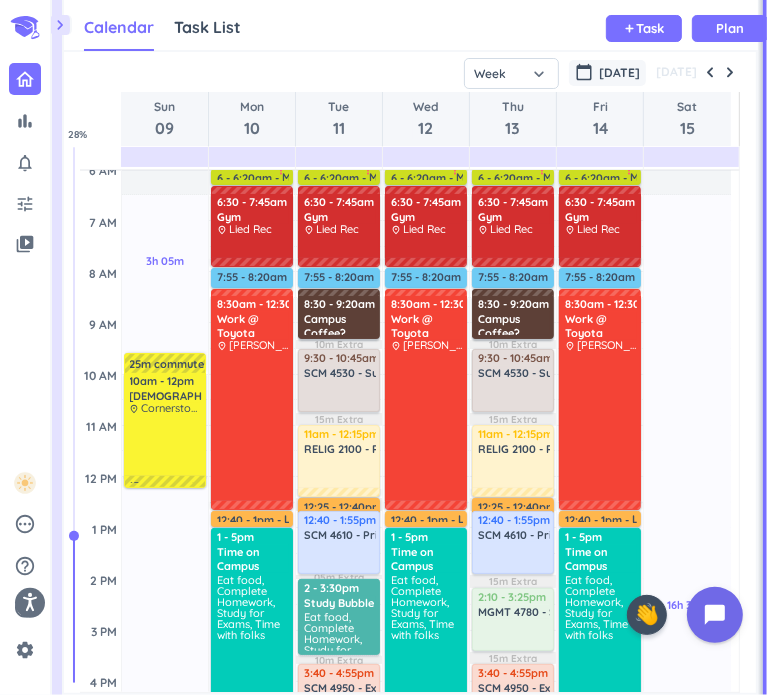 click on "[DATE]" at bounding box center [619, 73] 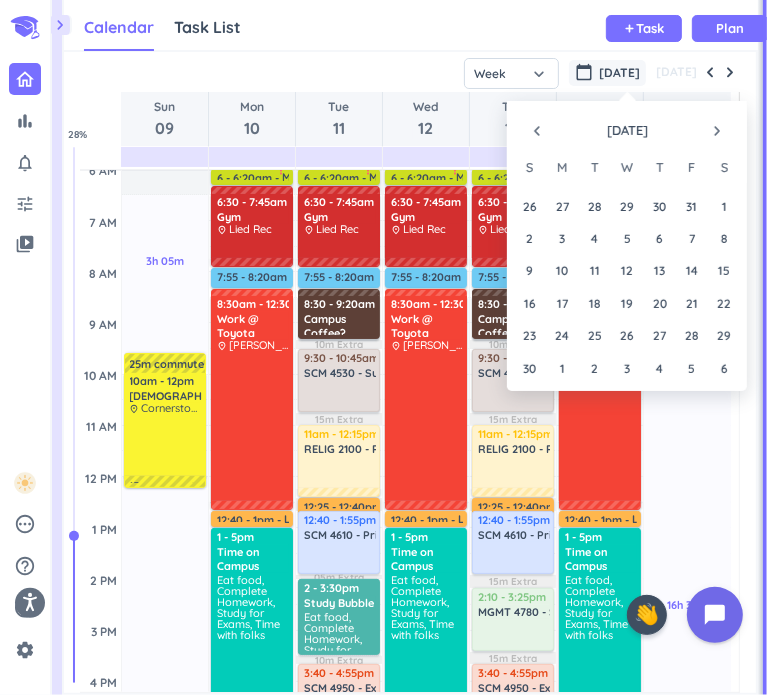click on "navigate_before" at bounding box center [537, 131] 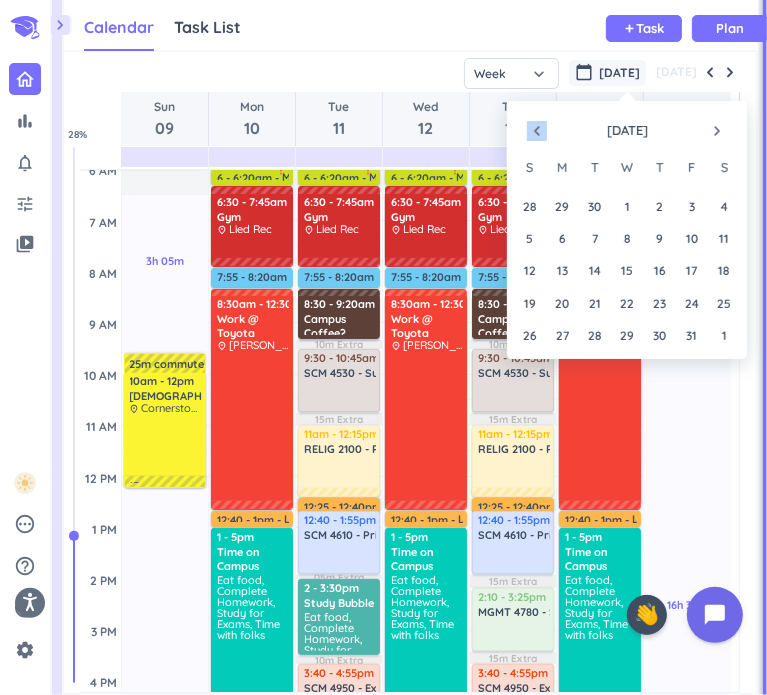 click on "navigate_before" at bounding box center [537, 131] 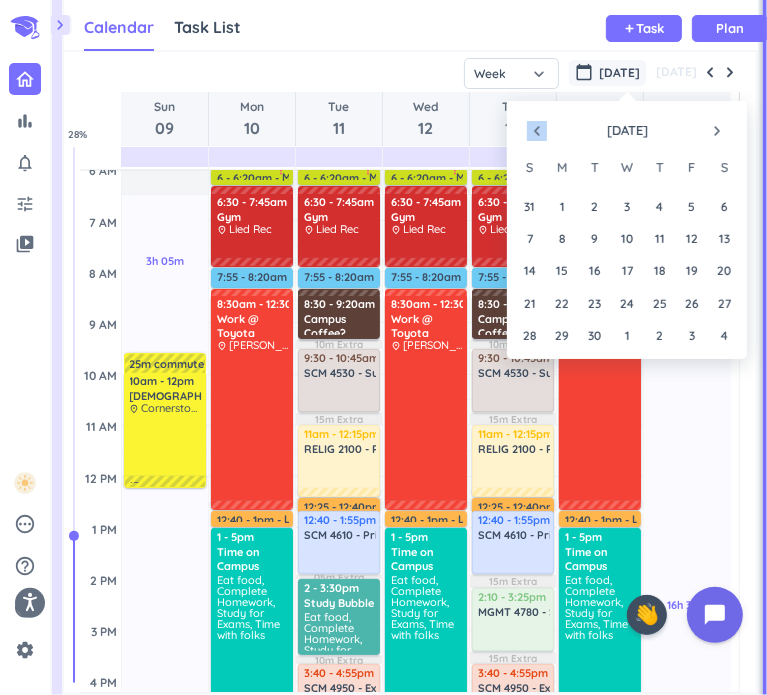 click on "navigate_before" at bounding box center [537, 131] 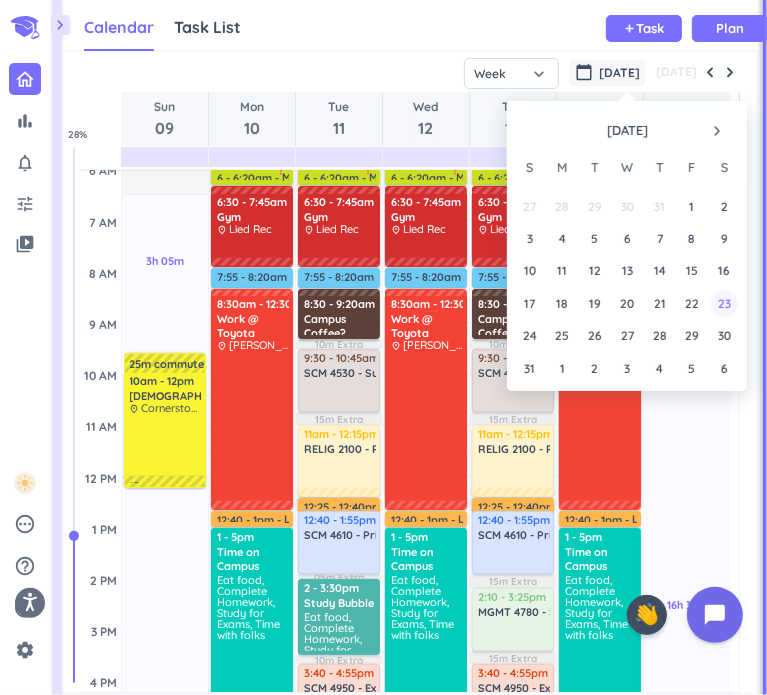 click on "23" at bounding box center [724, 303] 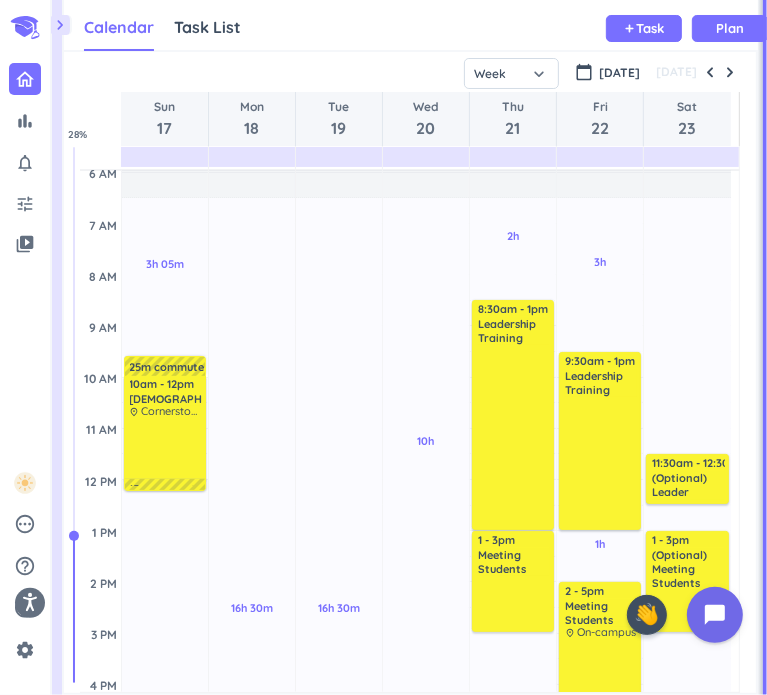 scroll, scrollTop: 97, scrollLeft: 0, axis: vertical 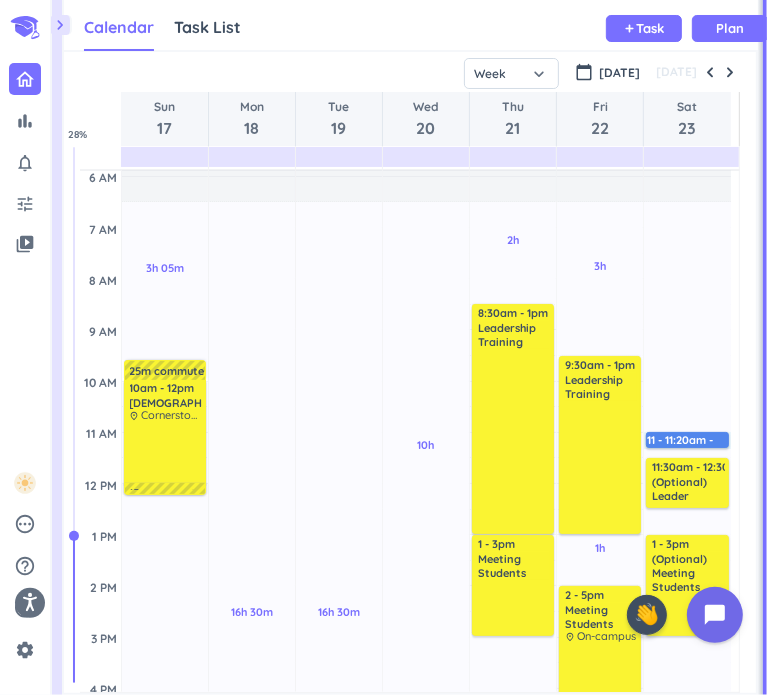 drag, startPoint x: 679, startPoint y: 447, endPoint x: 678, endPoint y: 433, distance: 14.035668 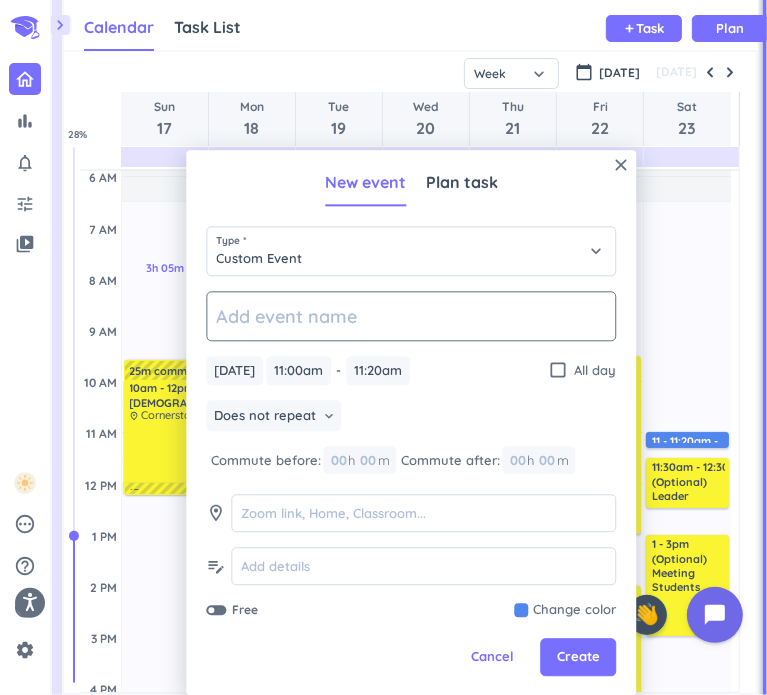 click 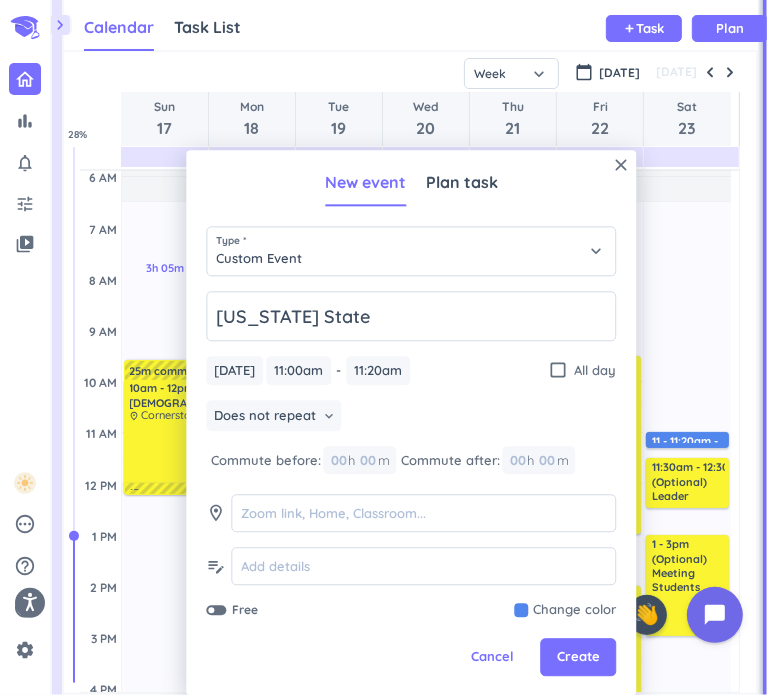type on "[US_STATE] State" 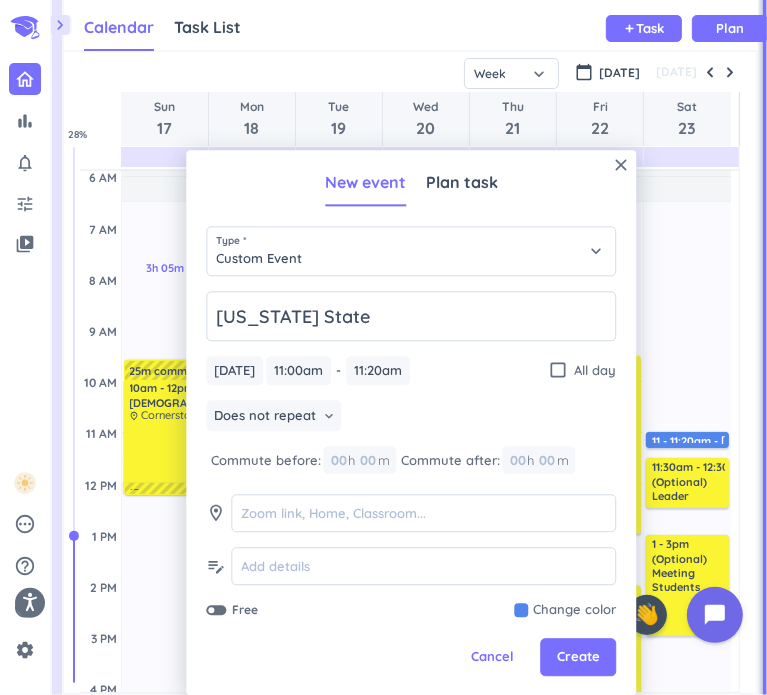 click at bounding box center (565, 611) 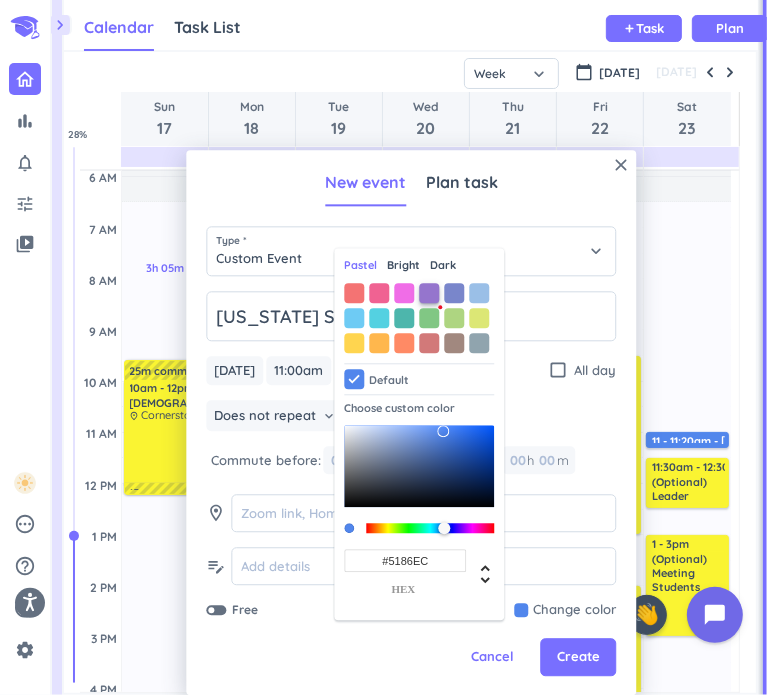 click at bounding box center (429, 293) 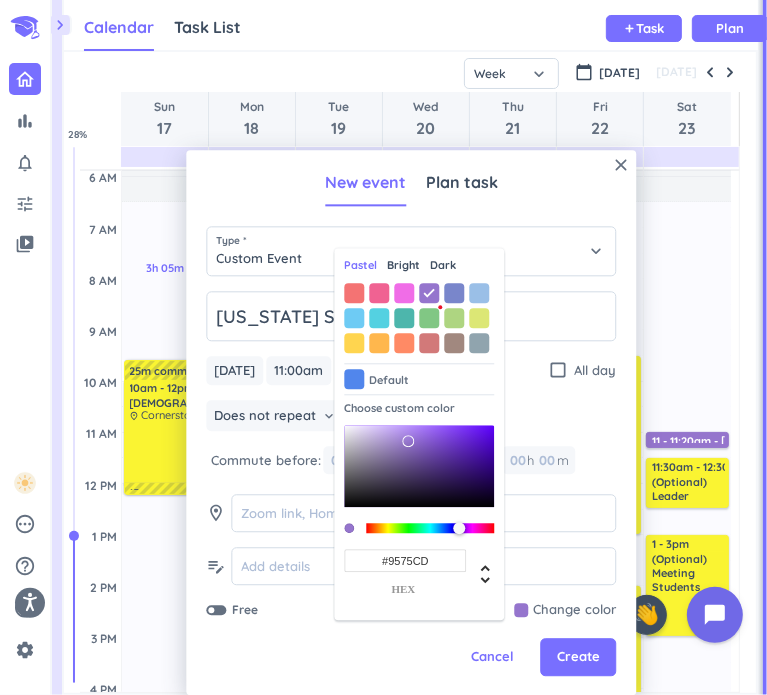 click on "[US_STATE] State [DATE] [DATE]   11:00am 11:00am - 11:20am 11:20am check_box_outline_blank All day Does not repeat keyboard_arrow_down Commute before: 00 h 00 m Commute after: 00 h 00 m room edit_note Free Change color Pastel Bright Dark Default Choose custom color #9575CD hex" at bounding box center [411, 455] 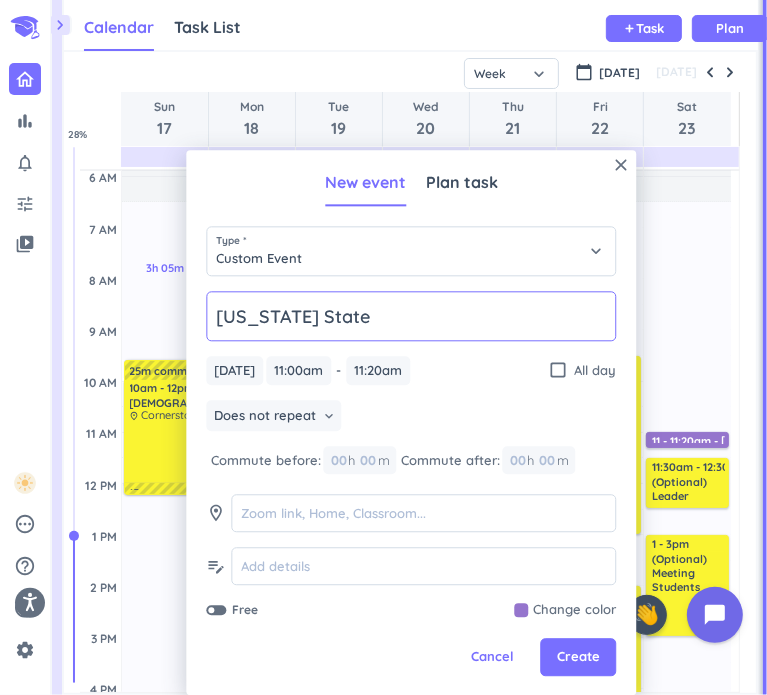 click on "[US_STATE] State" 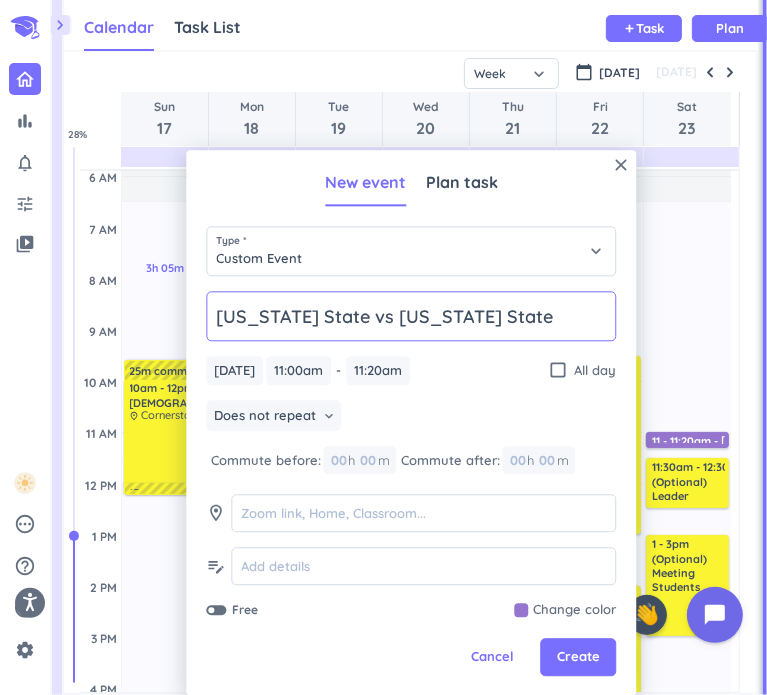 type on "[US_STATE] State vs [US_STATE] State" 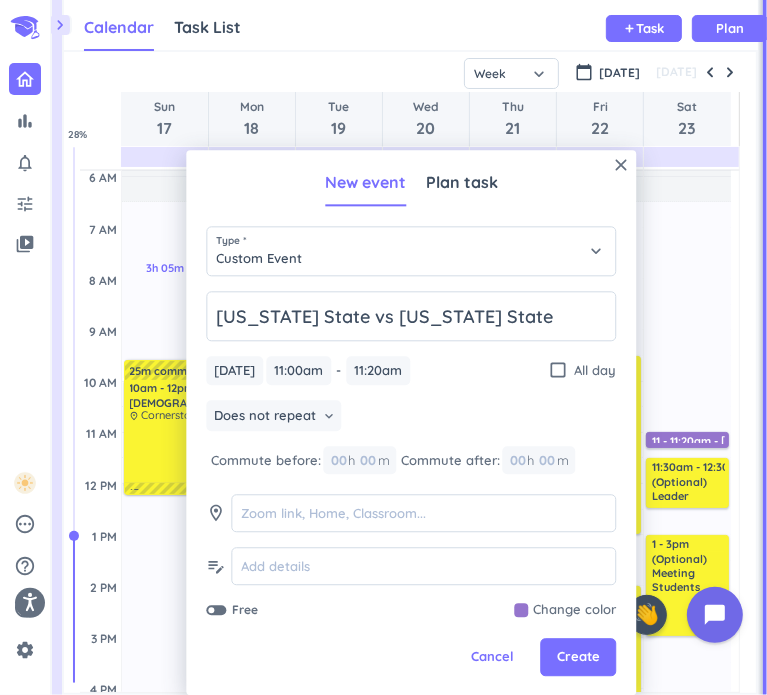 click on "Does not repeat keyboard_arrow_down" at bounding box center [411, 418] 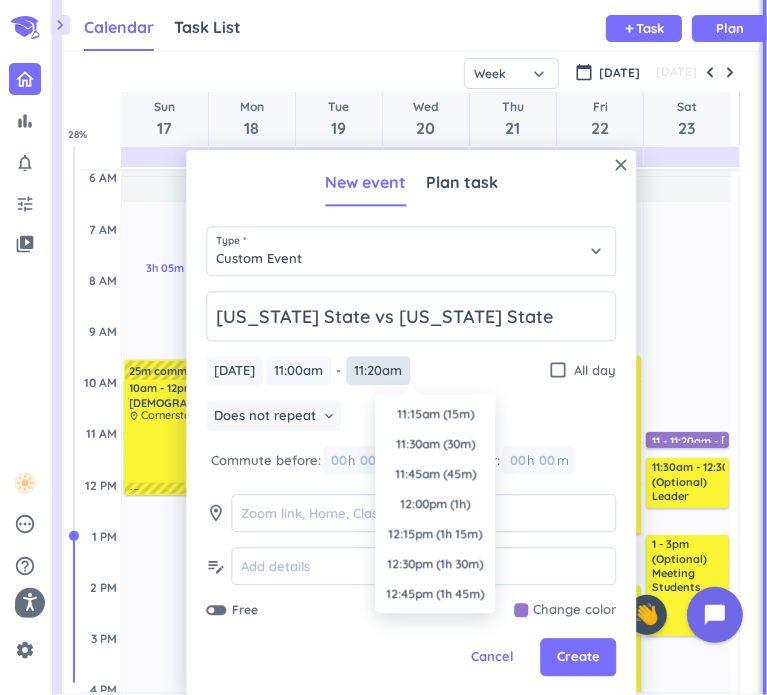 click on "11:20am" at bounding box center (378, 370) 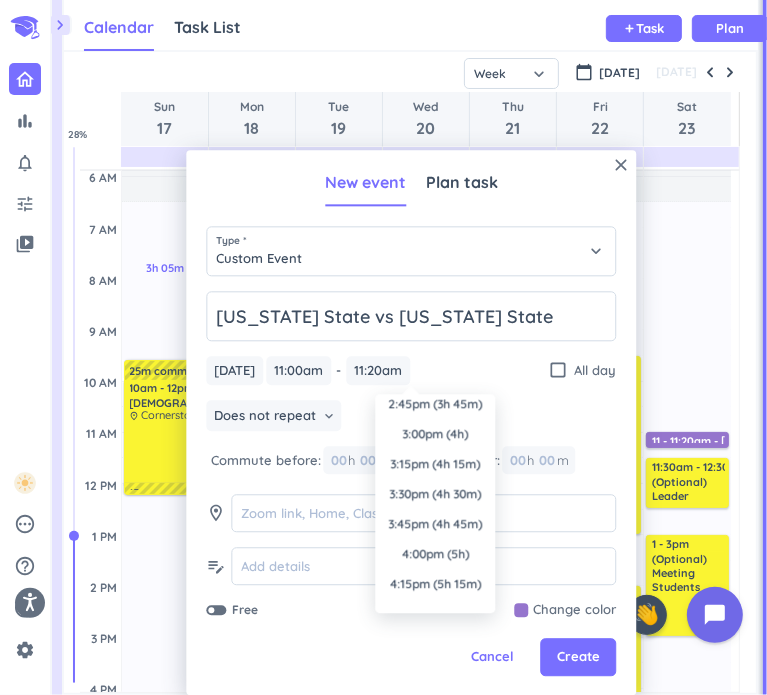 scroll, scrollTop: 375, scrollLeft: 0, axis: vertical 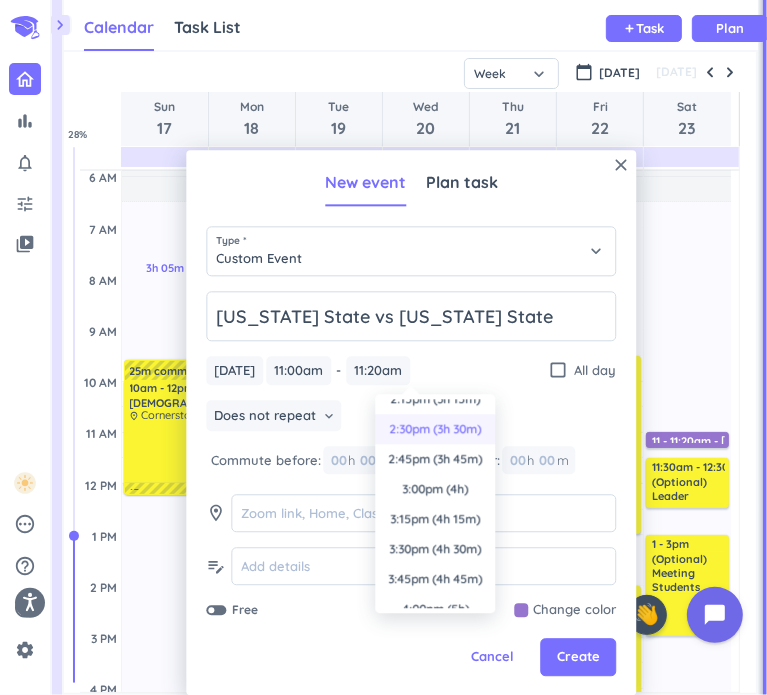 click on "2:30pm (3h 30m)" at bounding box center (435, 429) 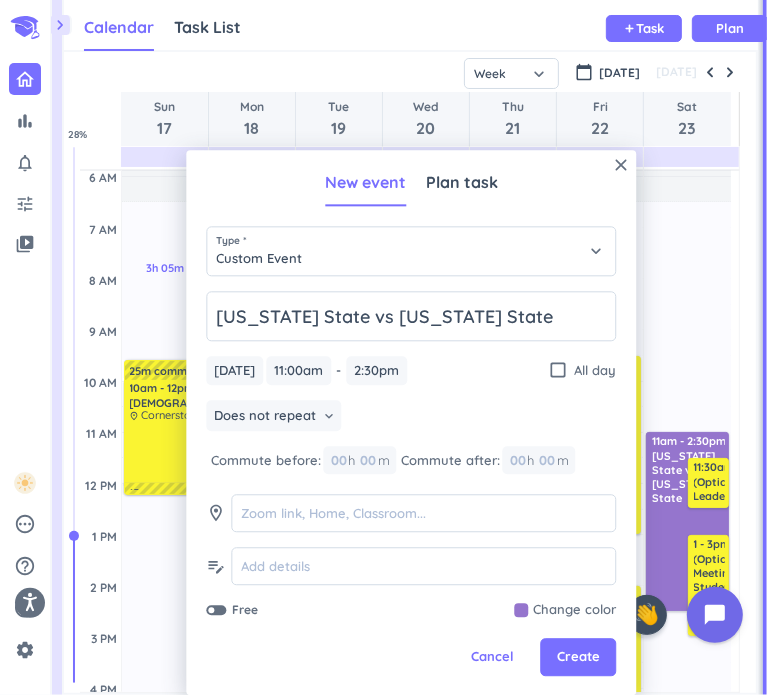 click at bounding box center (211, 611) 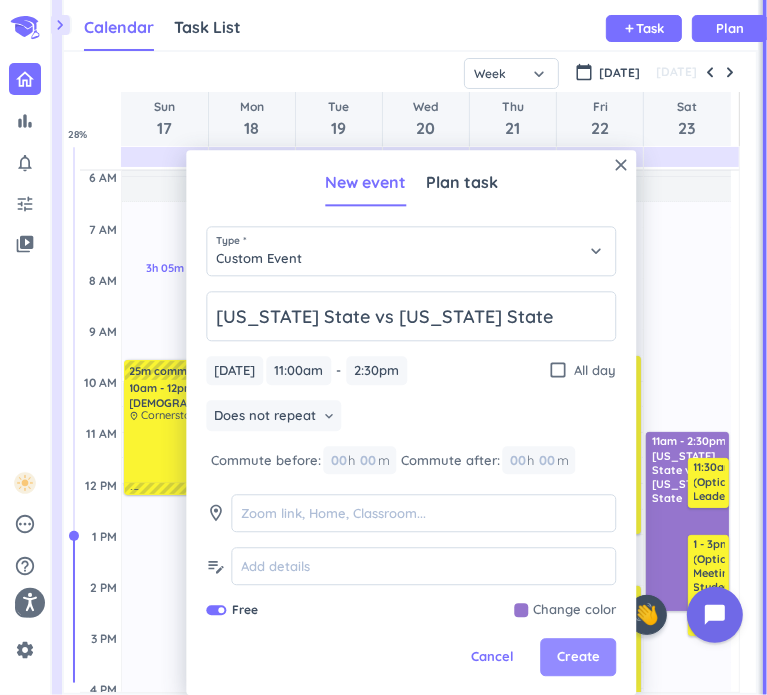 click on "Create" at bounding box center [578, 658] 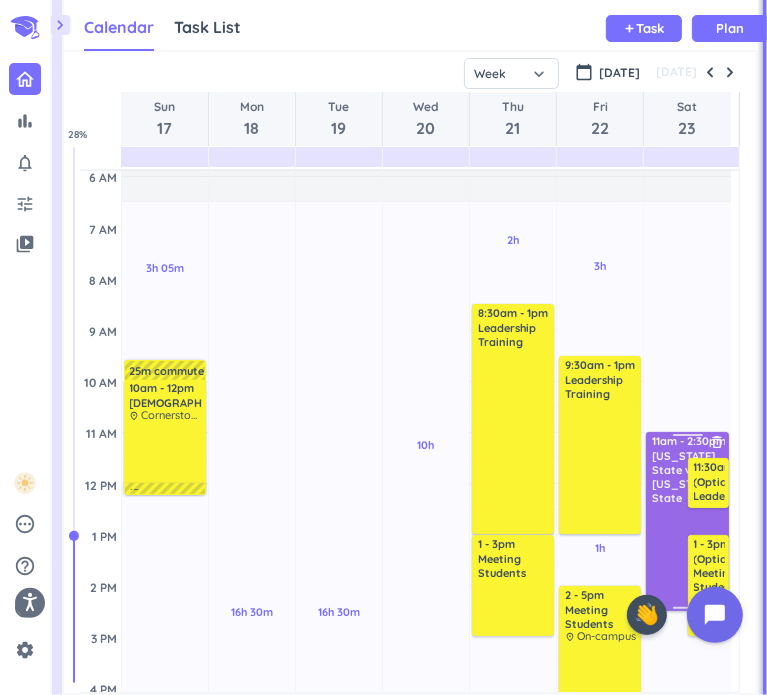click at bounding box center [688, 557] 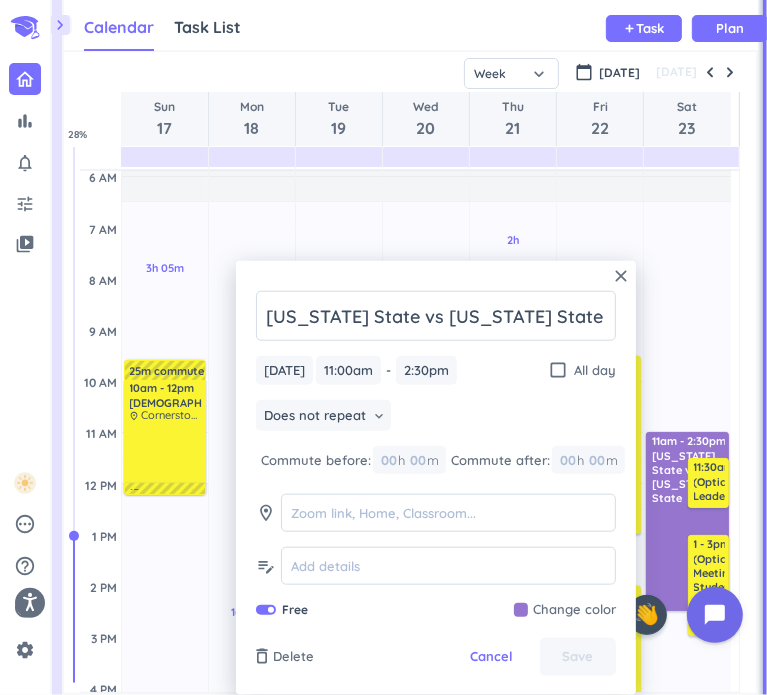 click on "Does not repeat keyboard_arrow_down" at bounding box center (436, 418) 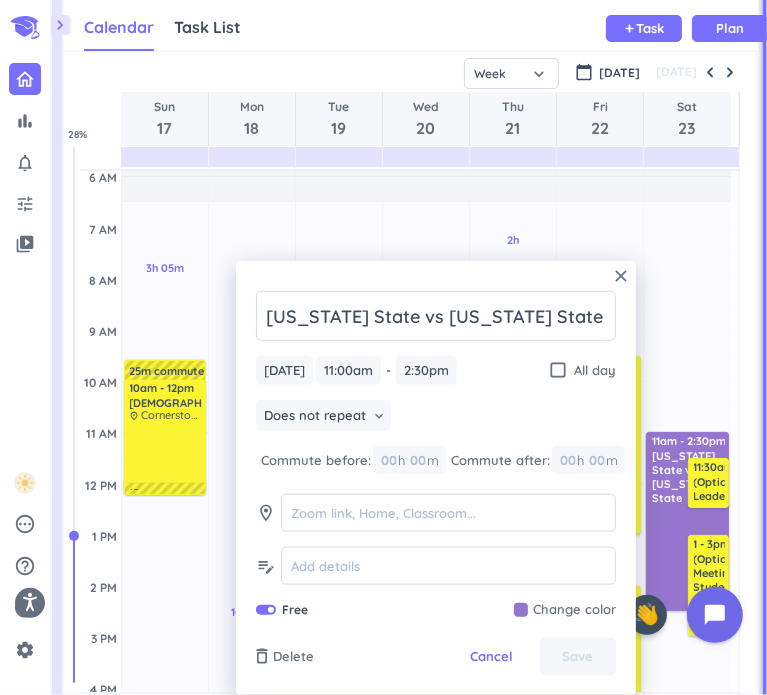 click on "14h 30m Past due Plan" at bounding box center [687, 573] 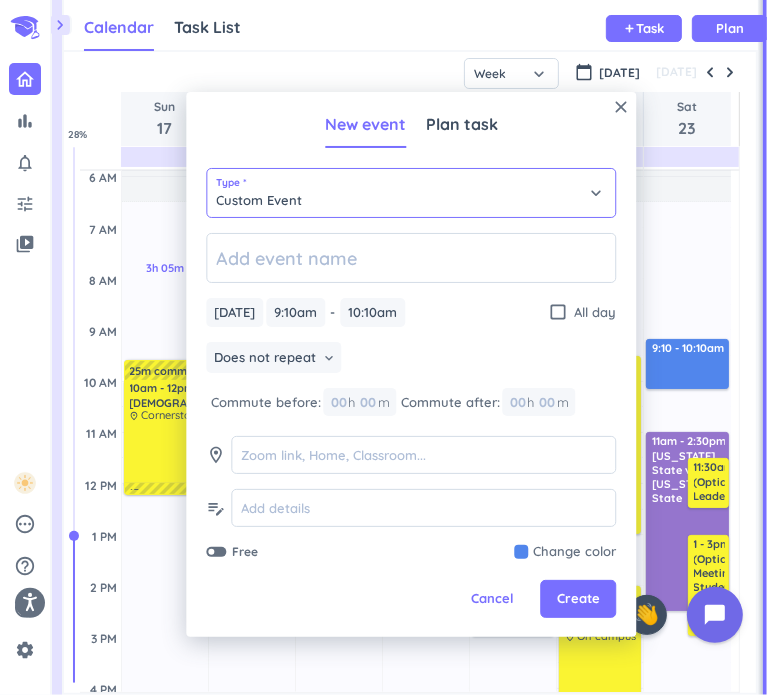 click on "Custom Event" at bounding box center (411, 193) 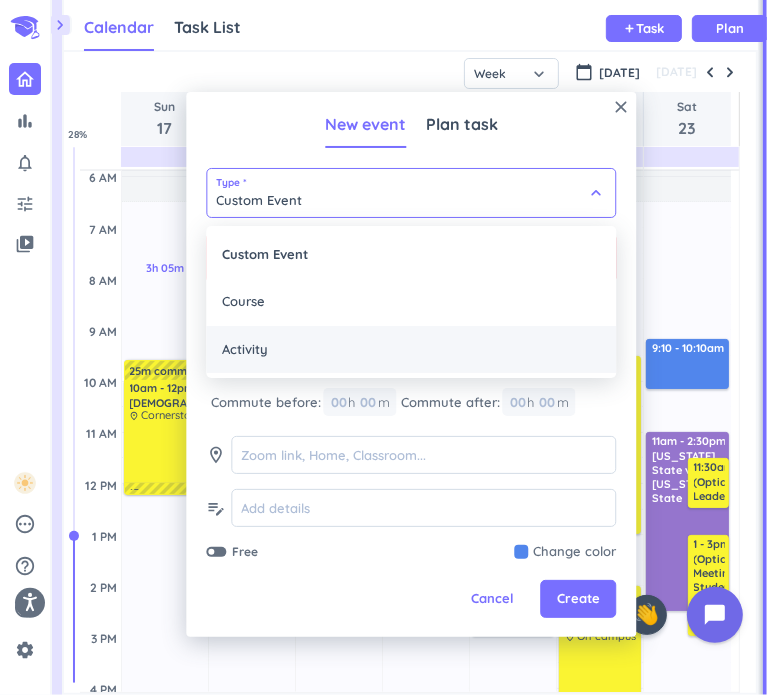 click on "Activity" at bounding box center [411, 350] 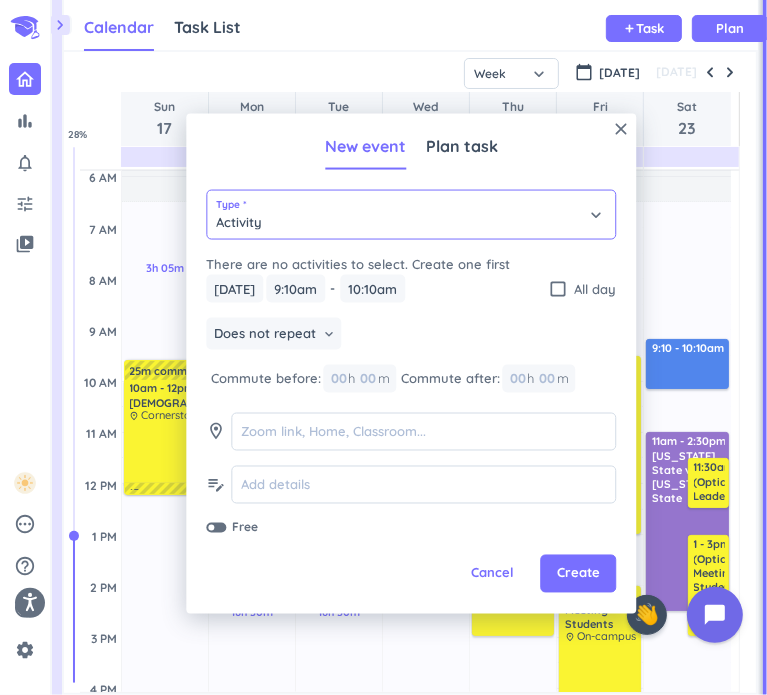 click on "Activity" at bounding box center (411, 215) 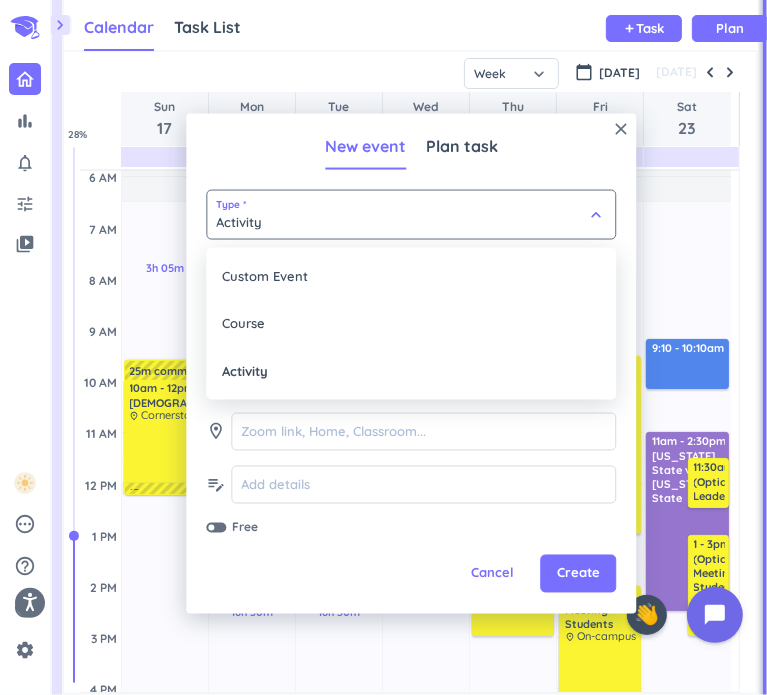 click at bounding box center (411, 364) 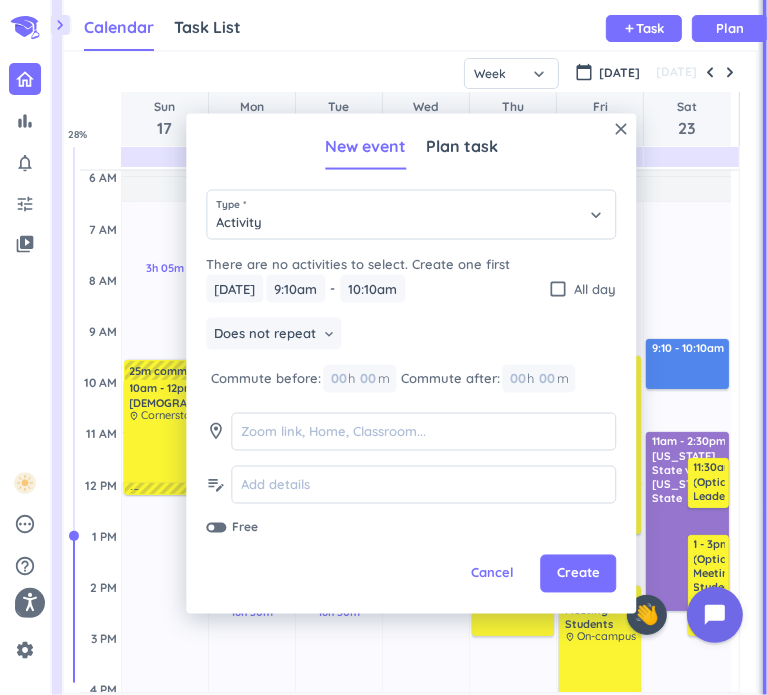 click on "There are no activities to select. Create one first" at bounding box center [358, 264] 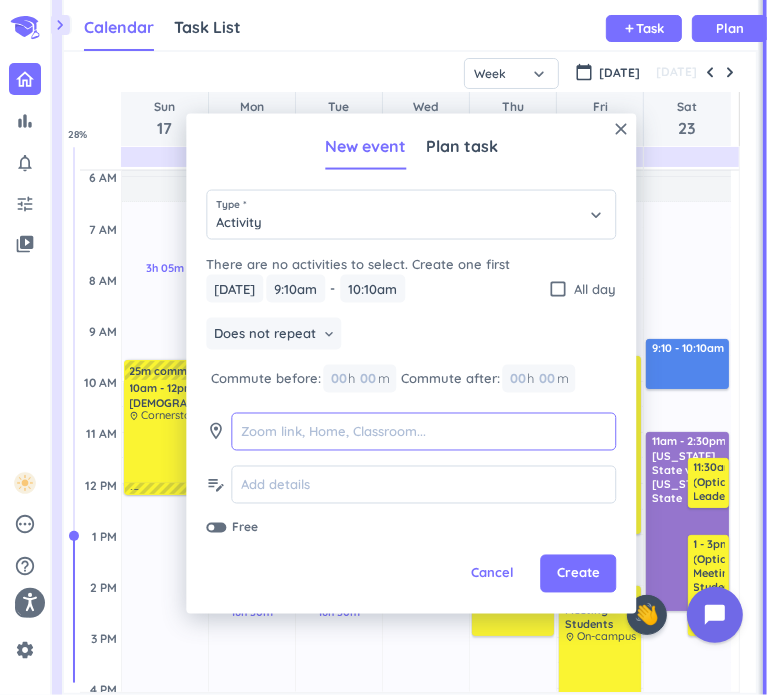 click at bounding box center [423, 431] 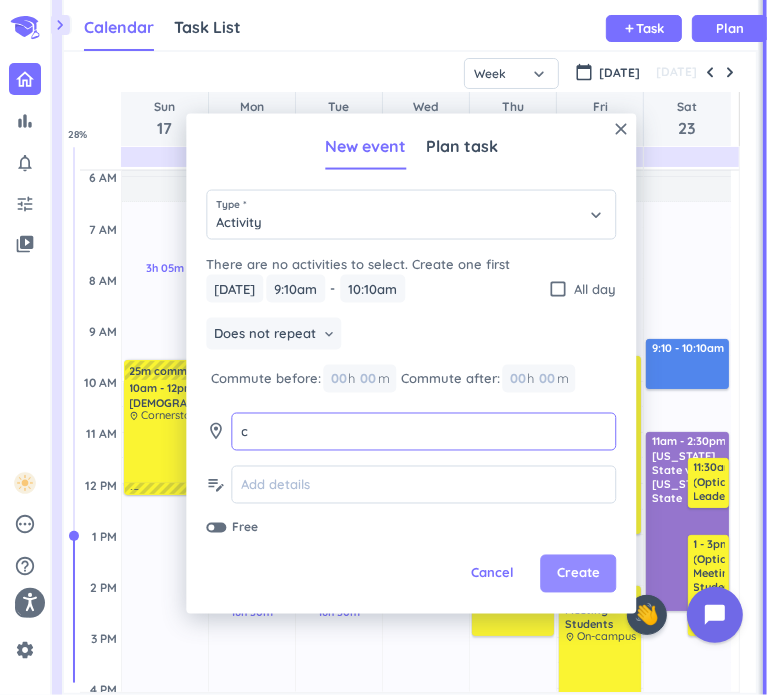 type on "c" 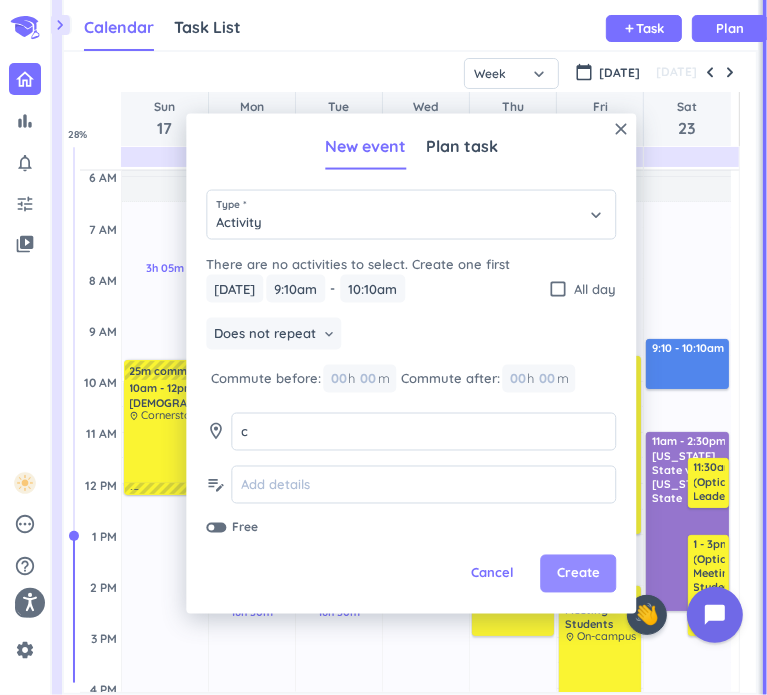click on "Create" at bounding box center [578, 574] 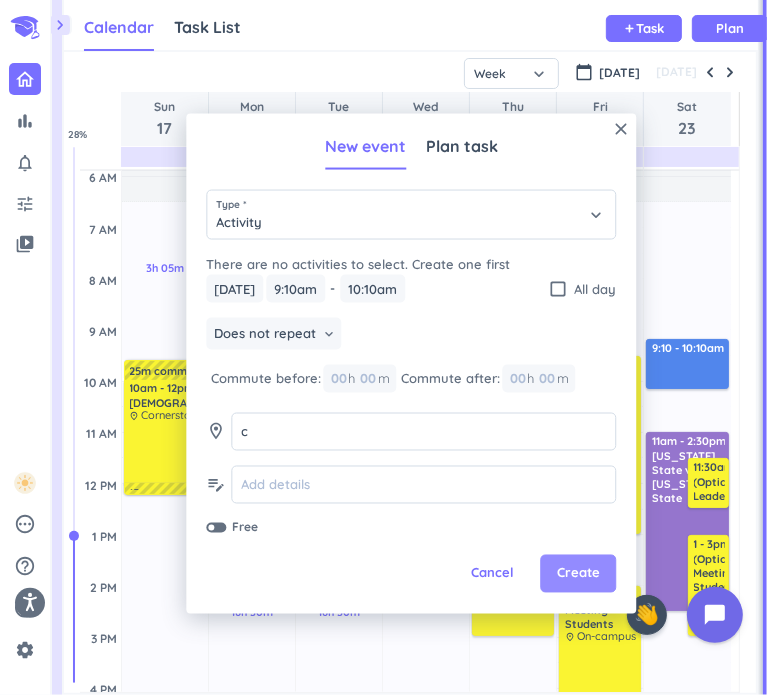 click on "Create" at bounding box center [578, 574] 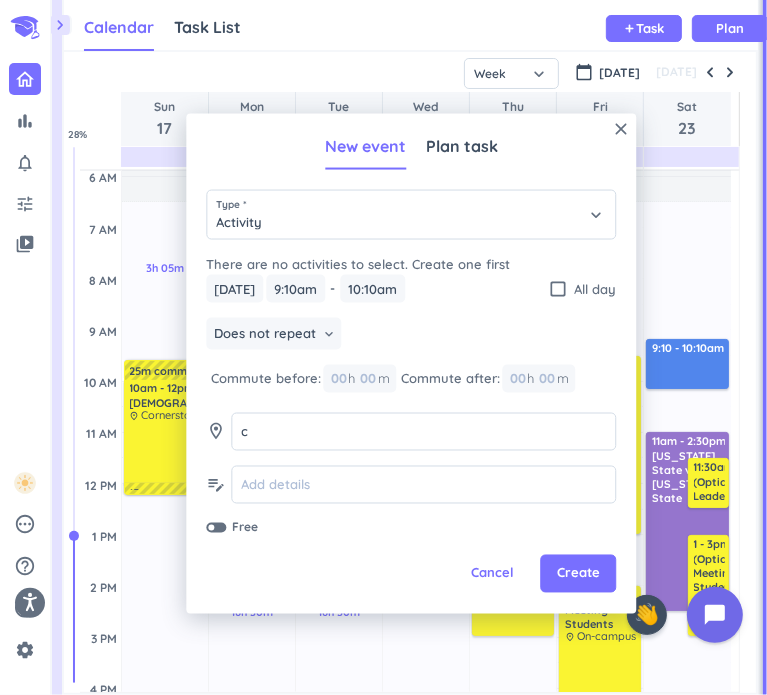click on "Free" at bounding box center [245, 527] 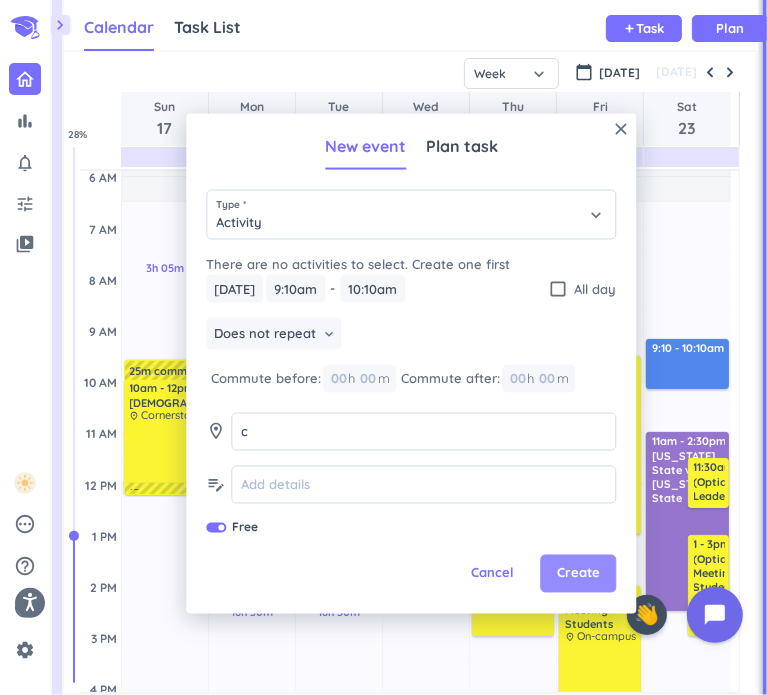 click on "Create" at bounding box center (578, 574) 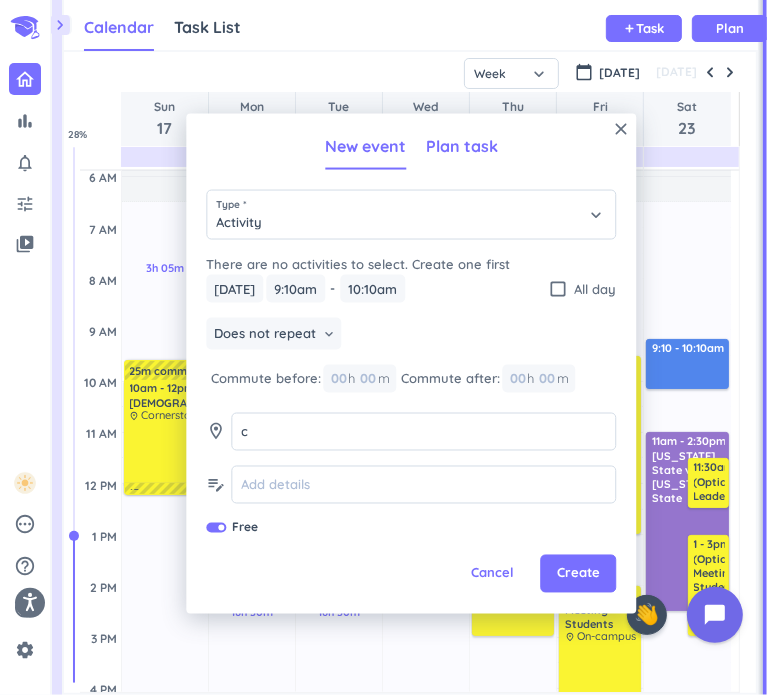 click on "Plan task" at bounding box center [462, 146] 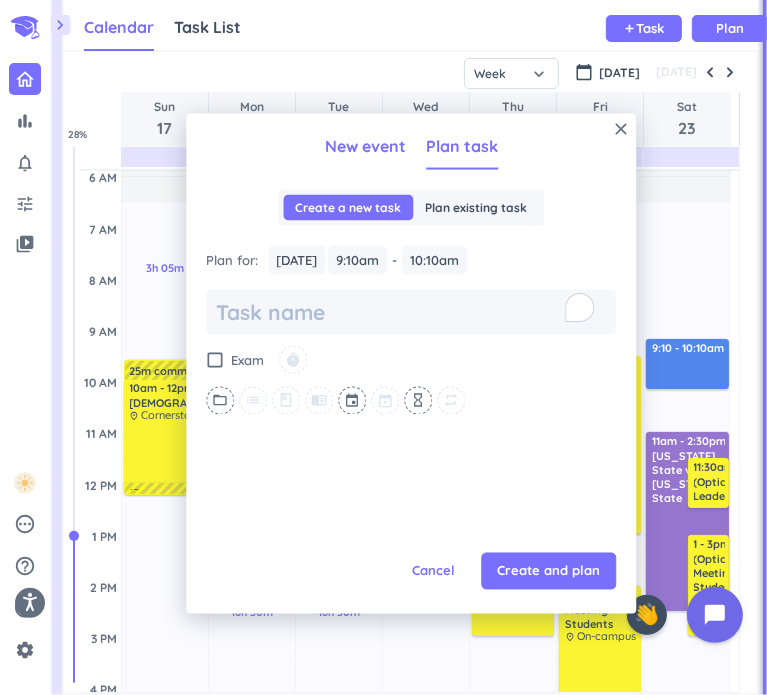 scroll, scrollTop: 0, scrollLeft: 0, axis: both 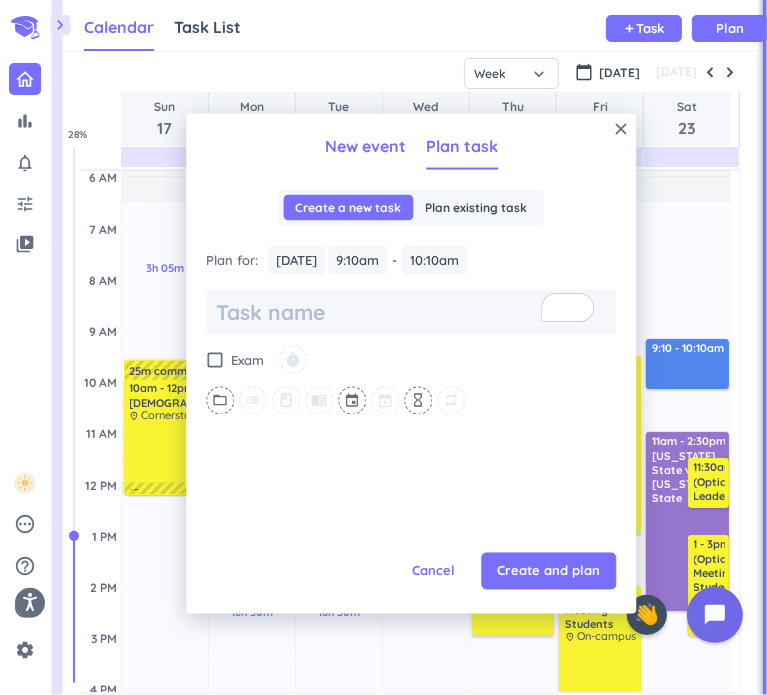 click on "New event" at bounding box center (365, 146) 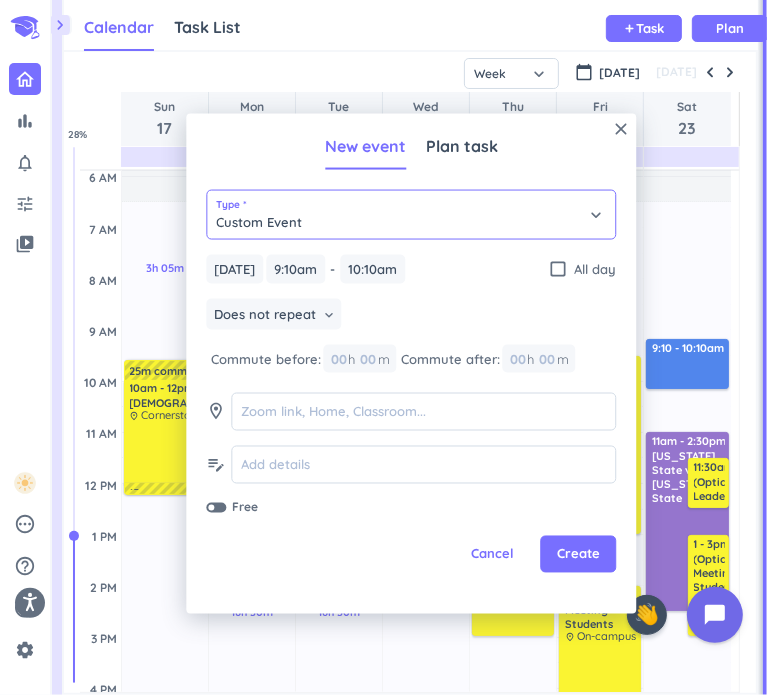click on "Custom Event" at bounding box center [411, 215] 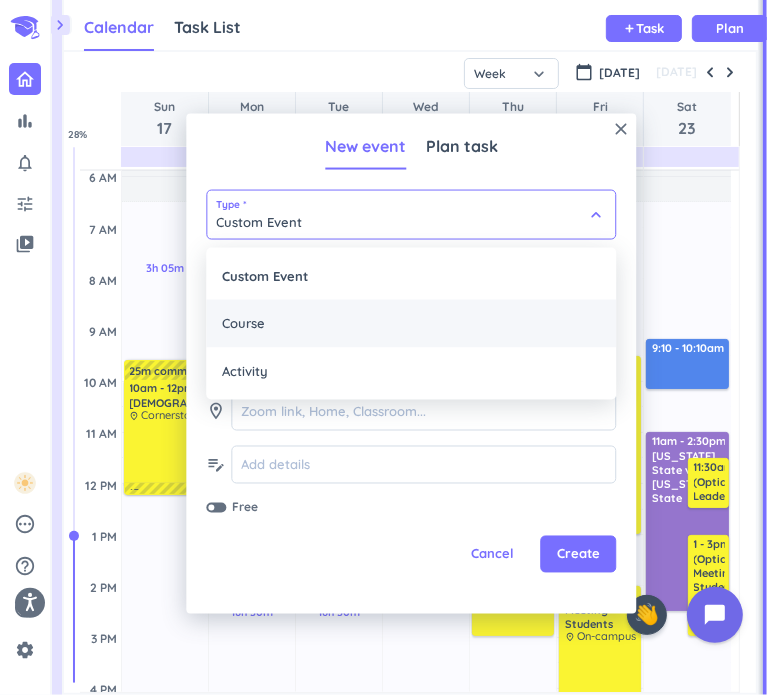 click on "Course" at bounding box center [411, 324] 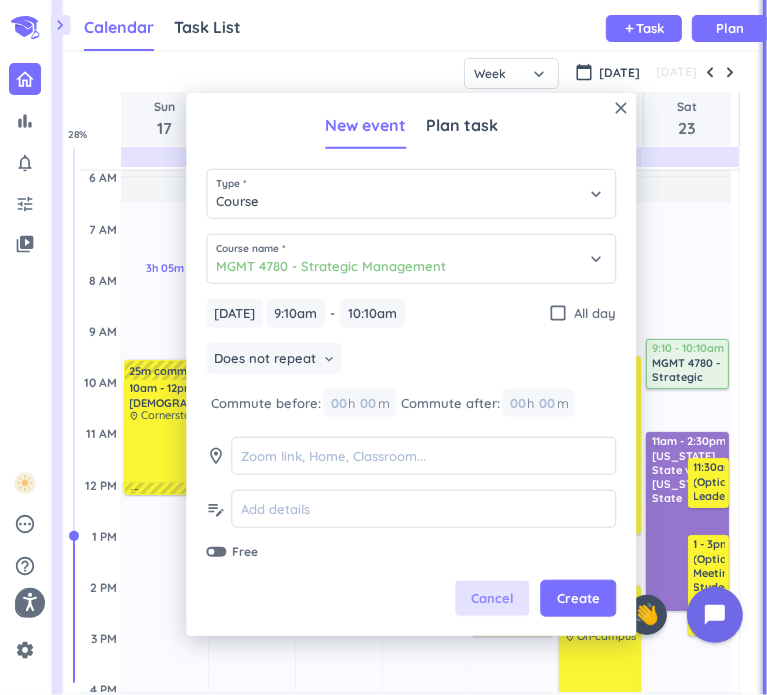 click on "Cancel" at bounding box center [492, 599] 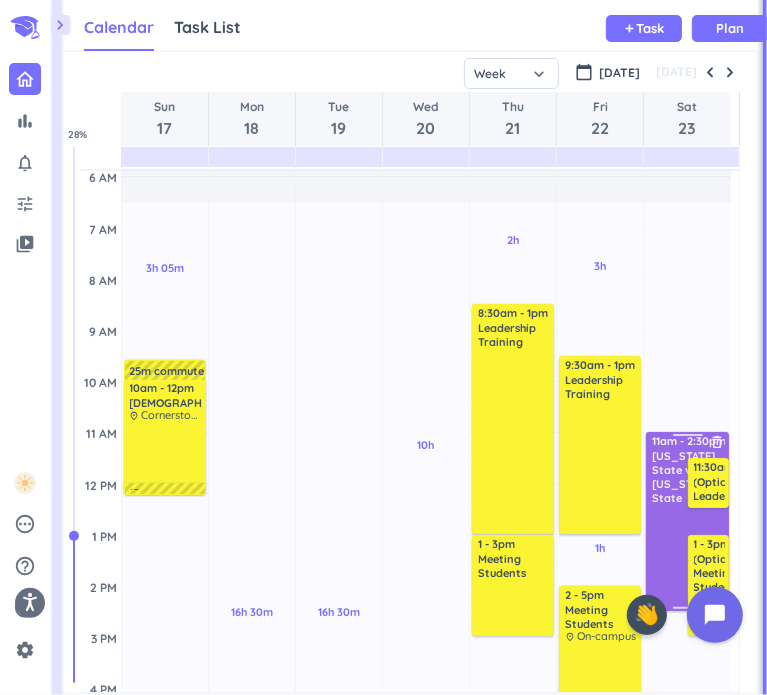 click at bounding box center [688, 557] 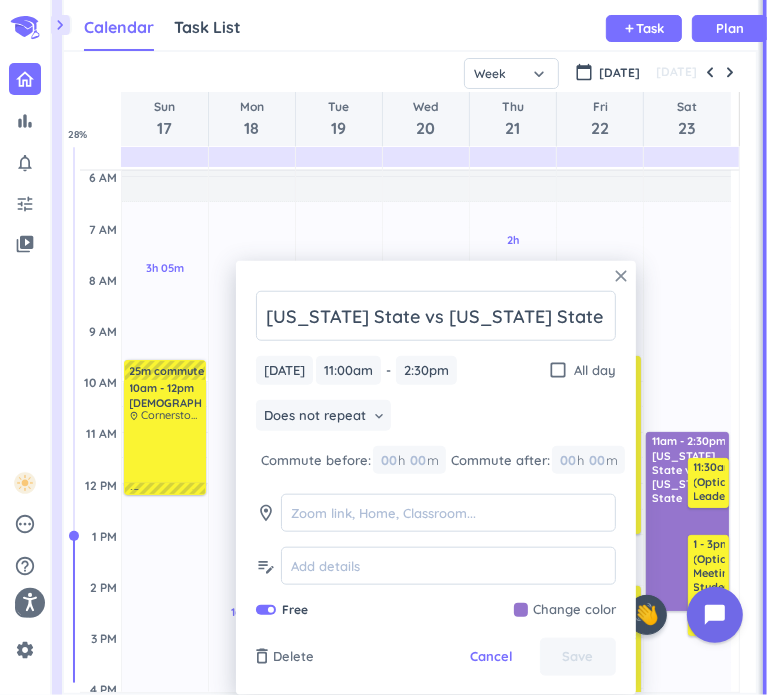 click on "close" at bounding box center (621, 276) 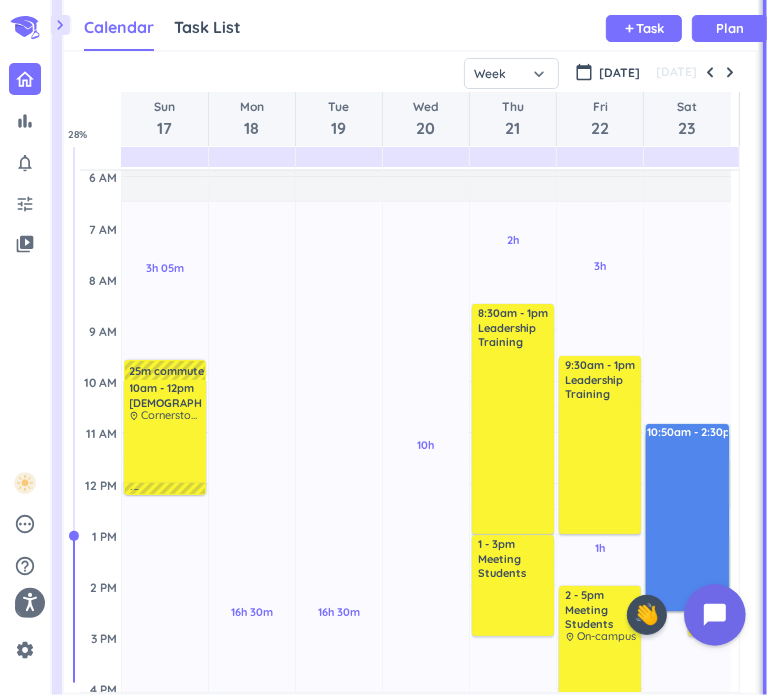 drag, startPoint x: 678, startPoint y: 426, endPoint x: 685, endPoint y: 607, distance: 181.13531 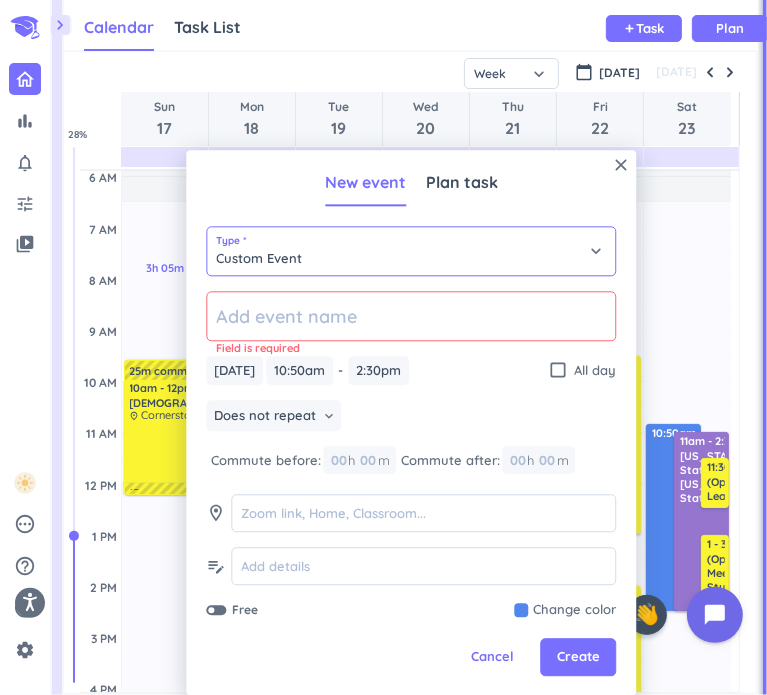 click on "Custom Event" at bounding box center [411, 251] 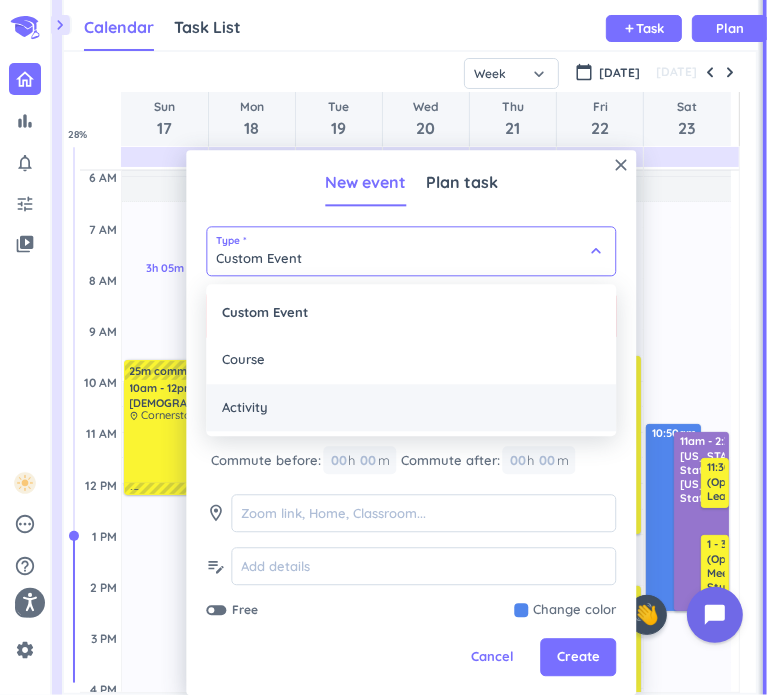 click on "Activity" at bounding box center [411, 408] 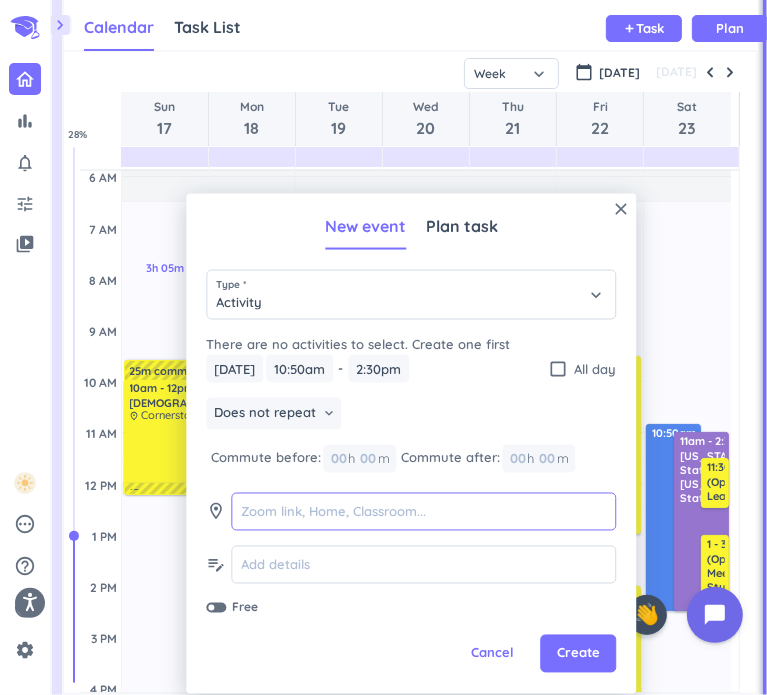 click at bounding box center [423, 511] 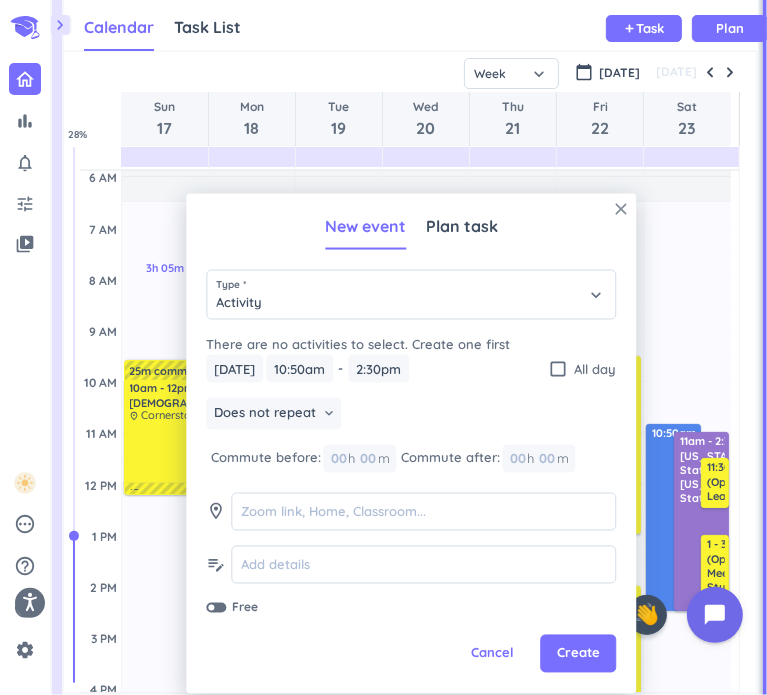 click on "close" at bounding box center (621, 209) 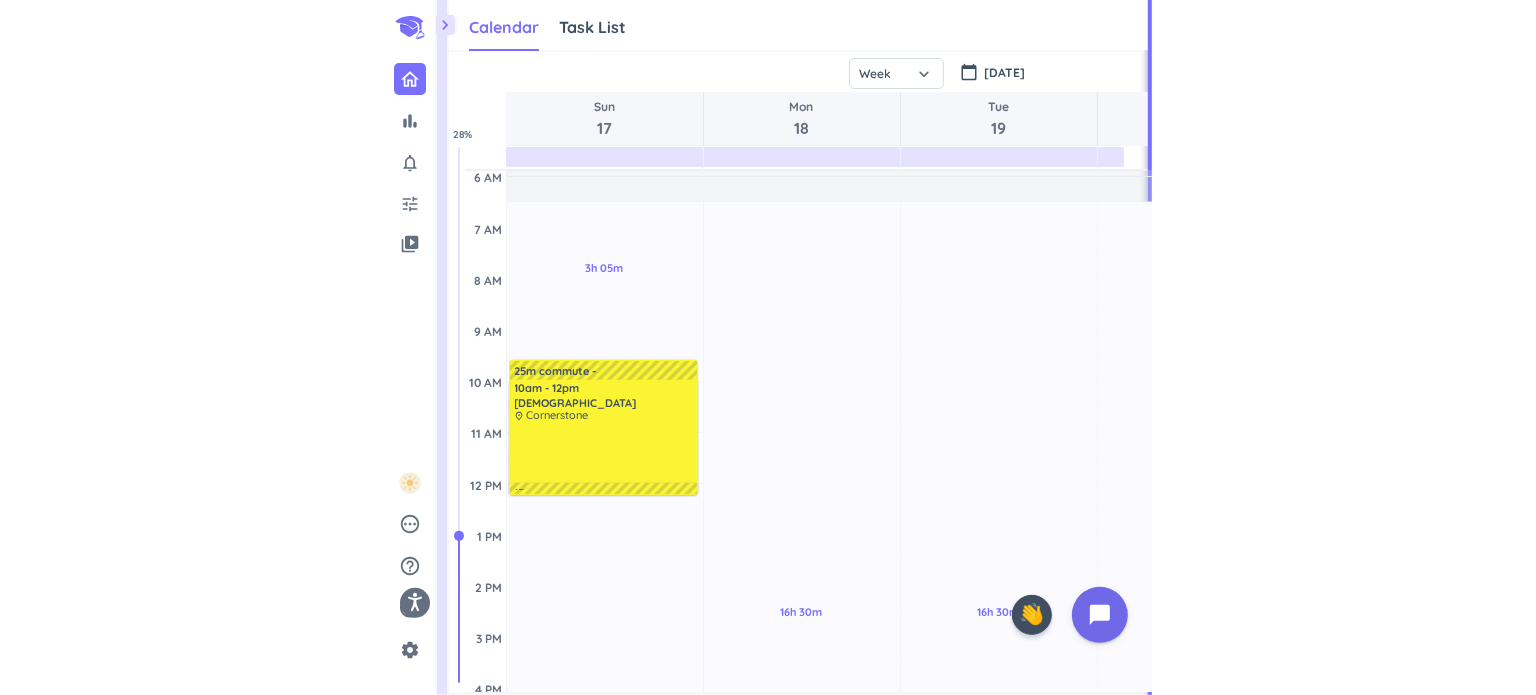 scroll, scrollTop: 8, scrollLeft: 8, axis: both 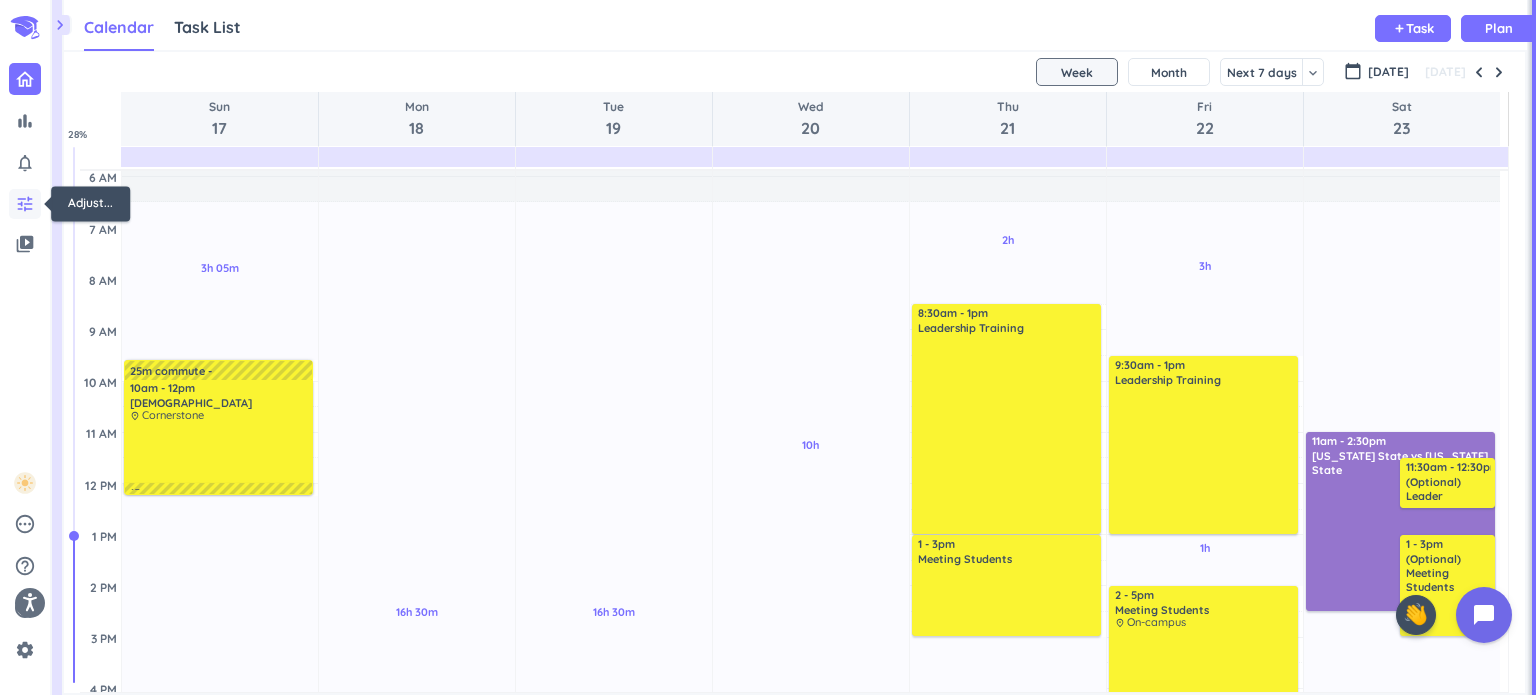 click on "tune" at bounding box center (25, 204) 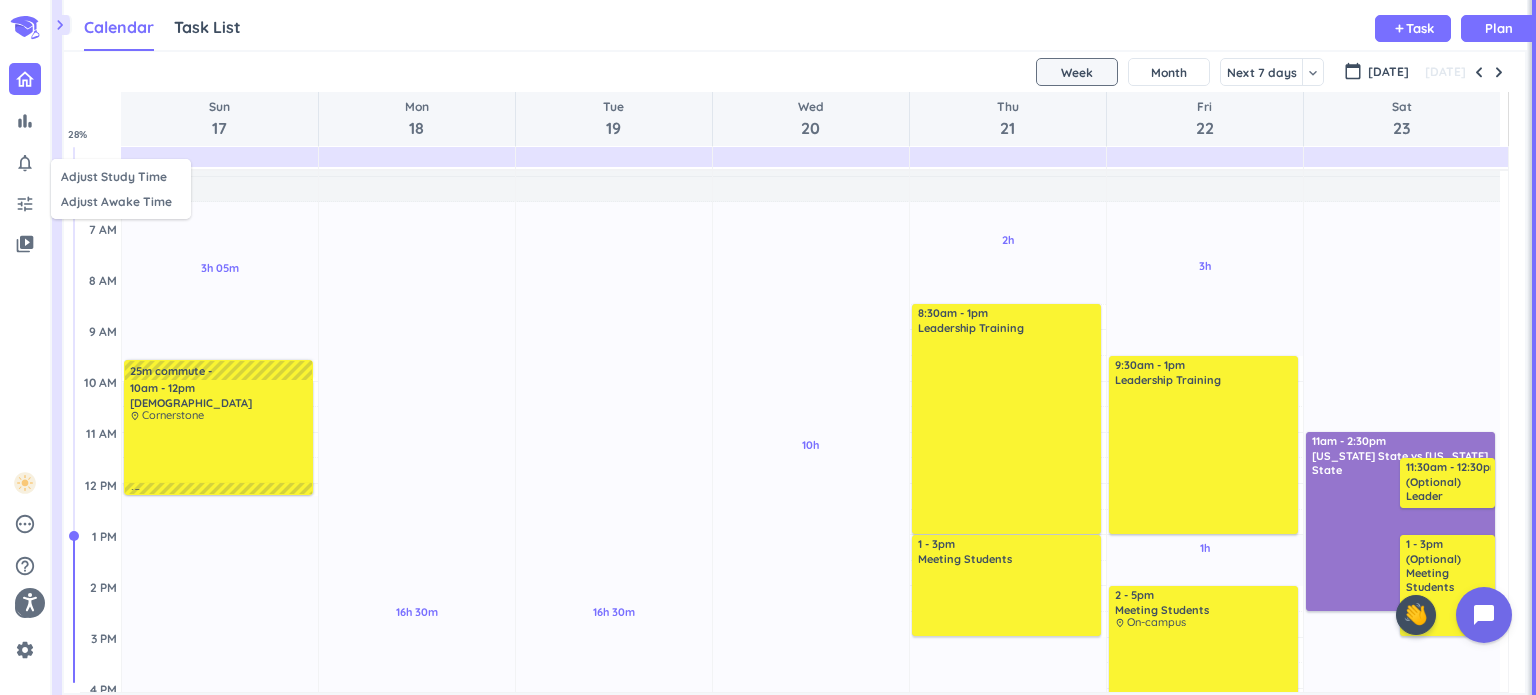 click at bounding box center [768, 347] 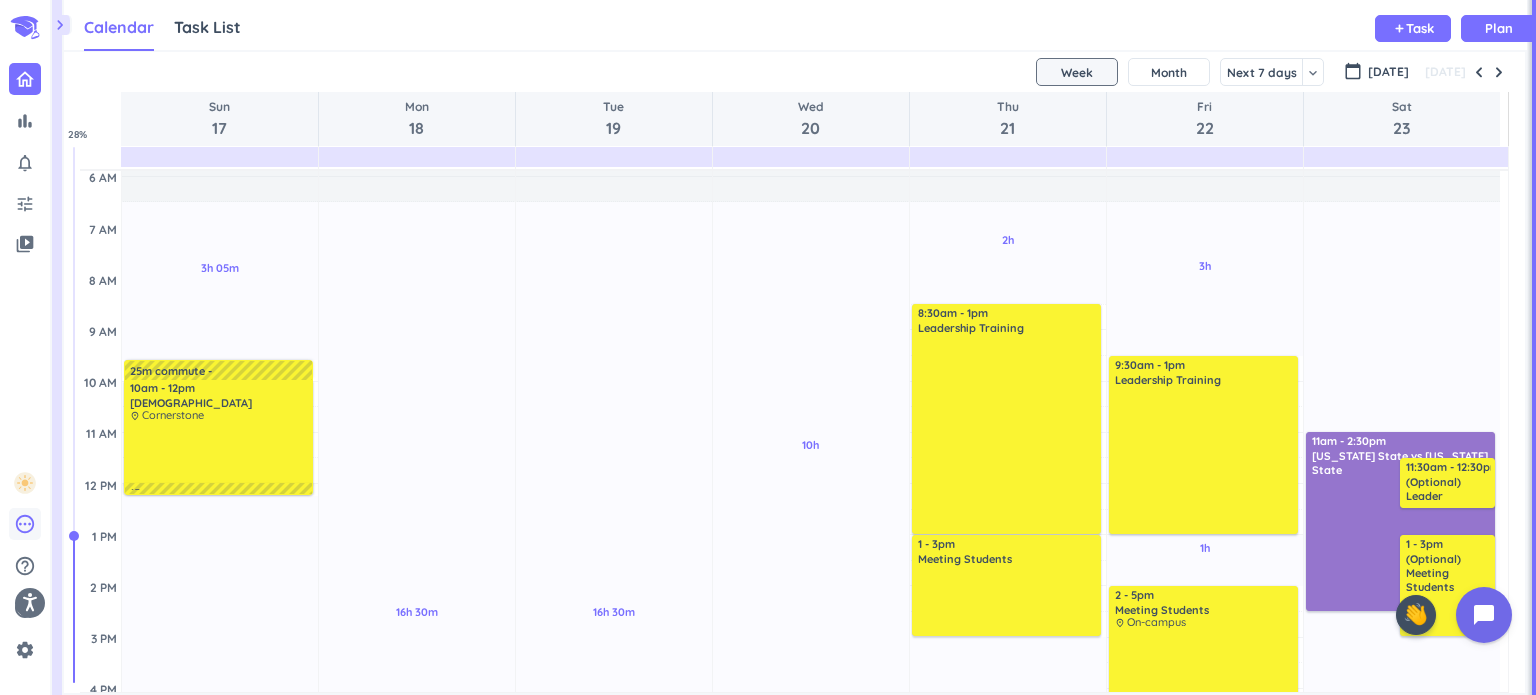 click on "pending" at bounding box center [25, 524] 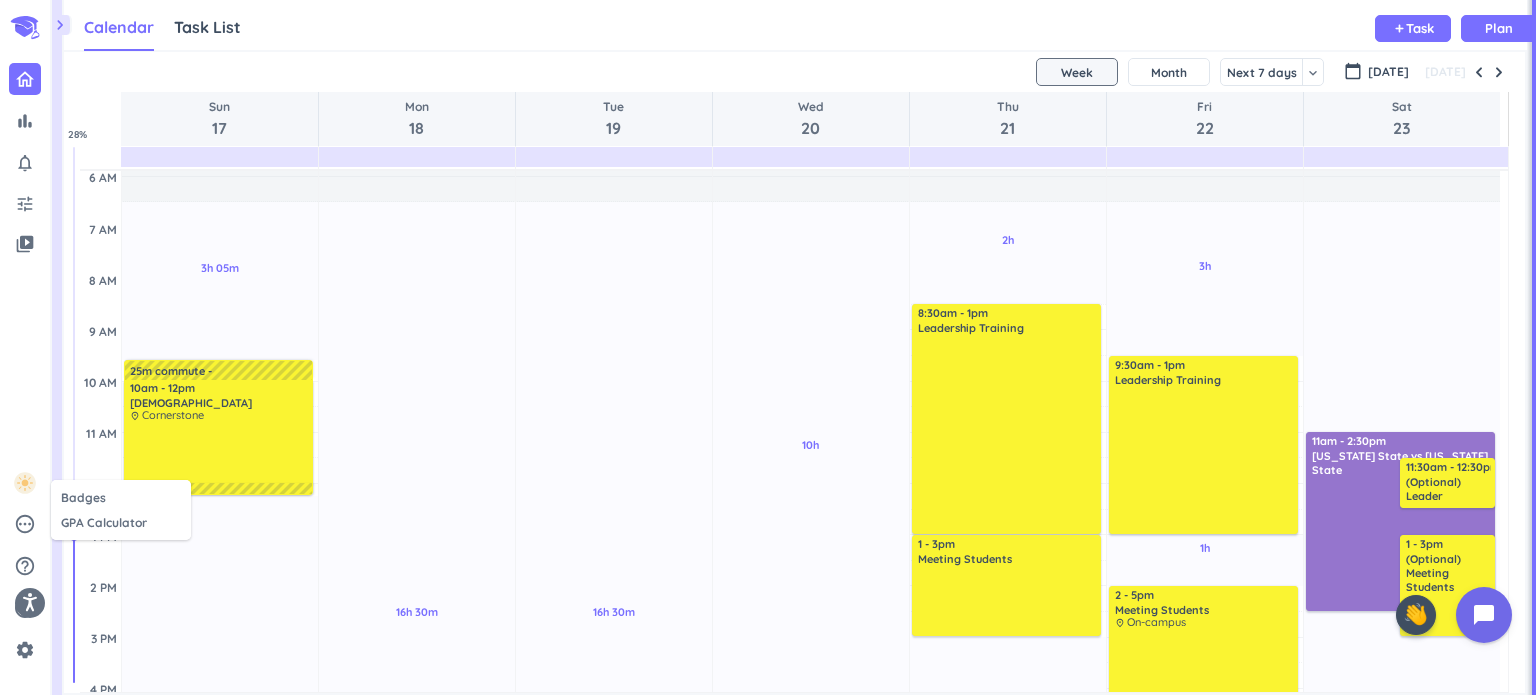 click at bounding box center (768, 347) 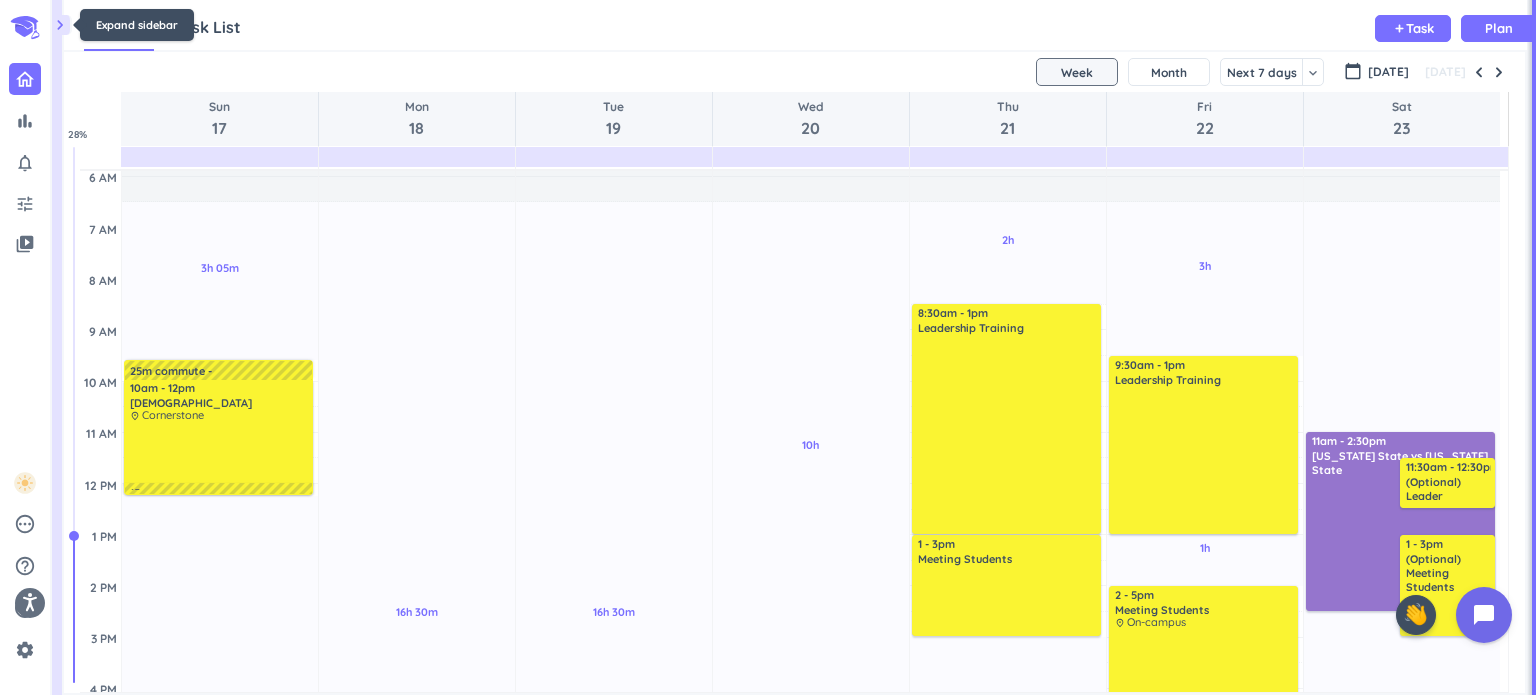 click on "chevron_right" at bounding box center (60, 25) 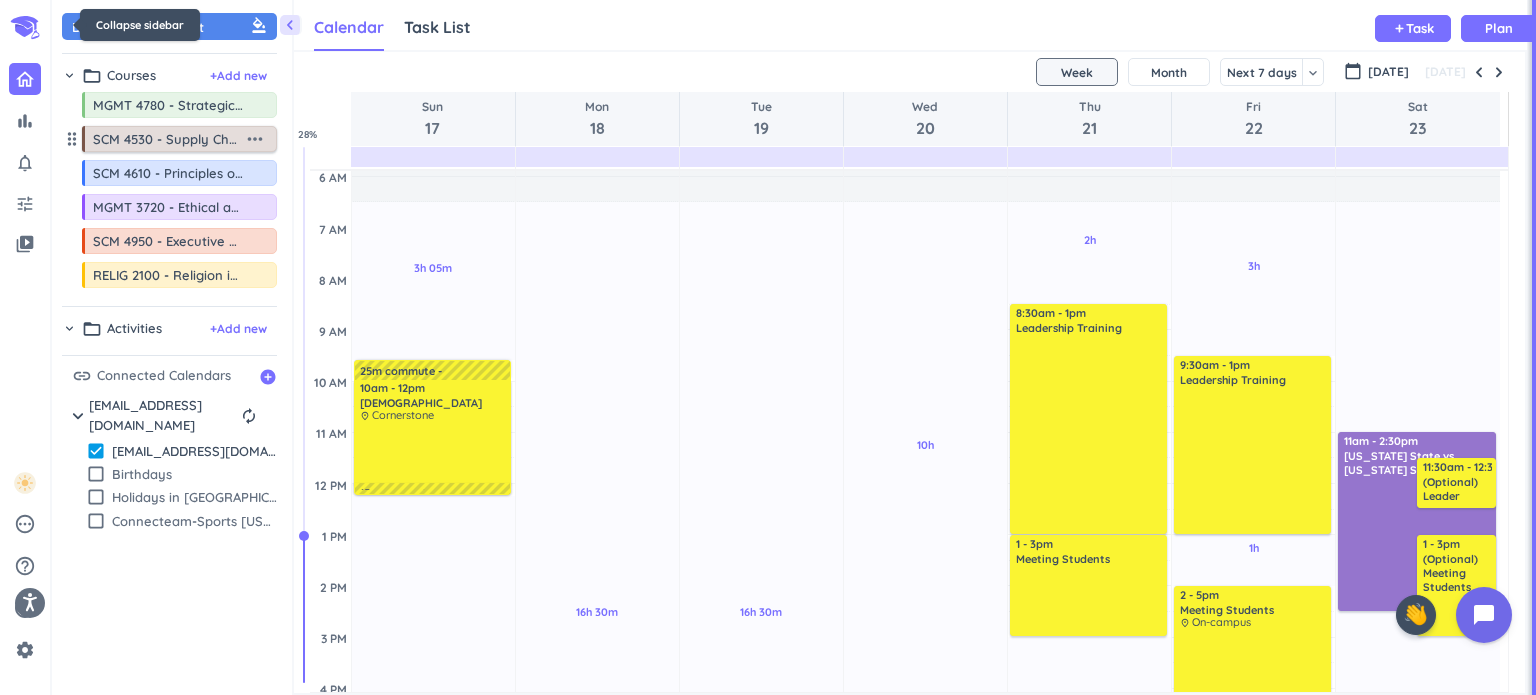 scroll, scrollTop: 41, scrollLeft: 1225, axis: both 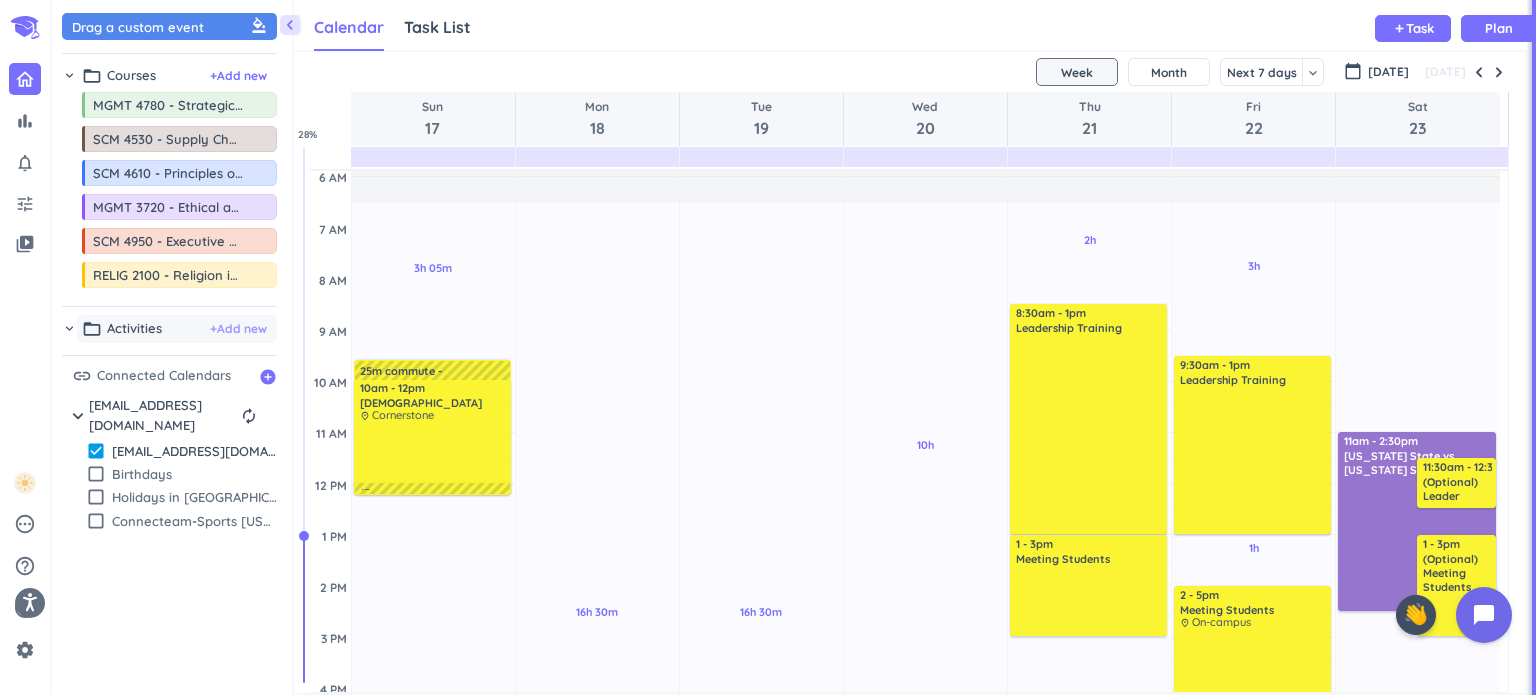 click on "+  Add new" at bounding box center (238, 329) 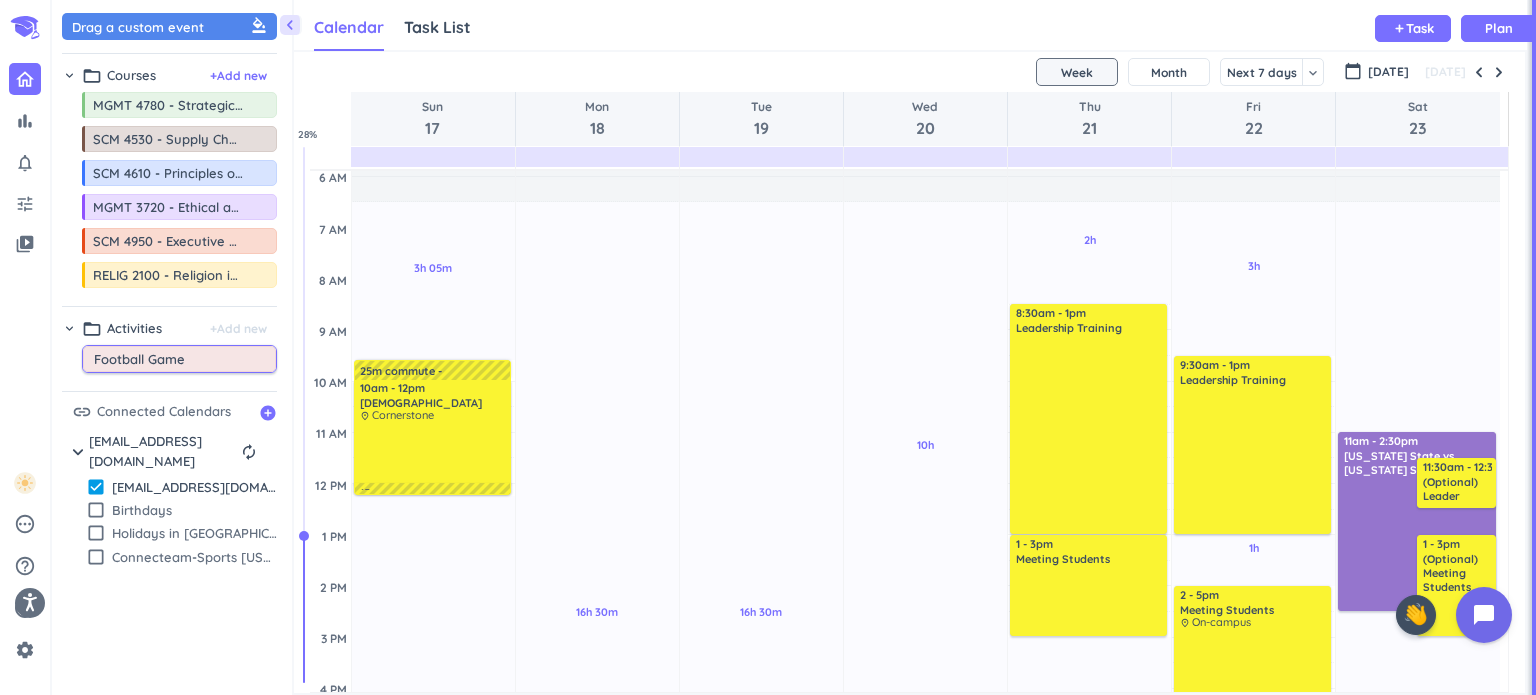 type on "Football Games" 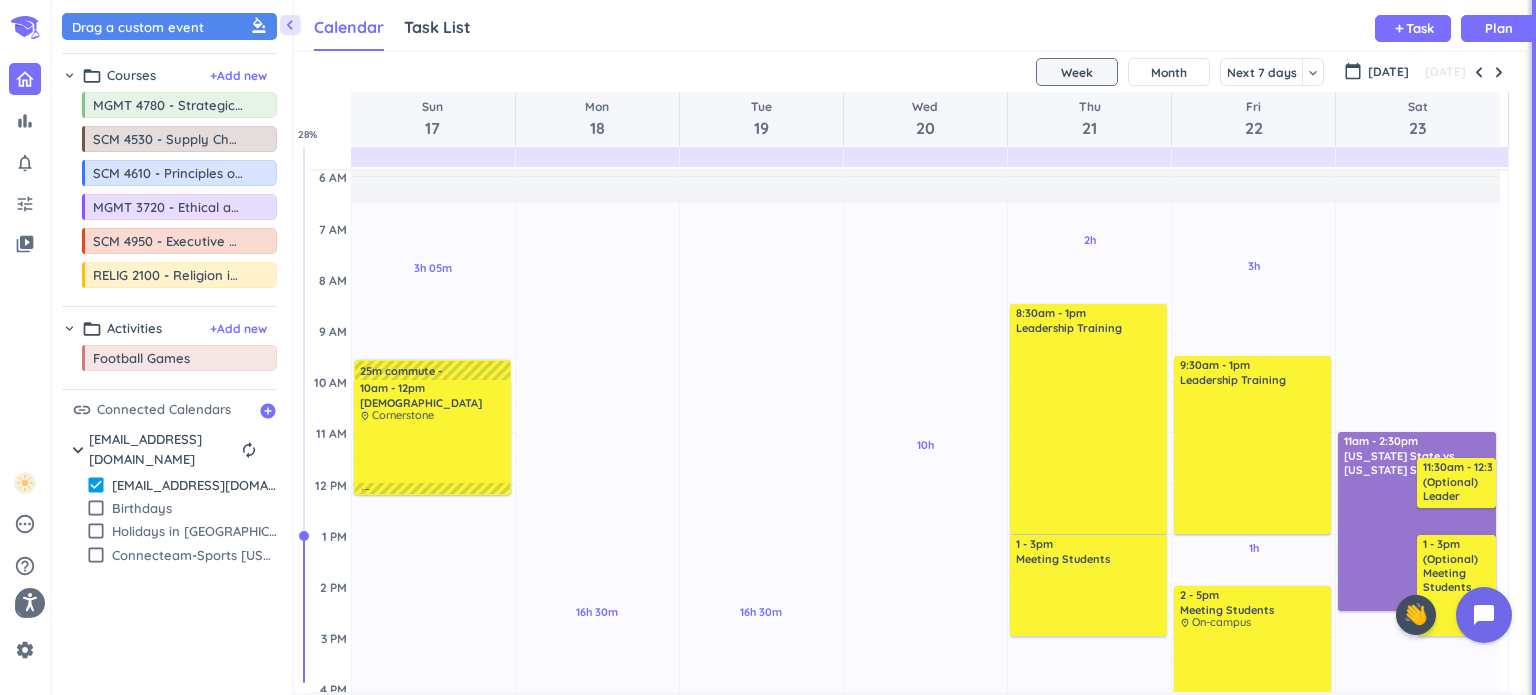 click on "chevron_right folder_open Activities   +  Add new drag_indicator Football Games more_horiz" at bounding box center (169, 348) 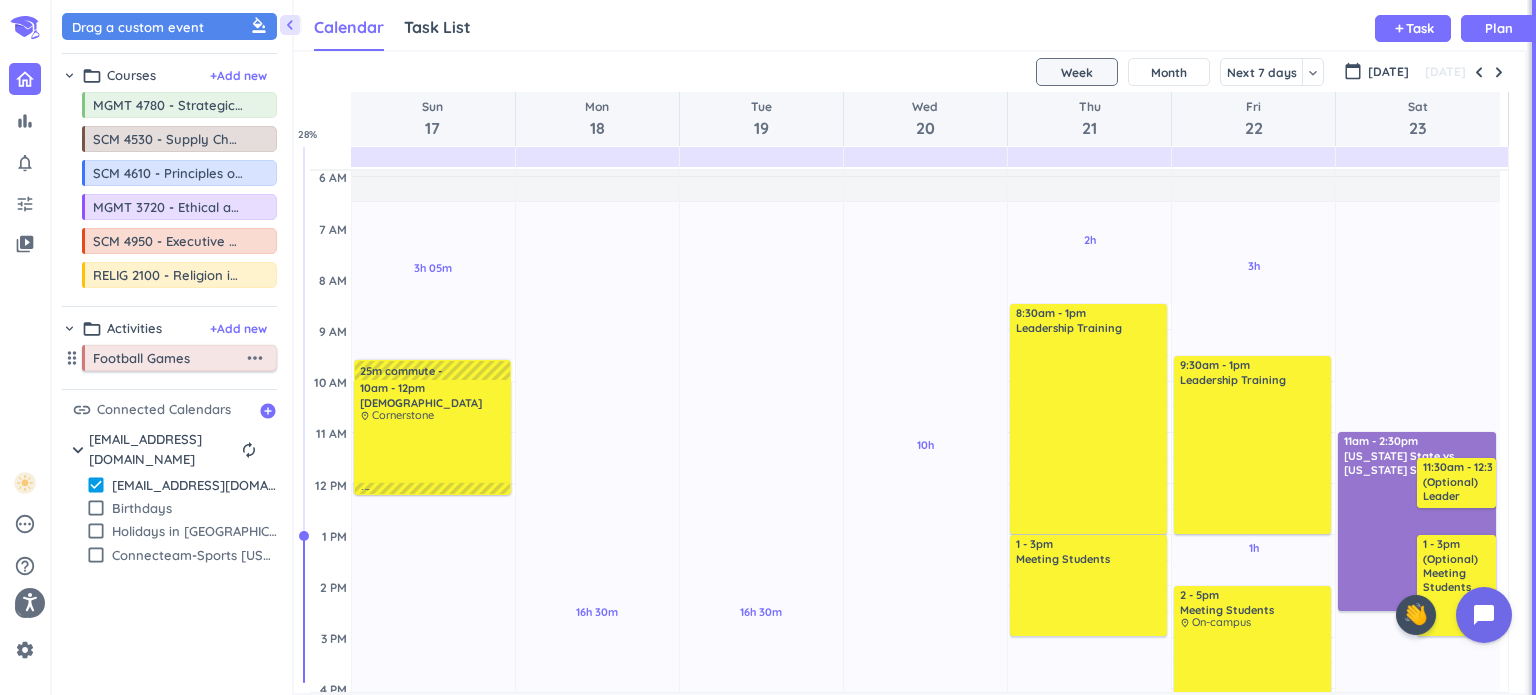 click on "more_horiz" at bounding box center (255, 358) 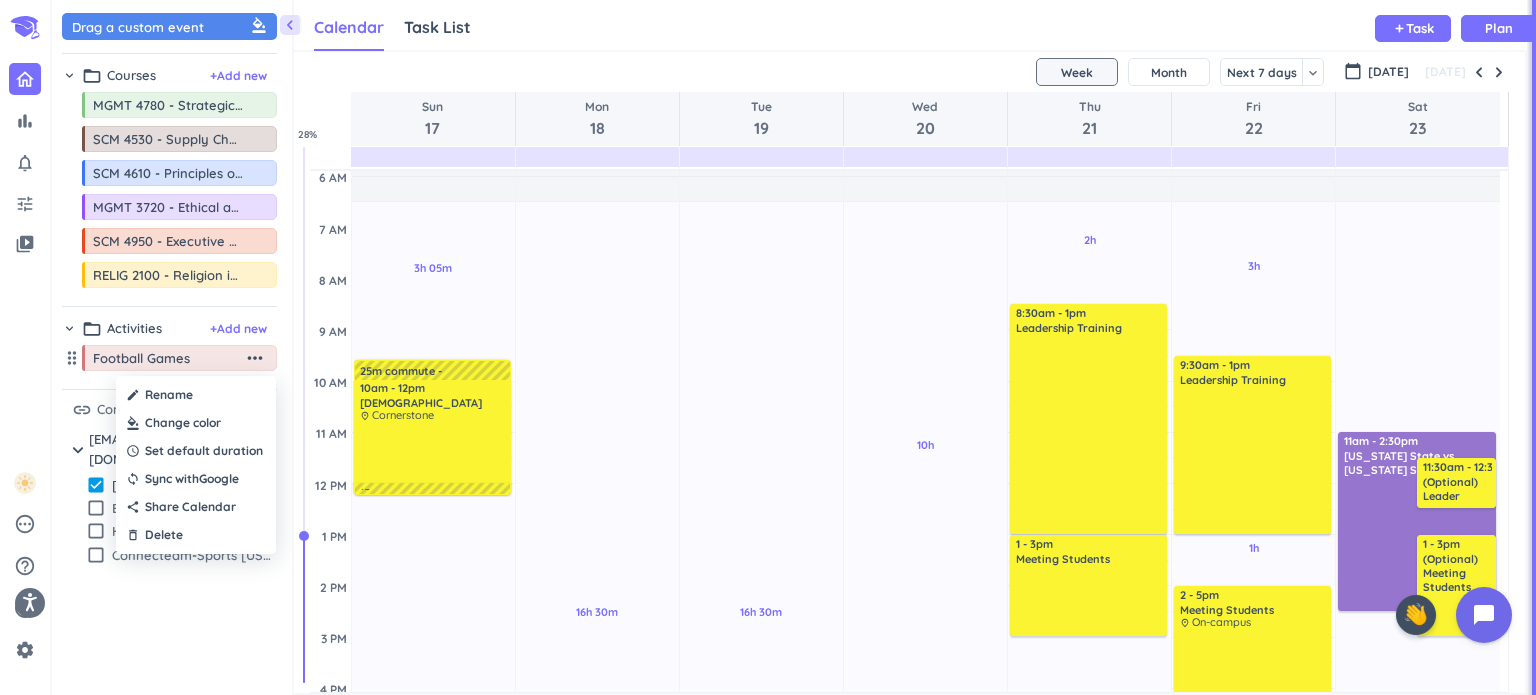 click at bounding box center (196, 423) 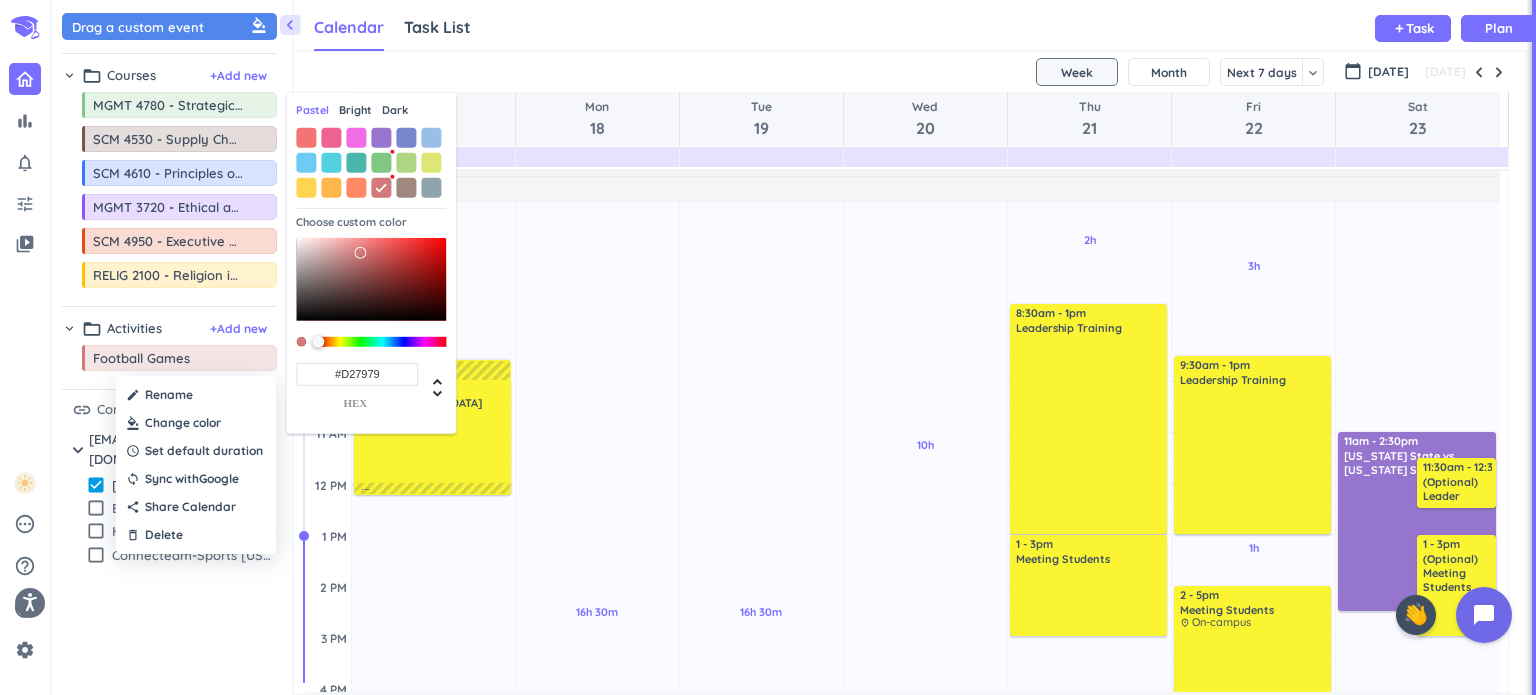 click on "Dark" at bounding box center [395, 110] 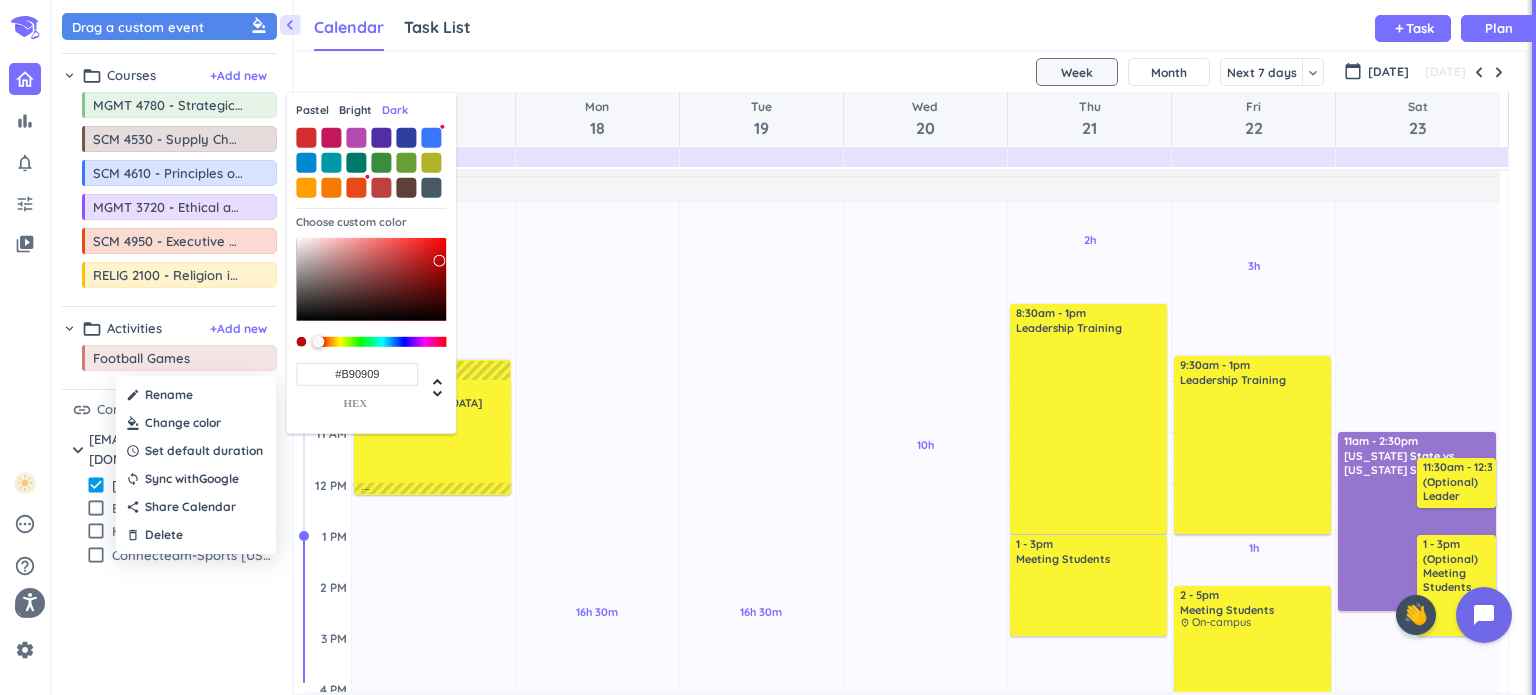 click at bounding box center [371, 279] 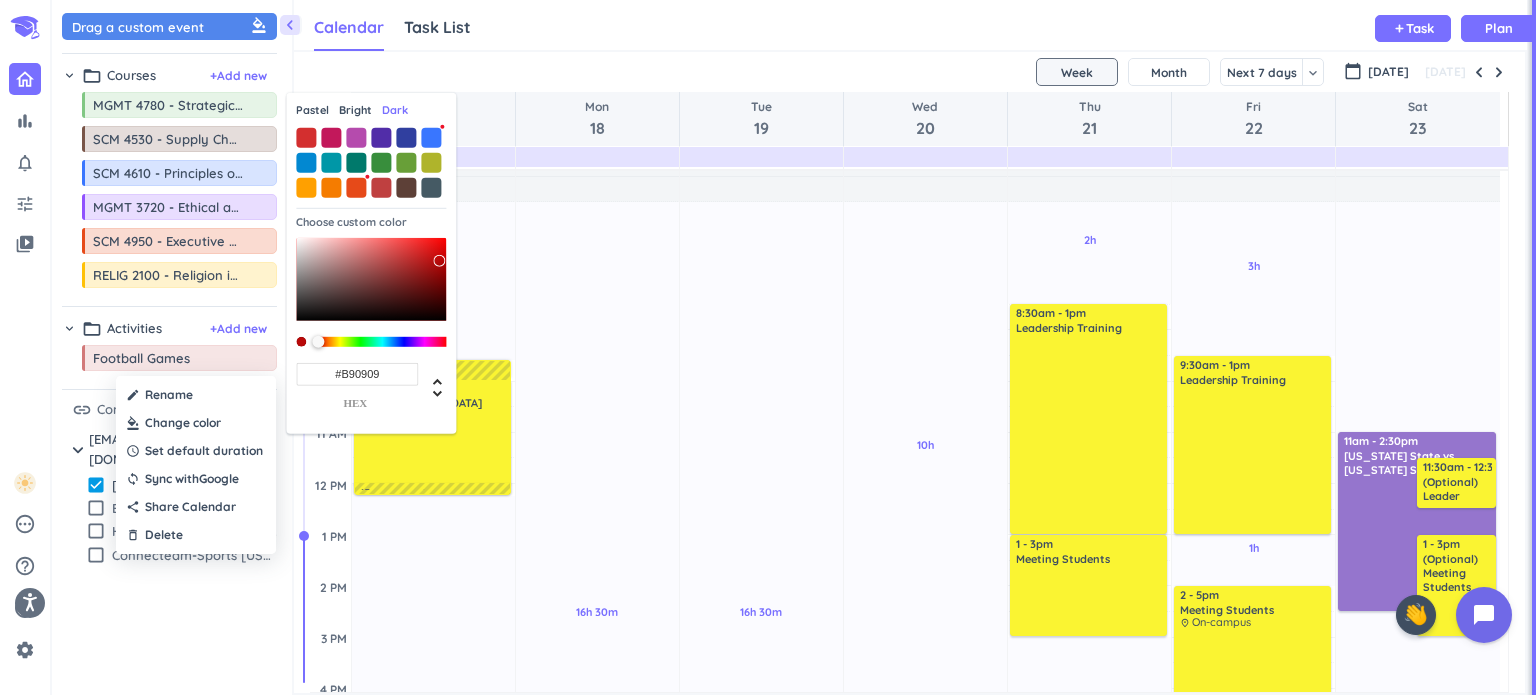 type on "#E40A0A" 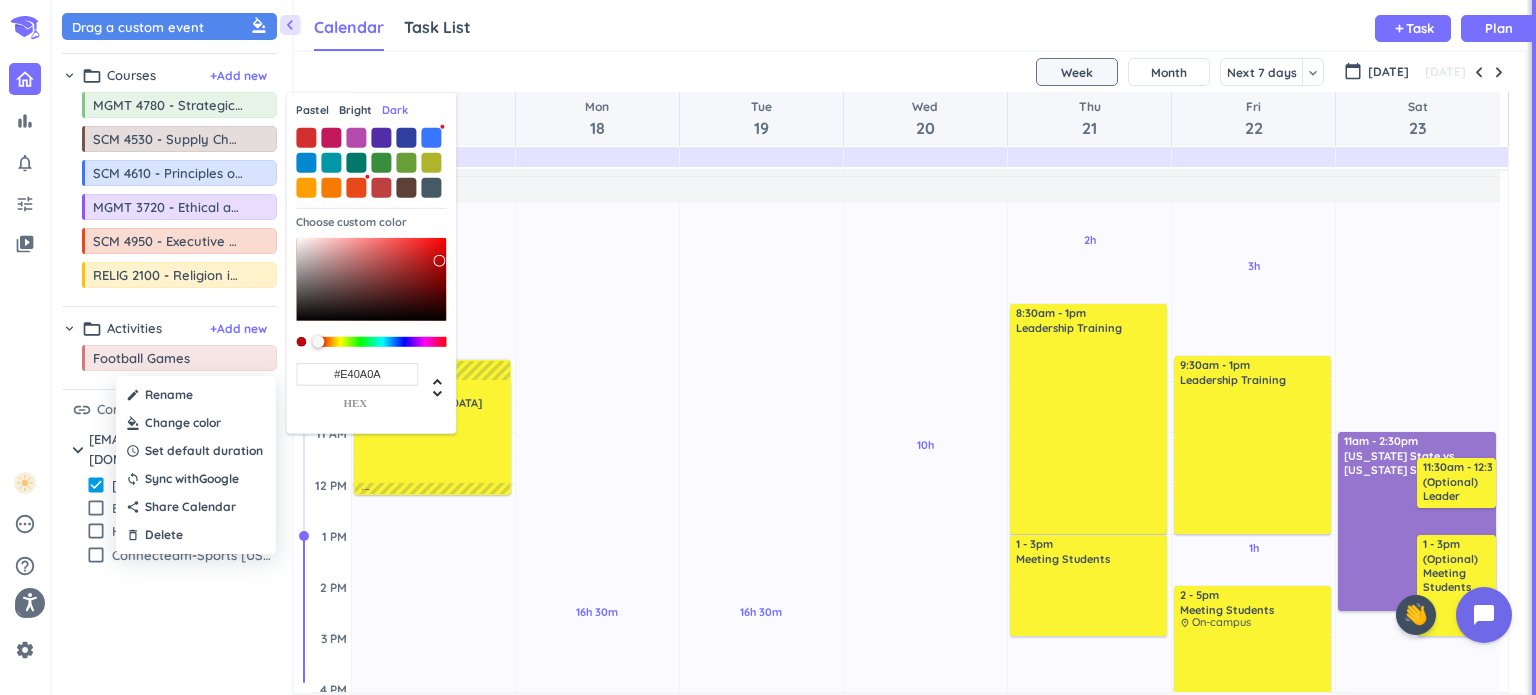 click at bounding box center [371, 279] 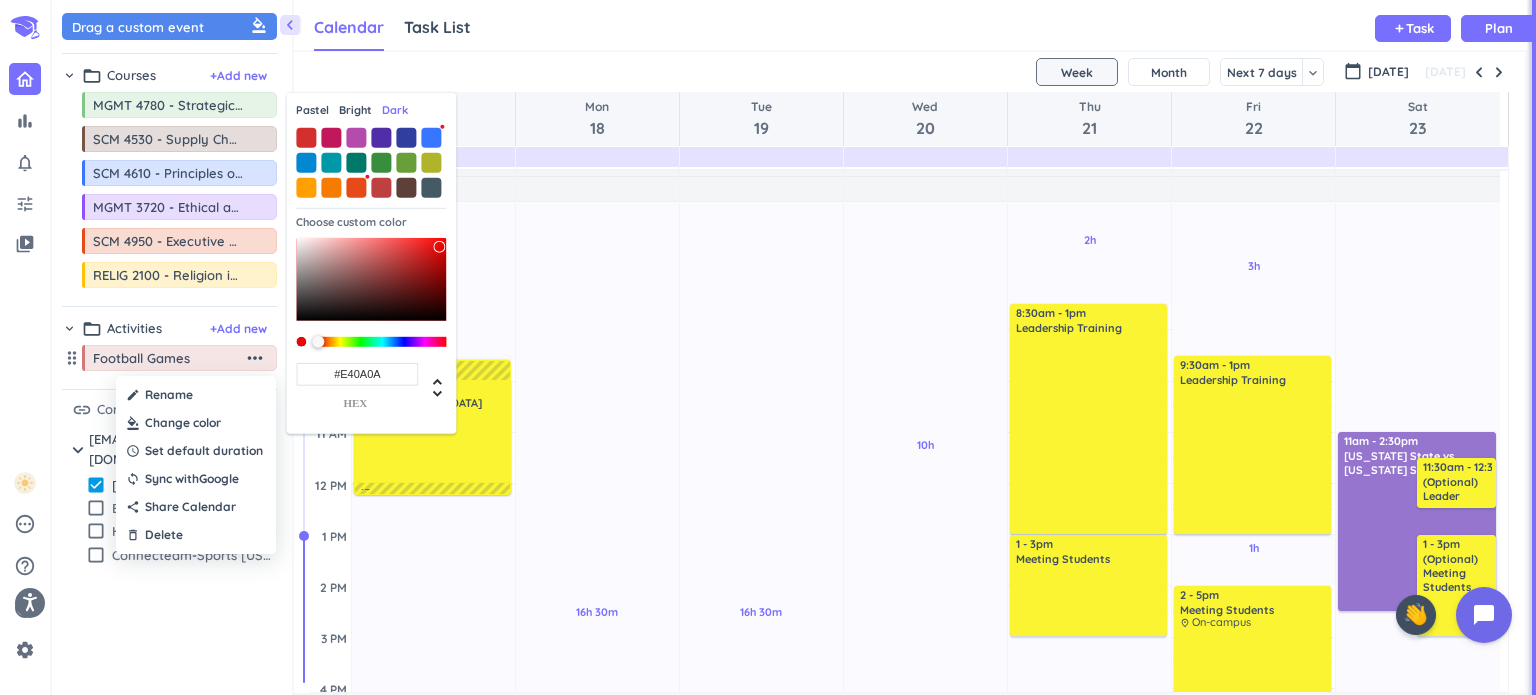click at bounding box center [196, 423] 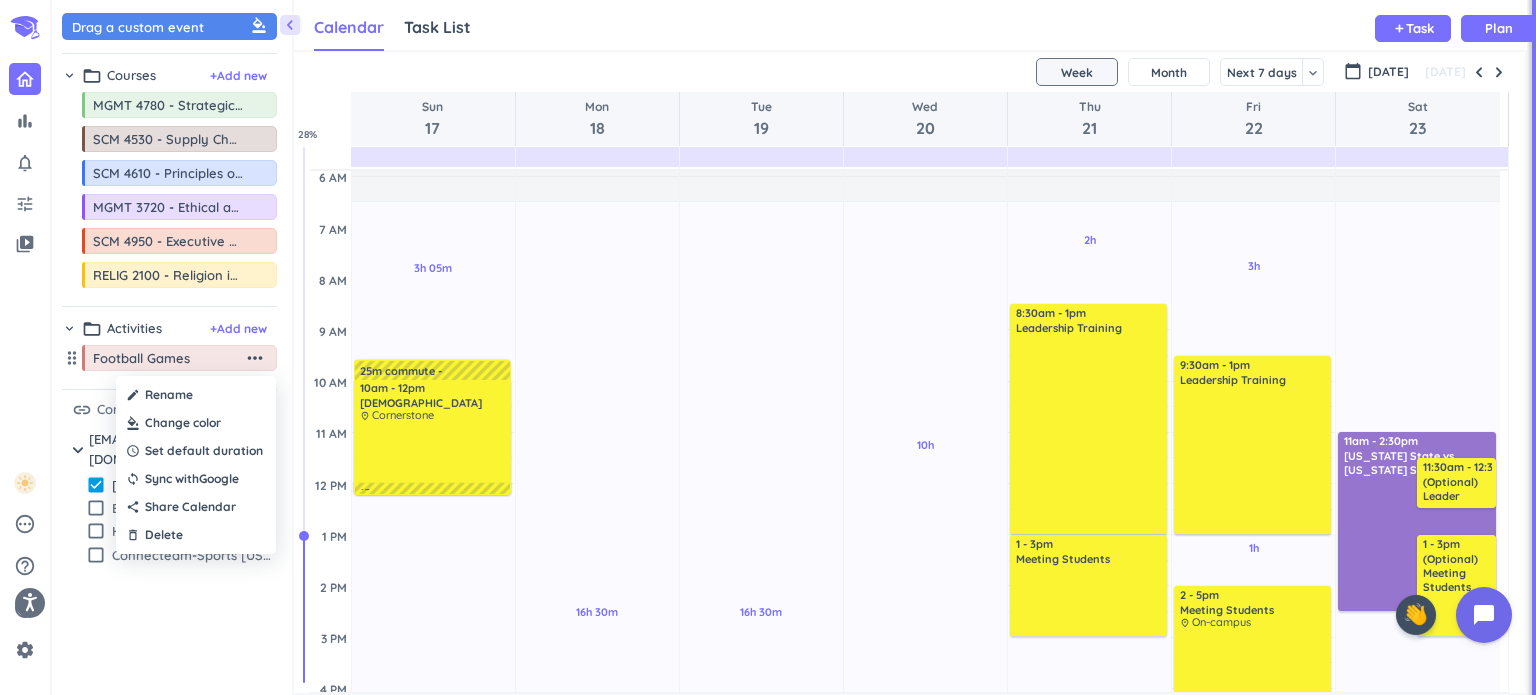 click at bounding box center (768, 347) 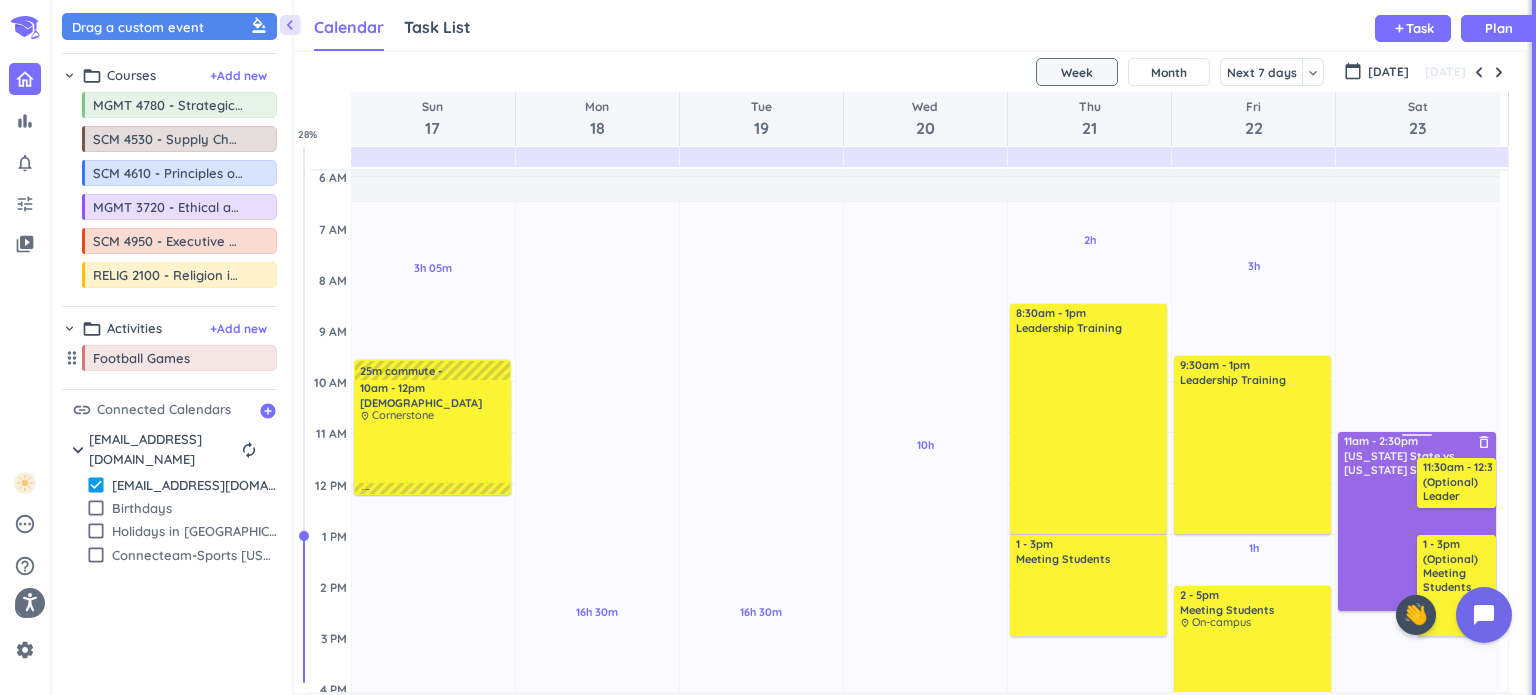 click on "[US_STATE] State vs [US_STATE] State" at bounding box center [1418, 463] 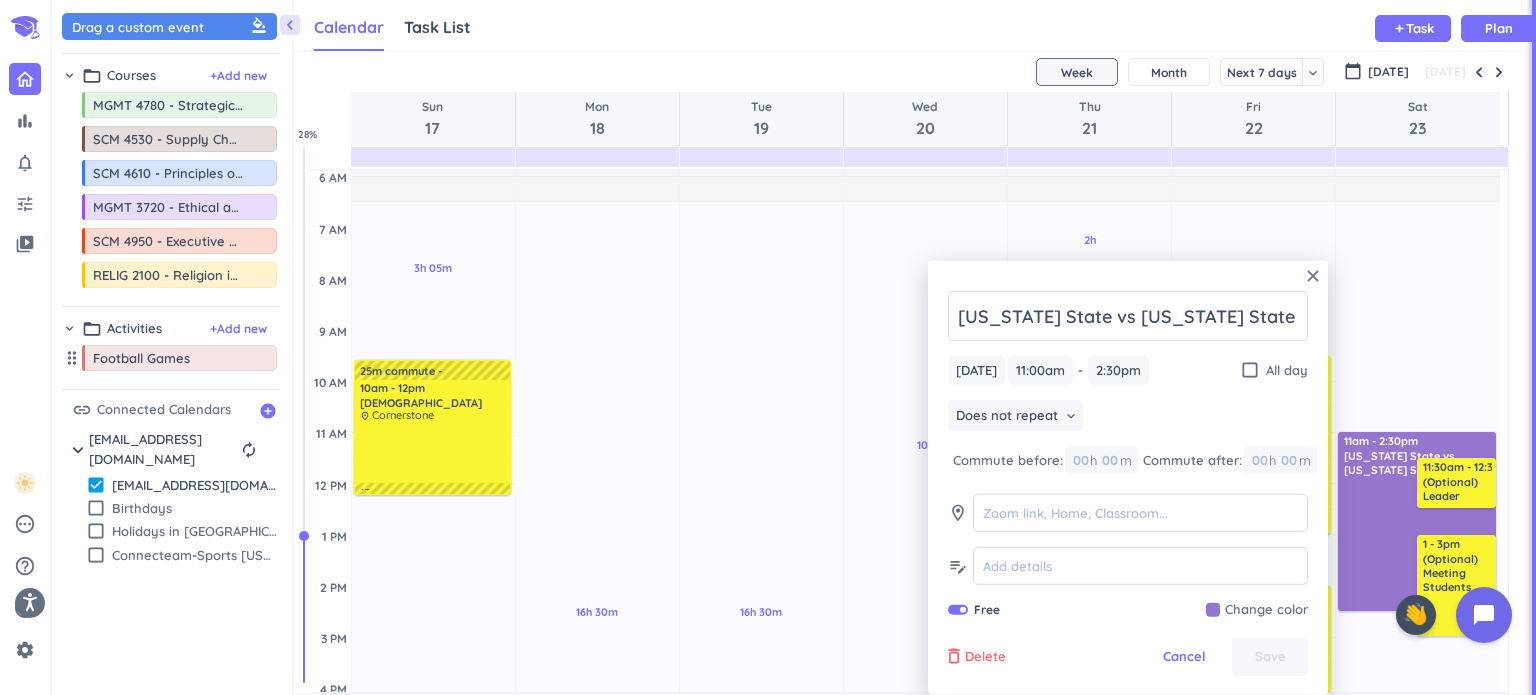 click on "Delete" at bounding box center [985, 657] 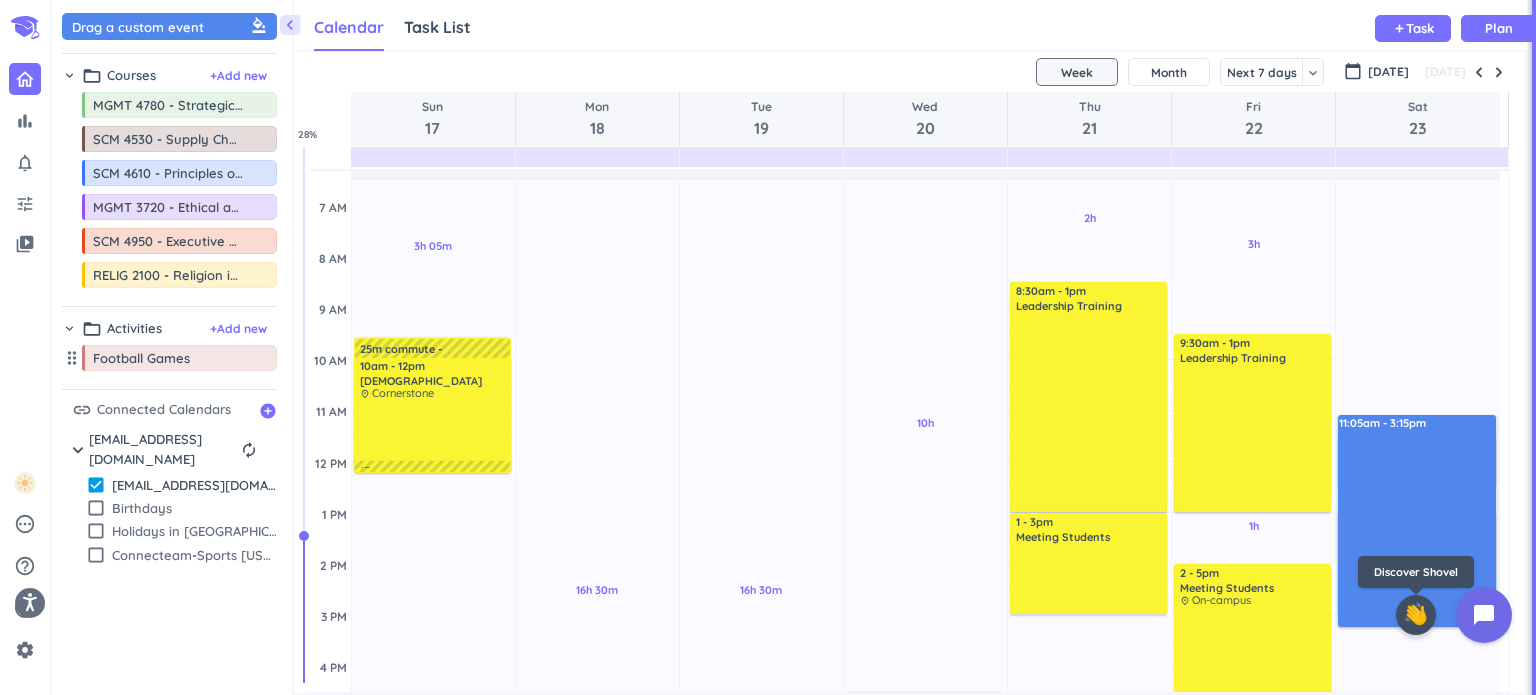 scroll, scrollTop: 120, scrollLeft: 0, axis: vertical 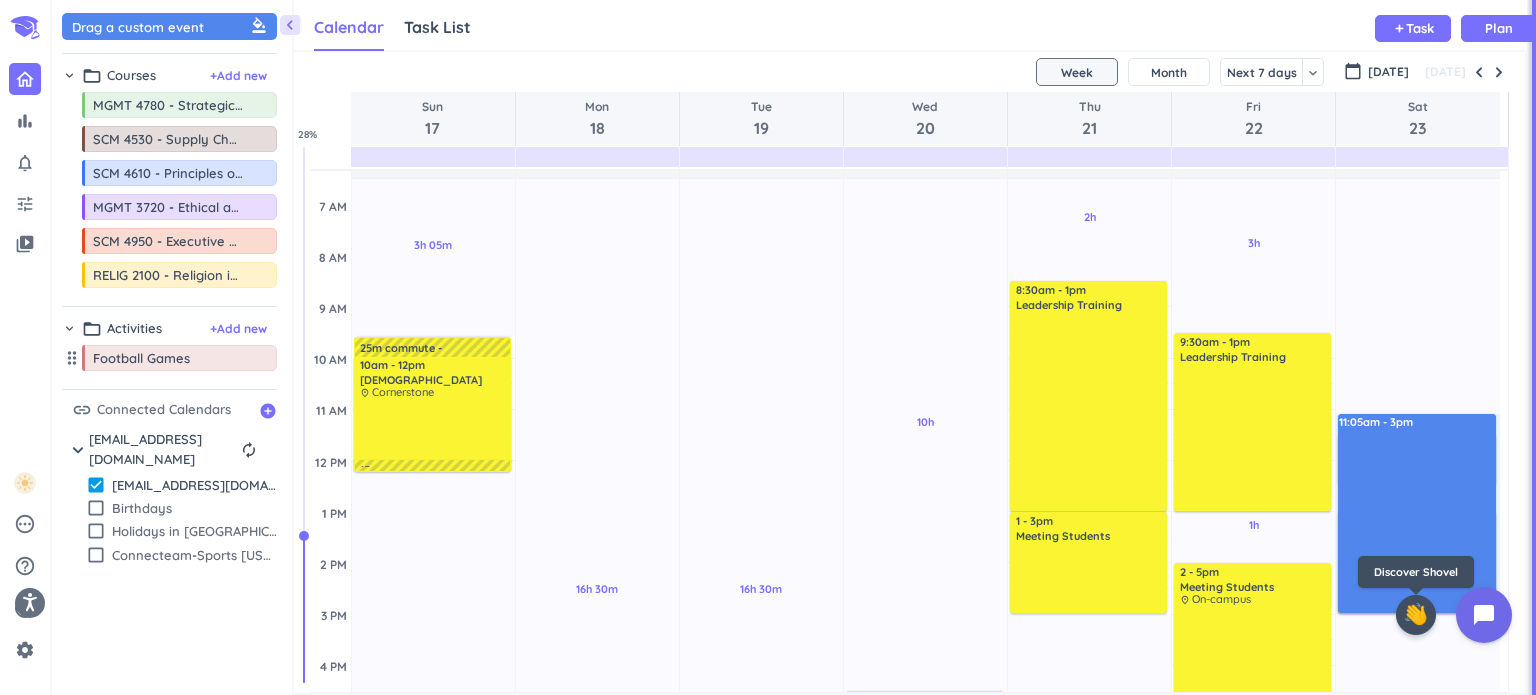drag, startPoint x: 1404, startPoint y: 439, endPoint x: 1412, endPoint y: 611, distance: 172.18594 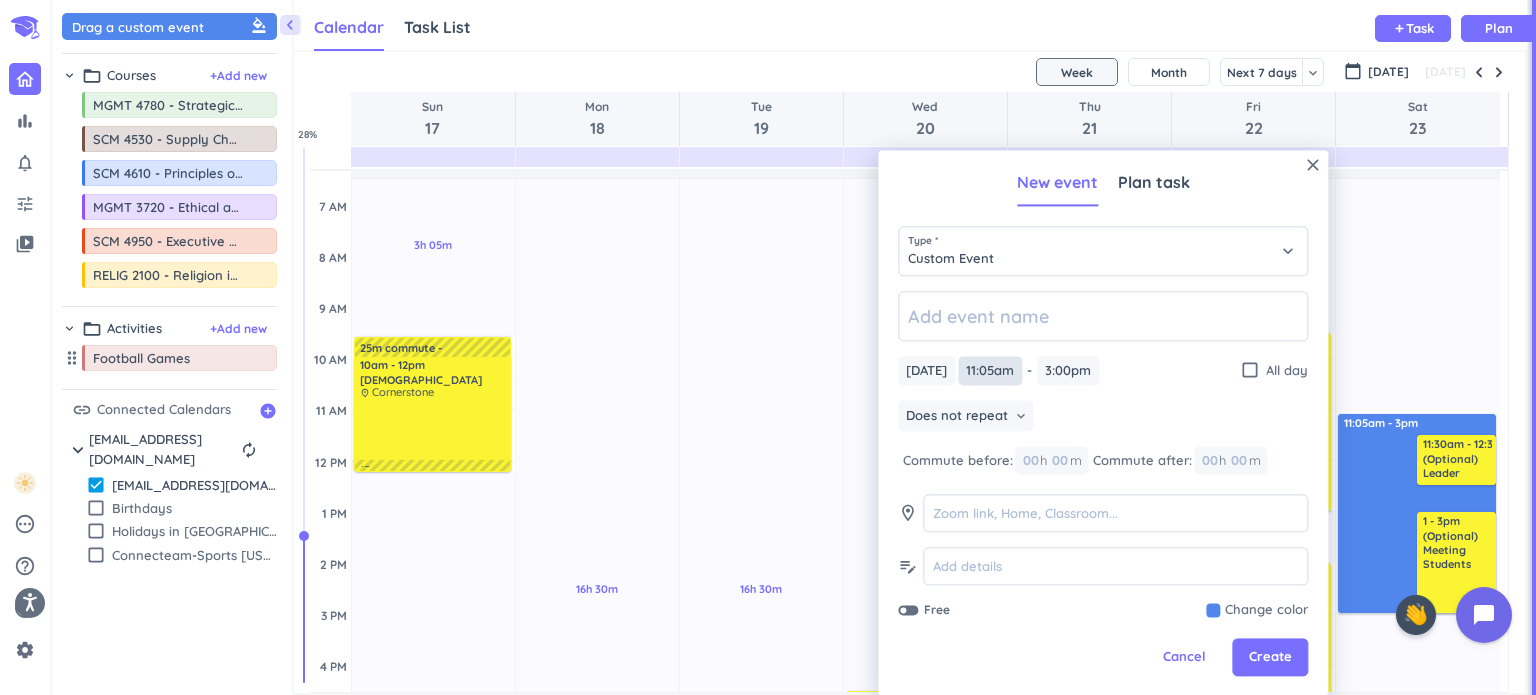 click on "11:05am" at bounding box center [990, 370] 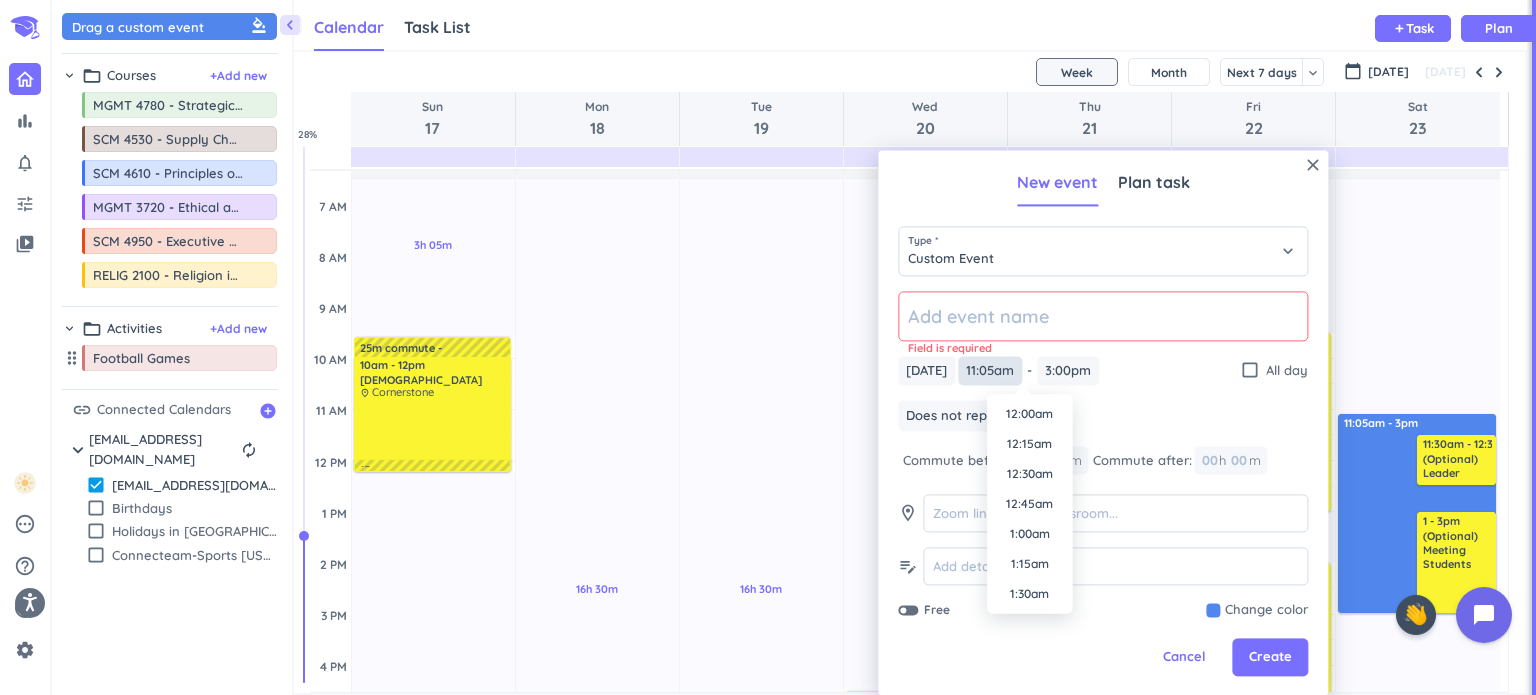 scroll, scrollTop: 1230, scrollLeft: 0, axis: vertical 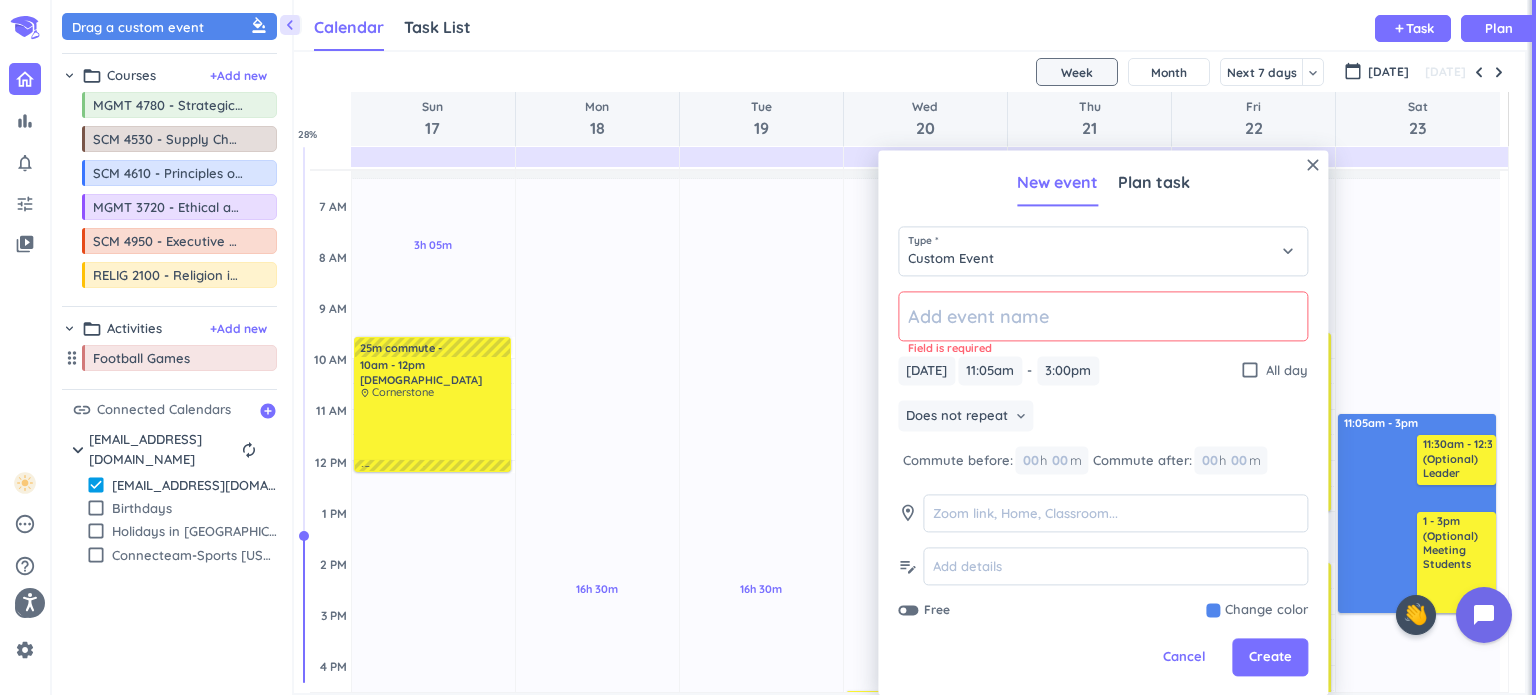 click on "[DATE] [DATE]   11:05am 11:05am - 3:00pm 3:00pm check_box_outline_blank All day" at bounding box center (1103, 370) 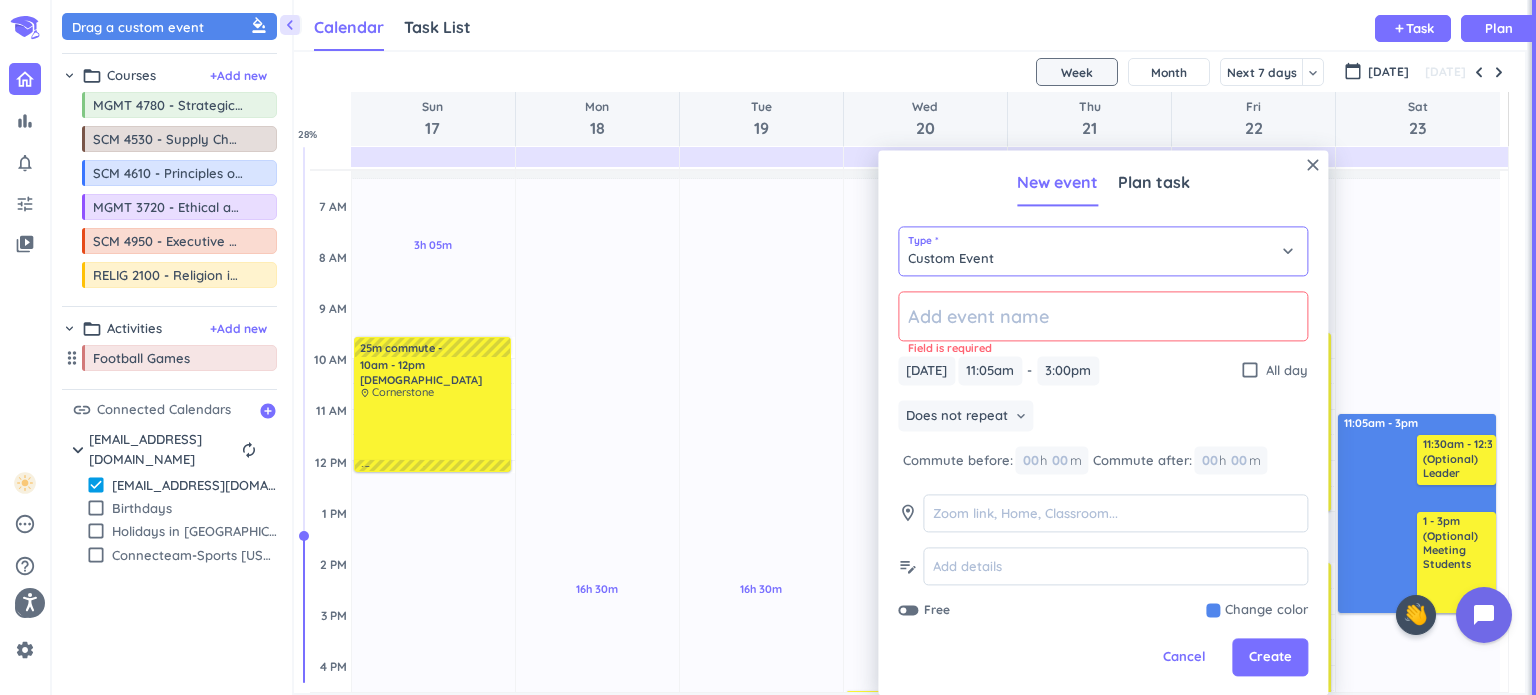 click on "Custom Event" at bounding box center (1103, 251) 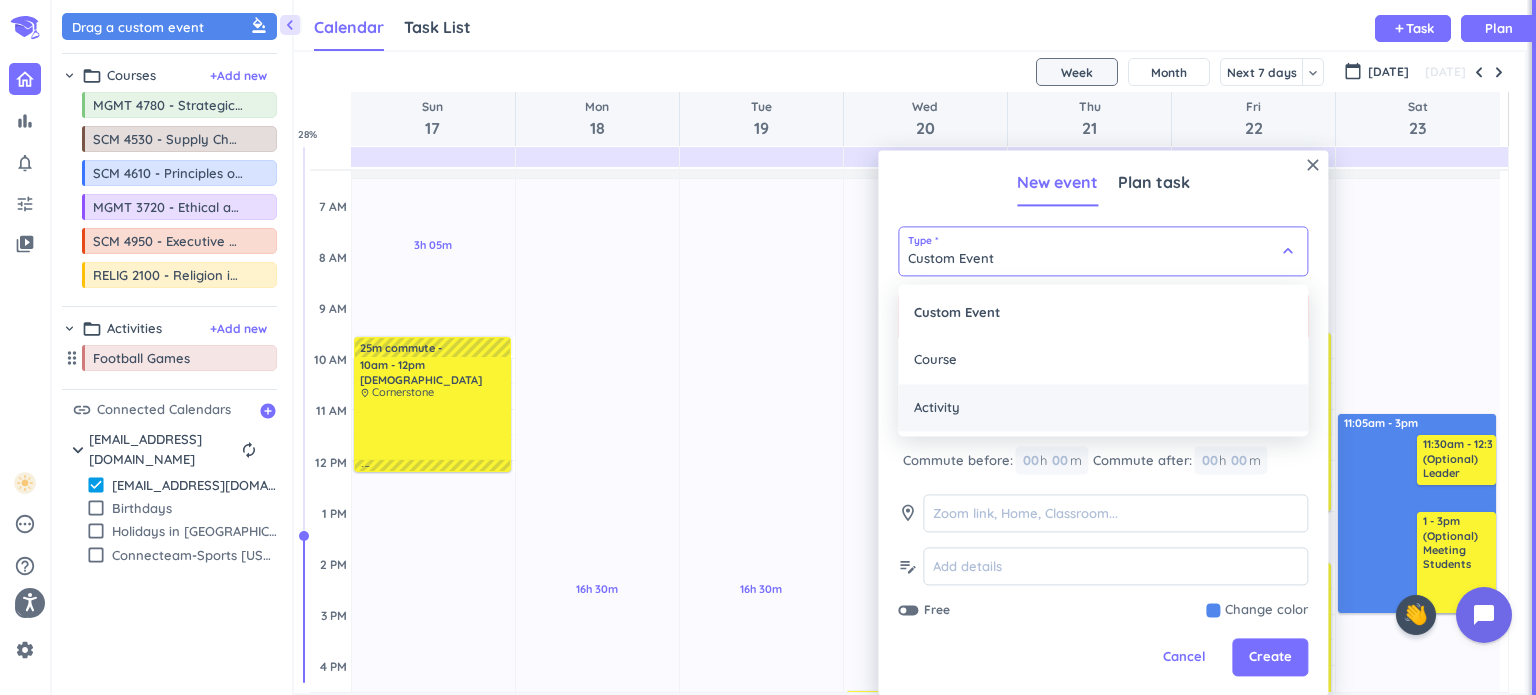 click on "Activity" at bounding box center (1103, 408) 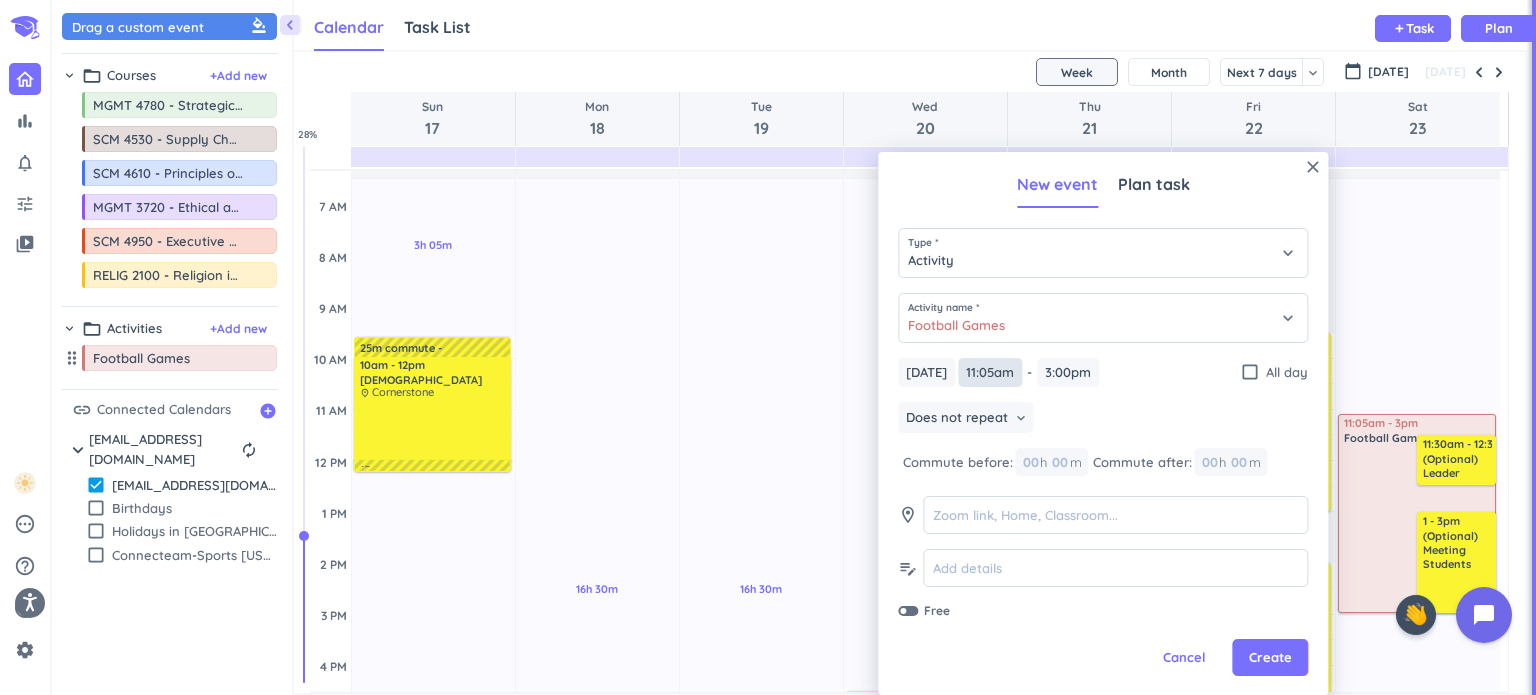 click on "11:05am" at bounding box center (990, 372) 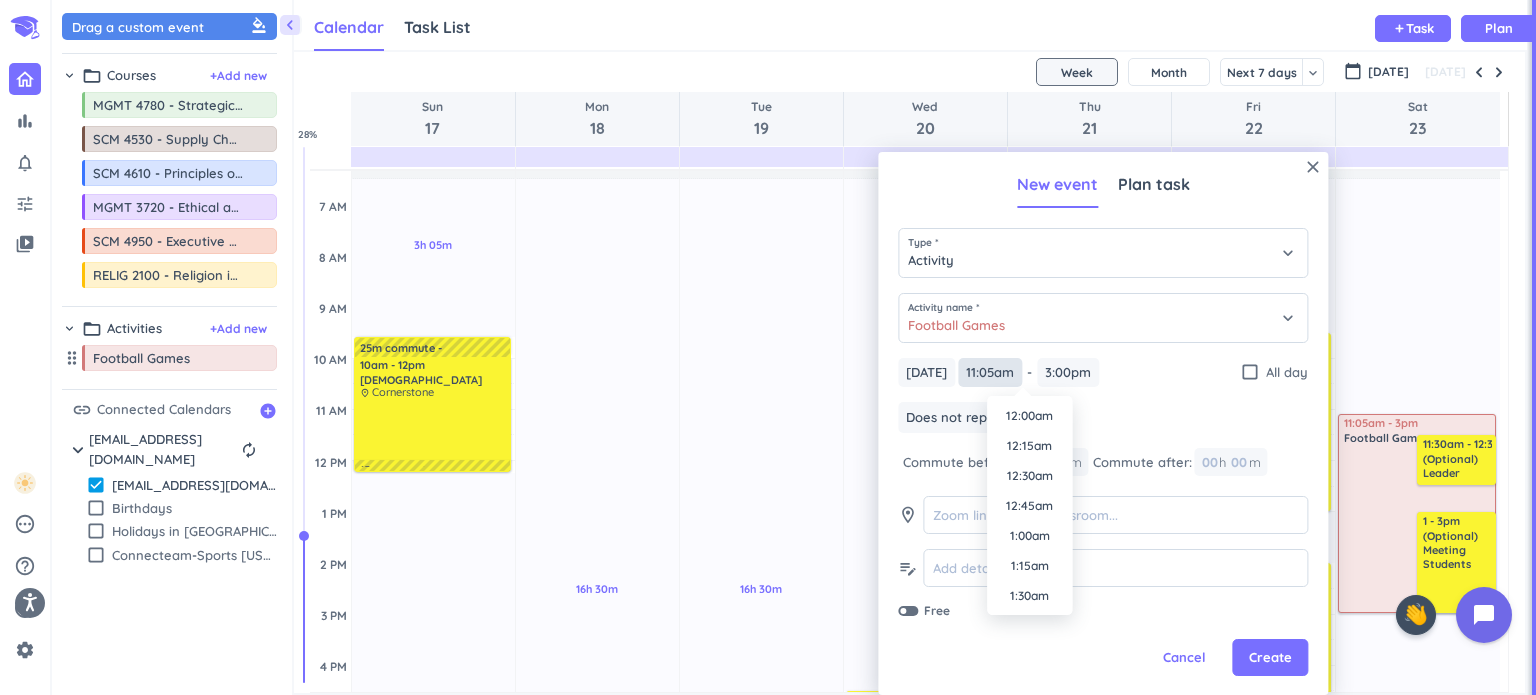 scroll, scrollTop: 1230, scrollLeft: 0, axis: vertical 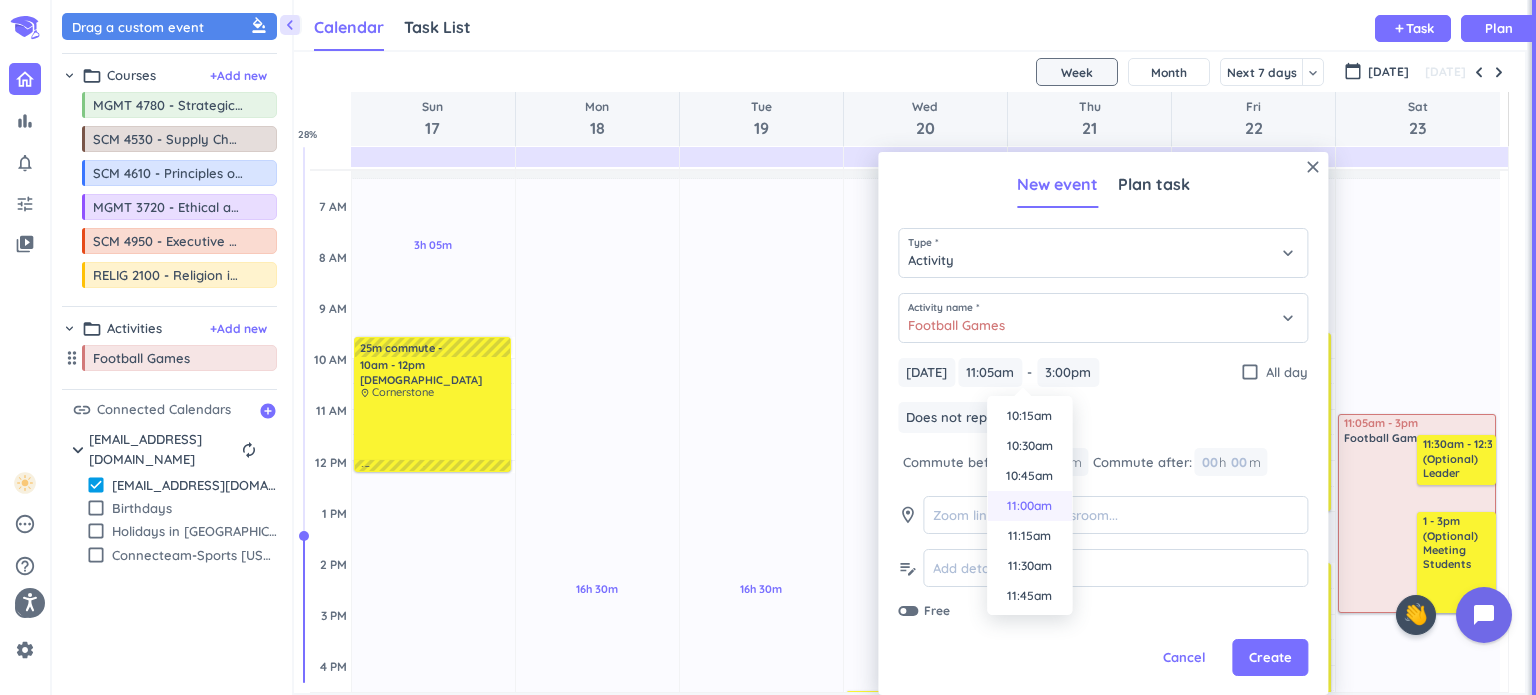 click on "11:00am" at bounding box center [1029, 506] 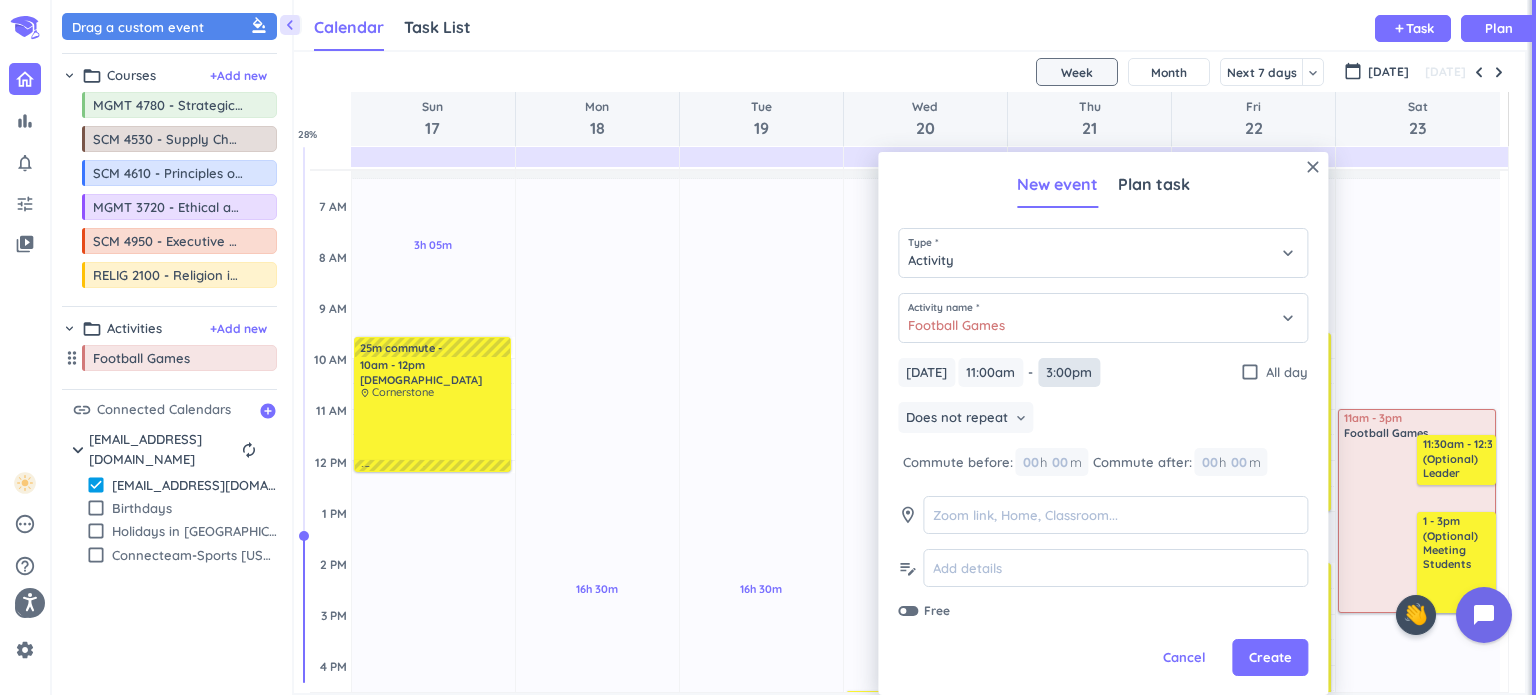 click on "3:00pm" at bounding box center (1069, 372) 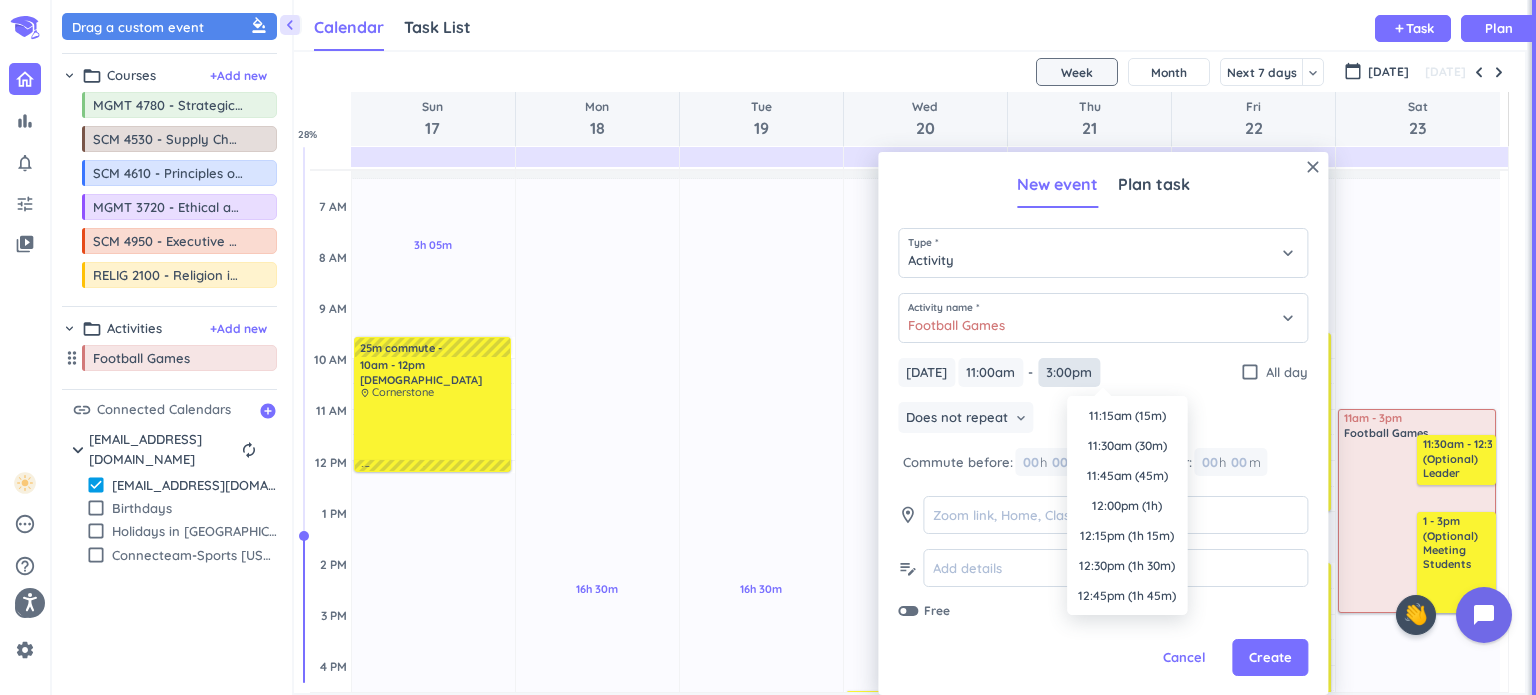 scroll, scrollTop: 450, scrollLeft: 0, axis: vertical 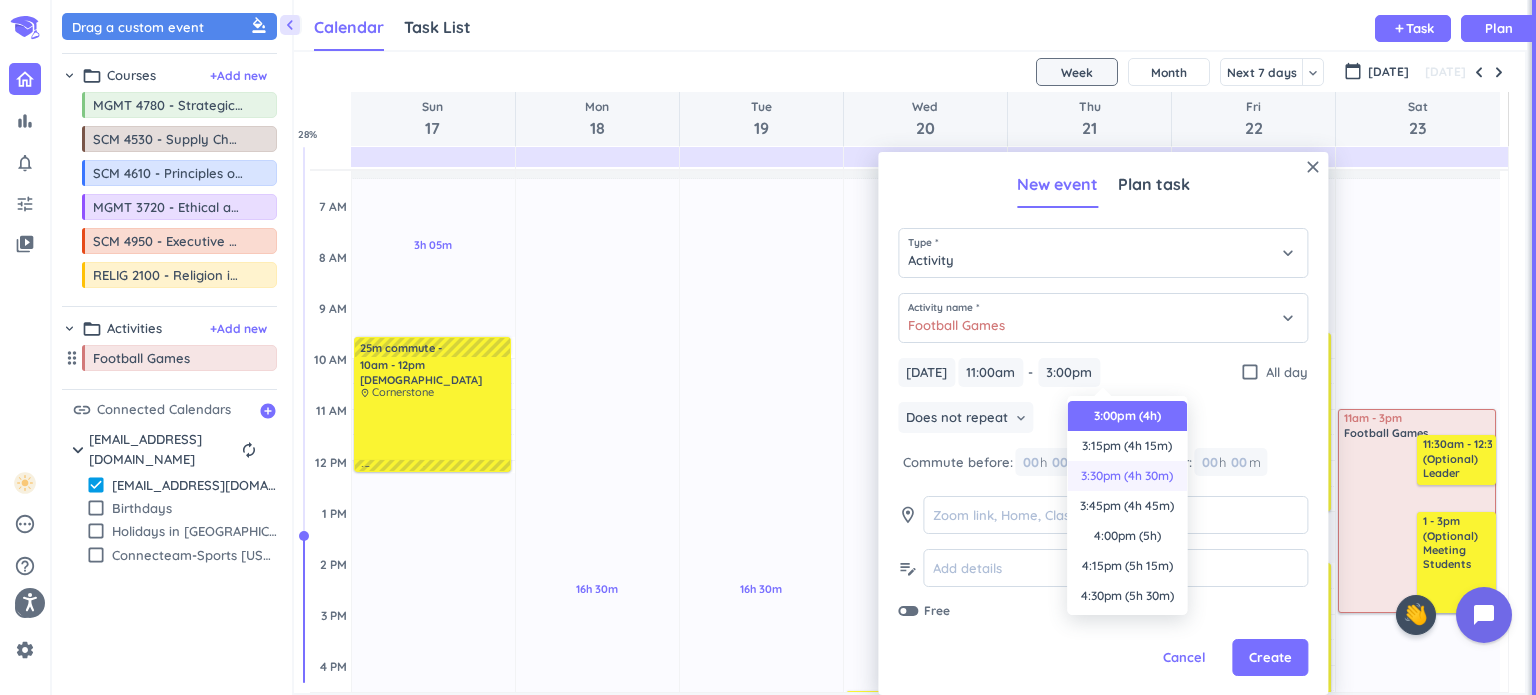 click on "3:30pm (4h 30m)" at bounding box center (1127, 476) 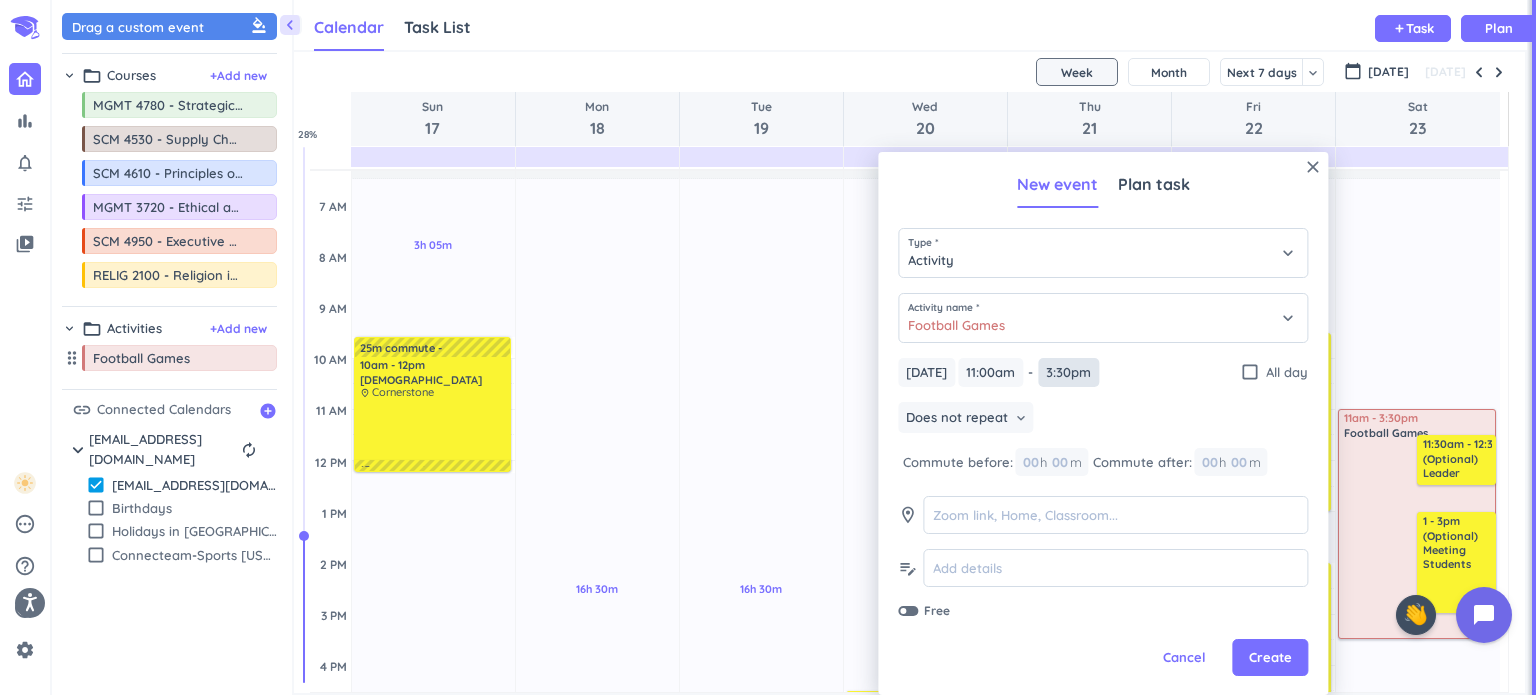 click on "3:30pm" at bounding box center (1068, 372) 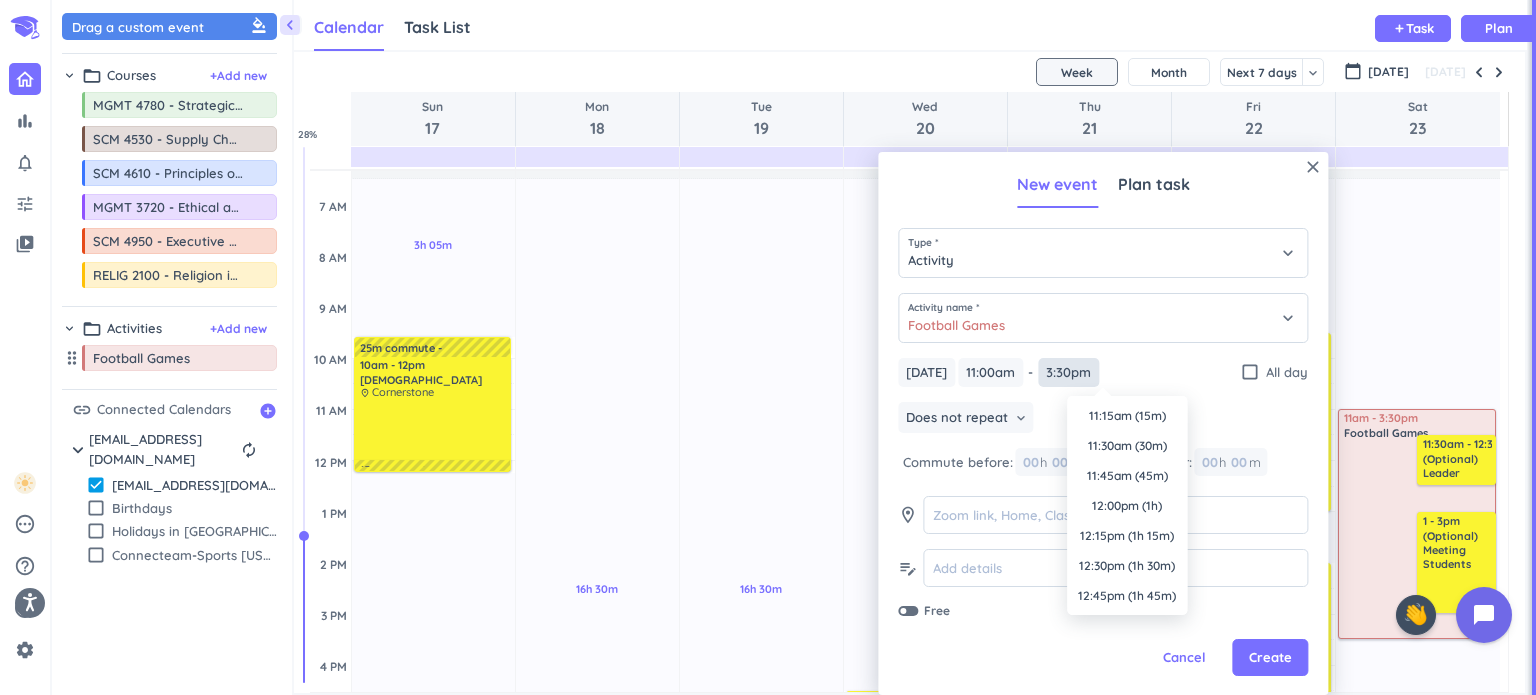 scroll, scrollTop: 510, scrollLeft: 0, axis: vertical 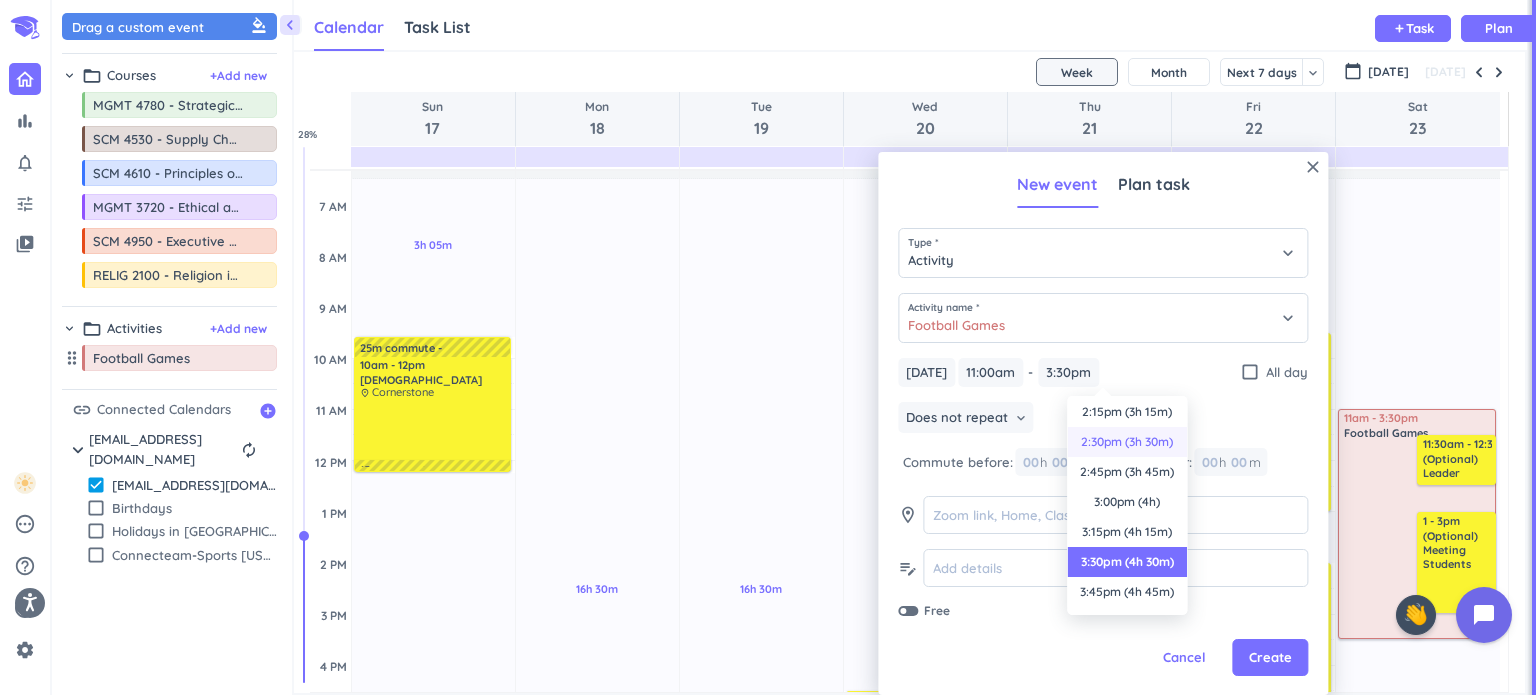 click on "2:30pm (3h 30m)" at bounding box center (1127, 442) 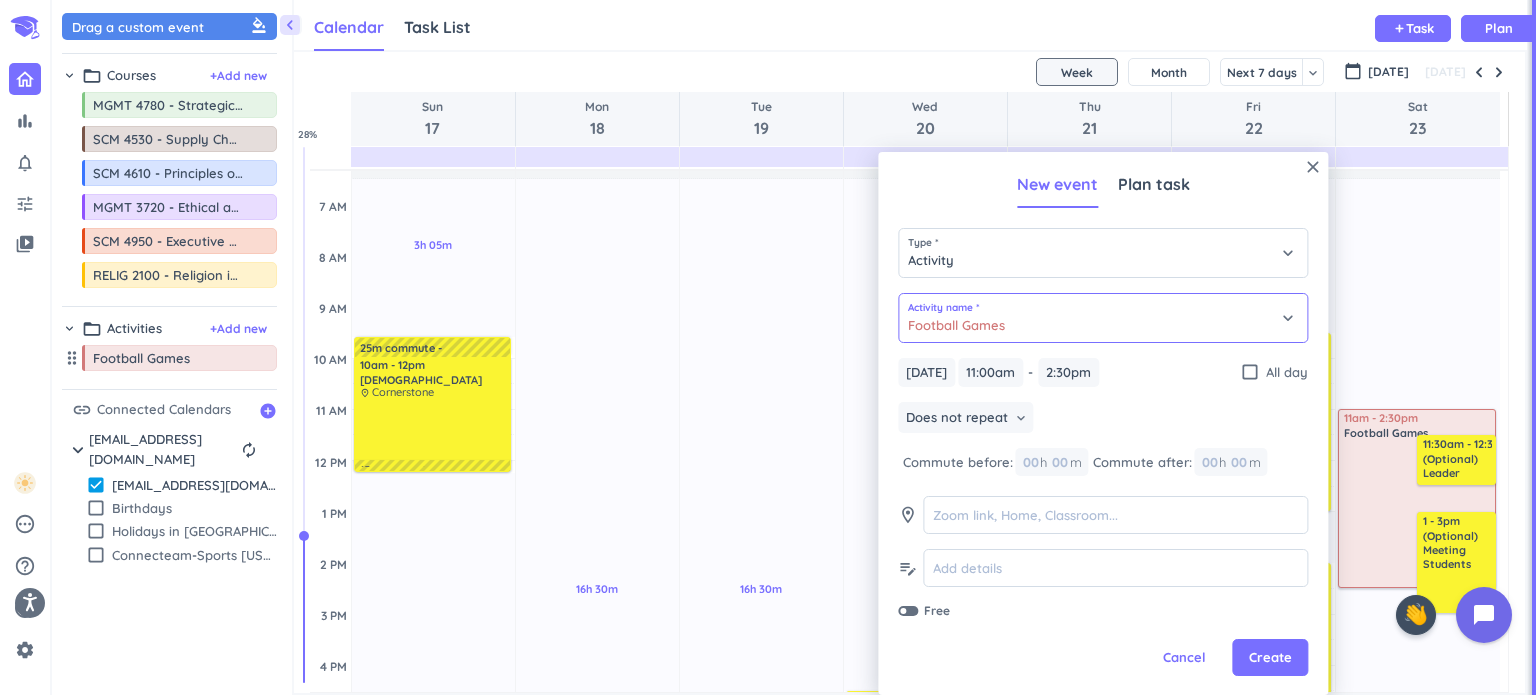click on "Football Games" at bounding box center [1103, 318] 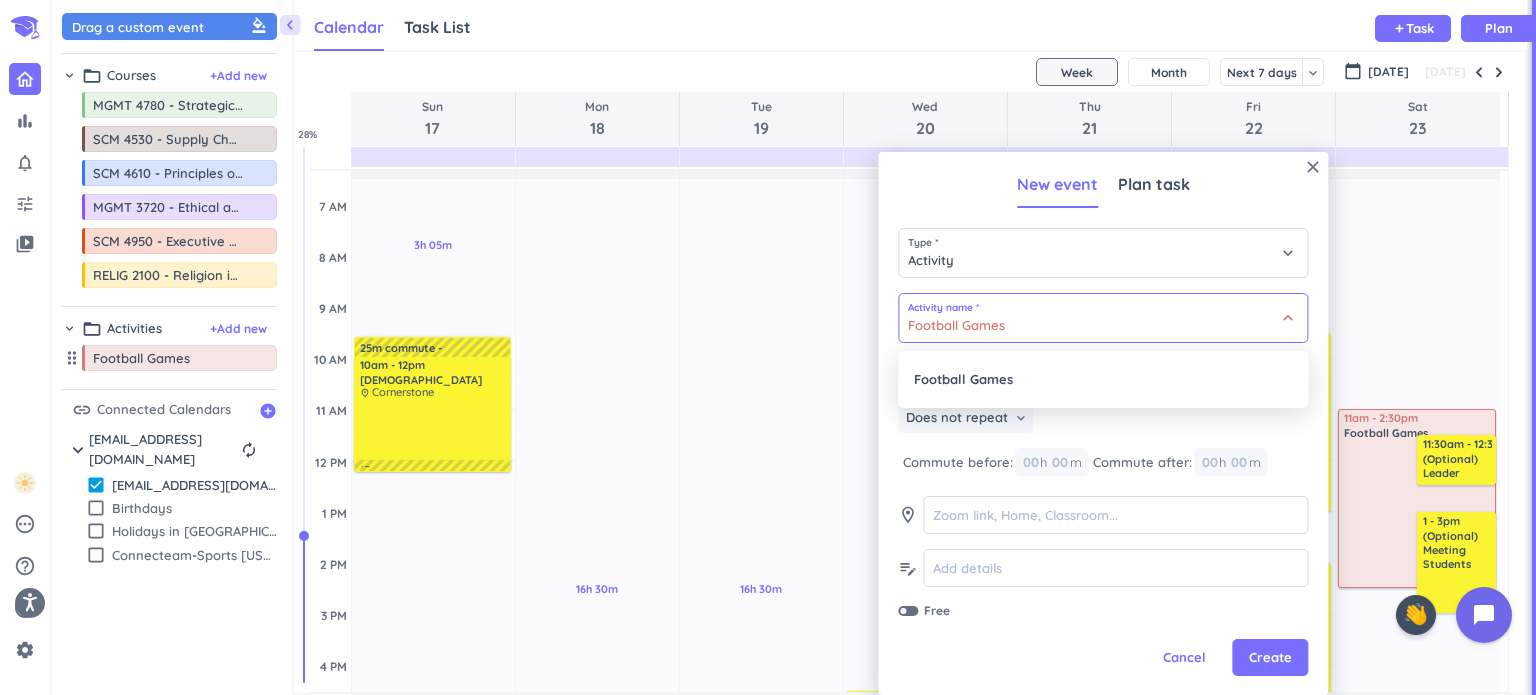 click at bounding box center [1103, 423] 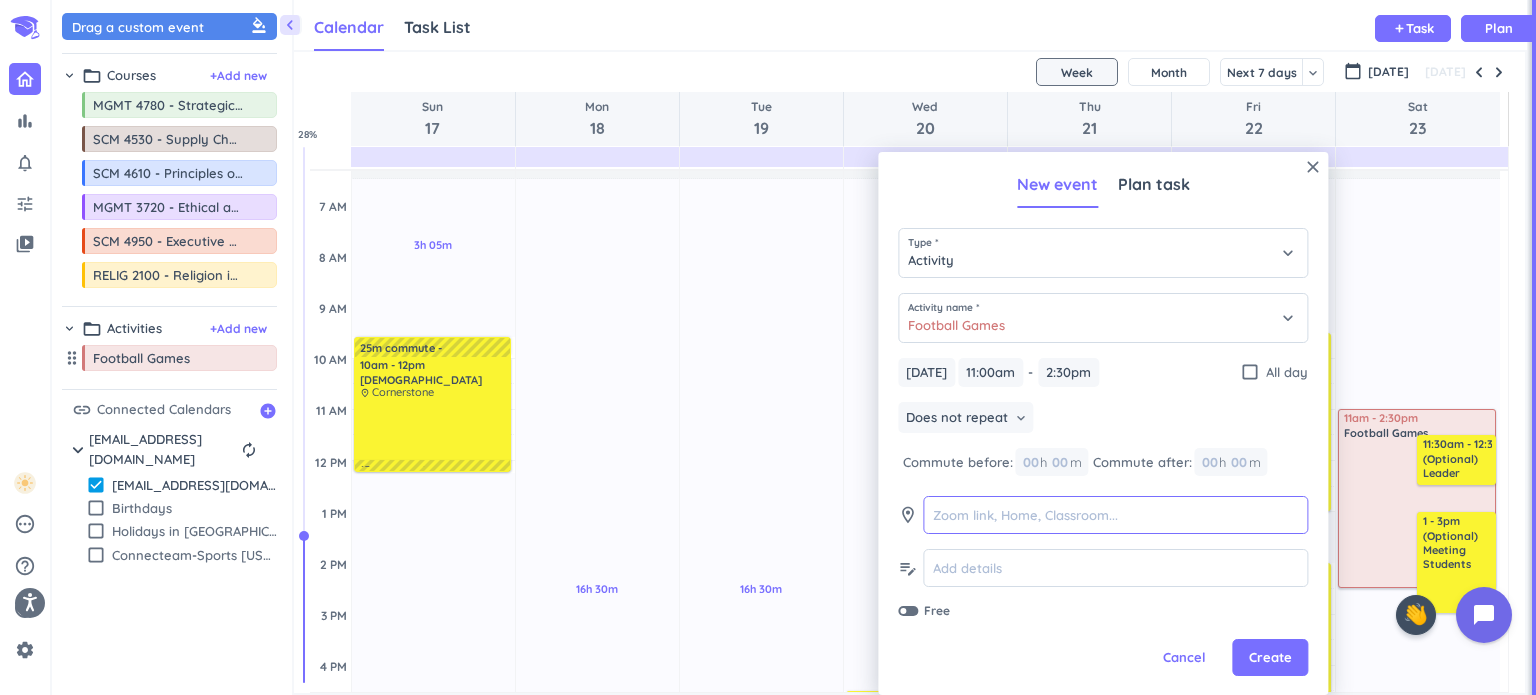 click at bounding box center (1115, 515) 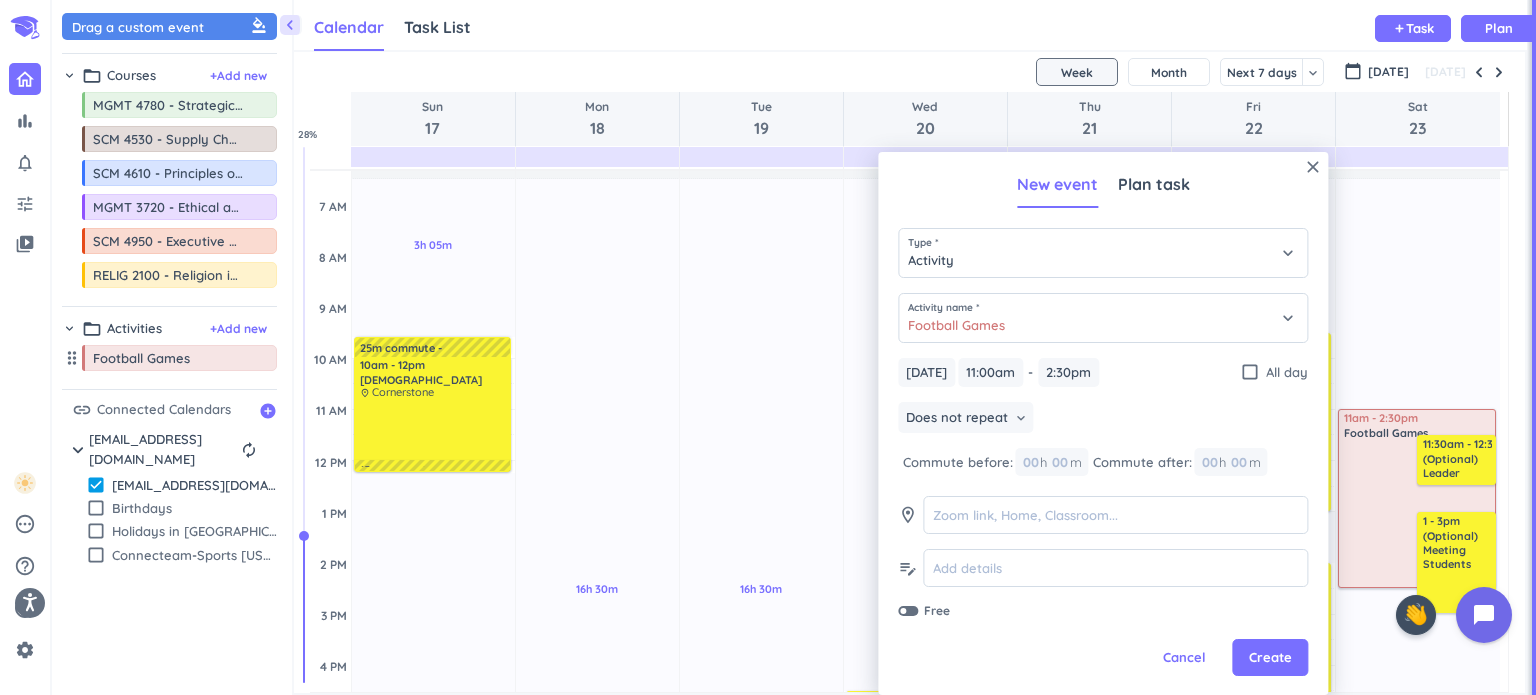 click at bounding box center (908, 611) 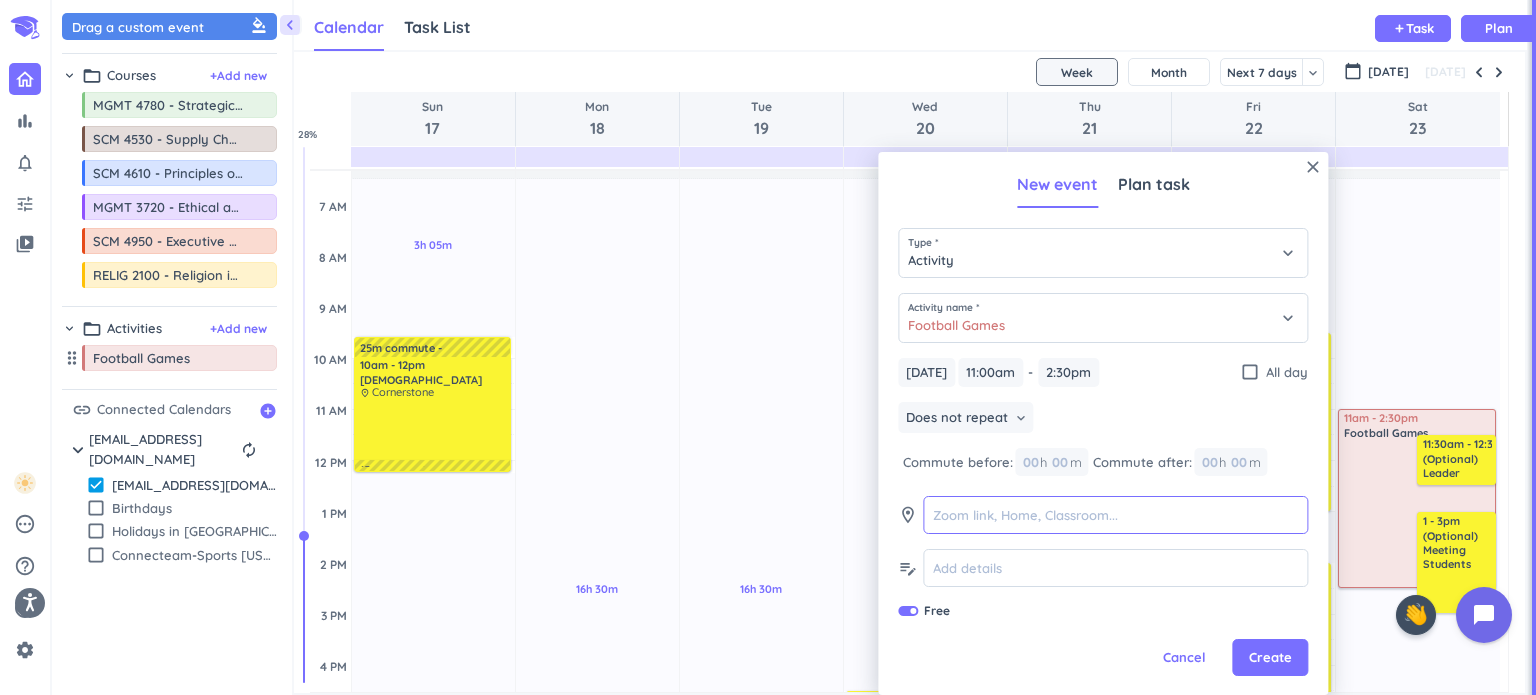 click at bounding box center [1115, 515] 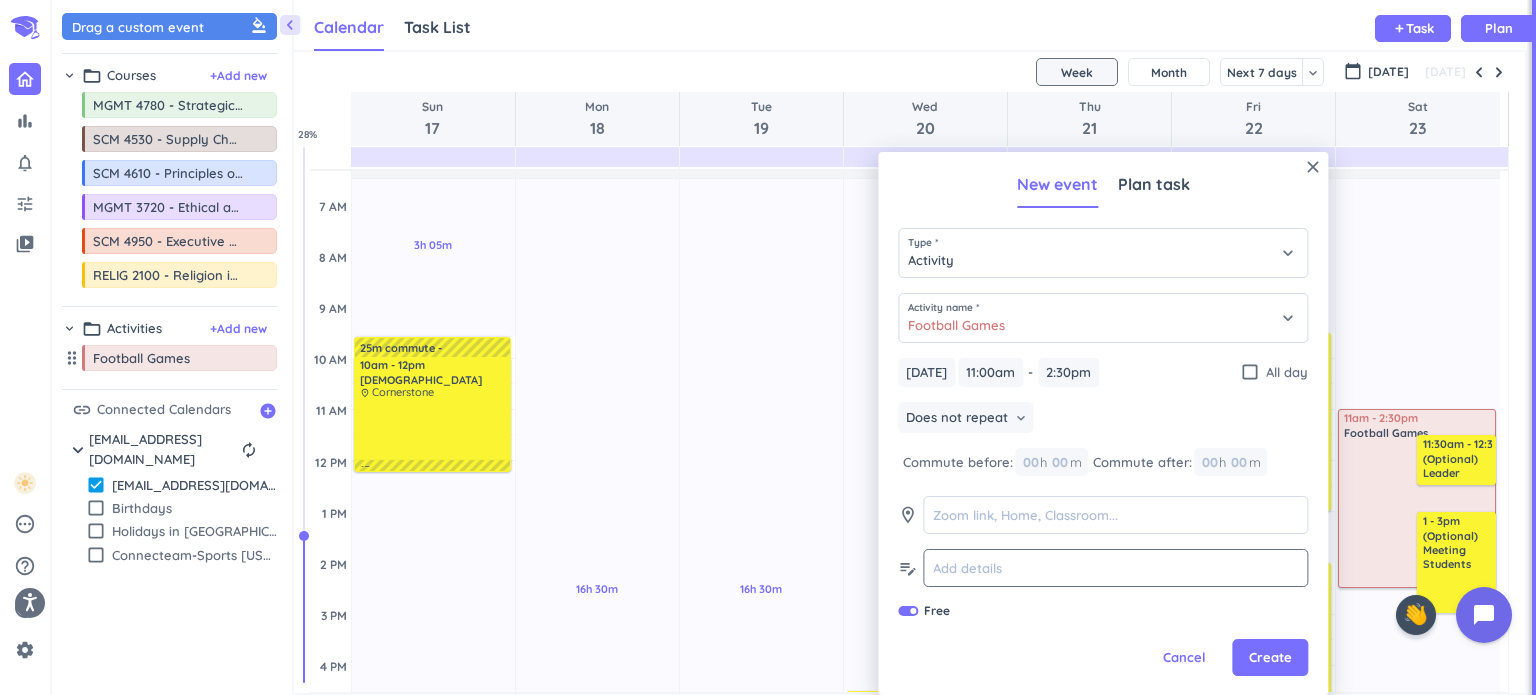 click 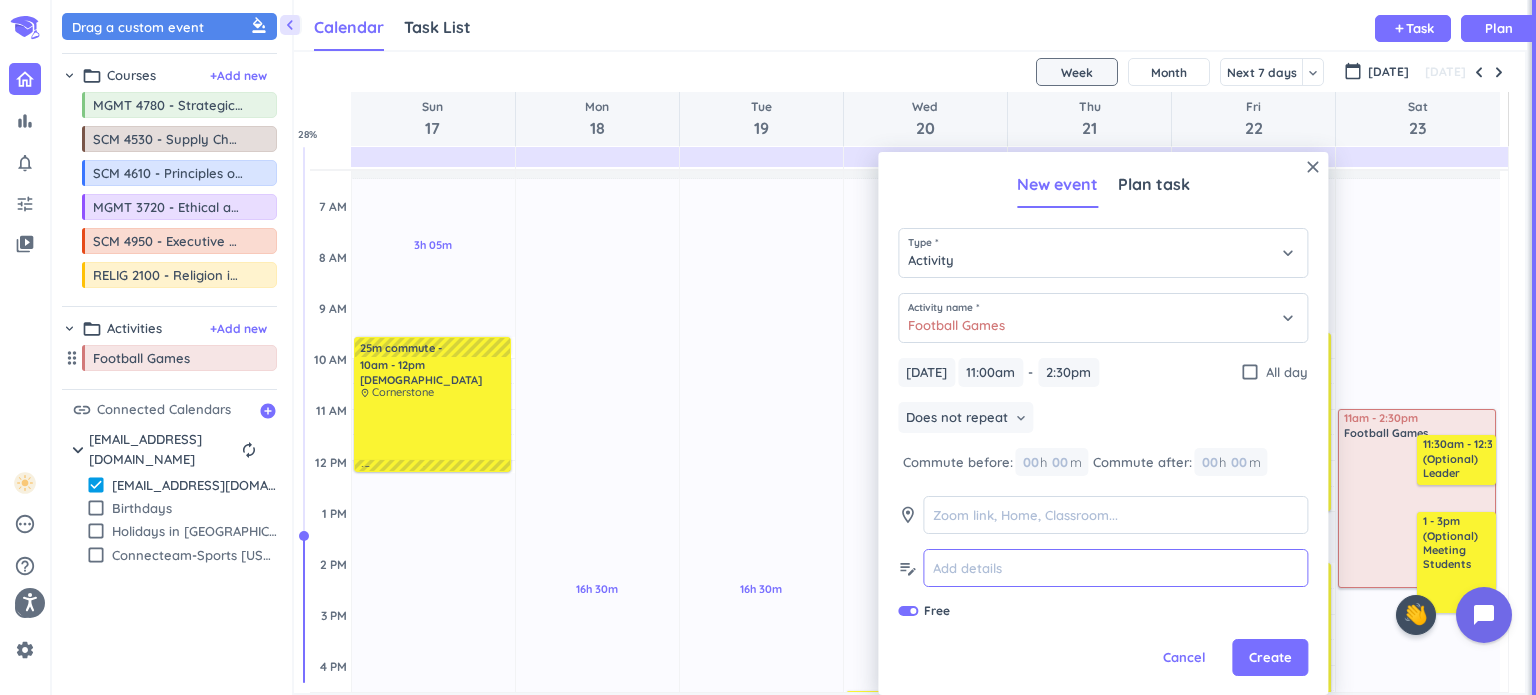 click at bounding box center [1115, 568] 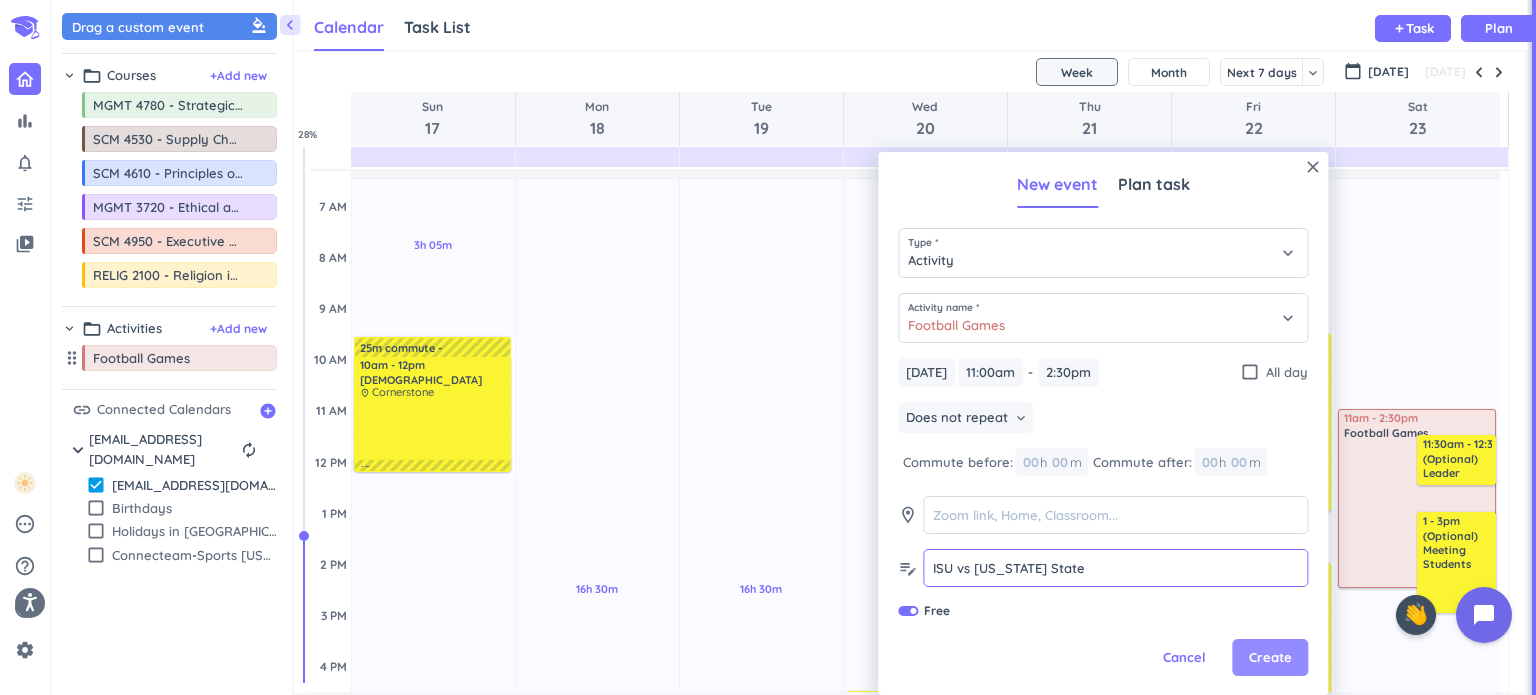 type on "ISU vs [US_STATE] State" 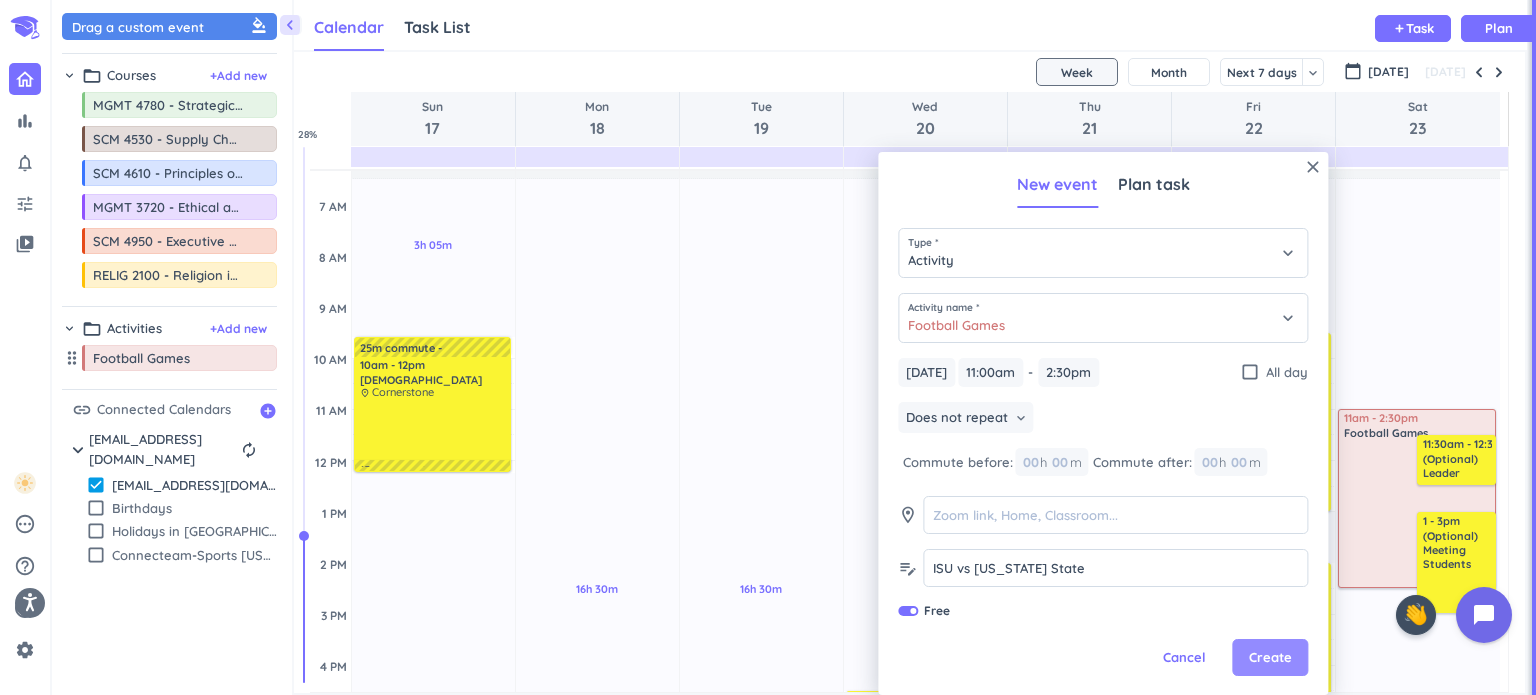 click on "Create" at bounding box center [1270, 658] 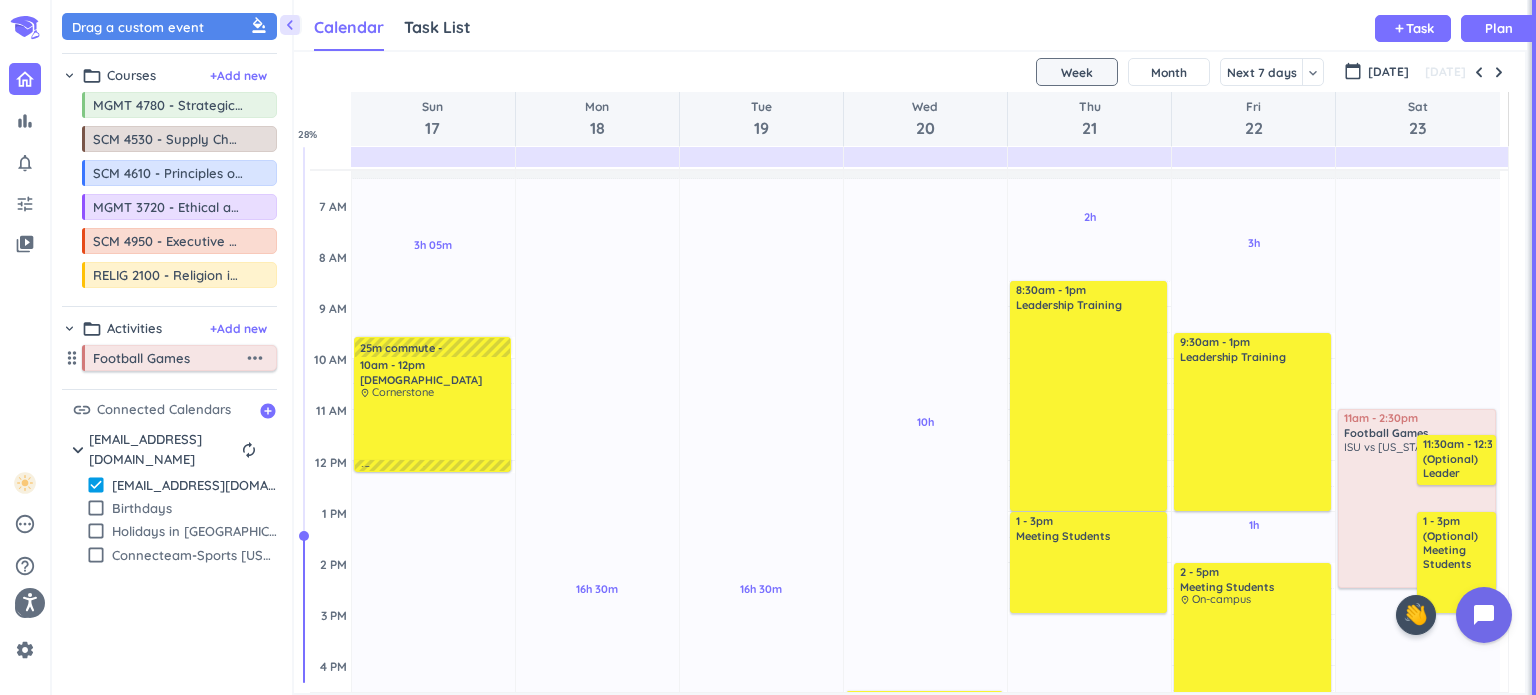 click on "more_horiz" at bounding box center (255, 358) 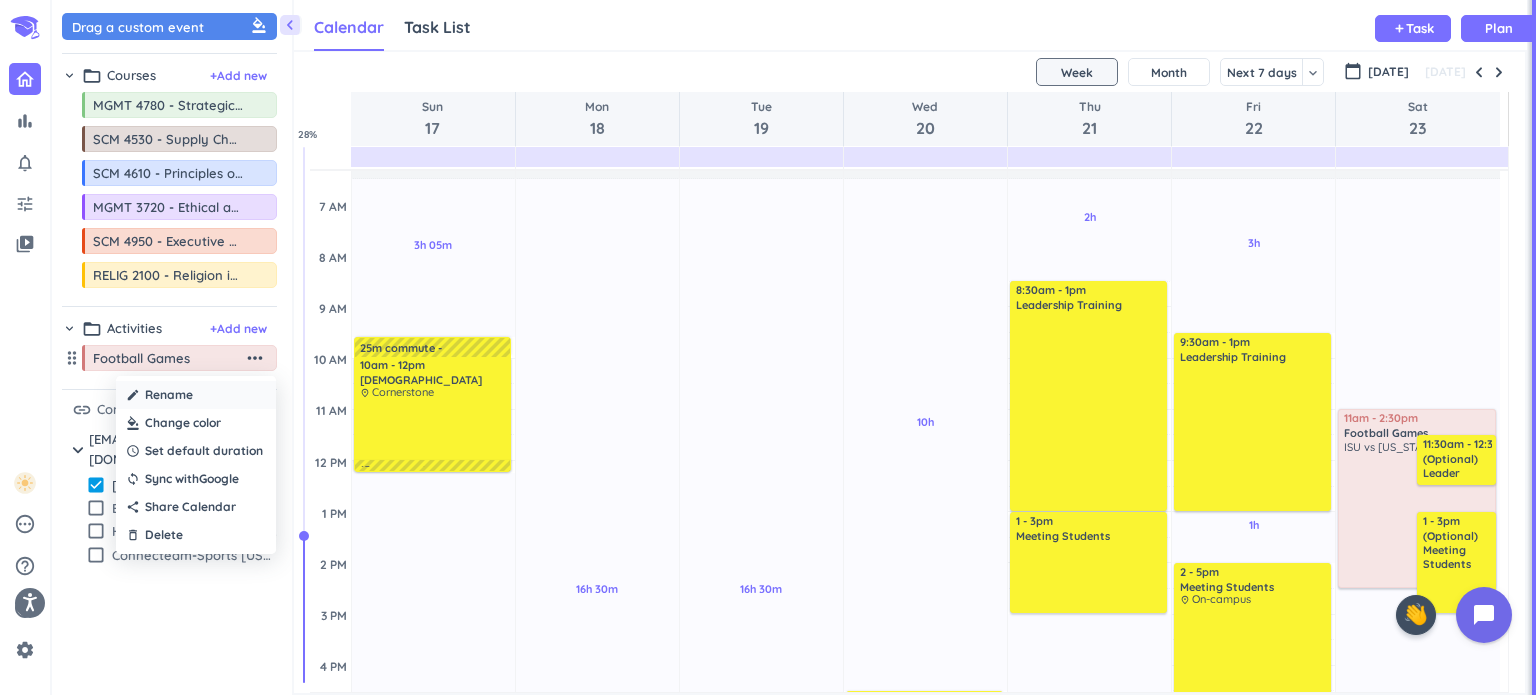 click on "Rename" at bounding box center (169, 395) 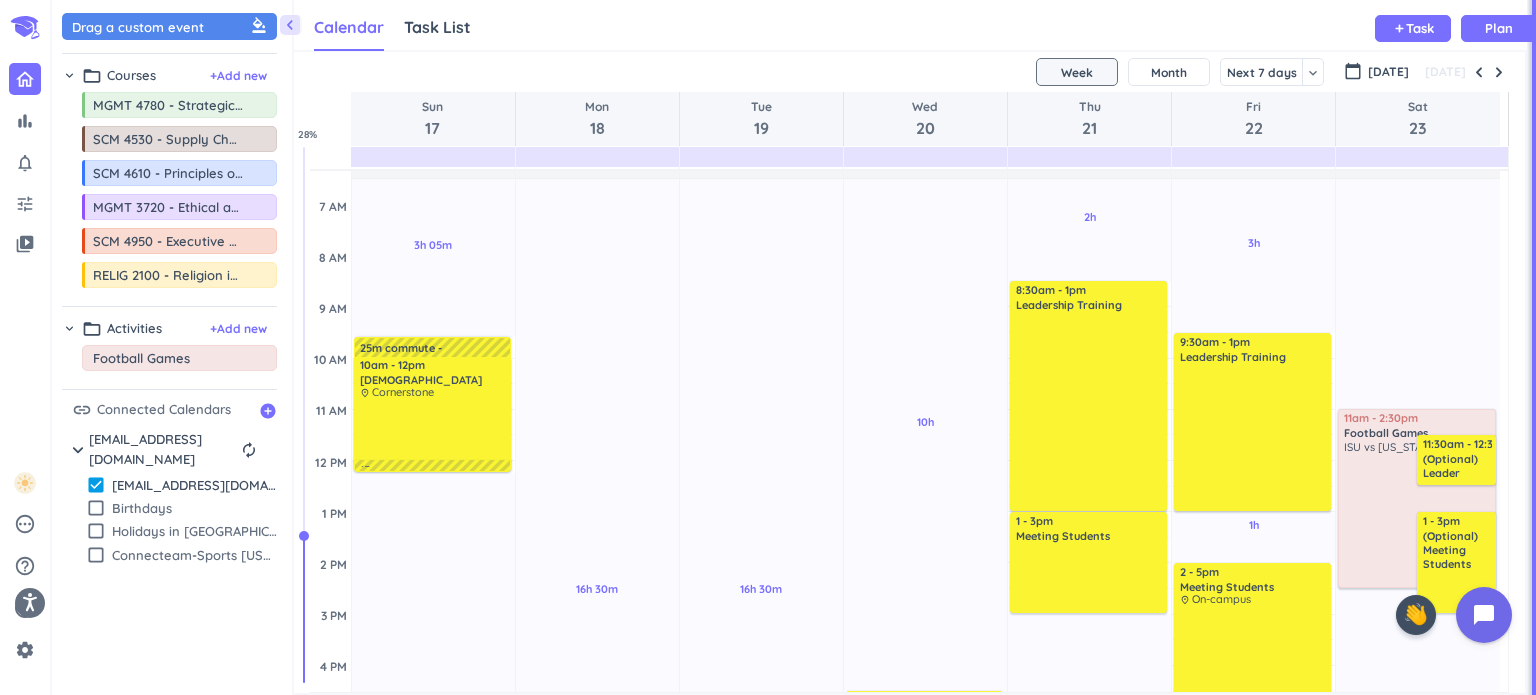 click on "Football Games" at bounding box center (184, 358) 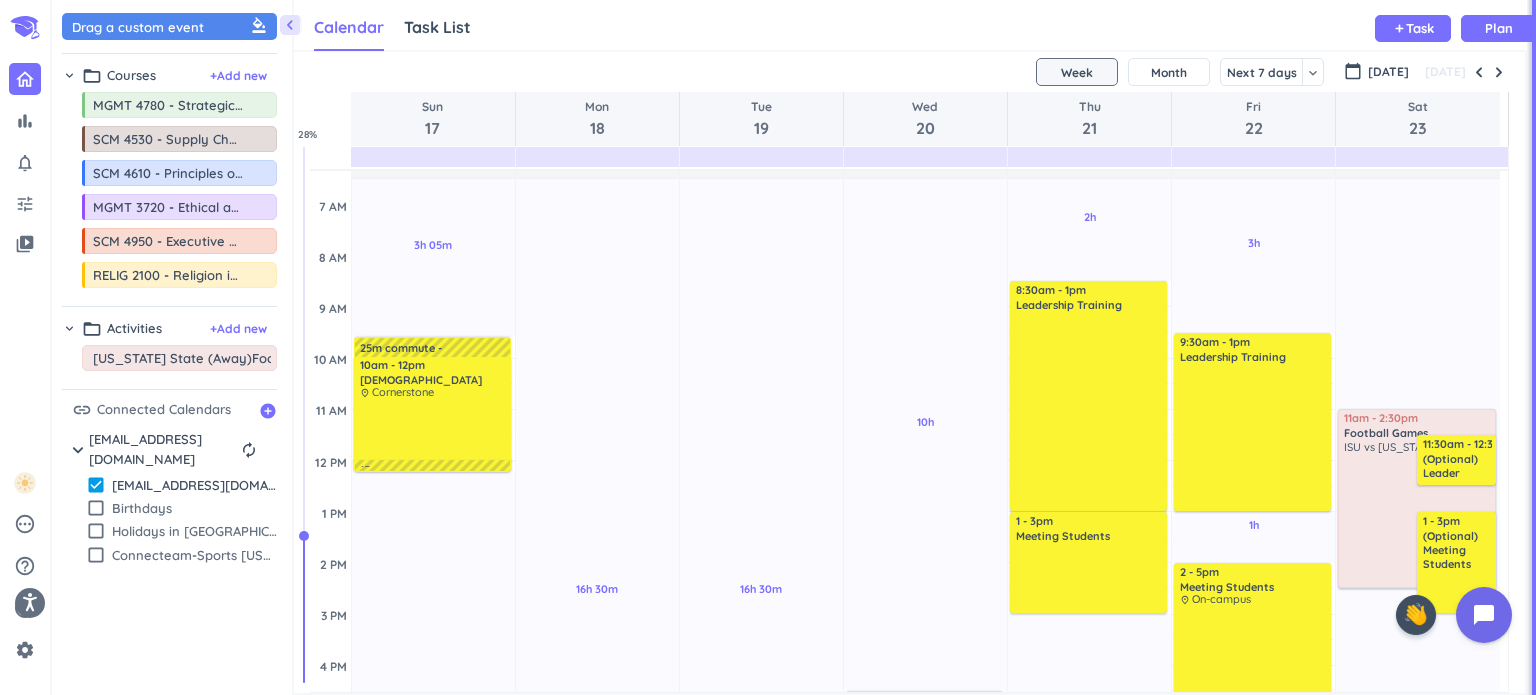 type on "[US_STATE] State (Away) Football Games" 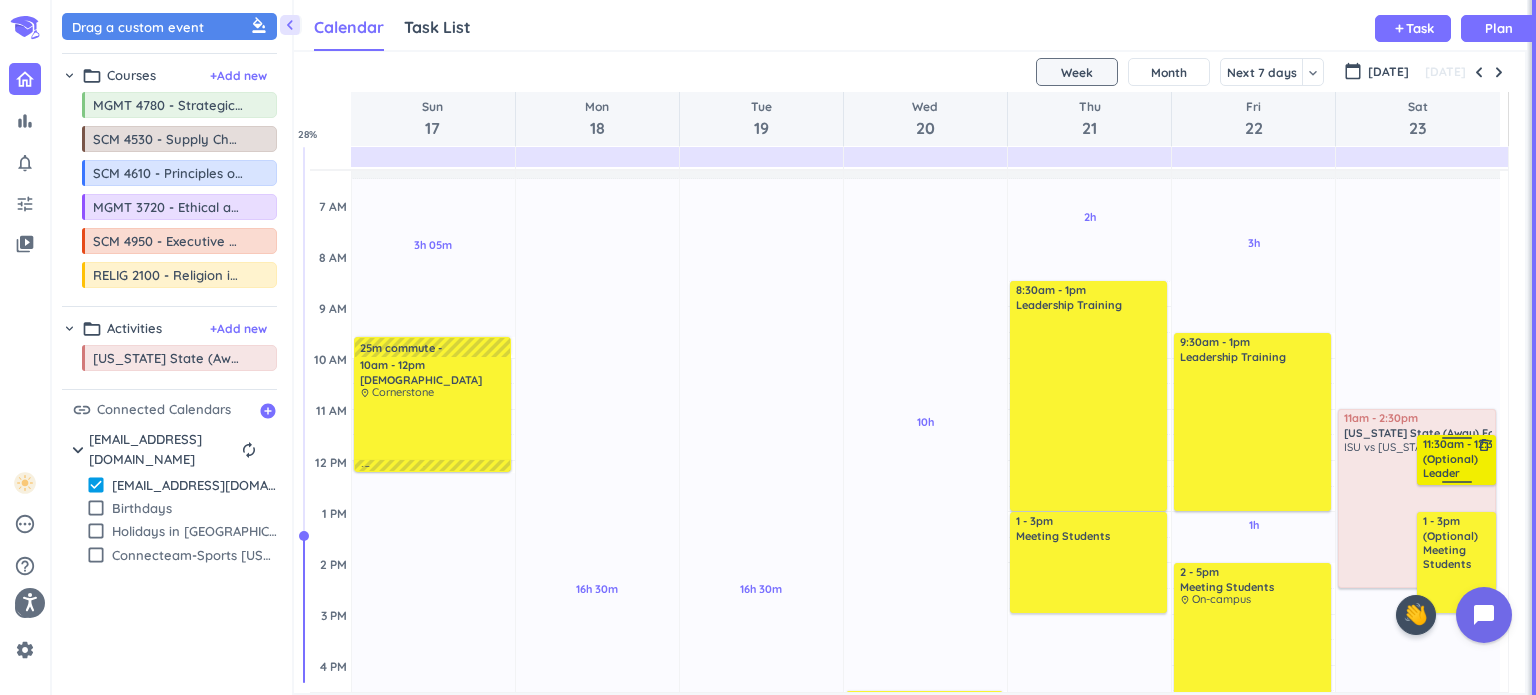 click on "(Optional) Leader Recharge" at bounding box center (1457, 466) 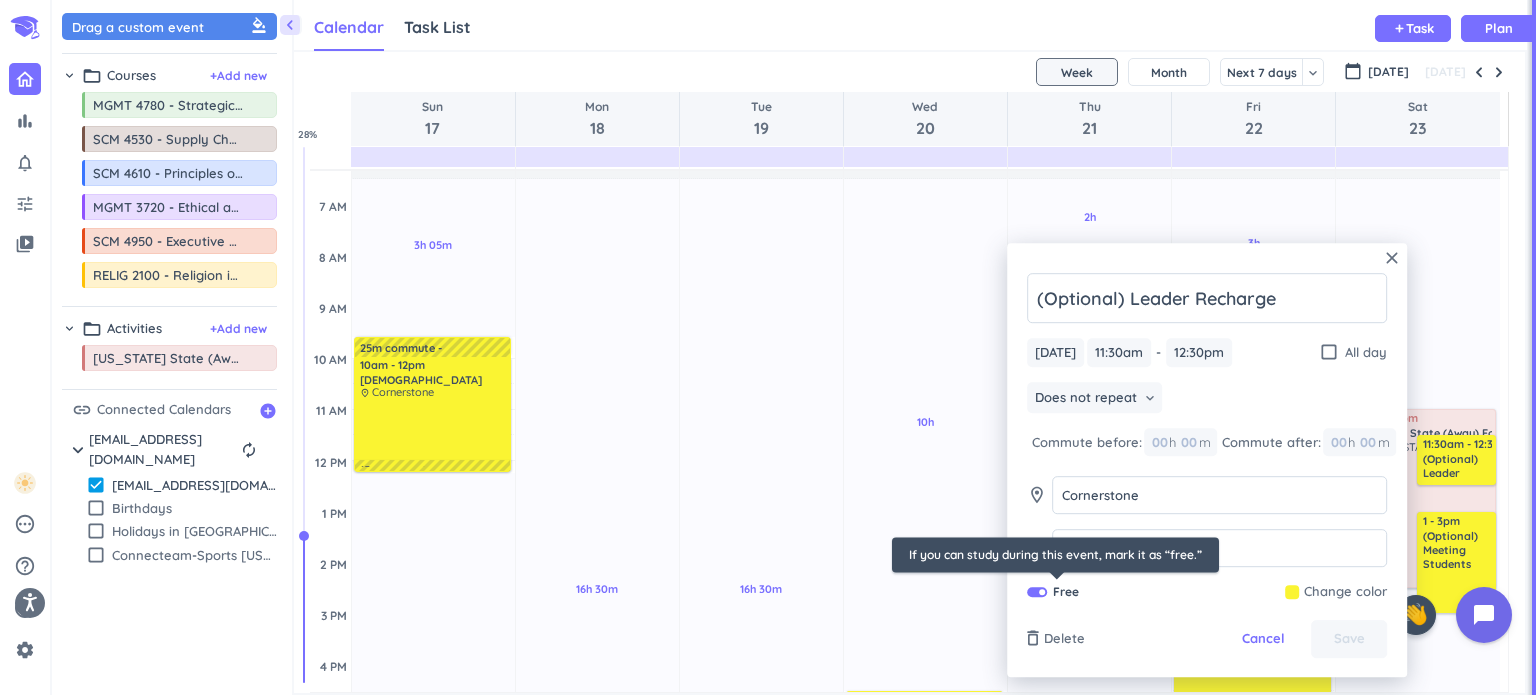 click at bounding box center [1037, 592] 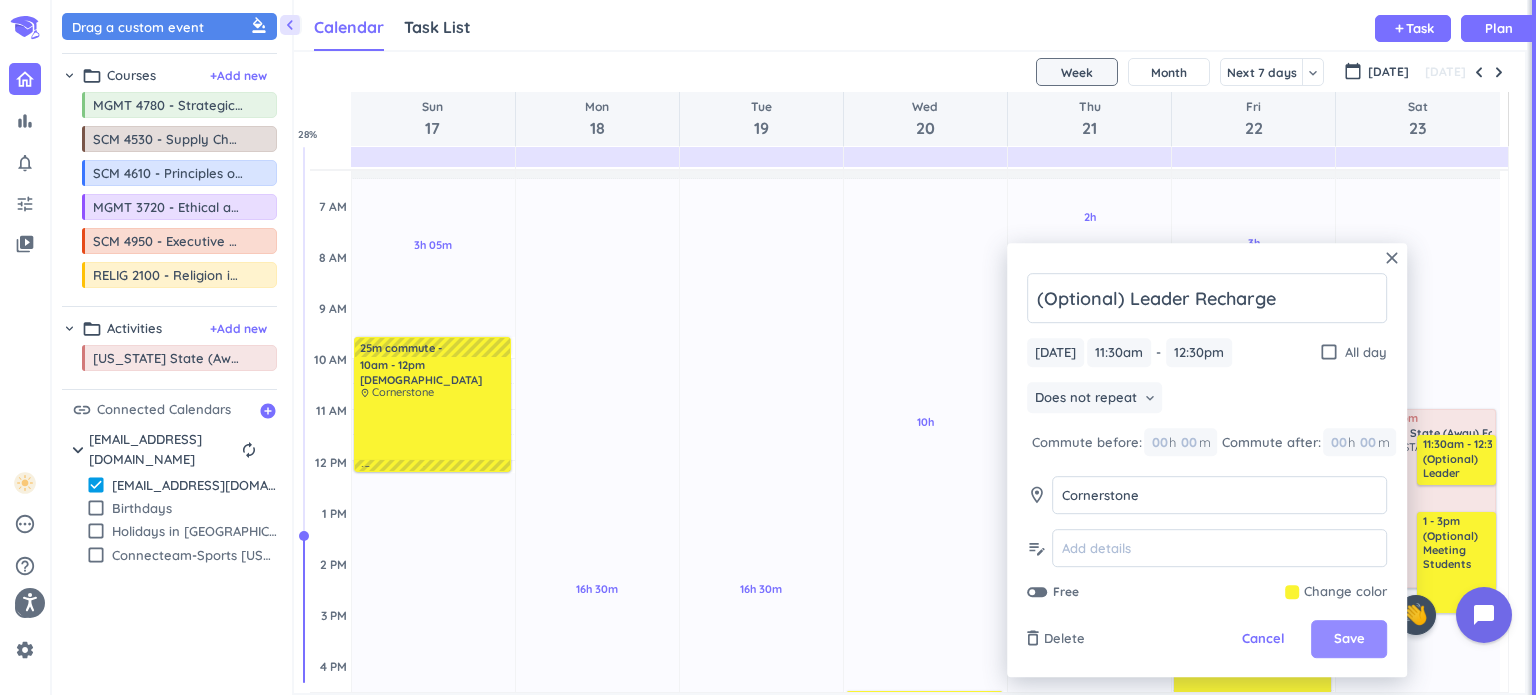 click on "Save" at bounding box center [1349, 640] 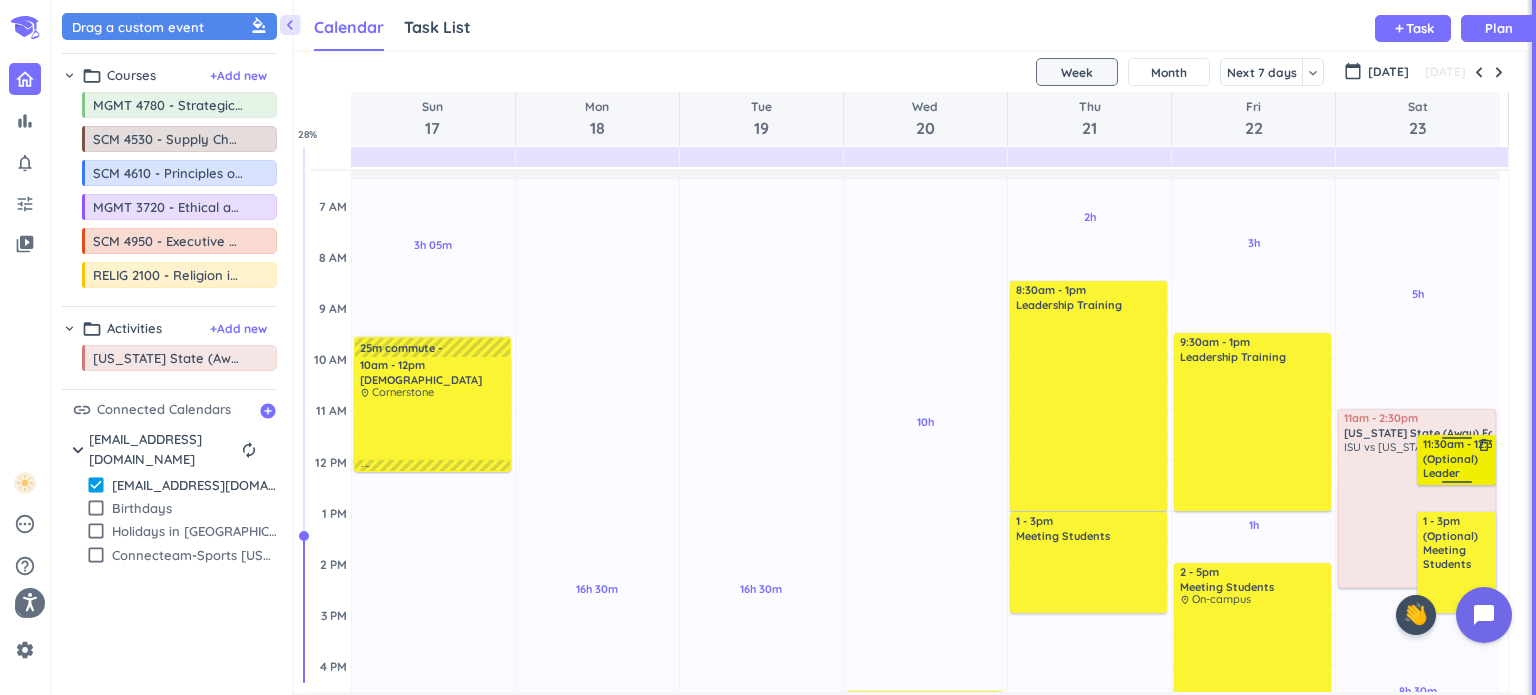 click on "(Optional) Leader Recharge" at bounding box center (1457, 466) 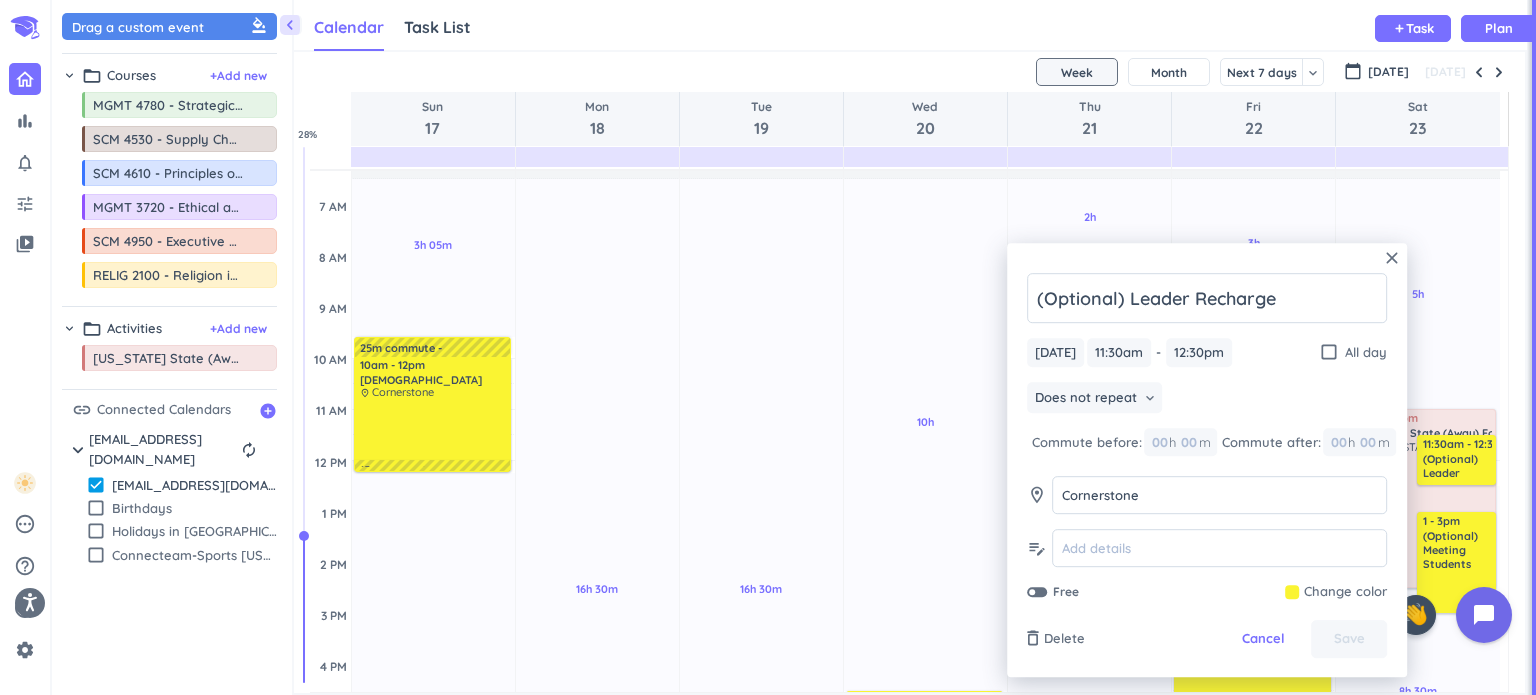 click at bounding box center [1037, 592] 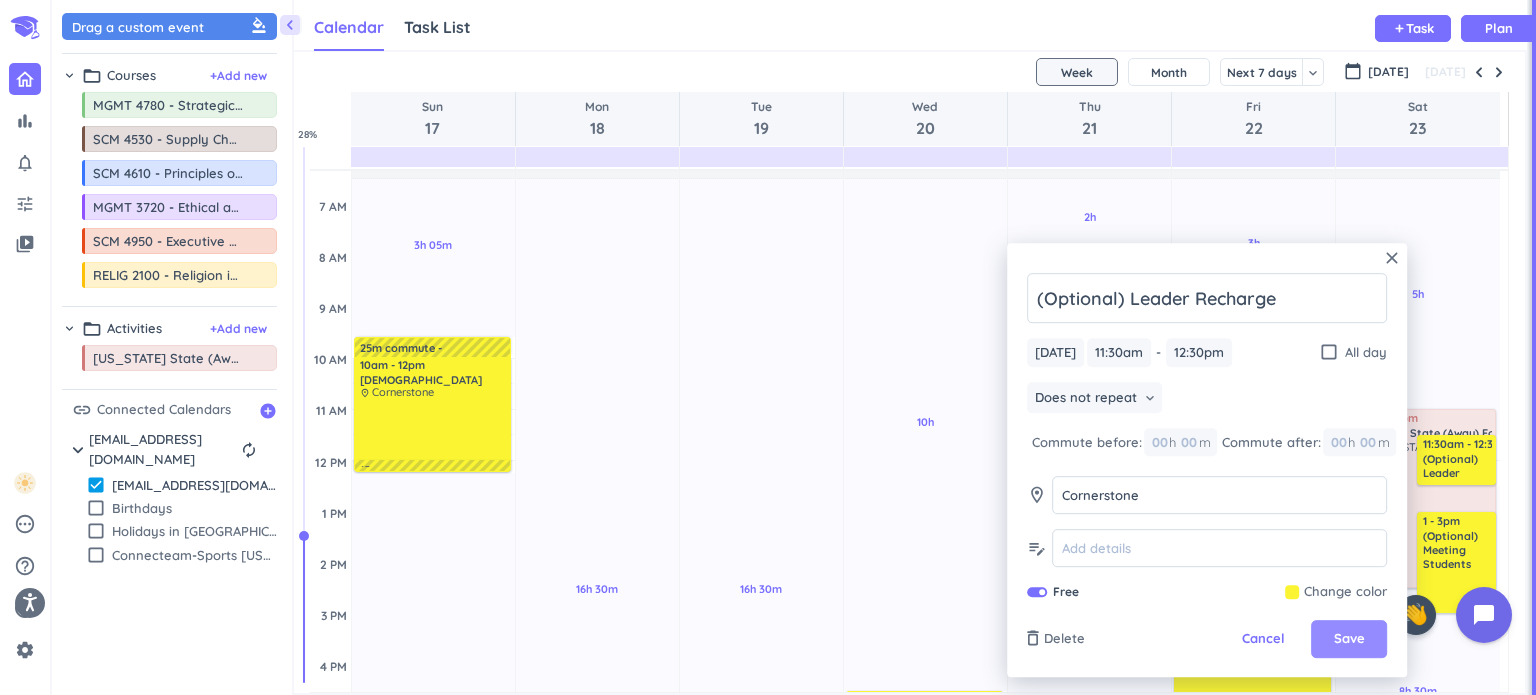 click on "Save" at bounding box center (1349, 640) 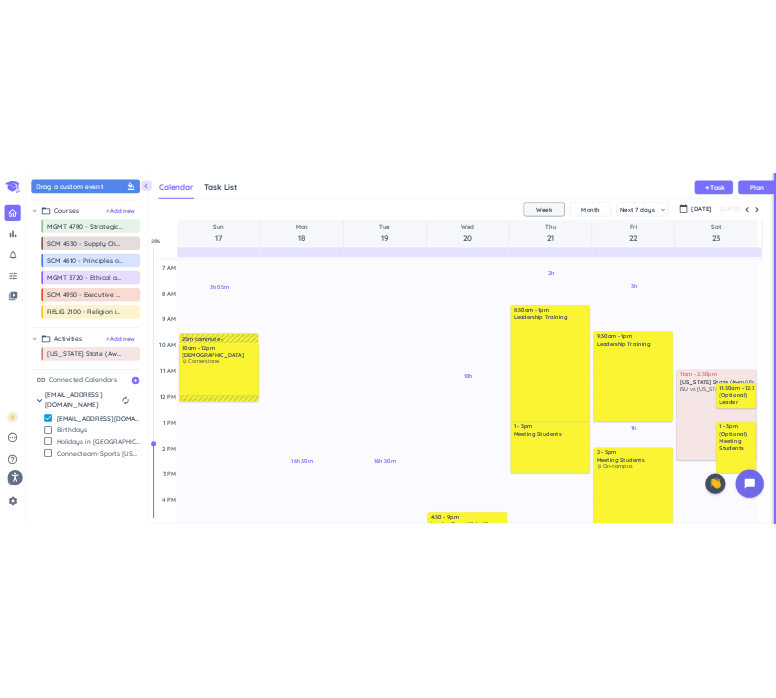 scroll, scrollTop: 140, scrollLeft: 0, axis: vertical 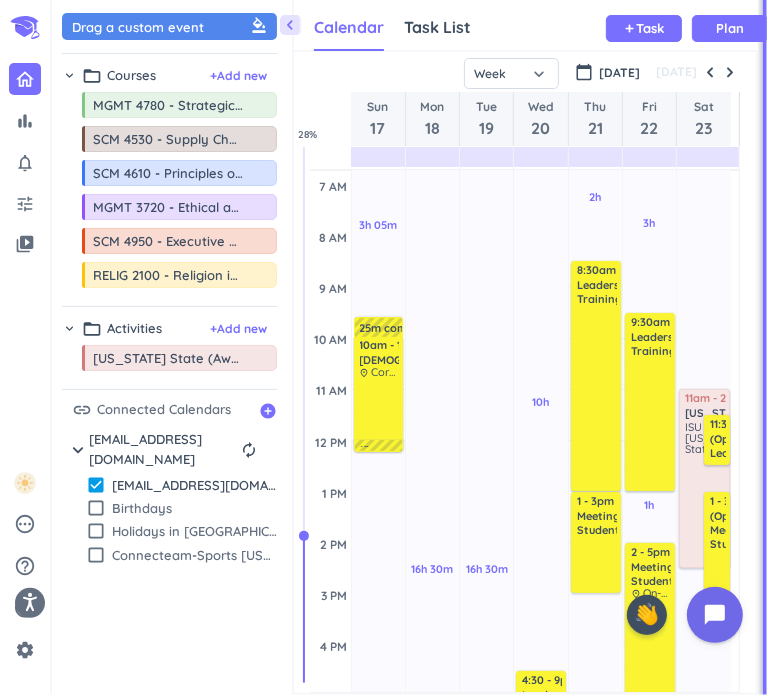 click at bounding box center [730, 72] 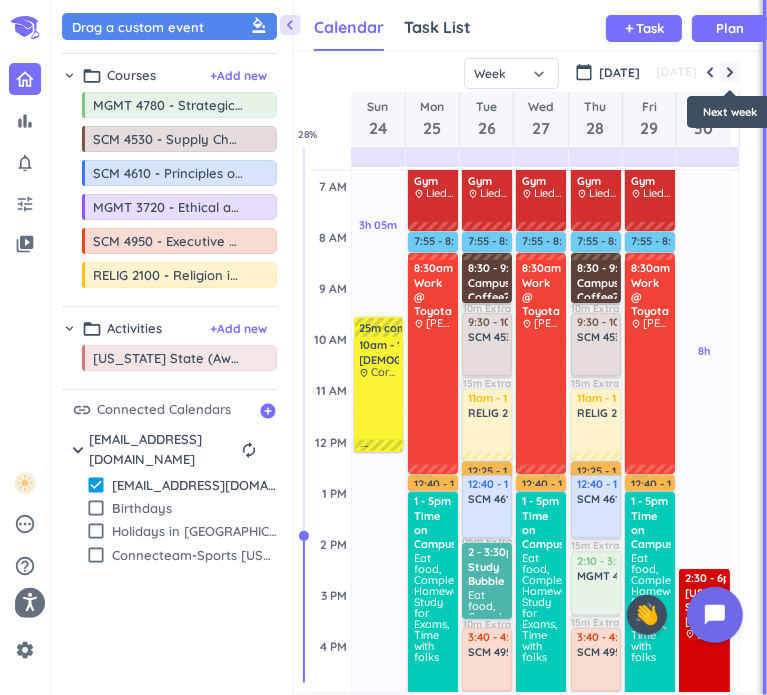 scroll, scrollTop: 104, scrollLeft: 0, axis: vertical 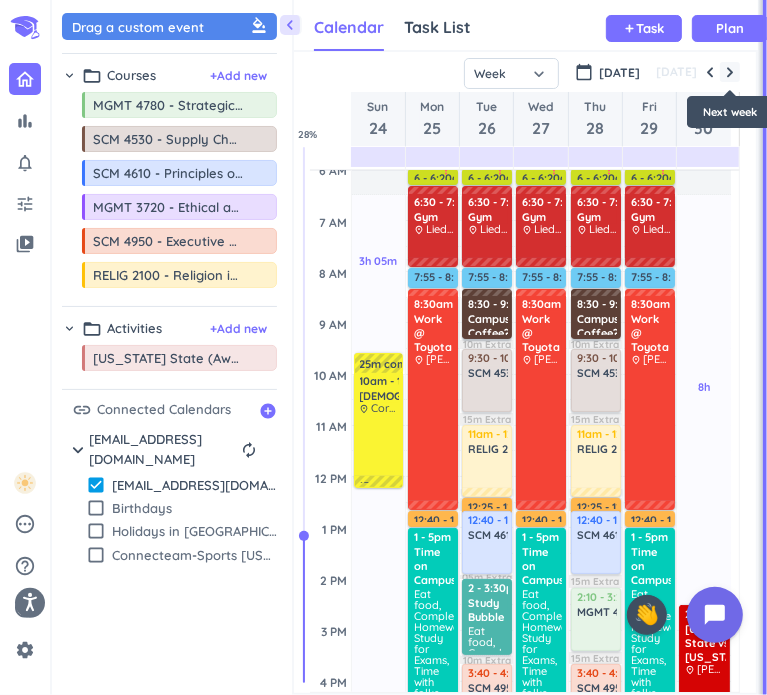 click at bounding box center (730, 72) 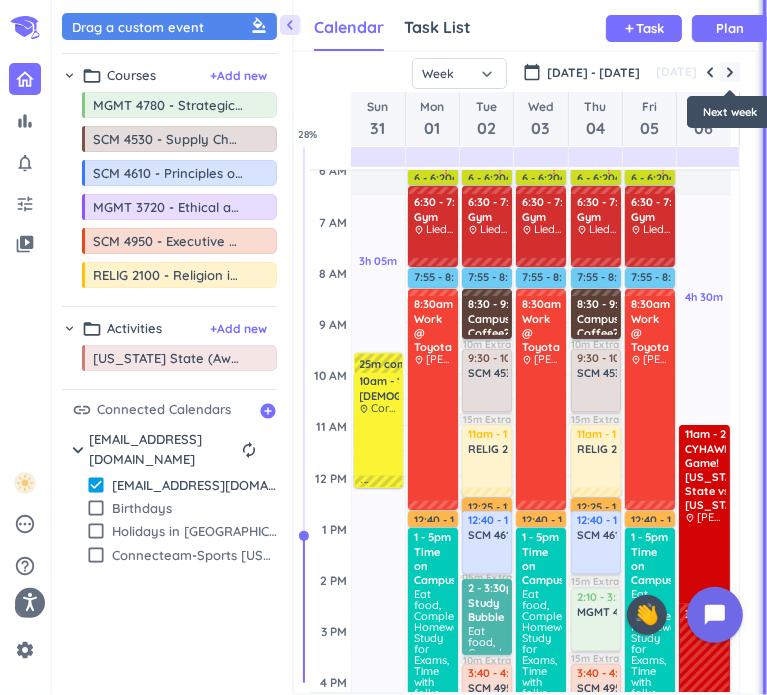 click at bounding box center [730, 72] 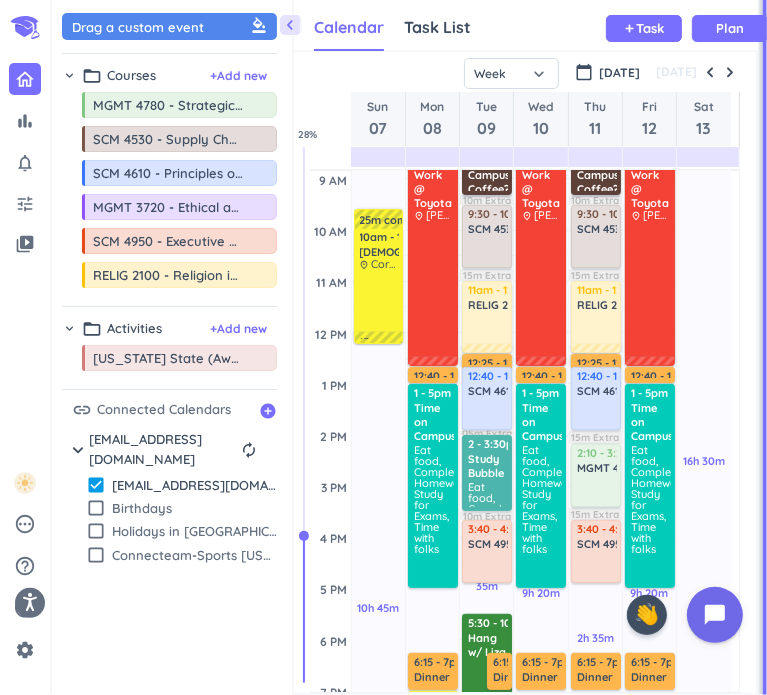 scroll, scrollTop: 266, scrollLeft: 0, axis: vertical 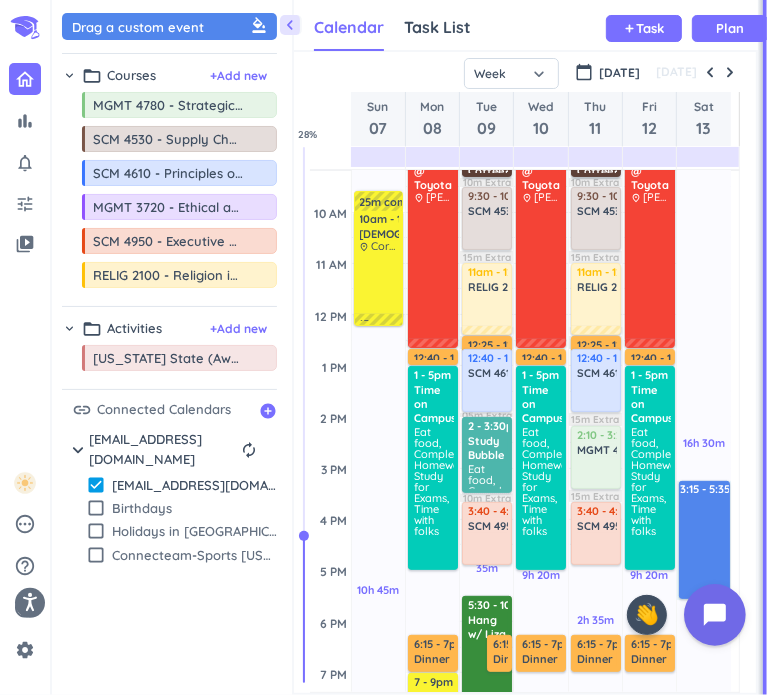 drag, startPoint x: 684, startPoint y: 484, endPoint x: 700, endPoint y: 599, distance: 116.10771 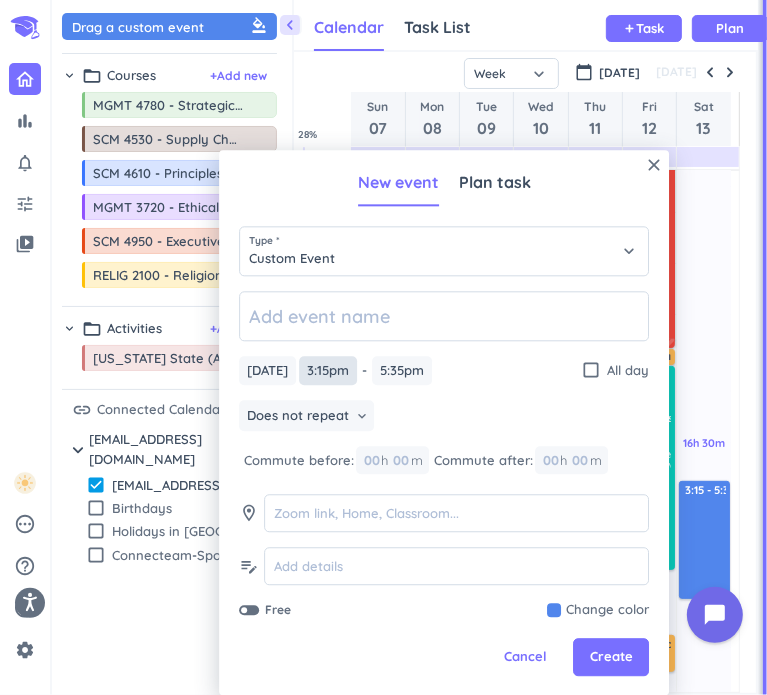 click on "3:15pm" at bounding box center (328, 370) 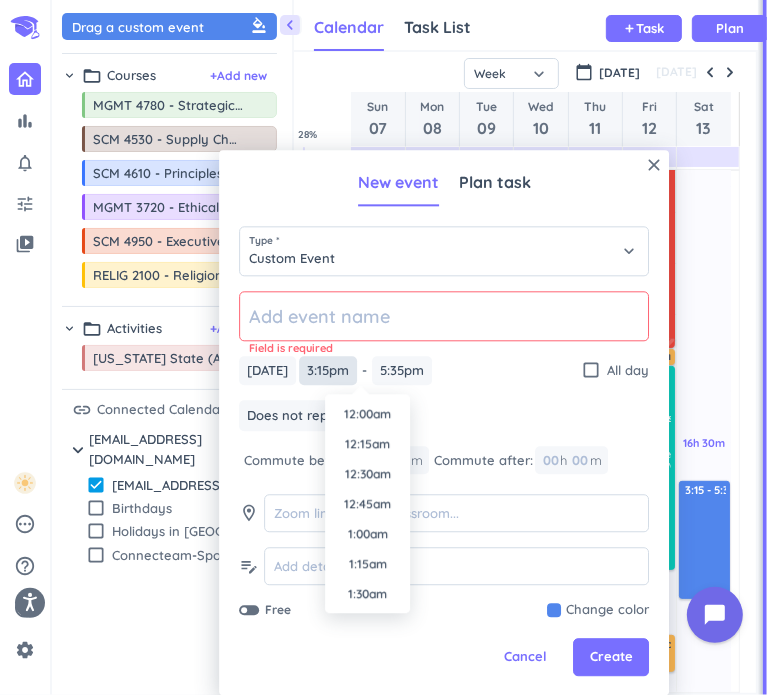 scroll, scrollTop: 1740, scrollLeft: 0, axis: vertical 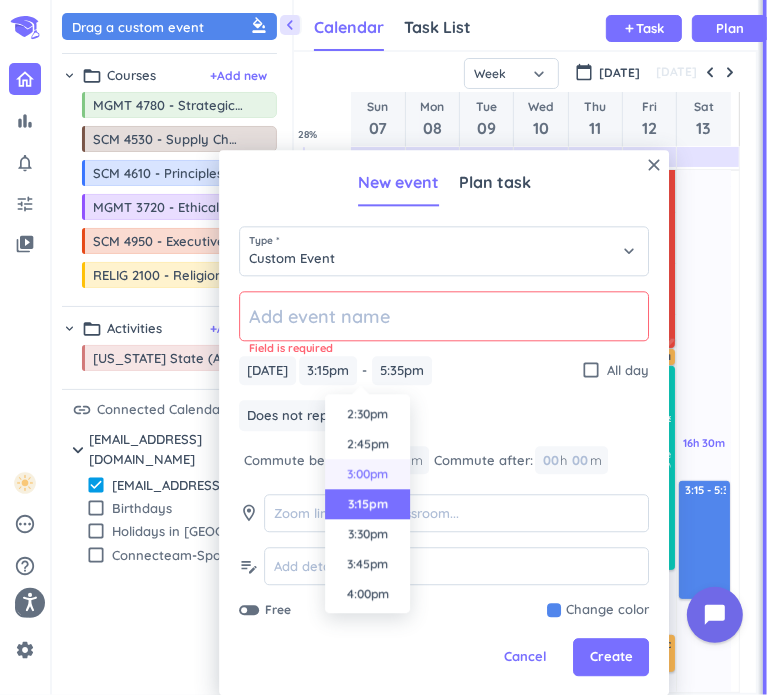 click on "3:00pm" at bounding box center (367, 474) 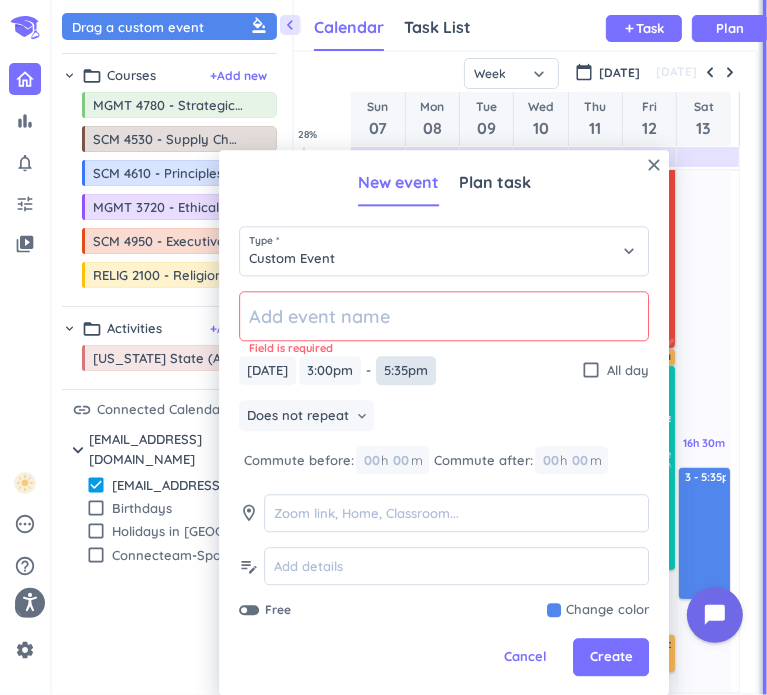 click on "5:35pm" at bounding box center (406, 370) 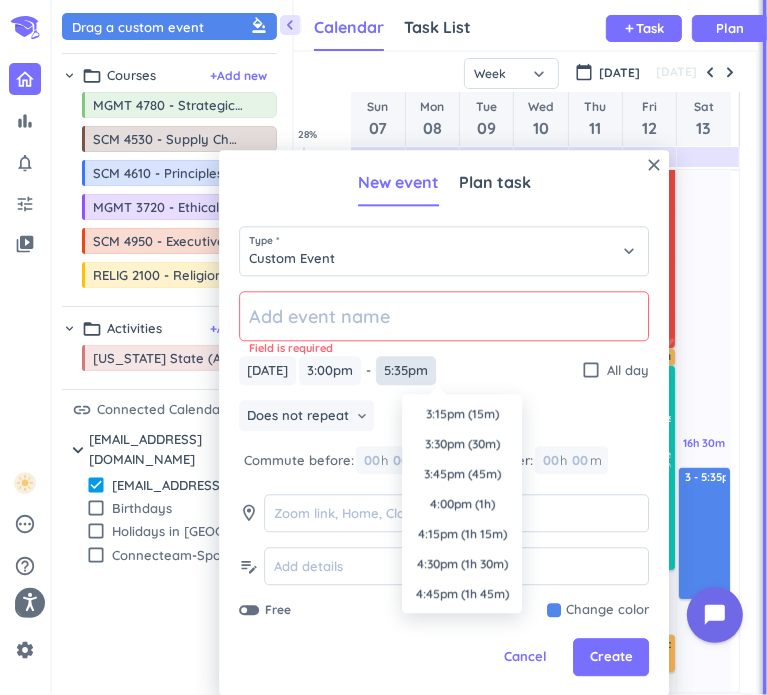 scroll, scrollTop: 2010, scrollLeft: 0, axis: vertical 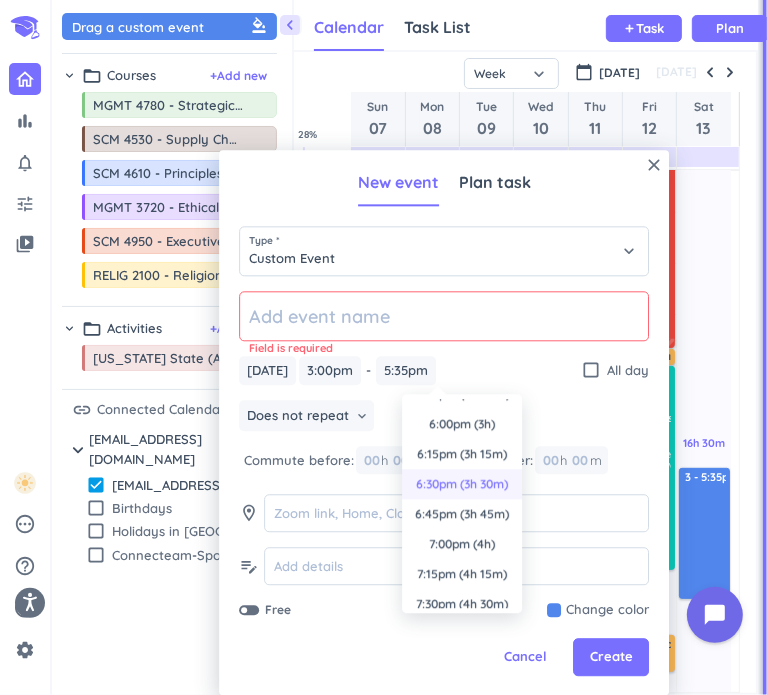click on "6:30pm (3h 30m)" at bounding box center (462, 484) 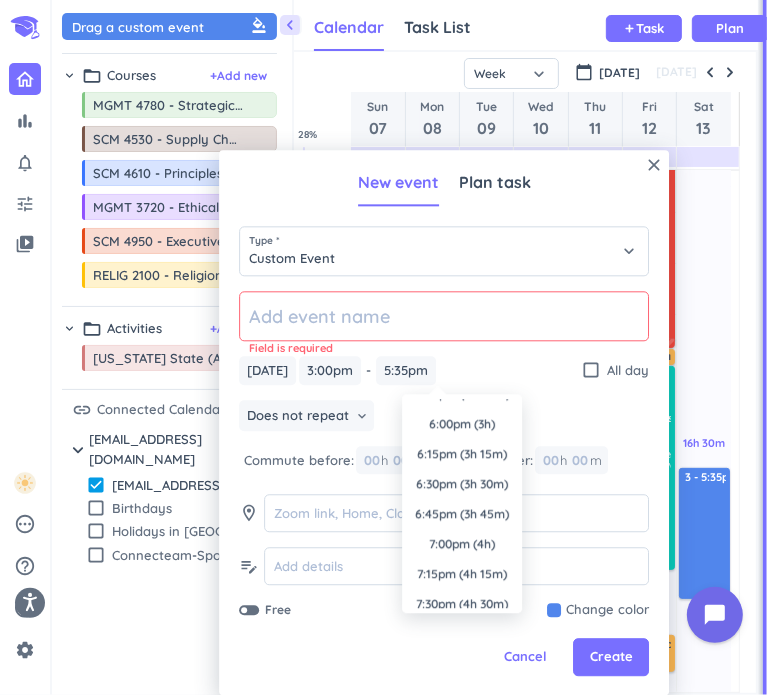 type on "6:30pm" 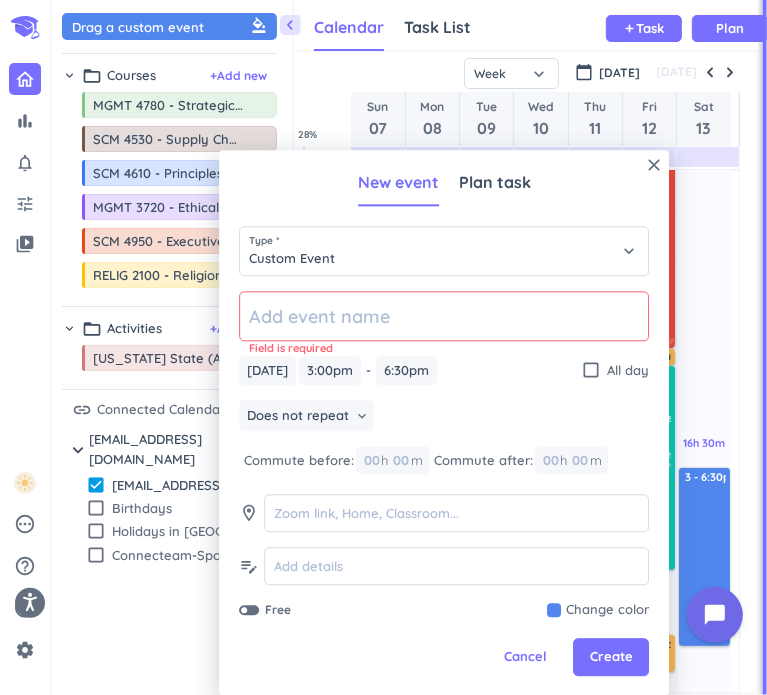 click 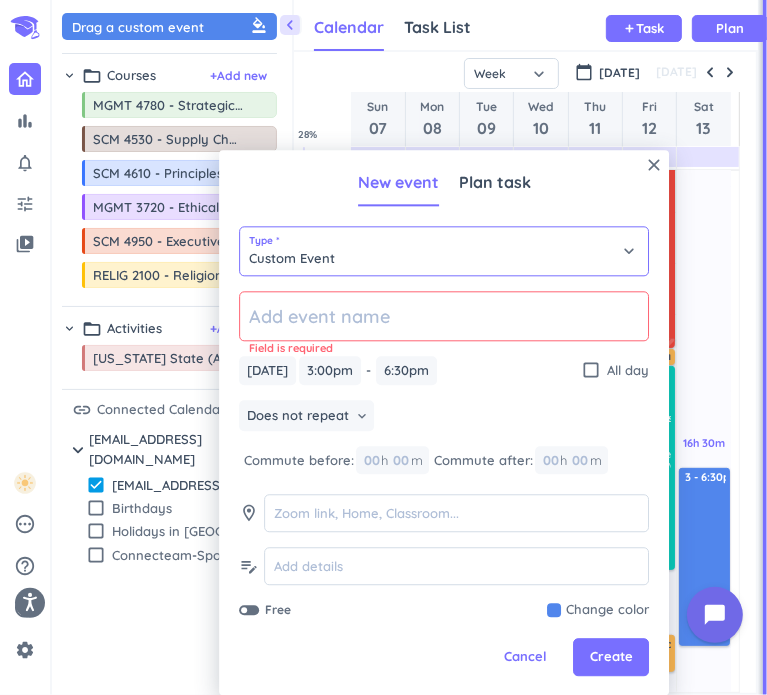 click on "Custom Event" at bounding box center [444, 251] 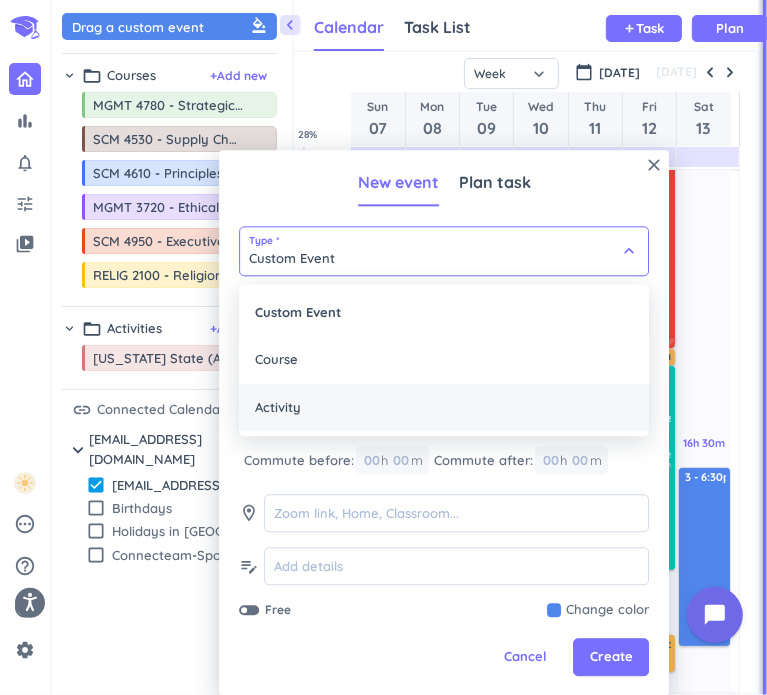 click on "Activity" at bounding box center (444, 408) 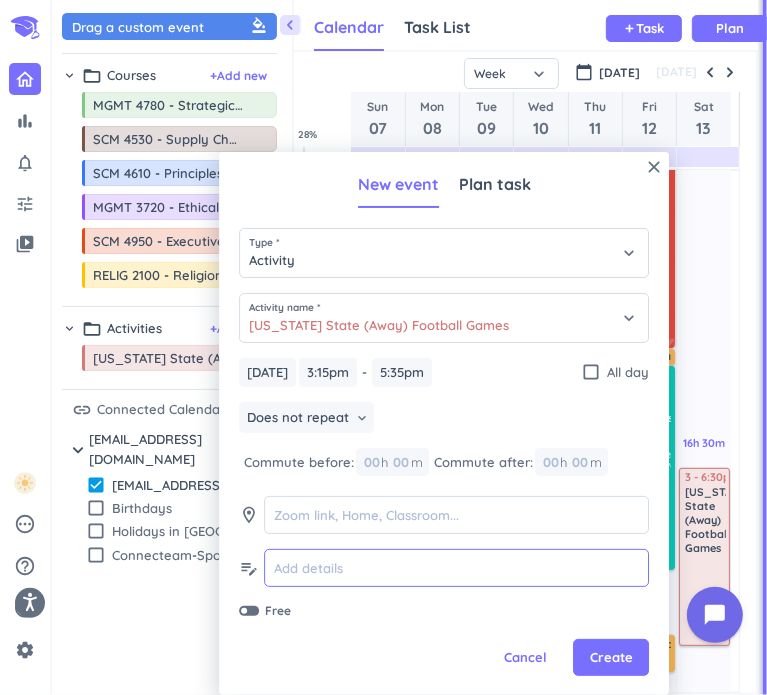 click at bounding box center (456, 568) 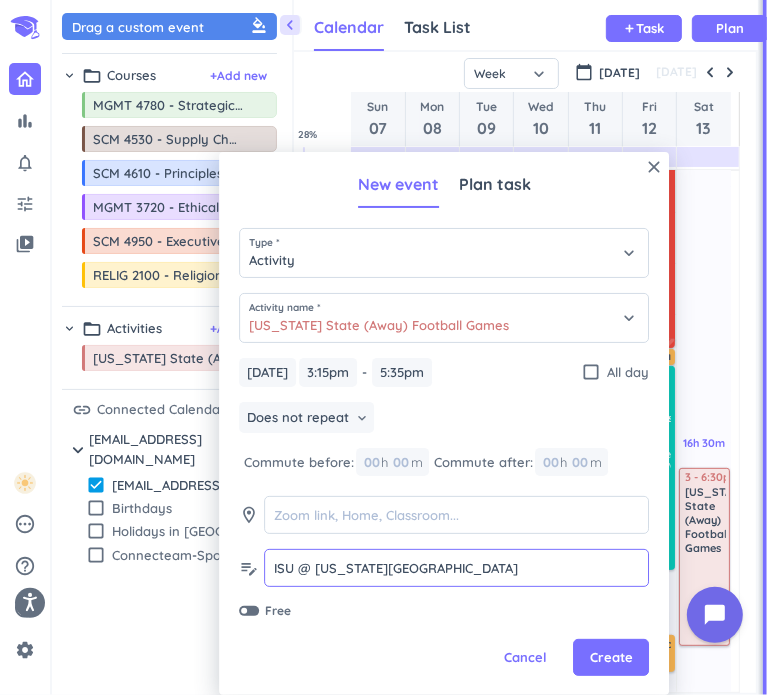type on "ISU @ [US_STATE][GEOGRAPHIC_DATA]" 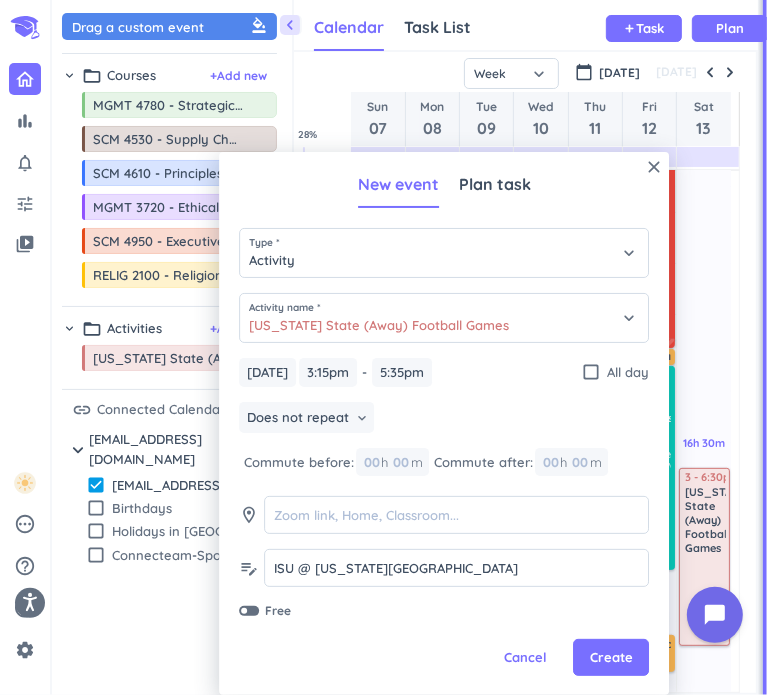 click on "Free" at bounding box center (444, 611) 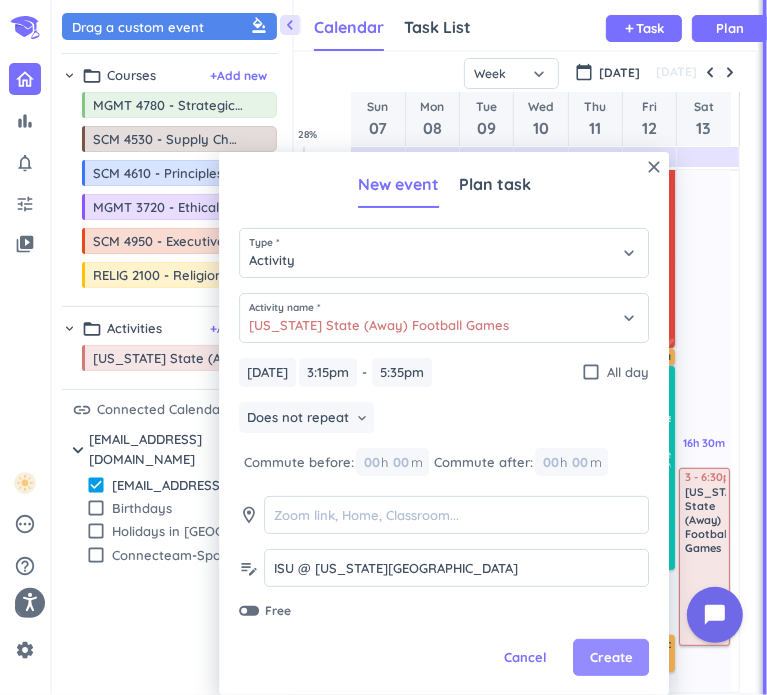click on "Create" at bounding box center [611, 658] 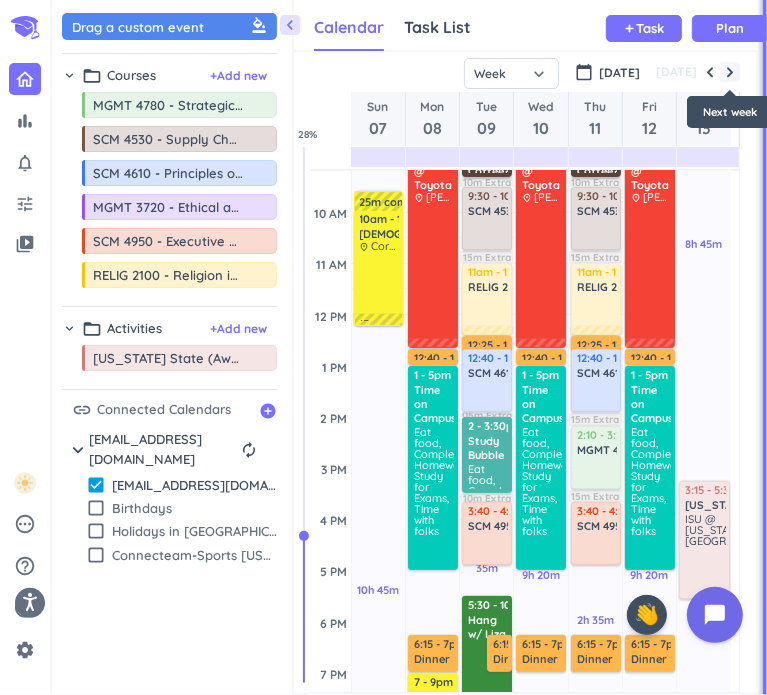 click at bounding box center [730, 72] 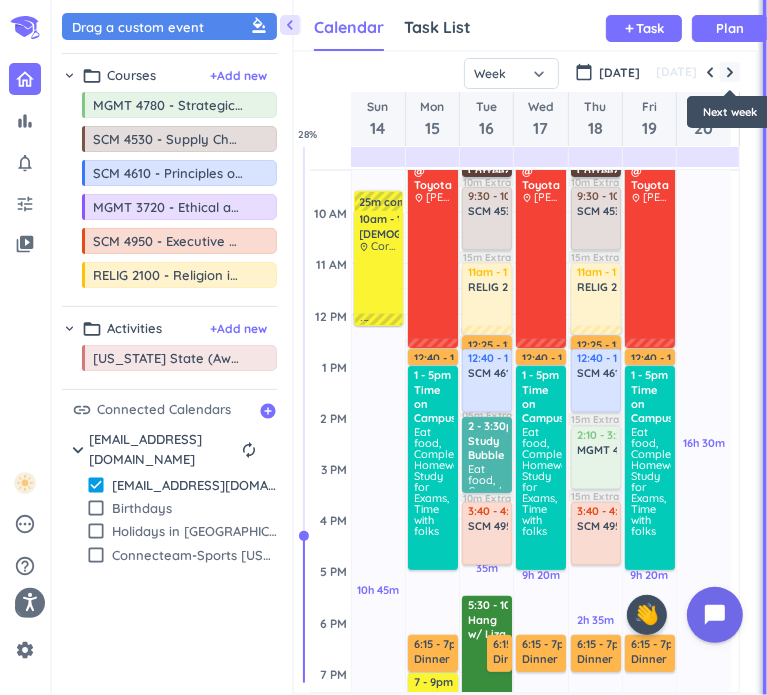 scroll, scrollTop: 104, scrollLeft: 0, axis: vertical 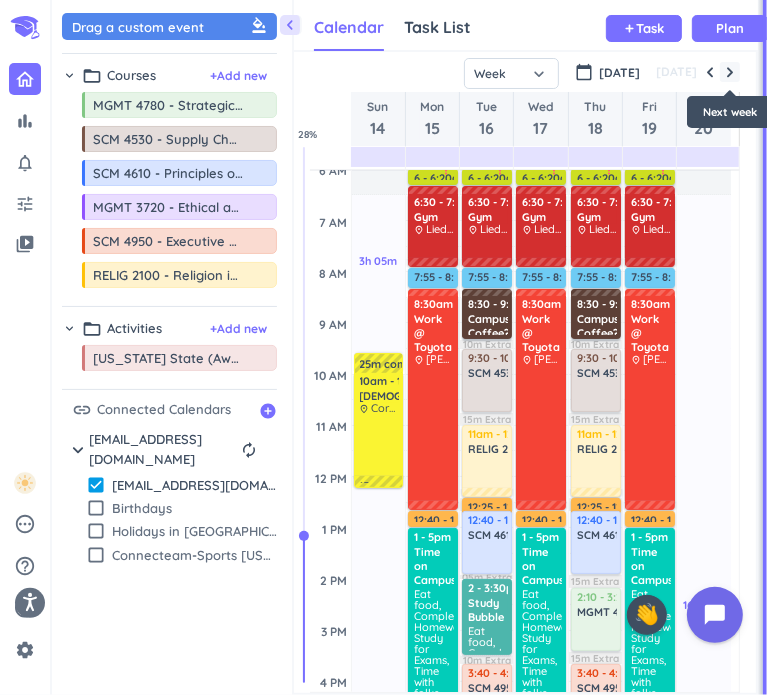click at bounding box center (730, 72) 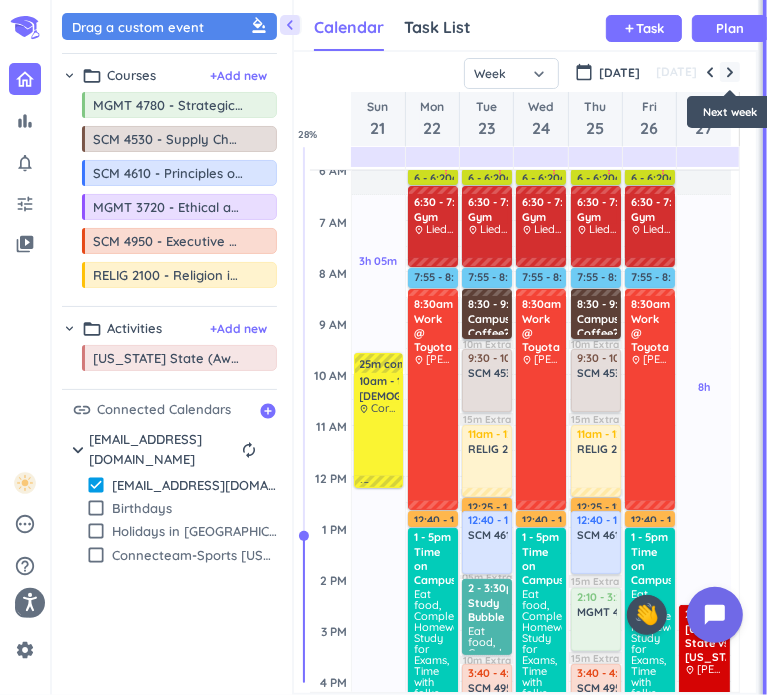 click at bounding box center (730, 72) 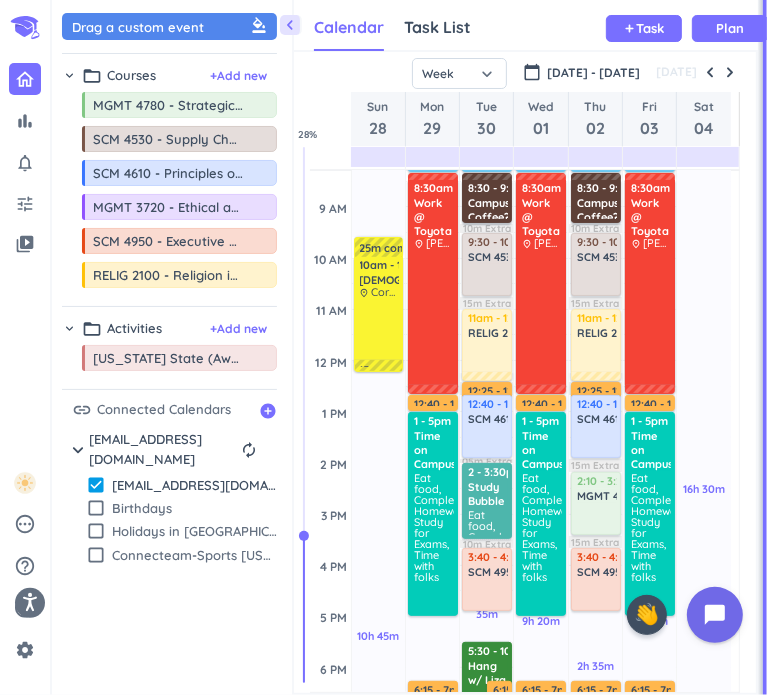 scroll, scrollTop: 233, scrollLeft: 0, axis: vertical 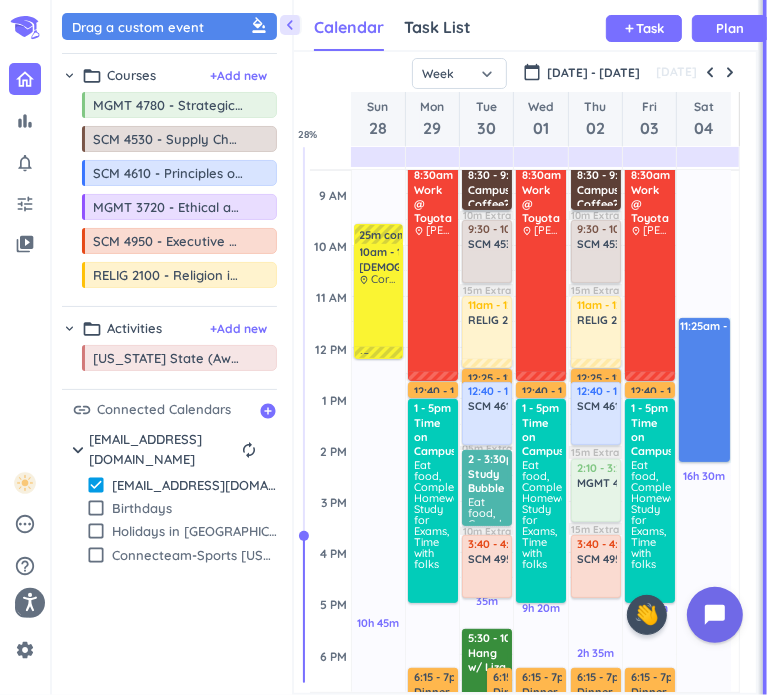 drag, startPoint x: 696, startPoint y: 318, endPoint x: 710, endPoint y: 461, distance: 143.68369 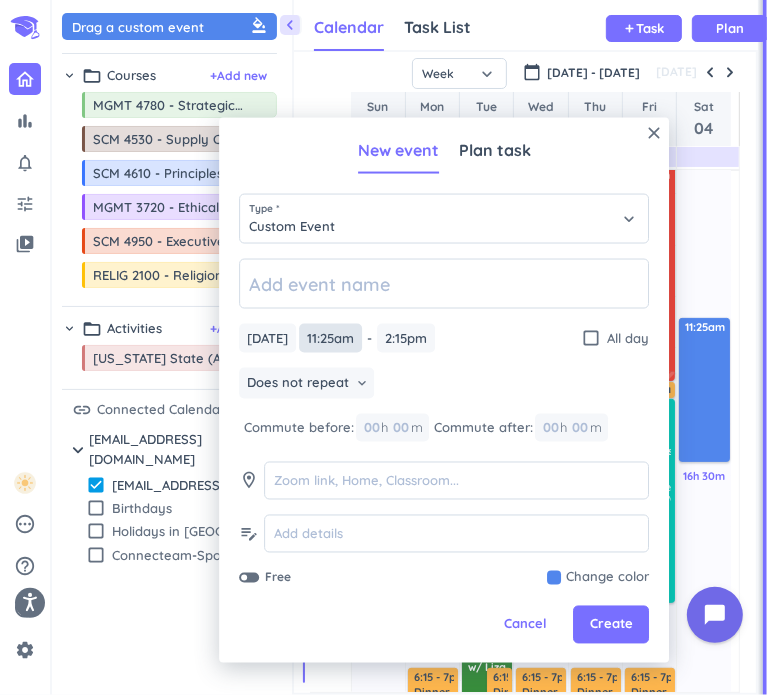 click on "11:25am" at bounding box center (330, 338) 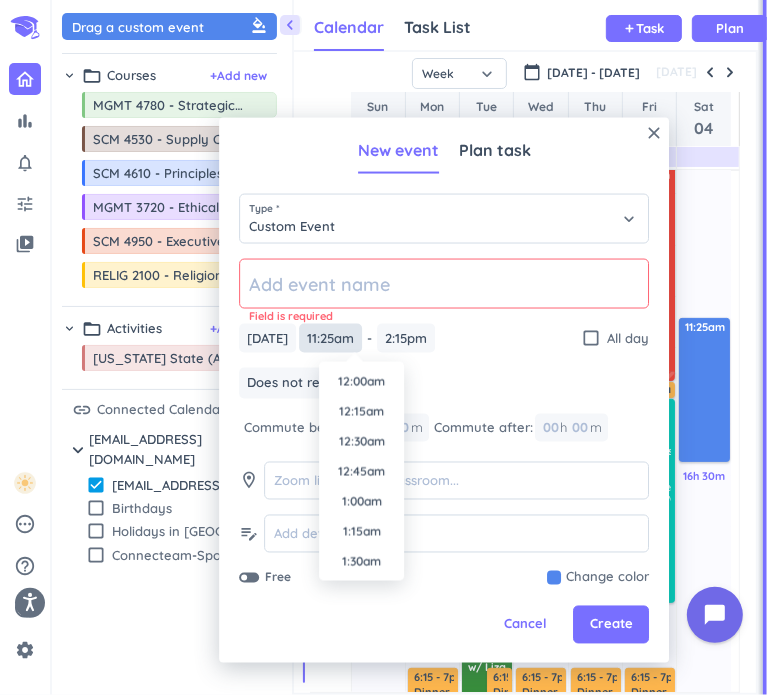 scroll, scrollTop: 1260, scrollLeft: 0, axis: vertical 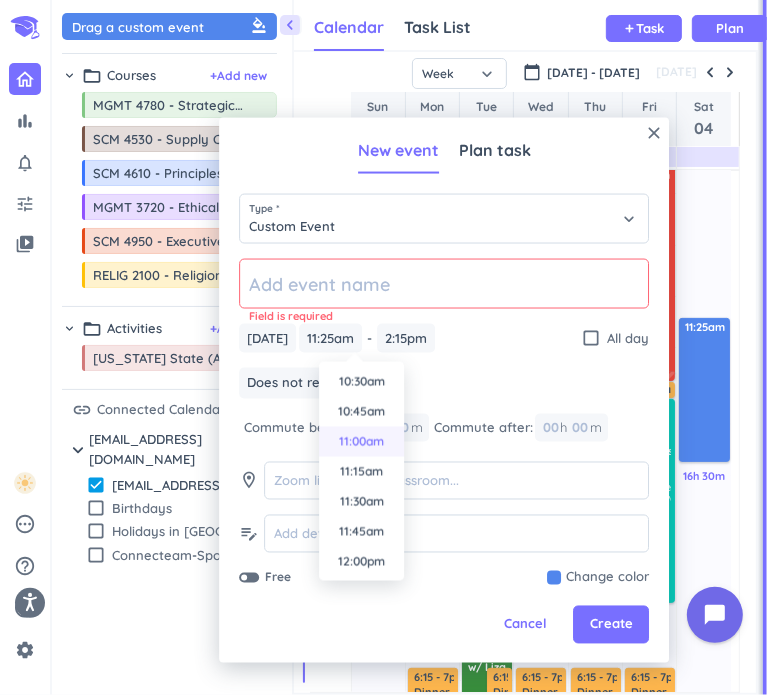 click on "11:00am" at bounding box center [361, 442] 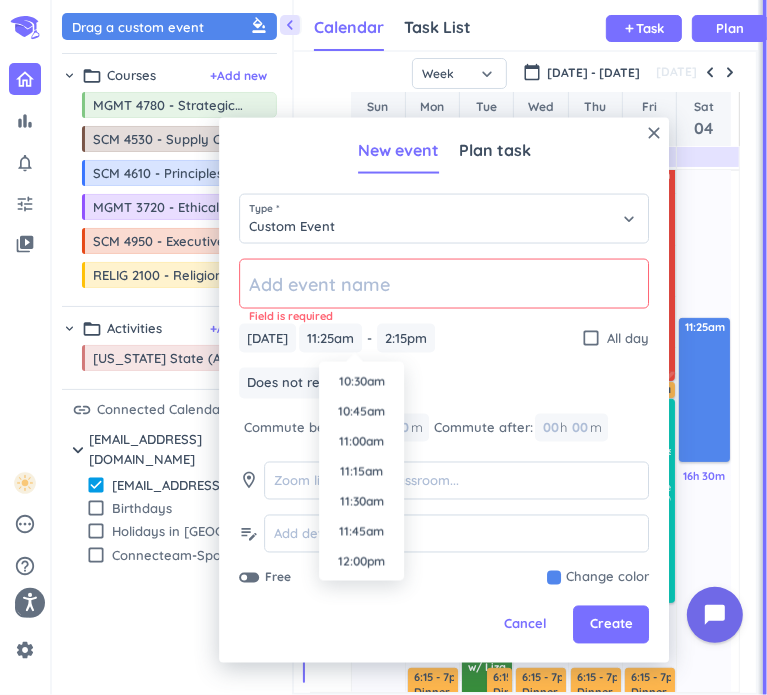 type on "11:00am" 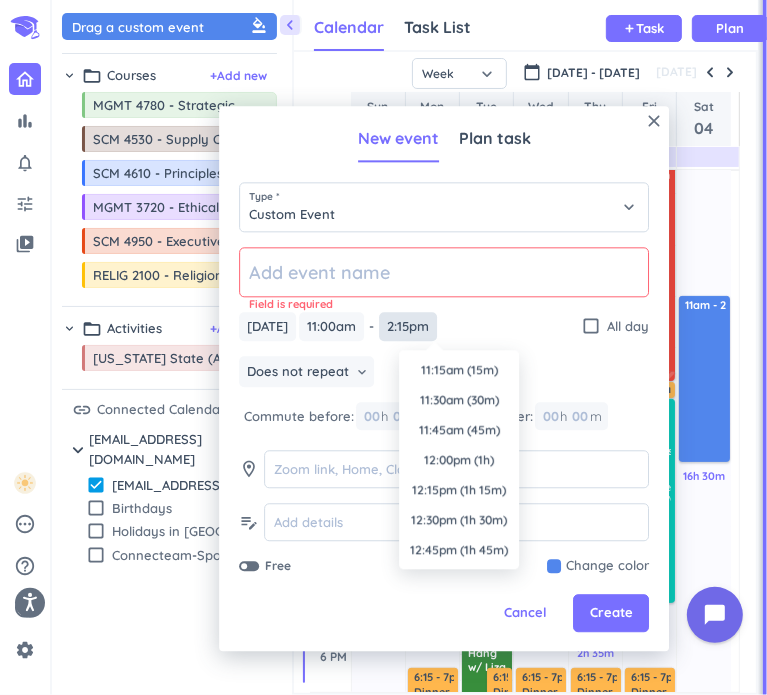 click on "2:15pm" at bounding box center [408, 326] 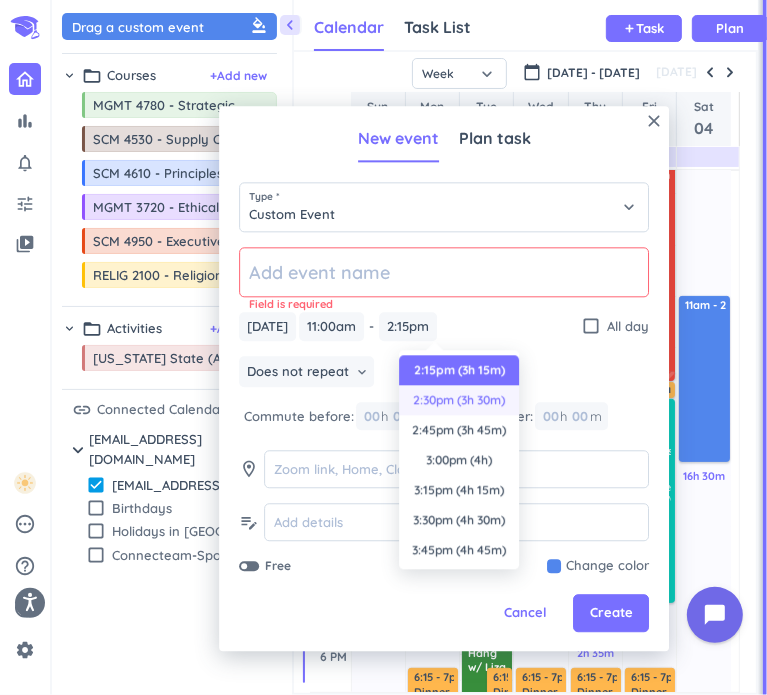 click on "2:30pm (3h 30m)" at bounding box center (459, 400) 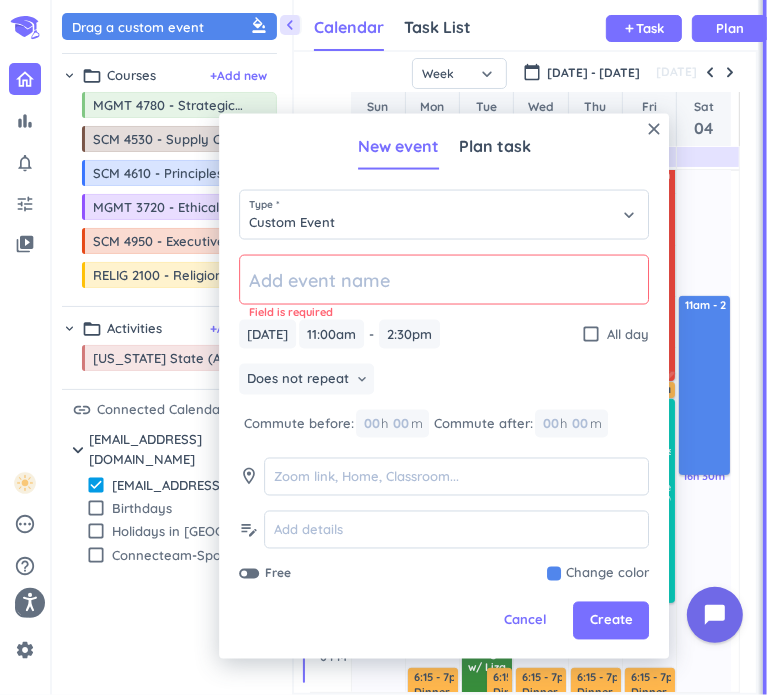 click 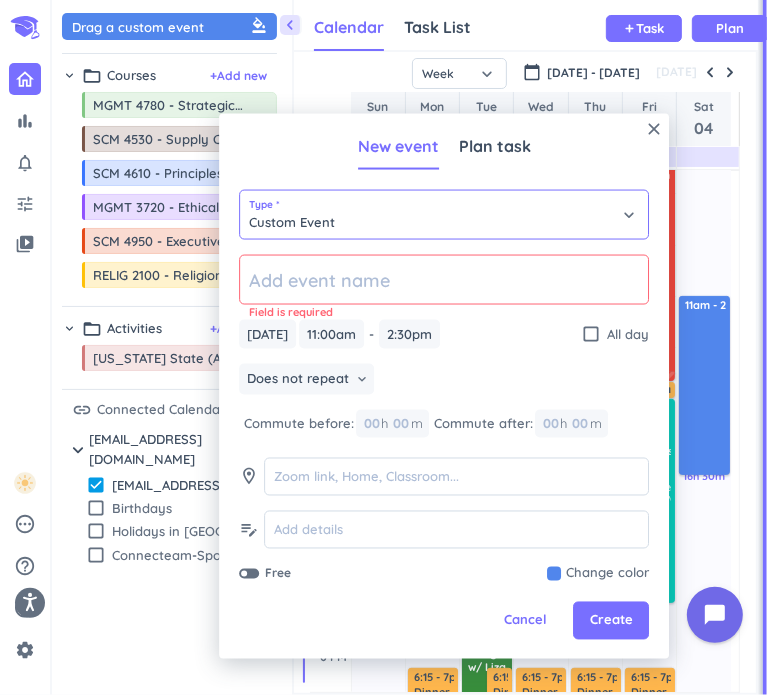 click on "Custom Event" at bounding box center (444, 215) 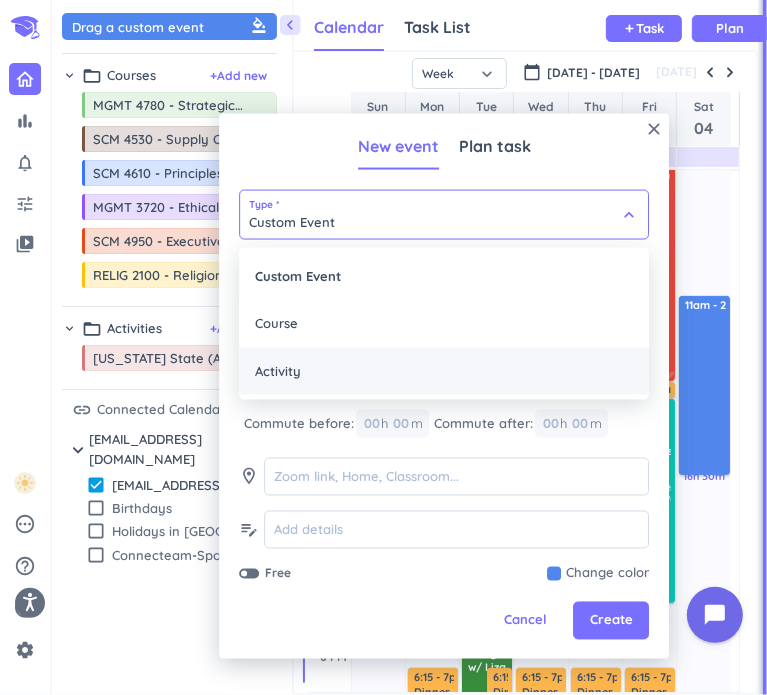 click on "Activity" at bounding box center [444, 371] 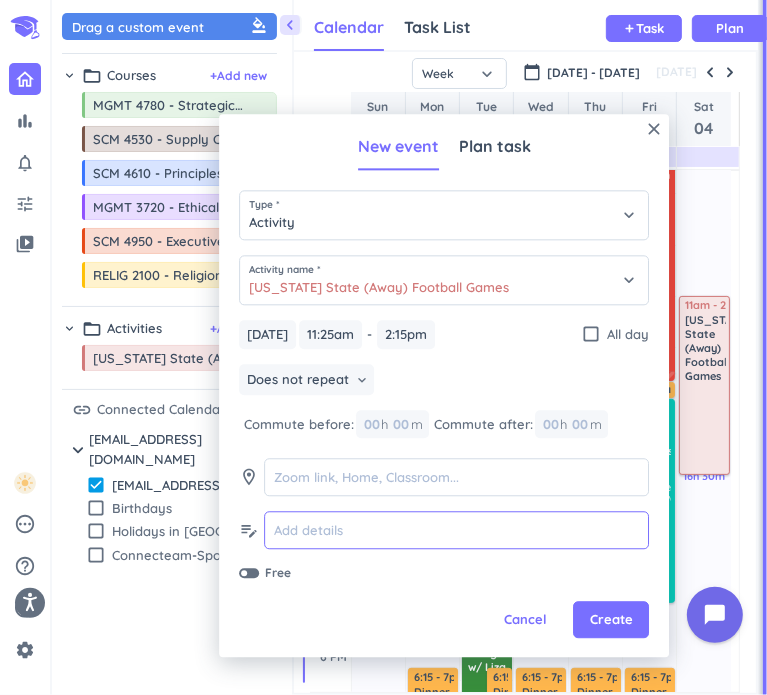 click at bounding box center (456, 531) 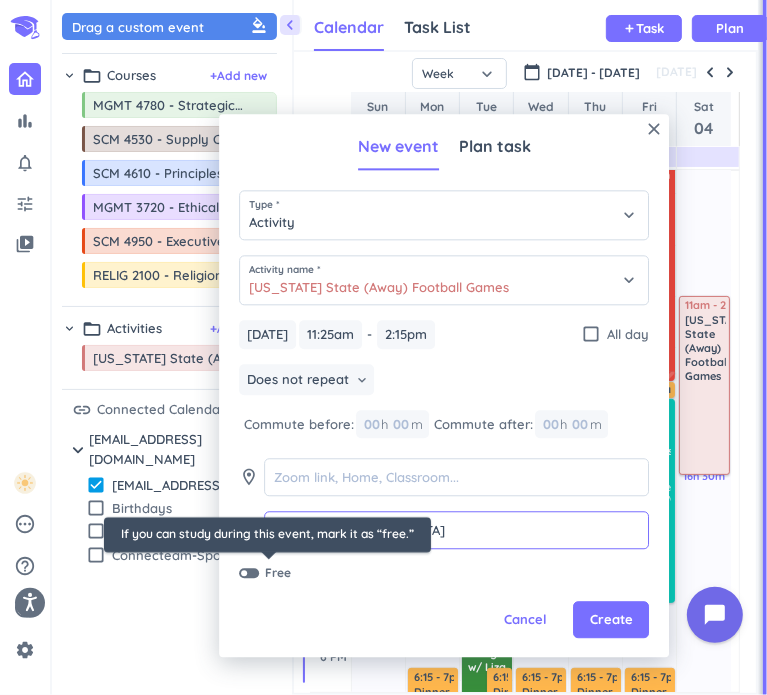 type on "ISU @ [GEOGRAPHIC_DATA]" 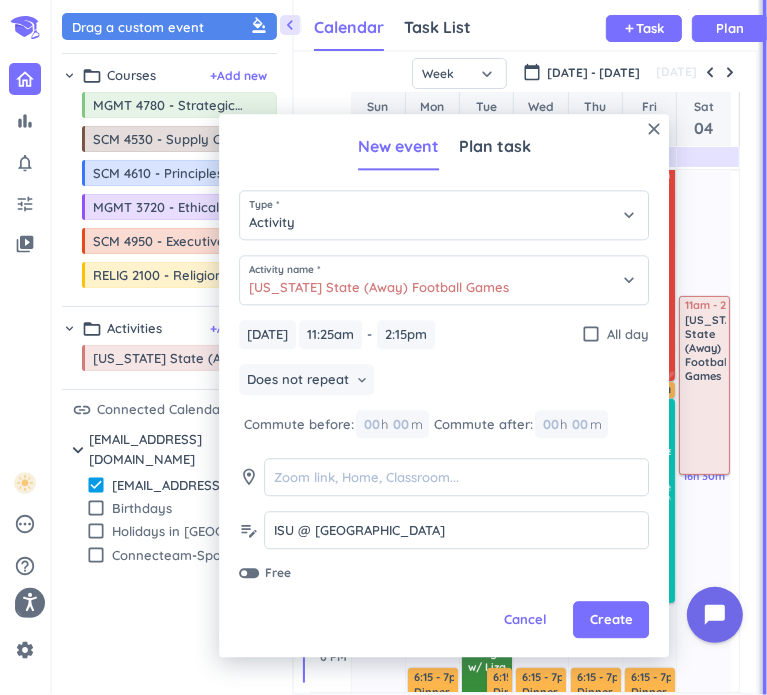 click on "Free" at bounding box center [268, 574] 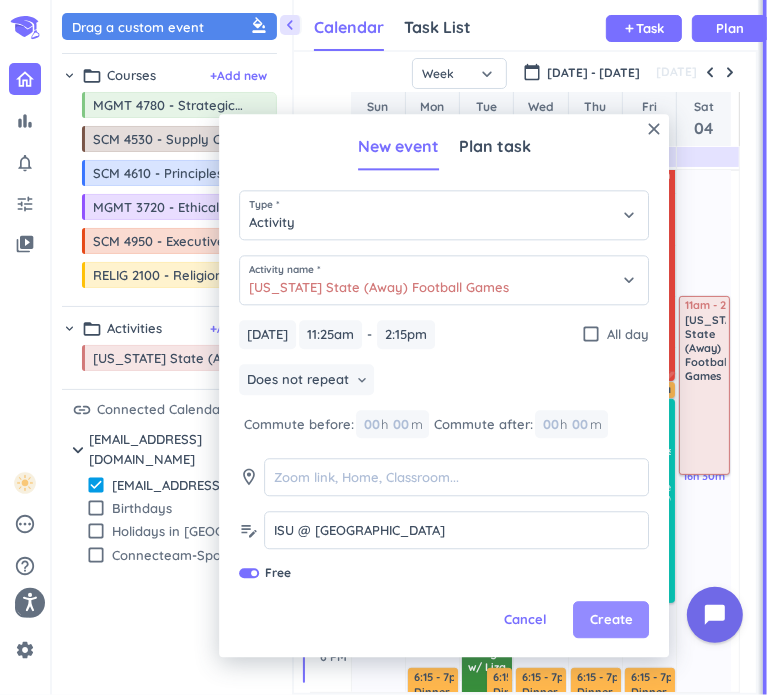 click on "Create" at bounding box center (611, 620) 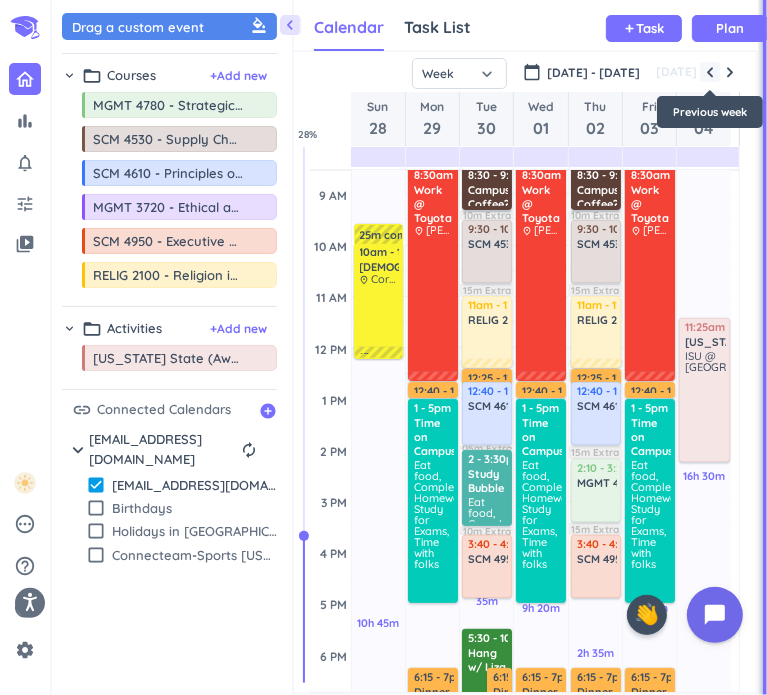 click at bounding box center [710, 72] 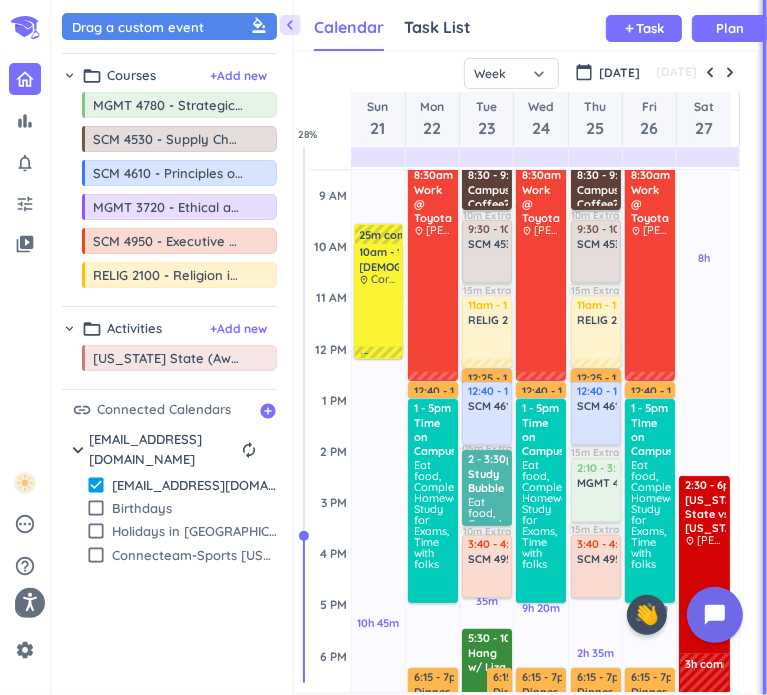 scroll, scrollTop: 104, scrollLeft: 0, axis: vertical 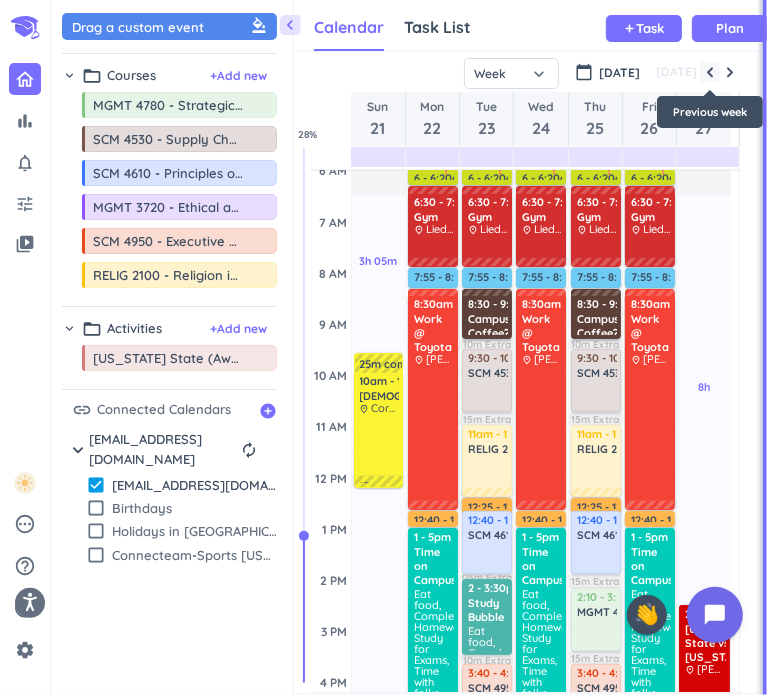click at bounding box center [710, 72] 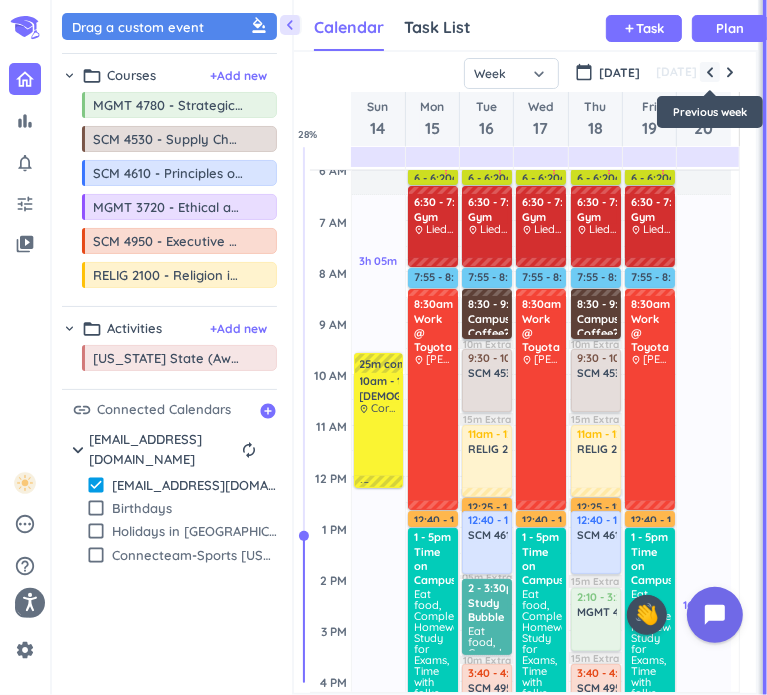 click at bounding box center (710, 72) 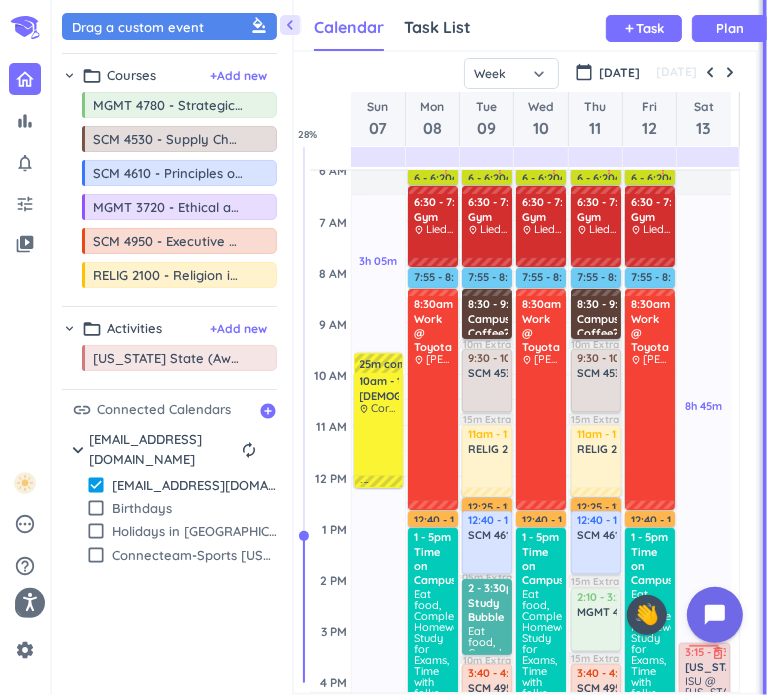 click on "ISU @ [US_STATE][GEOGRAPHIC_DATA]" at bounding box center (740, 692) 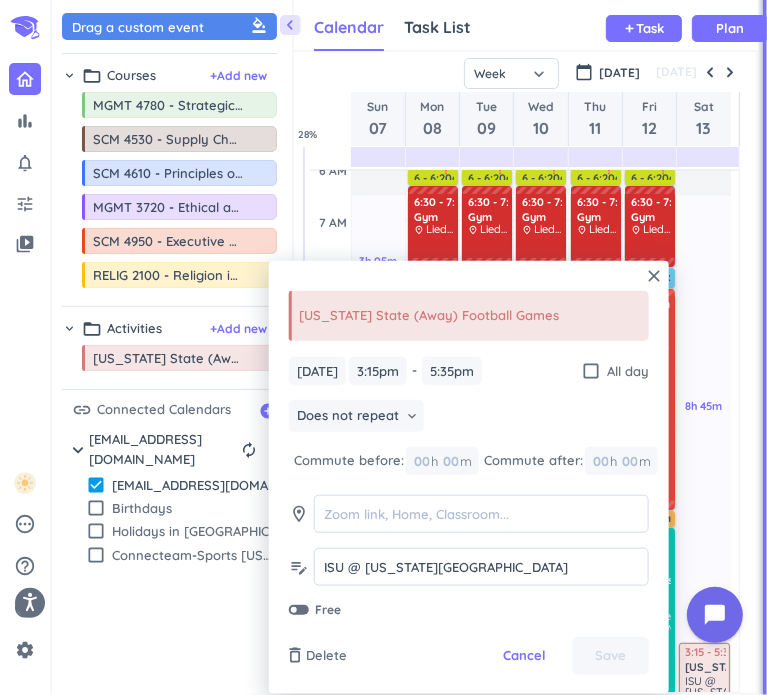 click at bounding box center [299, 610] 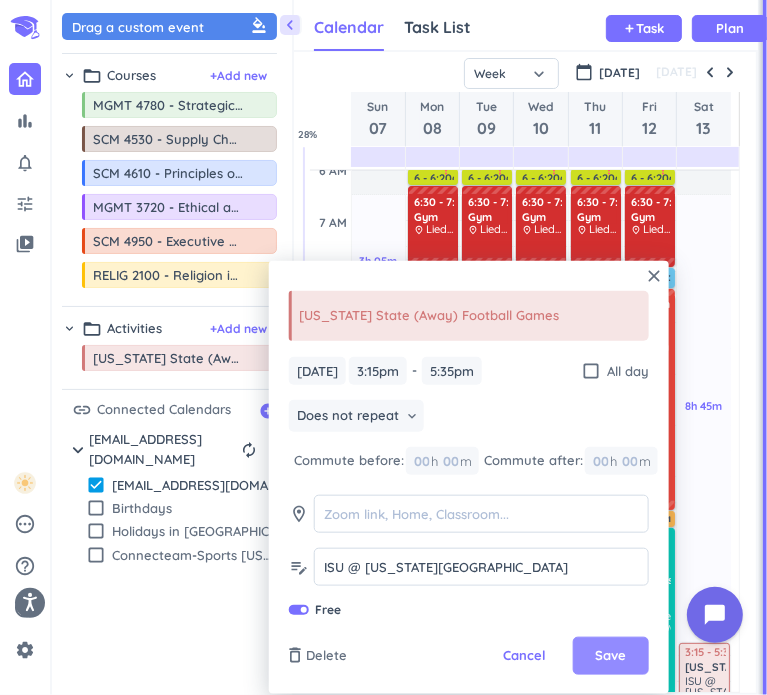 click on "Save" at bounding box center (610, 656) 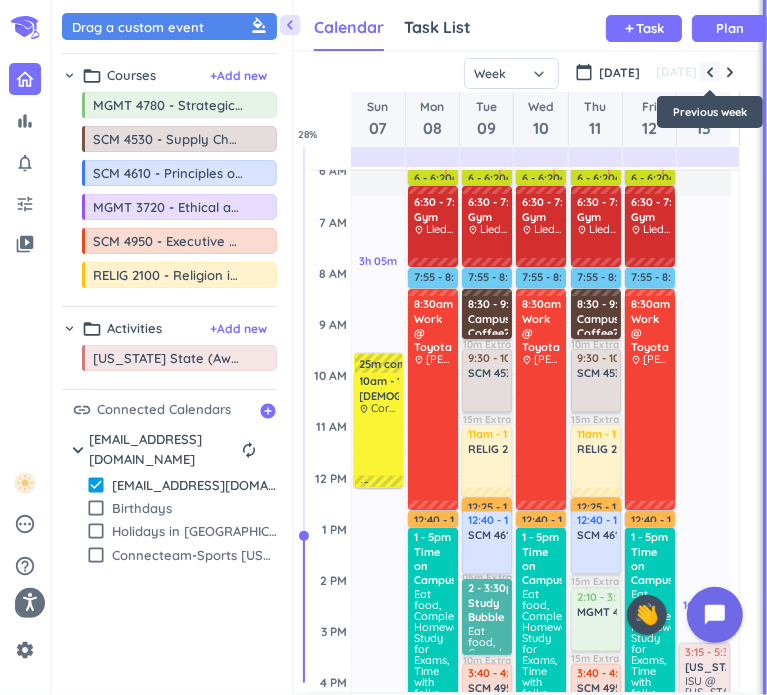 click at bounding box center (710, 72) 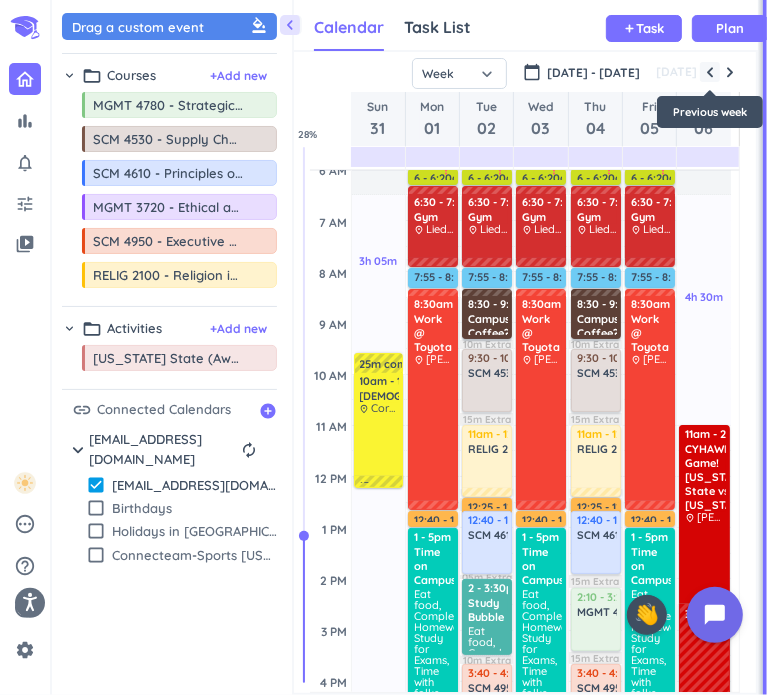 click at bounding box center (710, 72) 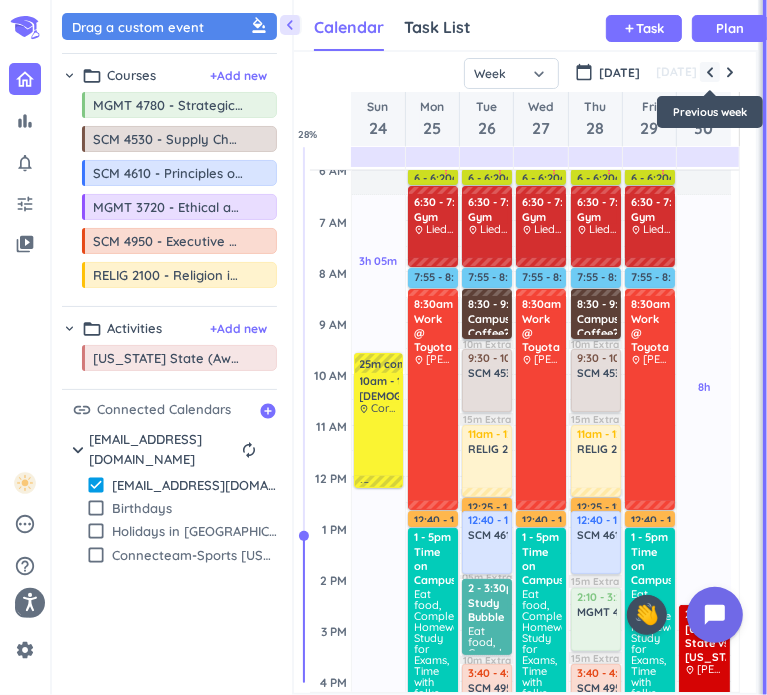 click at bounding box center [710, 72] 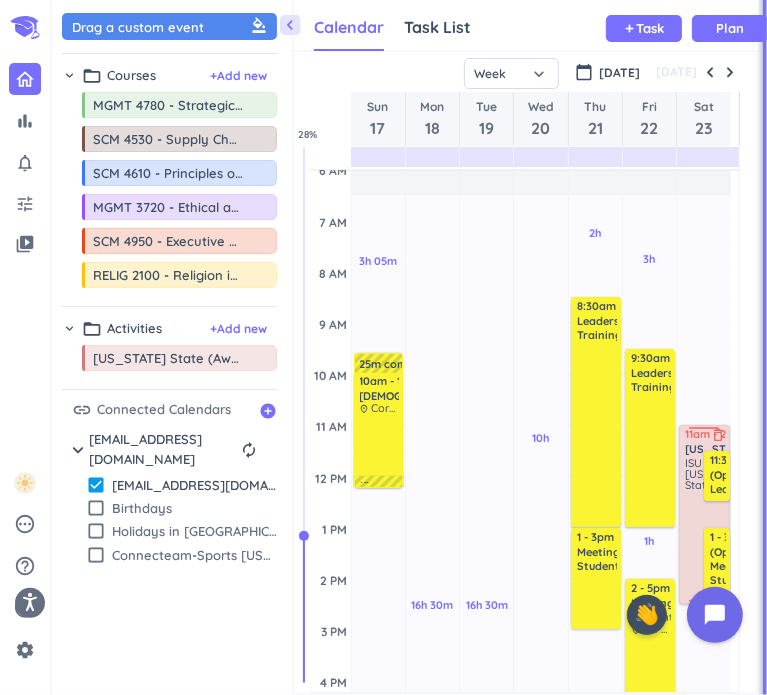 click on "ISU vs [US_STATE] State" at bounding box center [705, 529] 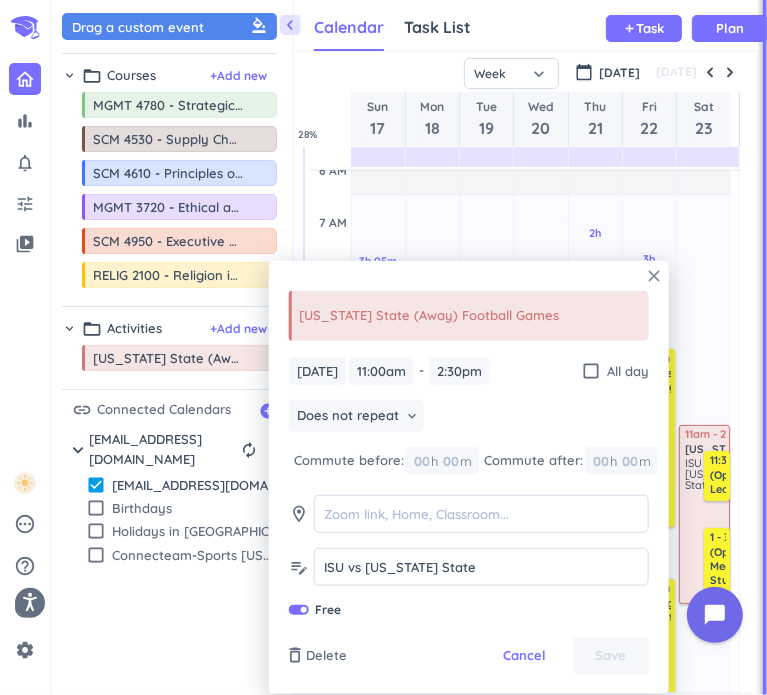 click on "close" at bounding box center (654, 276) 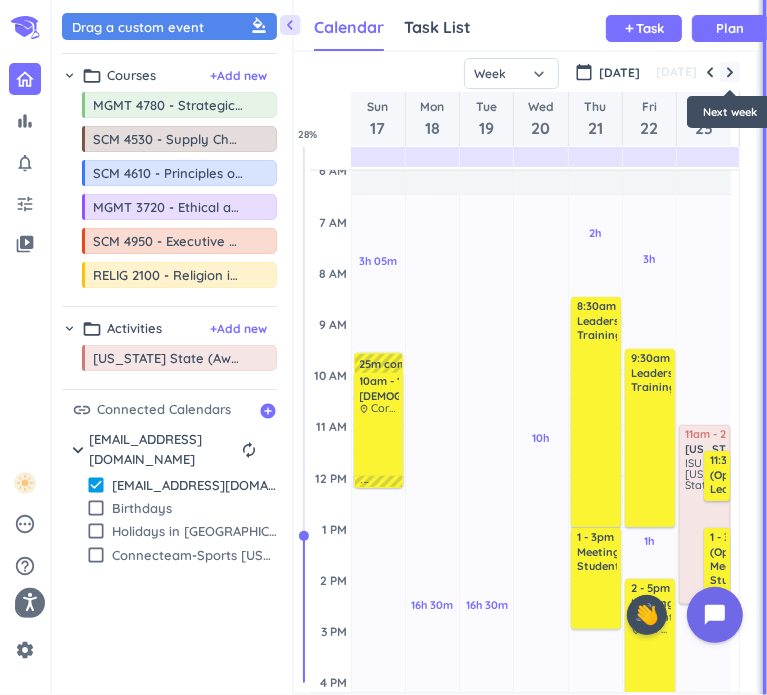 click at bounding box center [730, 72] 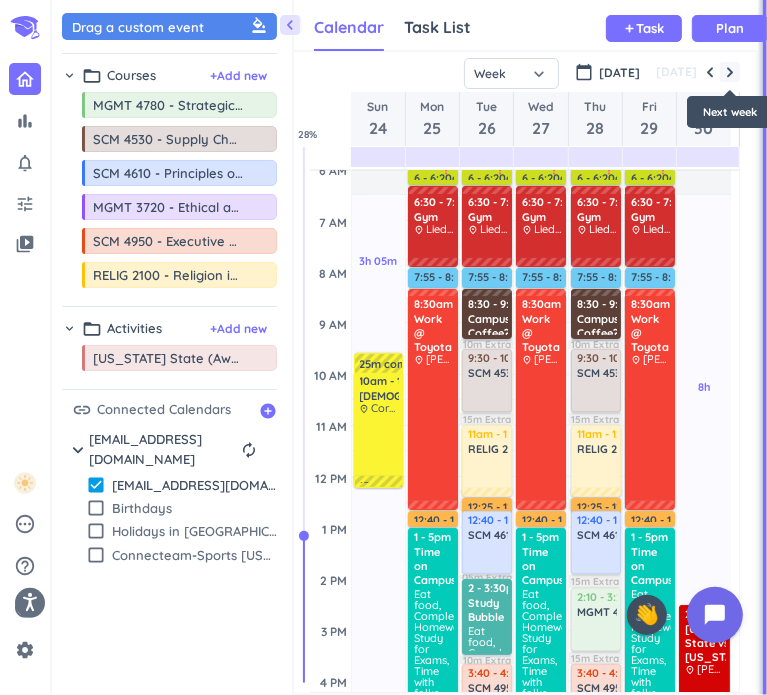 click at bounding box center [730, 72] 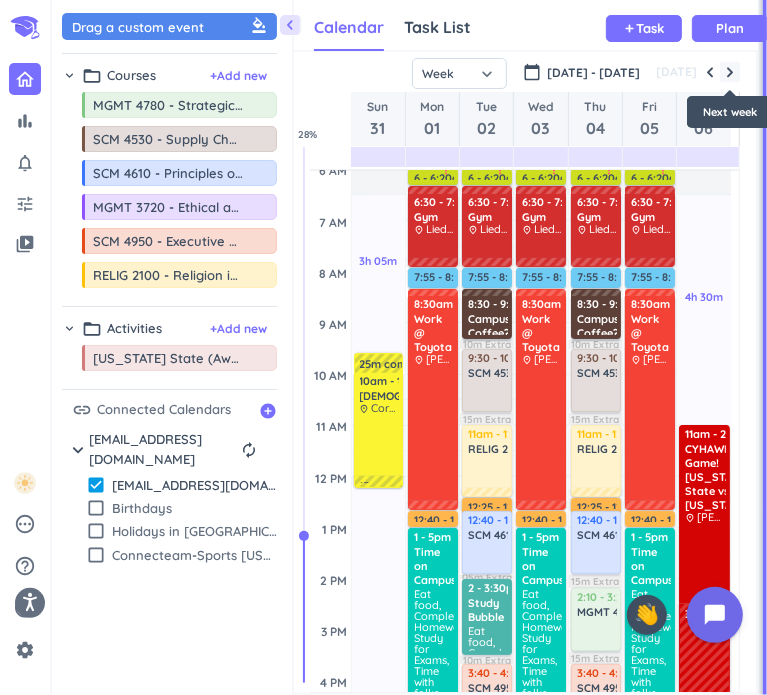 click at bounding box center (730, 72) 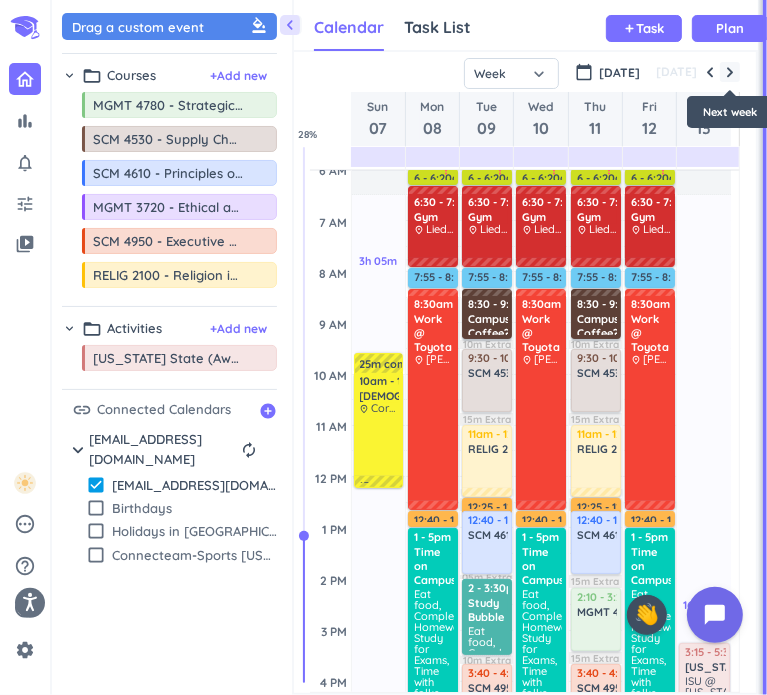 click at bounding box center [730, 72] 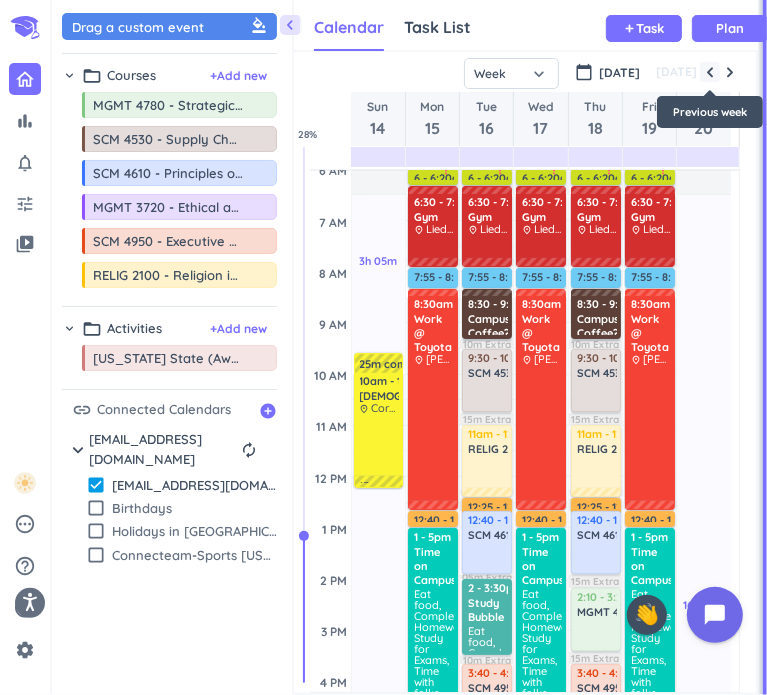 click at bounding box center (710, 72) 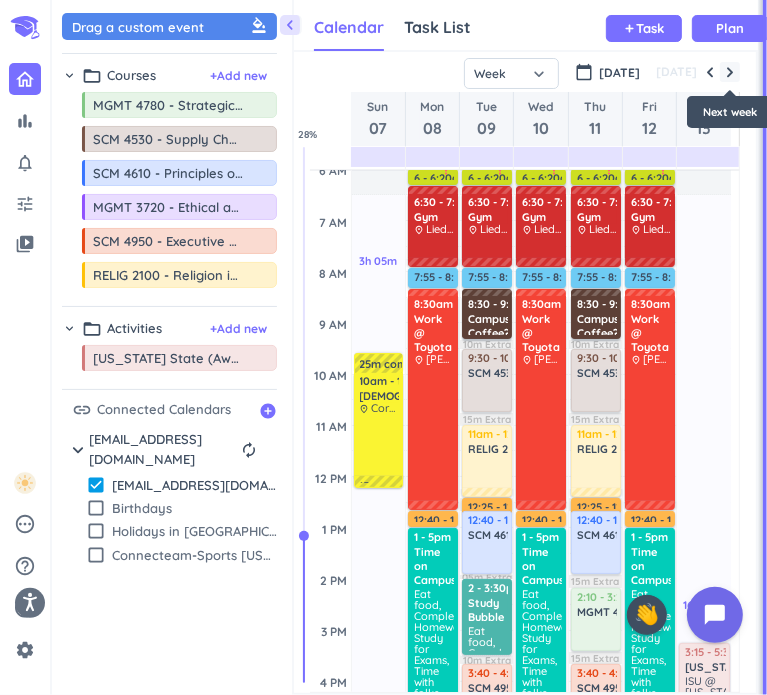 click at bounding box center (730, 72) 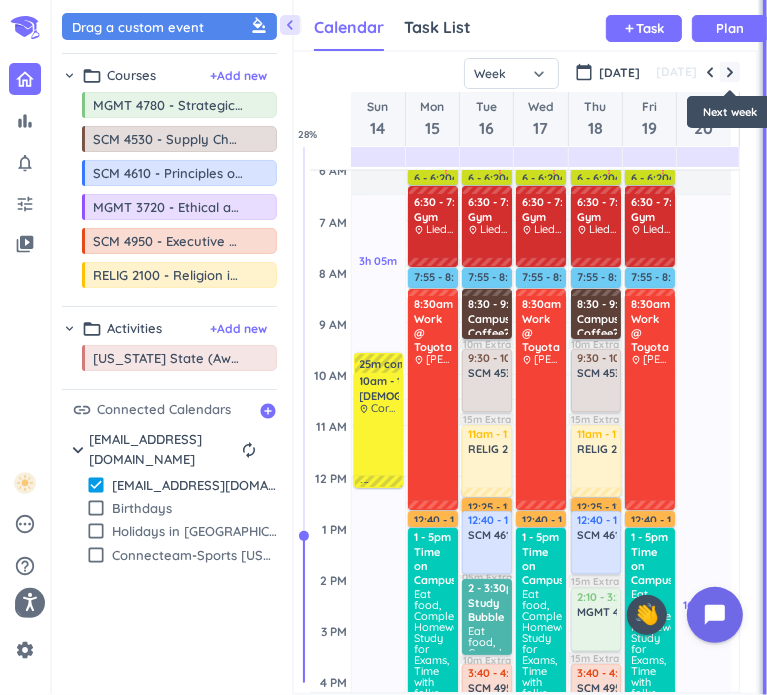 click at bounding box center (730, 72) 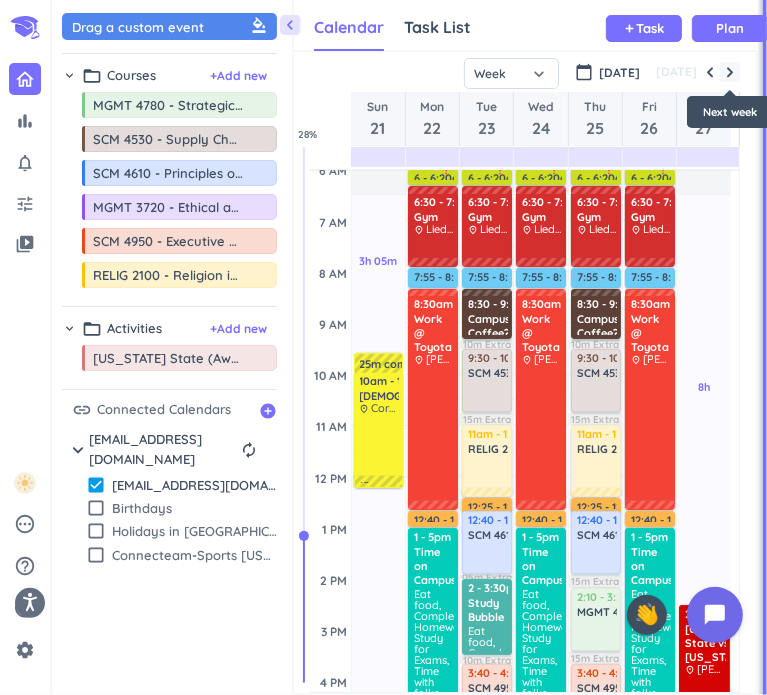 click at bounding box center (730, 72) 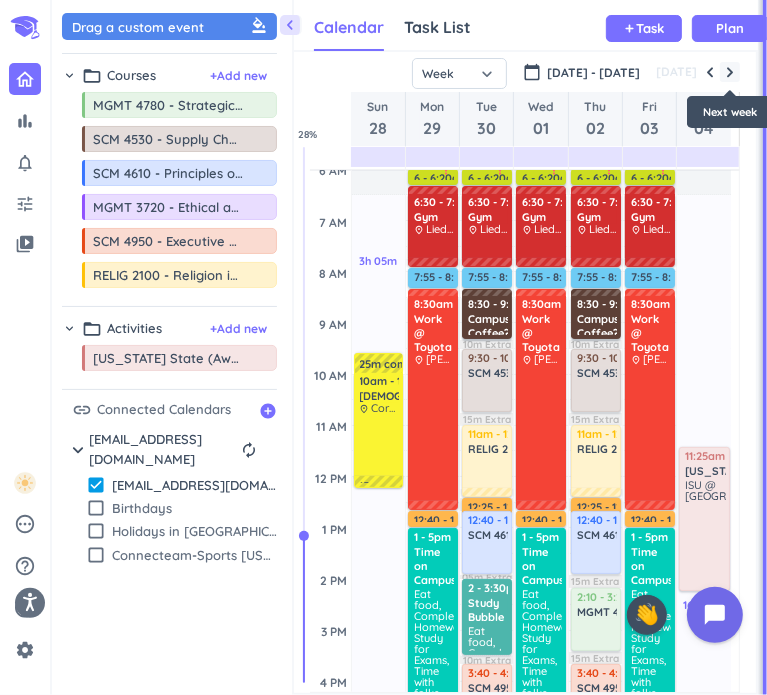 click at bounding box center (730, 72) 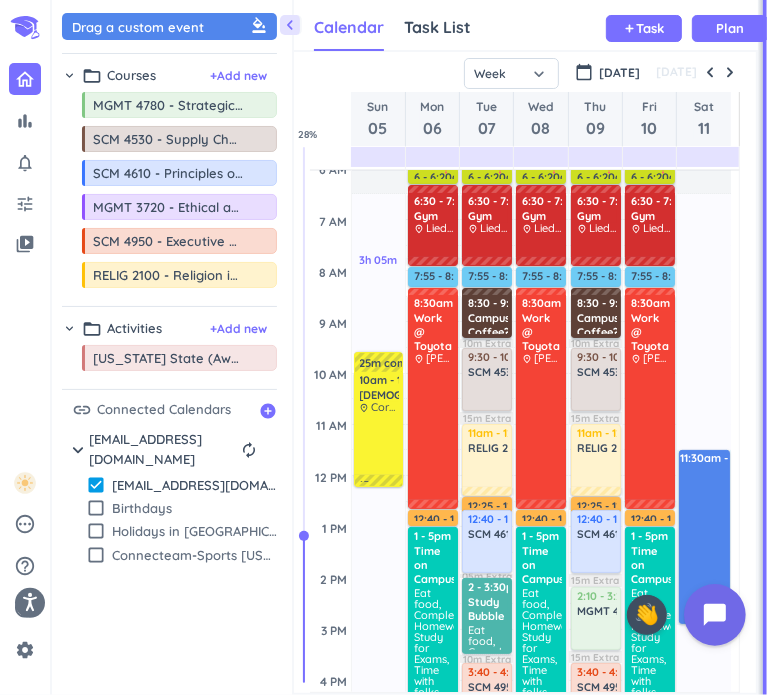 scroll, scrollTop: 107, scrollLeft: 0, axis: vertical 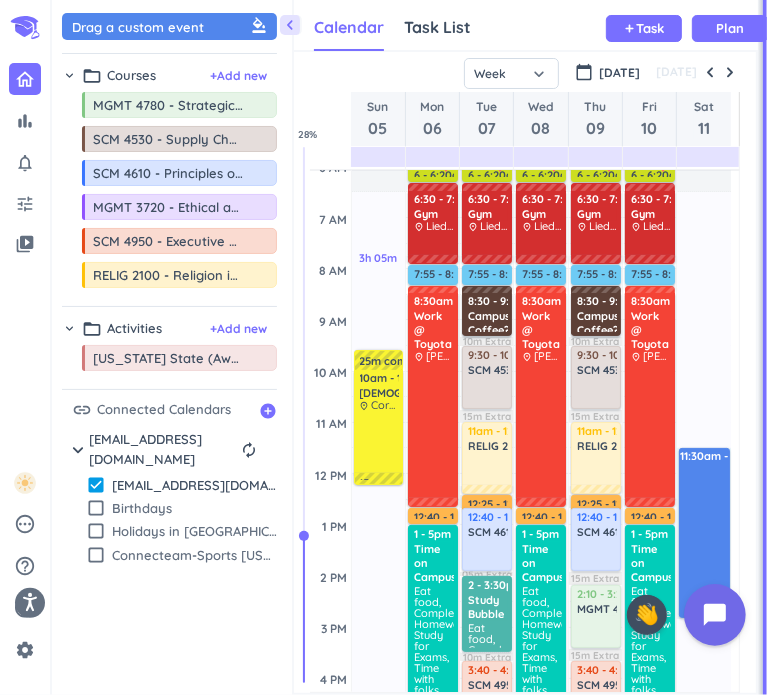 drag, startPoint x: 704, startPoint y: 455, endPoint x: 696, endPoint y: 610, distance: 155.20631 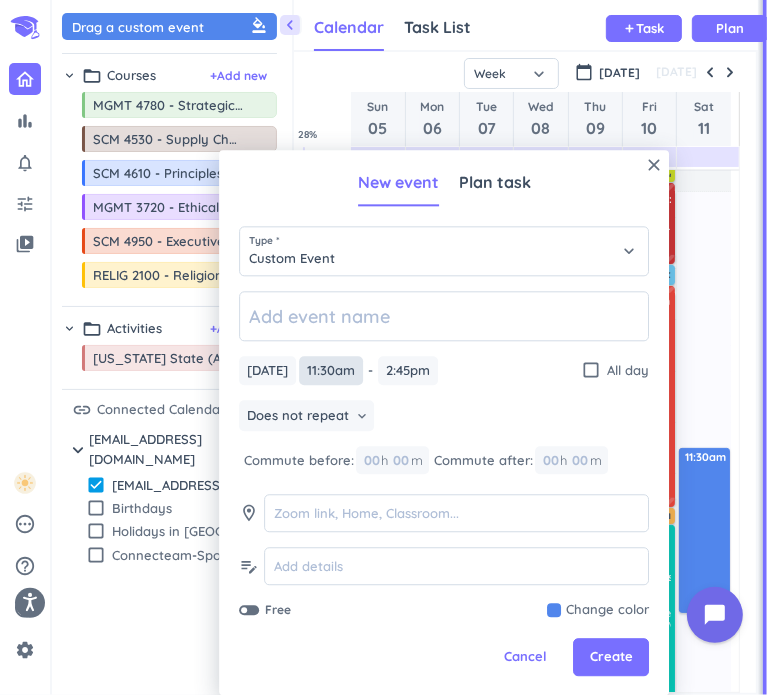 click on "11:30am" at bounding box center [331, 370] 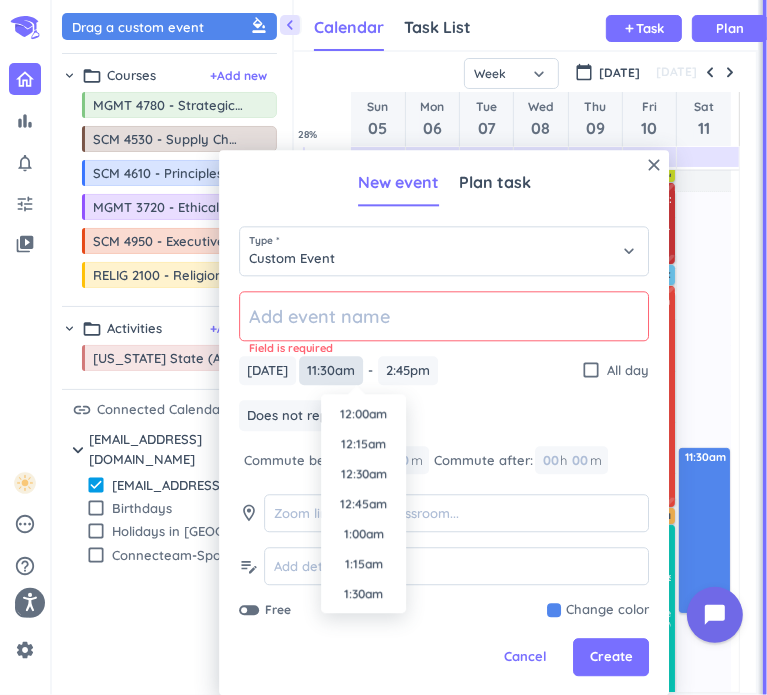 scroll, scrollTop: 1290, scrollLeft: 0, axis: vertical 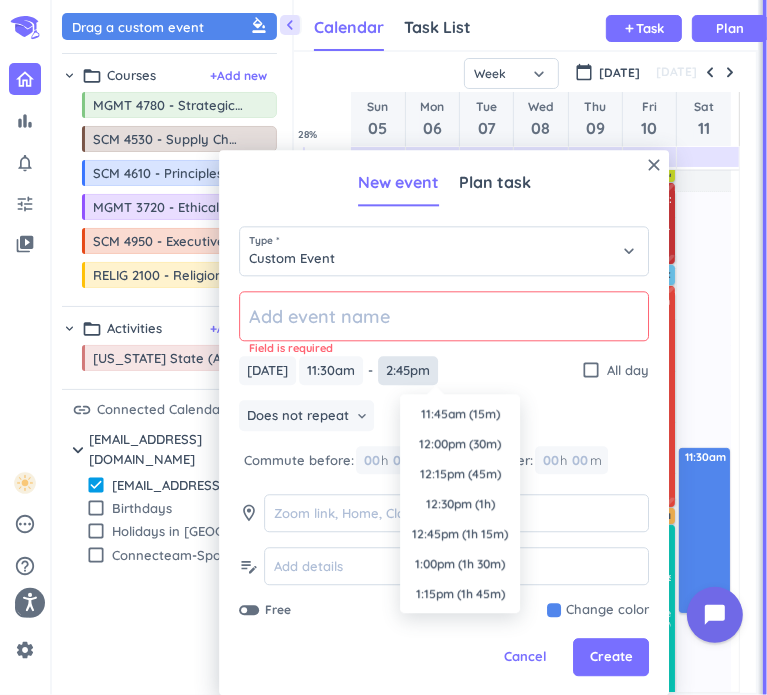 click on "2:45pm" at bounding box center [408, 370] 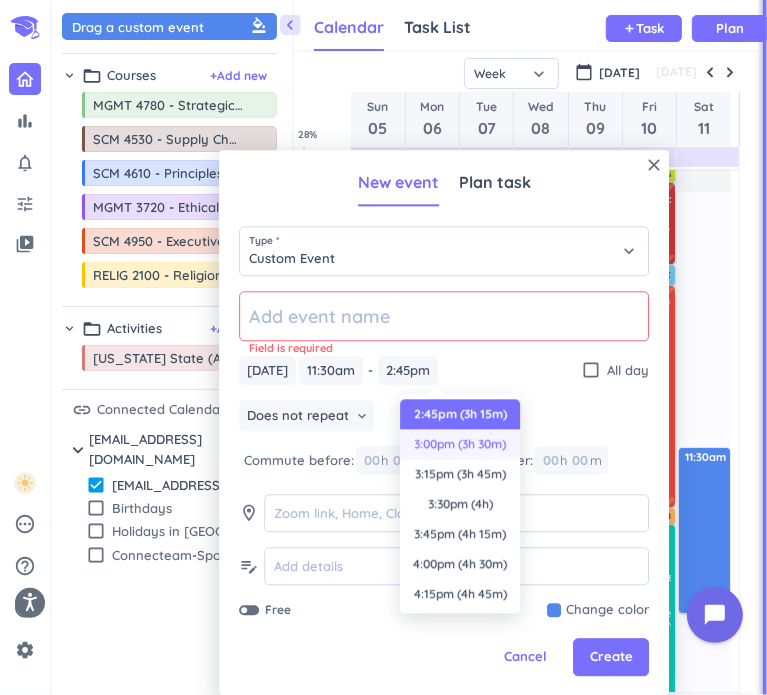 click on "3:00pm (3h 30m)" at bounding box center [460, 444] 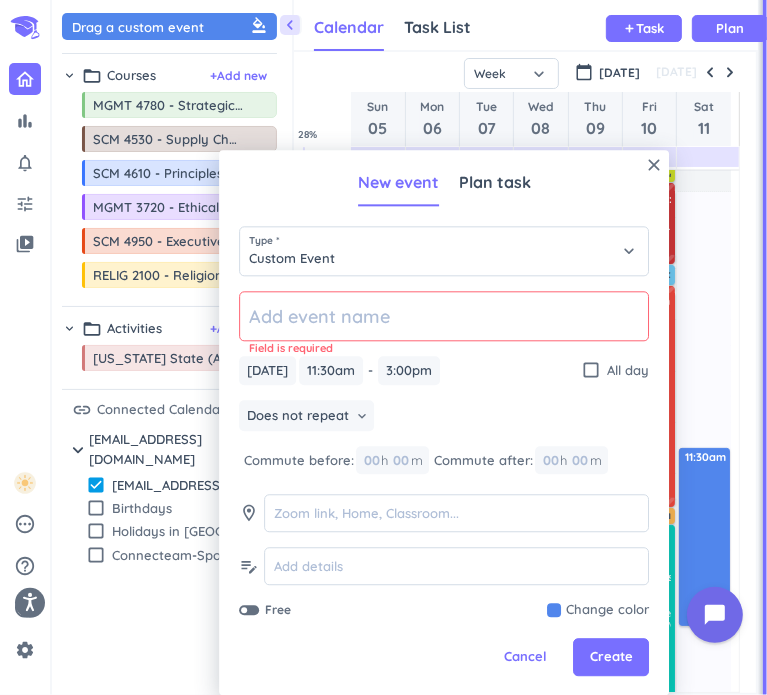 click 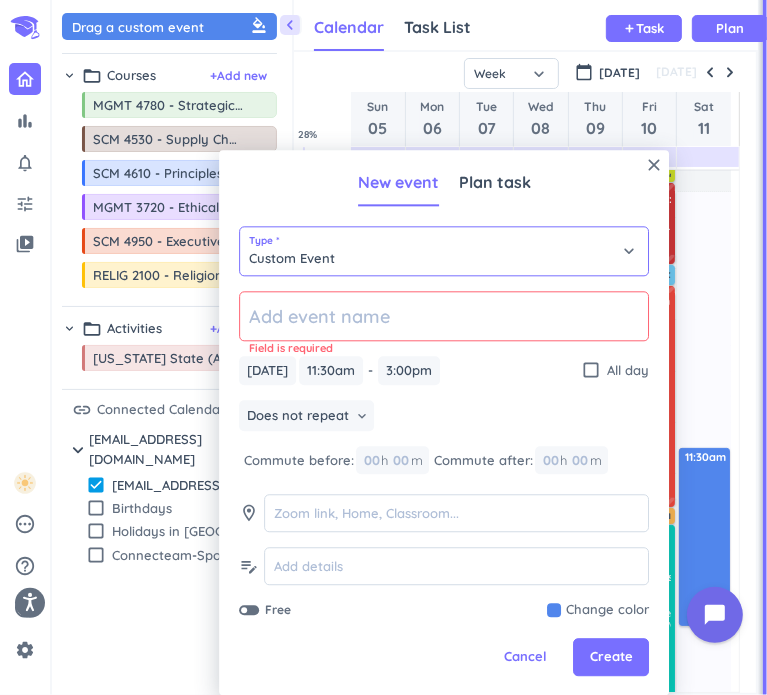 click on "Custom Event" at bounding box center [444, 251] 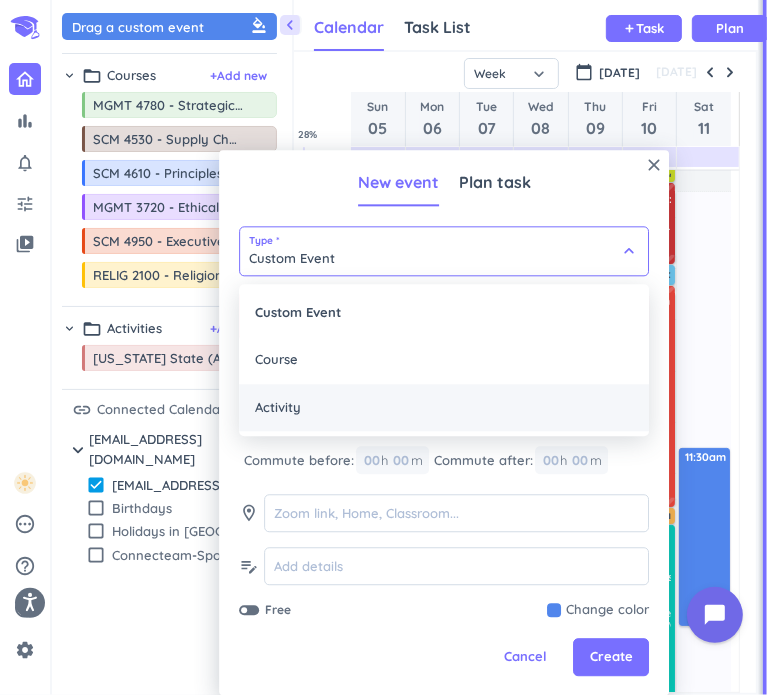 click on "Activity" at bounding box center (444, 408) 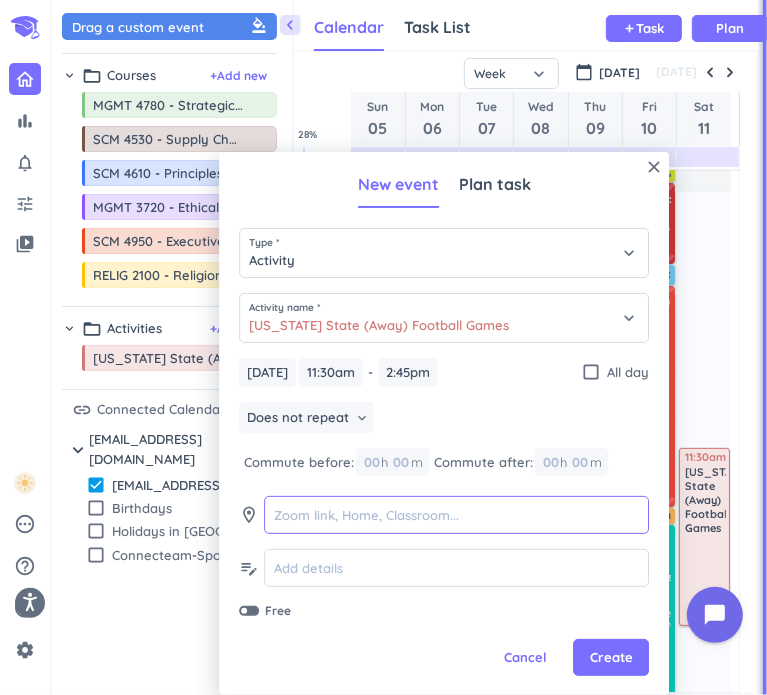 click at bounding box center [456, 515] 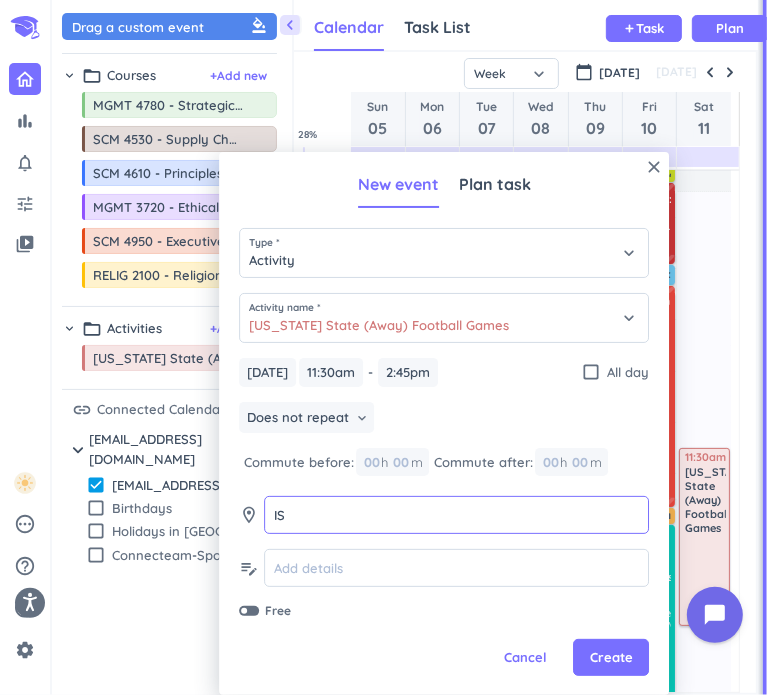 type on "I" 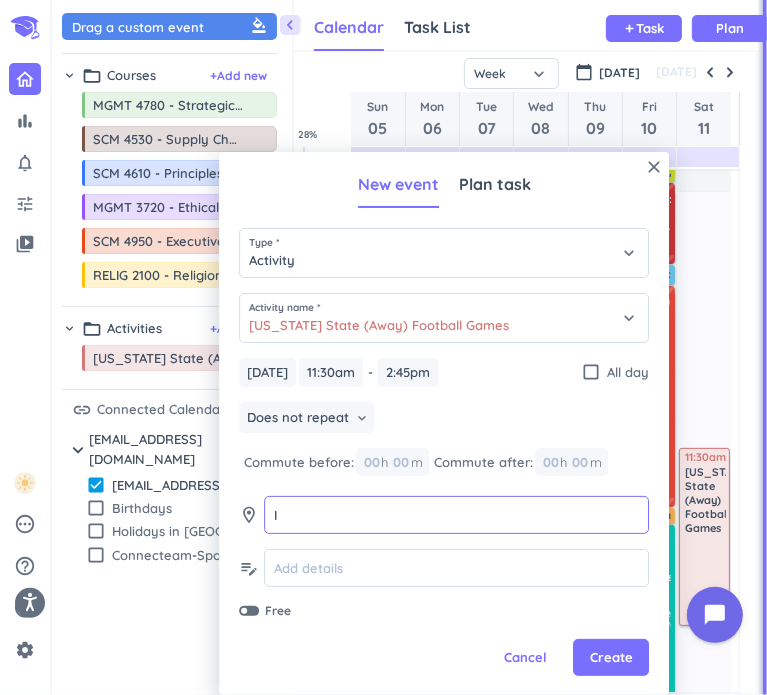 type 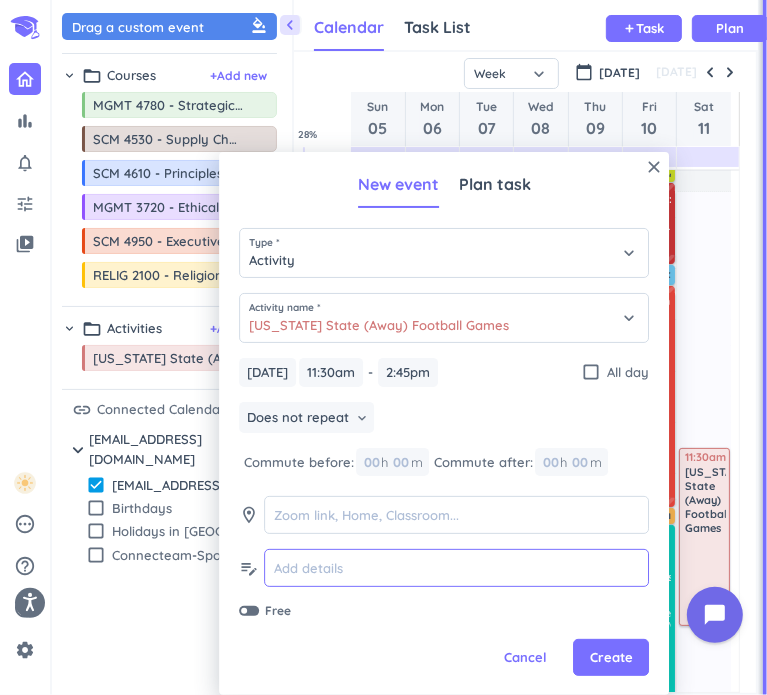 click at bounding box center (456, 568) 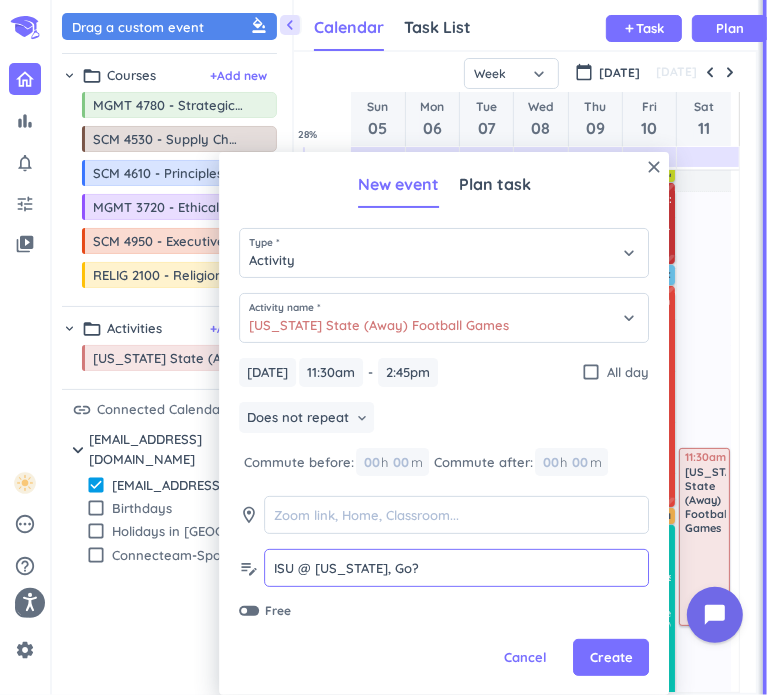 click on "ISU @ [US_STATE], Go?" at bounding box center [456, 568] 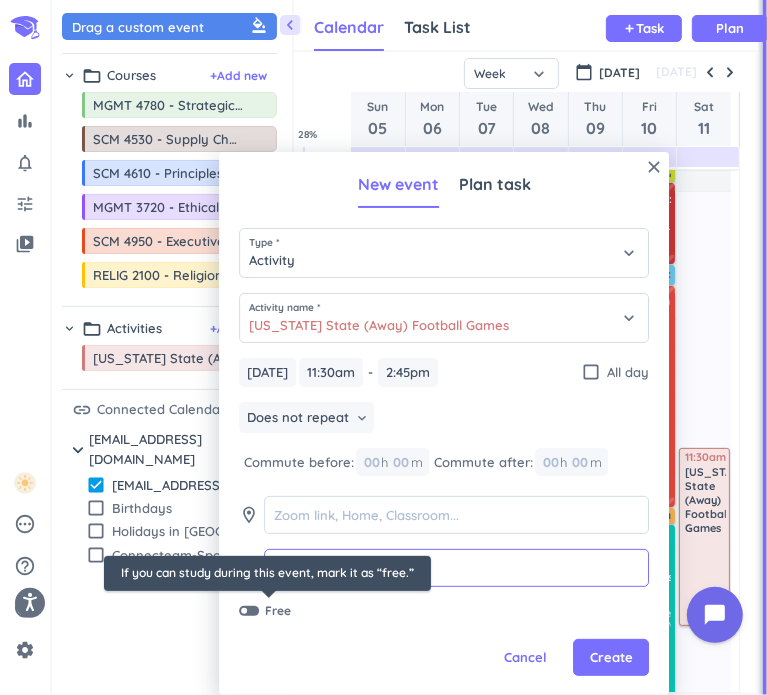 type on "ISU @ [US_STATE], Go?" 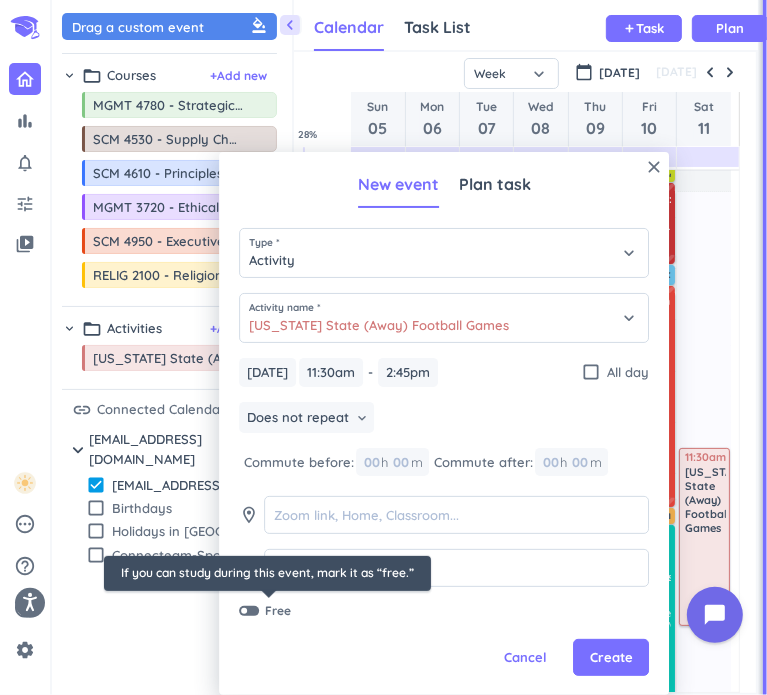 click at bounding box center (249, 611) 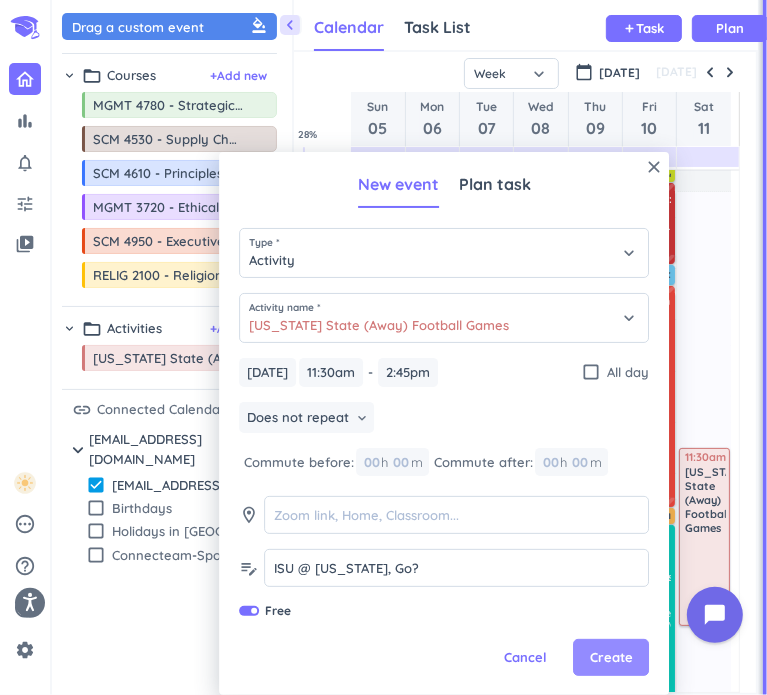 click on "Create" at bounding box center [611, 658] 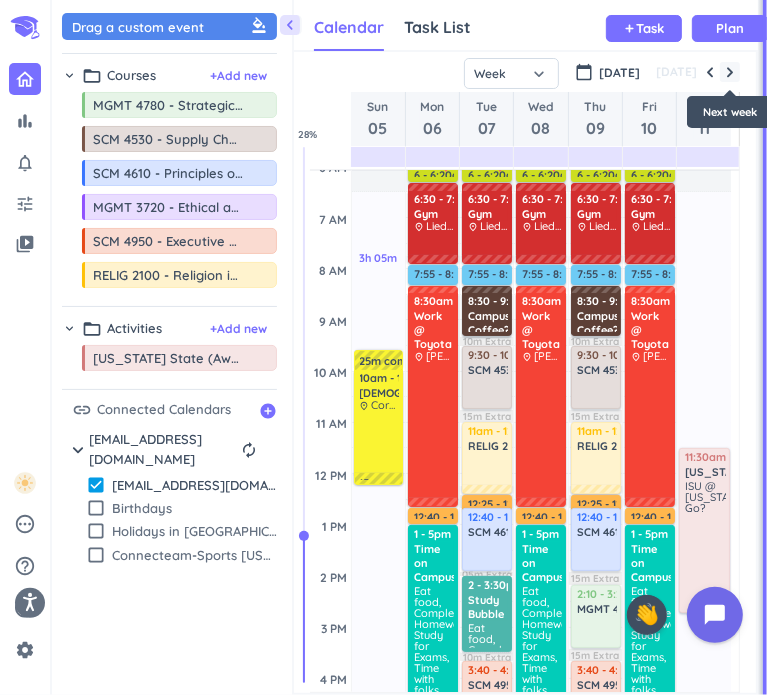 click at bounding box center (730, 72) 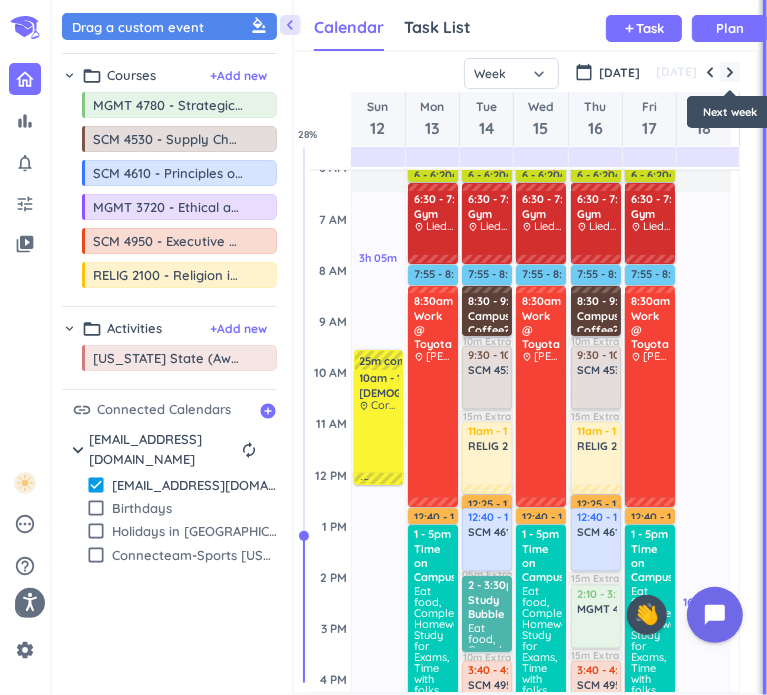 click at bounding box center [730, 72] 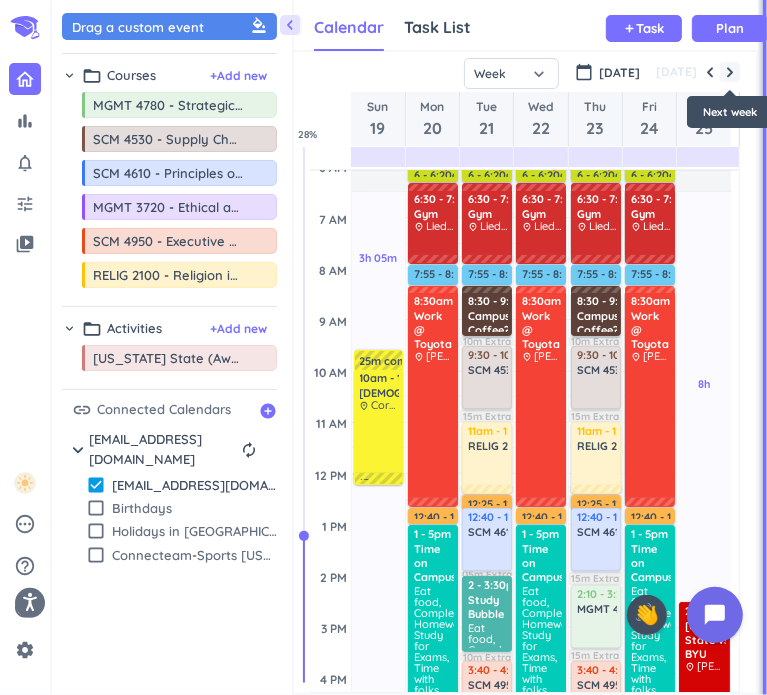 click at bounding box center [730, 72] 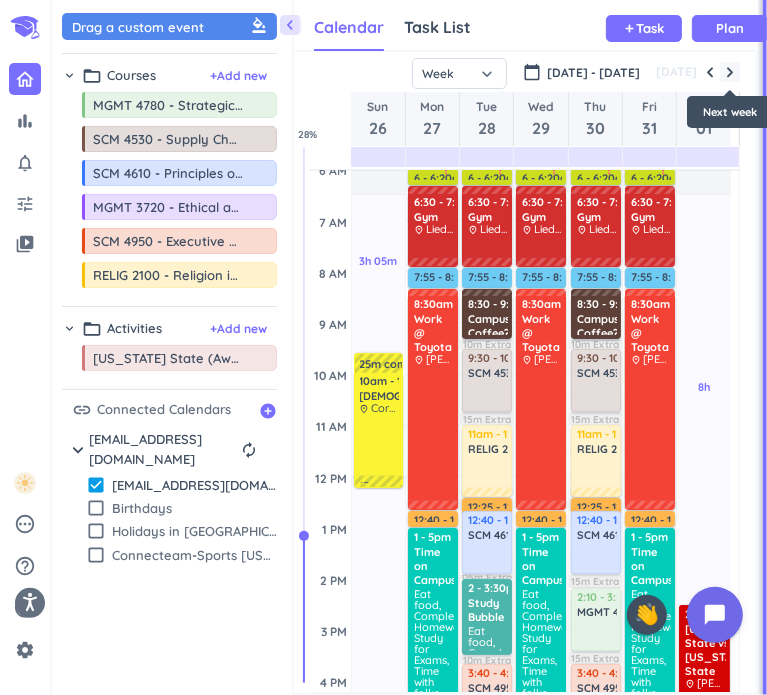 click at bounding box center [730, 72] 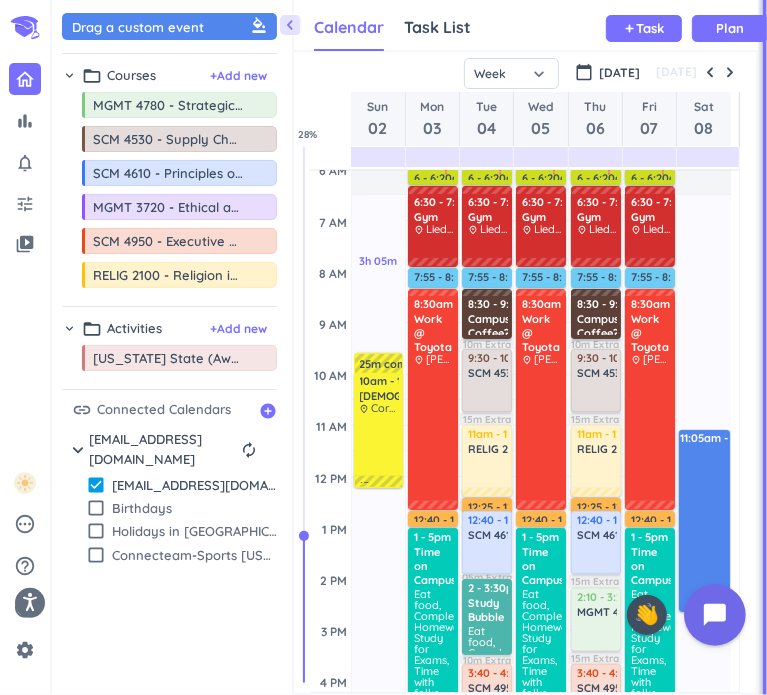 drag, startPoint x: 707, startPoint y: 432, endPoint x: 700, endPoint y: 615, distance: 183.13383 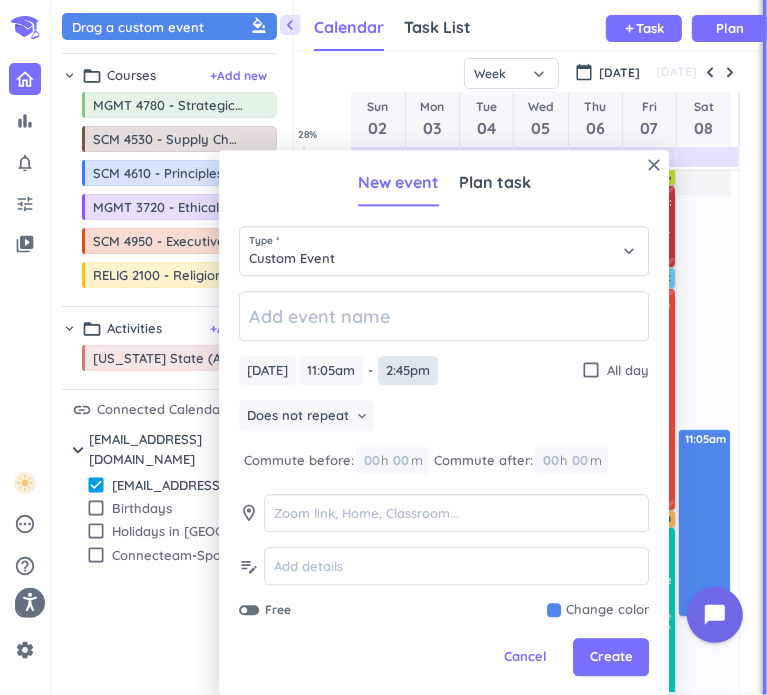 click on "2:45pm" at bounding box center (408, 370) 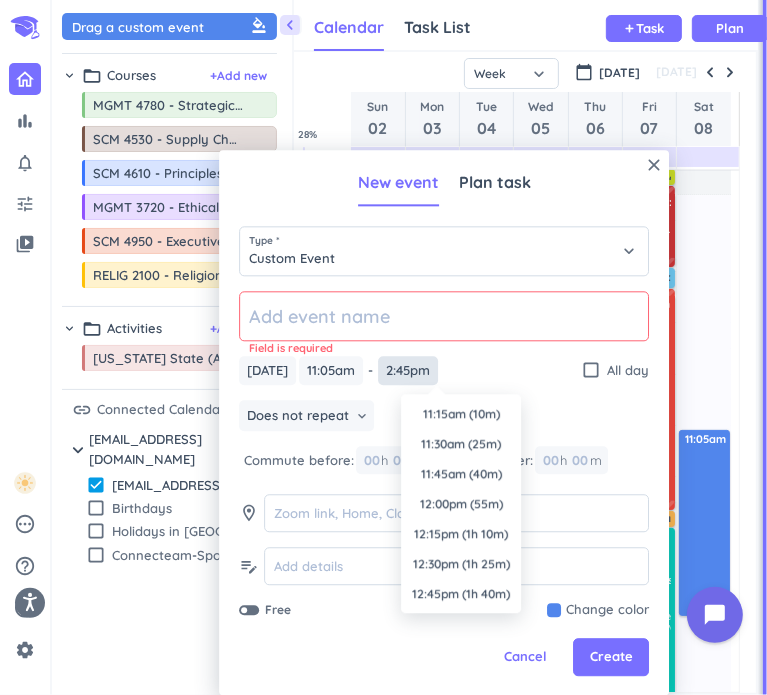 scroll, scrollTop: 420, scrollLeft: 0, axis: vertical 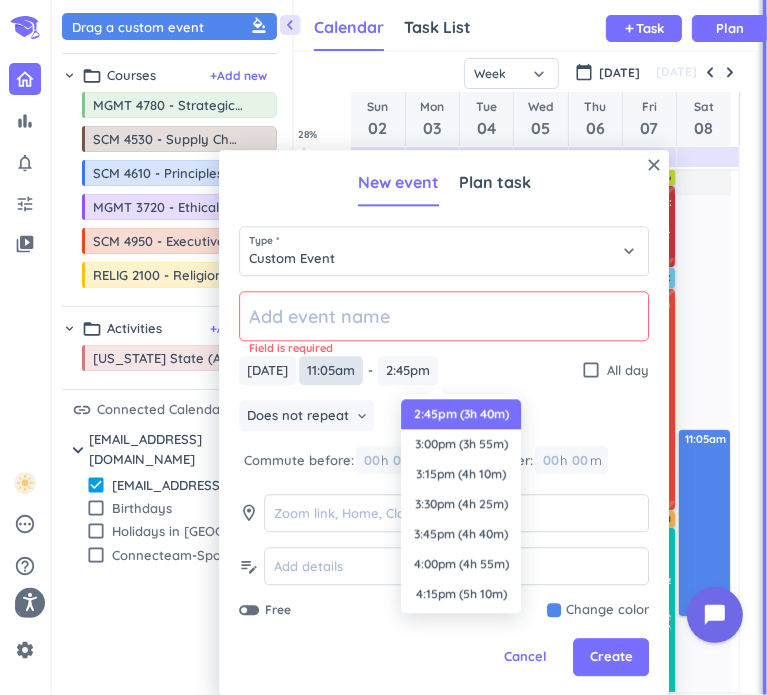 click on "11:05am" at bounding box center [331, 370] 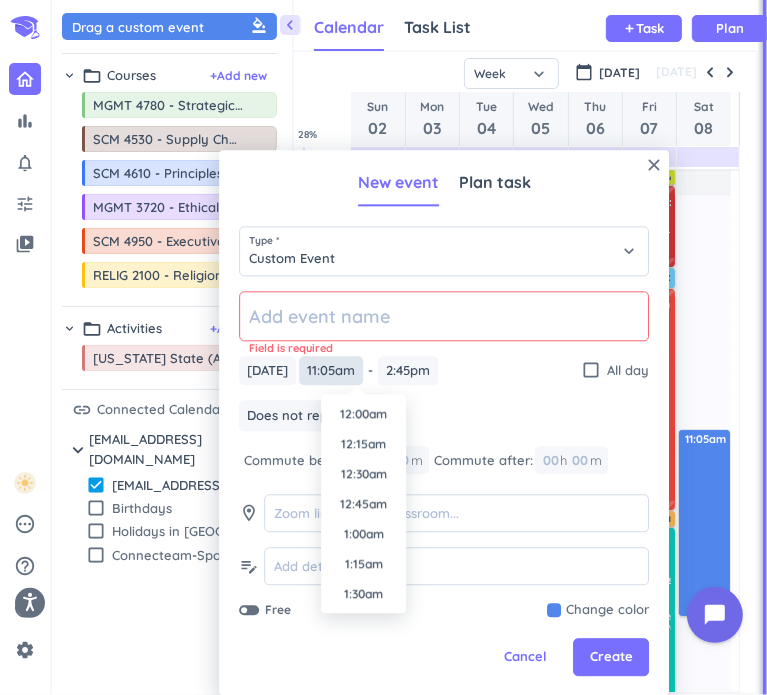 scroll, scrollTop: 1230, scrollLeft: 0, axis: vertical 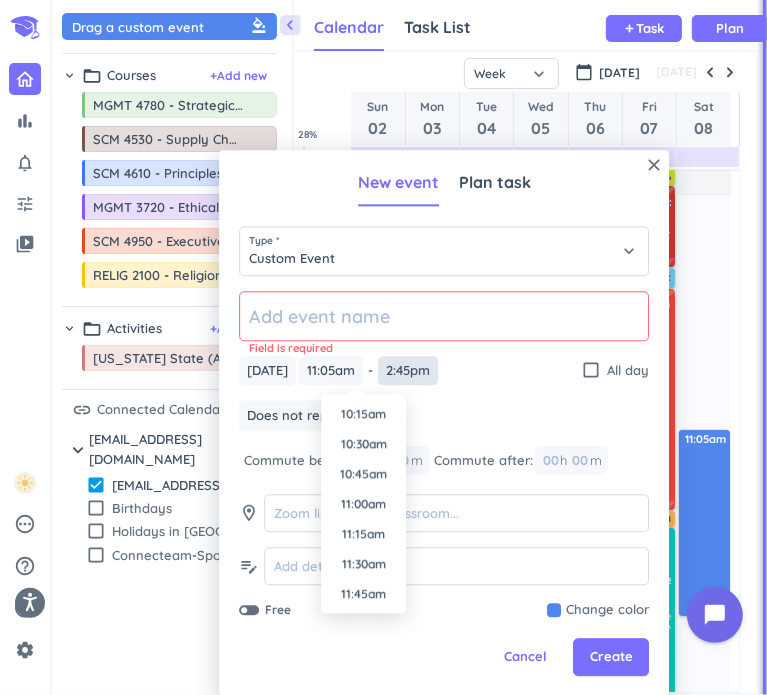 click on "2:45pm" at bounding box center [408, 370] 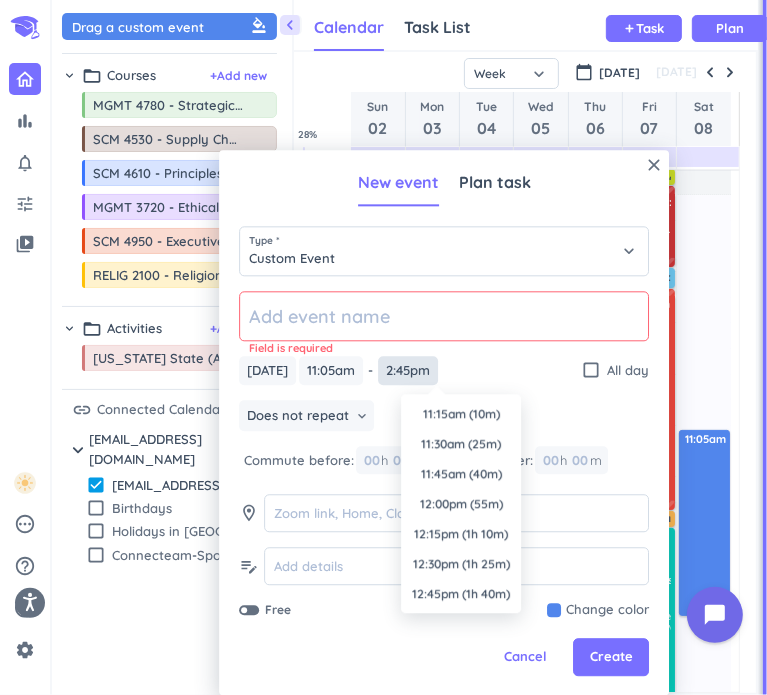 scroll, scrollTop: 420, scrollLeft: 0, axis: vertical 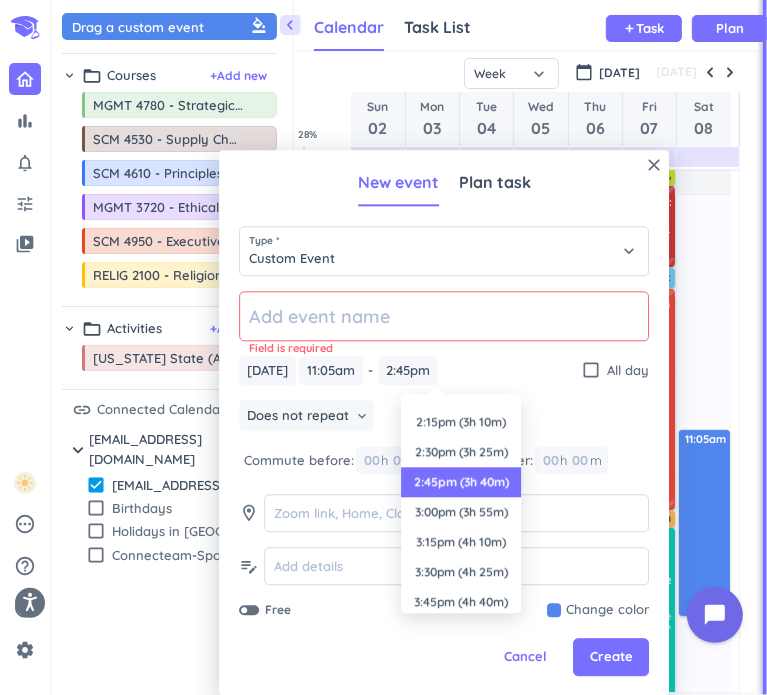 click on "2:45pm (3h 40m)" at bounding box center [461, 482] 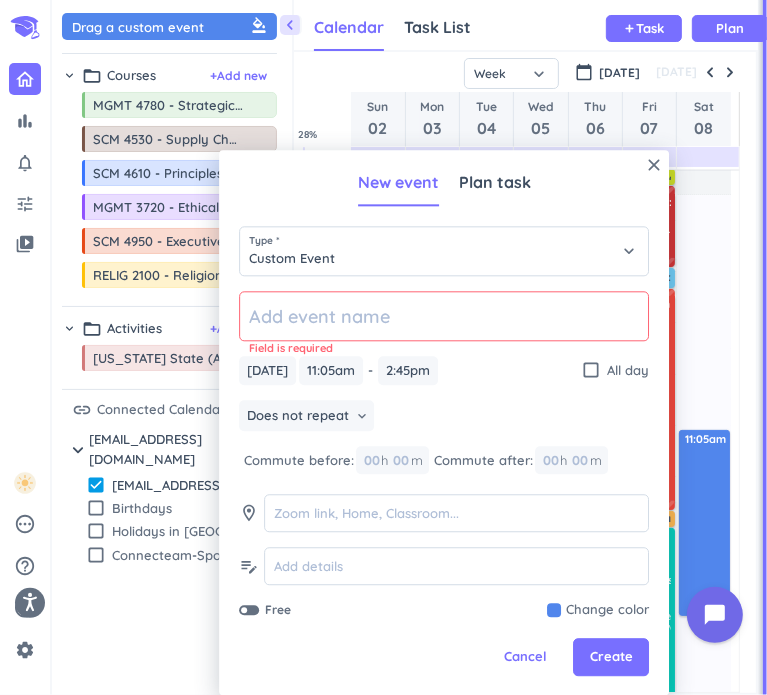 click 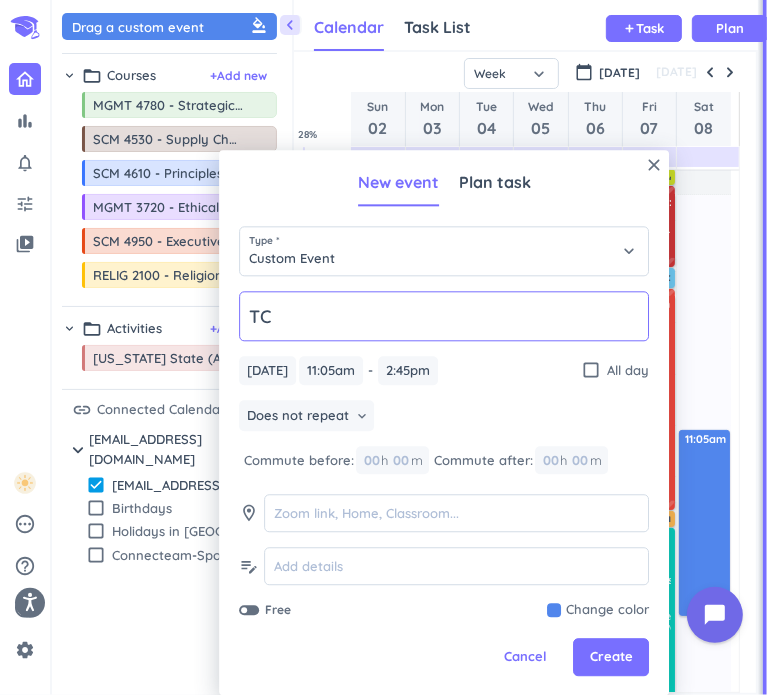 type on "T" 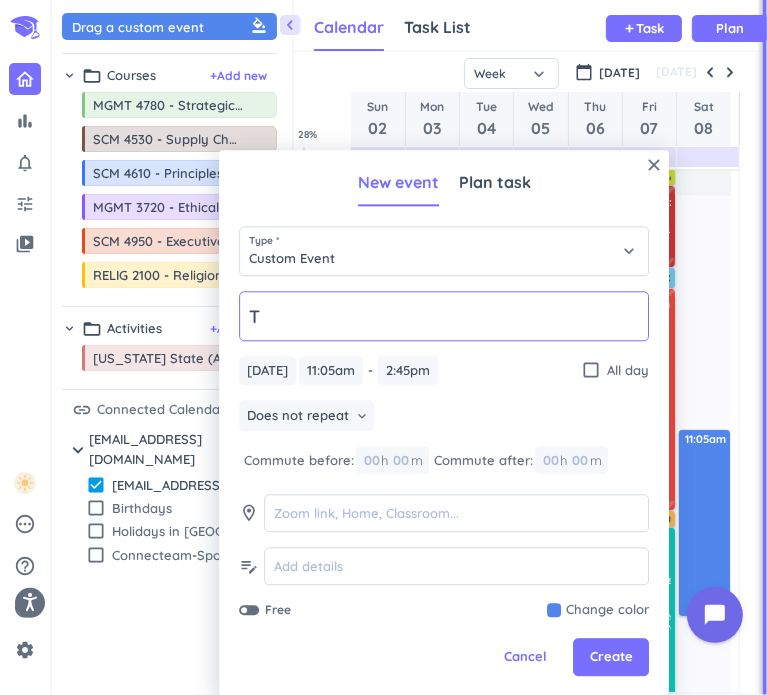 type 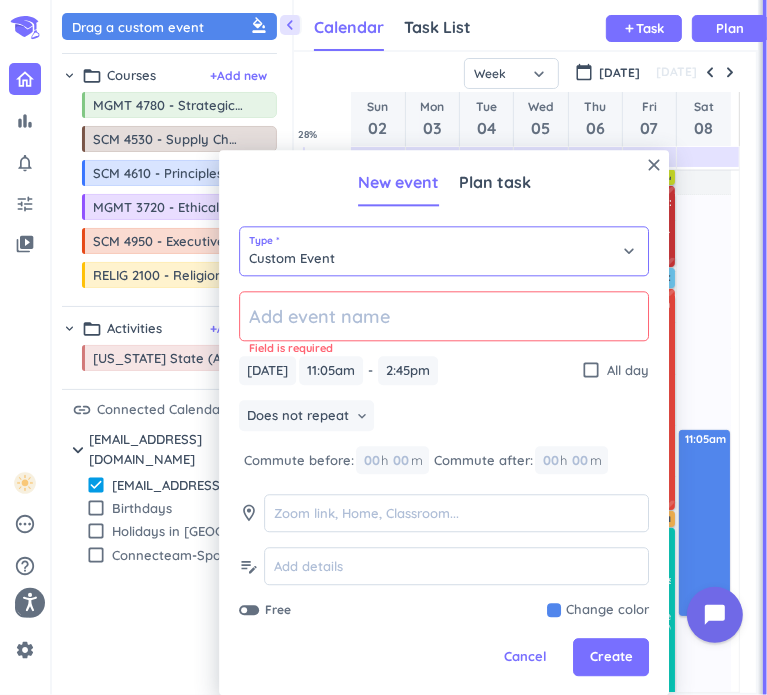click on "Custom Event" at bounding box center (444, 251) 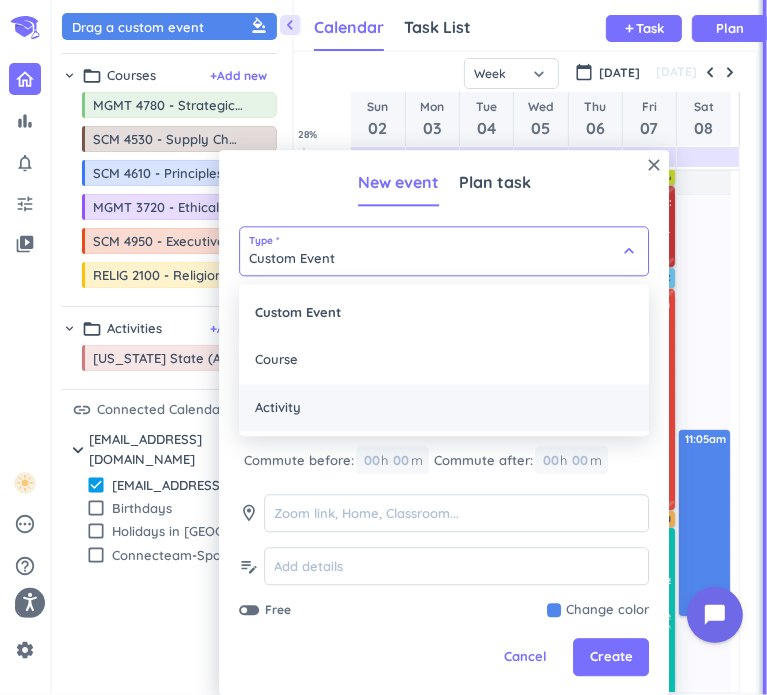 click on "Activity" at bounding box center (444, 408) 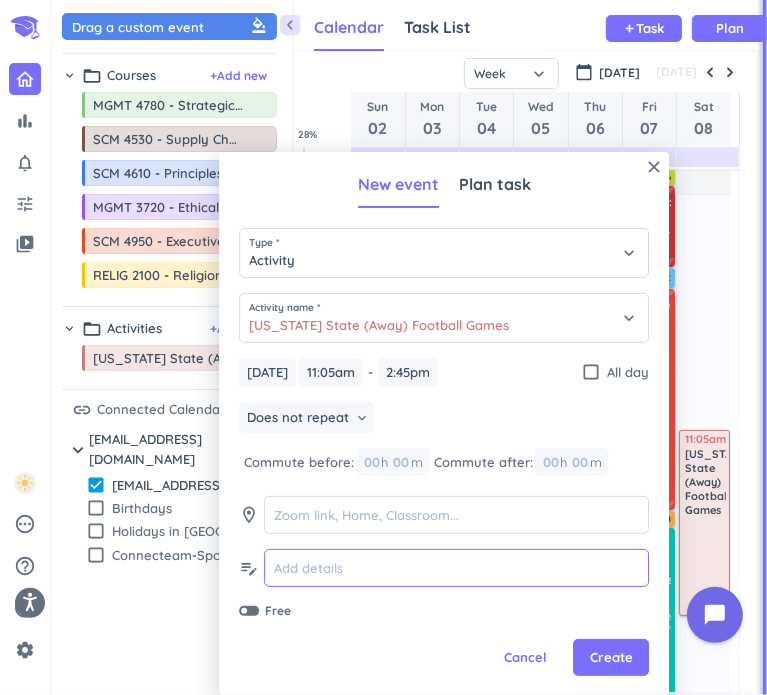 click at bounding box center (456, 568) 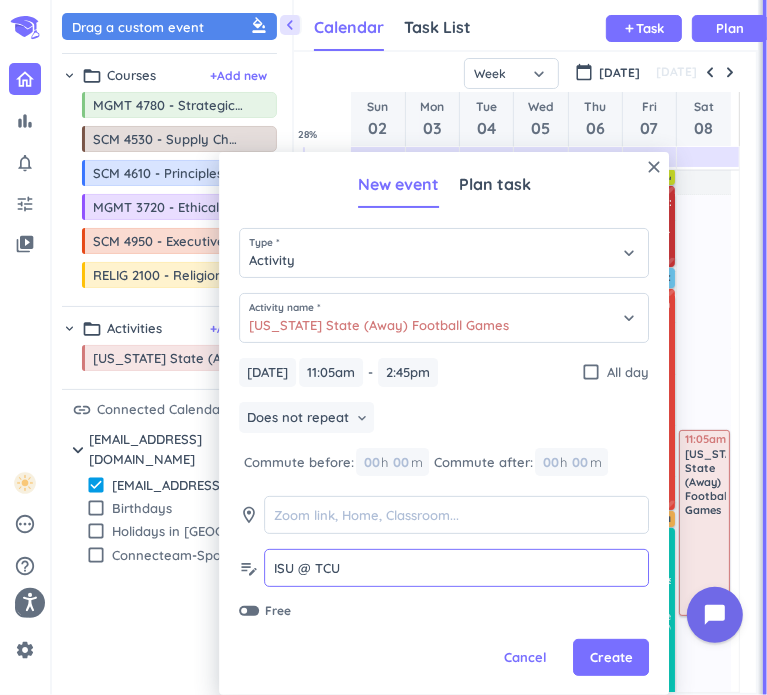 type on "ISU @ TCU" 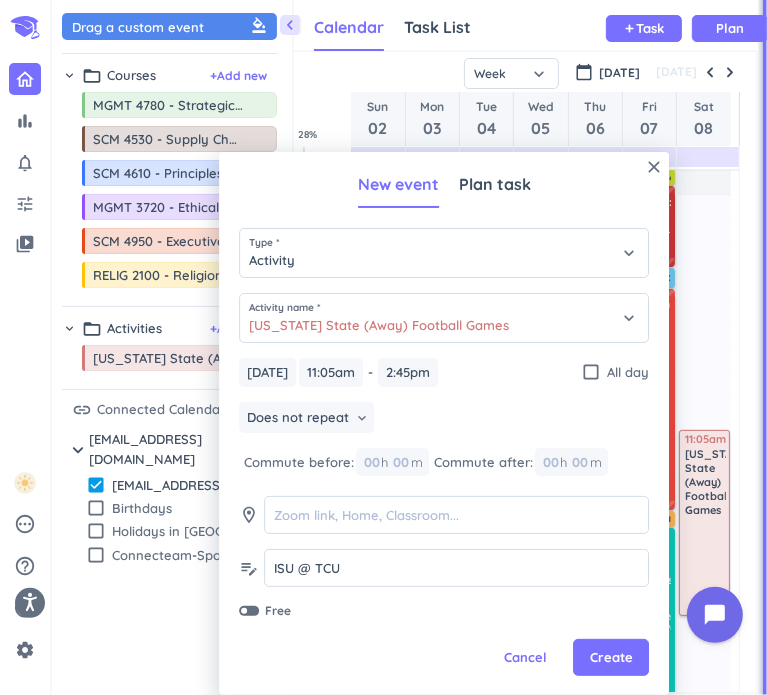 click at bounding box center [249, 611] 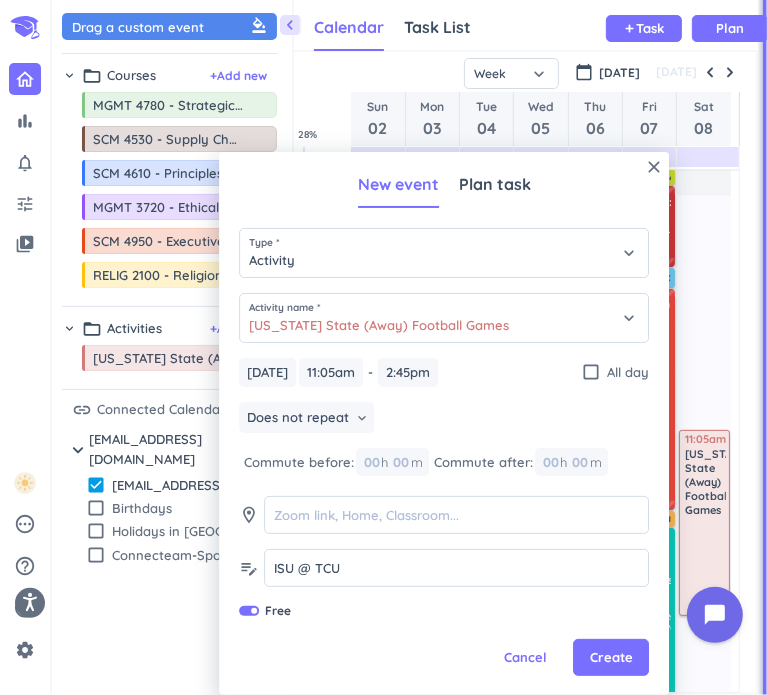 click on "close New event Plan task Type * Activity keyboard_arrow_down Activity name * [US_STATE] State (Away) Football Games keyboard_arrow_down [DATE] [DATE]   11:05am 11:05am - 2:45pm 2:45pm check_box_outline_blank All day Does not repeat keyboard_arrow_down Commute before: 00 h 00 m Commute after: 00 h 00 m room edit_note ISU @ TCU ISU @ TCU Free Cancel Create" at bounding box center [444, 423] 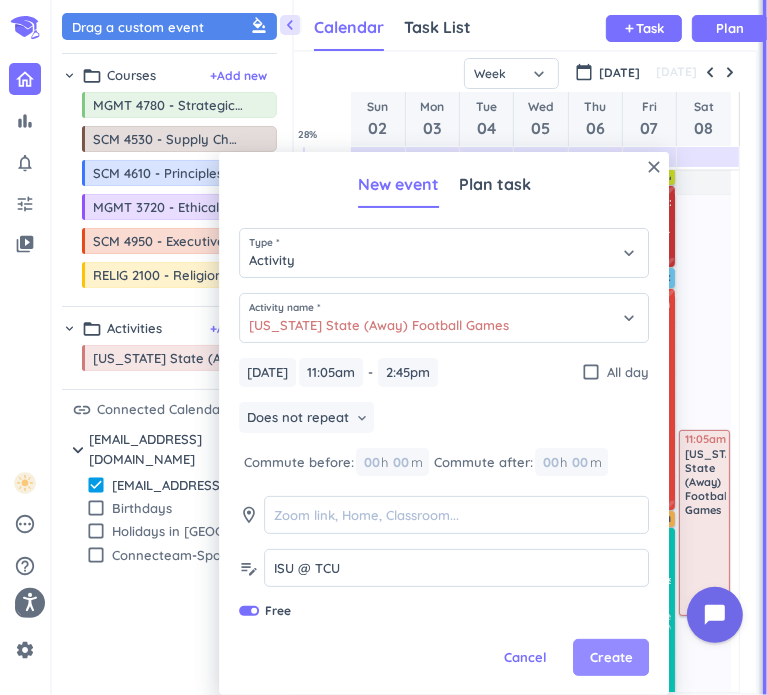 click on "Create" at bounding box center (611, 658) 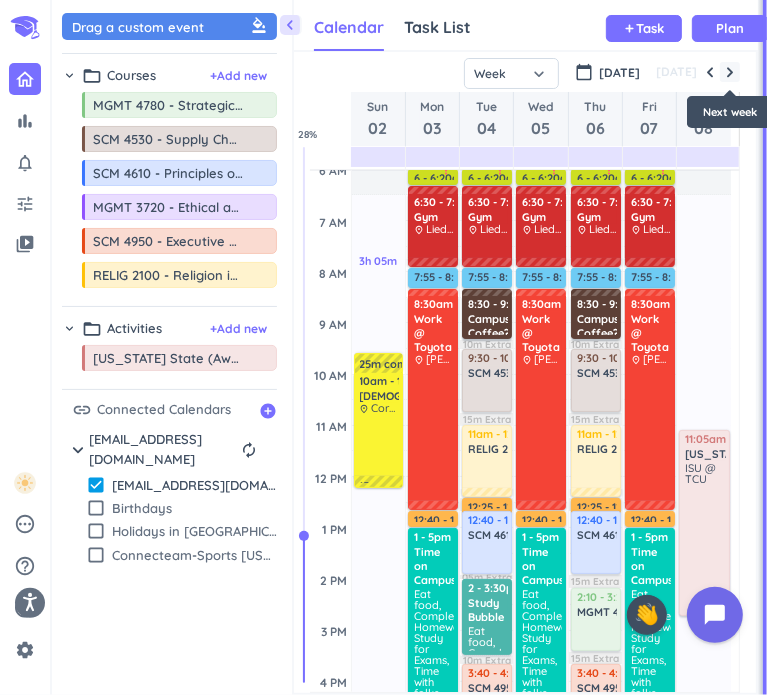 click at bounding box center (730, 72) 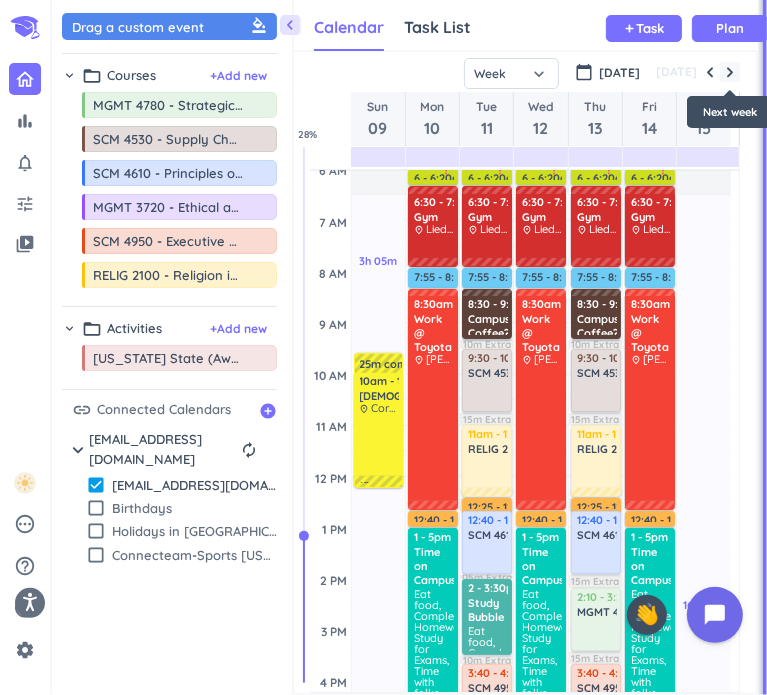 click at bounding box center (730, 72) 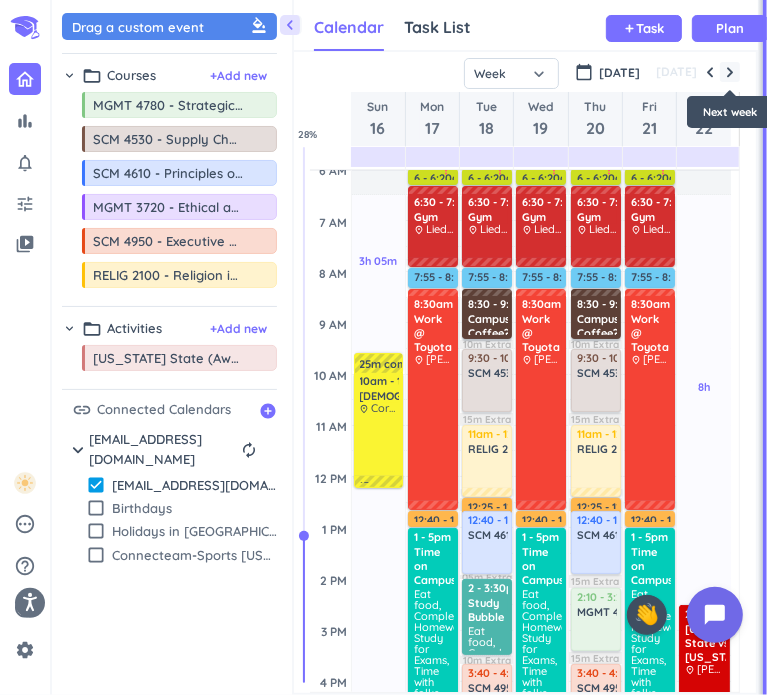 click at bounding box center (730, 72) 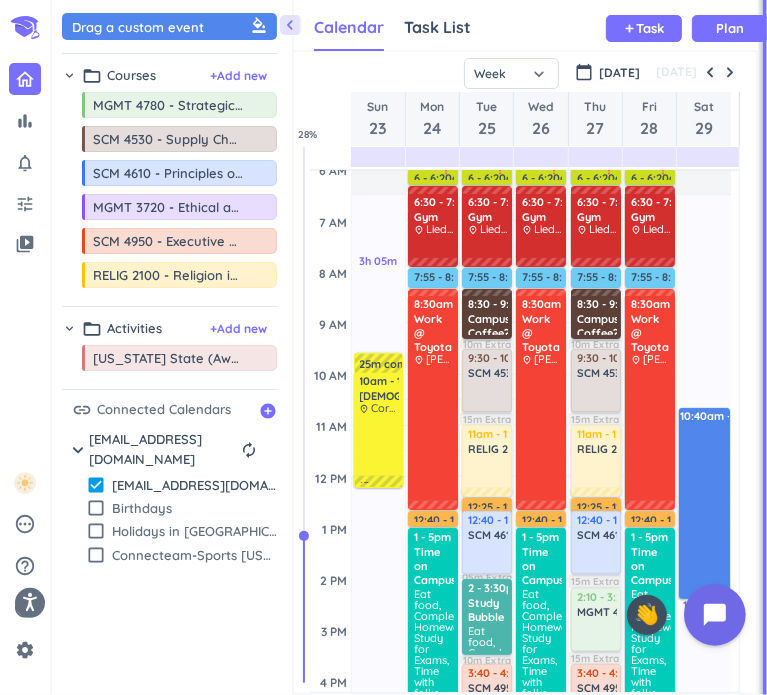 drag, startPoint x: 694, startPoint y: 409, endPoint x: 715, endPoint y: 593, distance: 185.19449 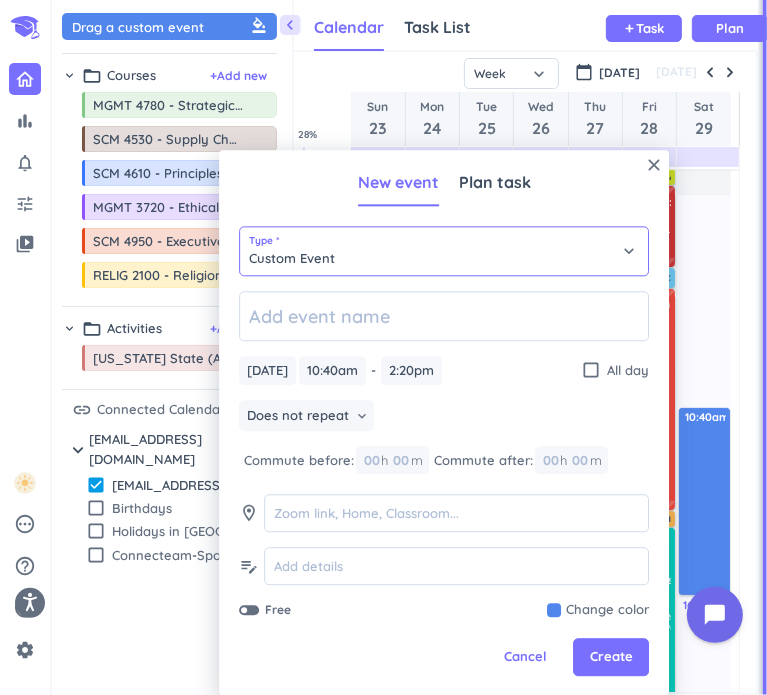 click on "Custom Event" at bounding box center (444, 251) 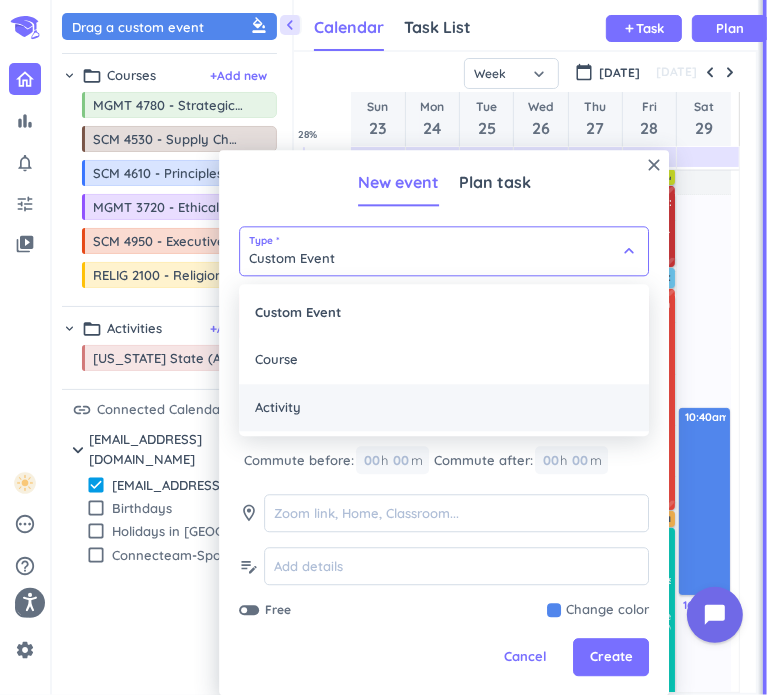 click on "Activity" at bounding box center [444, 408] 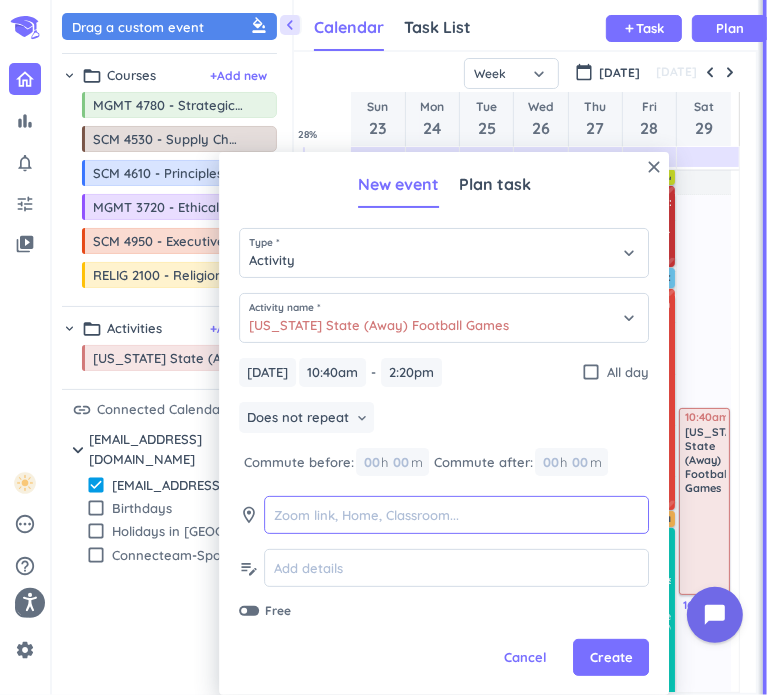 click at bounding box center (456, 515) 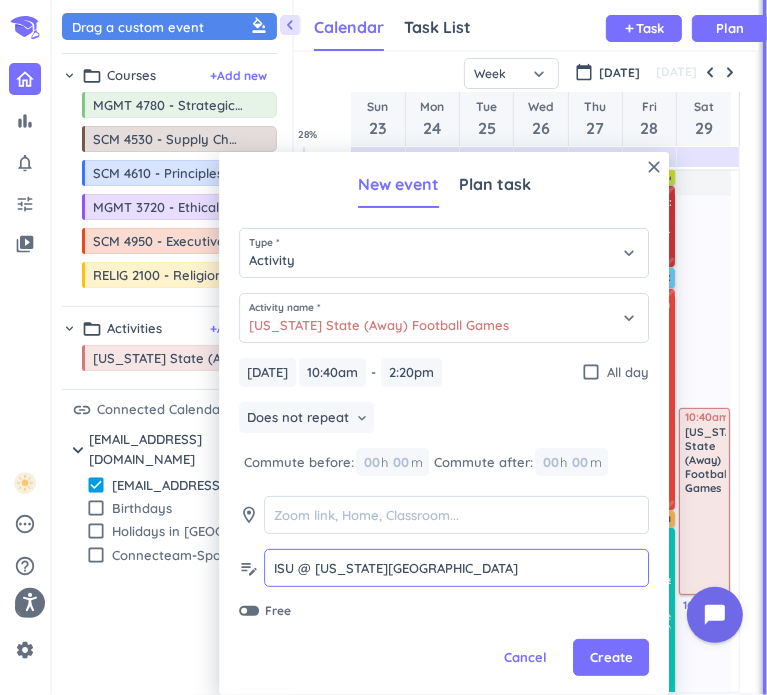 type on "ISU @ [US_STATE][GEOGRAPHIC_DATA]" 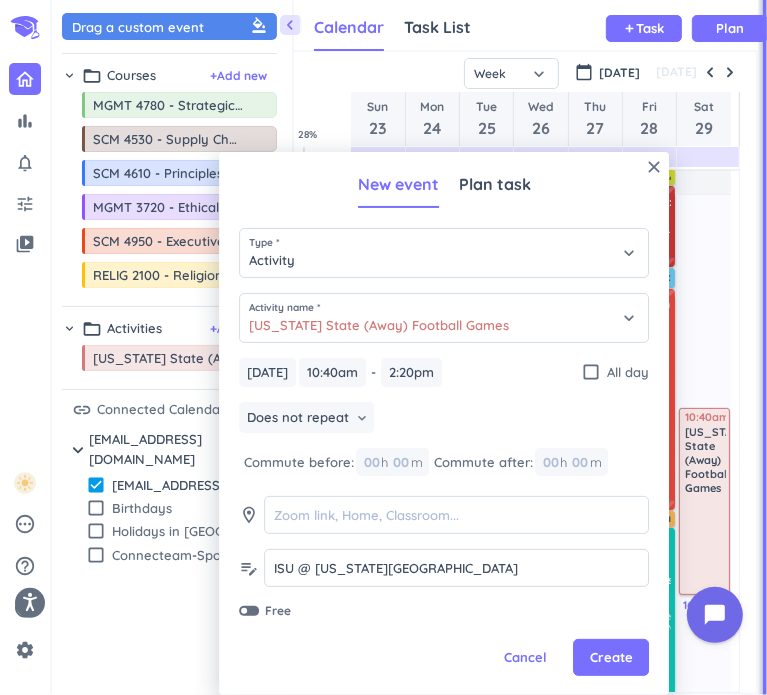 click on "Free" at bounding box center [444, 611] 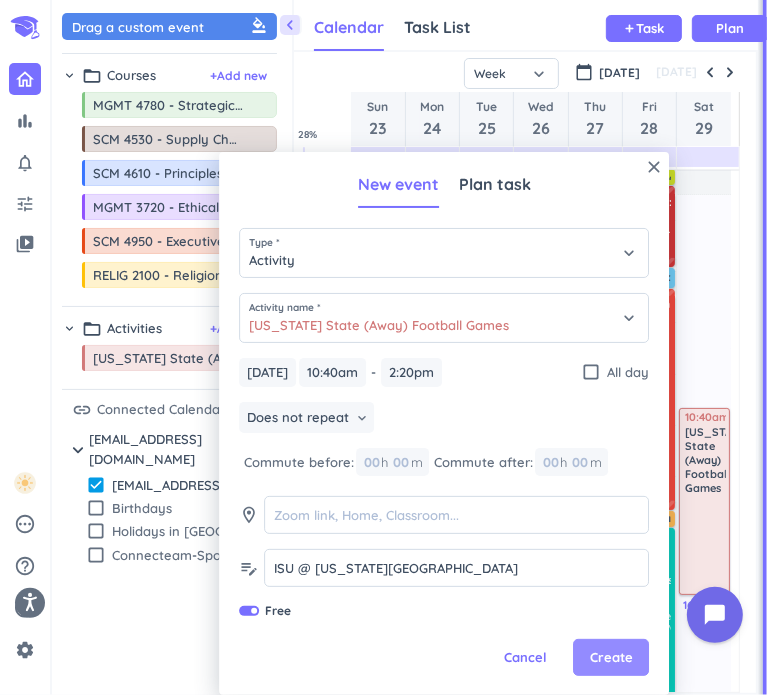 click on "Create" at bounding box center (611, 658) 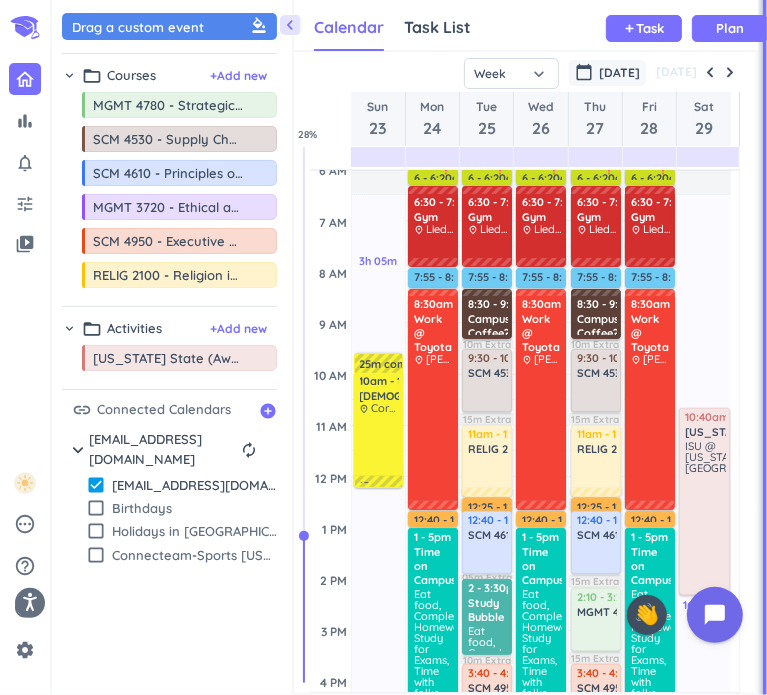 click on "[DATE]" at bounding box center (619, 73) 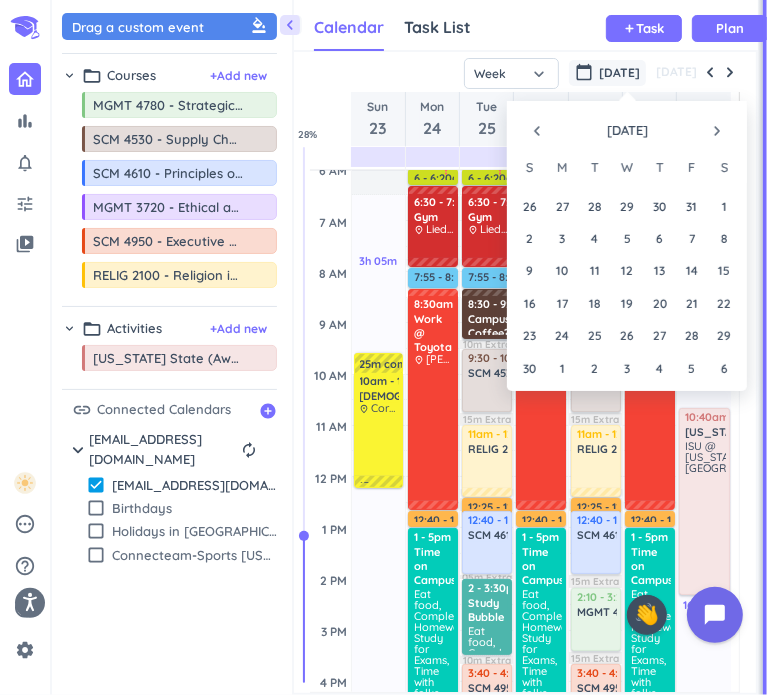 click on "navigate_before" at bounding box center [537, 131] 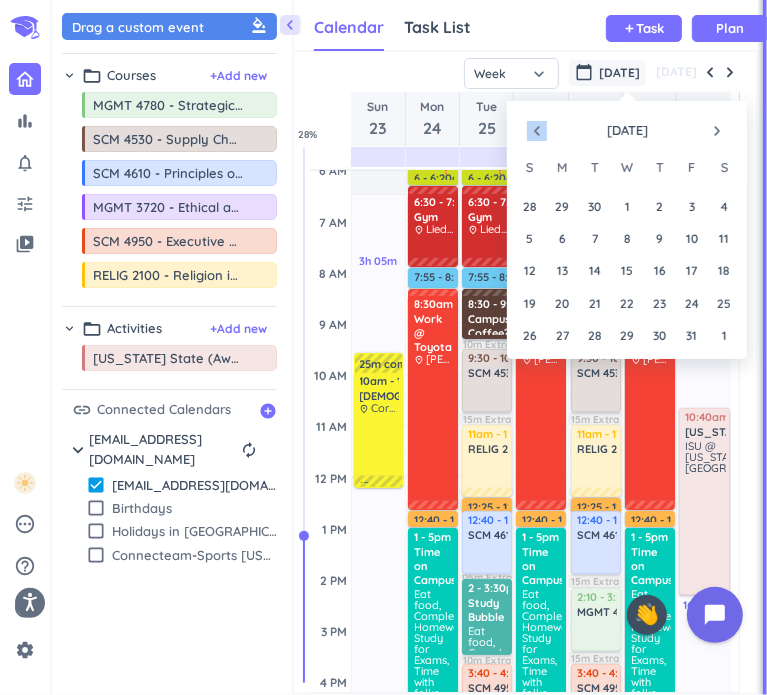 click on "navigate_before" at bounding box center (537, 131) 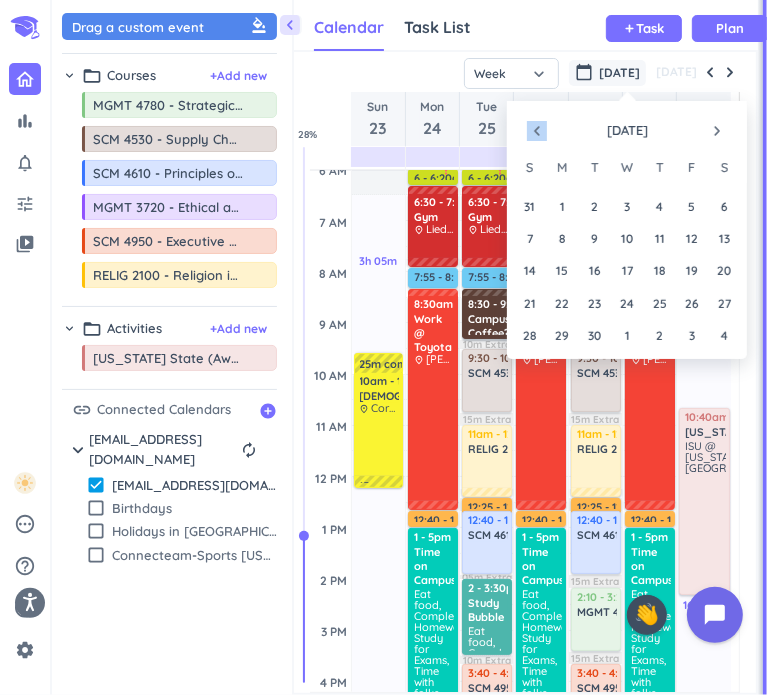 click on "navigate_before" at bounding box center (537, 131) 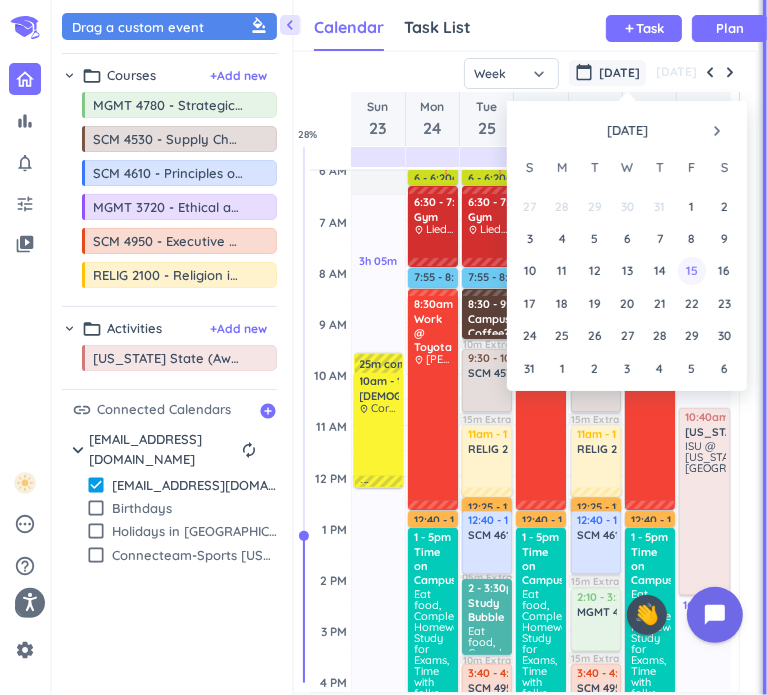 click on "15" at bounding box center (691, 270) 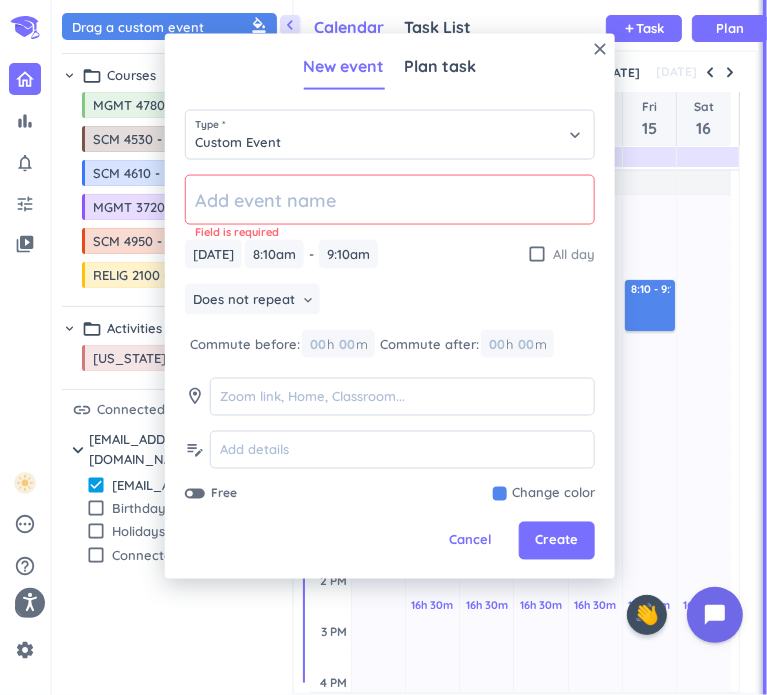 click on "check_box_outline_blank" at bounding box center (537, 254) 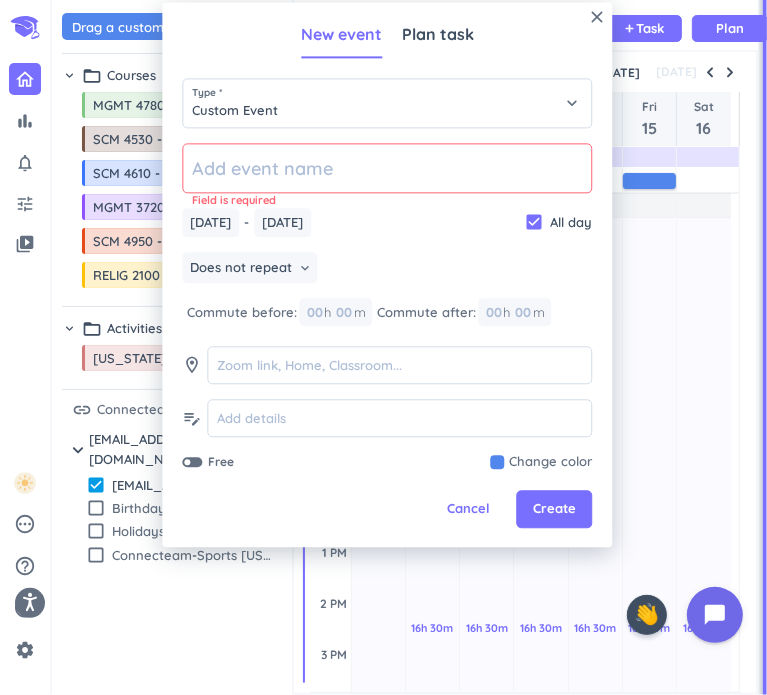 click 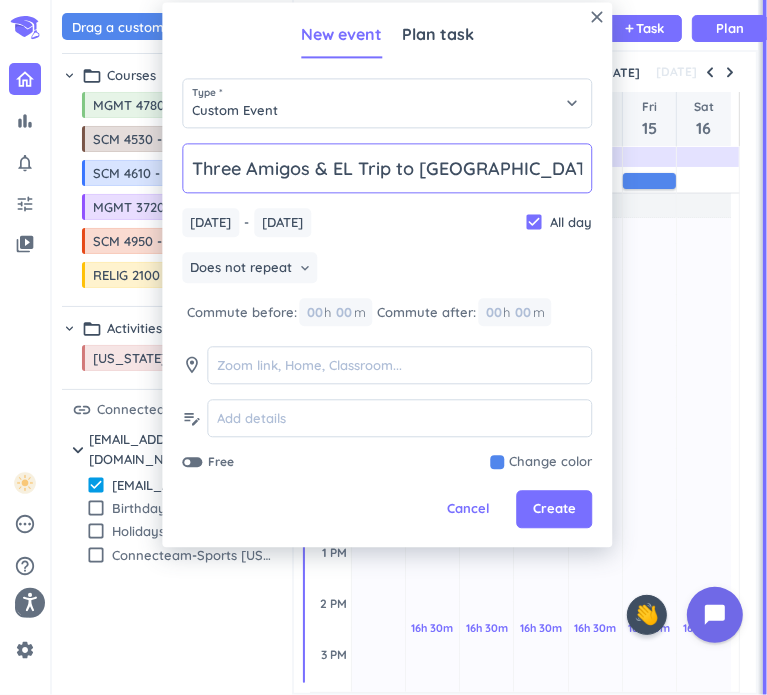 type on "Three Amigos & EL Trip to [GEOGRAPHIC_DATA]" 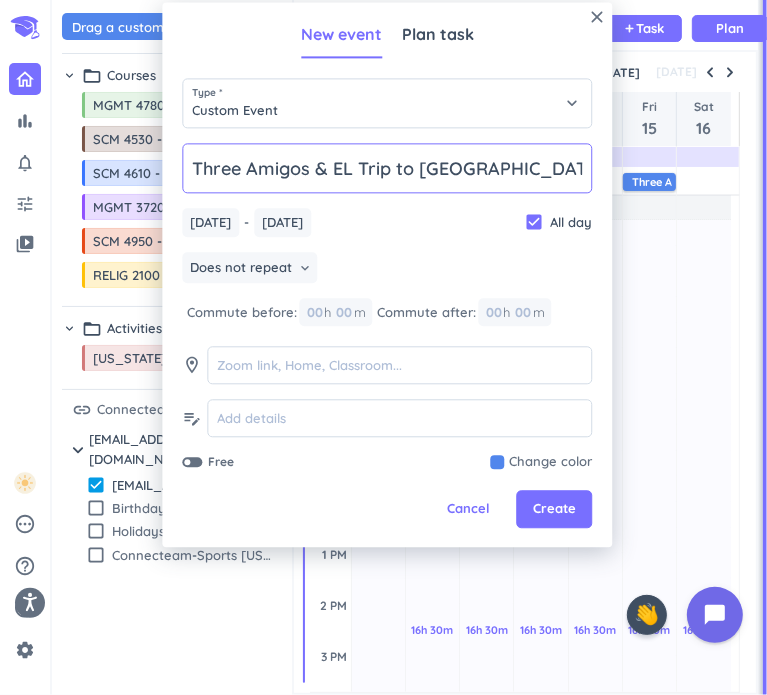 click on "Three Amigos & EL Trip to [GEOGRAPHIC_DATA]" 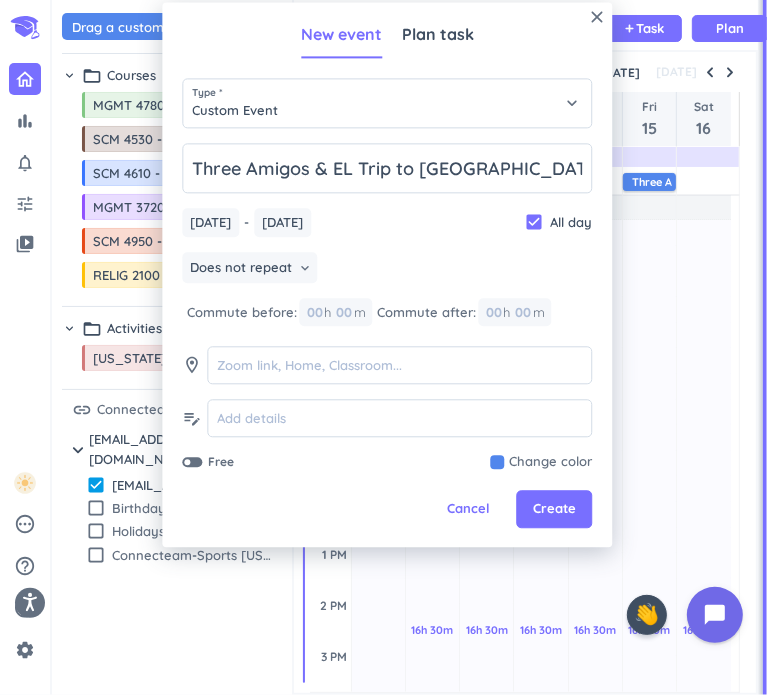 click at bounding box center [541, 463] 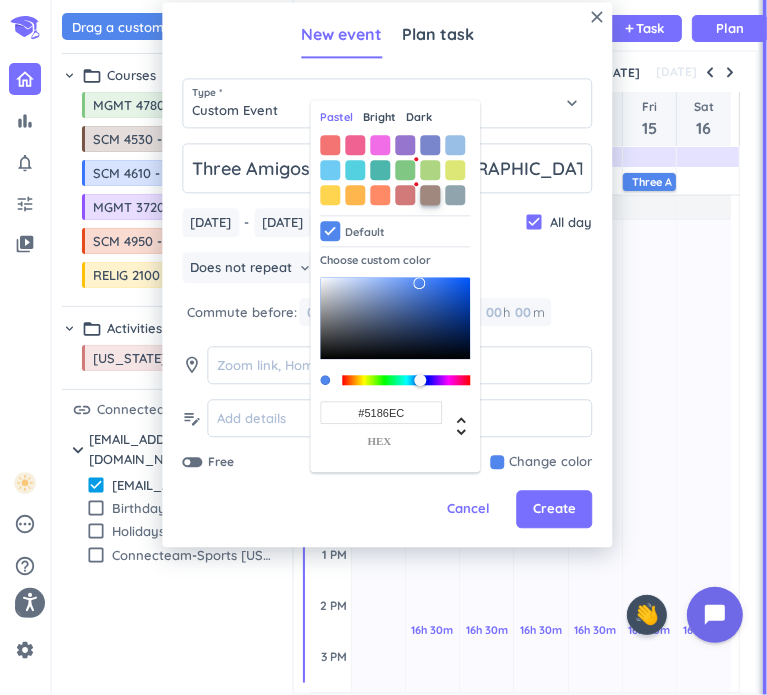 click at bounding box center (430, 195) 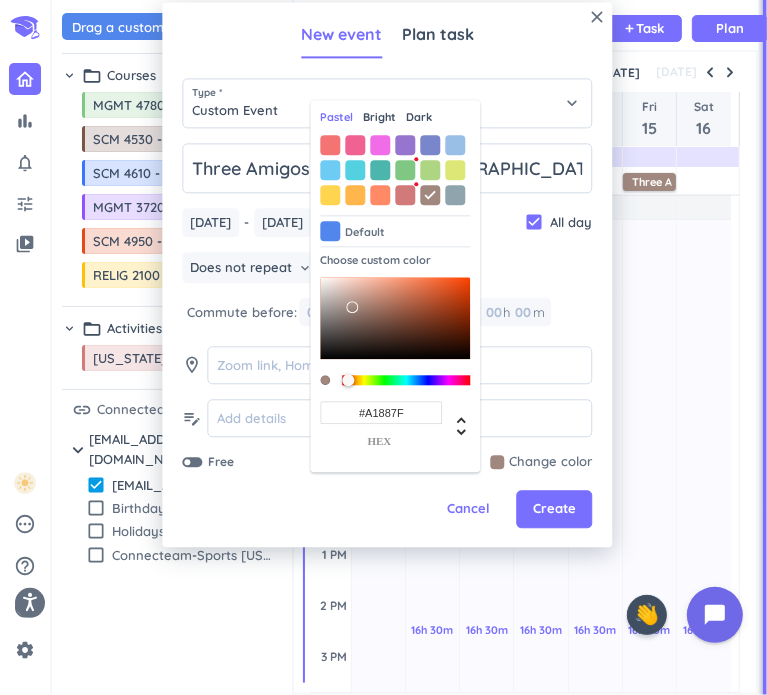 type on "#D45527" 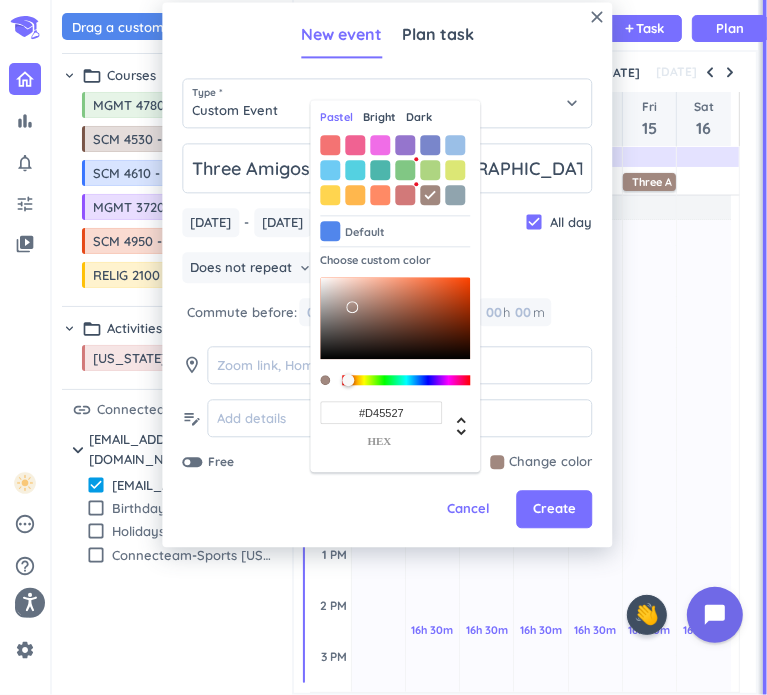 click at bounding box center [395, 318] 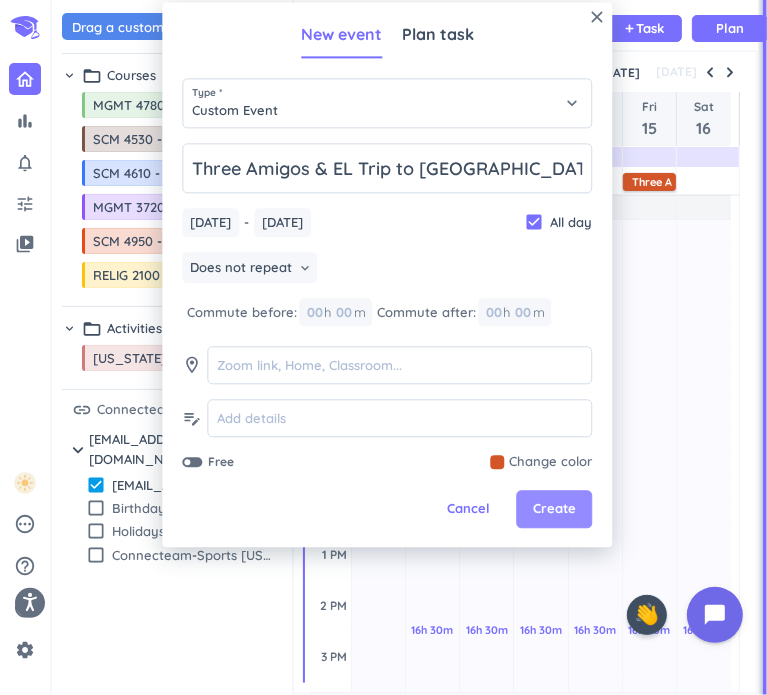 click on "Create" at bounding box center (554, 510) 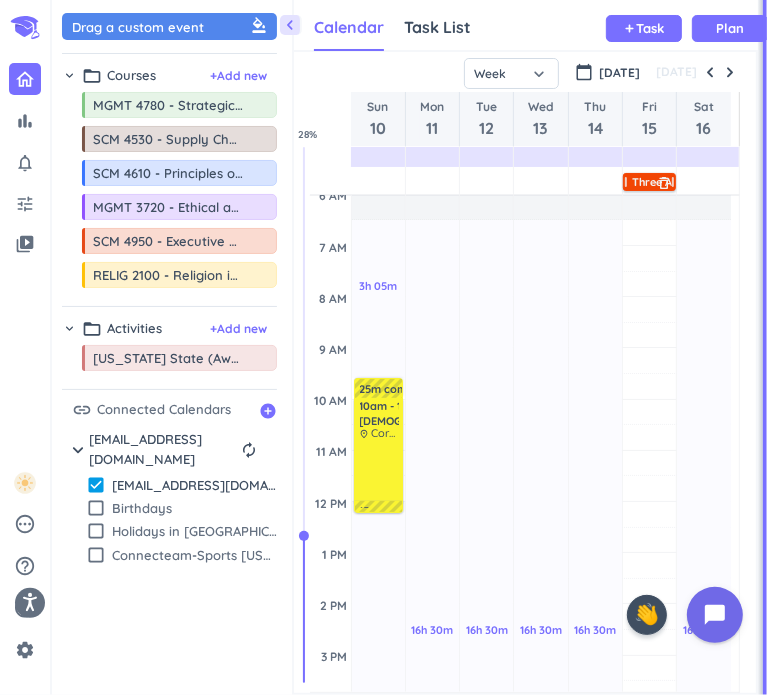 click on "Three Amigos & EL Trip to [GEOGRAPHIC_DATA]" at bounding box center [758, 182] 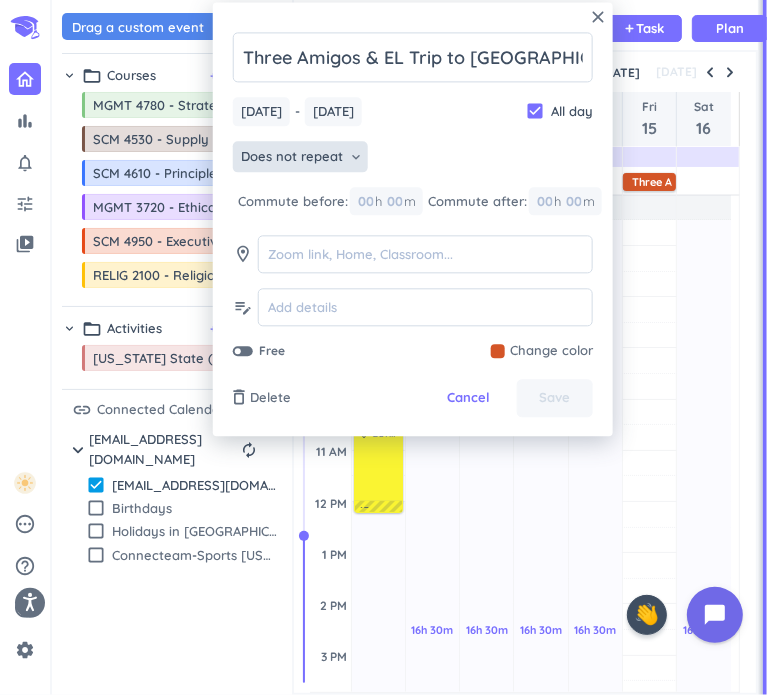 click on "Does not repeat" at bounding box center [292, 157] 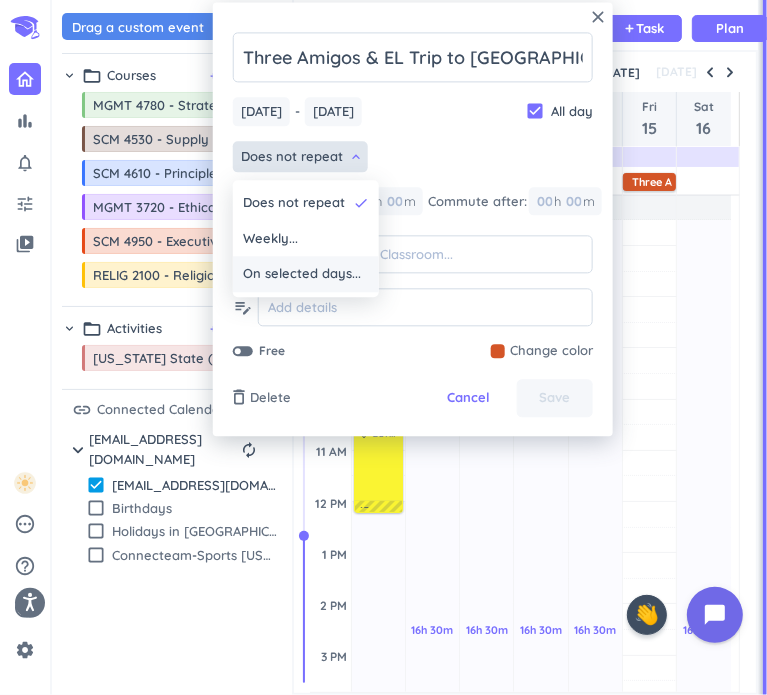 click on "On selected days..." at bounding box center (306, 274) 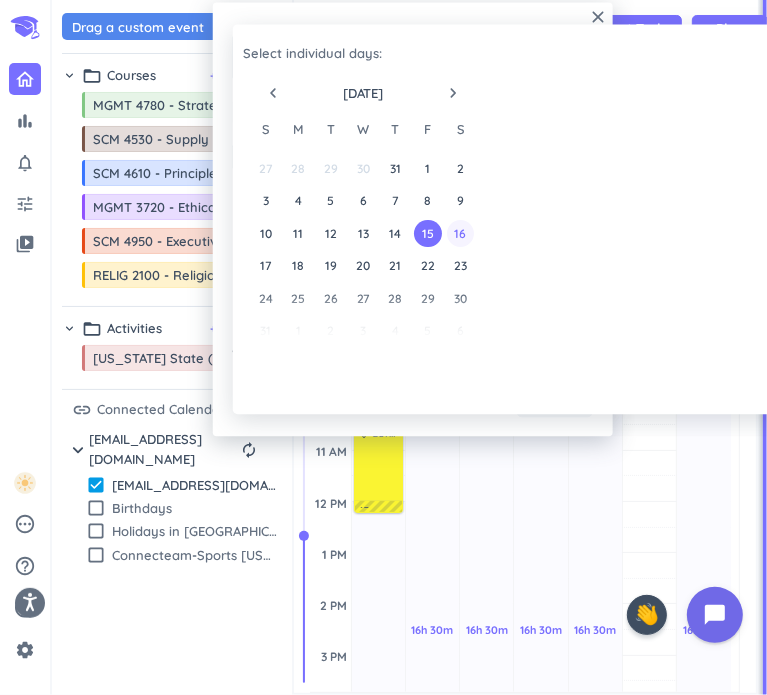 click on "16" at bounding box center (460, 233) 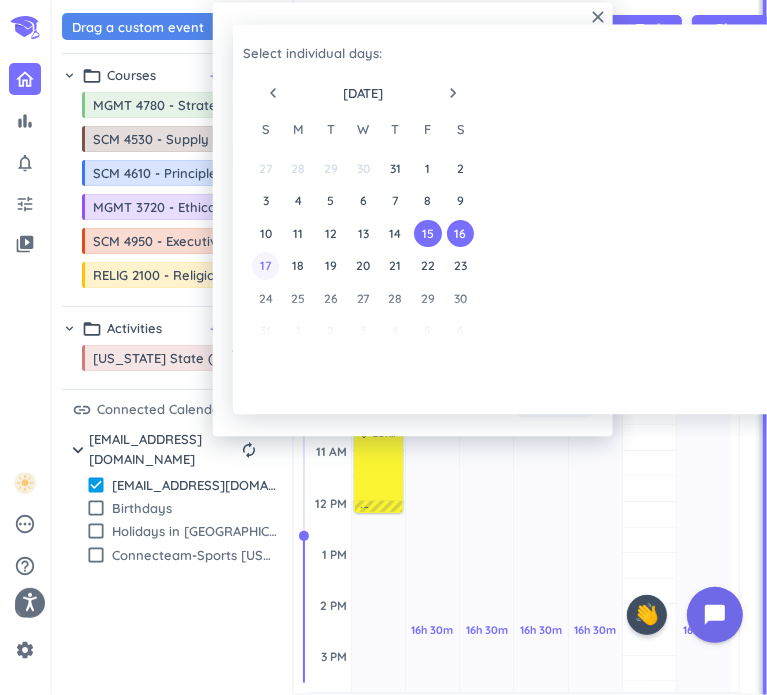 click on "17" at bounding box center (265, 266) 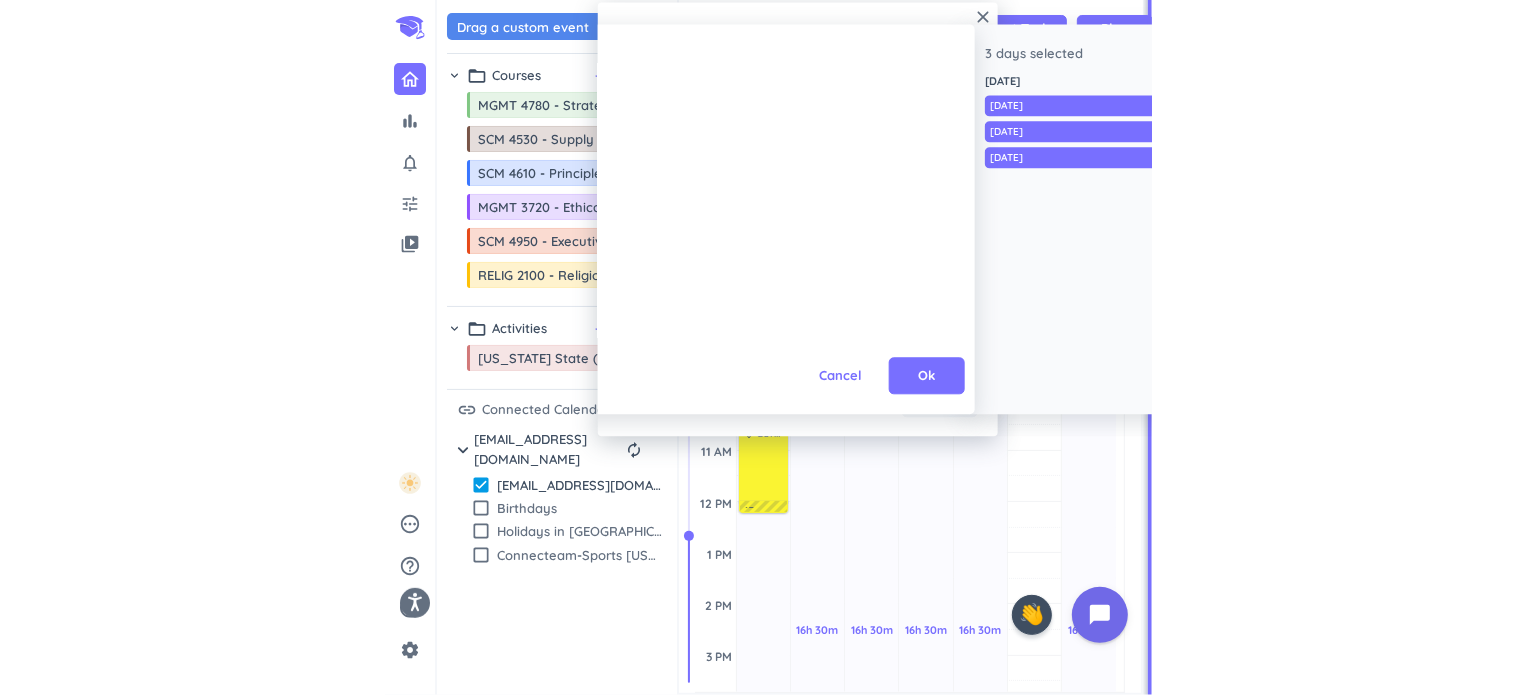 scroll, scrollTop: 0, scrollLeft: 397, axis: horizontal 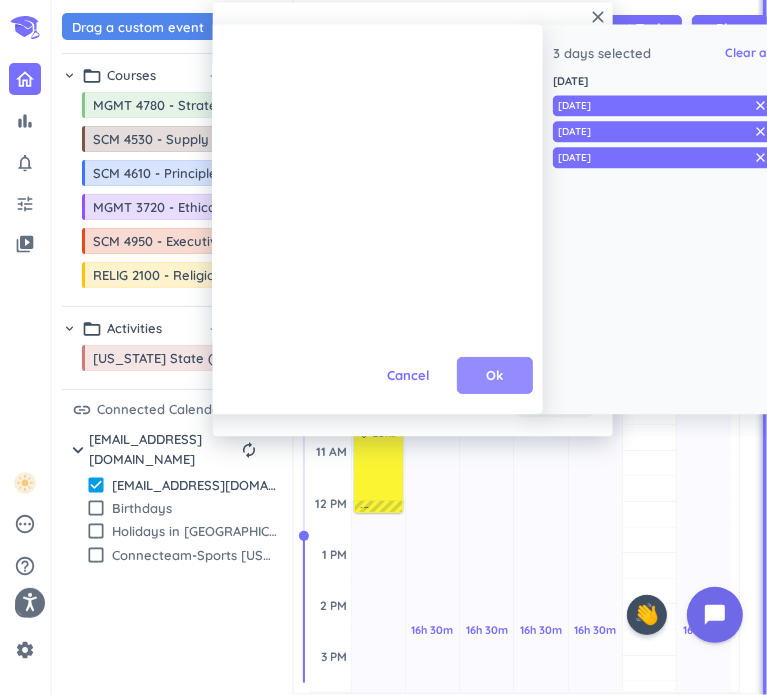 click on "Ok" at bounding box center [495, 376] 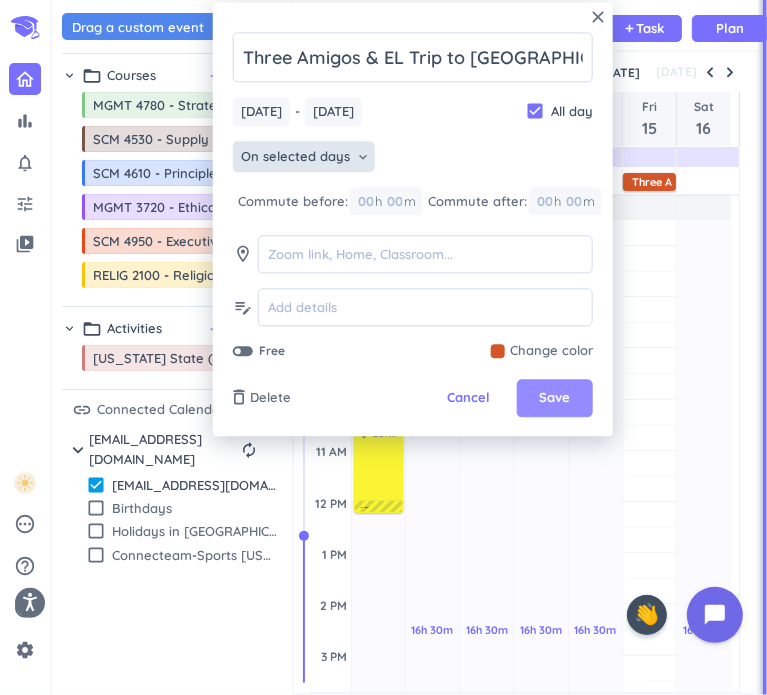click on "Save" at bounding box center [554, 399] 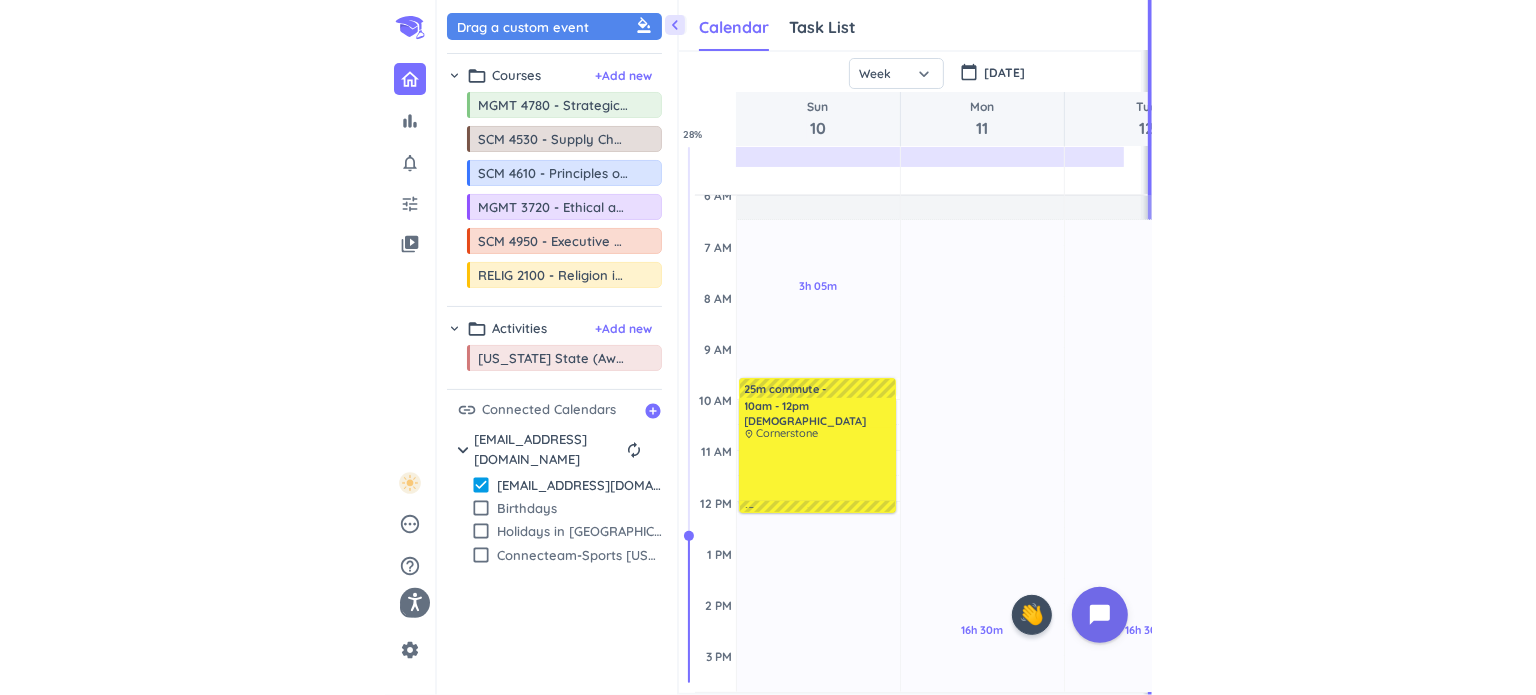scroll, scrollTop: 8, scrollLeft: 9, axis: both 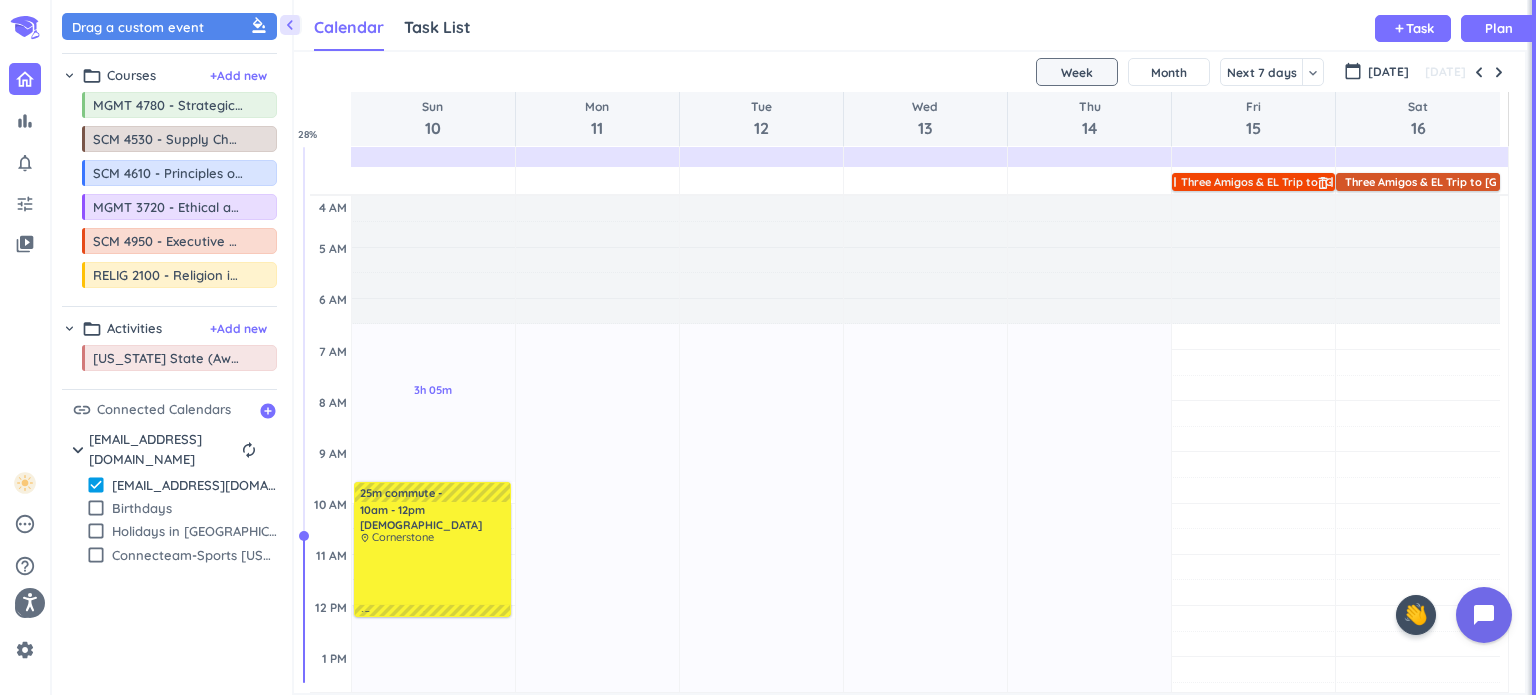 click on "Three Amigos & EL Trip to [GEOGRAPHIC_DATA]" at bounding box center [1307, 182] 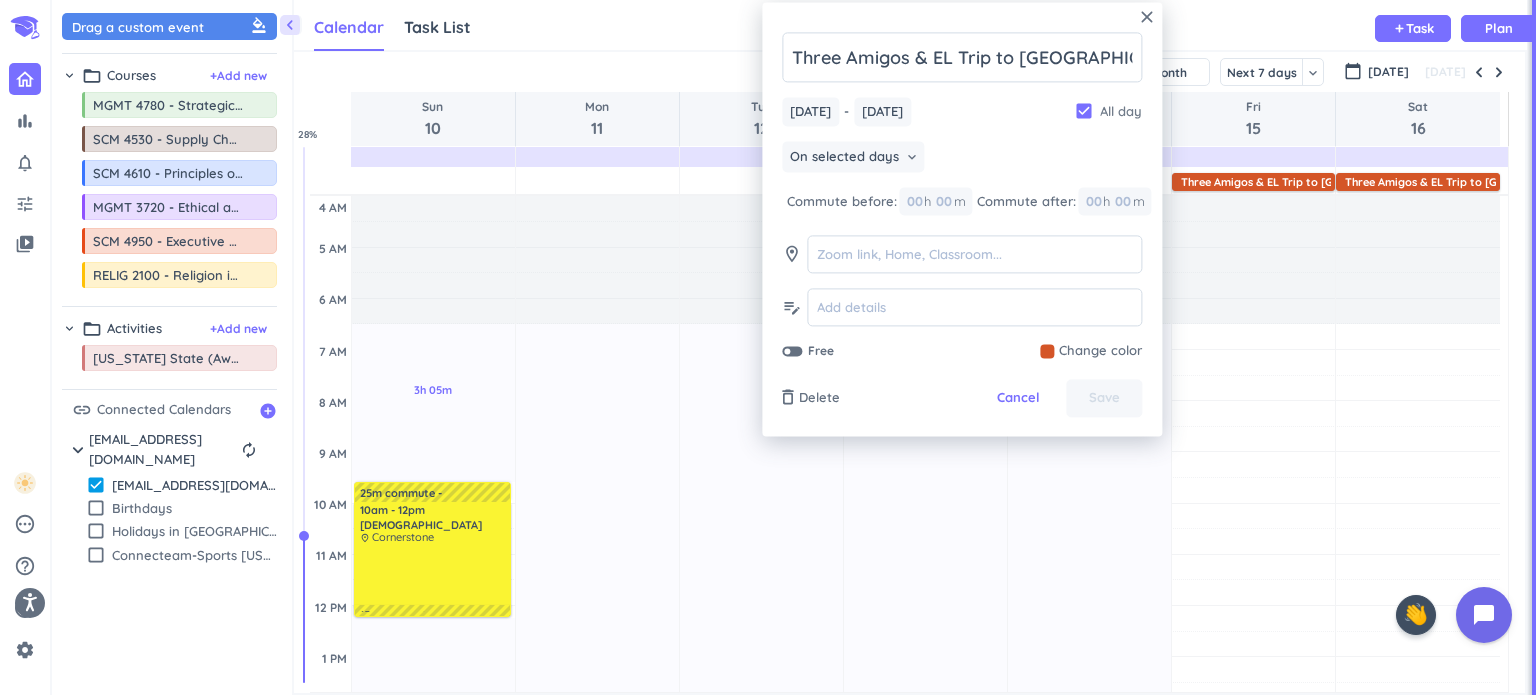 click on "check_box" at bounding box center (1084, 112) 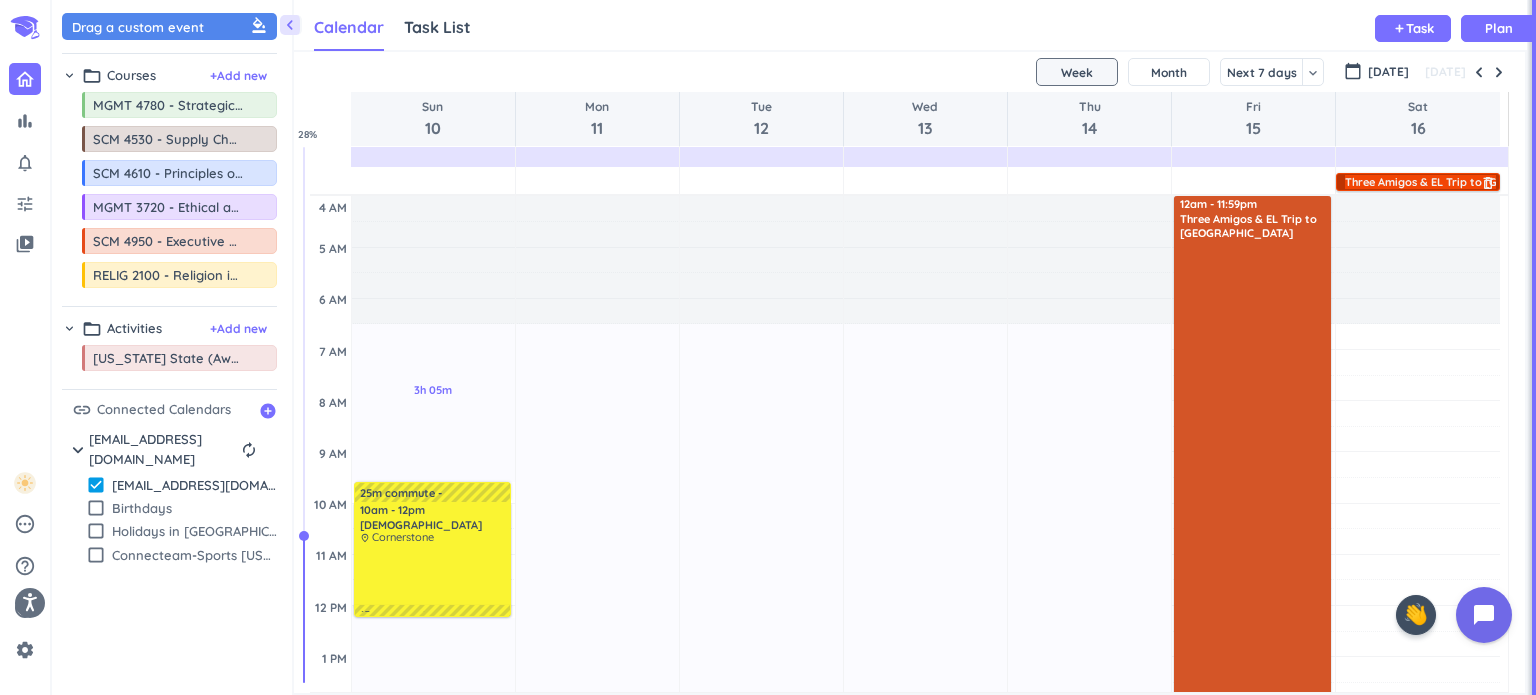 click on "Three Amigos & EL Trip to Yellowstone delete_outline" at bounding box center (1418, 182) 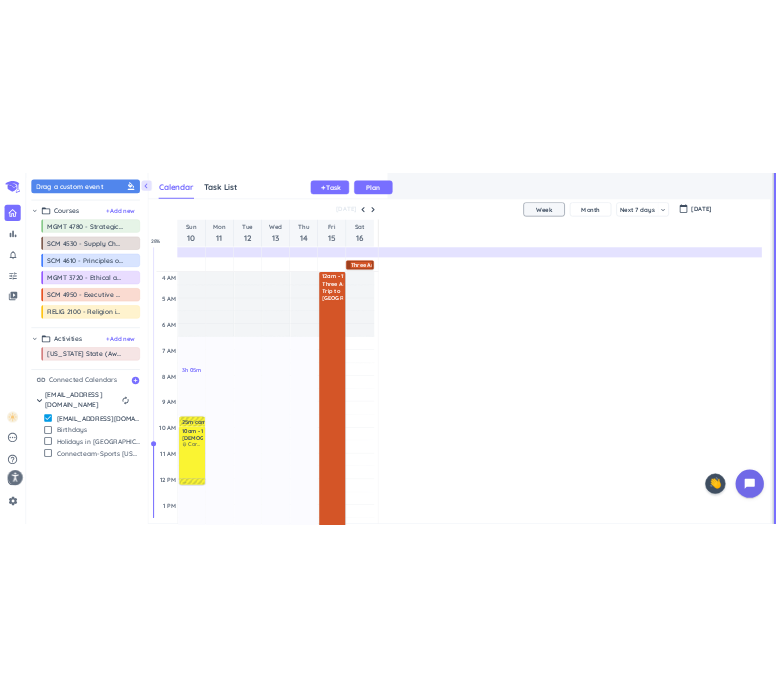 scroll, scrollTop: 41, scrollLeft: 465, axis: both 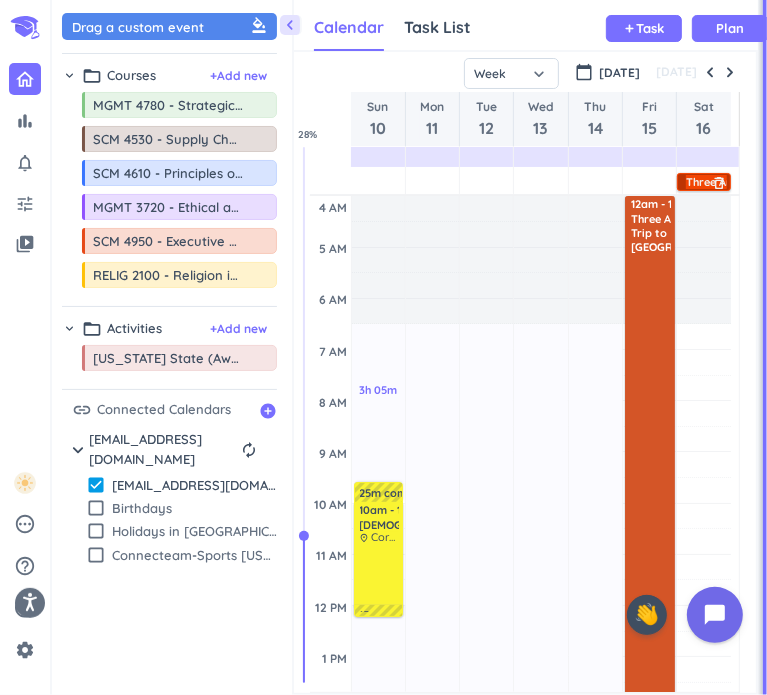 click on "Three Amigos & EL Trip to Yellowstone delete_outline" at bounding box center (704, 182) 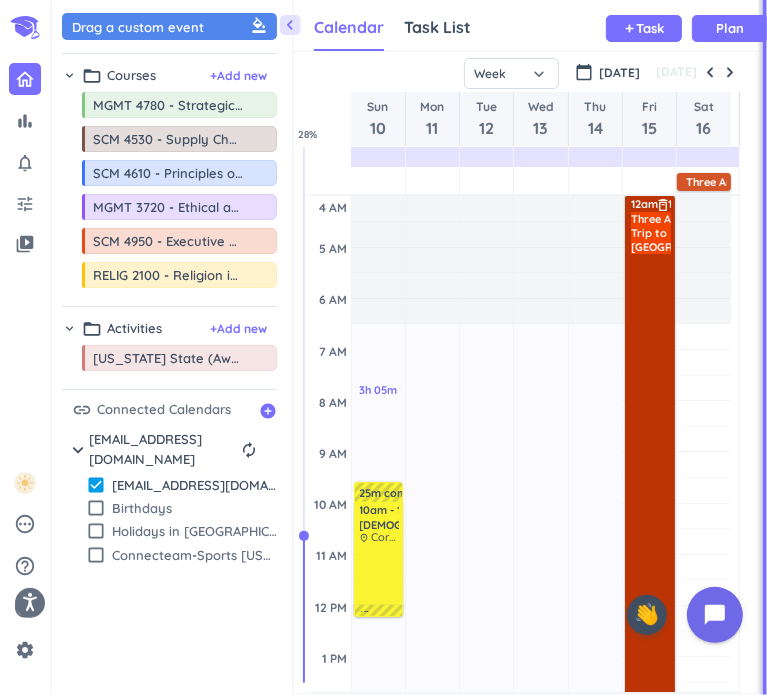 click on "12am - 11:59pm Three Amigos & EL Trip to Yellowstone delete_outline priority_high" at bounding box center (650, 707) 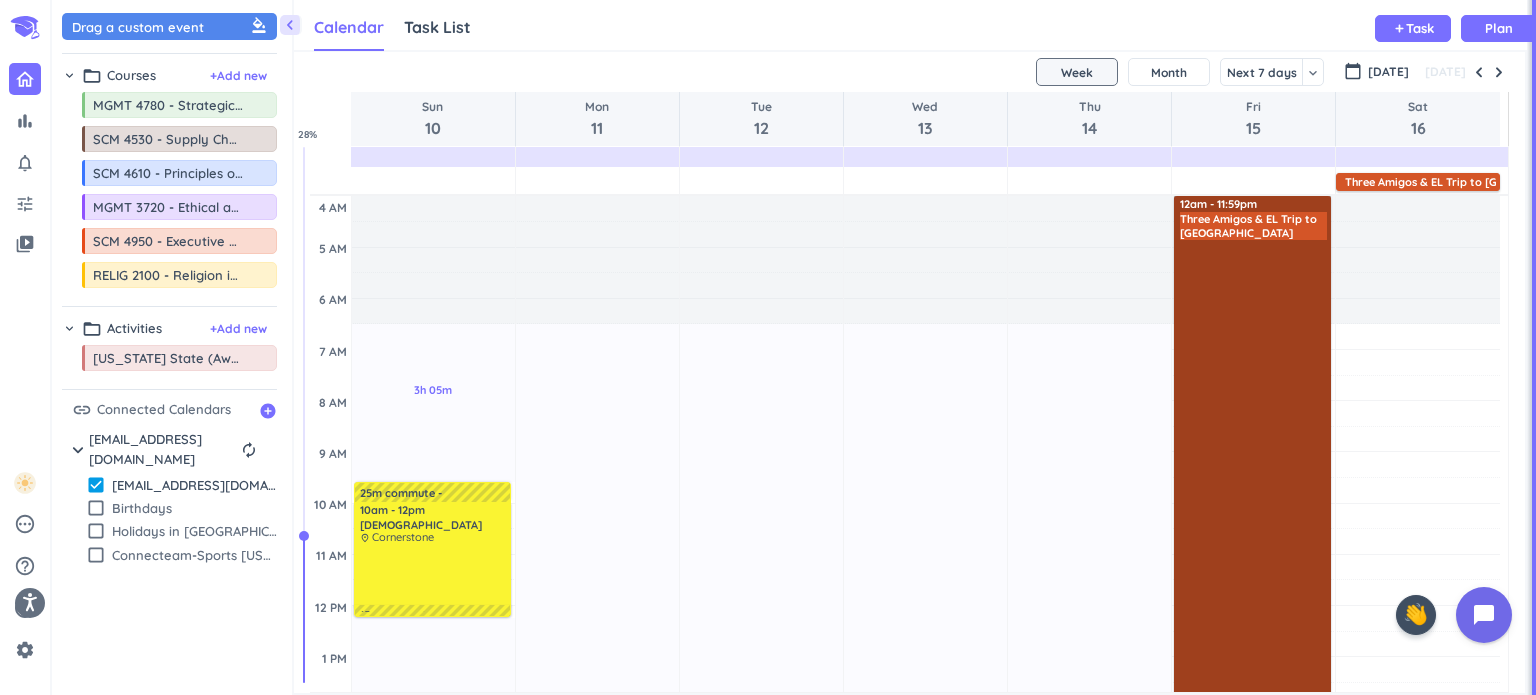scroll, scrollTop: 8, scrollLeft: 9, axis: both 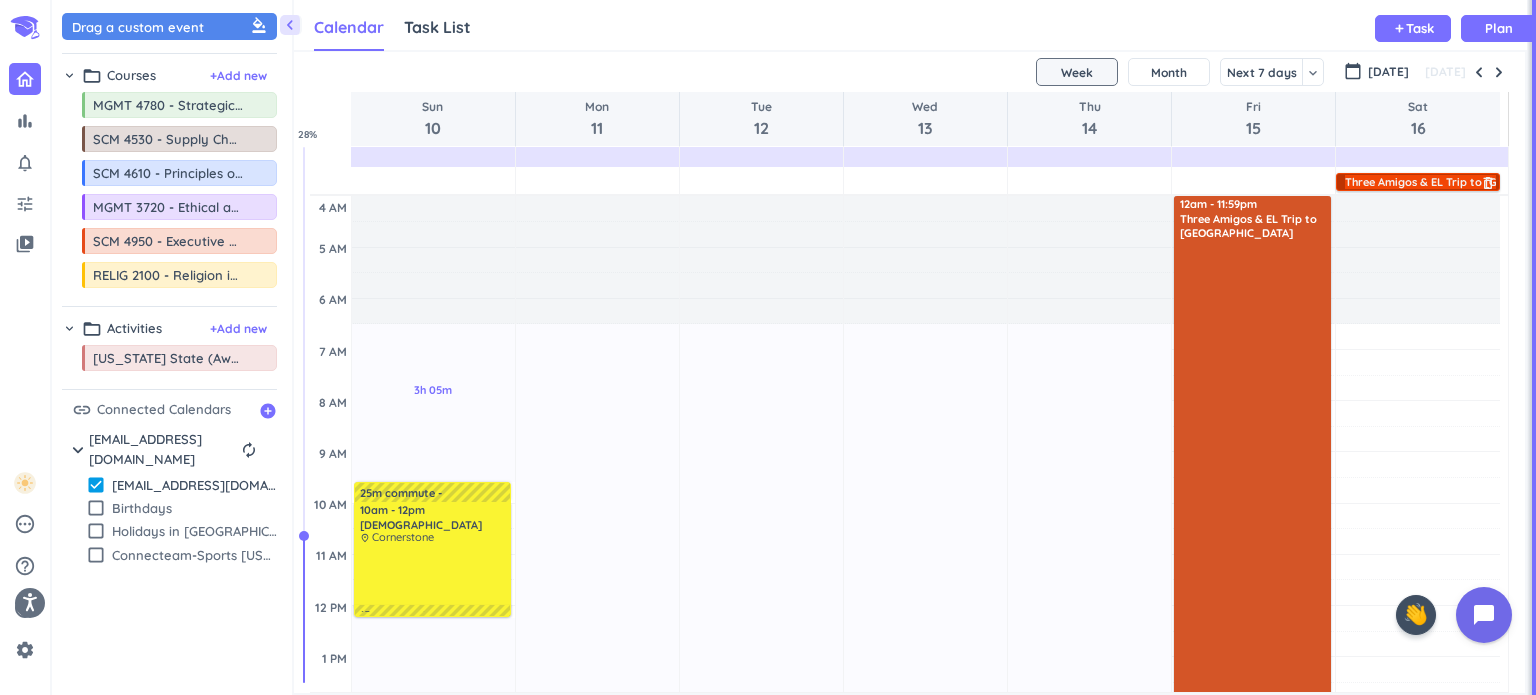 click on "Three Amigos & EL Trip to Yellowstone delete_outline" at bounding box center [1418, 182] 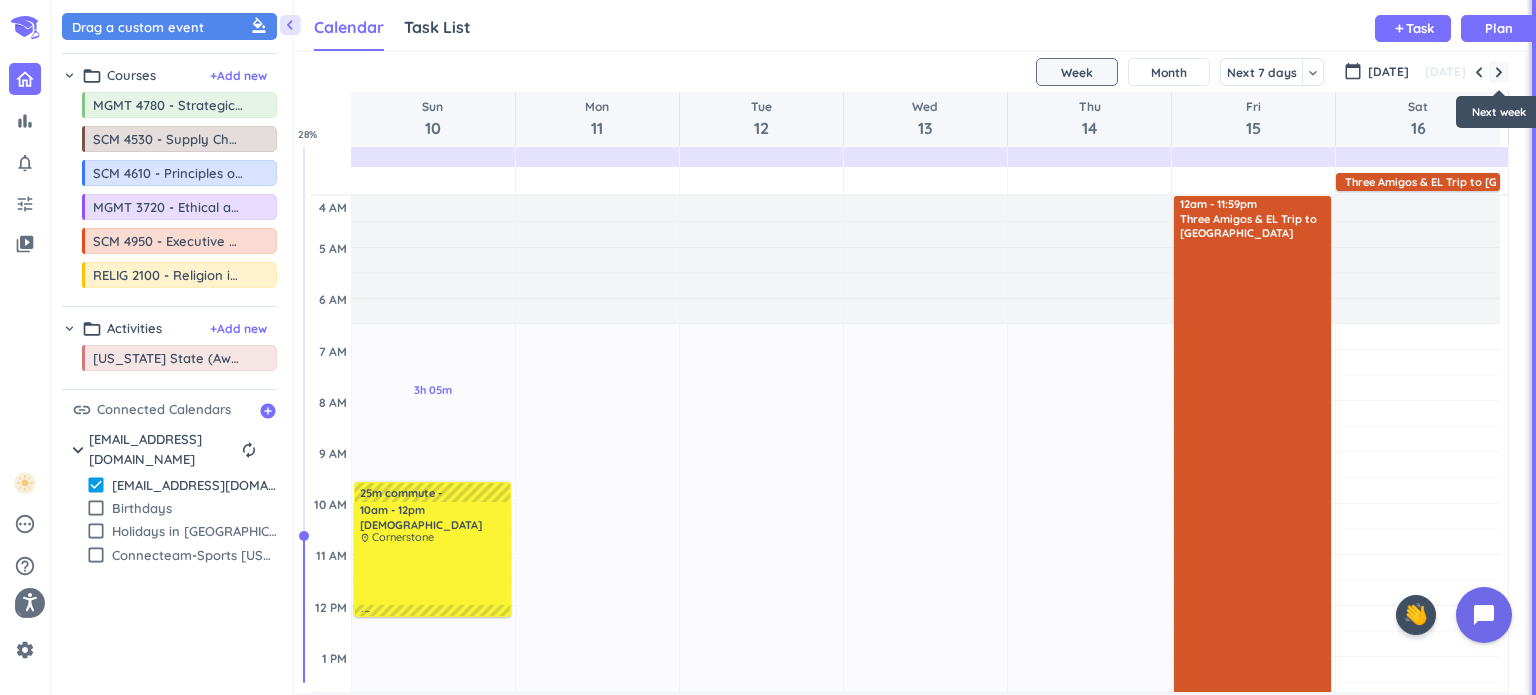 click at bounding box center [1499, 72] 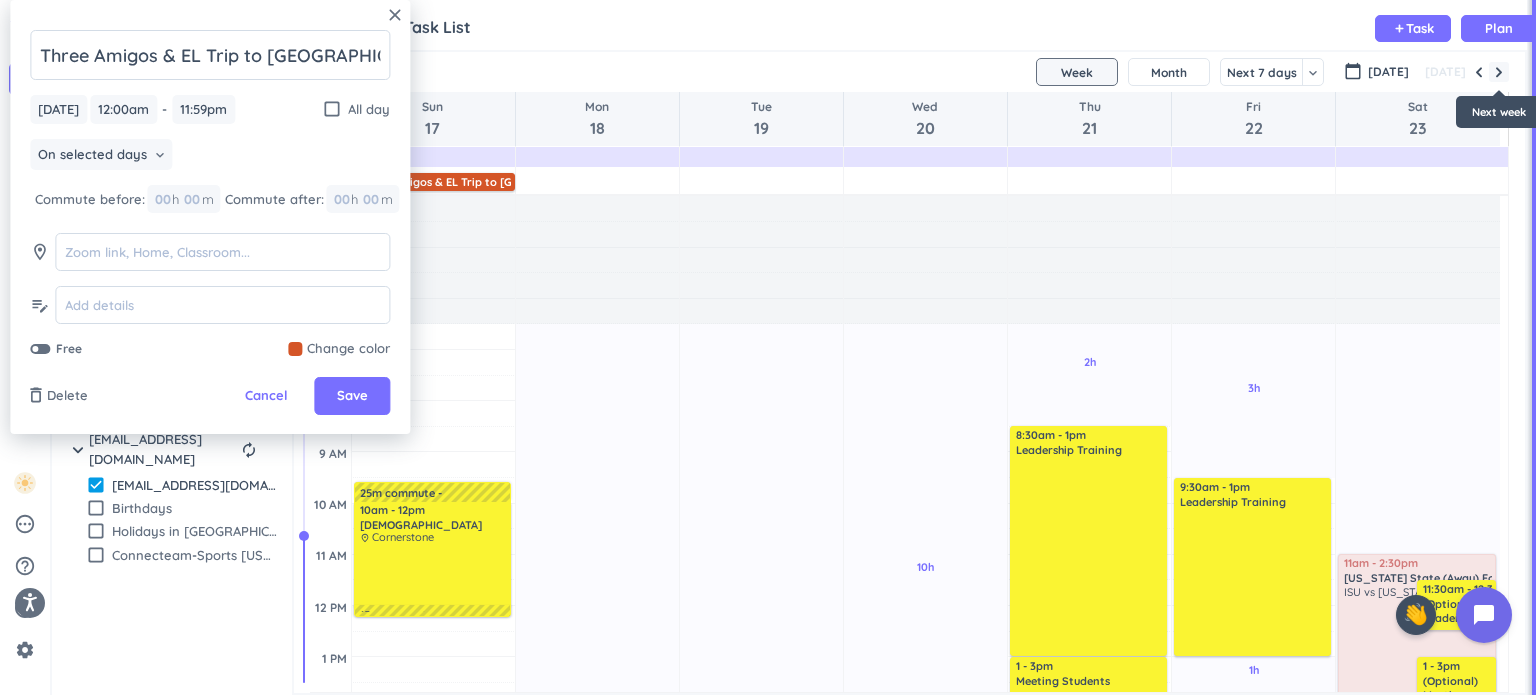 scroll, scrollTop: 104, scrollLeft: 0, axis: vertical 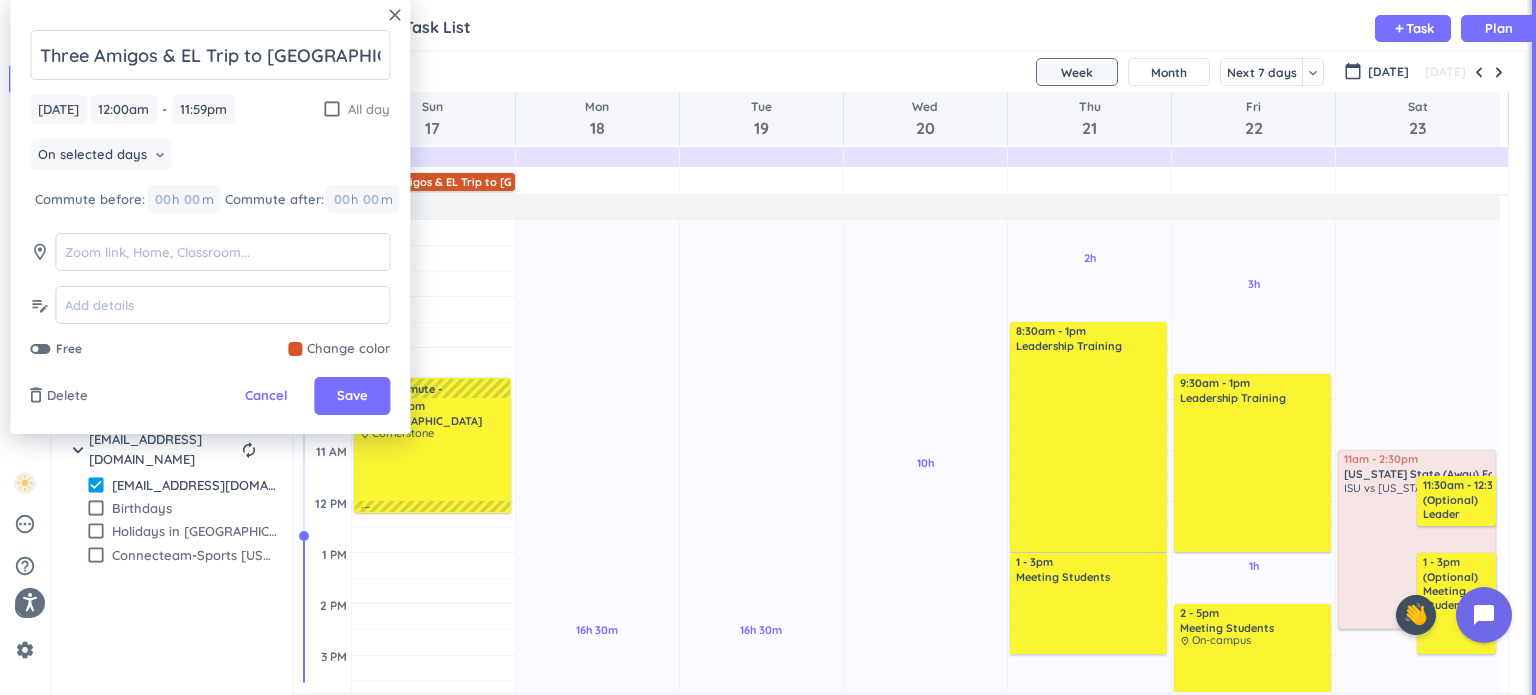 click on "check_box_outline_blank" at bounding box center [332, 109] 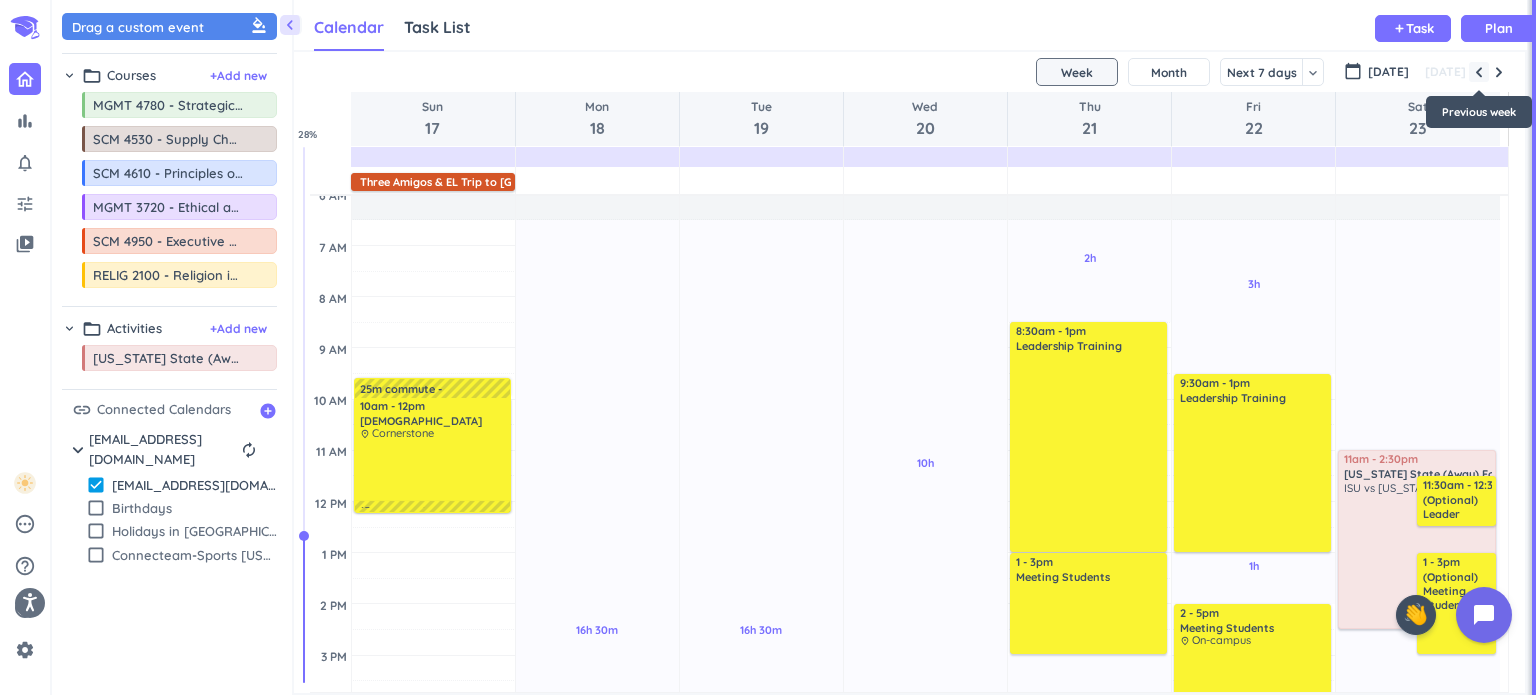 click at bounding box center (1479, 72) 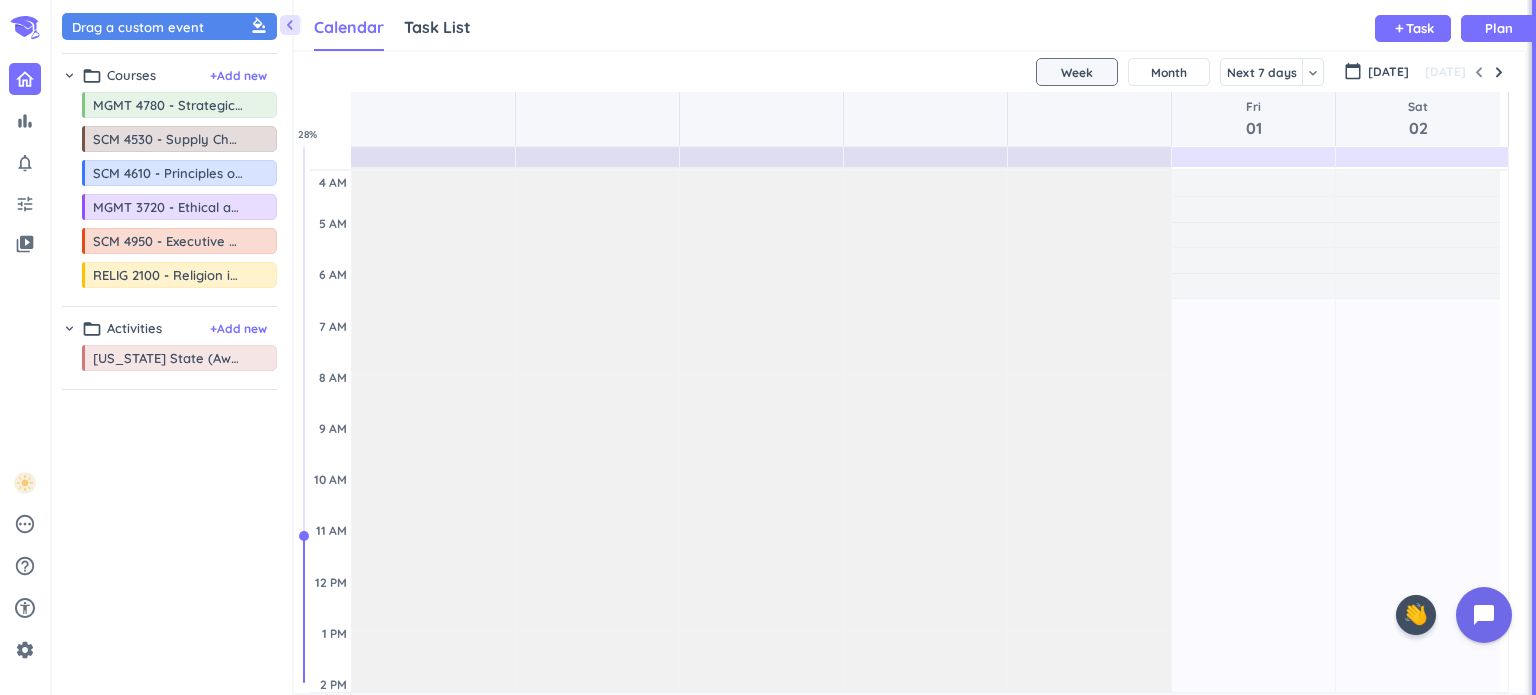 scroll, scrollTop: 0, scrollLeft: 0, axis: both 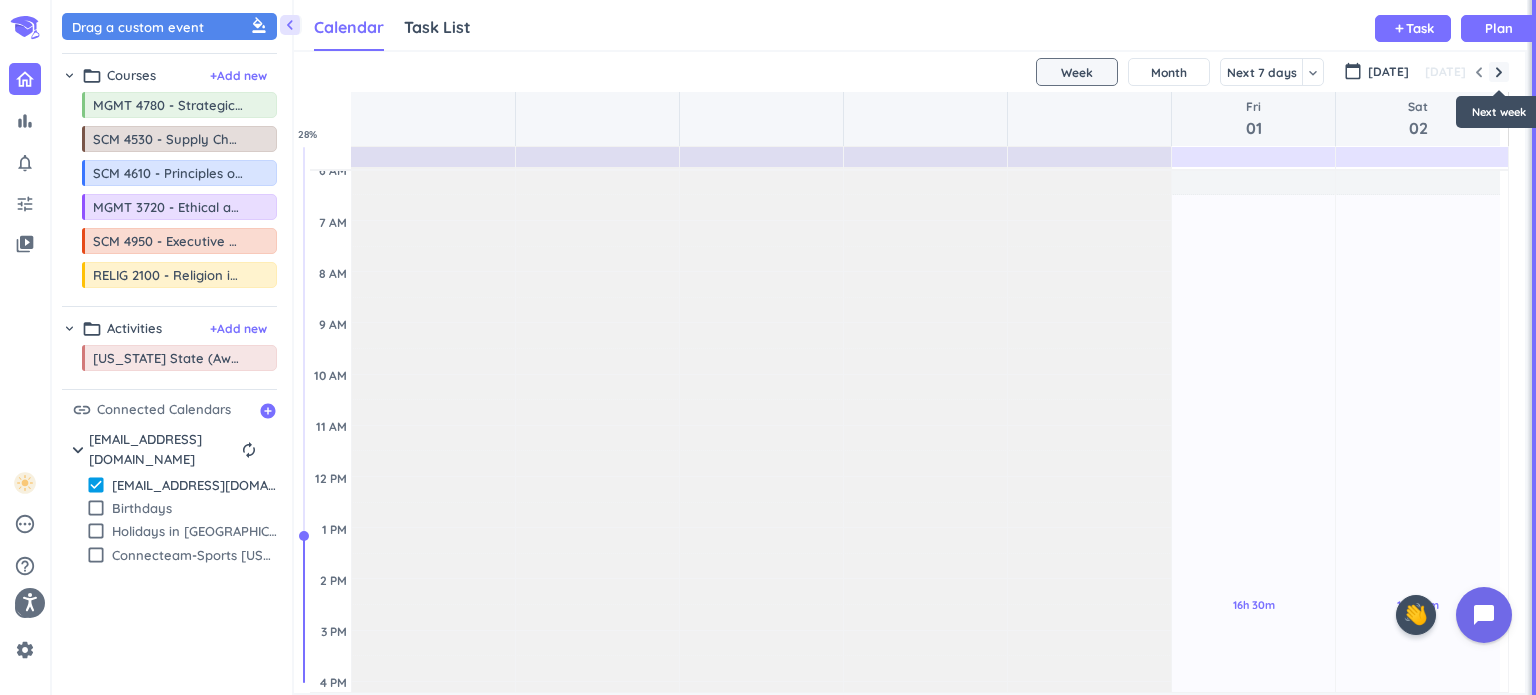 click at bounding box center (1499, 72) 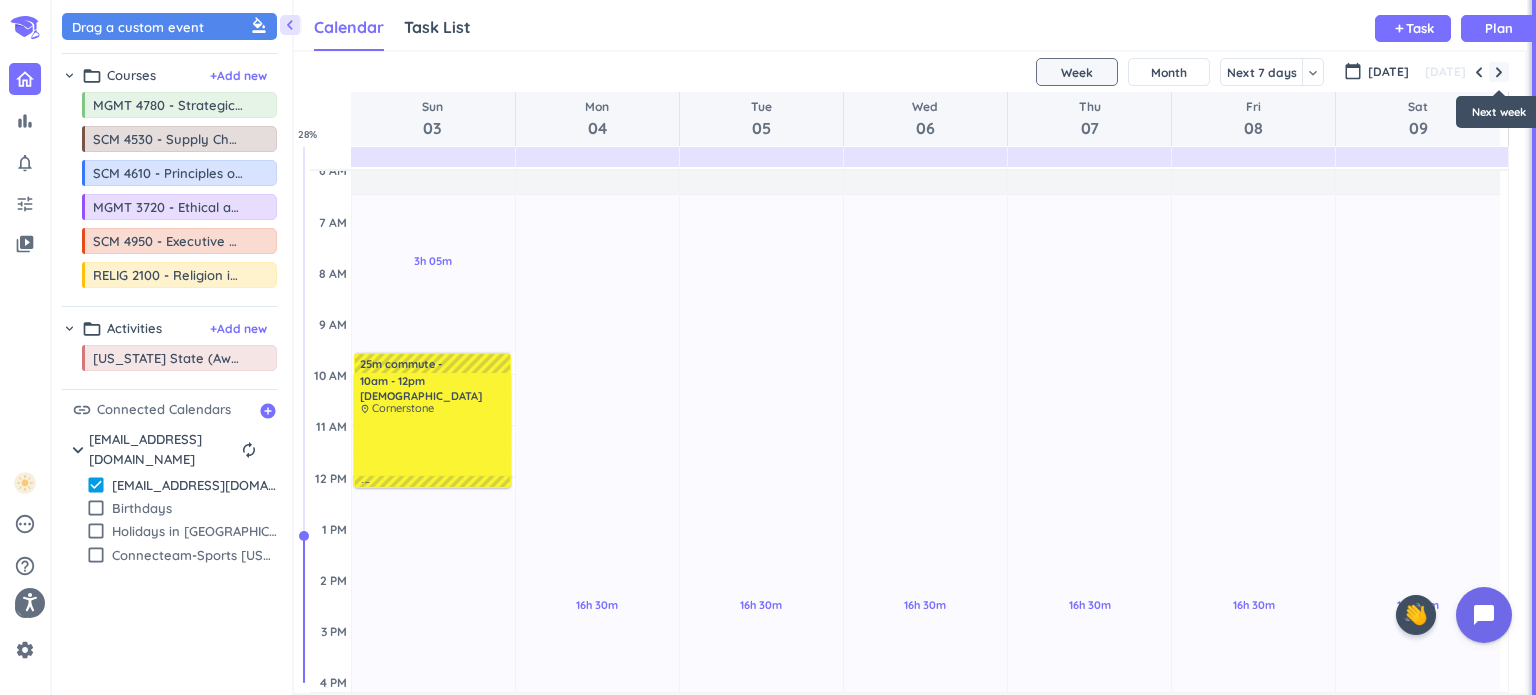 click at bounding box center [1499, 72] 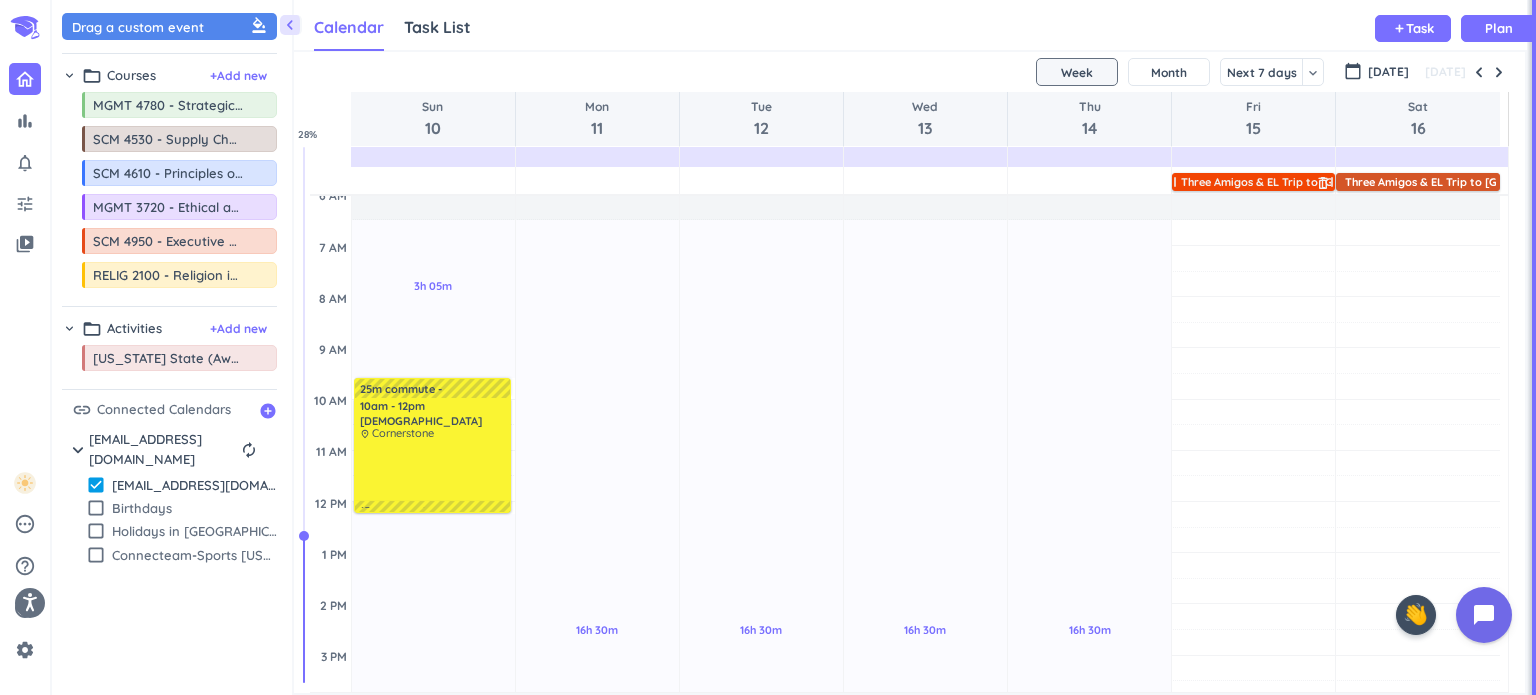 click on "Three Amigos & EL Trip to [GEOGRAPHIC_DATA]" at bounding box center [1307, 182] 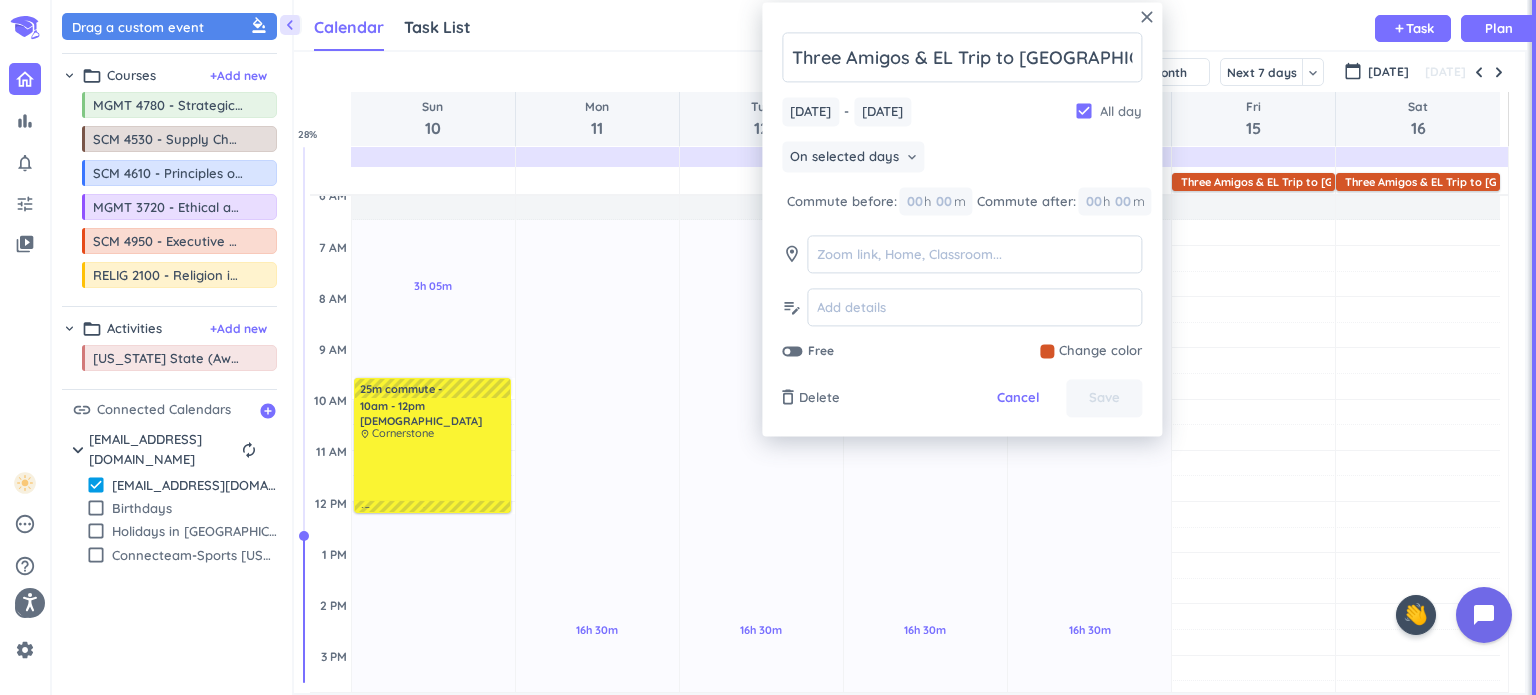 click on "check_box All day" at bounding box center (1108, 112) 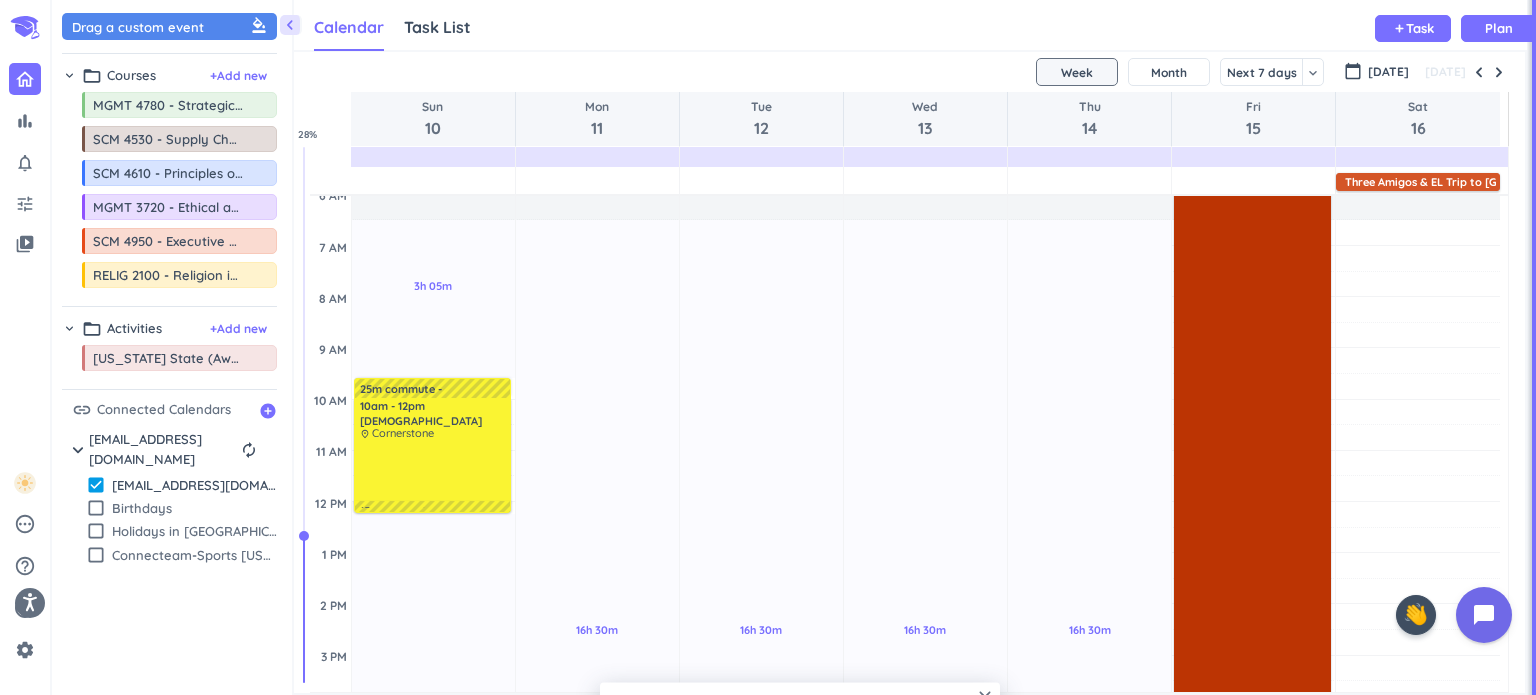 click on "12am - 11:59pm Three Amigos & EL Trip to Yellowstone delete_outline priority_high" at bounding box center (1252, 603) 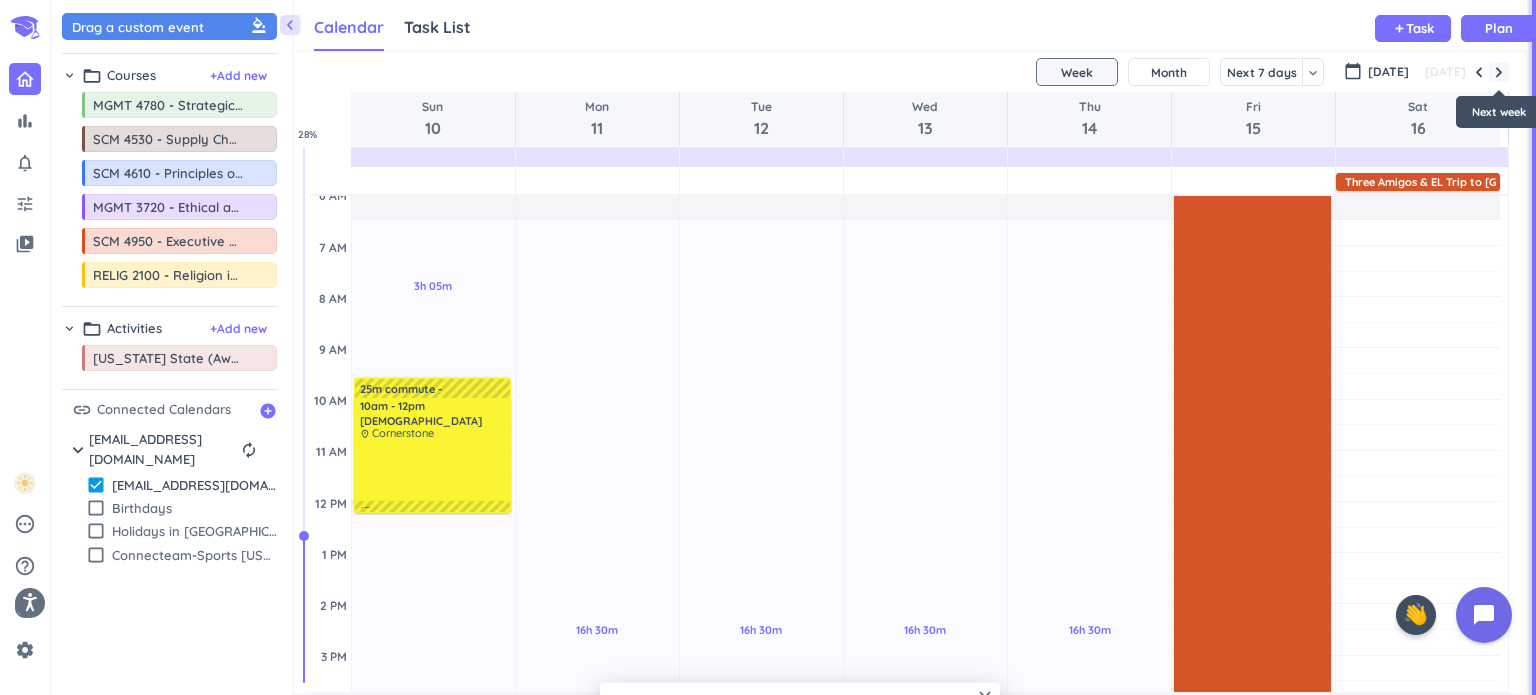 click at bounding box center (1499, 72) 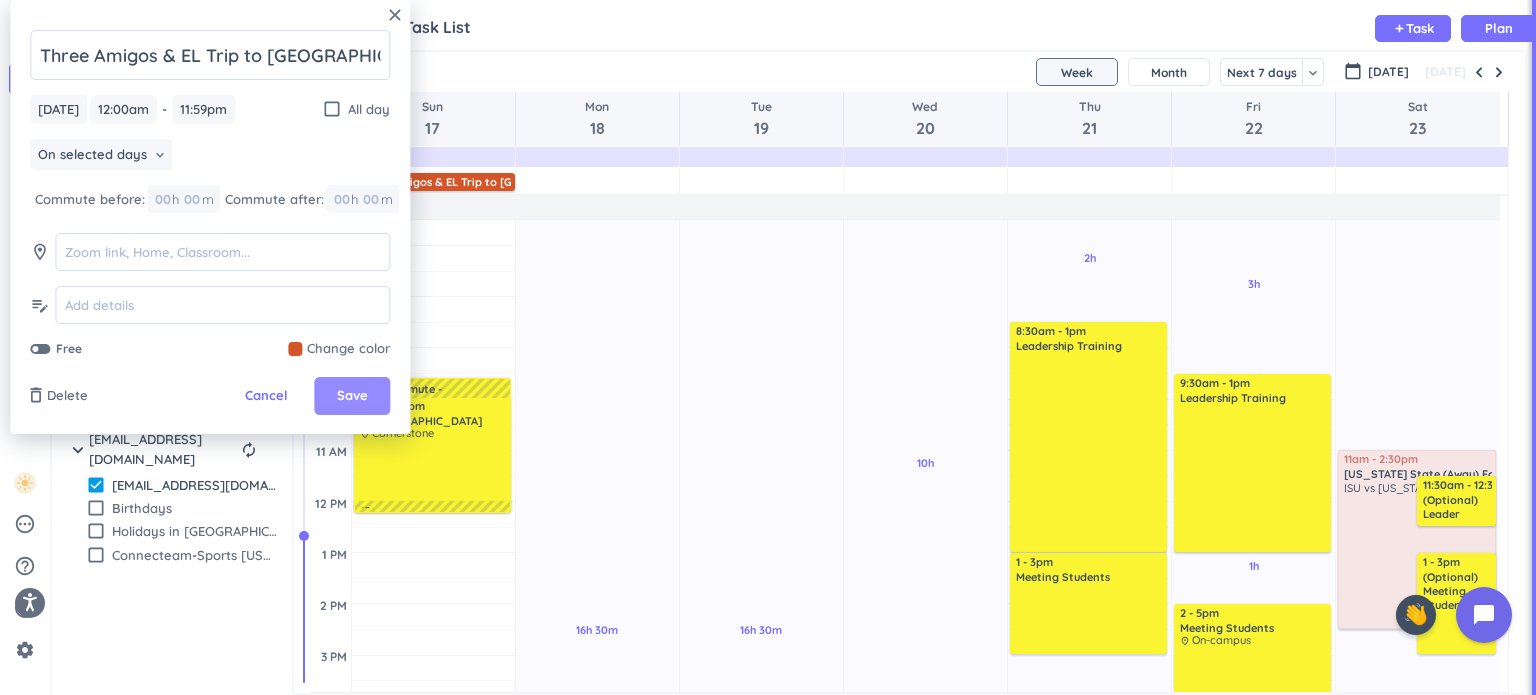 click on "Save" at bounding box center (352, 396) 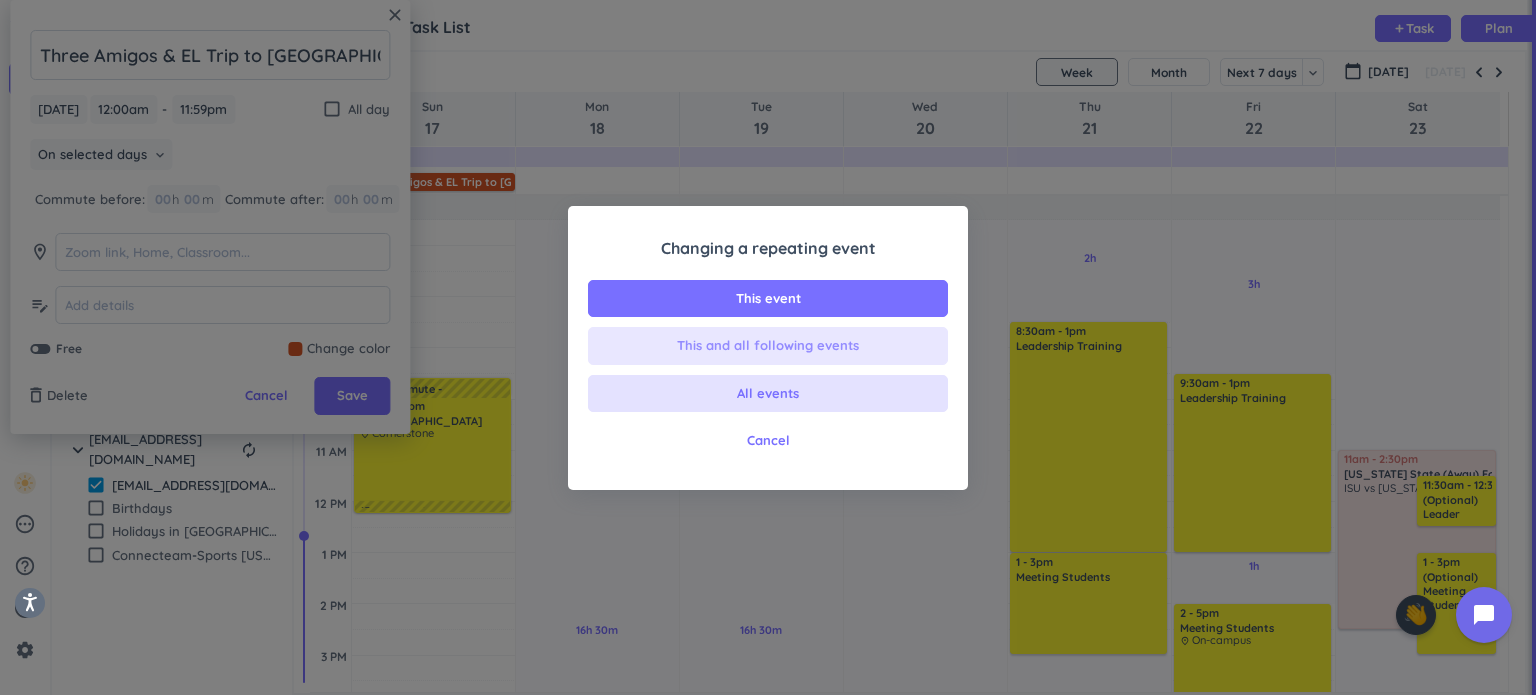 click on "This and all following events" at bounding box center (768, 346) 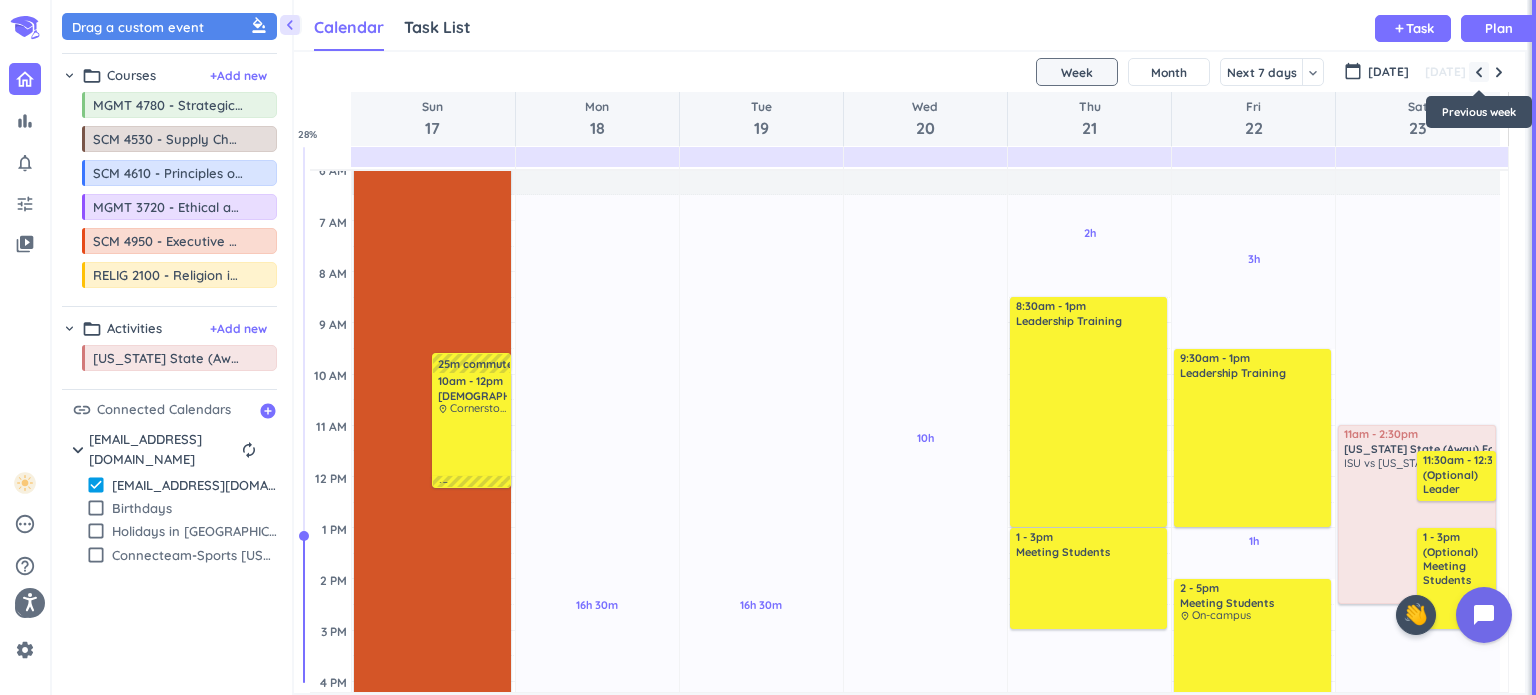 click at bounding box center [1479, 72] 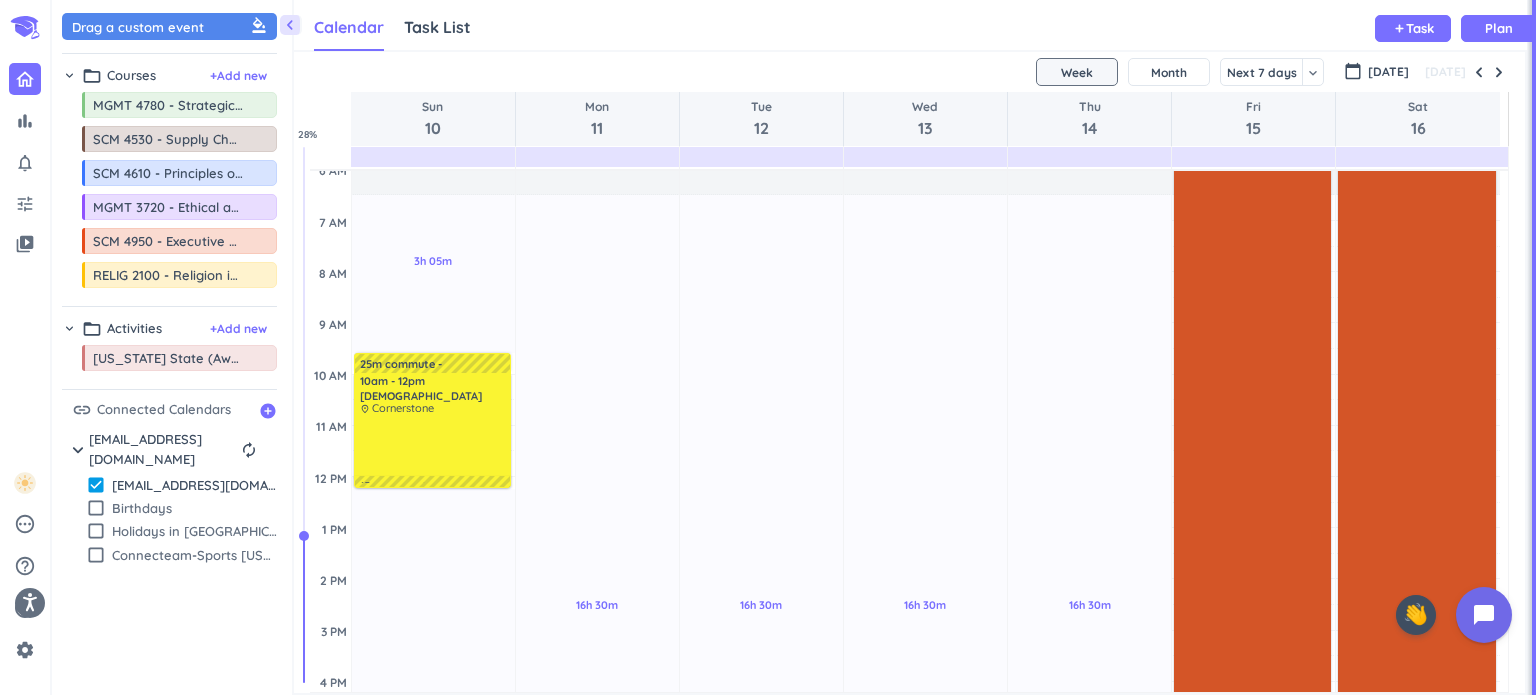 scroll, scrollTop: 0, scrollLeft: 0, axis: both 